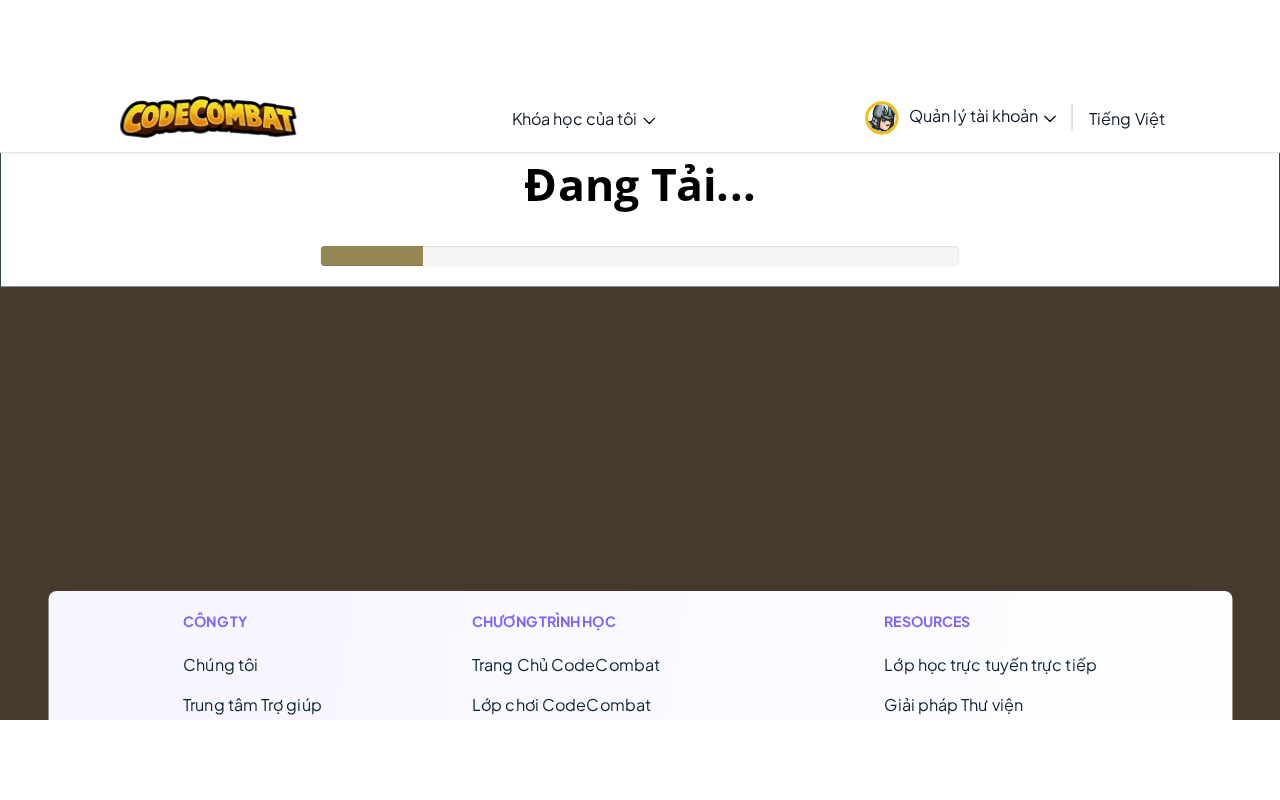 scroll, scrollTop: 0, scrollLeft: 0, axis: both 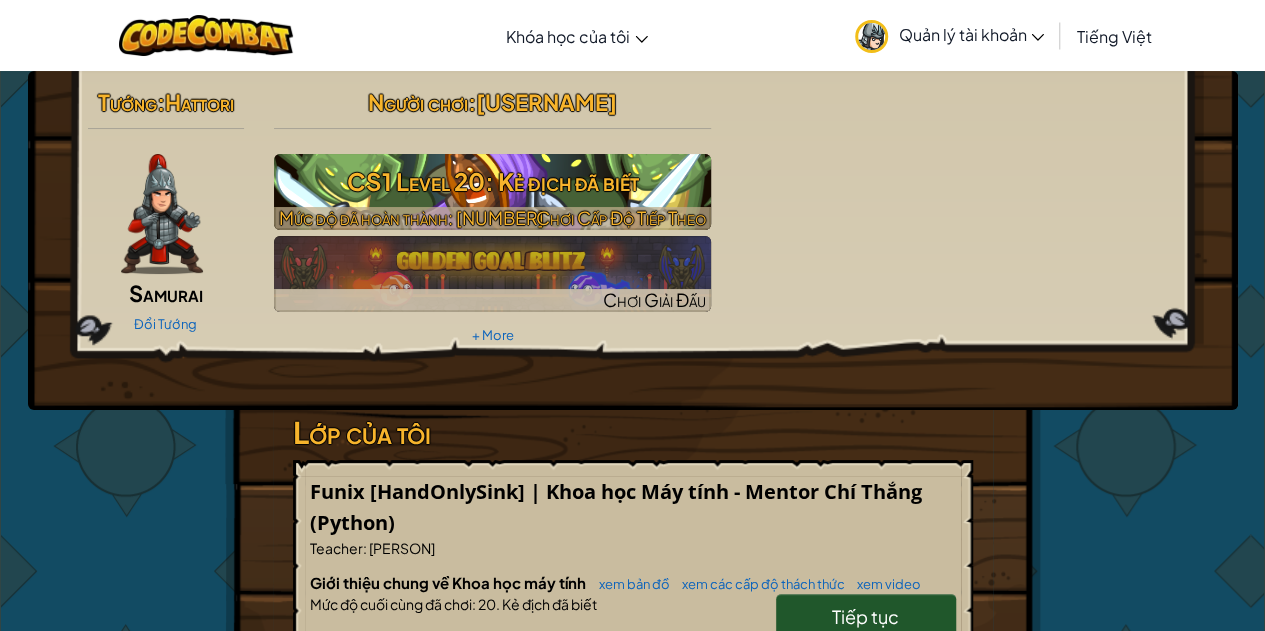 click on "CS1 Level 20: Kẻ địch đã biết" at bounding box center [492, 181] 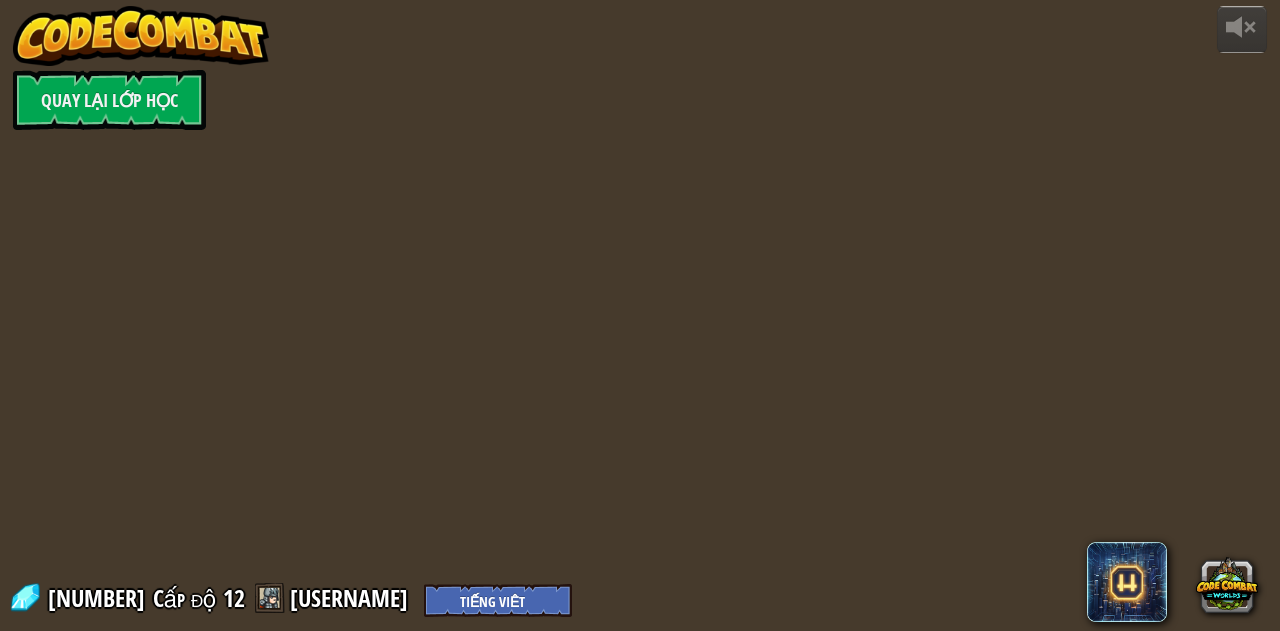 select on "vi" 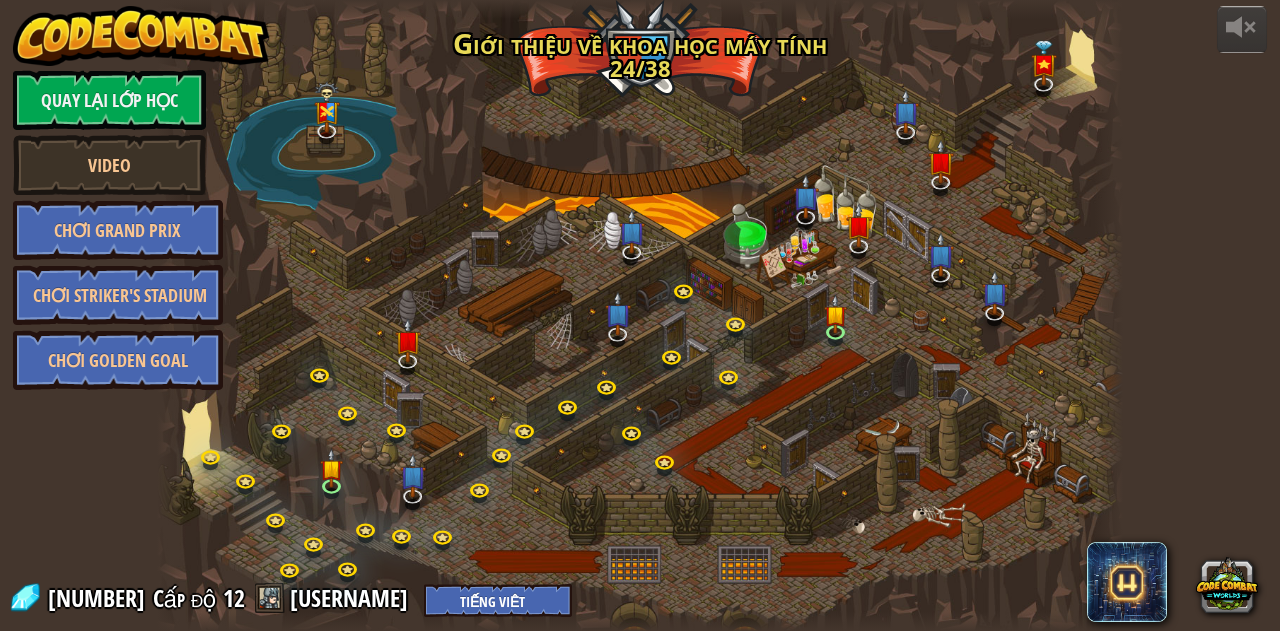 select on "vi" 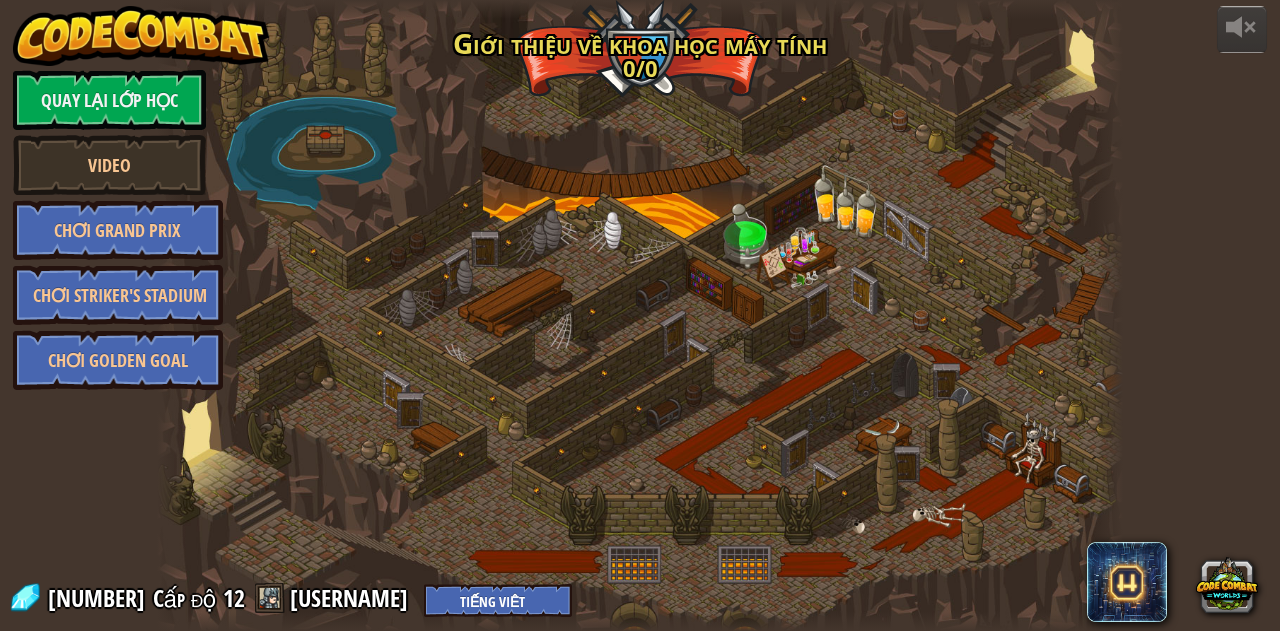select on "vi" 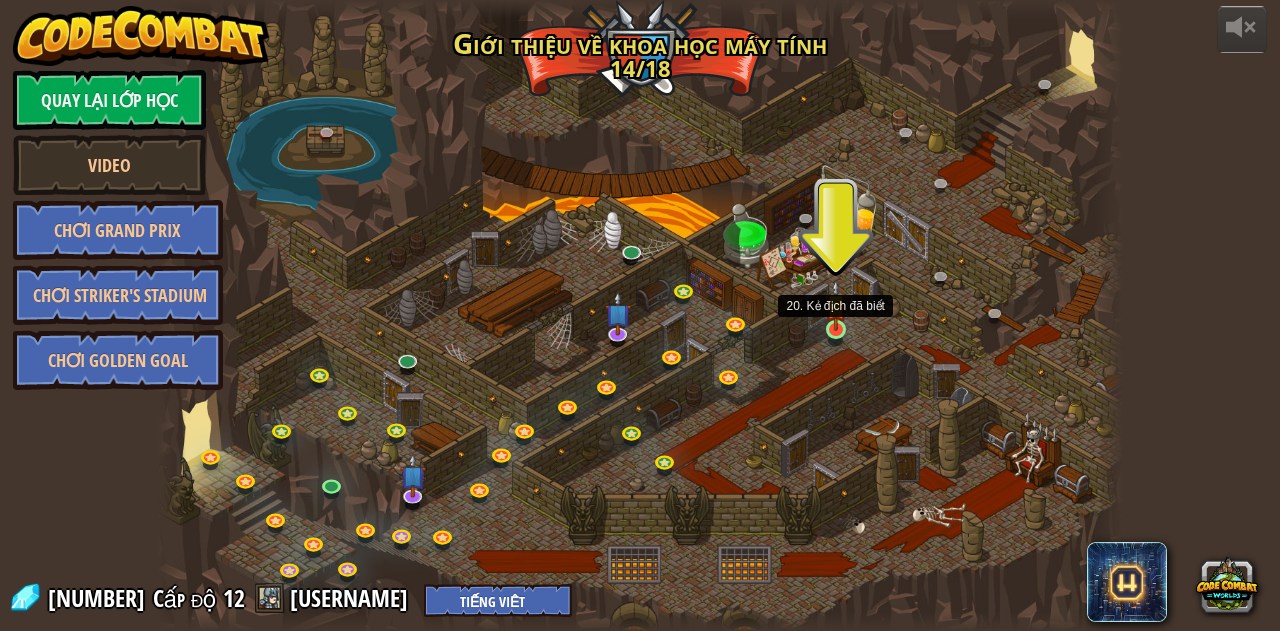 click at bounding box center [836, 305] 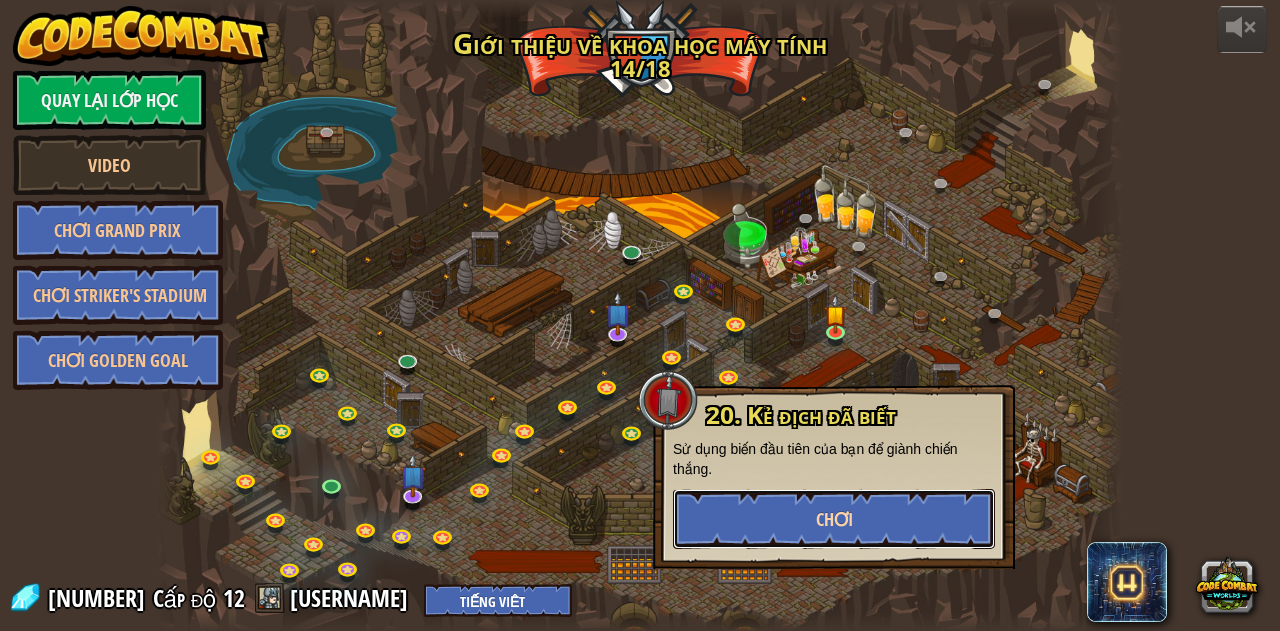 click on "Chơi" at bounding box center [834, 519] 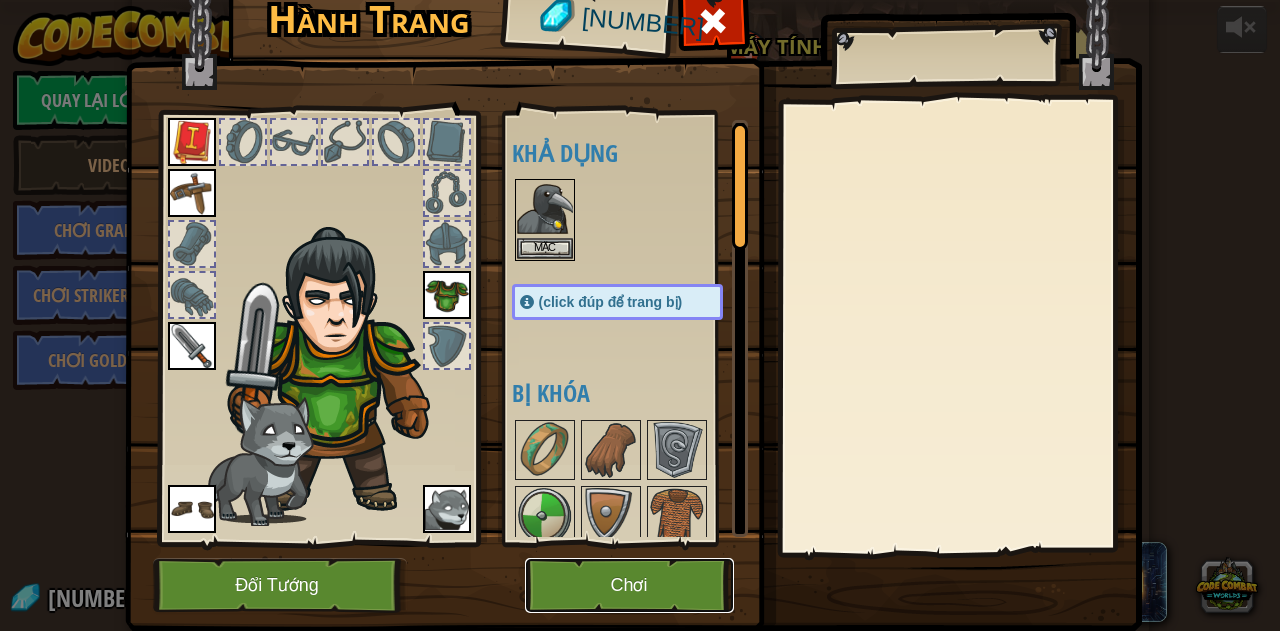 click on "Chơi" at bounding box center (629, 585) 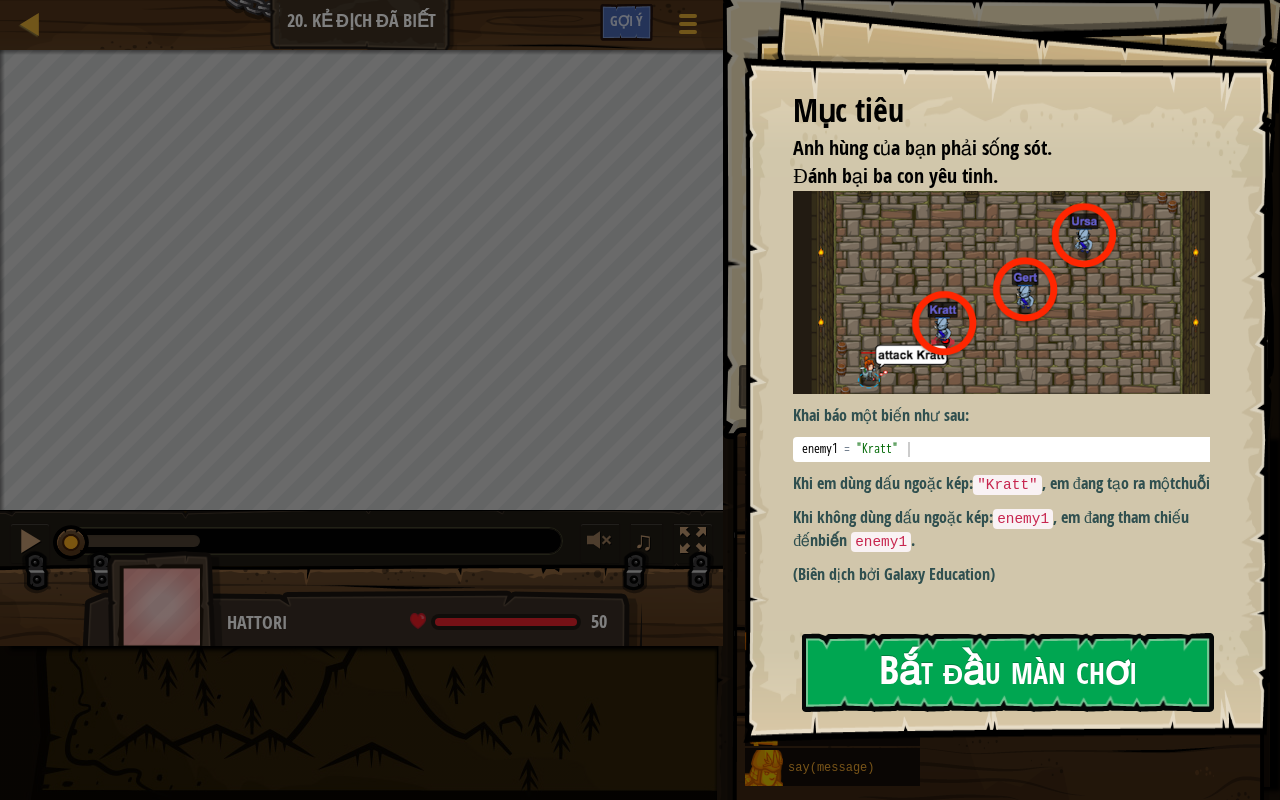 click on "Bắt đầu màn chơi" at bounding box center (1008, 672) 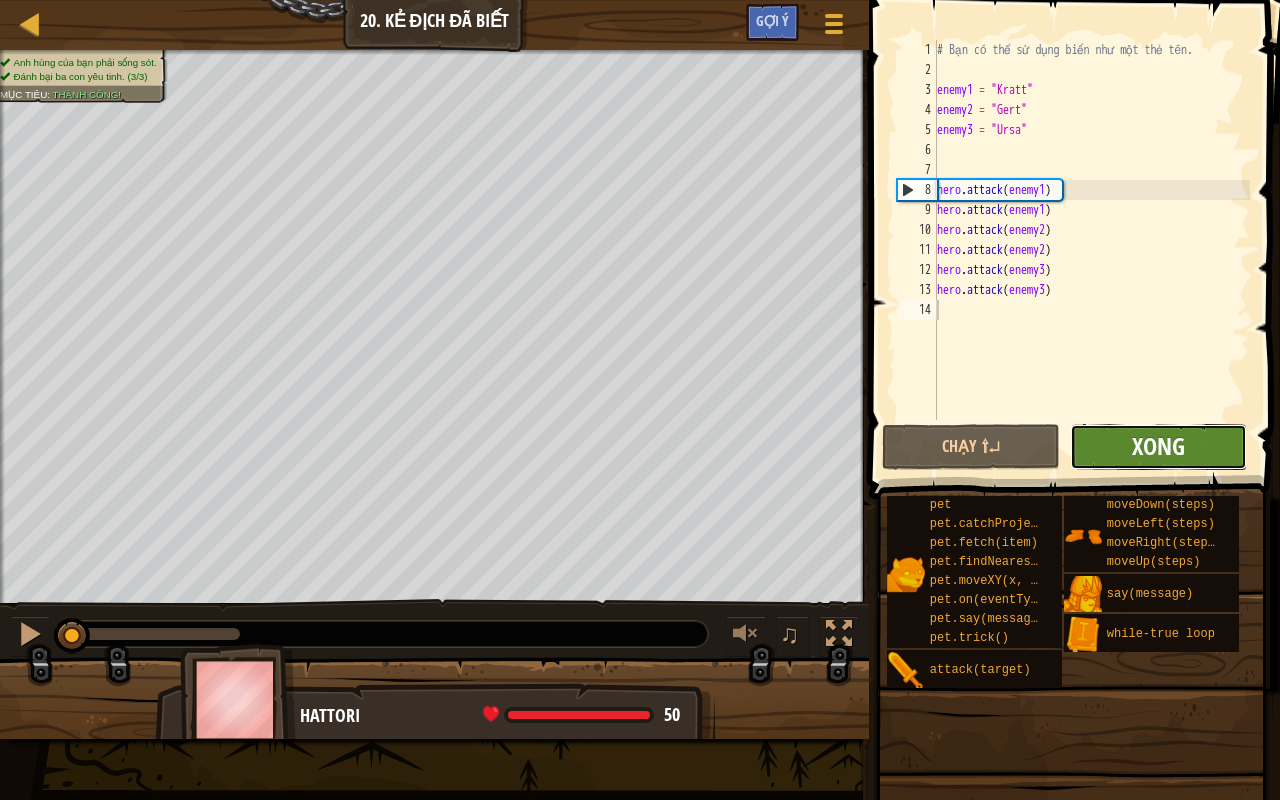 click on "Xong" at bounding box center (1158, 446) 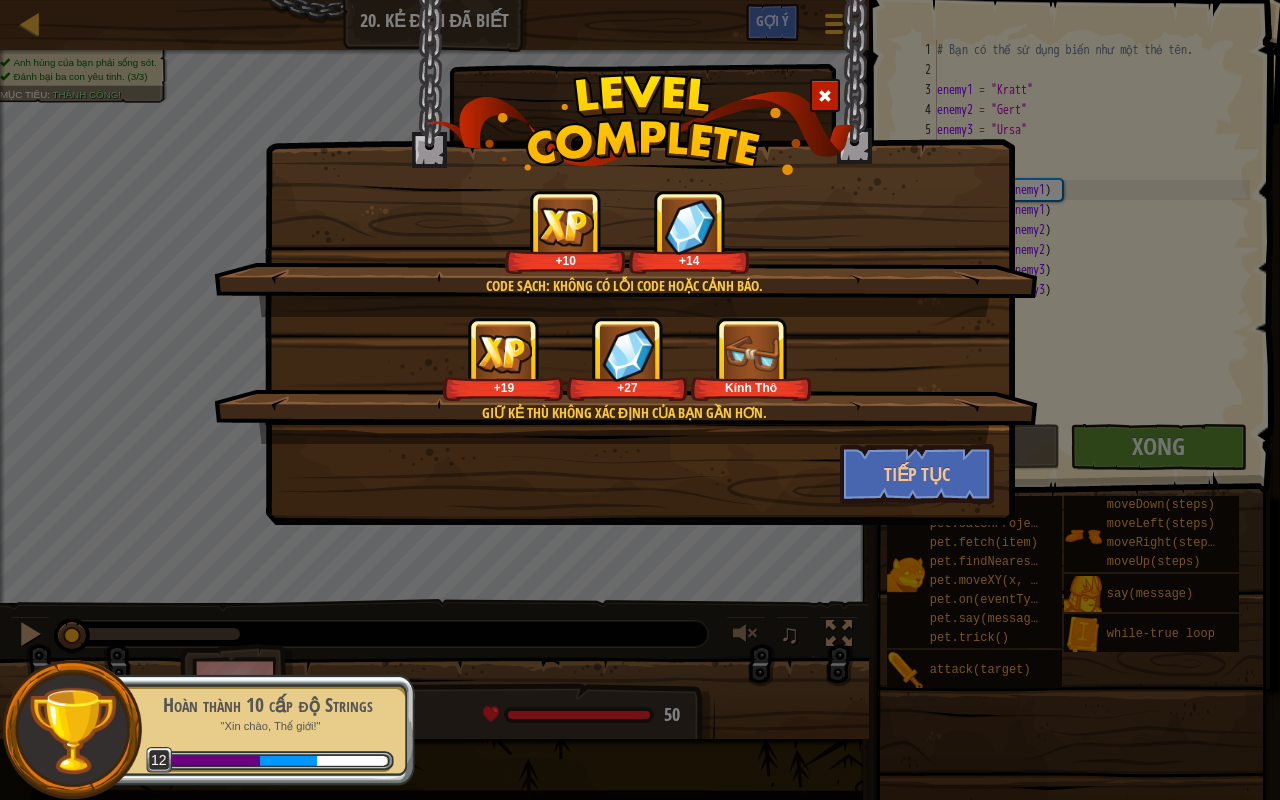 click on "Kính Thô" at bounding box center [751, 359] 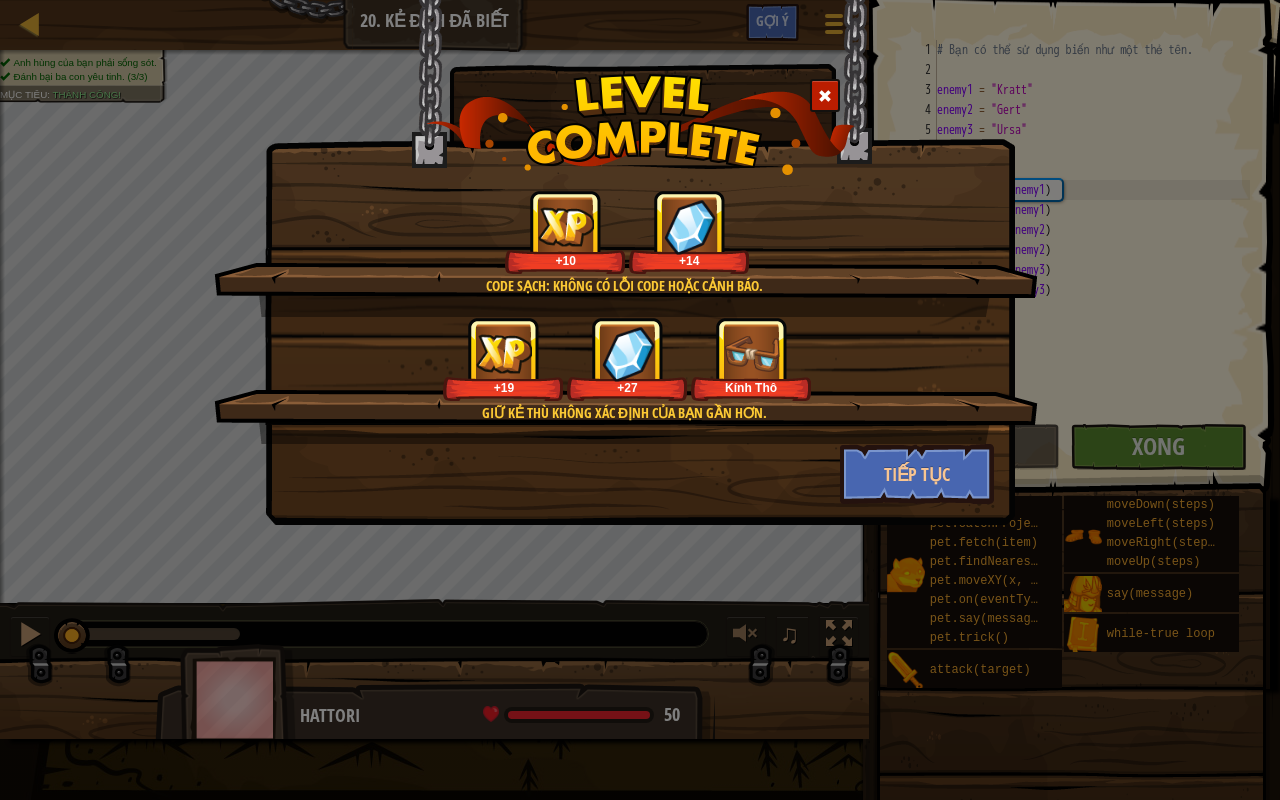 click at bounding box center (825, 96) 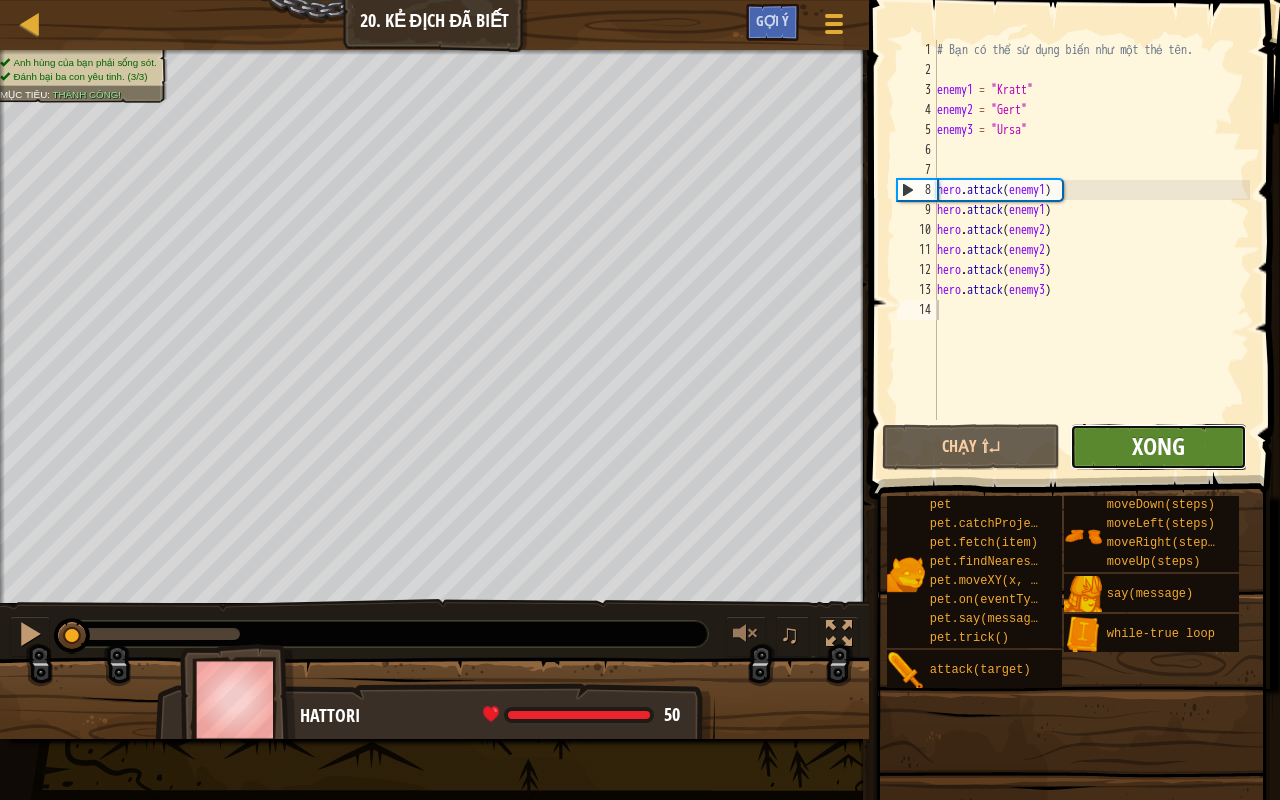 click on "Xong" at bounding box center [1158, 446] 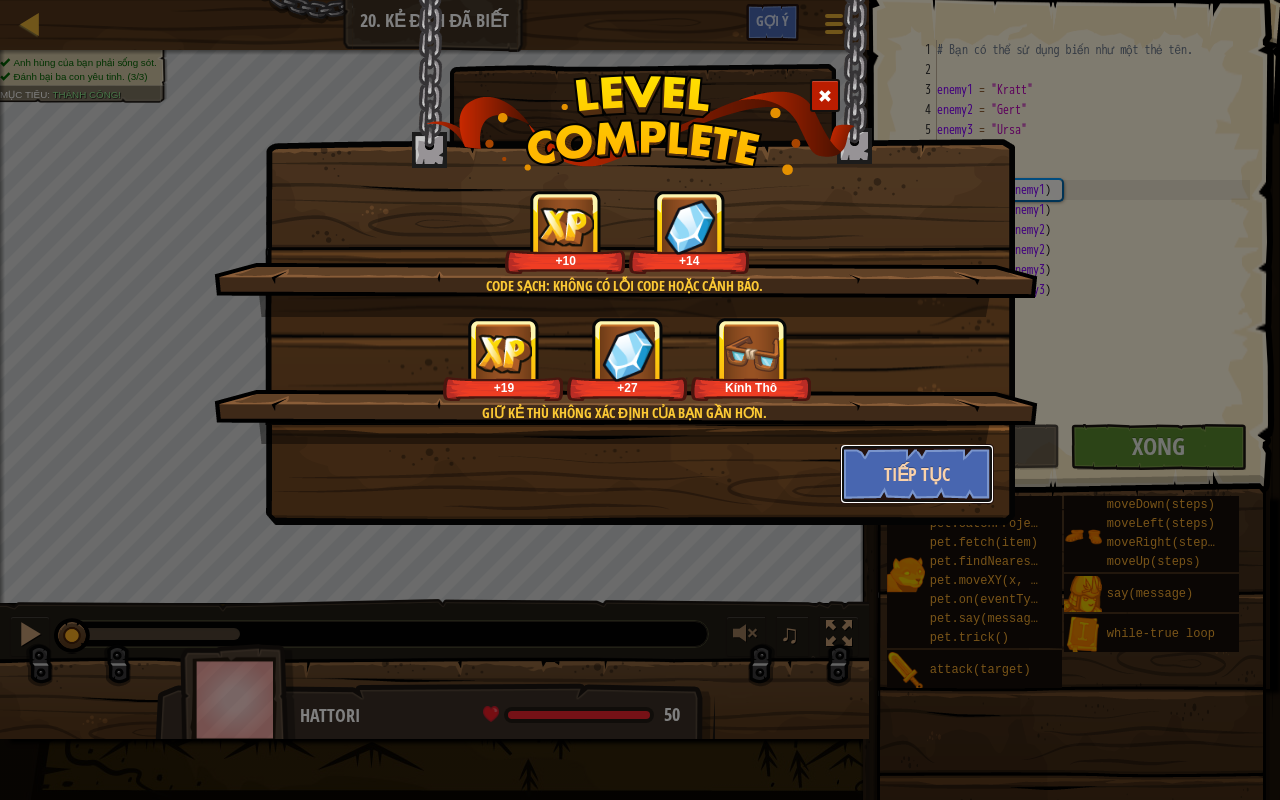 click on "Tiếp tục" at bounding box center (917, 474) 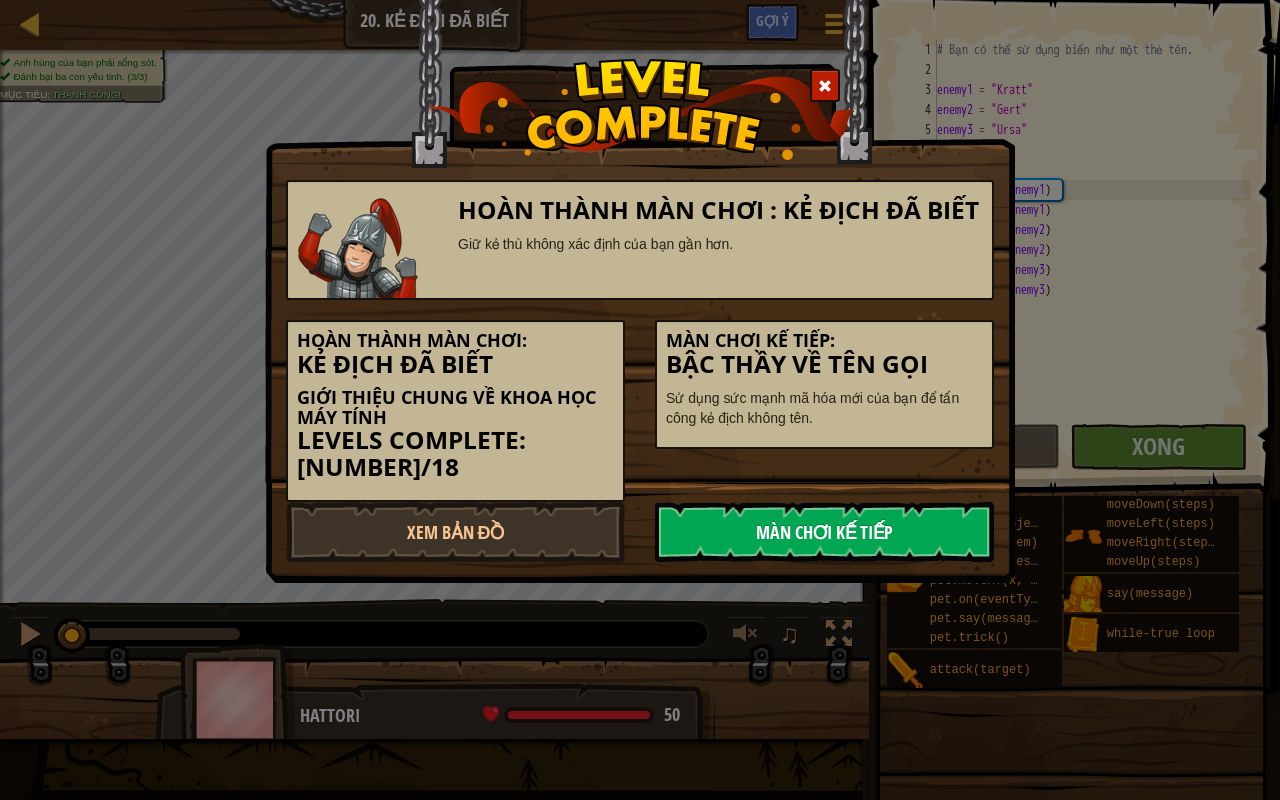 click on "Màn chơi kế tiếp" at bounding box center [824, 532] 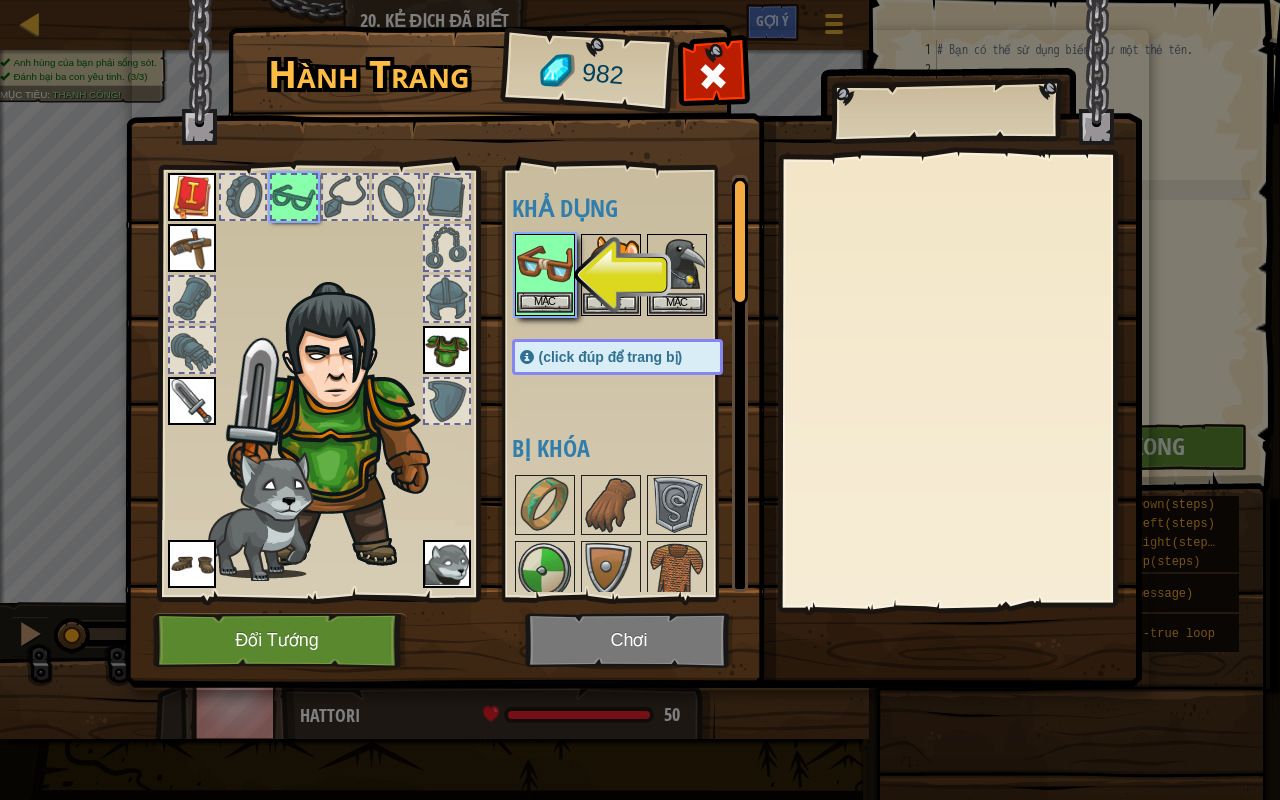 drag, startPoint x: 566, startPoint y: 509, endPoint x: 542, endPoint y: 299, distance: 211.36697 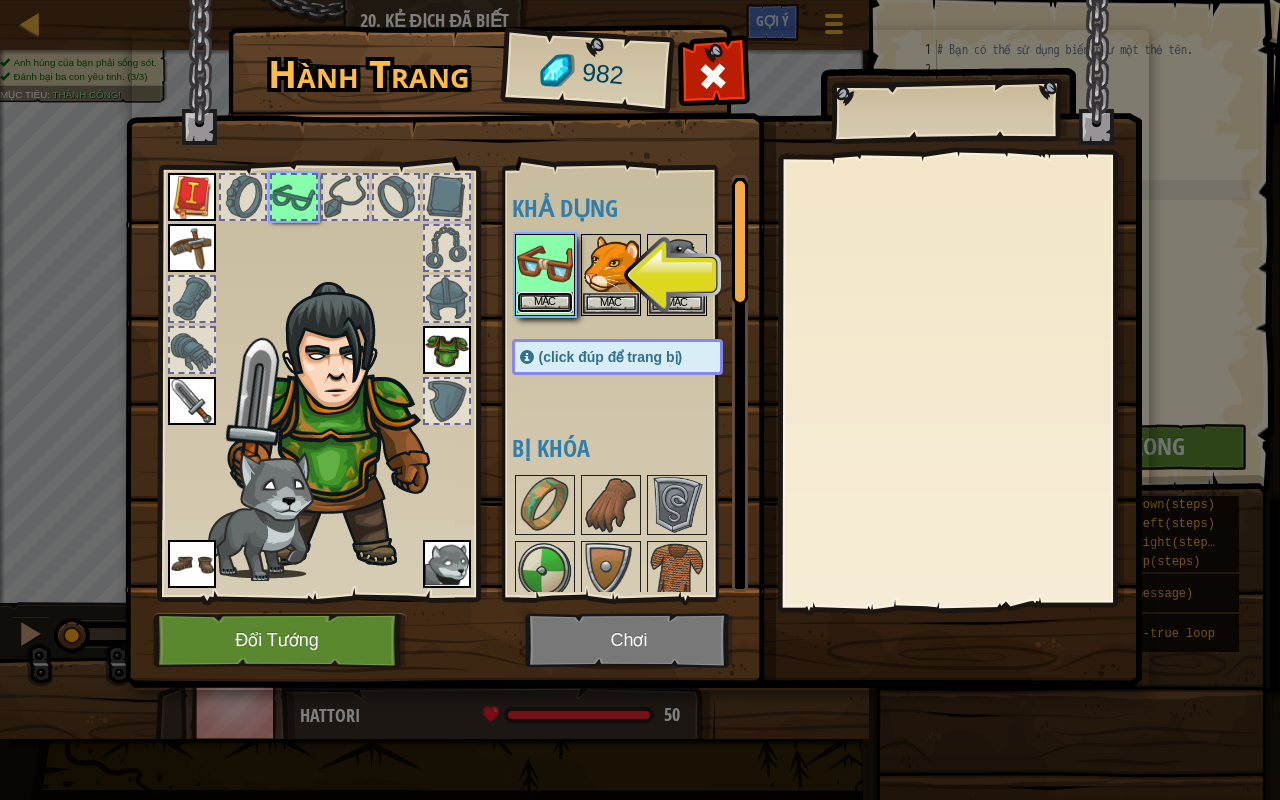 click on "Mặc" at bounding box center (545, 302) 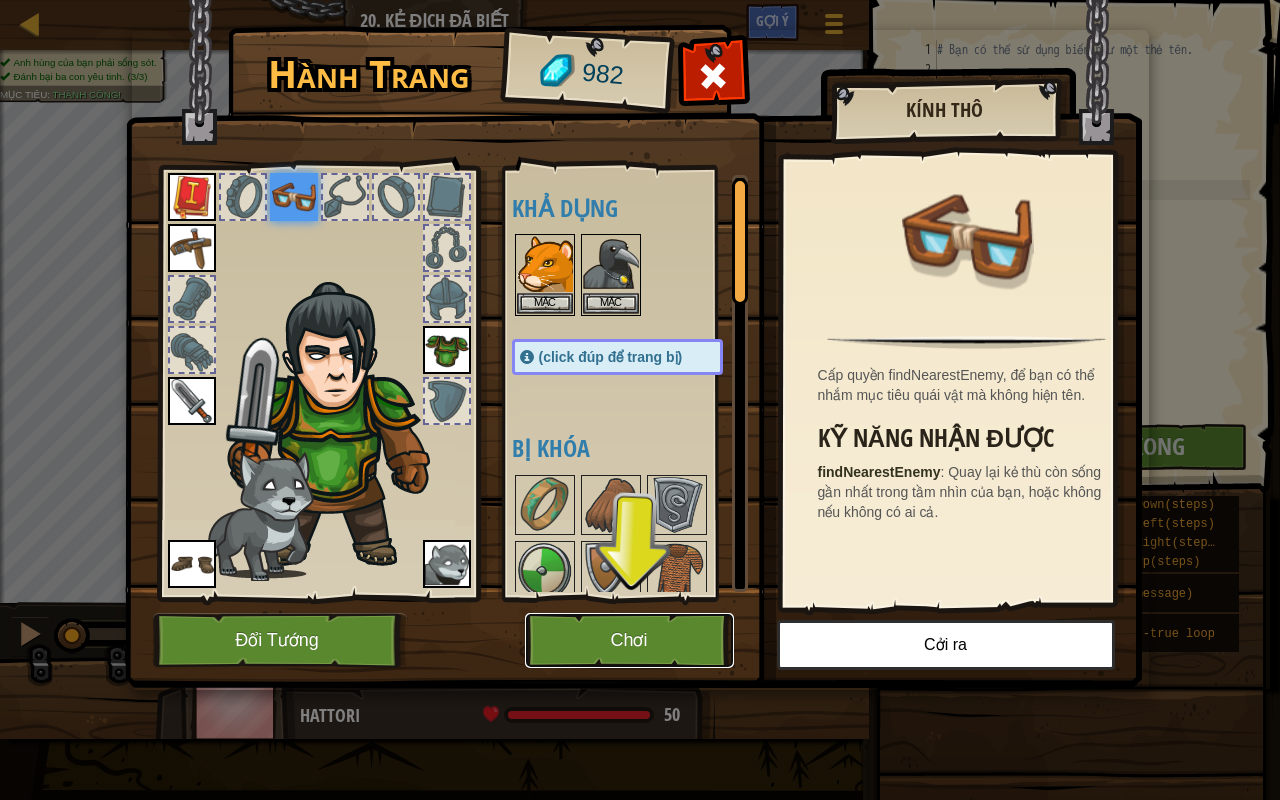 drag, startPoint x: 640, startPoint y: 632, endPoint x: 635, endPoint y: 650, distance: 18.681541 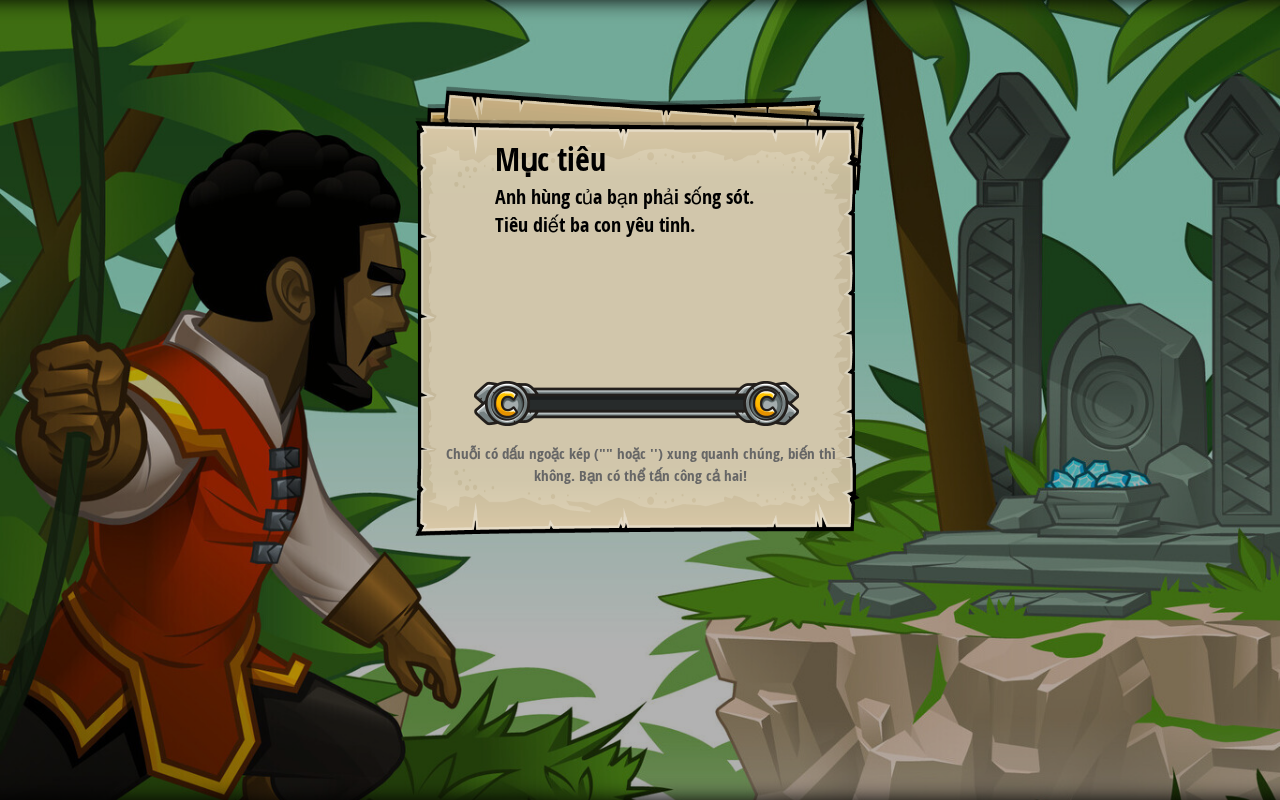 click on "Mục tiêu Anh hùng của bạn phải sống sót. Tiêu diết ba con yêu tinh. Bắt đầu màn chơi Không kết nối được với server Bạn cần mua gói dịch vụ để được chơi cấp độ này. Mua gói nâng cao Bạn cần tham gia một khóa học để chơi màn này. Trở Lại Khóa Học Của Tôi Hãy yêu cầu giáo viên cấp giấy phép cho bạn để bạn có thể tiếp tục chơi CodeCombat! Trở Lại Khóa Học Của Tôi Màn chơi này bị khóa. Trở Lại Khóa Học Của Tôi Chuỗi có dấu ngoặc kép ("" hoặc '') xung quanh chúng, biến thì không. Bạn có thể tấn công cả hai!" at bounding box center [640, 400] 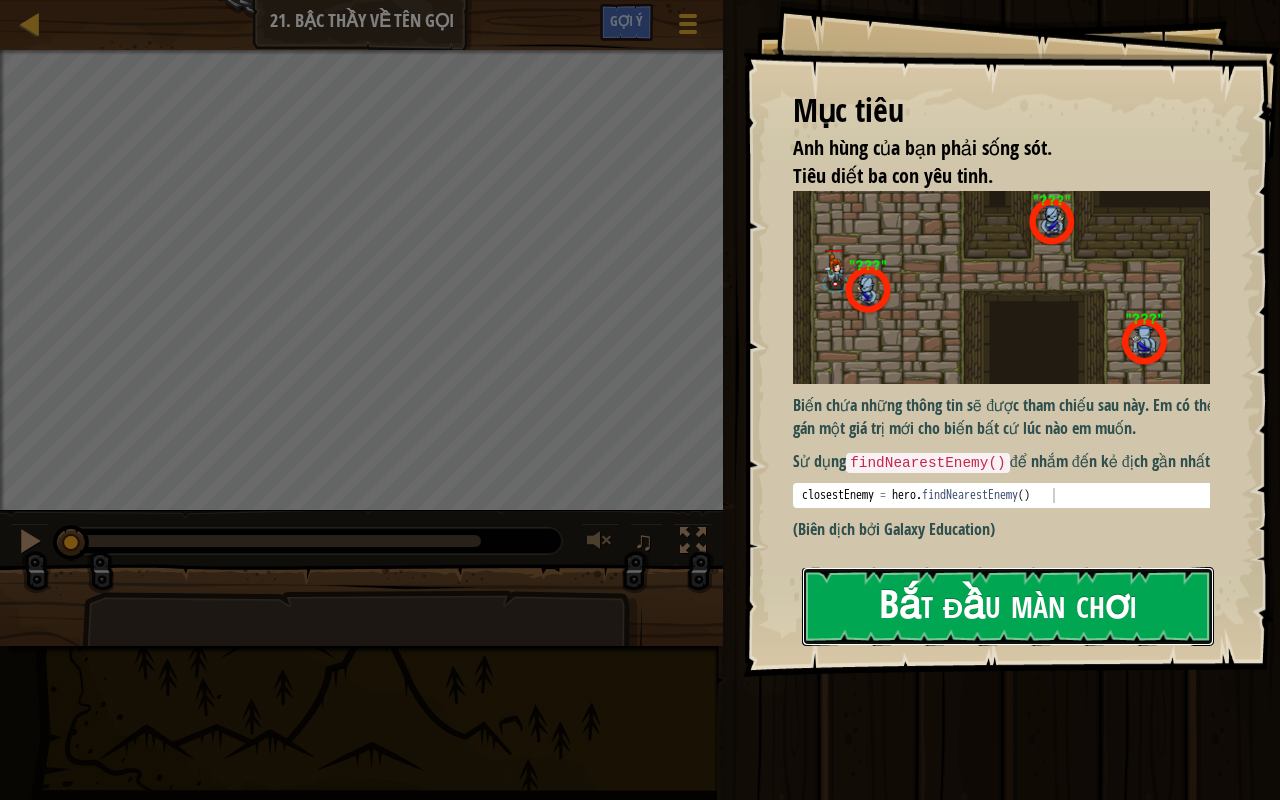 click on "Bắt đầu màn chơi" at bounding box center [1008, 606] 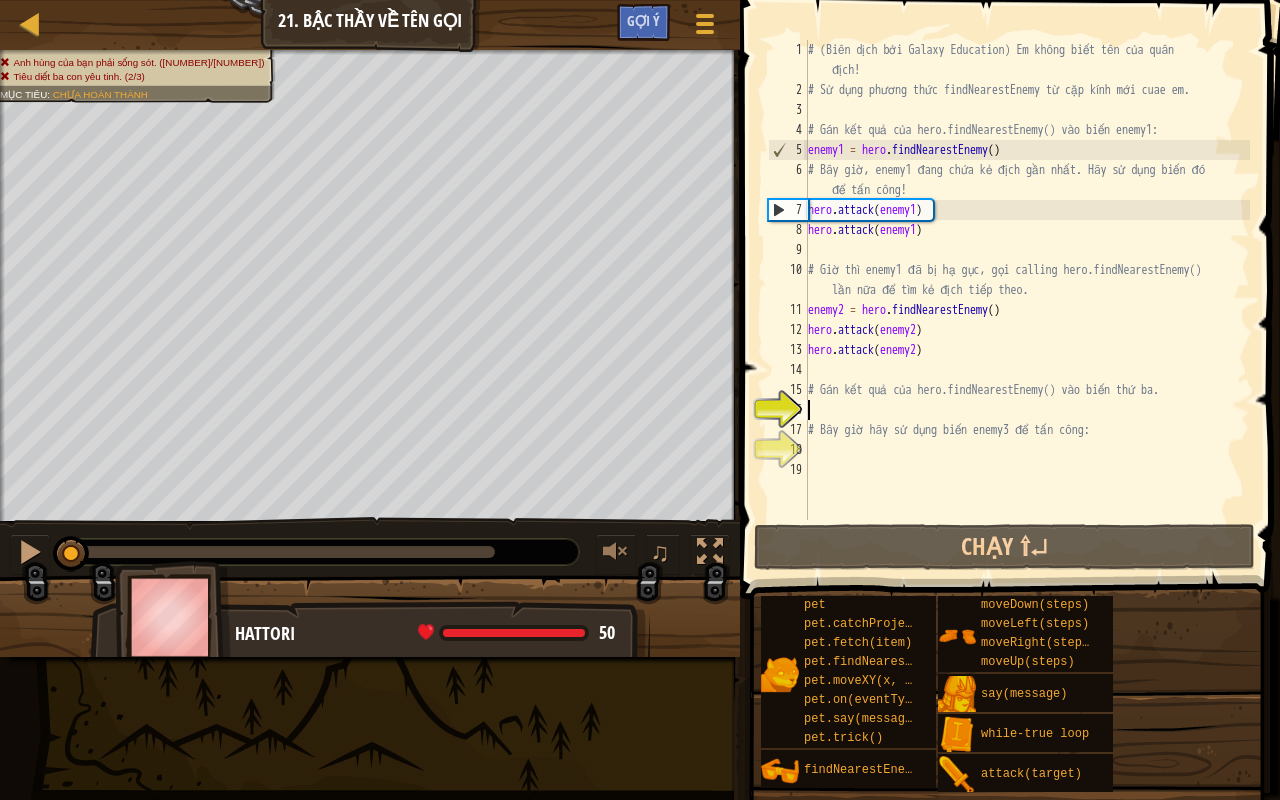 click on "# (Biên dịch bởi Galaxy Education) Em không biết tên của quân       địch! # Sử dụng phương thức findNearestEnemy từ cặp kính mới cuae em. # Gán kết quả của hero.findNearestEnemy() vào biến enemy1: enemy1   =   hero . findNearestEnemy ( ) # Bây giờ, enemy1 đang chứa kẻ địch gần nhất. Hãy sử dụng biến đó       để tấn công! hero . attack ( enemy1 ) hero . attack ( enemy1 ) # Giờ thì enemy1 đã bị hạ gục, gọi calling hero.findNearestEnemy()       lần nữa để tìm kẻ địch tiếp theo. enemy2   =   hero . findNearestEnemy ( ) hero . attack ( enemy2 ) hero . attack ( enemy2 ) # Gán kết quả của hero.findNearestEnemy() vào biến thứ ba. # Bây giờ hãy sử dụng biến enemy3 để tấn công:" at bounding box center [1027, 310] 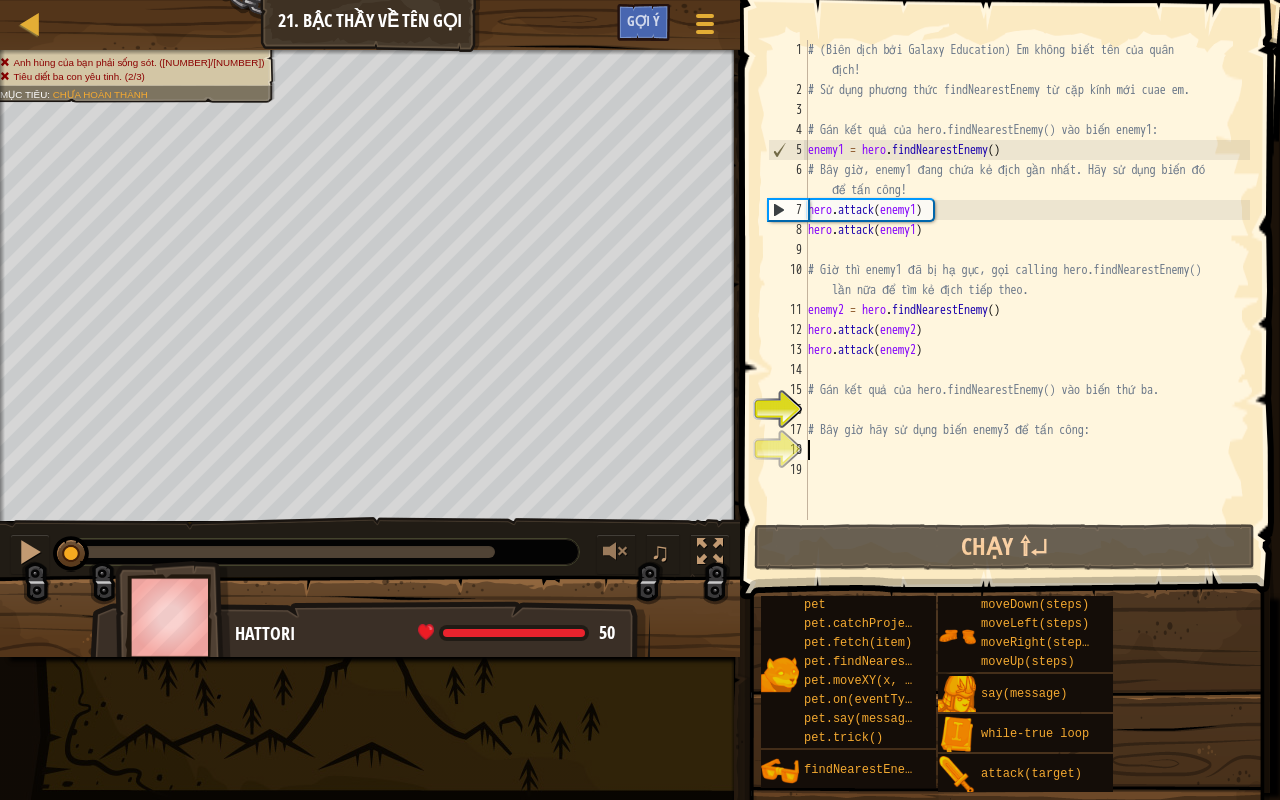 click on "# (Biên dịch bởi Galaxy Education) Em không biết tên của quân       địch! # Sử dụng phương thức findNearestEnemy từ cặp kính mới cuae em. # Gán kết quả của hero.findNearestEnemy() vào biến enemy1: enemy1   =   hero . findNearestEnemy ( ) # Bây giờ, enemy1 đang chứa kẻ địch gần nhất. Hãy sử dụng biến đó       để tấn công! hero . attack ( enemy1 ) hero . attack ( enemy1 ) # Giờ thì enemy1 đã bị hạ gục, gọi calling hero.findNearestEnemy()       lần nữa để tìm kẻ địch tiếp theo. enemy2   =   hero . findNearestEnemy ( ) hero . attack ( enemy2 ) hero . attack ( enemy2 ) # Gán kết quả của hero.findNearestEnemy() vào biến thứ ba. # Bây giờ hãy sử dụng biến enemy3 để tấn công:" at bounding box center [1027, 310] 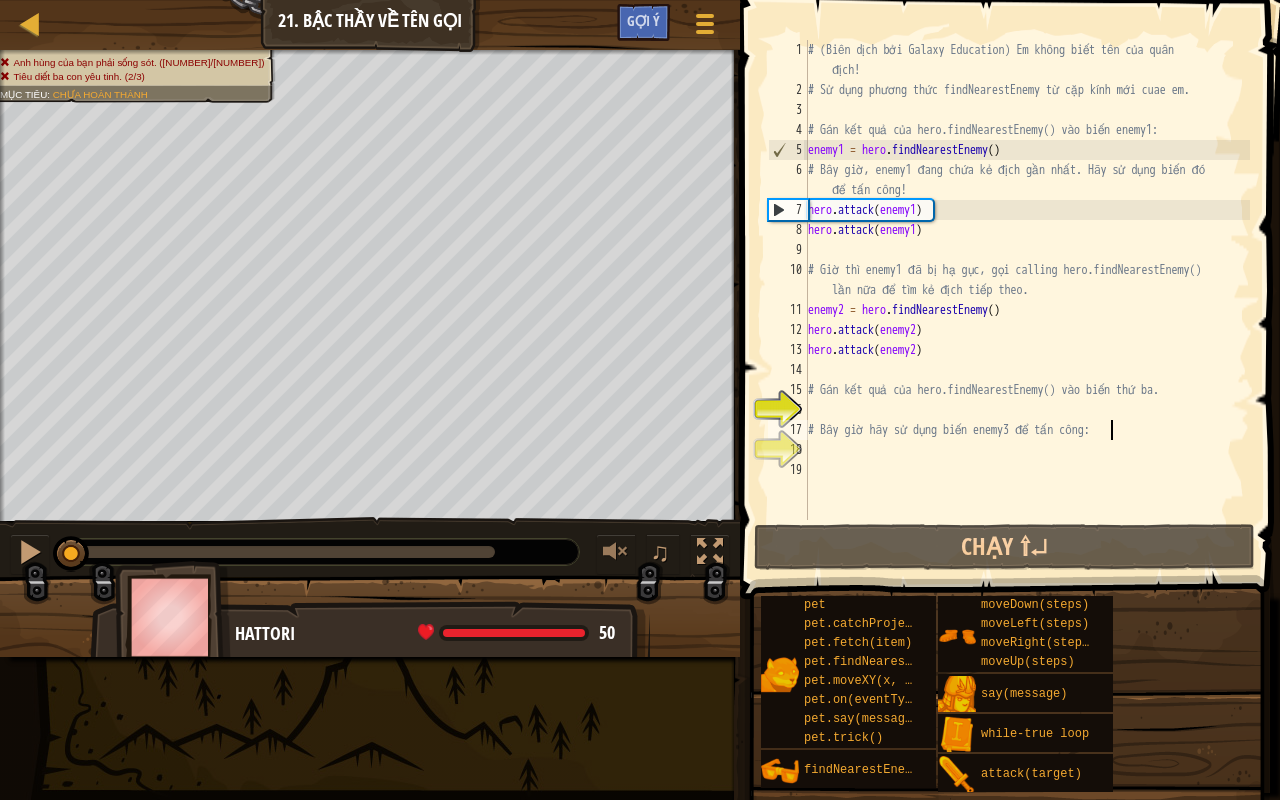 click on "# (Biên dịch bởi Galaxy Education) Em không biết tên của quân       địch! # Sử dụng phương thức findNearestEnemy từ cặp kính mới cuae em. # Gán kết quả của hero.findNearestEnemy() vào biến enemy1: enemy1   =   hero . findNearestEnemy ( ) # Bây giờ, enemy1 đang chứa kẻ địch gần nhất. Hãy sử dụng biến đó       để tấn công! hero . attack ( enemy1 ) hero . attack ( enemy1 ) # Giờ thì enemy1 đã bị hạ gục, gọi calling hero.findNearestEnemy()       lần nữa để tìm kẻ địch tiếp theo. enemy2   =   hero . findNearestEnemy ( ) hero . attack ( enemy2 ) hero . attack ( enemy2 ) # Gán kết quả của hero.findNearestEnemy() vào biến thứ ba. # Bây giờ hãy sử dụng biến enemy3 để tấn công:" at bounding box center [1027, 310] 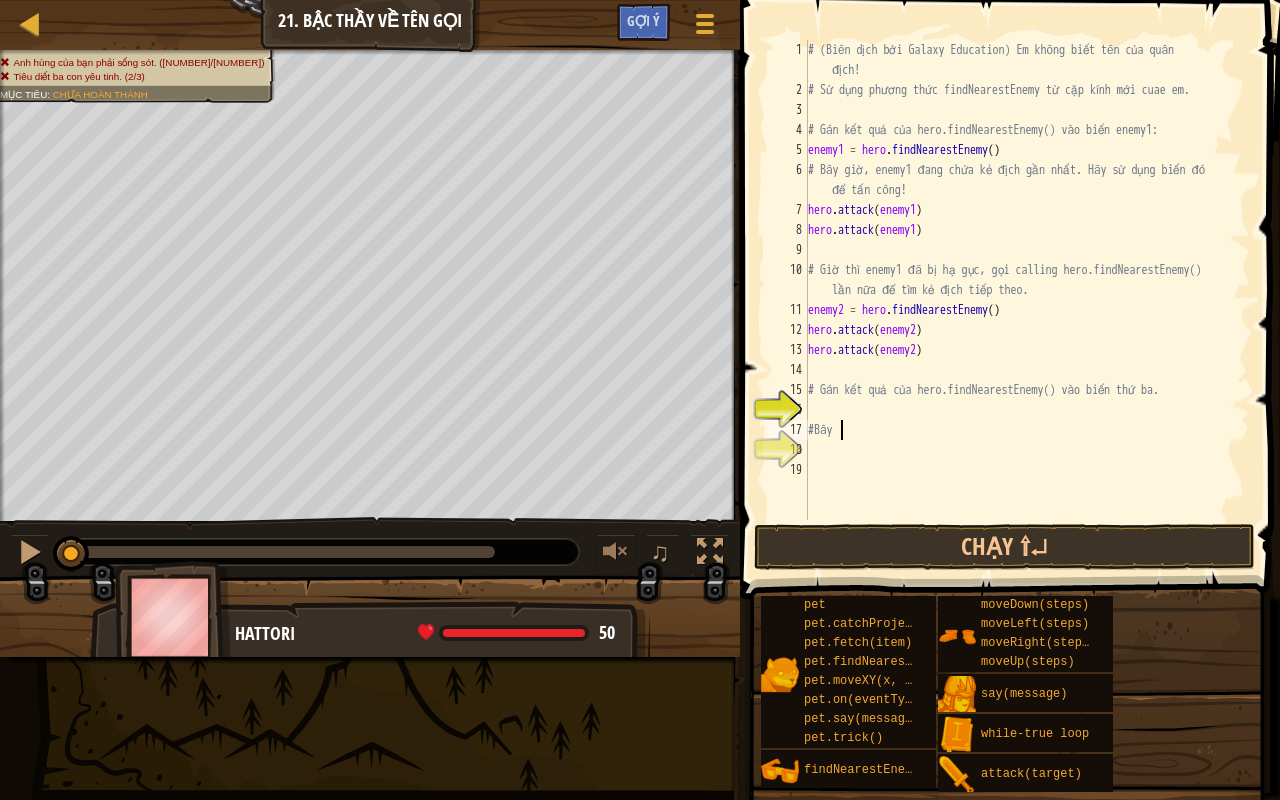 type on "#" 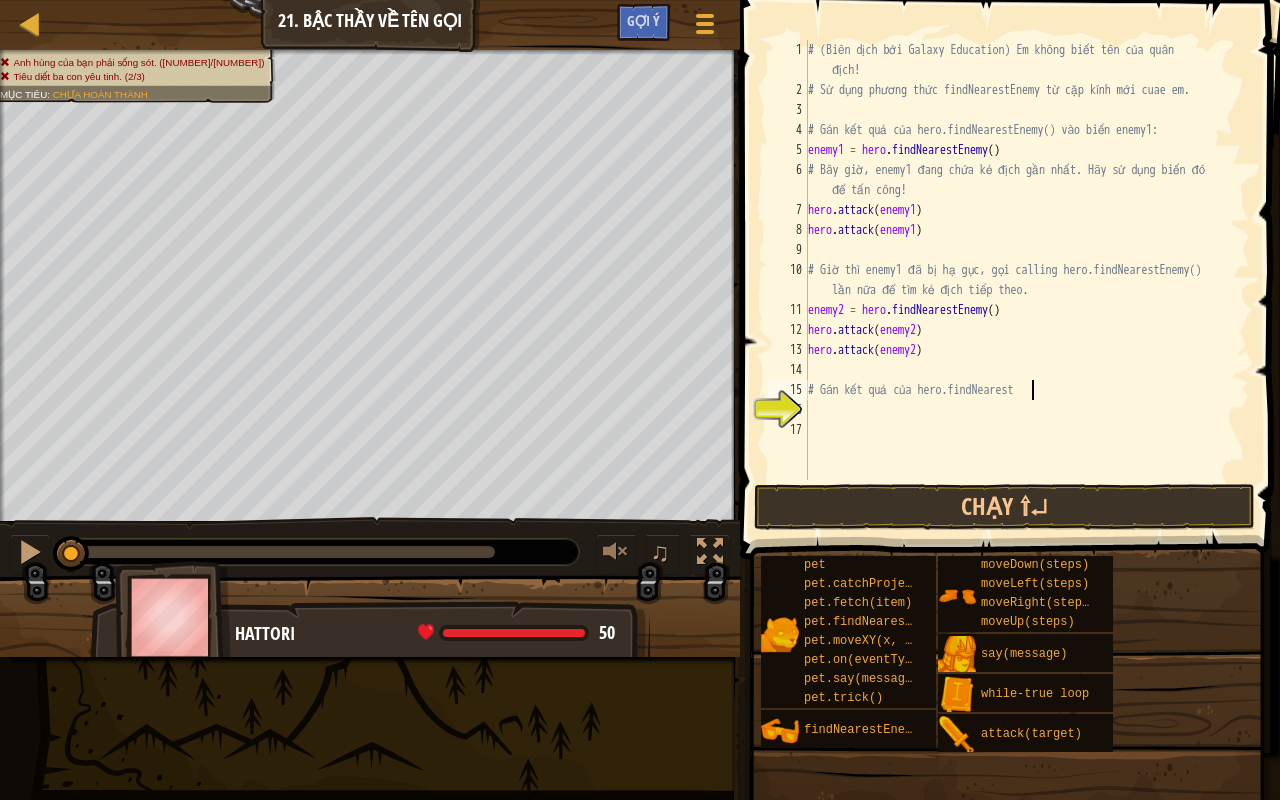 click on "Bản đồ Giới thiệu chung về Khoa học máy tính 21. Bậc thầy về tên gọi Tuỳ chọn Xong Gợi ý 1     הההההההההההההההההההההההההההההההההההההההההההההההההההההההההההההההההההההההההההההההההההההההההההההההההההההההההההההההההההההההההההההההההההההההההההההההההההההההההההההההההההההההההההההההההההההההההההההההההההההההההההההההההההההההההההההההההההההההההההההההההההההההההההההההה XXXXXXXXXXXXXXXXXXXXXXXXXXXXXXXXXXXXXXXXXXXXXXXXXXXXXXXXXXXXXXXXXXXXXXXXXXXXXXXXXXXXXXXXXXXXXXXXXXXXXXXXXXXXXXXXXXXXXXXXXXXXXXXXXXXXXXXXXXXXXXXXXXXXXXXXXXXXXXXXXXXXXXXXXXXXXXXXXXXXXXXXXXXXXXXXXXXXXXXXXXXXXXXXXXXXXXXXXXXXXXXXXXXXXXXXXXXXXXXXXXXXXXXXXXXXXXXX Giải pháp × Gợi ý Video # Gán kết quả của hero.findNearest 1 2 3 4 5 6 7 8 9 10 11 12 13 14 15 16 17" at bounding box center (640, 400) 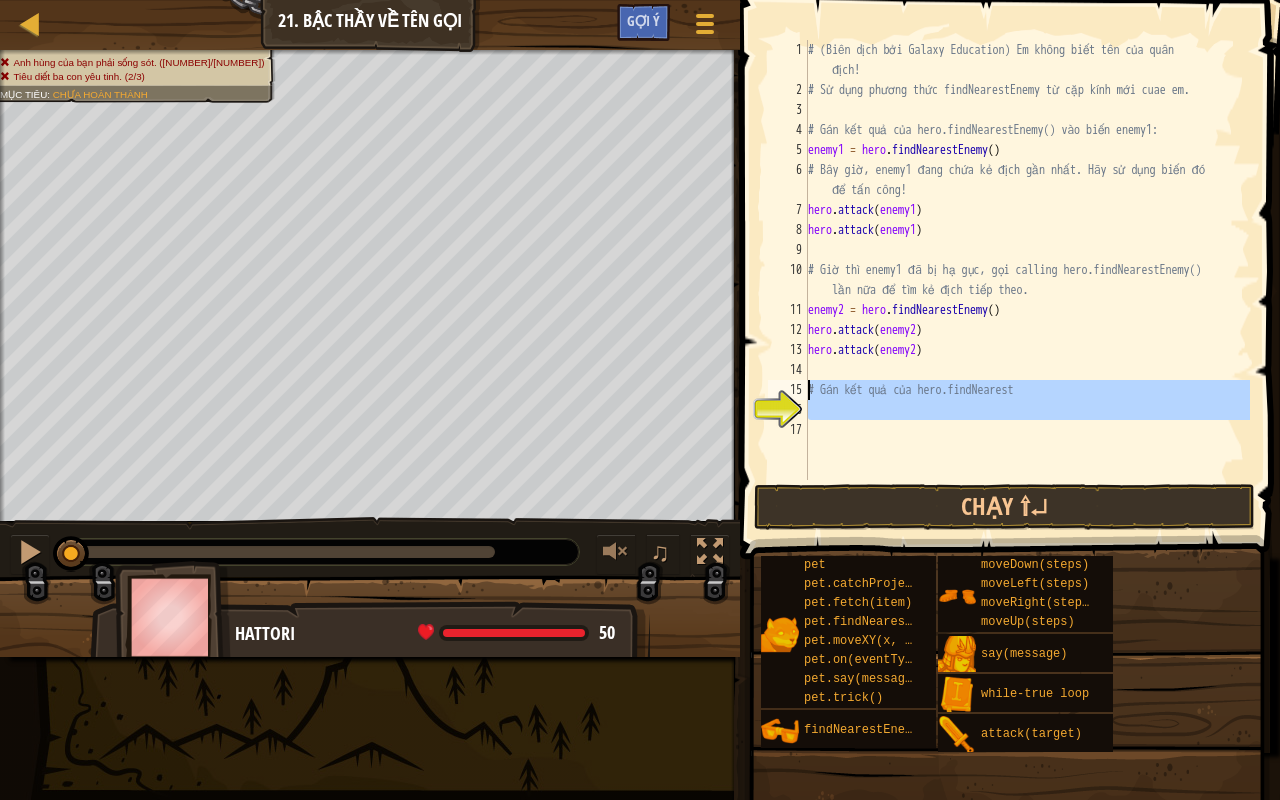 drag, startPoint x: 1092, startPoint y: 422, endPoint x: 792, endPoint y: 390, distance: 301.70184 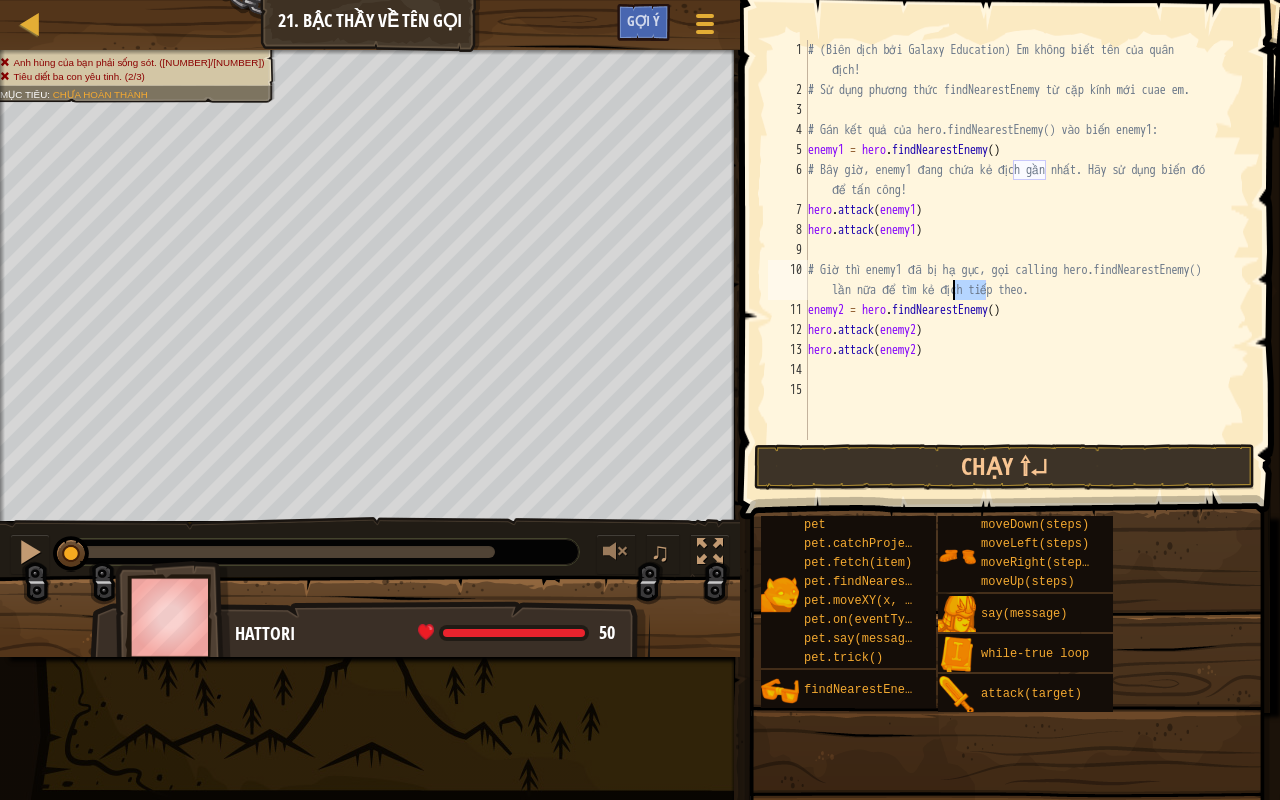 drag, startPoint x: 983, startPoint y: 280, endPoint x: 1036, endPoint y: 300, distance: 56.648037 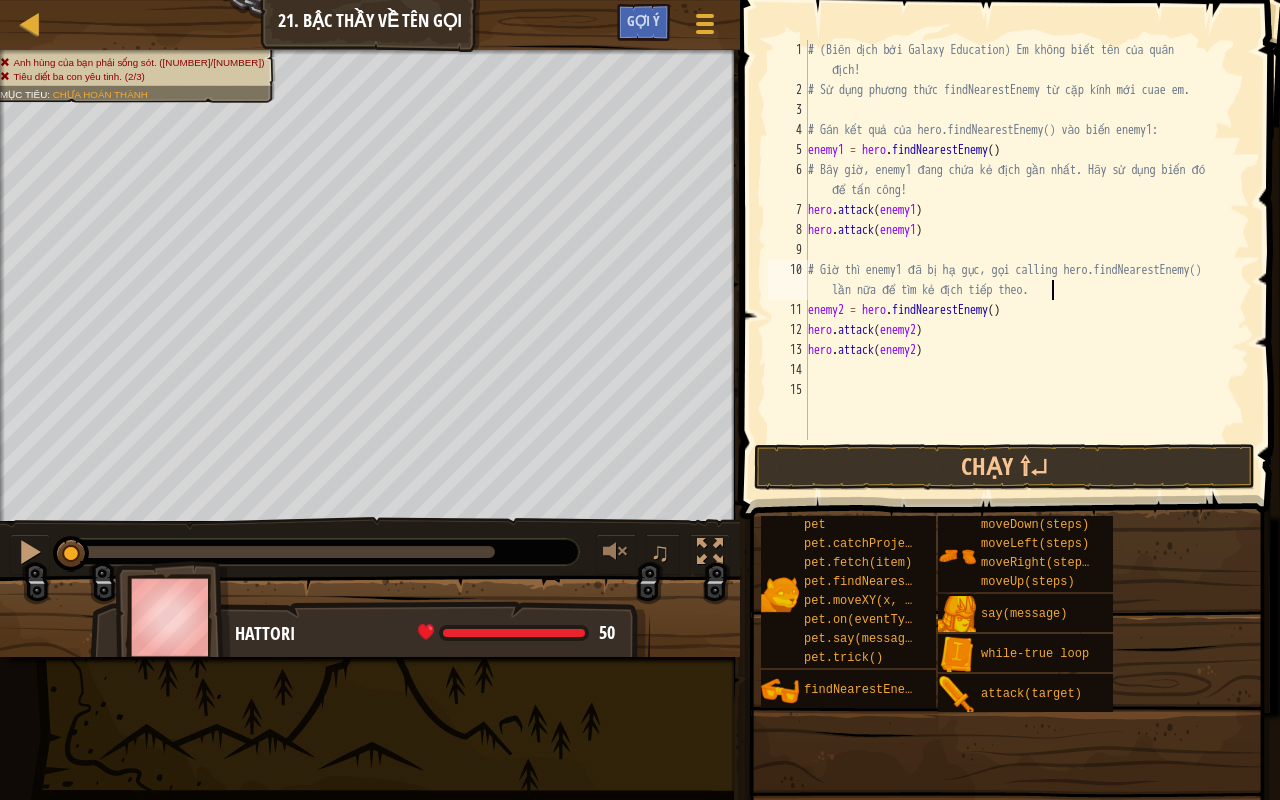 click on "# (Biên dịch bởi Galaxy Education) Em không biết tên của quân       địch! # Sử dụng phương thức findNearestEnemy từ cặp kính mới cuae em. # Gán kết quả của hero.findNearestEnemy() vào biến enemy1: enemy1   =   hero . findNearestEnemy ( ) # Bây giờ, enemy1 đang chứa kẻ địch gần nhất. Hãy sử dụng biến đó       để tấn công! hero . attack ( enemy1 ) hero . attack ( enemy1 ) # Giờ thì enemy1 đã bị hạ gục, gọi calling hero.findNearestEnemy()       lần nữa để tìm kẻ địch tiếp theo. enemy2   =   hero . findNearestEnemy ( ) hero . attack ( enemy2 ) hero . attack ( enemy2 )" at bounding box center [1027, 270] 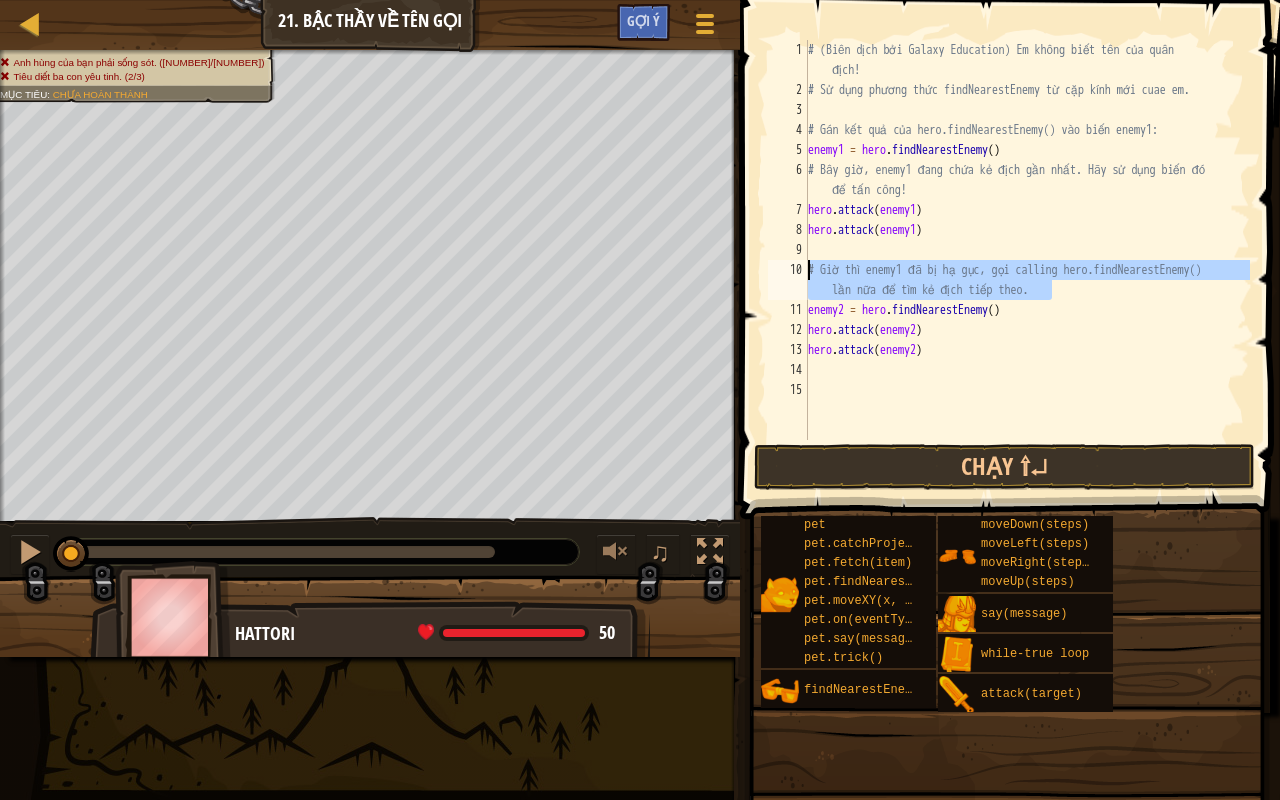 drag, startPoint x: 1055, startPoint y: 293, endPoint x: 772, endPoint y: 263, distance: 284.58566 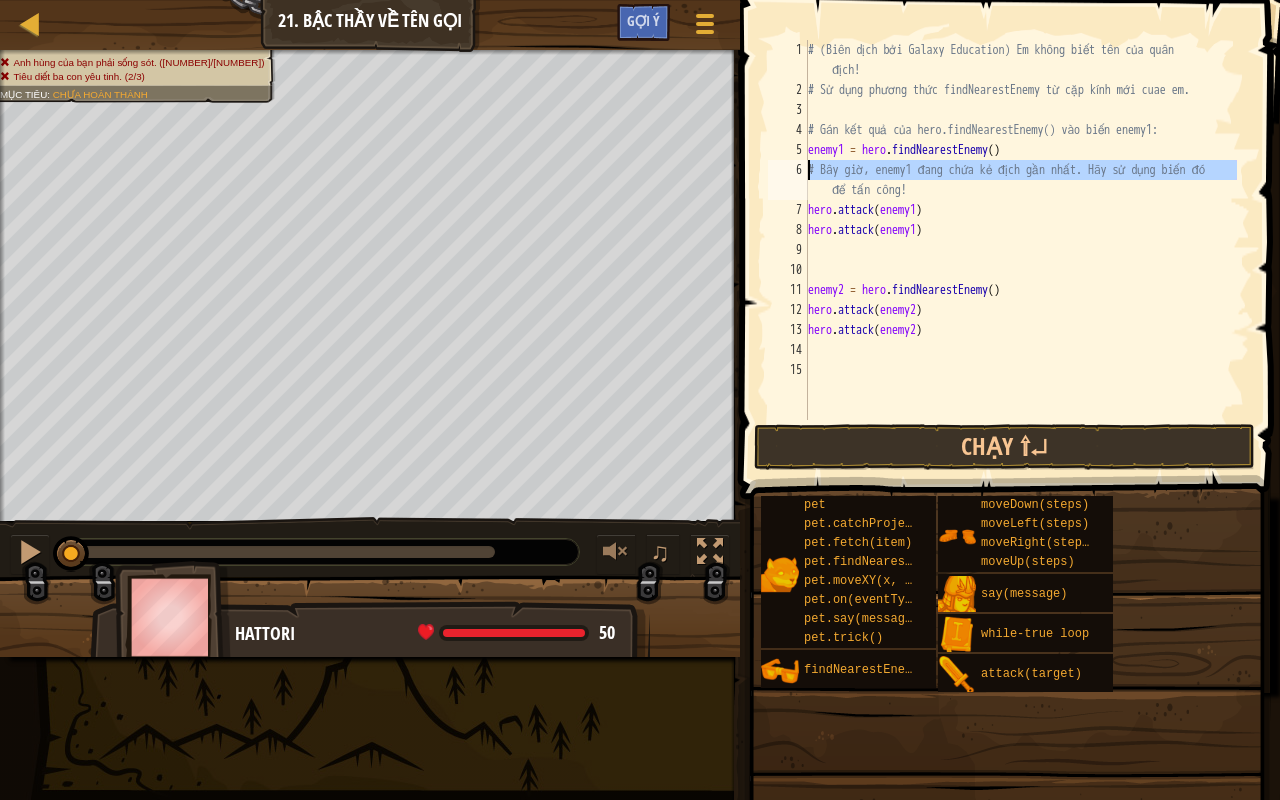 drag, startPoint x: 1240, startPoint y: 172, endPoint x: 795, endPoint y: 162, distance: 445.11234 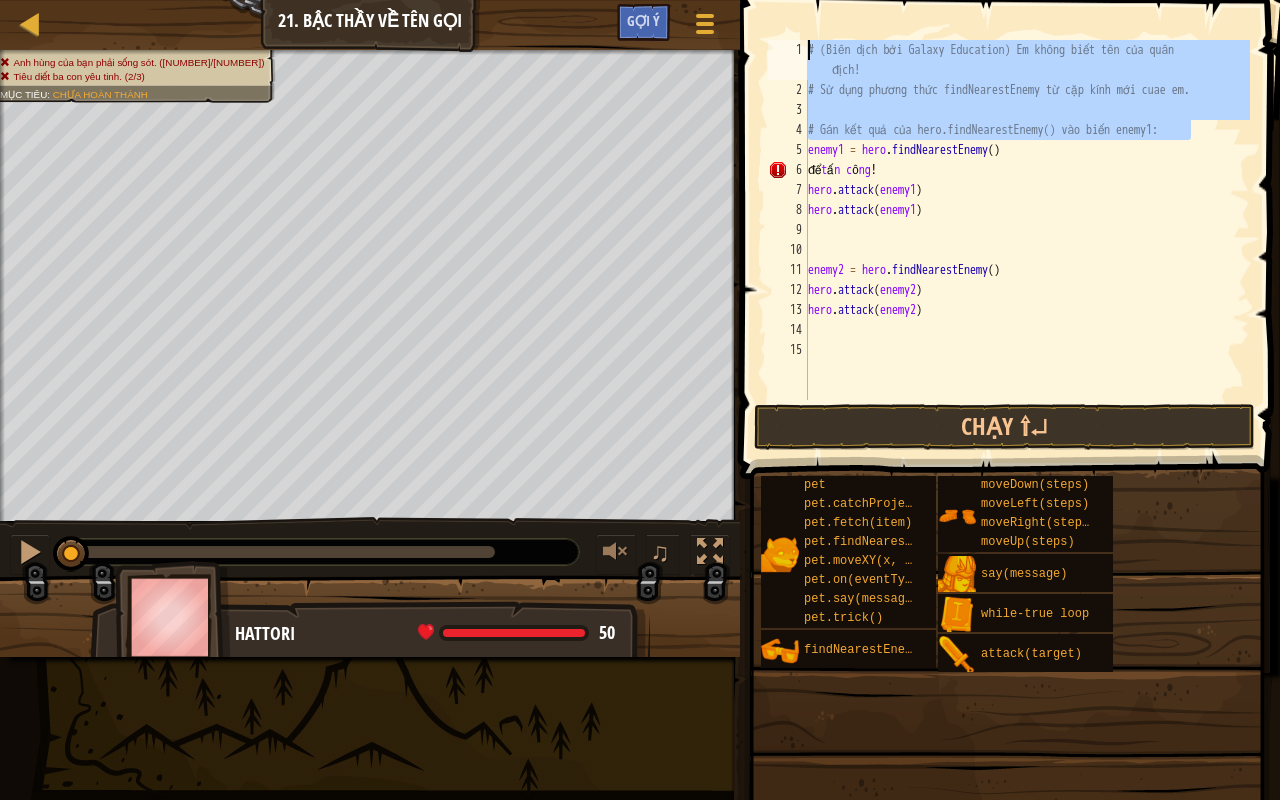 drag, startPoint x: 1205, startPoint y: 128, endPoint x: 780, endPoint y: 0, distance: 443.85696 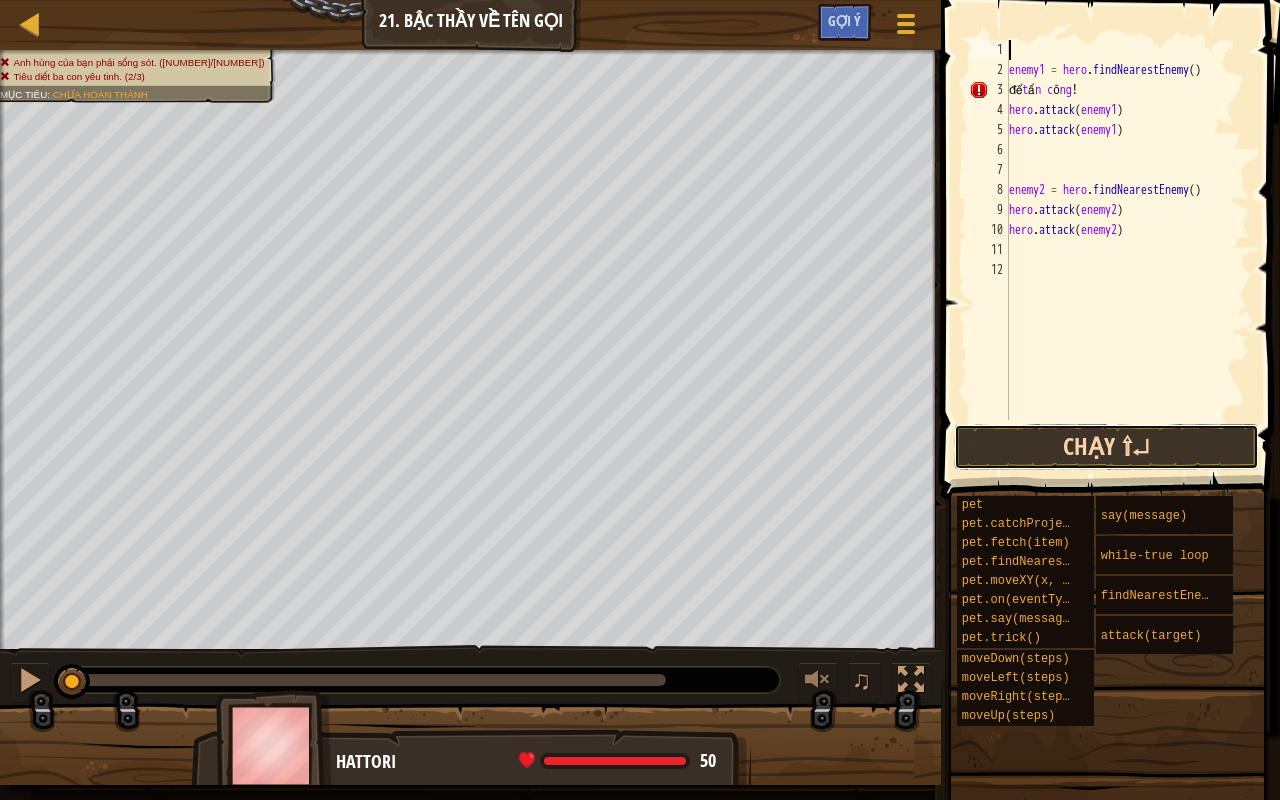 click on "Chạy ⇧↵" at bounding box center [1106, 447] 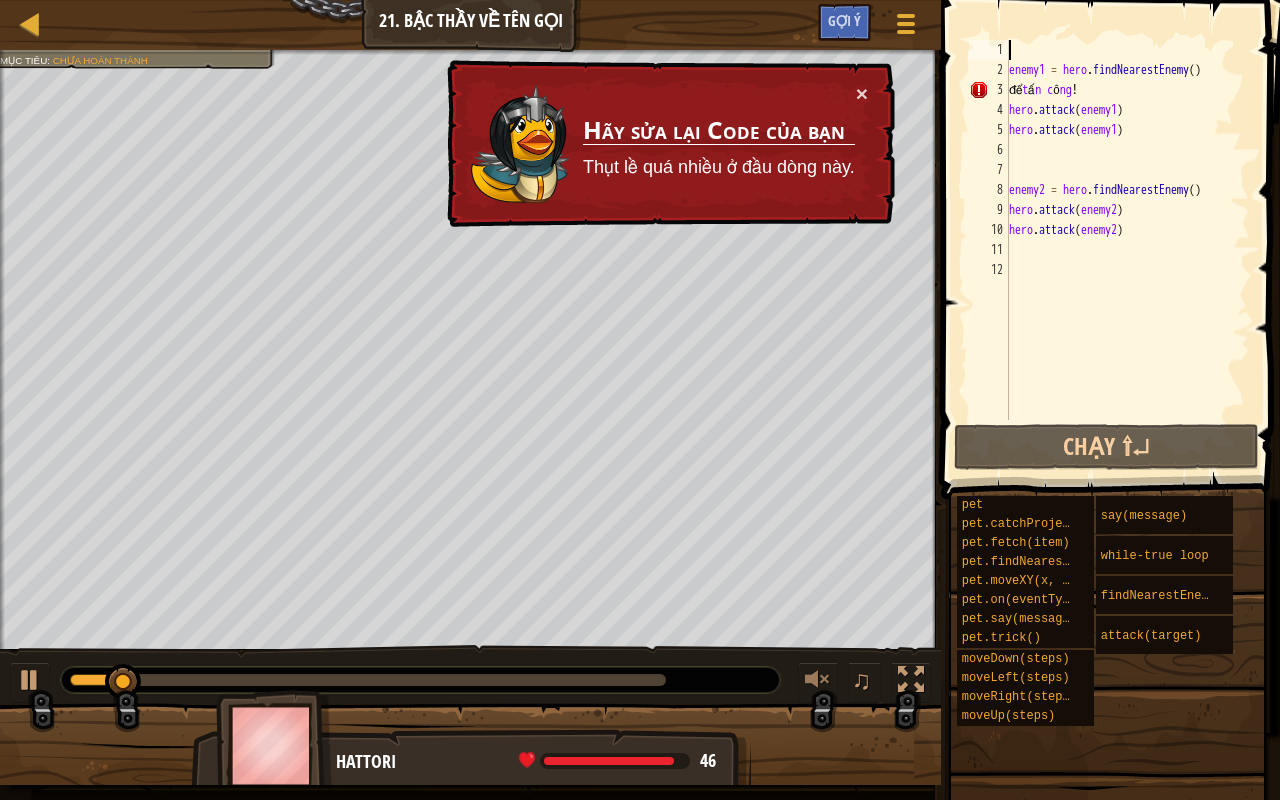 click on "enemy1   =   hero . findNearestEnemy ( )  để  t ấ n   c ô ng ! hero . attack ( enemy1 ) hero . attack ( enemy1 ) enemy2   =   hero . findNearestEnemy ( ) hero . attack ( enemy2 ) hero . attack ( enemy2 )" at bounding box center (1127, 250) 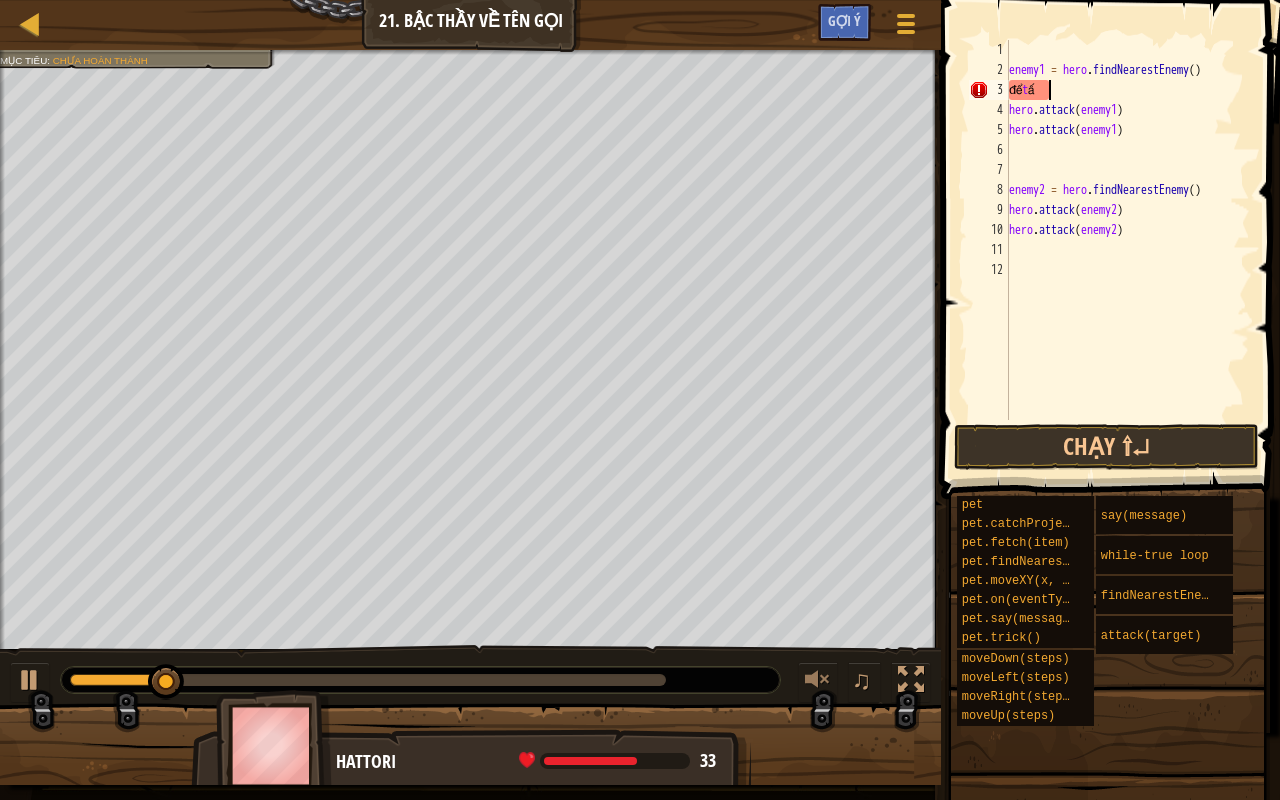 type on "đ" 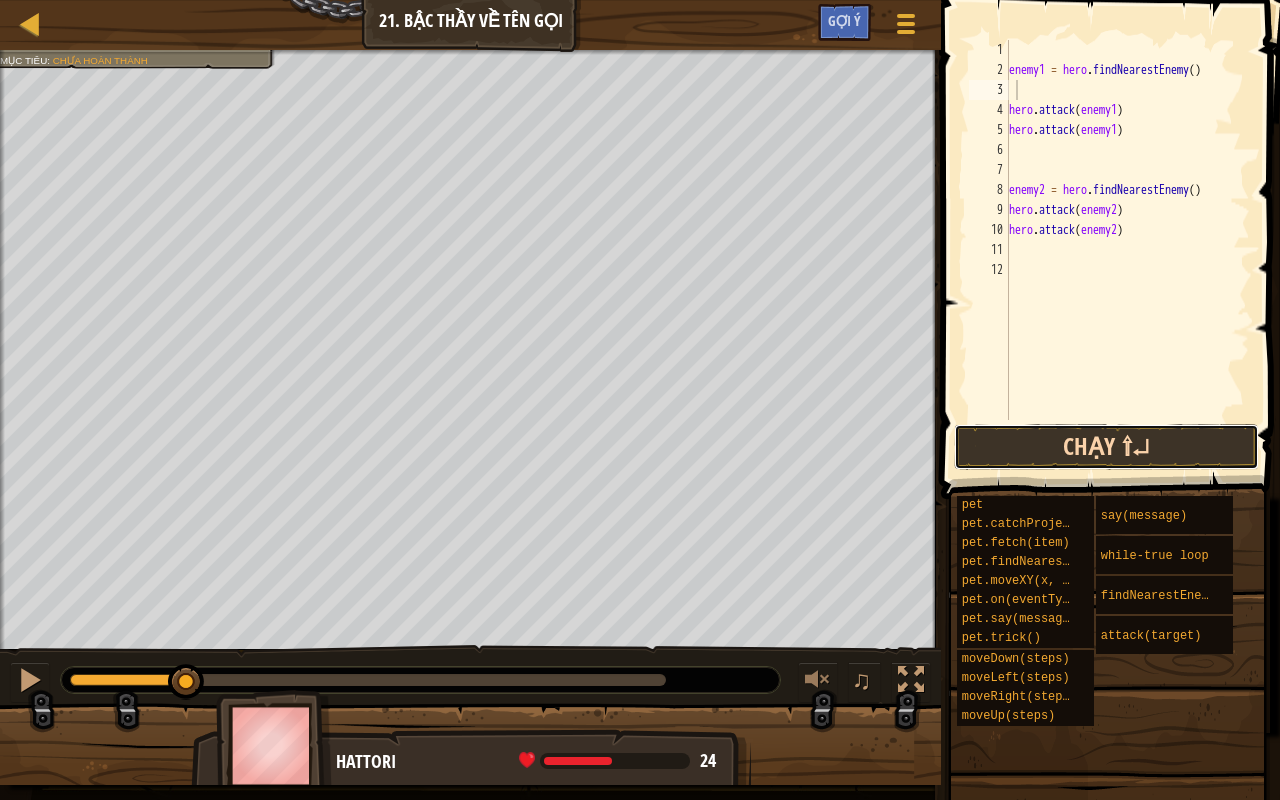 click on "Chạy ⇧↵" at bounding box center (1106, 447) 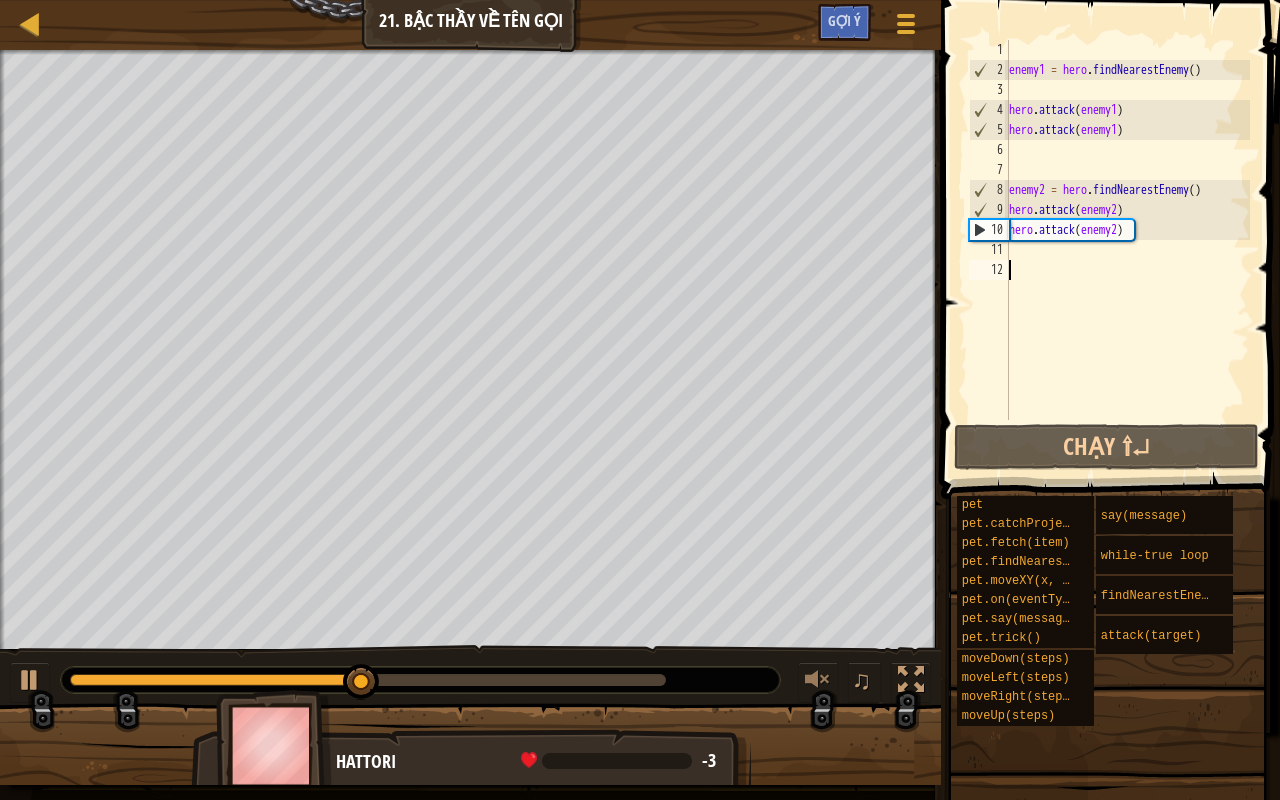 click on "enemy1   =   hero . findNearestEnemy ( )   hero . attack ( enemy1 ) hero . attack ( enemy1 ) enemy2   =   hero . findNearestEnemy ( ) hero . attack ( enemy2 ) hero . attack ( enemy2 )" at bounding box center [1127, 250] 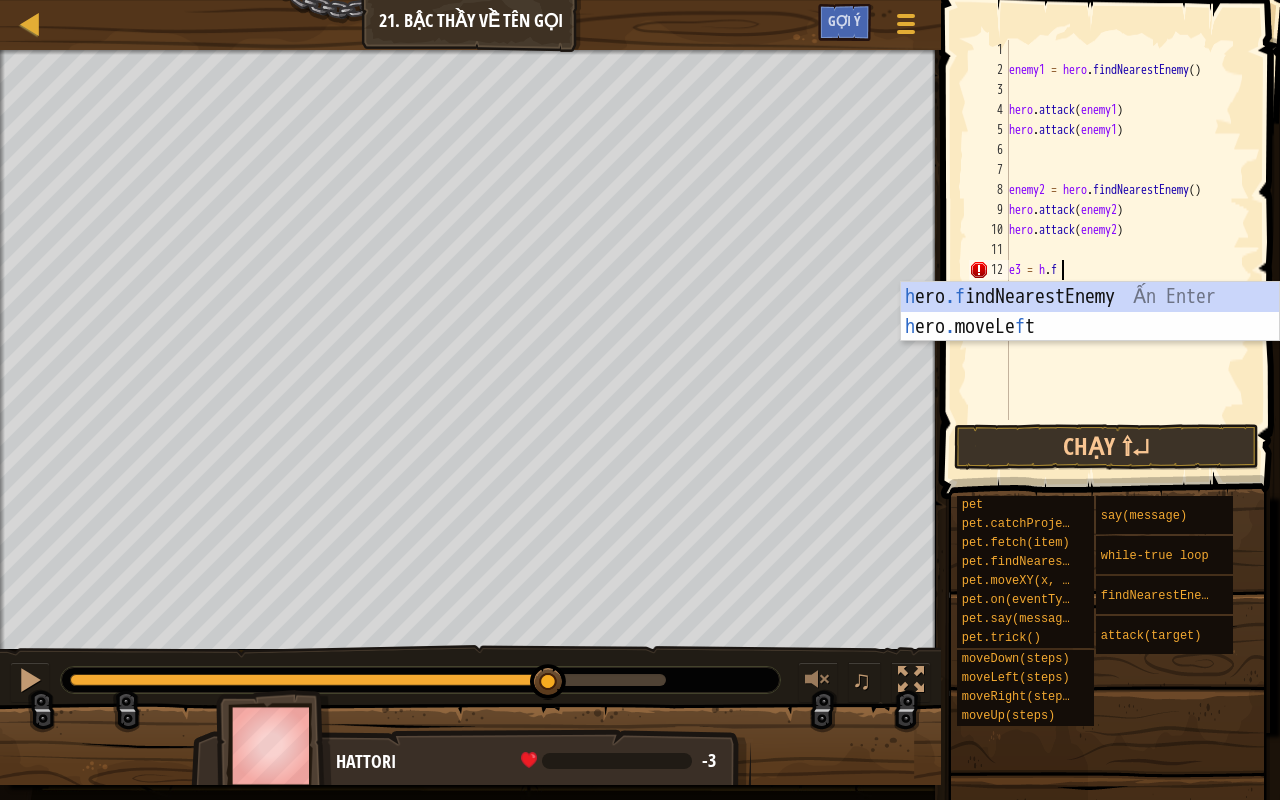 scroll, scrollTop: 9, scrollLeft: 3, axis: both 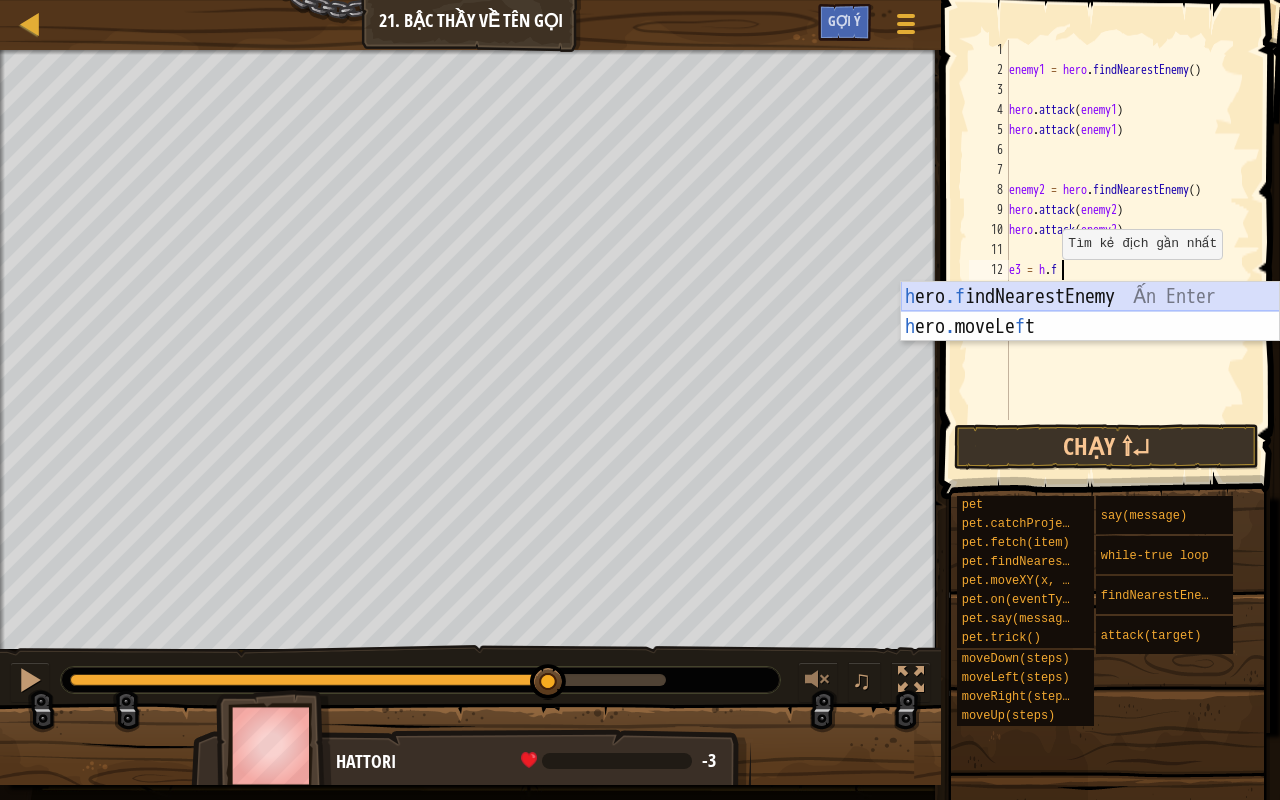 click on "h ero .f indNearestEnemy Ấn Enter h ero . moveLe f t Ấn Enter" at bounding box center (1090, 342) 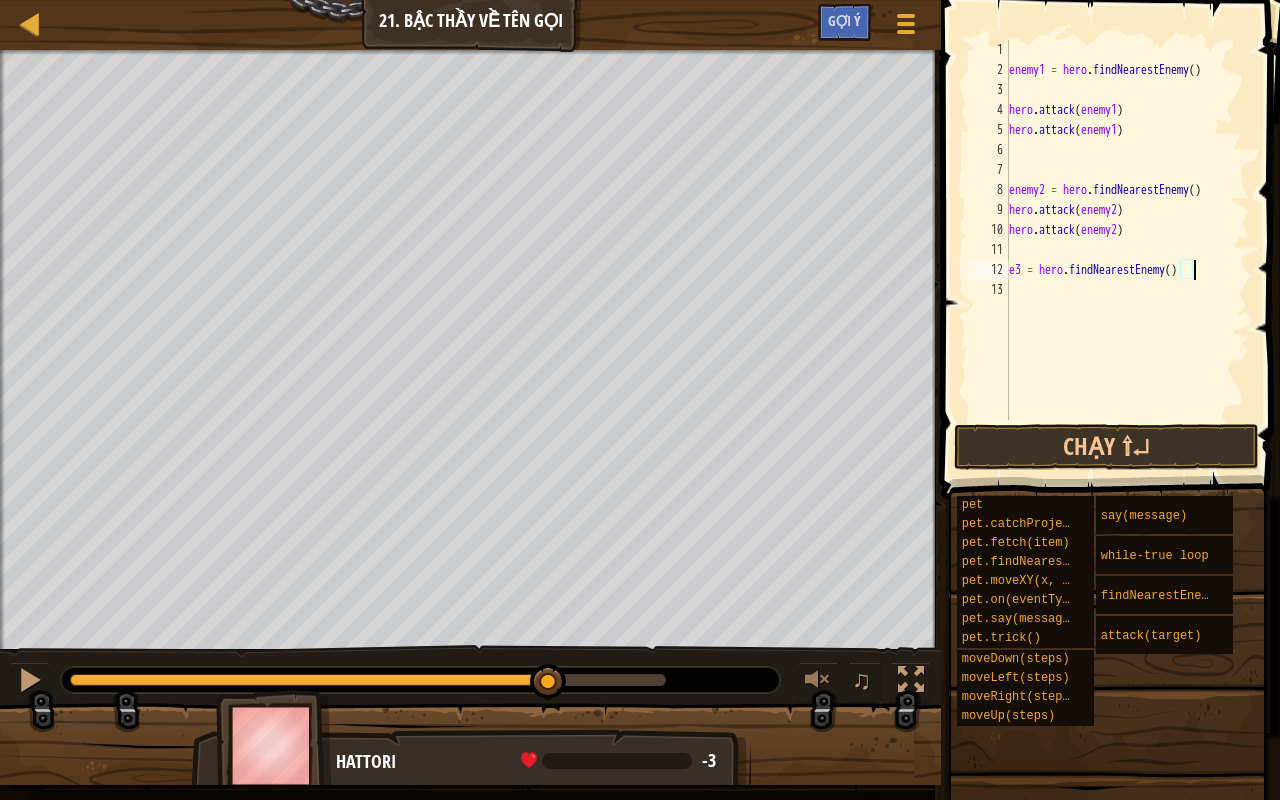type on "e3 = hero.findNearestEnemy()" 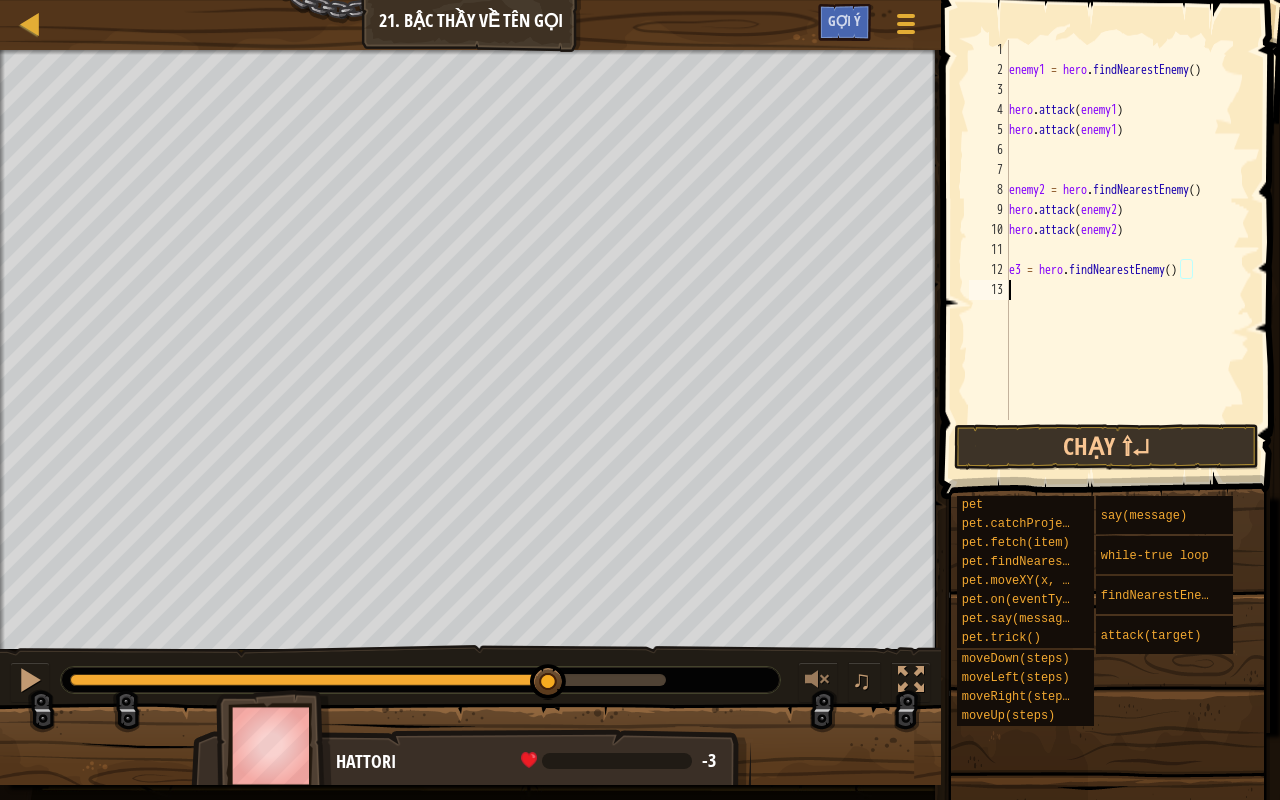 click on "enemy1   =   hero . findNearestEnemy ( )   hero . attack ( enemy1 ) hero . attack ( enemy1 ) enemy2   =   hero . findNearestEnemy ( ) hero . attack ( enemy2 ) hero . attack ( enemy2 ) e3   =   hero . findNearestEnemy ( )" at bounding box center (1127, 250) 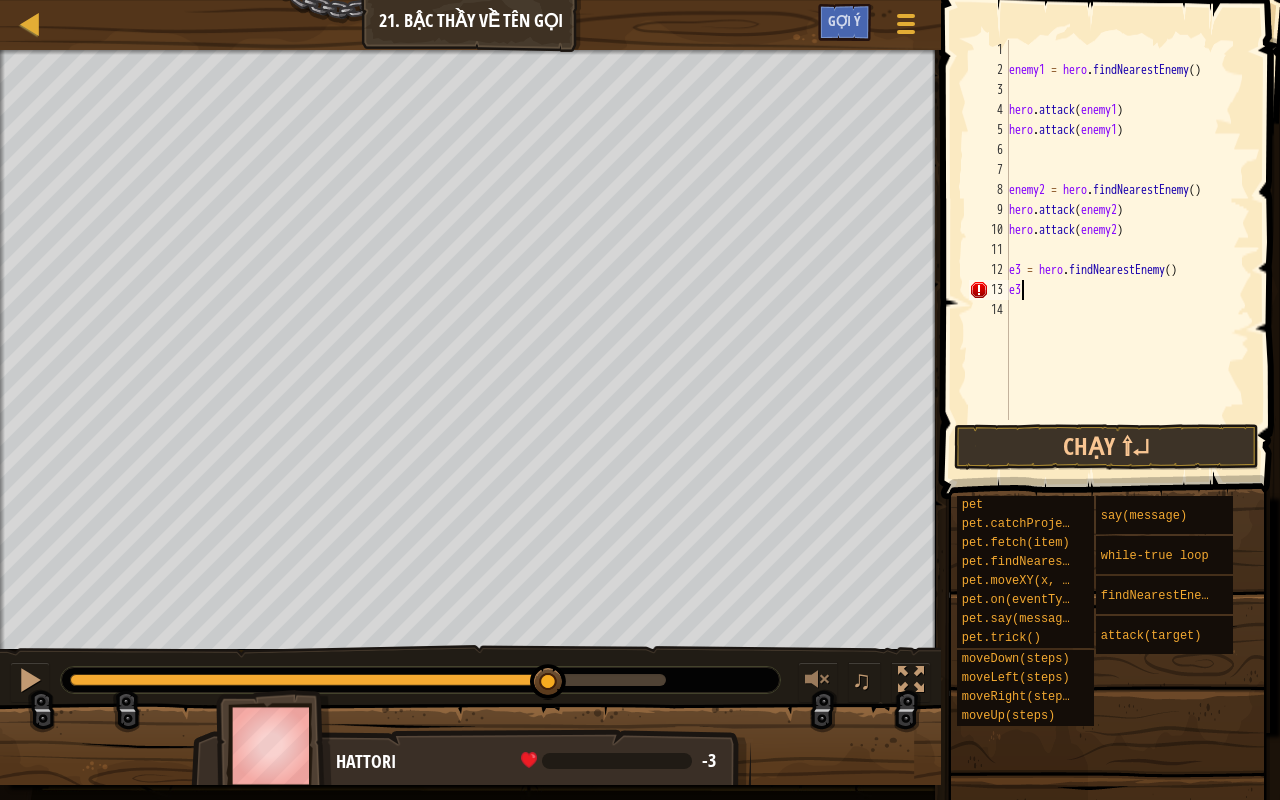 scroll, scrollTop: 9, scrollLeft: 0, axis: vertical 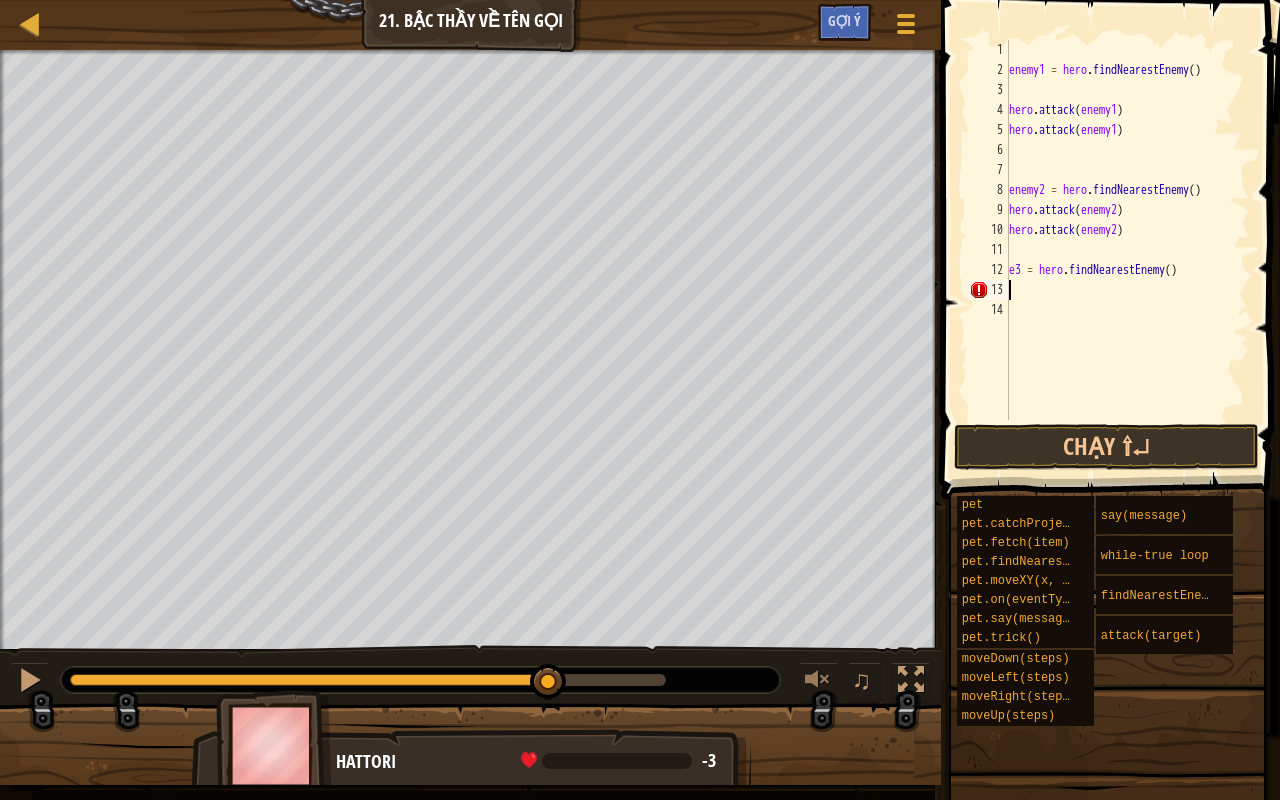 type on "e3 = hero.findNearestEnemy()" 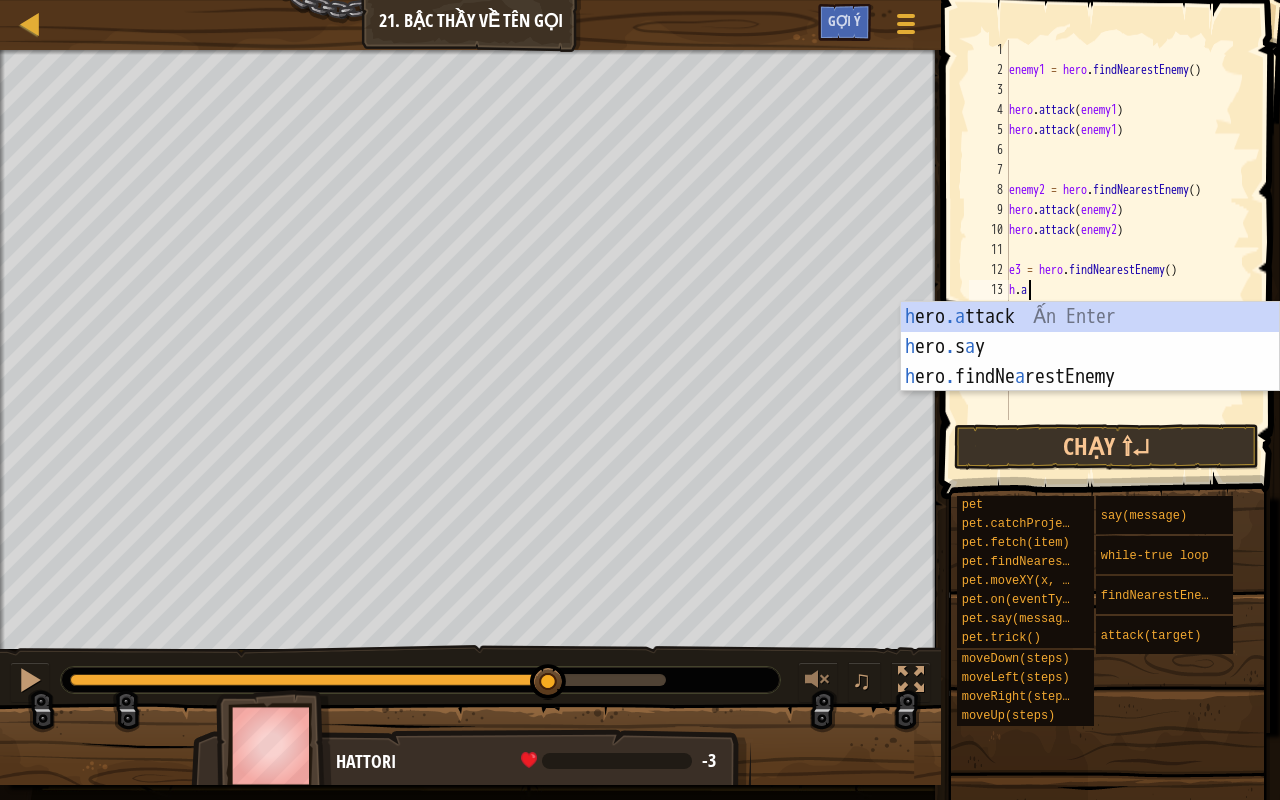scroll, scrollTop: 9, scrollLeft: 0, axis: vertical 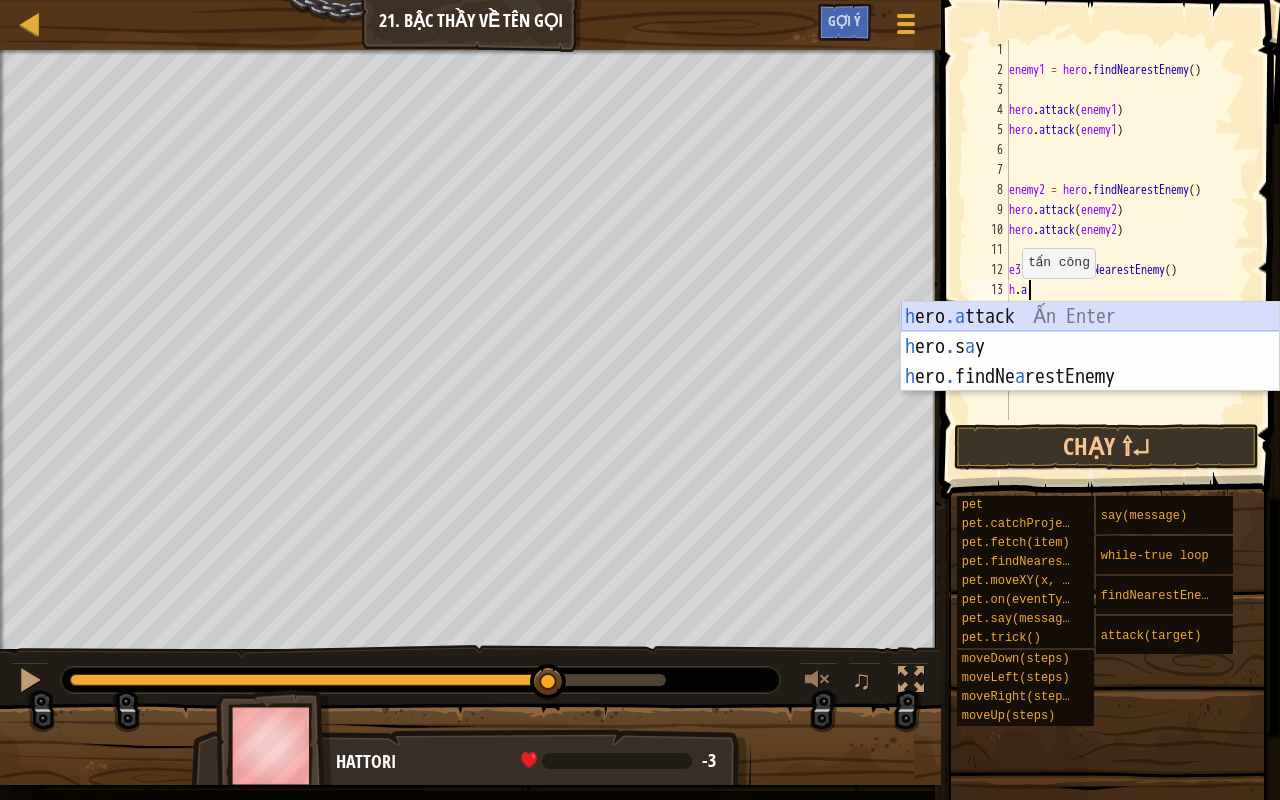 click on "h ero .a ttack Ấn Enter h ero . s a y Ấn Enter h ero . findNe a restEnemy Ấn Enter" at bounding box center (1090, 377) 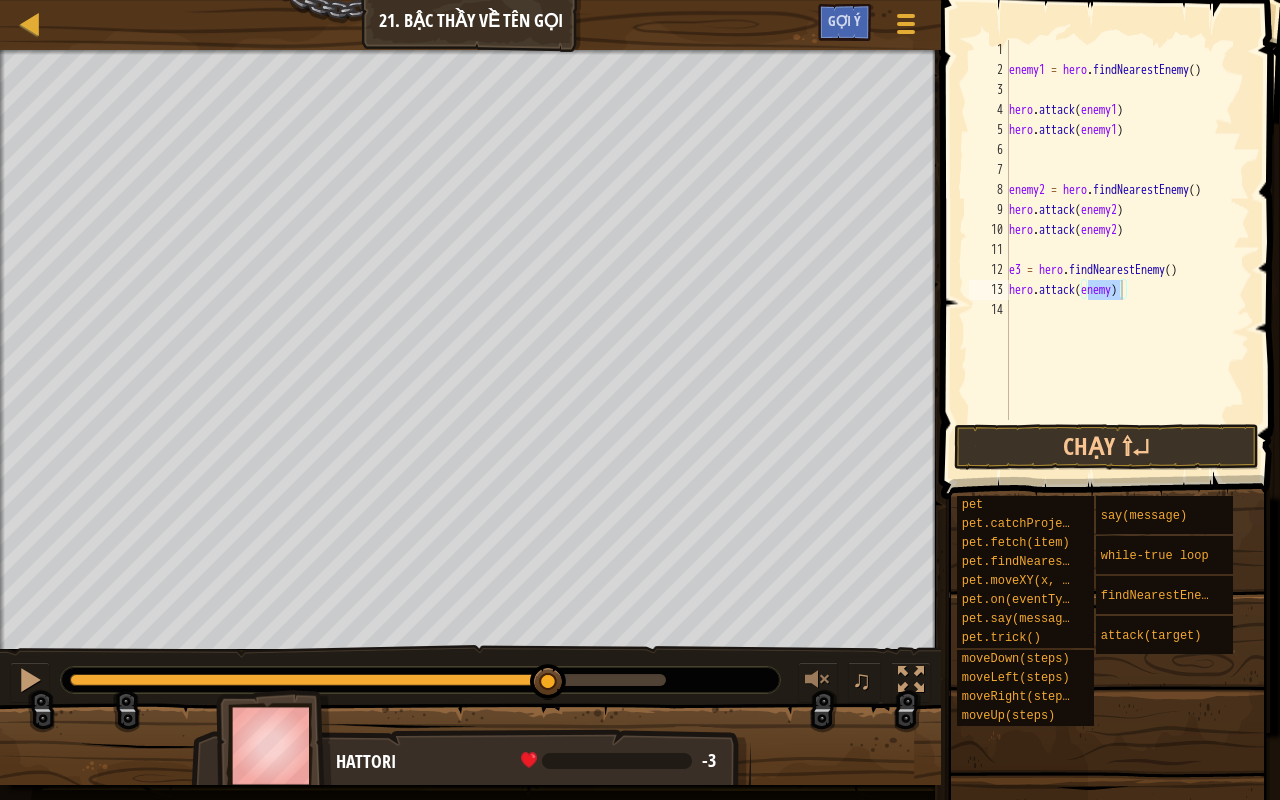 click on "enemy1   =   hero . findNearestEnemy ( )   hero . attack ( enemy1 ) hero . attack ( enemy1 ) enemy2   =   hero . findNearestEnemy ( ) hero . attack ( enemy2 ) hero . attack ( enemy2 ) e3   =   hero . findNearestEnemy ( ) hero . attack ( enemy )" at bounding box center [1127, 230] 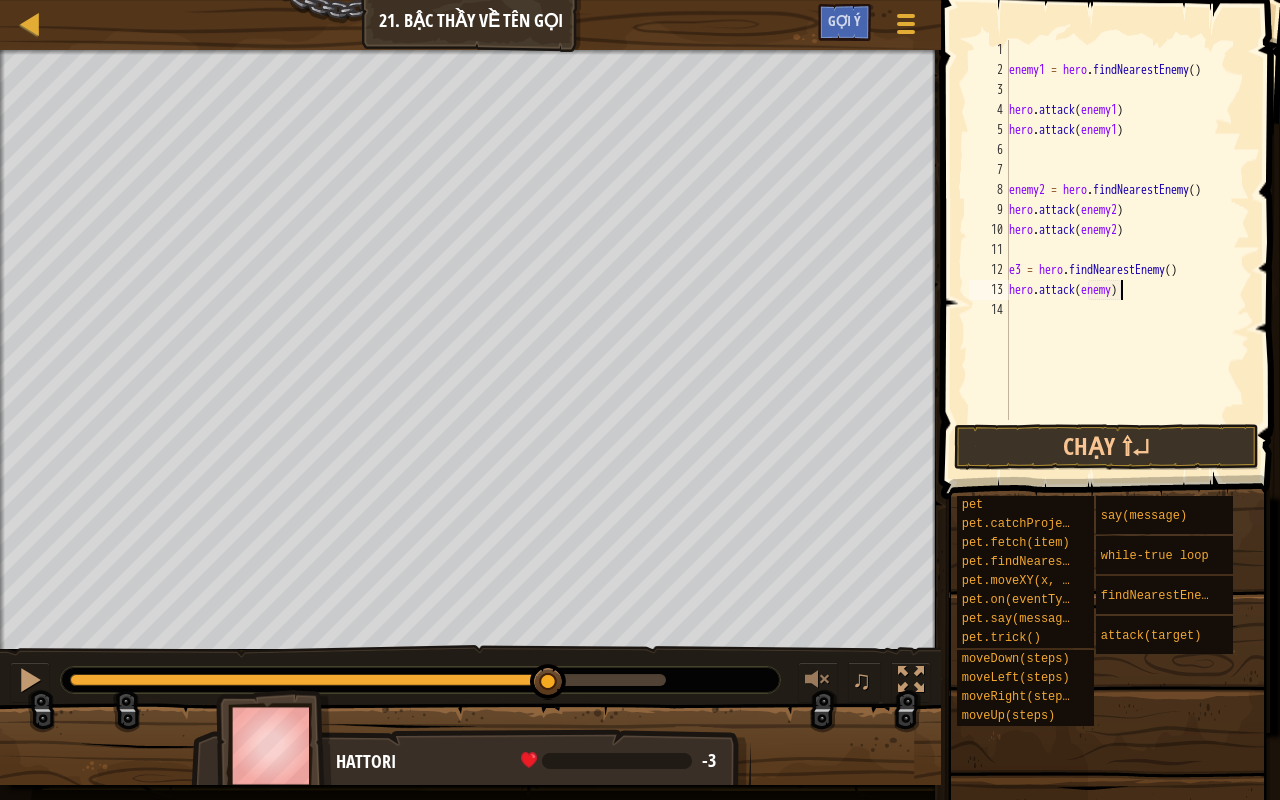 click on "enemy1   =   hero . findNearestEnemy ( )   hero . attack ( enemy1 ) hero . attack ( enemy1 ) enemy2   =   hero . findNearestEnemy ( ) hero . attack ( enemy2 ) hero . attack ( enemy2 ) e3   =   hero . findNearestEnemy ( ) hero . attack ( enemy )" at bounding box center (1127, 250) 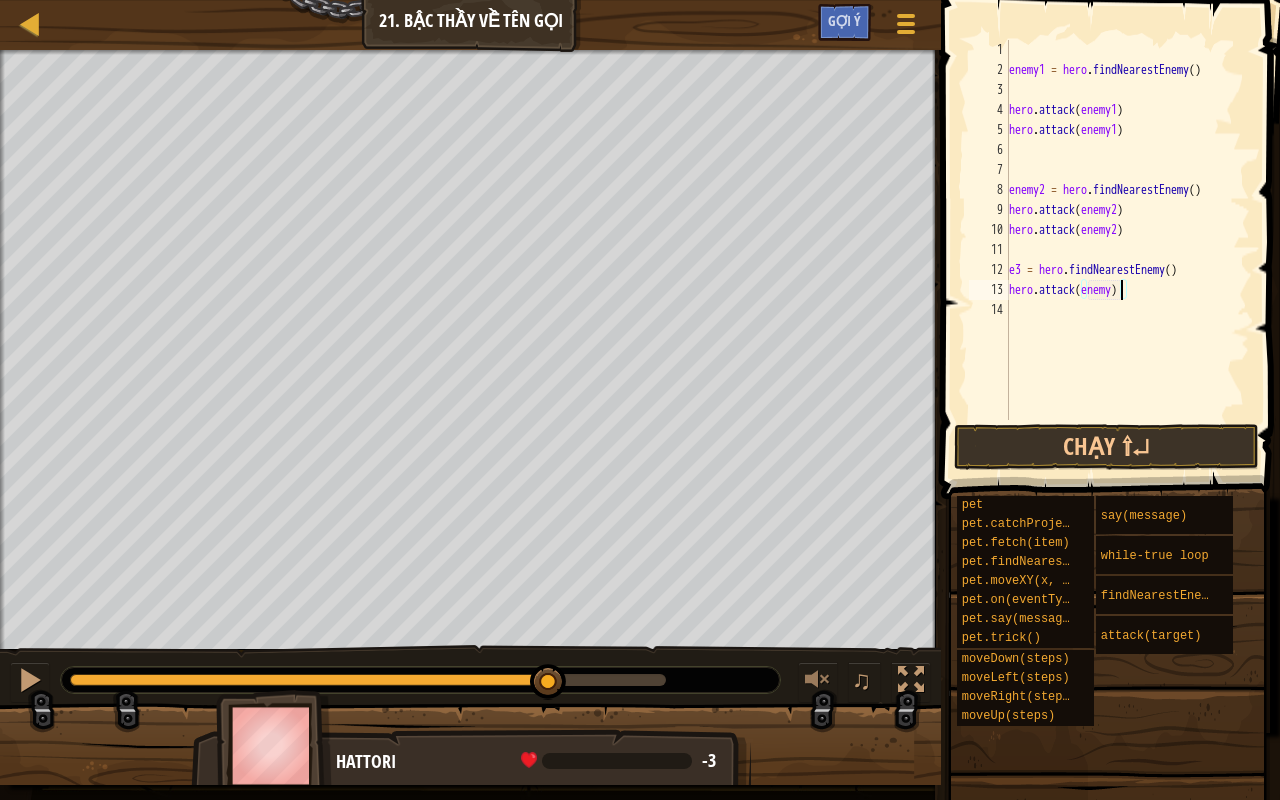 type on "hero.attack(enemy3)" 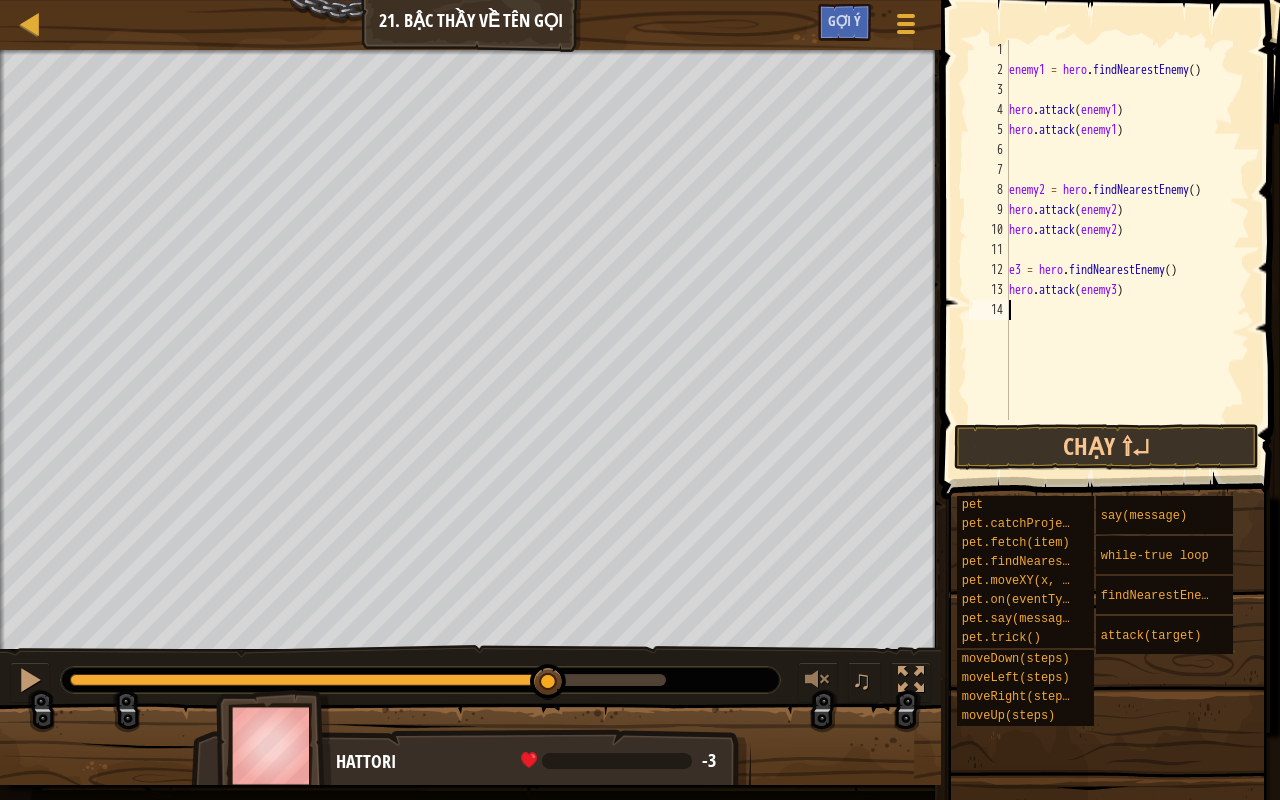 click on "enemy1   =   hero . findNearestEnemy ( )   hero . attack ( enemy1 ) hero . attack ( enemy1 ) enemy2   =   hero . findNearestEnemy ( ) hero . attack ( enemy2 ) hero . attack ( enemy2 ) e3   =   hero . findNearestEnemy ( ) hero . attack ( enemy3 )" at bounding box center [1127, 250] 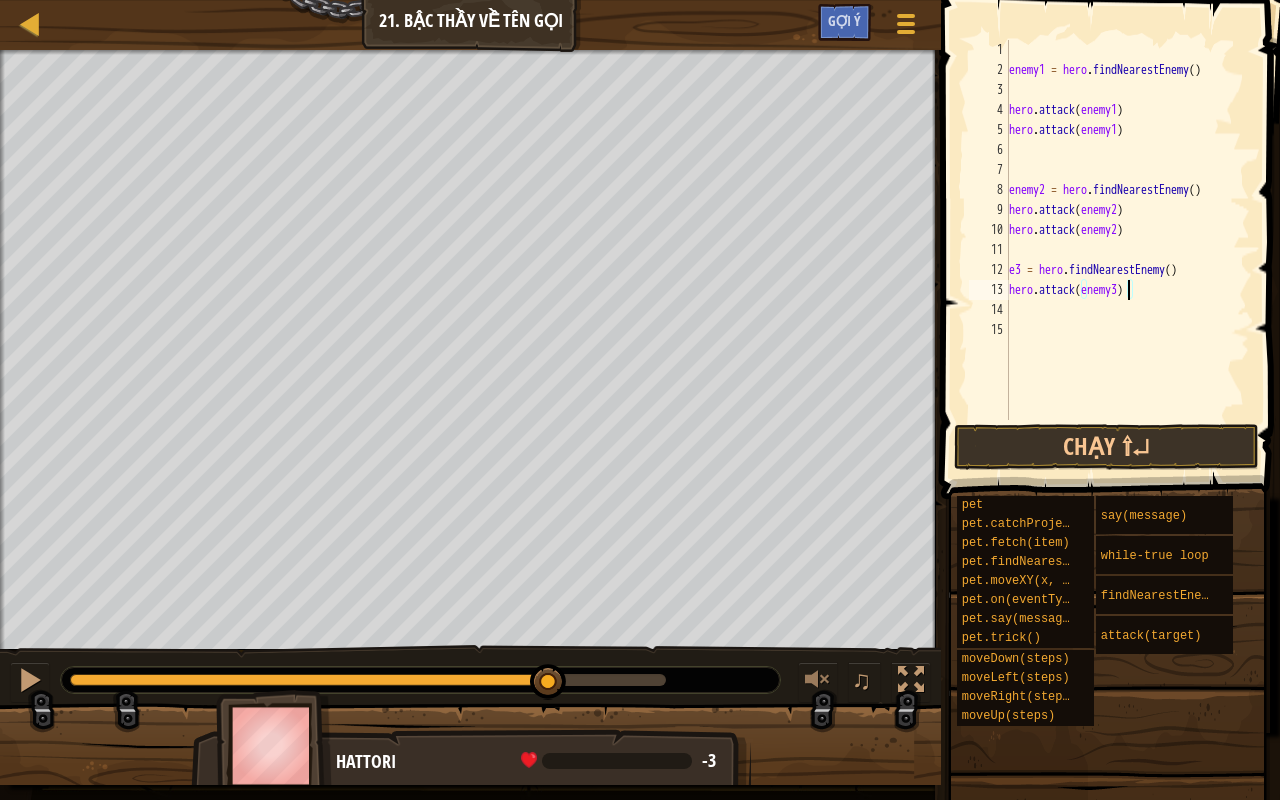 click on "enemy1   =   hero . findNearestEnemy ( )   hero . attack ( enemy1 ) hero . attack ( enemy1 ) enemy2   =   hero . findNearestEnemy ( ) hero . attack ( enemy2 ) hero . attack ( enemy2 ) e3   =   hero . findNearestEnemy ( ) hero . attack ( enemy3 )" at bounding box center [1127, 250] 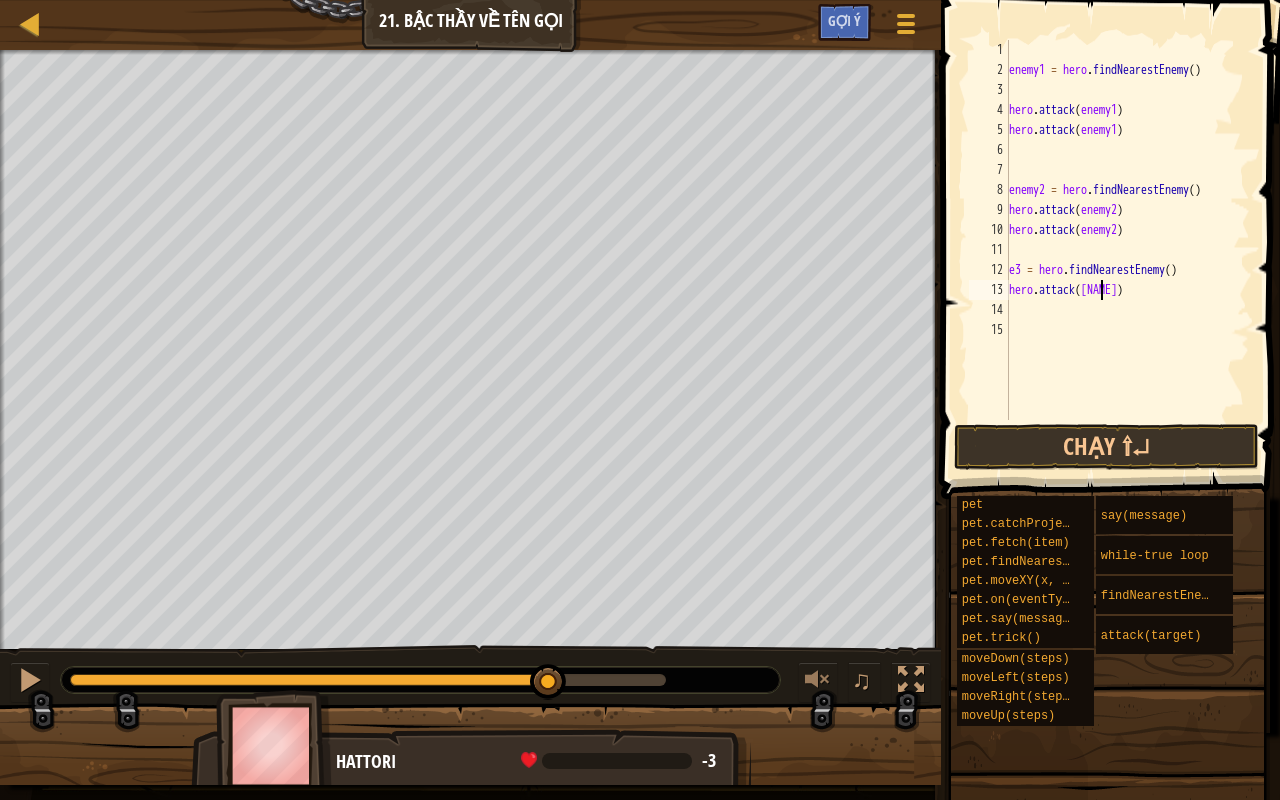 type on "hero.attack(e3)" 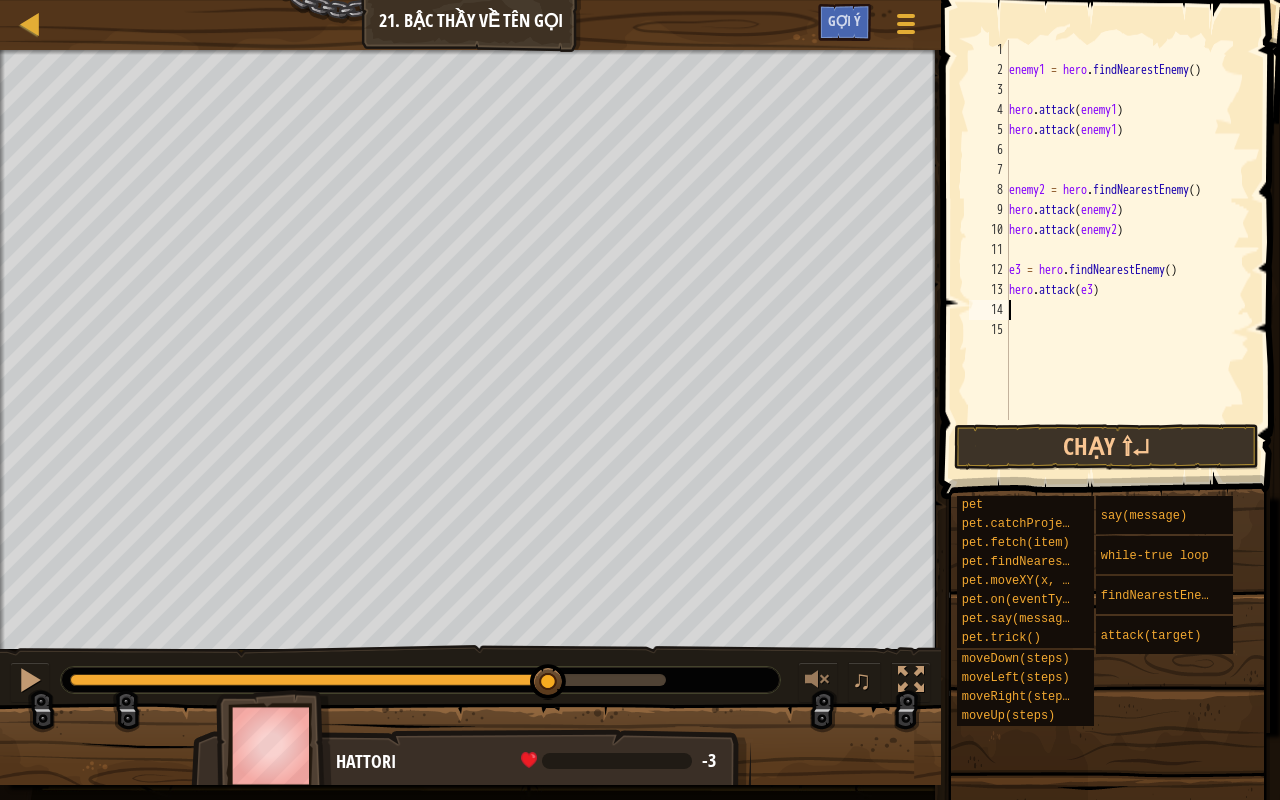 click on "enemy1   =   hero . findNearestEnemy ( )   hero . attack ( enemy1 ) hero . attack ( enemy1 ) enemy2   =   hero . findNearestEnemy ( ) hero . attack ( enemy2 ) hero . attack ( enemy2 ) e3   =   hero . findNearestEnemy ( ) hero . attack ( e3 )" at bounding box center (1127, 250) 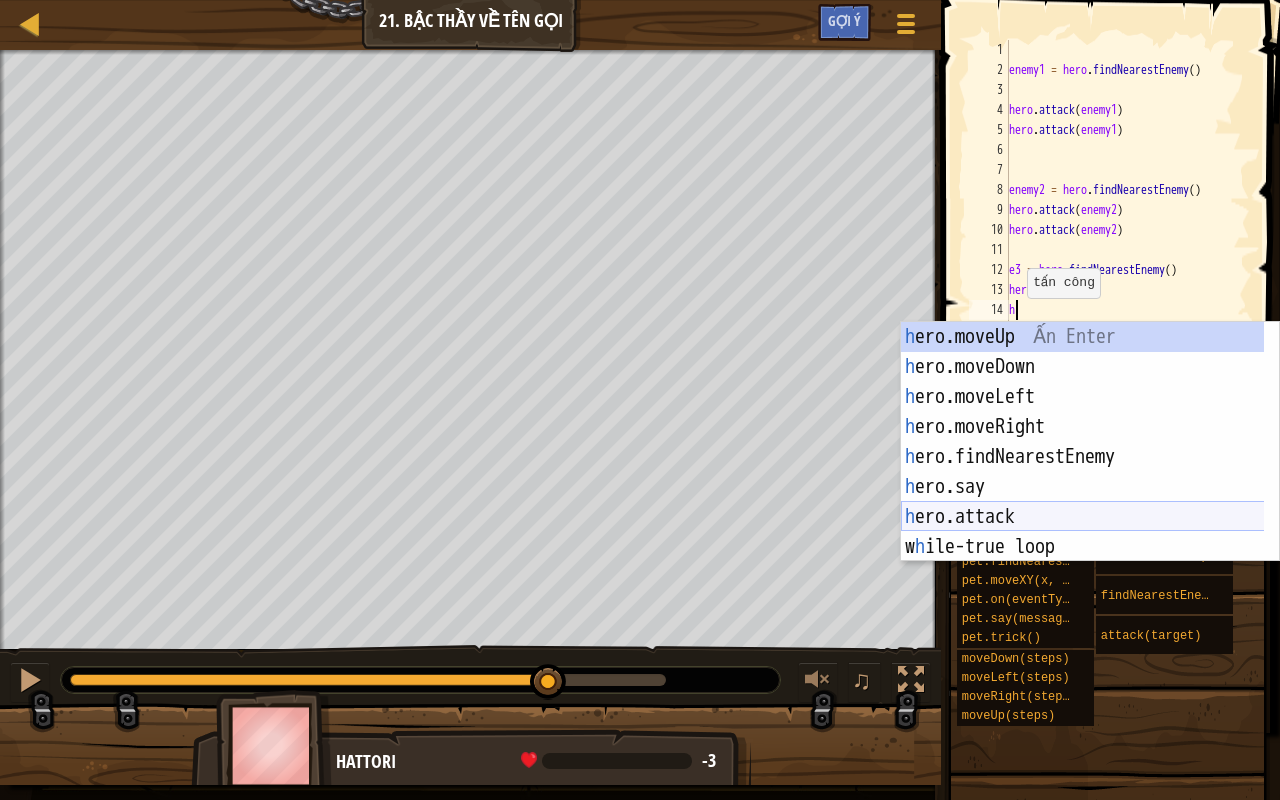 click on "h ero.moveUp Ấn Enter h ero.moveDown Ấn Enter h ero.moveLeft Ấn Enter h ero.moveRight Ấn Enter h ero.findNearestEnemy Ấn Enter h ero.say Ấn Enter h ero.attack Ấn Enter w h ile-true loop Ấn Enter pet.fetc h (item) Ấn Enter" at bounding box center [1083, 472] 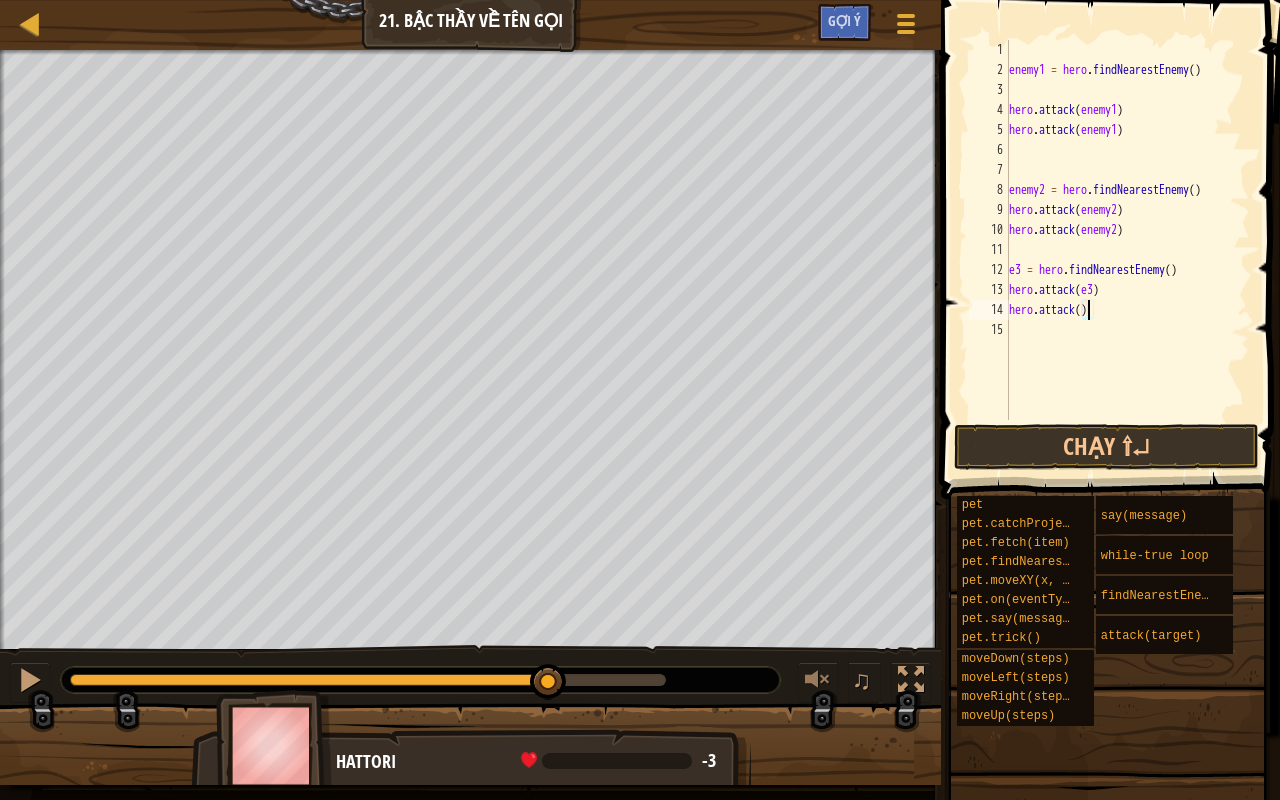 scroll, scrollTop: 9, scrollLeft: 6, axis: both 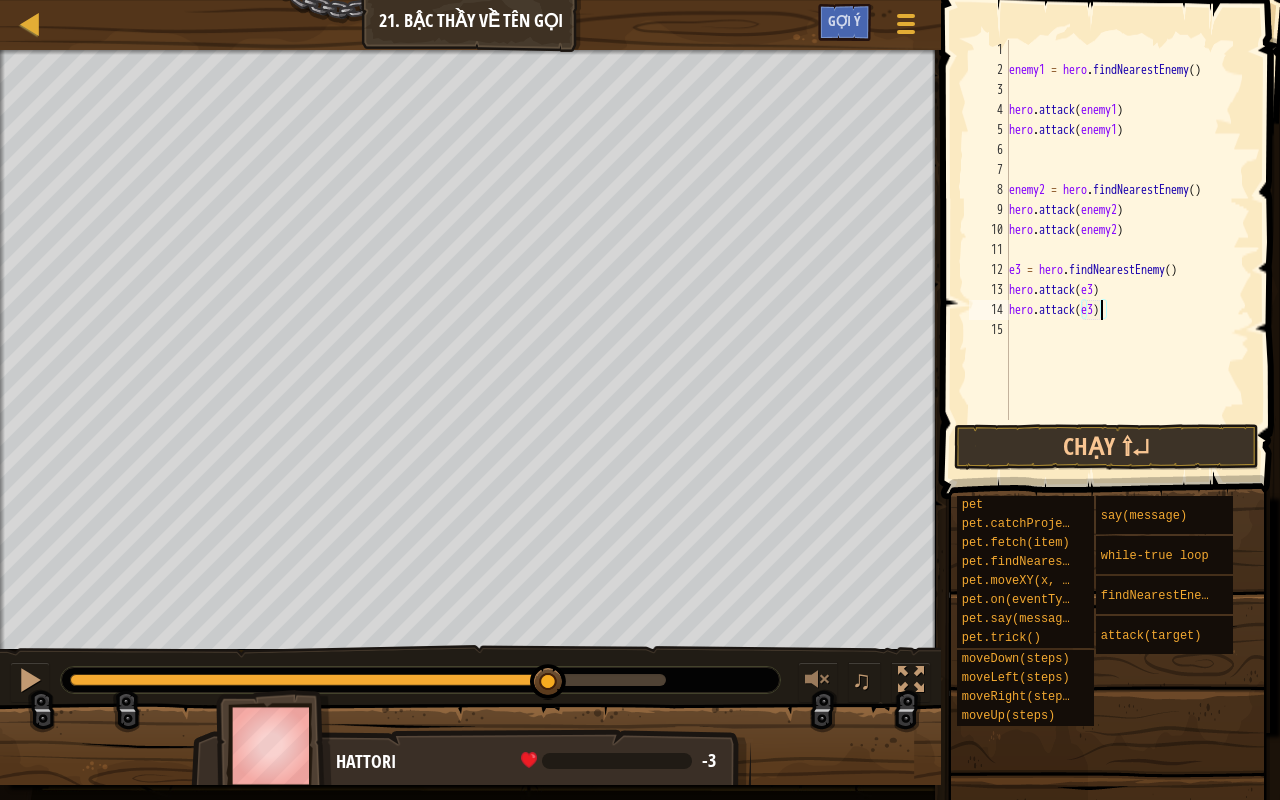 type on "hero.attack(e3)" 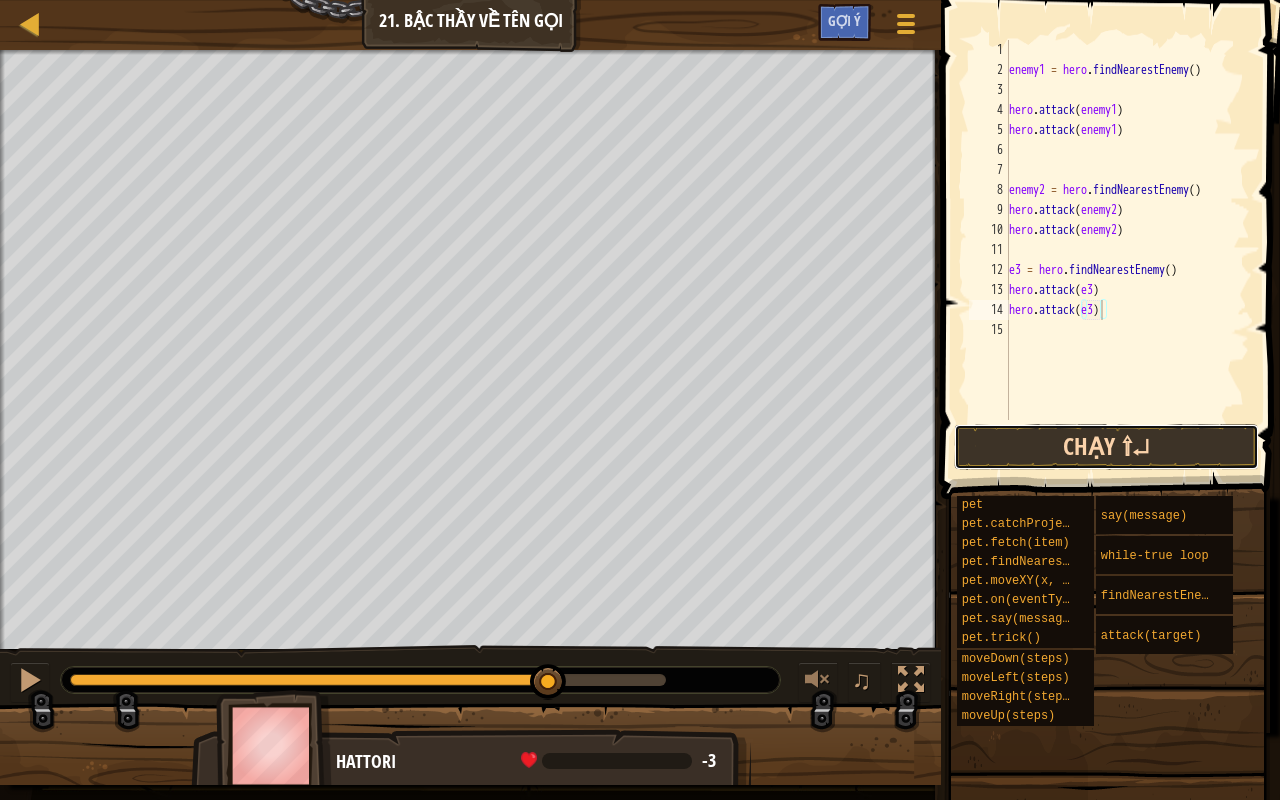 click on "Chạy ⇧↵" at bounding box center (1106, 447) 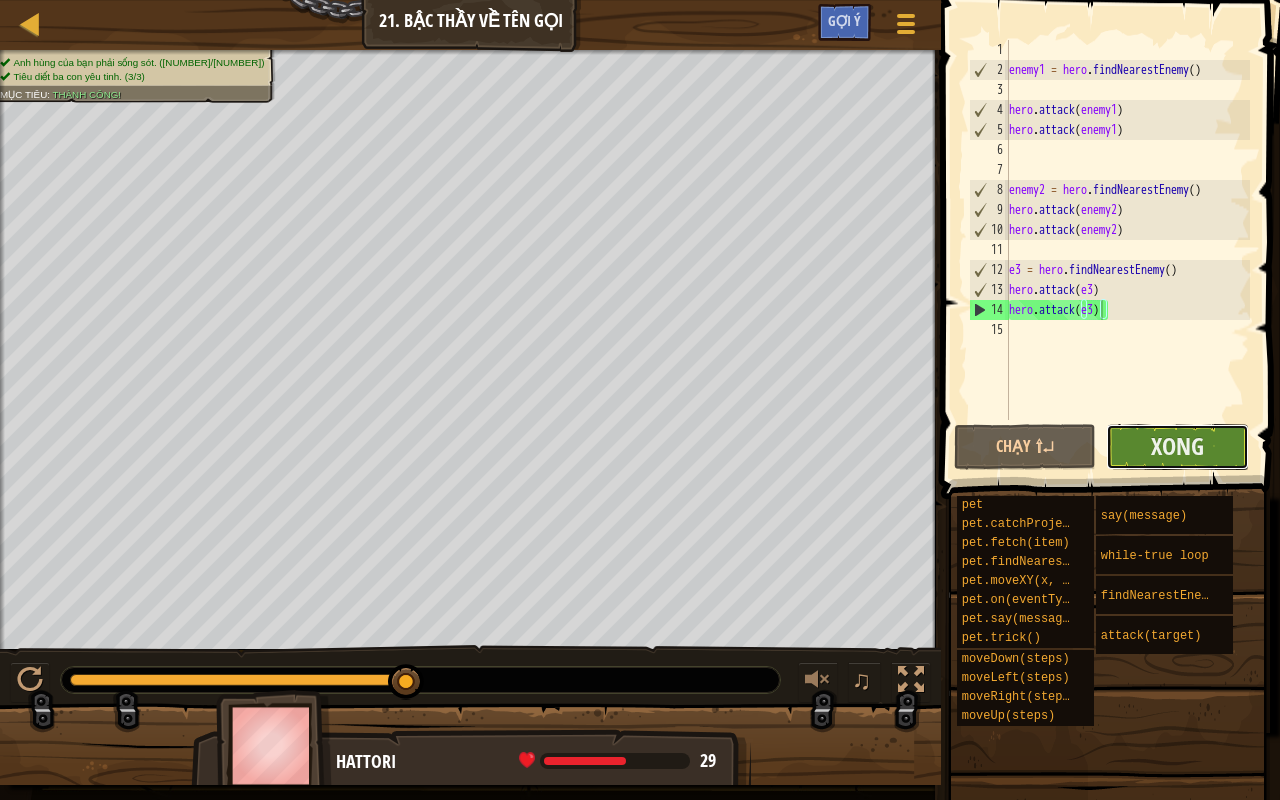 click on "Xong" at bounding box center (1177, 447) 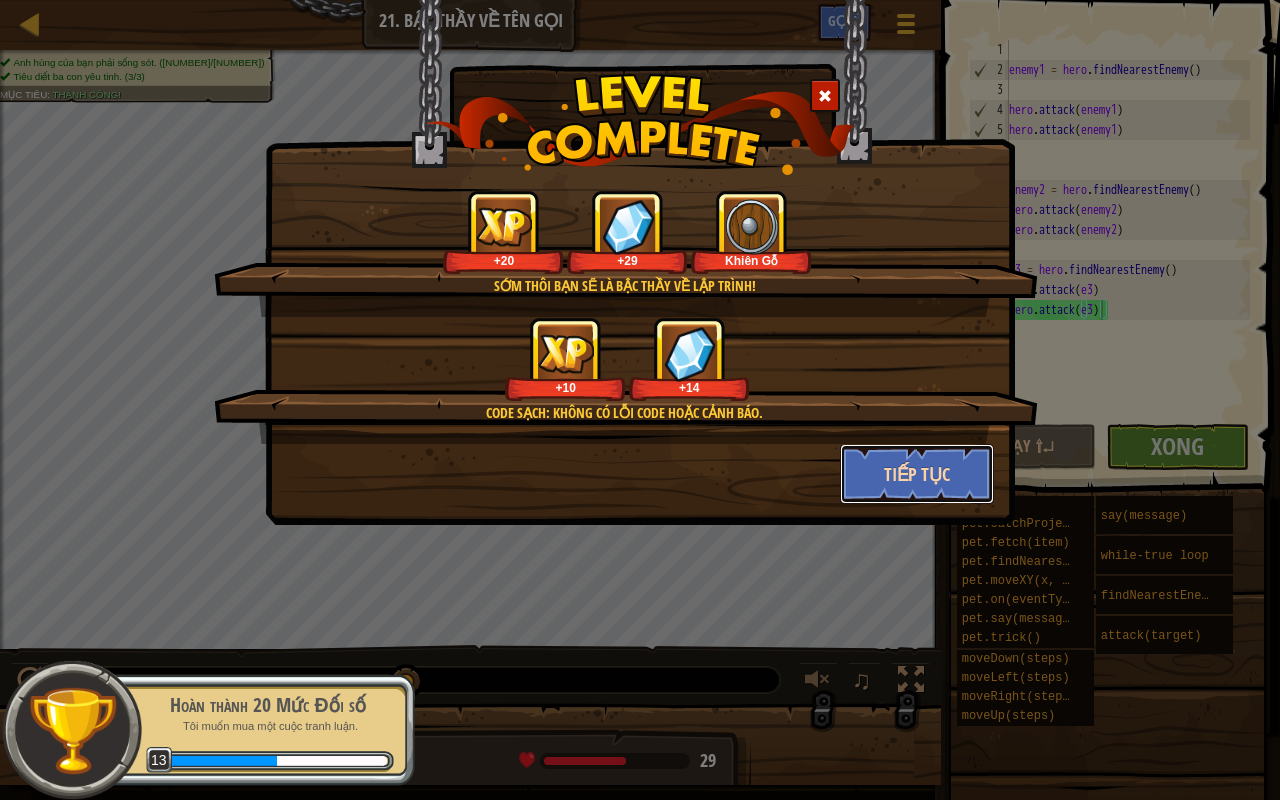 click on "Tiếp tục" at bounding box center [917, 474] 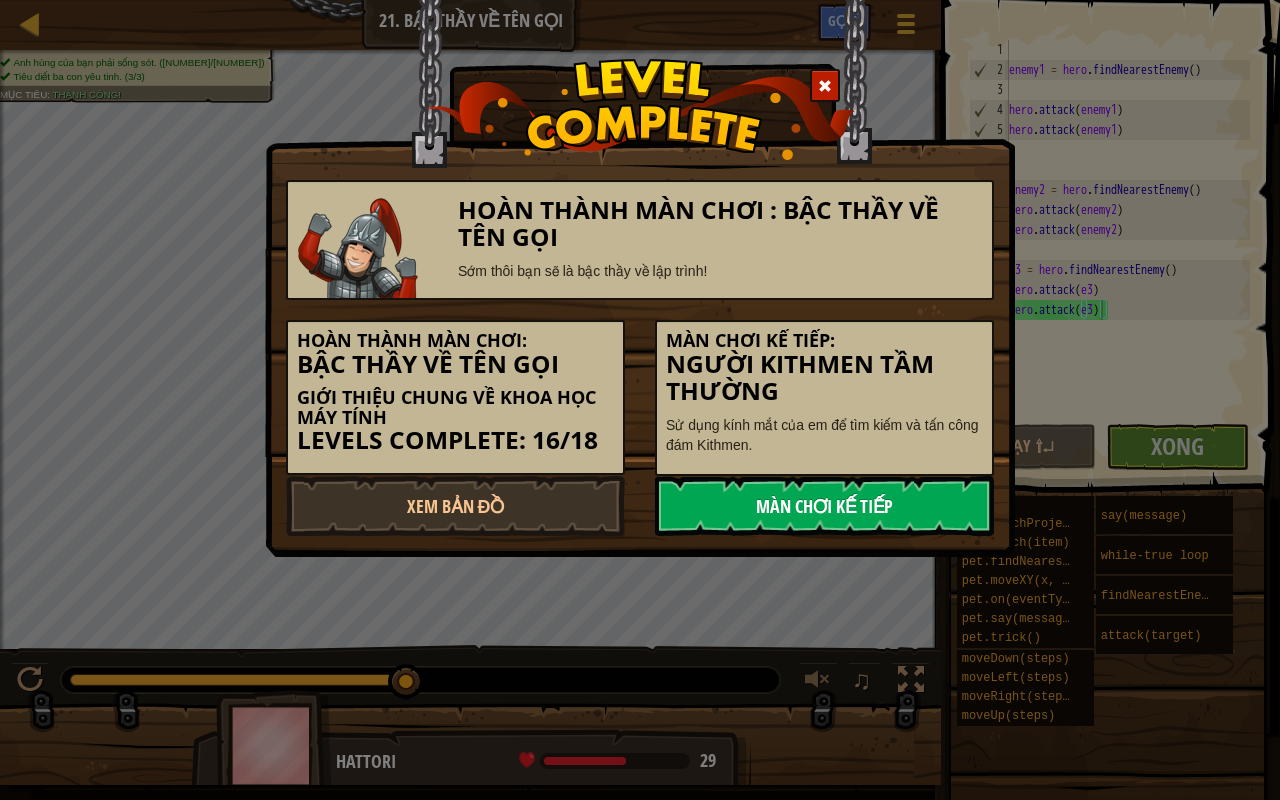 click on "Màn chơi kế tiếp" at bounding box center (824, 506) 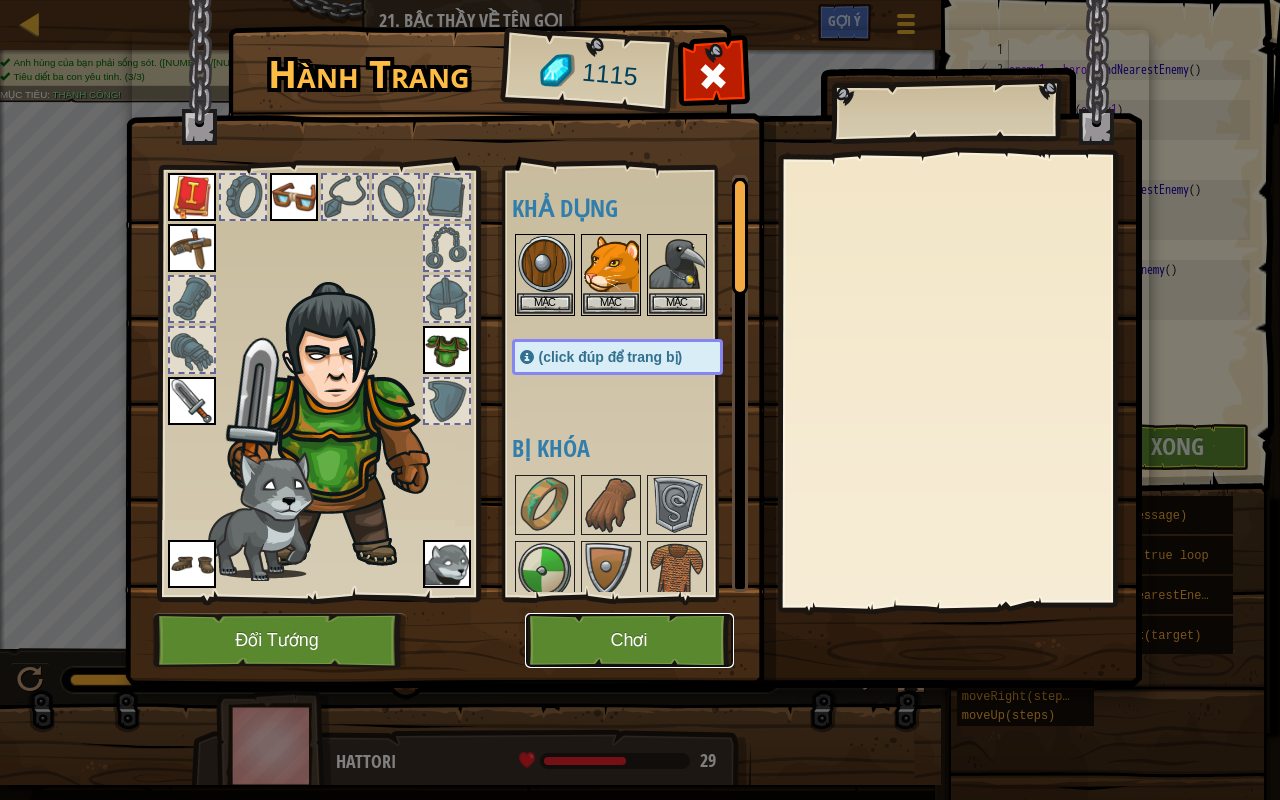 click on "Chơi" at bounding box center [629, 640] 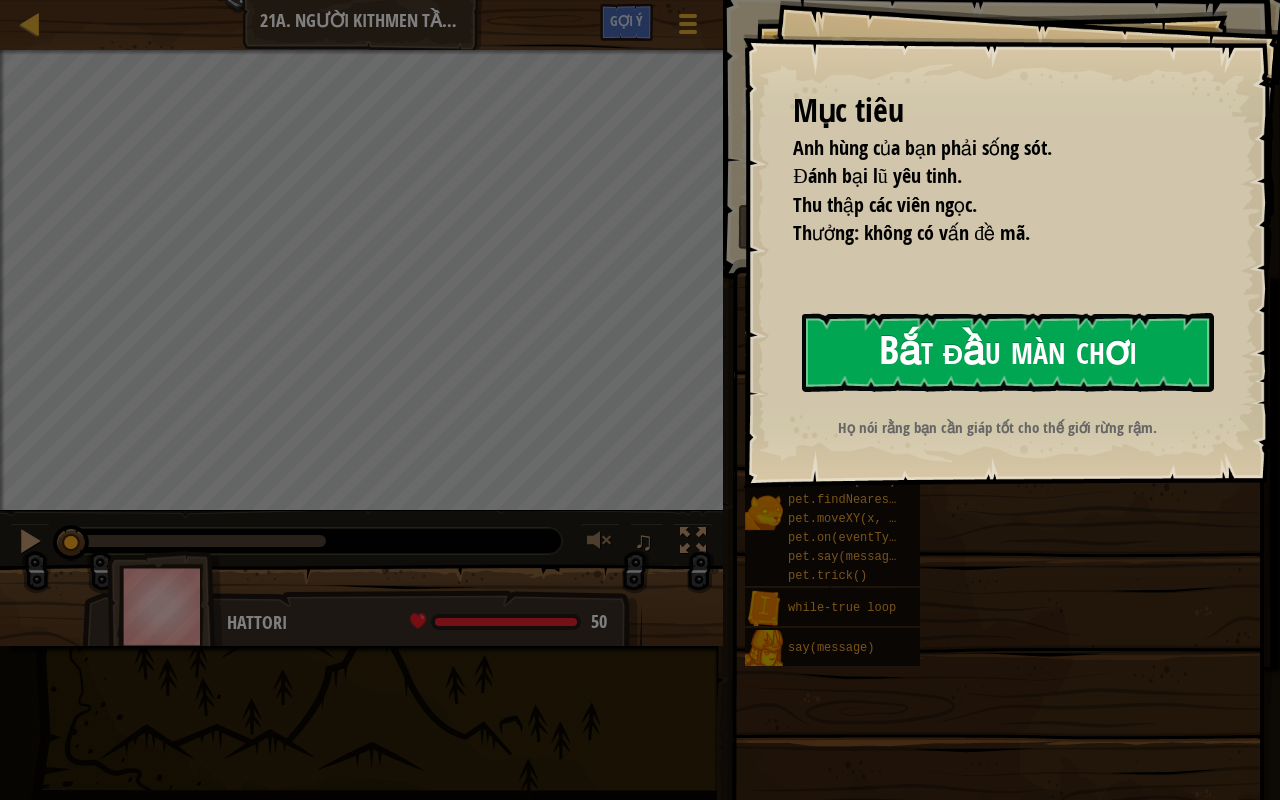 click on "Bắt đầu màn chơi" at bounding box center [1008, 352] 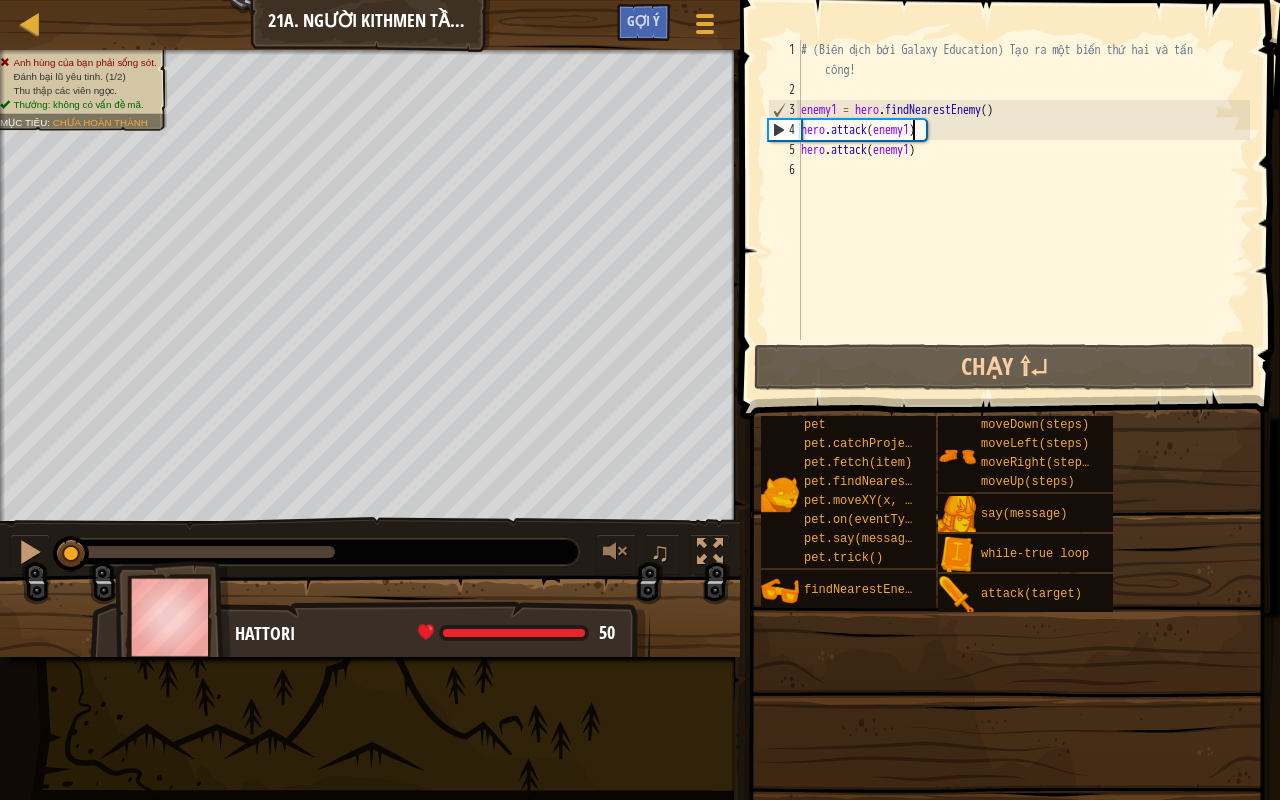 click on "# (Biên dịch bởi Galaxy Education) Tạo ra một biến thứ hai và tấn       công! enemy1   =   hero . findNearestEnemy ( ) hero . attack ( enemy1 ) hero . attack ( enemy1 )" at bounding box center [1023, 220] 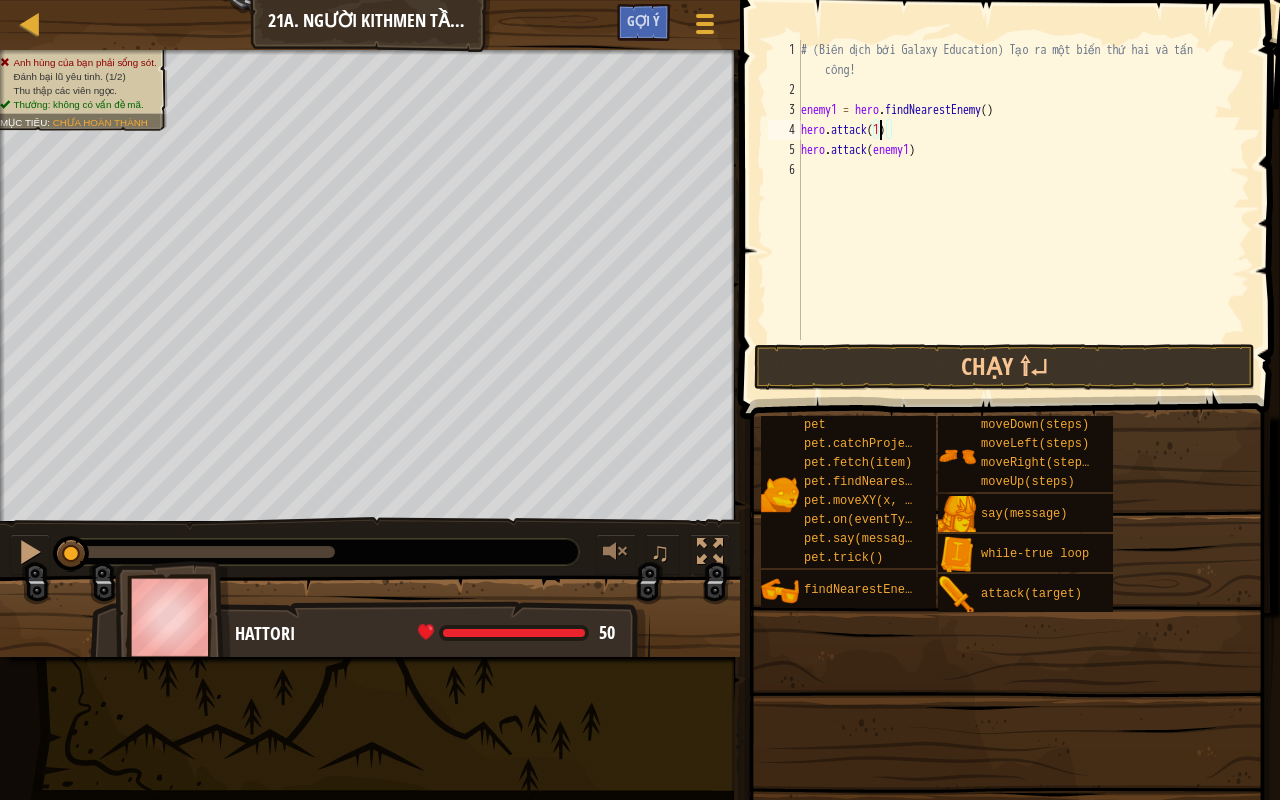 scroll, scrollTop: 9, scrollLeft: 7, axis: both 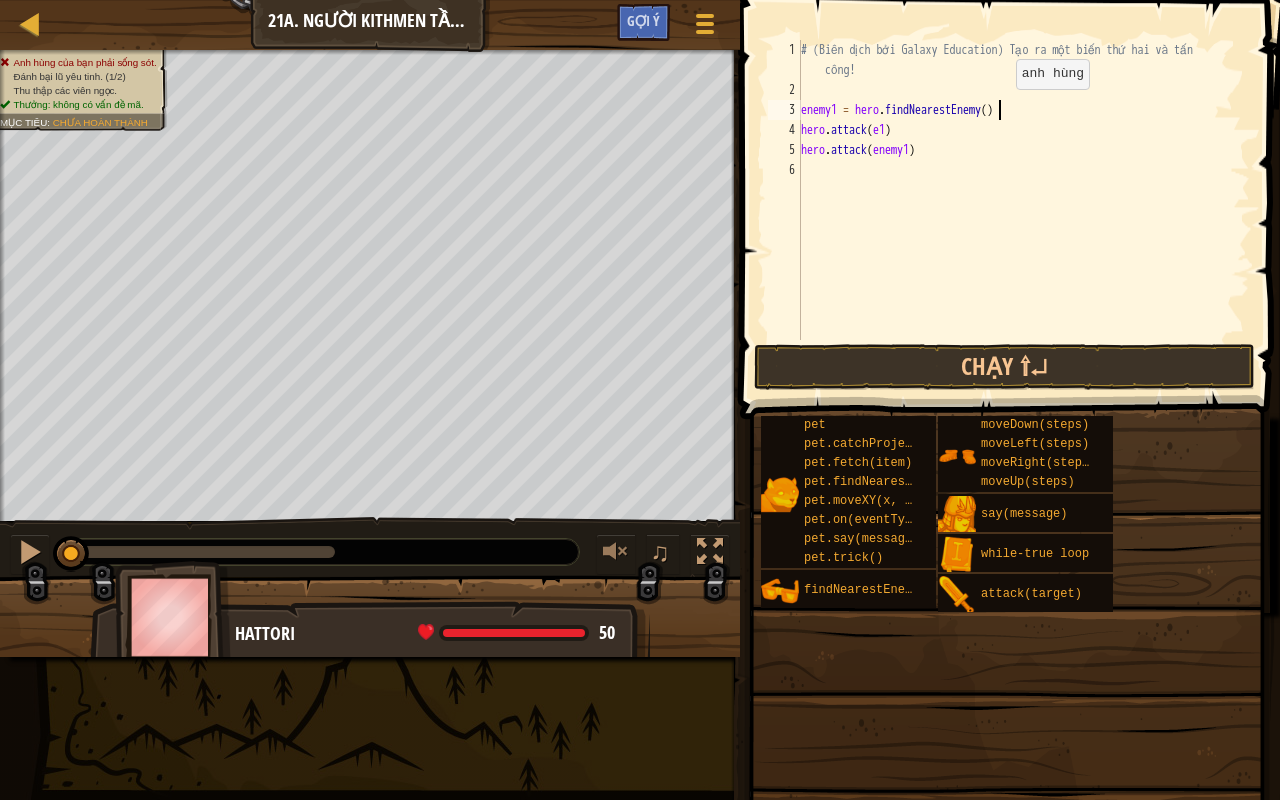 click on "# (Biên dịch bởi Galaxy Education) Tạo ra một biến thứ hai và tấn       công! enemy1   =   hero . findNearestEnemy ( ) hero . attack ( e1 ) hero . attack ( enemy1 )" at bounding box center [1023, 220] 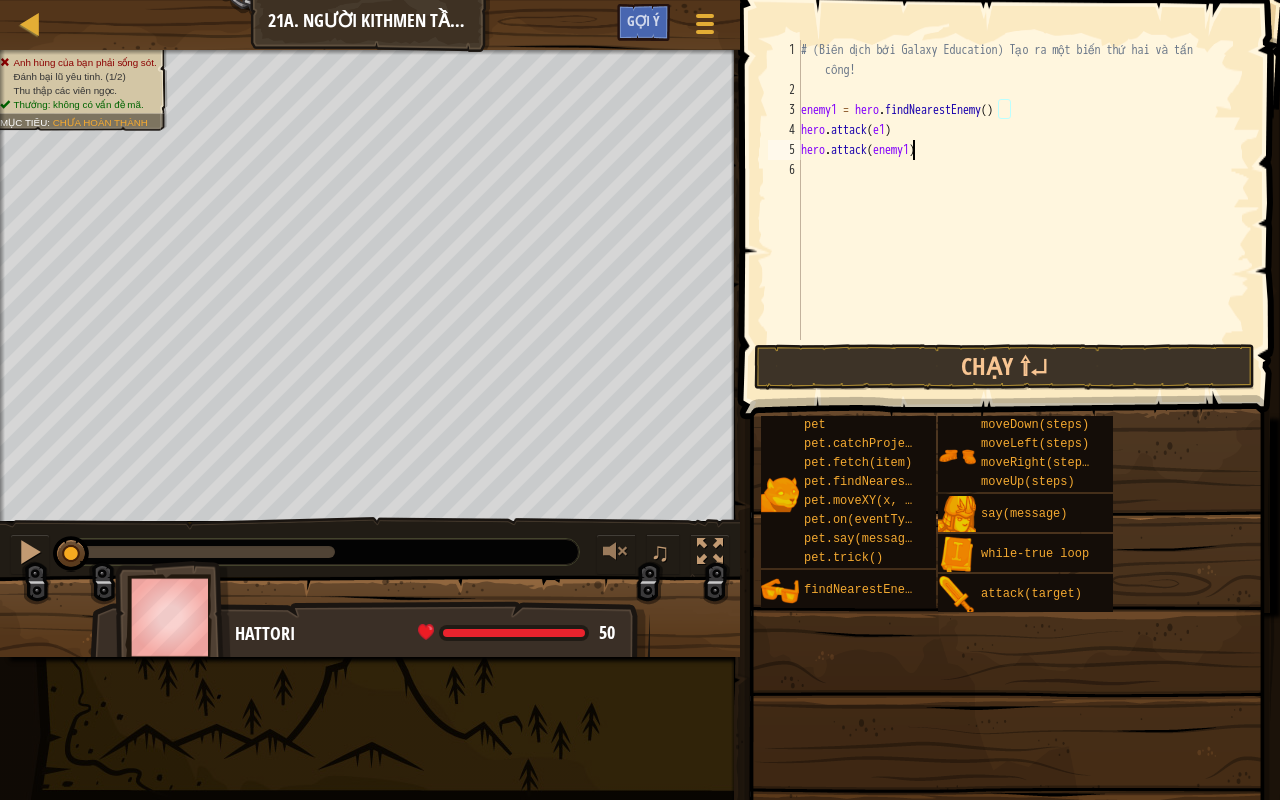 click on "# (Biên dịch bởi Galaxy Education) Tạo ra một biến thứ hai và tấn       công! enemy1   =   hero . findNearestEnemy ( ) hero . attack ( e1 ) hero . attack ( enemy1 )" at bounding box center [1023, 220] 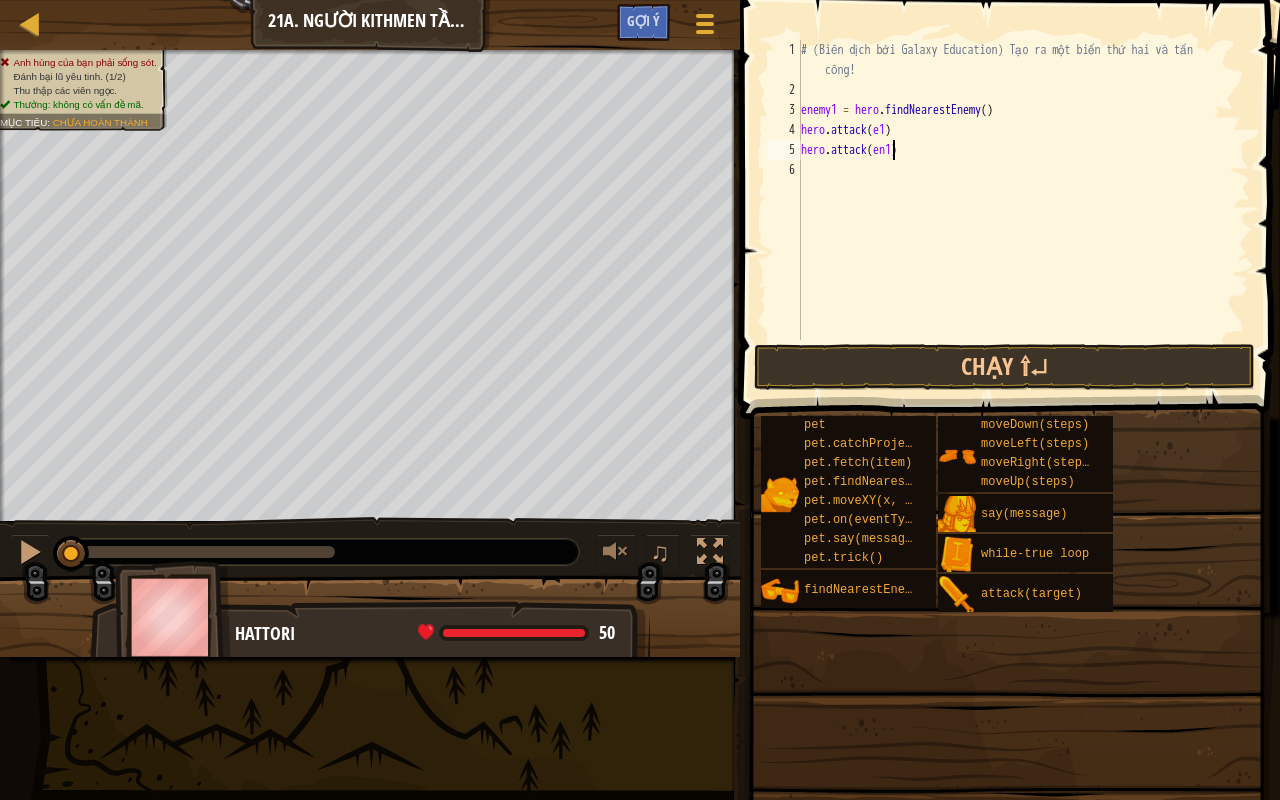 type on "hero.attack(e1)" 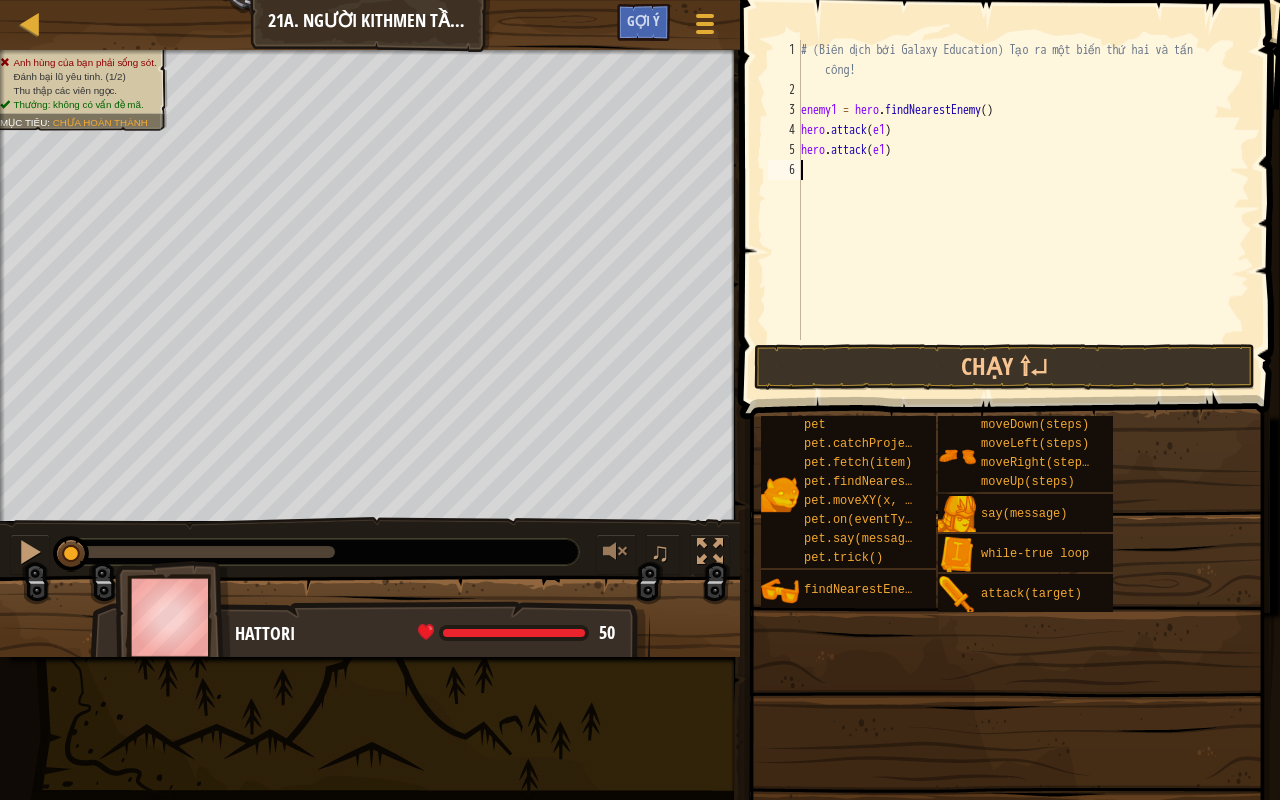 click on "# (Biên dịch bởi Galaxy Education) Tạo ra một biến thứ hai và tấn       công! enemy1   =   hero . findNearestEnemy ( ) hero . attack ( e1 ) hero . attack ( e1 )" at bounding box center (1023, 220) 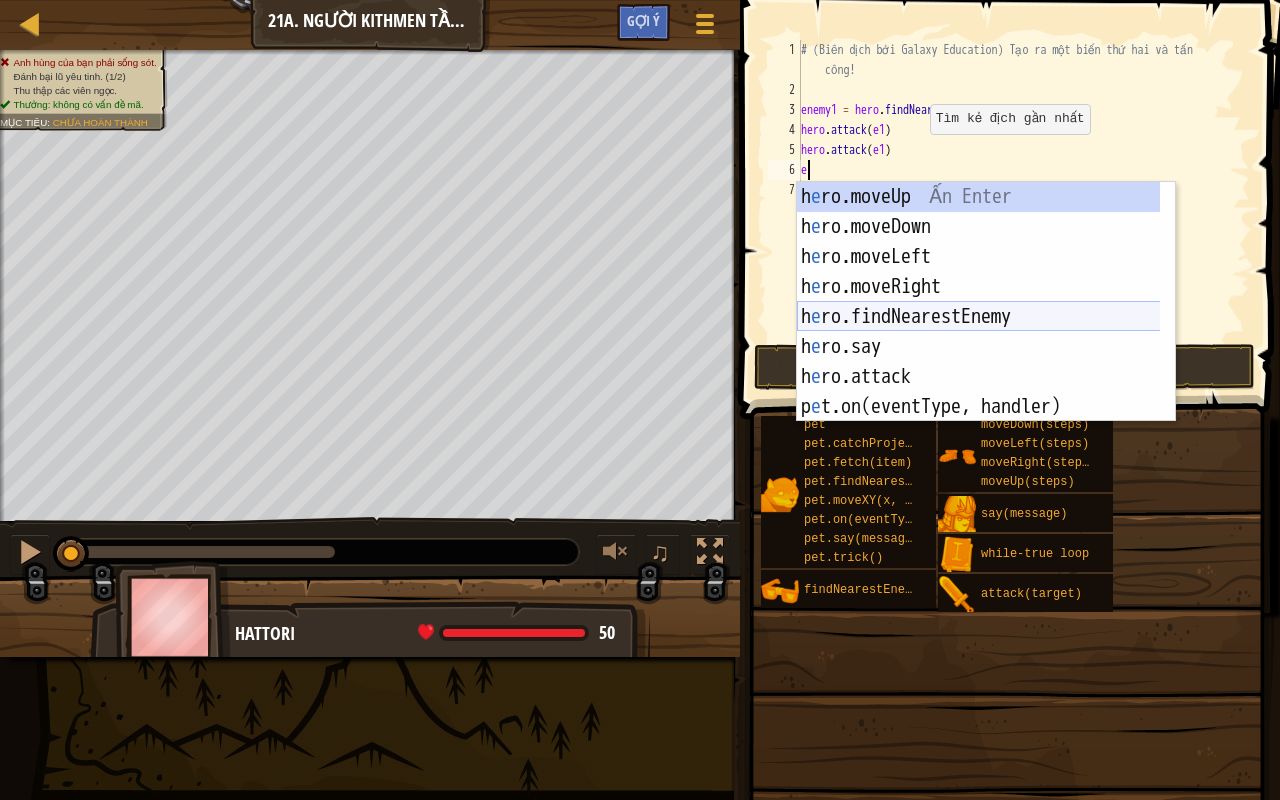 click on "h e ro.moveUp Ấn Enter h e ro.moveDown Ấn Enter h e ro.moveLeft Ấn Enter h e ro.moveRight Ấn Enter h e ro.findNearestEnemy Ấn Enter h e ro.say Ấn Enter h e ro.attack Ấn Enter p e t.on(eventType, handler) Ấn Enter p e t.trick() Ấn Enter" at bounding box center (979, 332) 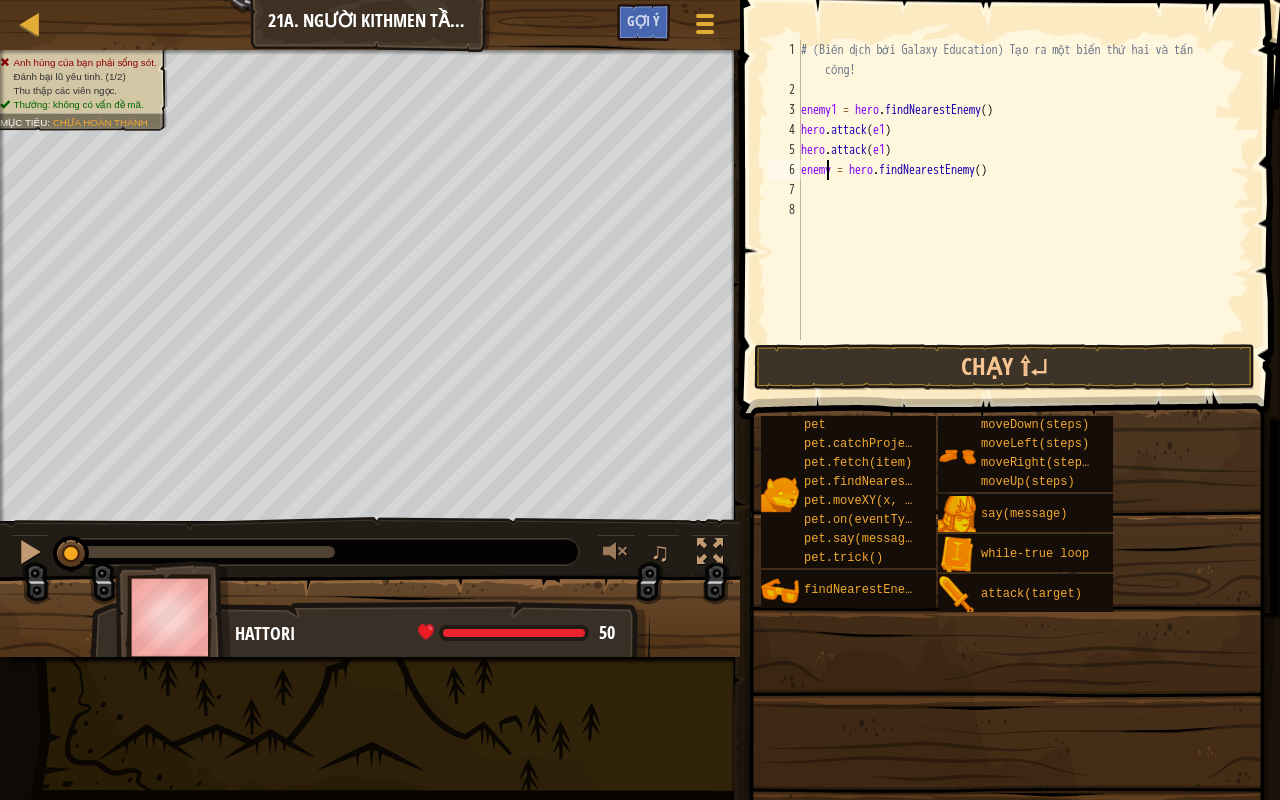 click on "# (Biên dịch bởi Galaxy Education) Tạo ra một biến thứ hai và tấn       công! enemy1   =   hero . findNearestEnemy ( ) hero . attack ( e1 ) hero . attack ( e1 ) enemy   =   hero . findNearestEnemy ( )" at bounding box center [1023, 220] 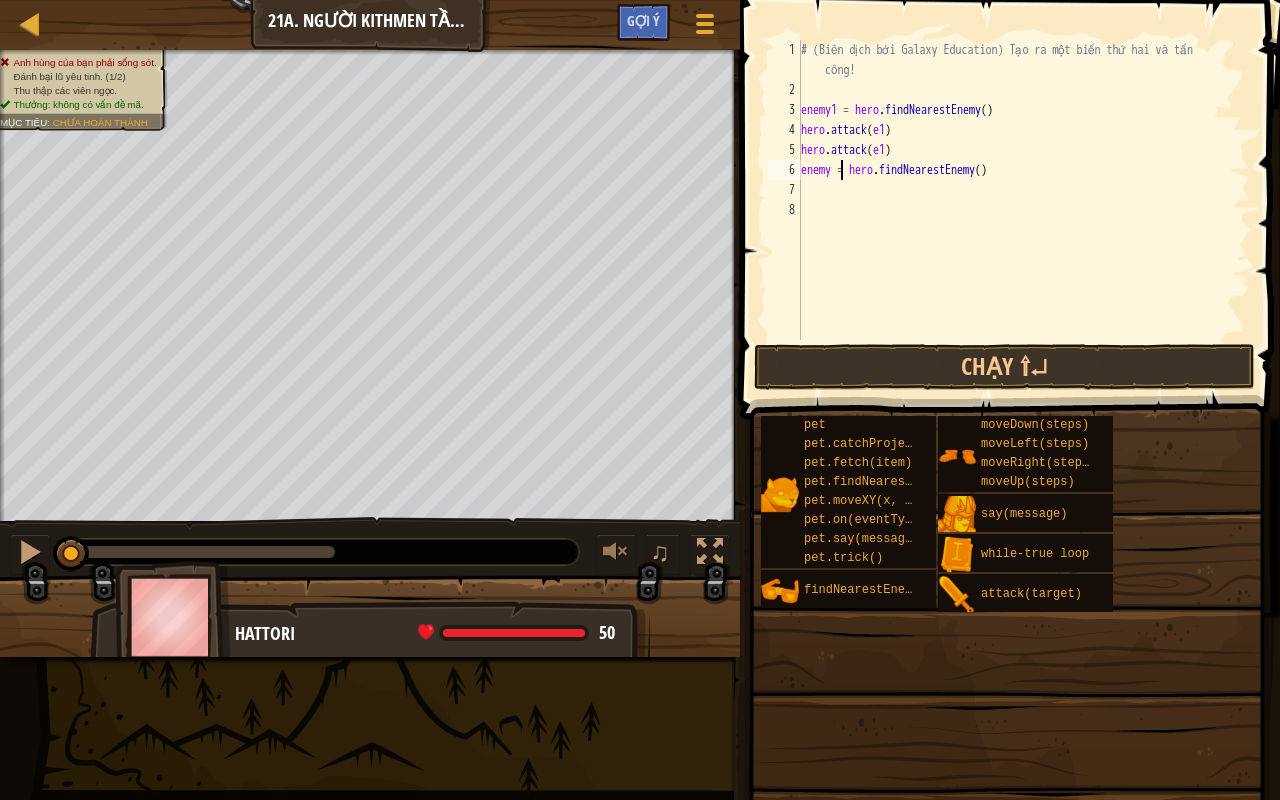 click on "# (Biên dịch bởi Galaxy Education) Tạo ra một biến thứ hai và tấn       công! enemy1   =   hero . findNearestEnemy ( ) hero . attack ( e1 ) hero . attack ( e1 ) enemy   =   hero . findNearestEnemy ( )" at bounding box center (1023, 220) 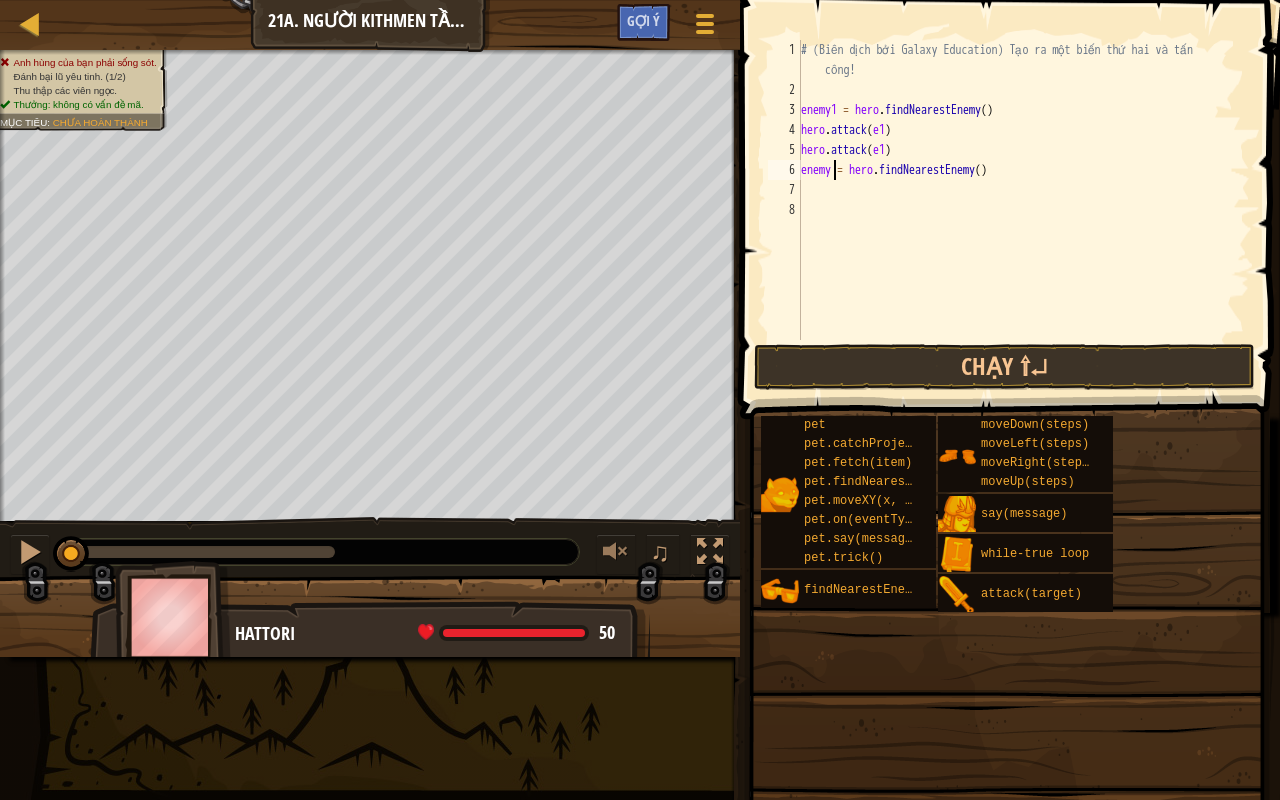 click on "# (Biên dịch bởi Galaxy Education) Tạo ra một biến thứ hai và tấn       công! enemy1   =   hero . findNearestEnemy ( ) hero . attack ( e1 ) hero . attack ( e1 ) enemy   =   hero . findNearestEnemy ( )" at bounding box center (1023, 220) 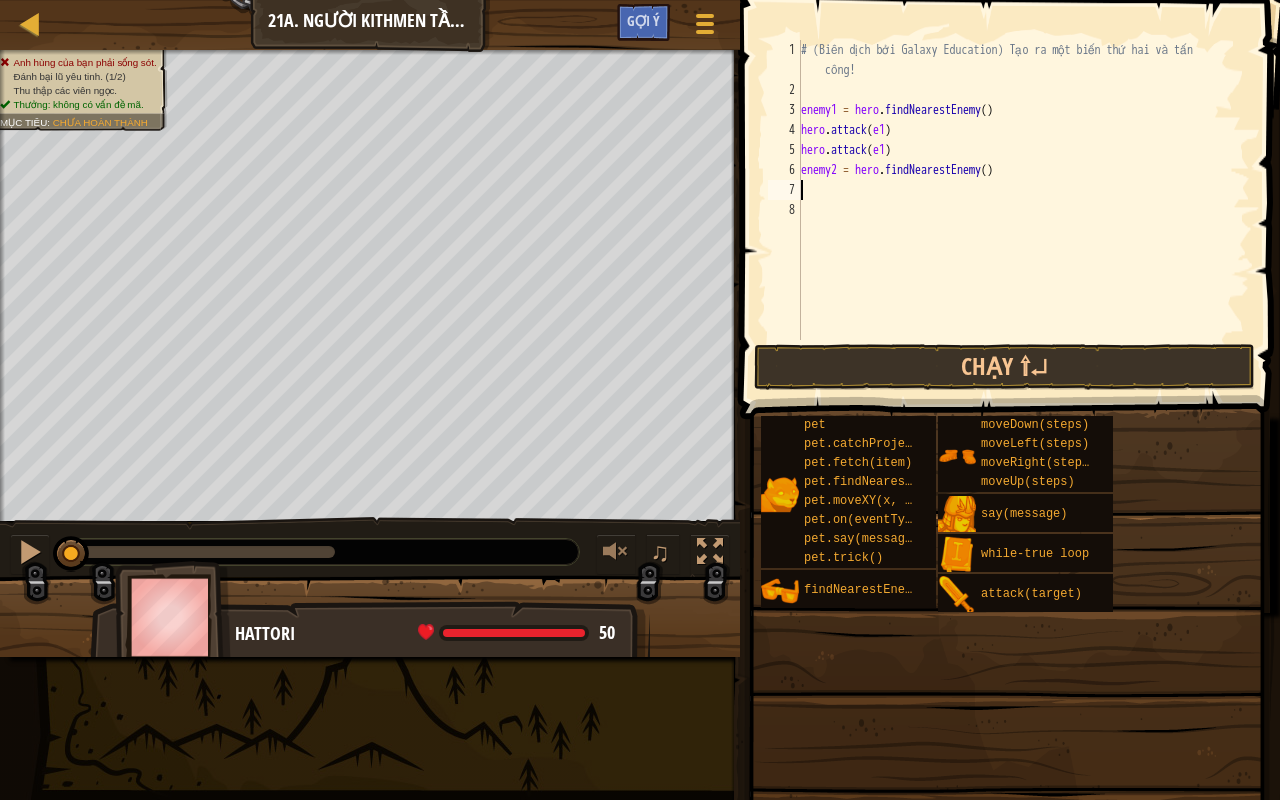 click on "# (Biên dịch bởi Galaxy Education) Tạo ra một biến thứ hai và tấn       công! enemy1   =   hero . findNearestEnemy ( ) hero . attack ( e1 ) hero . attack ( e1 ) enemy2   =   hero . findNearestEnemy ( ) hero . attack ( e2 ) hero . attack ( e1 )" at bounding box center (1023, 220) 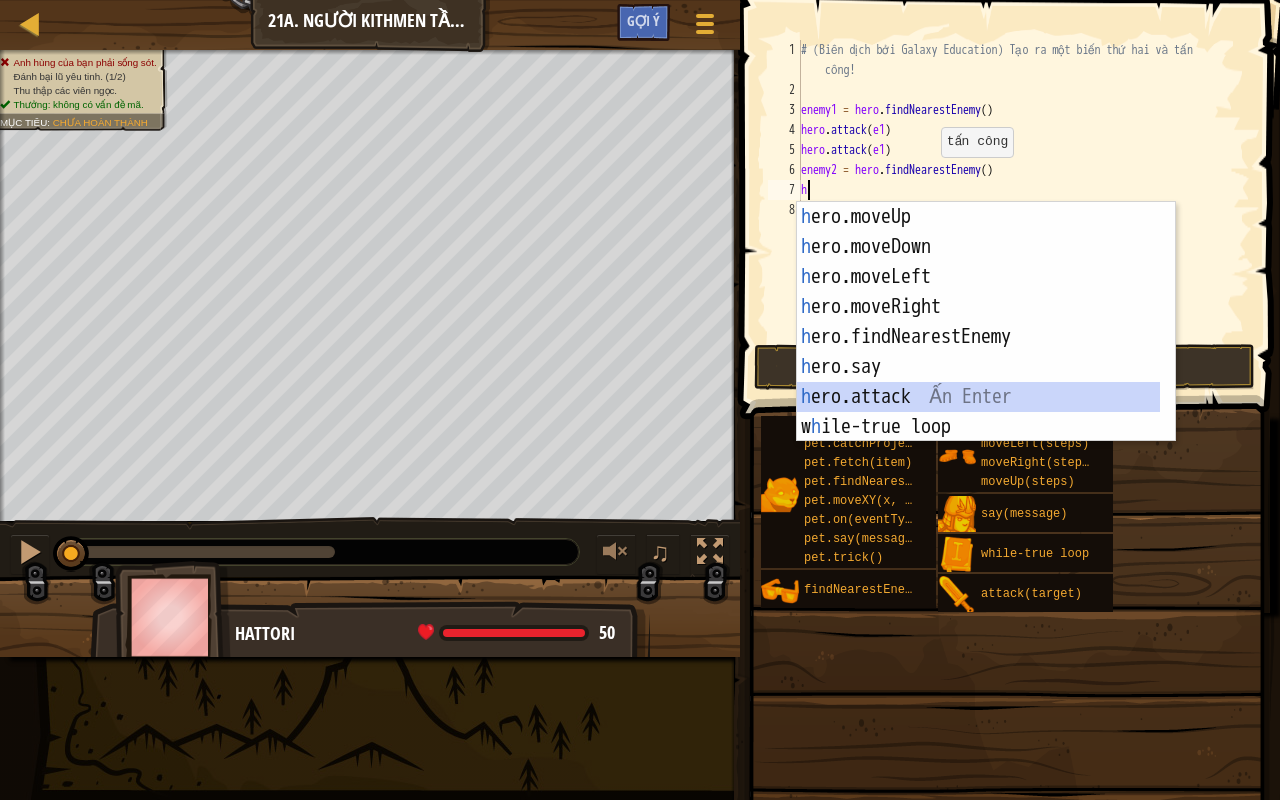 click on "h ero.moveUp Ấn Enter h ero.moveDown Ấn Enter h ero.moveLeft Ấn Enter h ero.moveRight Ấn Enter h ero.findNearestEnemy Ấn Enter h ero.say Ấn Enter h ero.attack Ấn Enter w h ile-true loop Ấn Enter pet.fetc h (item) Ấn Enter" at bounding box center (979, 352) 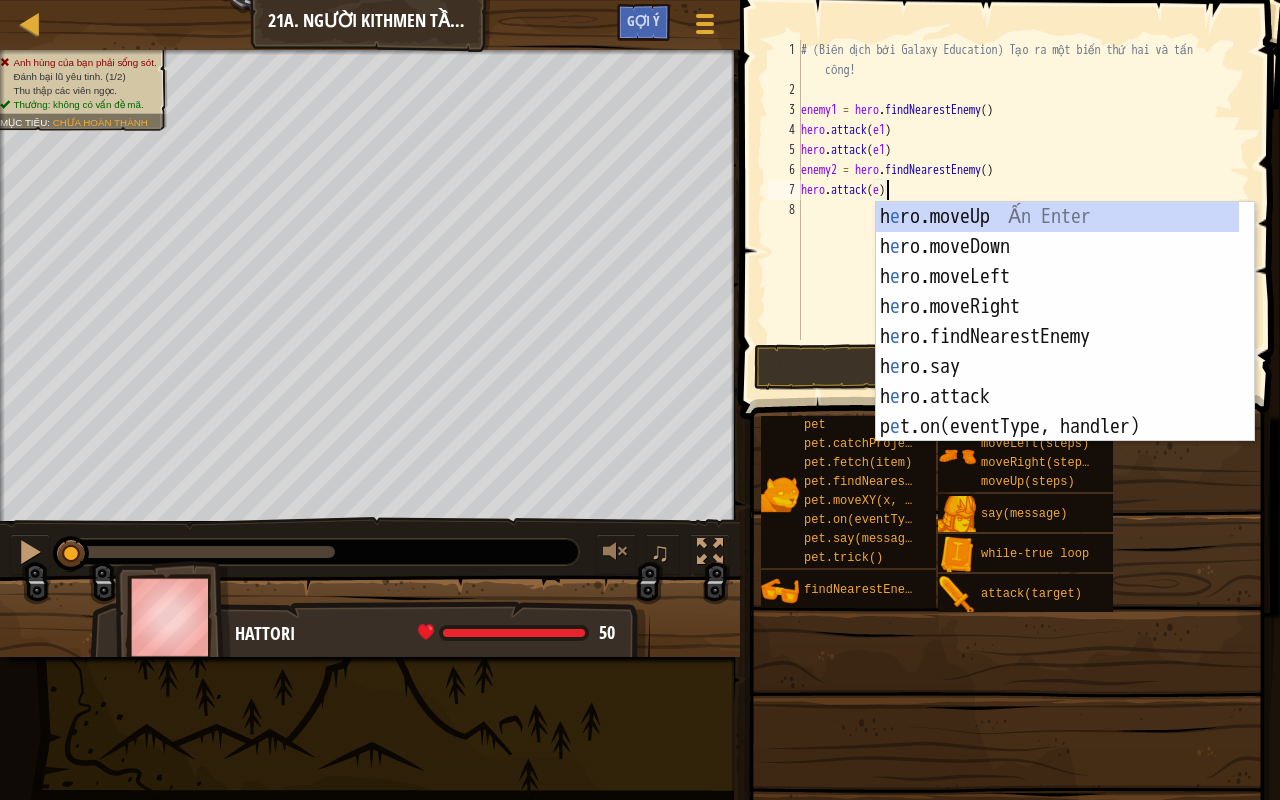scroll, scrollTop: 9, scrollLeft: 6, axis: both 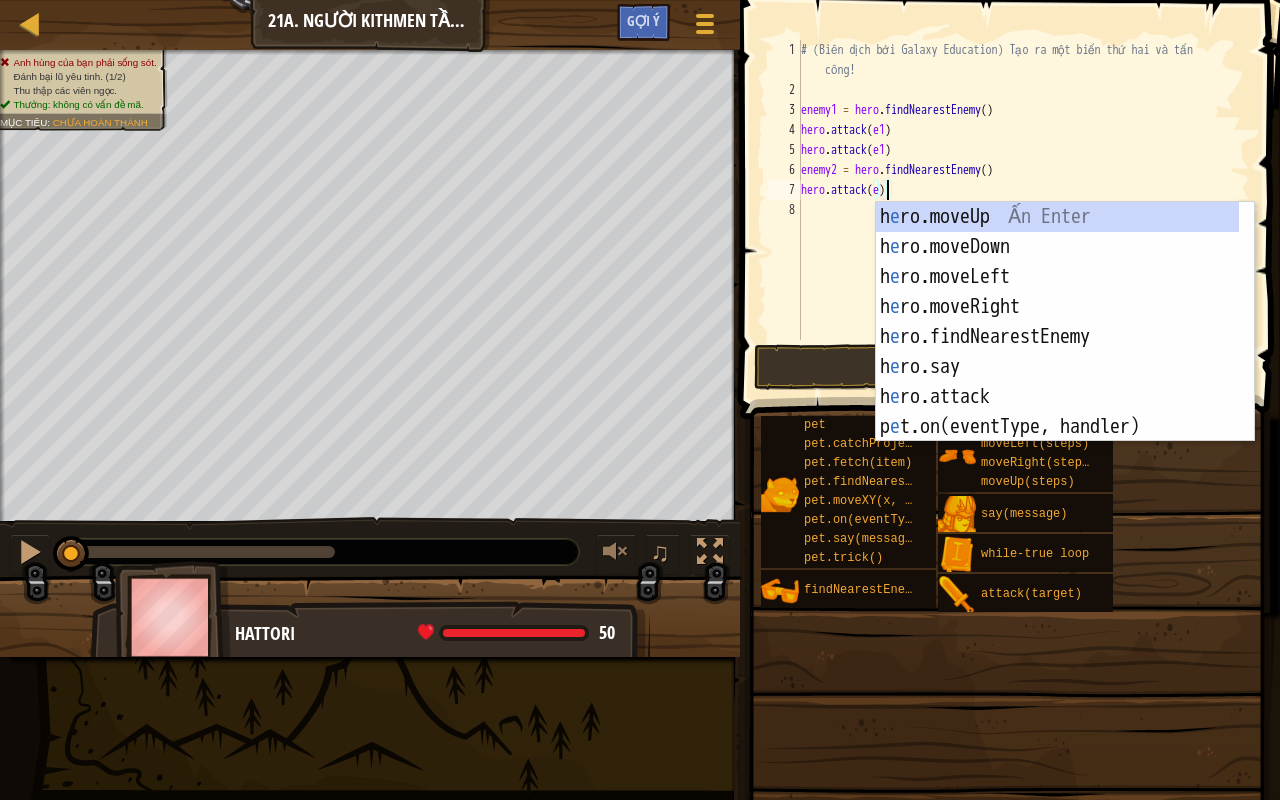 type on "hero.attack(e2)" 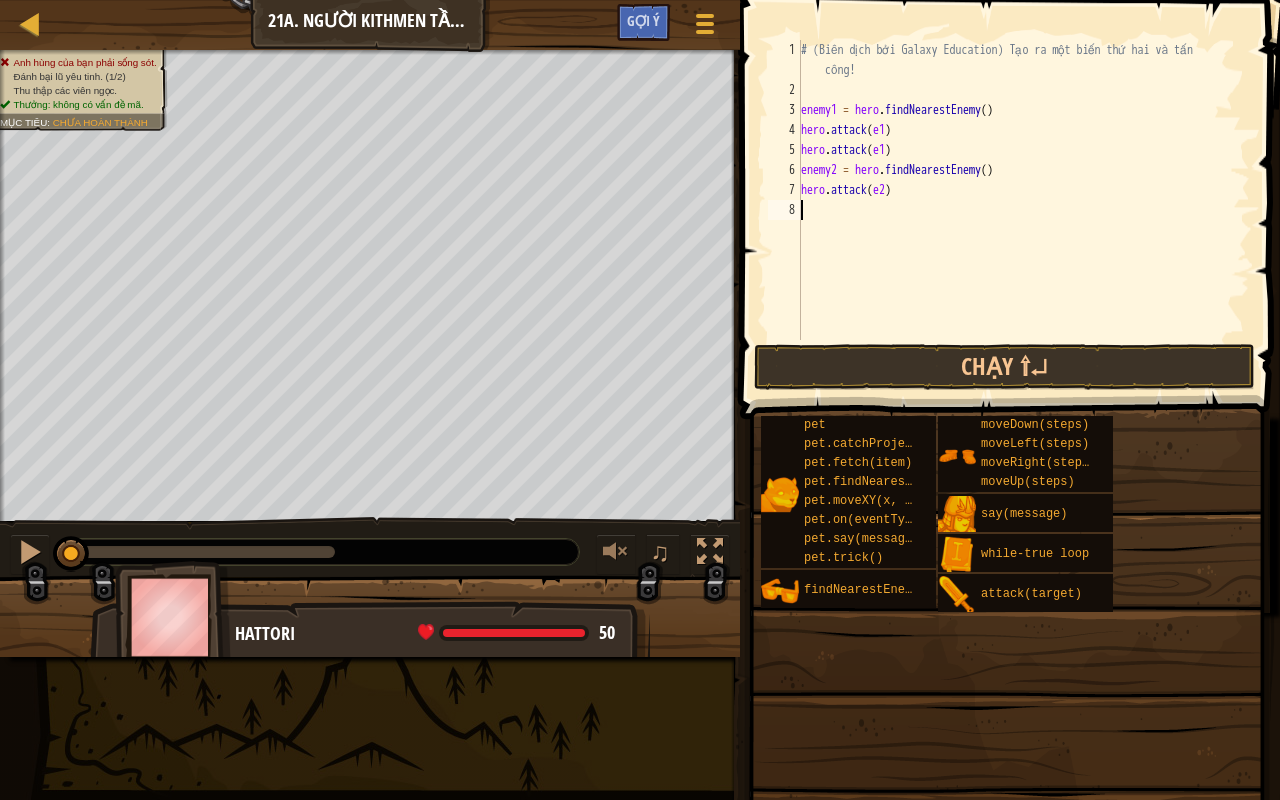 click on "# (Biên dịch bởi Galaxy Education) Tạo ra một biến thứ hai và tấn       công! enemy1   =   hero . findNearestEnemy ( ) hero . attack ( e1 ) hero . attack ( e1 ) enemy2   =   hero . findNearestEnemy ( ) hero . attack ( e2 )" at bounding box center [1023, 220] 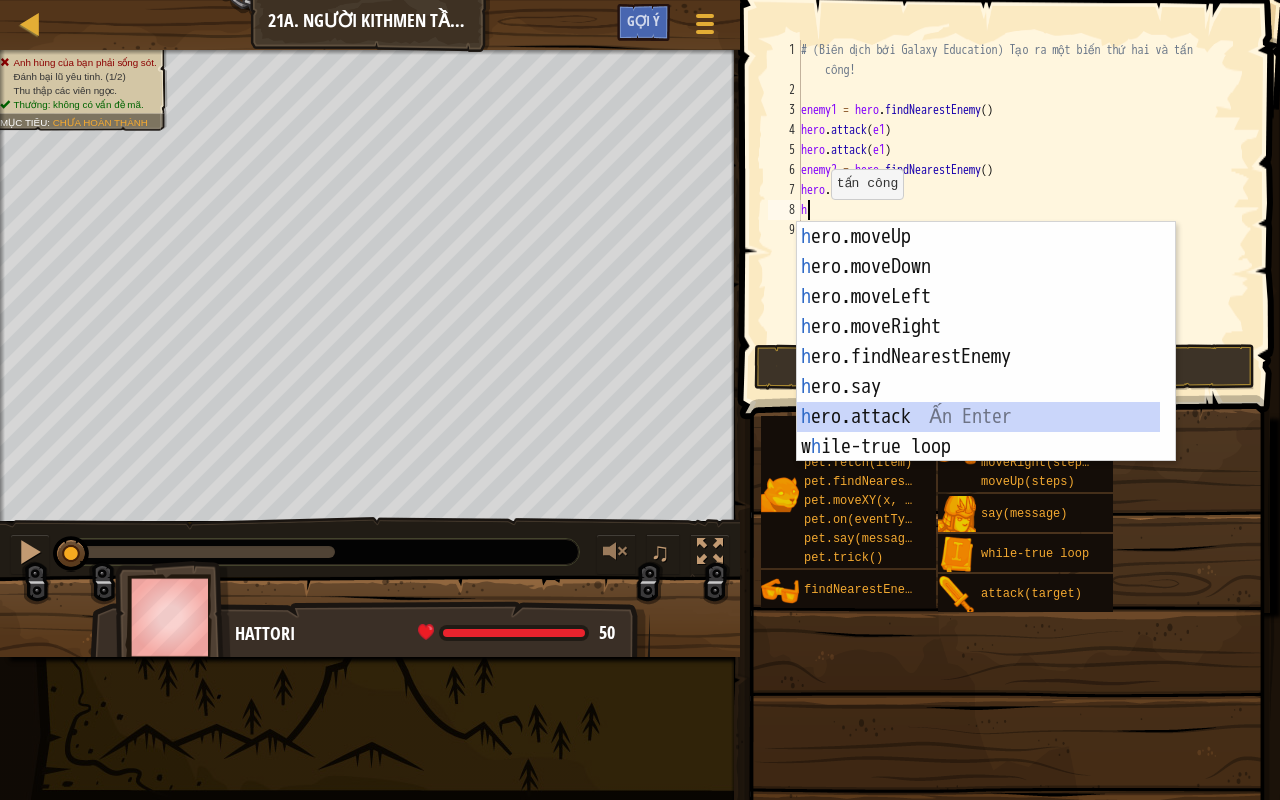 click on "h ero.moveUp Ấn Enter h ero.moveDown Ấn Enter h ero.moveLeft Ấn Enter h ero.moveRight Ấn Enter h ero.findNearestEnemy Ấn Enter h ero.say Ấn Enter h ero.attack Ấn Enter w h ile-true loop Ấn Enter pet.fetc h (item) Ấn Enter" at bounding box center [979, 372] 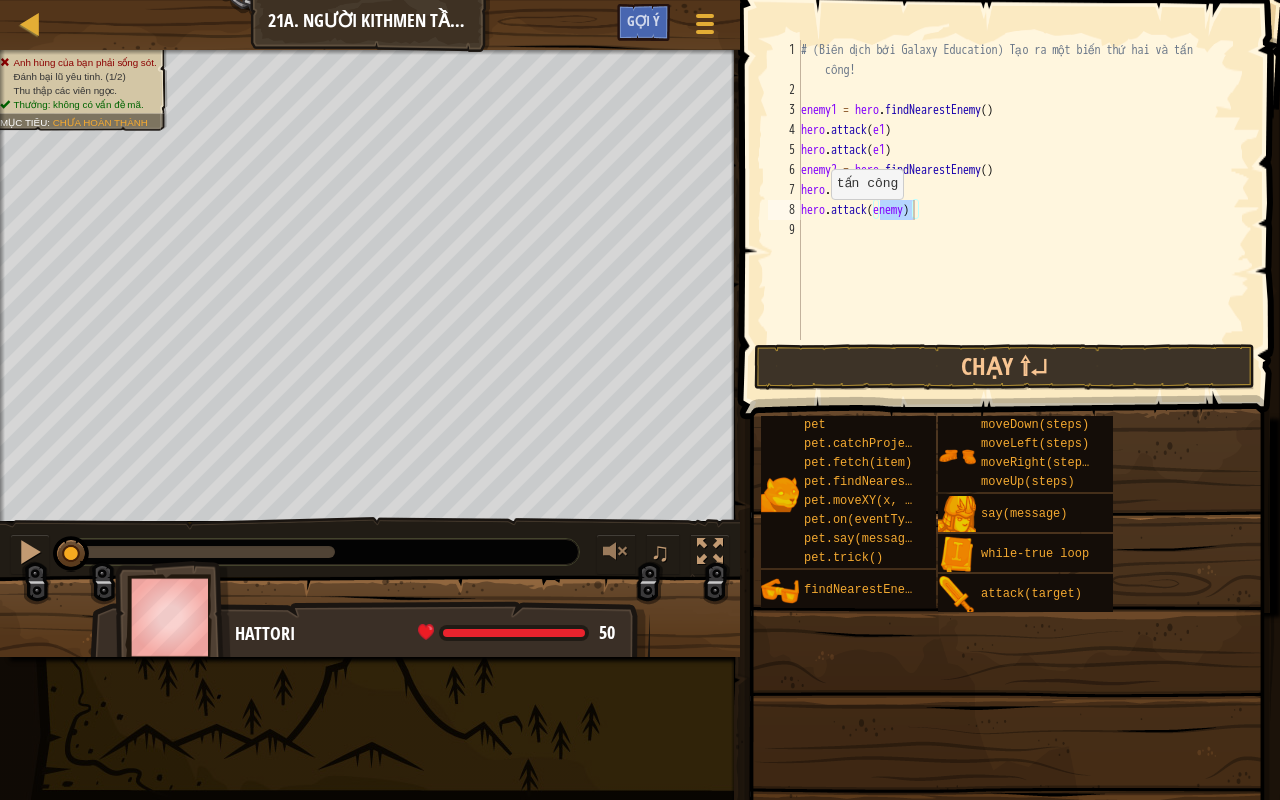click at bounding box center (1007, 691) 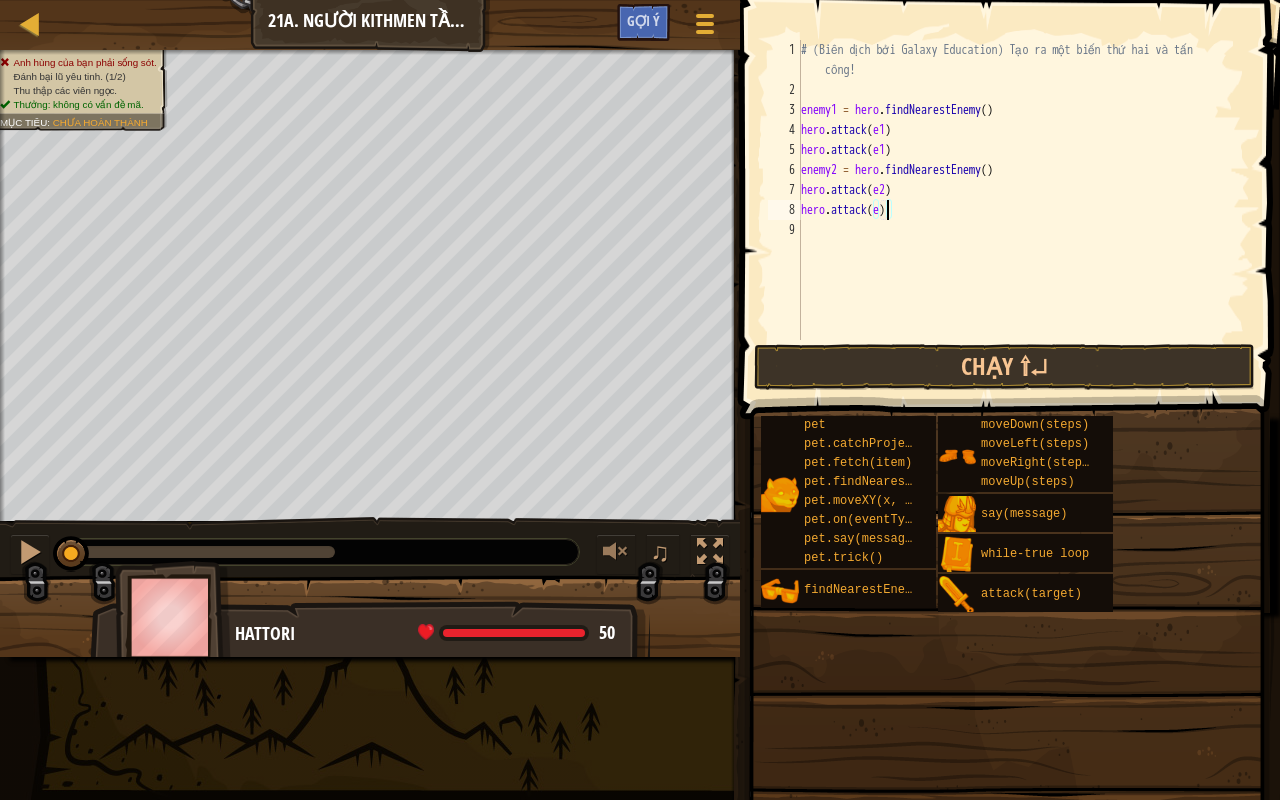 type on "hero.attack(e1)" 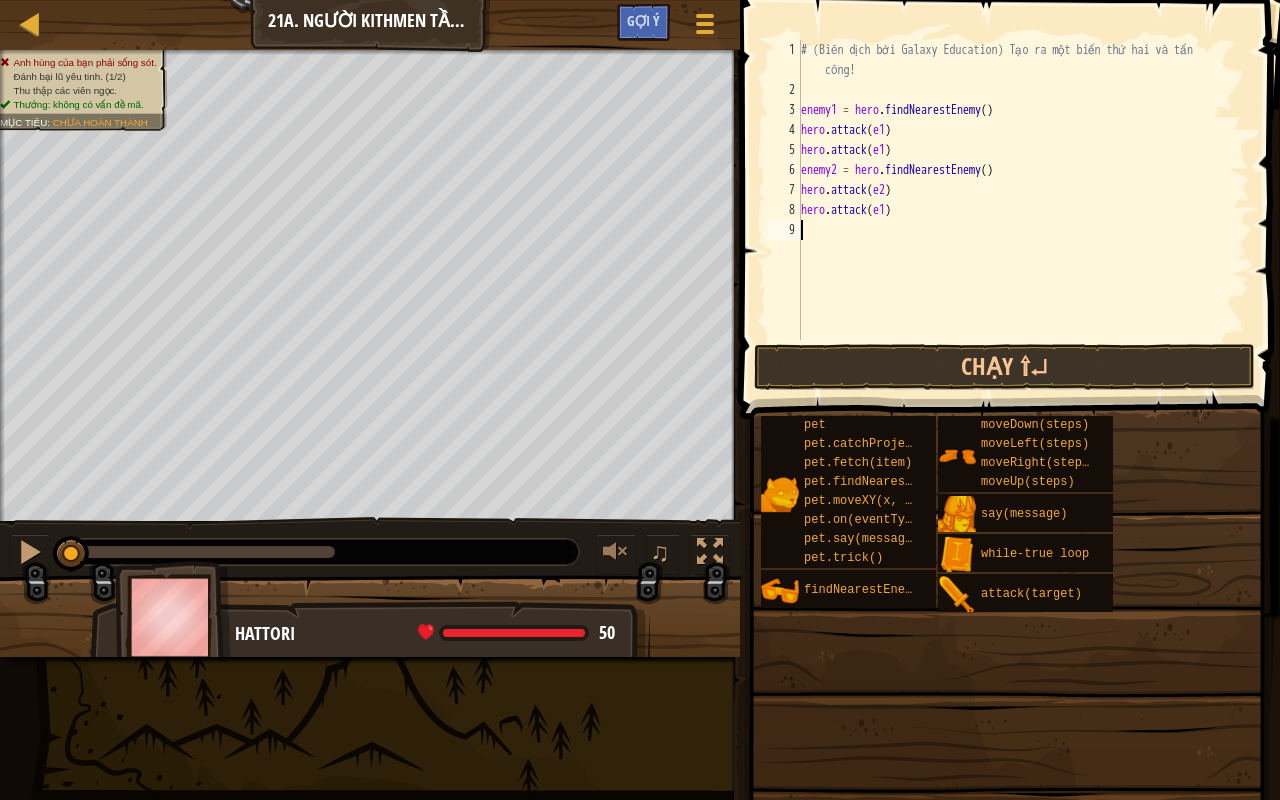 click on "# (Biên dịch bởi Galaxy Education) Tạo ra một biến thứ hai và tấn       công! enemy1   =   hero . findNearestEnemy ( ) hero . attack ( e1 ) hero . attack ( e1 ) enemy2   =   hero . findNearestEnemy ( ) hero . attack ( e2 ) hero . attack ( e1 )" at bounding box center [1023, 220] 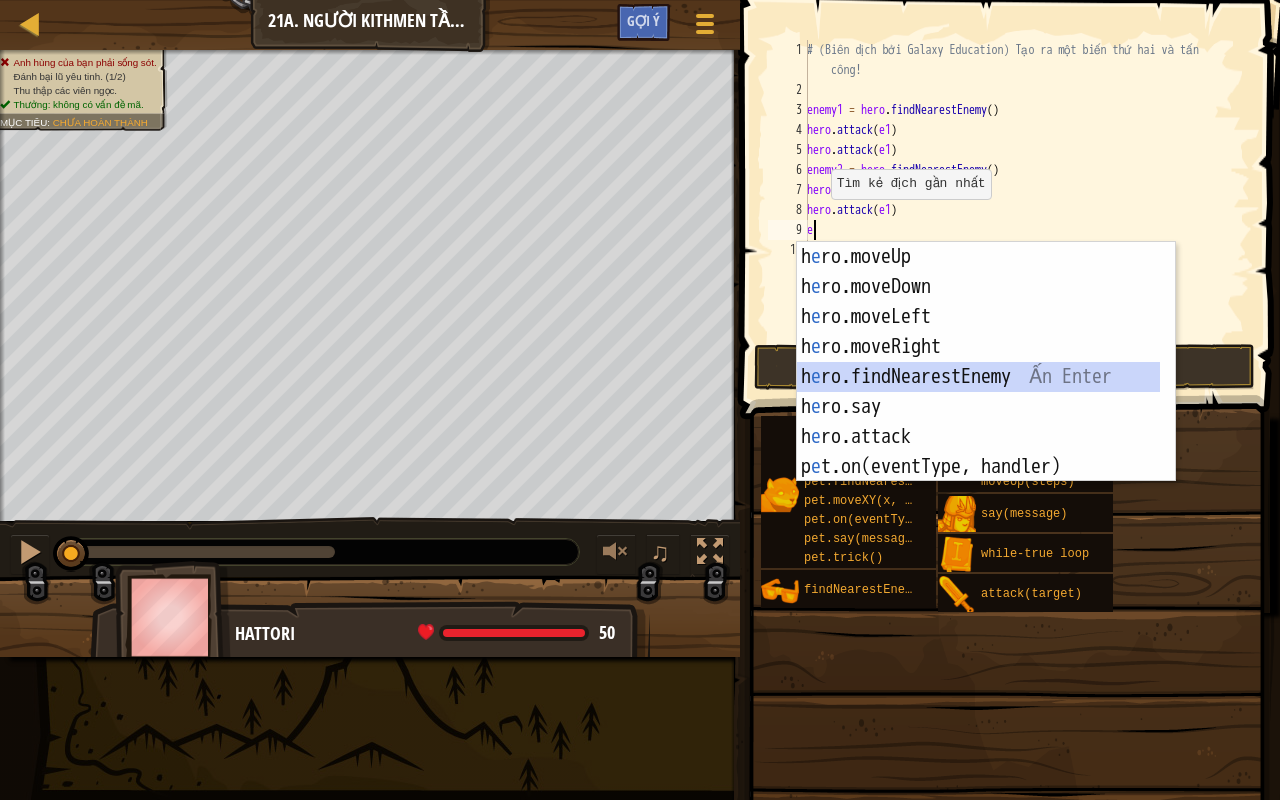 click on "h e ro.moveUp Ấn Enter h e ro.moveDown Ấn Enter h e ro.moveLeft Ấn Enter h e ro.moveRight Ấn Enter h e ro.findNearestEnemy Ấn Enter h e ro.say Ấn Enter h e ro.attack Ấn Enter p e t.on(eventType, handler) Ấn Enter p e t.trick() Ấn Enter" at bounding box center (979, 392) 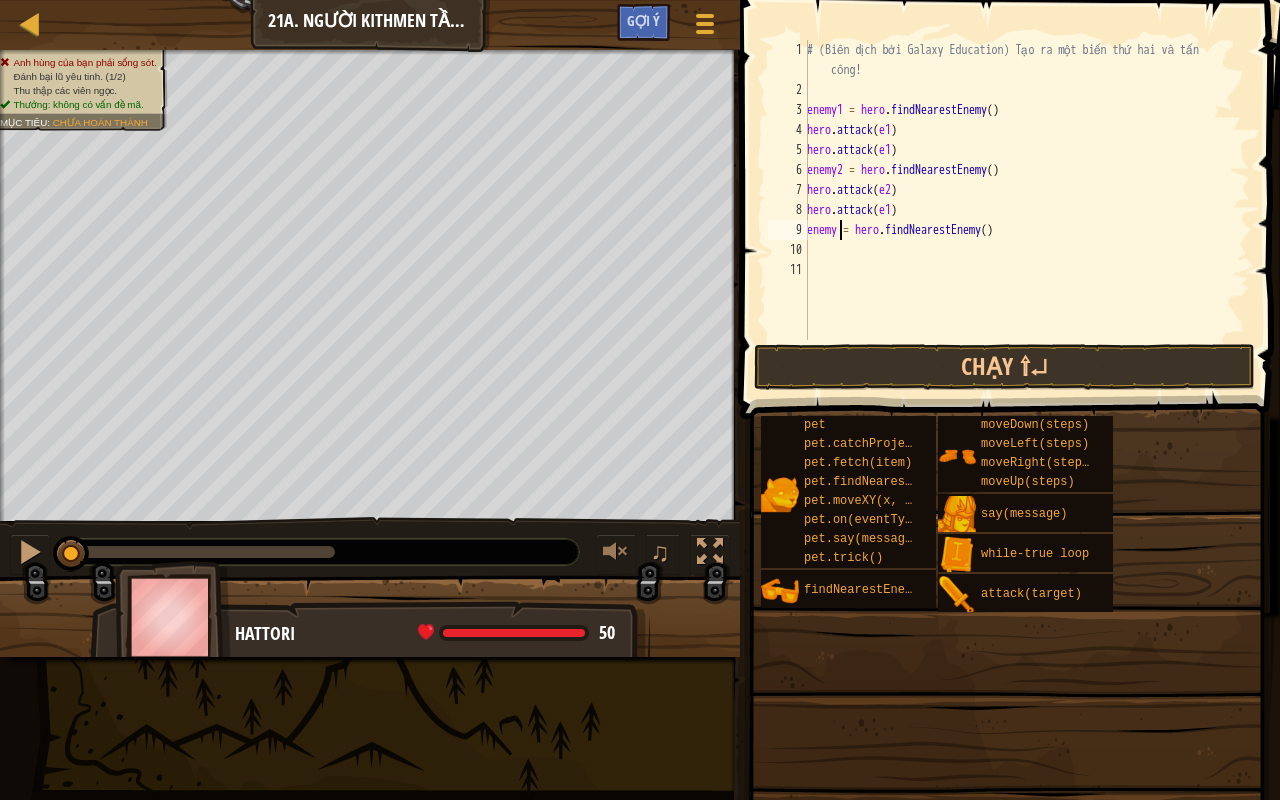 click on "# (Biên dịch bởi Galaxy Education) Tạo ra một biến thứ hai và tấn       công! enemy1   =   hero . findNearestEnemy ( ) hero . attack ( e1 ) hero . attack ( e1 ) enemy2   =   hero . findNearestEnemy ( ) hero . attack ( e2 ) hero . attack ( e1 ) enemy   =   hero . findNearestEnemy ( )" at bounding box center [1026, 220] 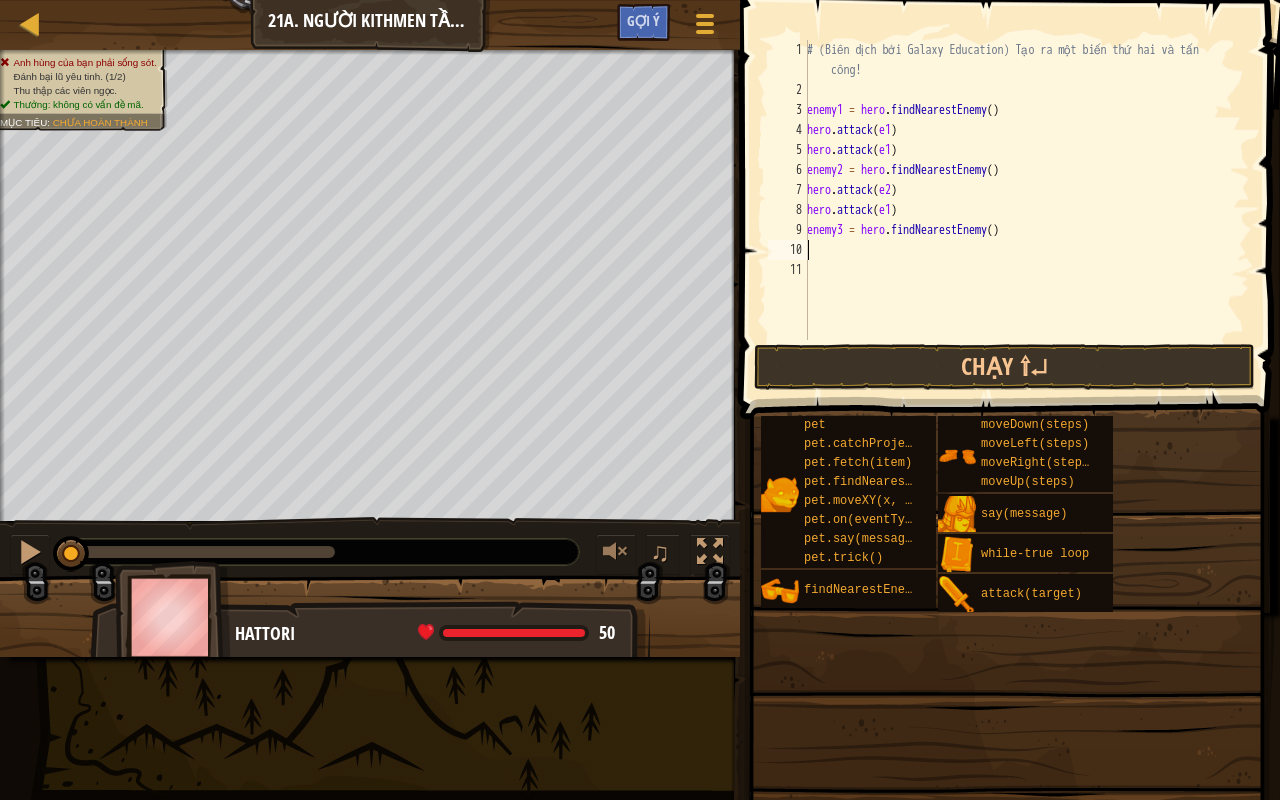 click on "# (Biên dịch bởi Galaxy Education) Tạo ra một biến thứ hai và tấn       công! enemy1   =   hero . findNearestEnemy ( ) hero . attack ( e1 ) hero . attack ( e1 ) enemy2   =   hero . findNearestEnemy ( ) hero . attack ( e2 ) hero . attack ( e1 ) enemy3   =   hero . findNearestEnemy ( )" at bounding box center [1026, 220] 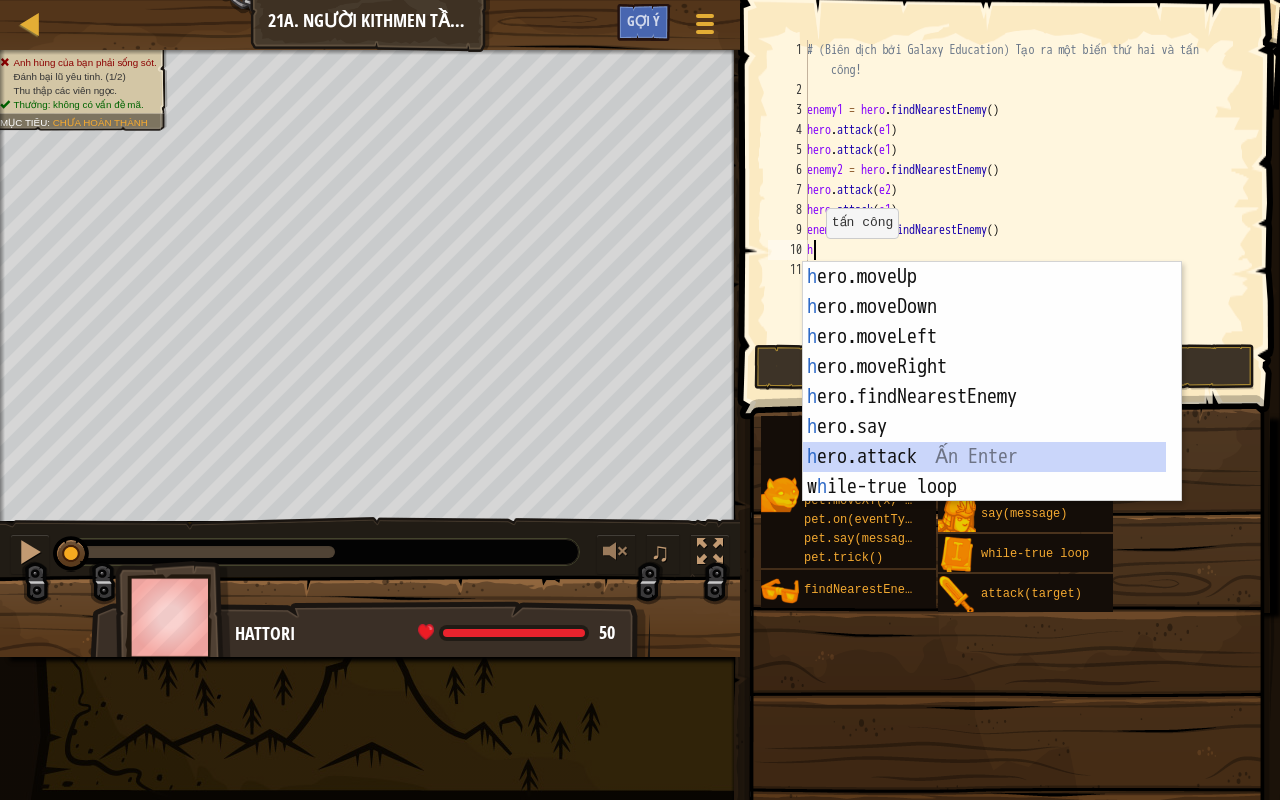 click on "h ero.moveUp Ấn Enter h ero.moveDown Ấn Enter h ero.moveLeft Ấn Enter h ero.moveRight Ấn Enter h ero.findNearestEnemy Ấn Enter h ero.say Ấn Enter h ero.attack Ấn Enter w h ile-true loop Ấn Enter pet.fetc h (item) Ấn Enter" at bounding box center (985, 412) 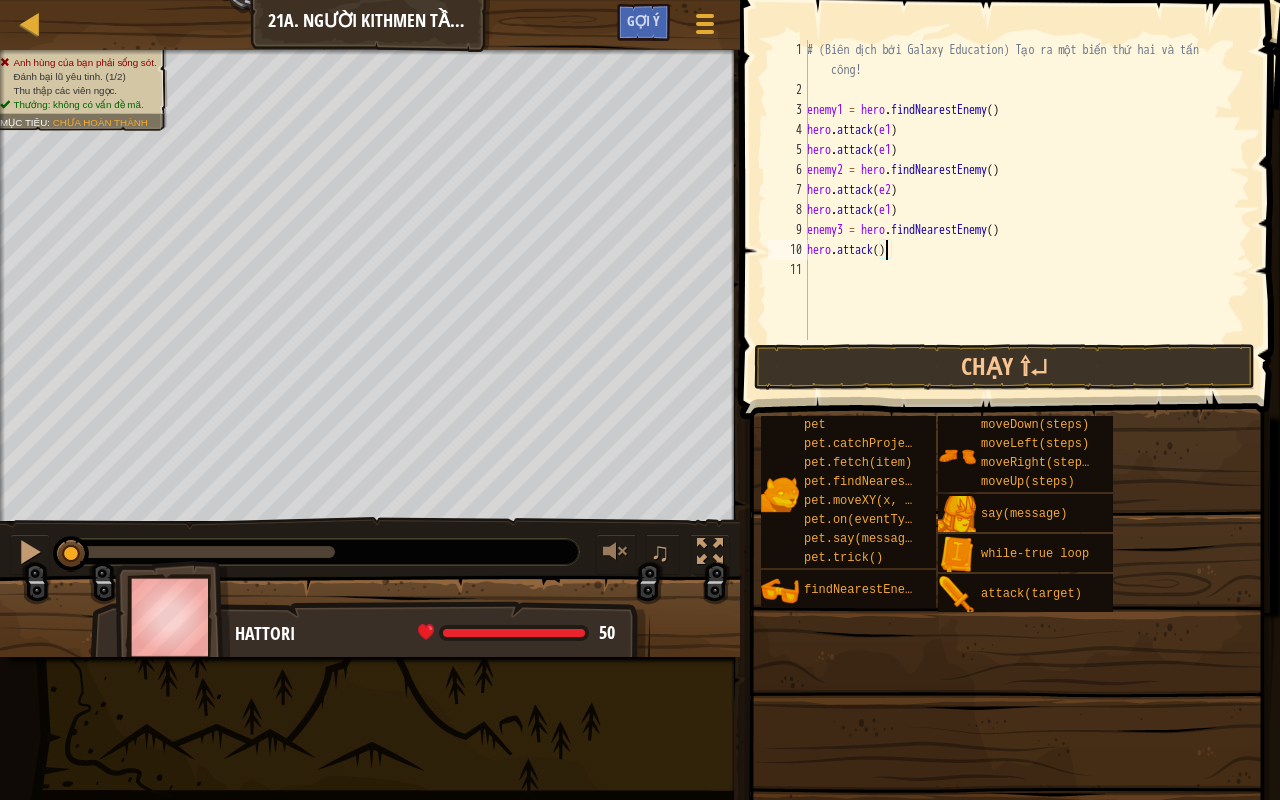 scroll, scrollTop: 9, scrollLeft: 6, axis: both 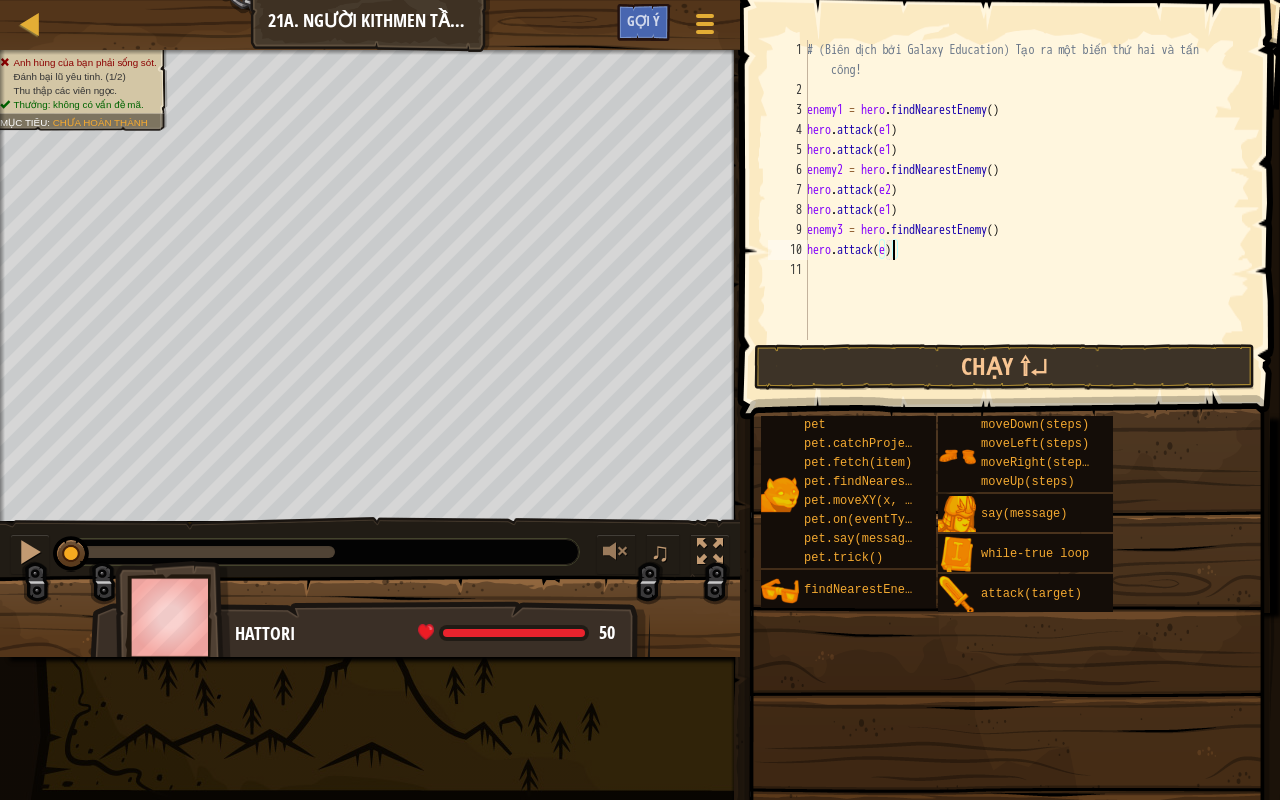 type on "hero.attack(e3)" 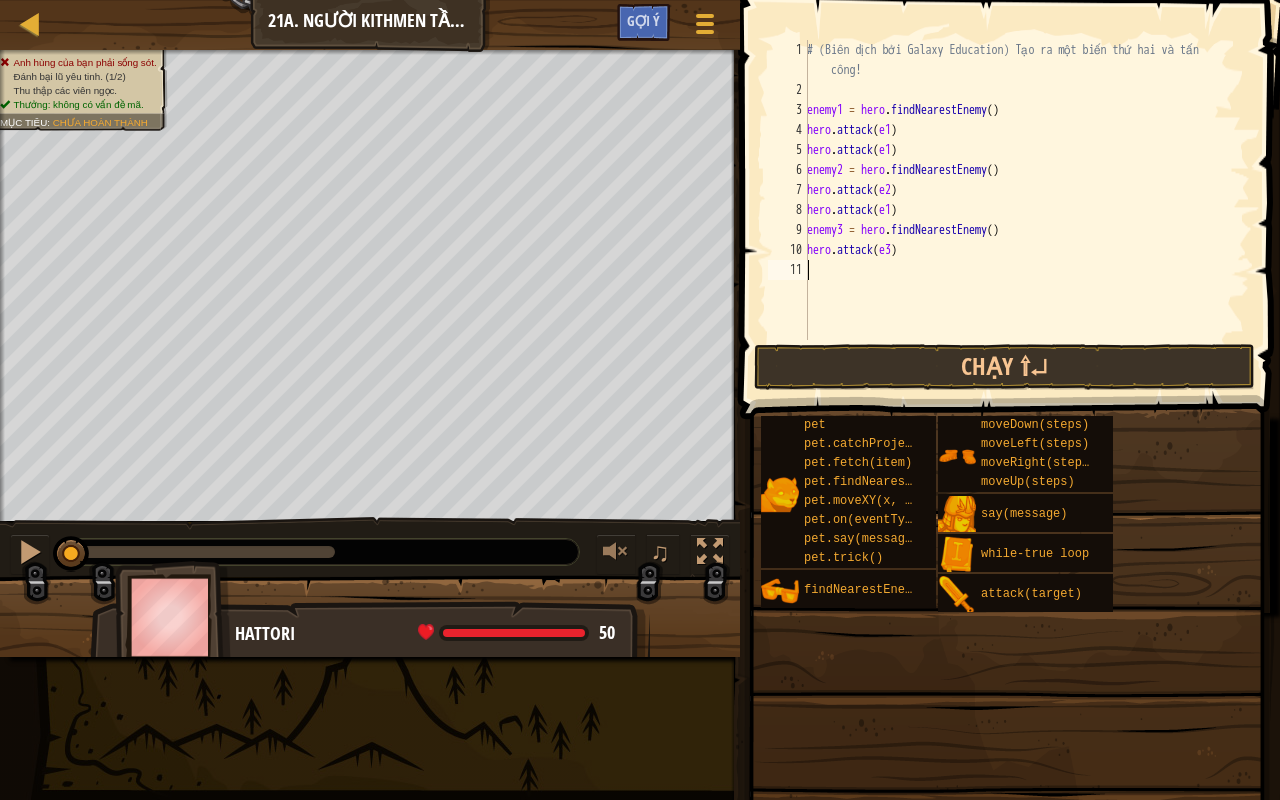 click on "# (Biên dịch bởi Galaxy Education) Tạo ra một biến thứ hai và tấn       công! enemy1   =   hero . findNearestEnemy ( ) hero . attack ( e1 ) hero . attack ( e1 ) enemy2   =   hero . findNearestEnemy ( ) hero . attack ( e2 ) hero . attack ( e1 ) enemy3   =   hero . findNearestEnemy ( ) hero . attack ( e3 )" at bounding box center [1026, 220] 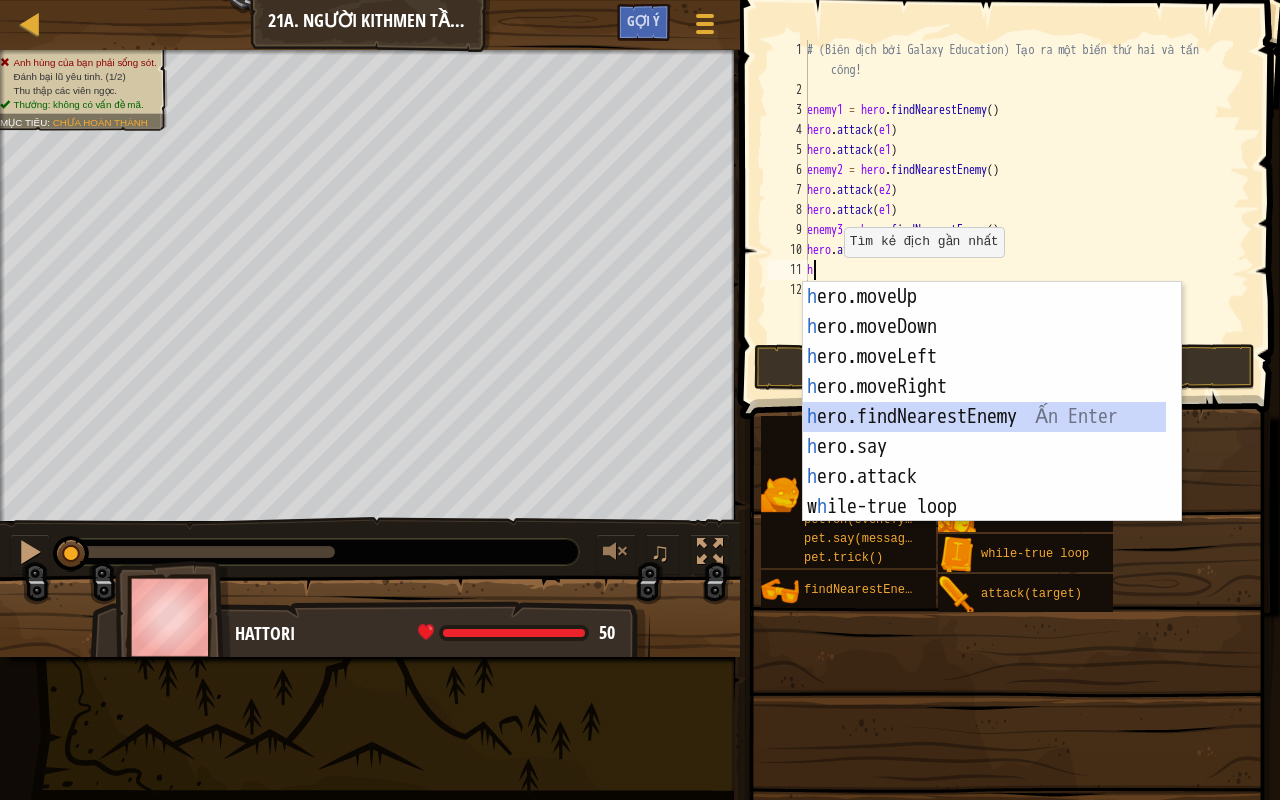 click on "h ero.moveUp Ấn Enter h ero.moveDown Ấn Enter h ero.moveLeft Ấn Enter h ero.moveRight Ấn Enter h ero.findNearestEnemy Ấn Enter h ero.say Ấn Enter h ero.attack Ấn Enter w h ile-true loop Ấn Enter pet.fetc h (item) Ấn Enter" at bounding box center (985, 432) 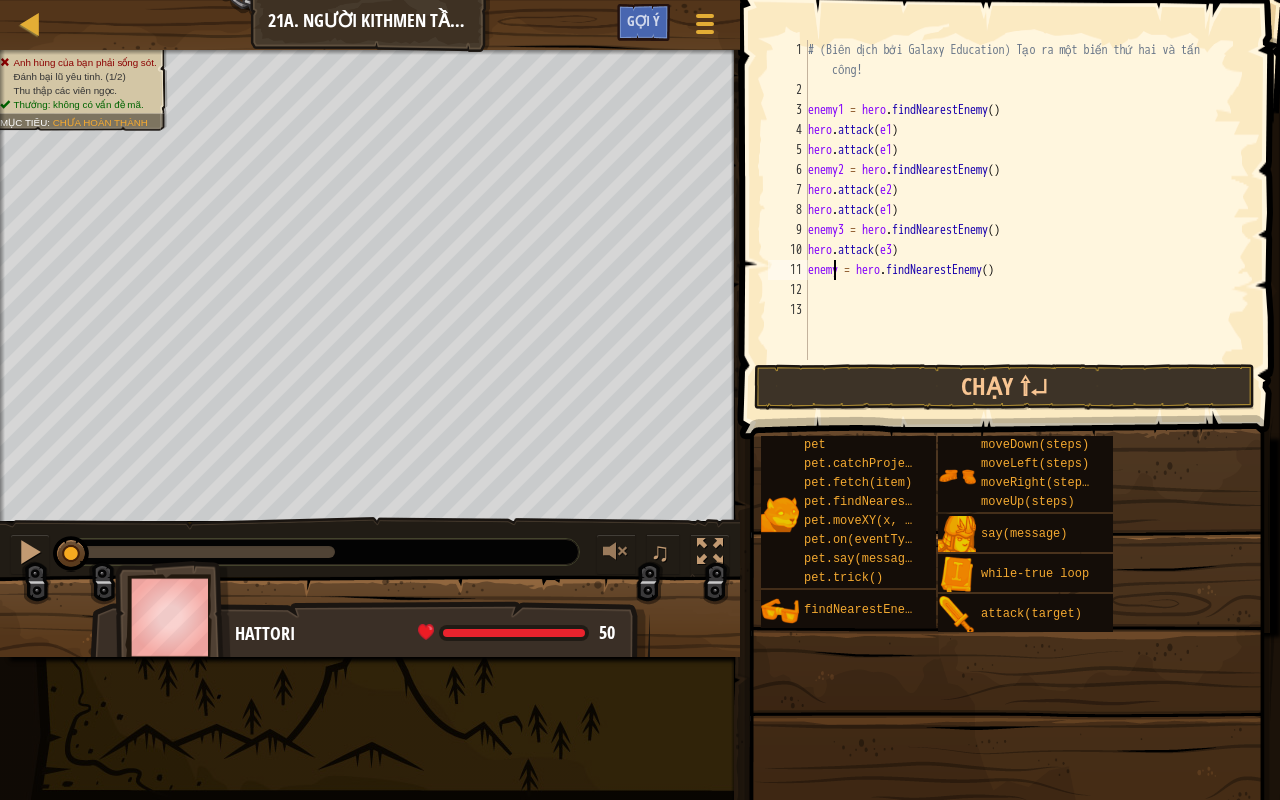 click on "# (Biên dịch bởi Galaxy Education) Tạo ra một biến thứ hai và tấn       công! enemy1   =   hero . findNearestEnemy ( ) hero . attack ( e1 ) hero . attack ( e1 ) enemy2   =   hero . findNearestEnemy ( ) hero . attack ( e2 ) hero . attack ( e1 ) enemy3   =   hero . findNearestEnemy ( ) hero . attack ( e3 ) enemy   =   hero . findNearestEnemy ( )" at bounding box center (1027, 230) 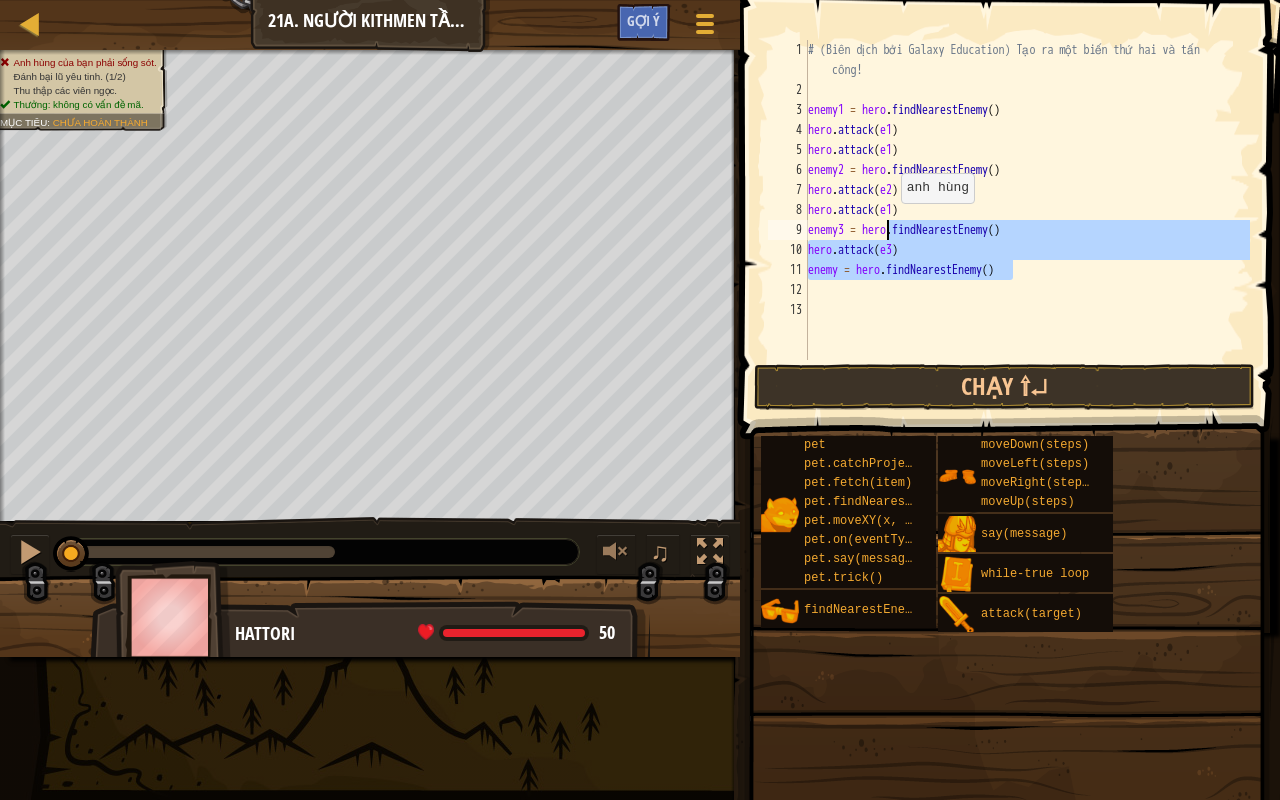 drag, startPoint x: 1009, startPoint y: 276, endPoint x: 890, endPoint y: 222, distance: 130.679 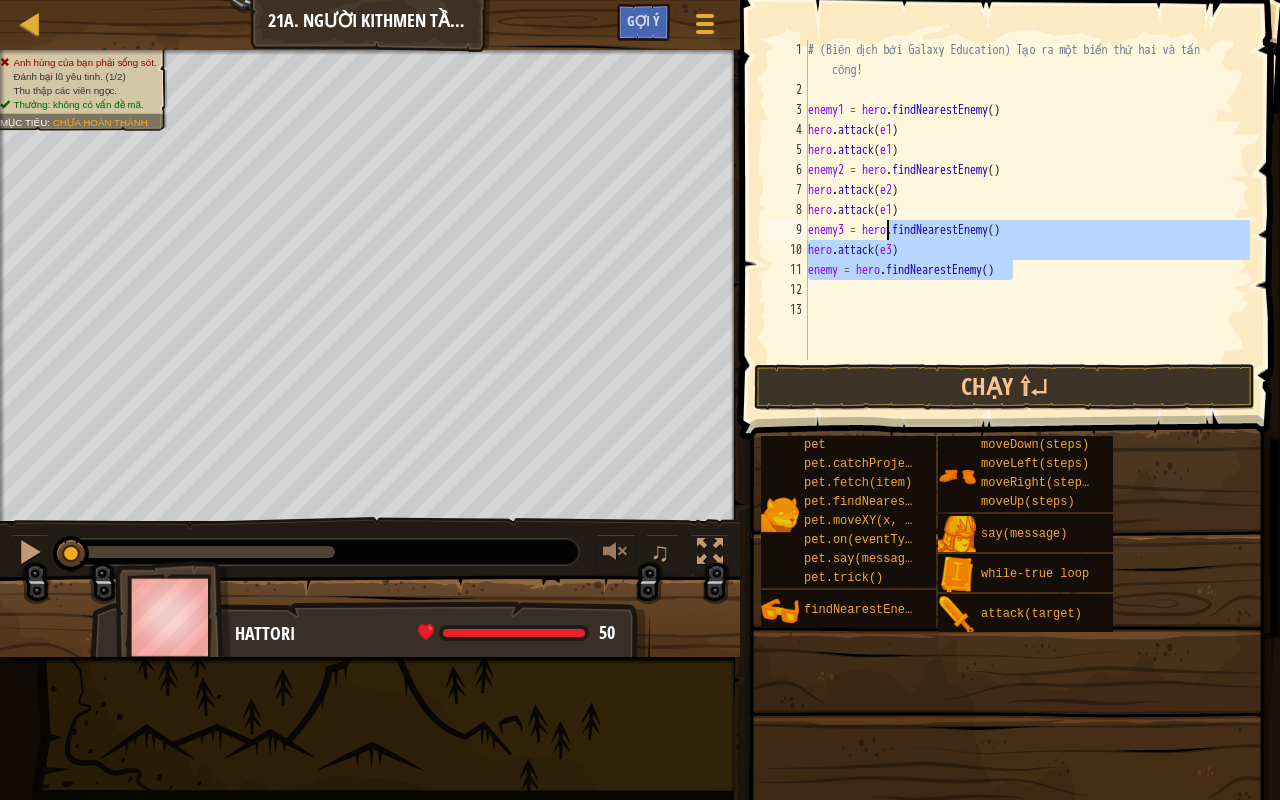 click on "# (Biên dịch bởi Galaxy Education) Tạo ra một biến thứ hai và tấn       công! enemy1   =   hero . findNearestEnemy ( ) hero . attack ( e1 ) hero . attack ( e1 ) enemy2   =   hero . findNearestEnemy ( ) hero . attack ( e2 ) hero . attack ( e1 ) enemy3   =   hero . findNearestEnemy ( ) hero . attack ( e3 ) enemy   =   hero . findNearestEnemy ( )" at bounding box center (1027, 200) 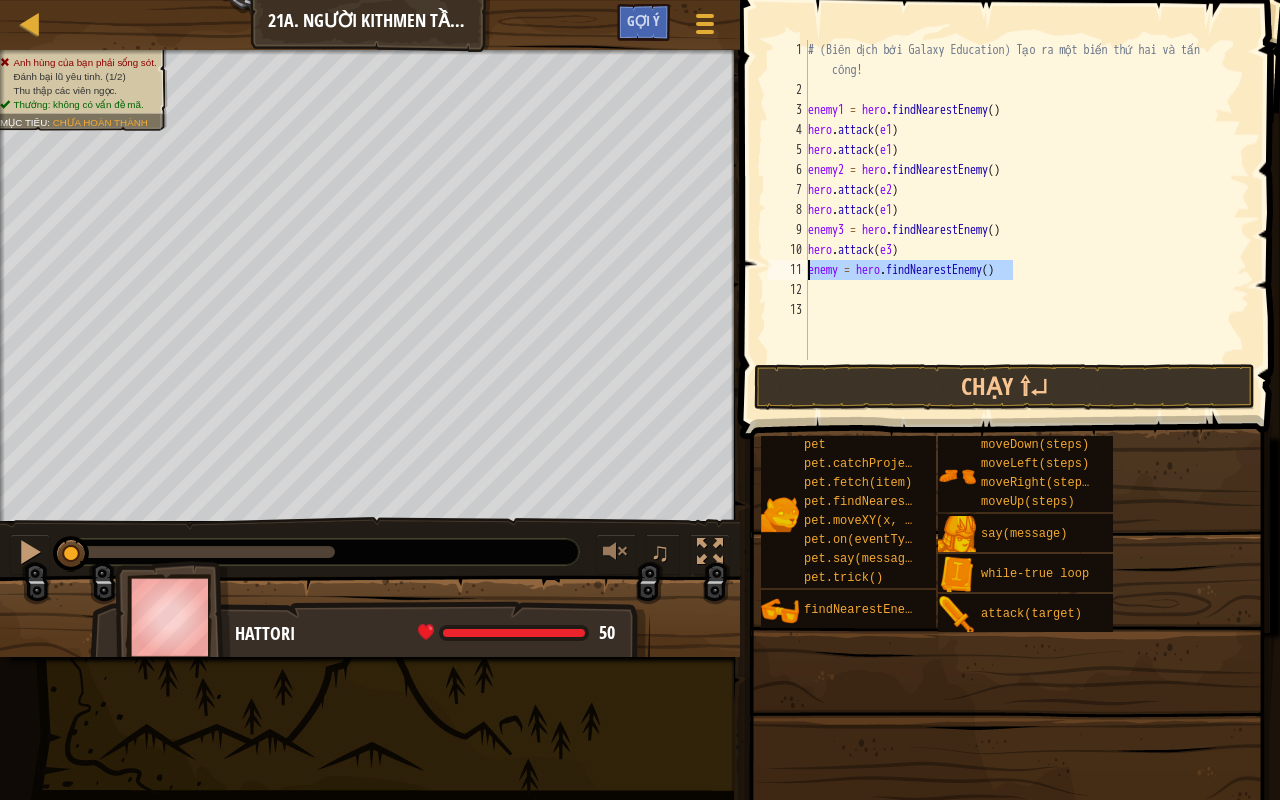 drag, startPoint x: 1025, startPoint y: 268, endPoint x: 797, endPoint y: 275, distance: 228.10744 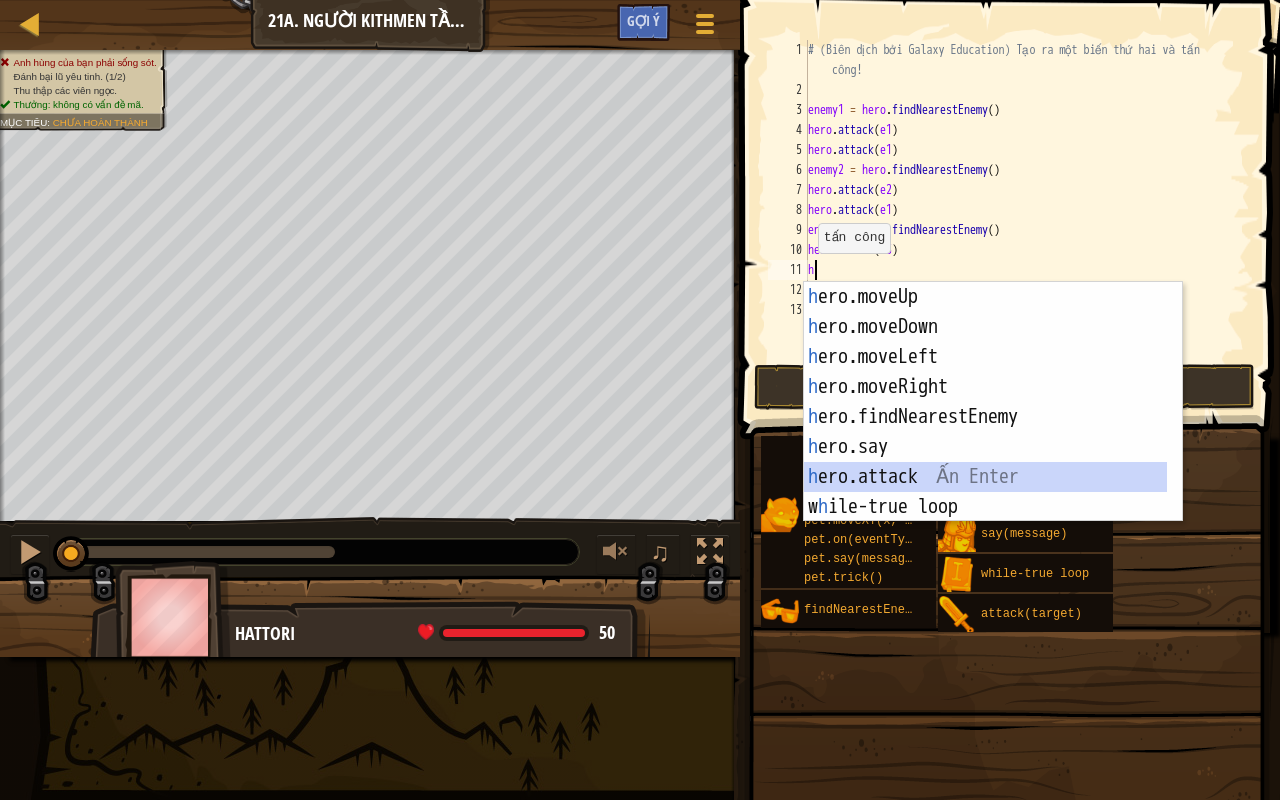 click on "h ero.moveUp Ấn Enter h ero.moveDown Ấn Enter h ero.moveLeft Ấn Enter h ero.moveRight Ấn Enter h ero.findNearestEnemy Ấn Enter h ero.say Ấn Enter h ero.attack Ấn Enter w h ile-true loop Ấn Enter pet.fetc h (item) Ấn Enter" at bounding box center [986, 432] 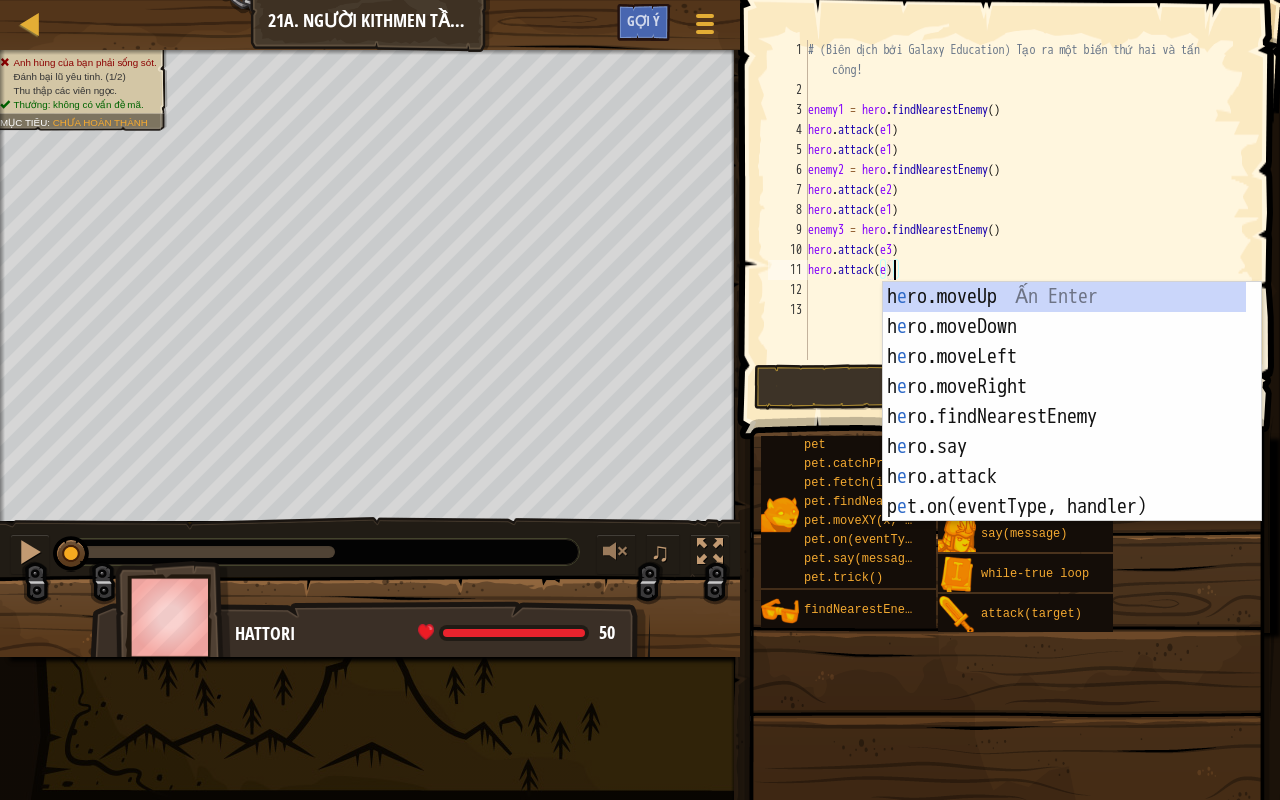 scroll, scrollTop: 9, scrollLeft: 7, axis: both 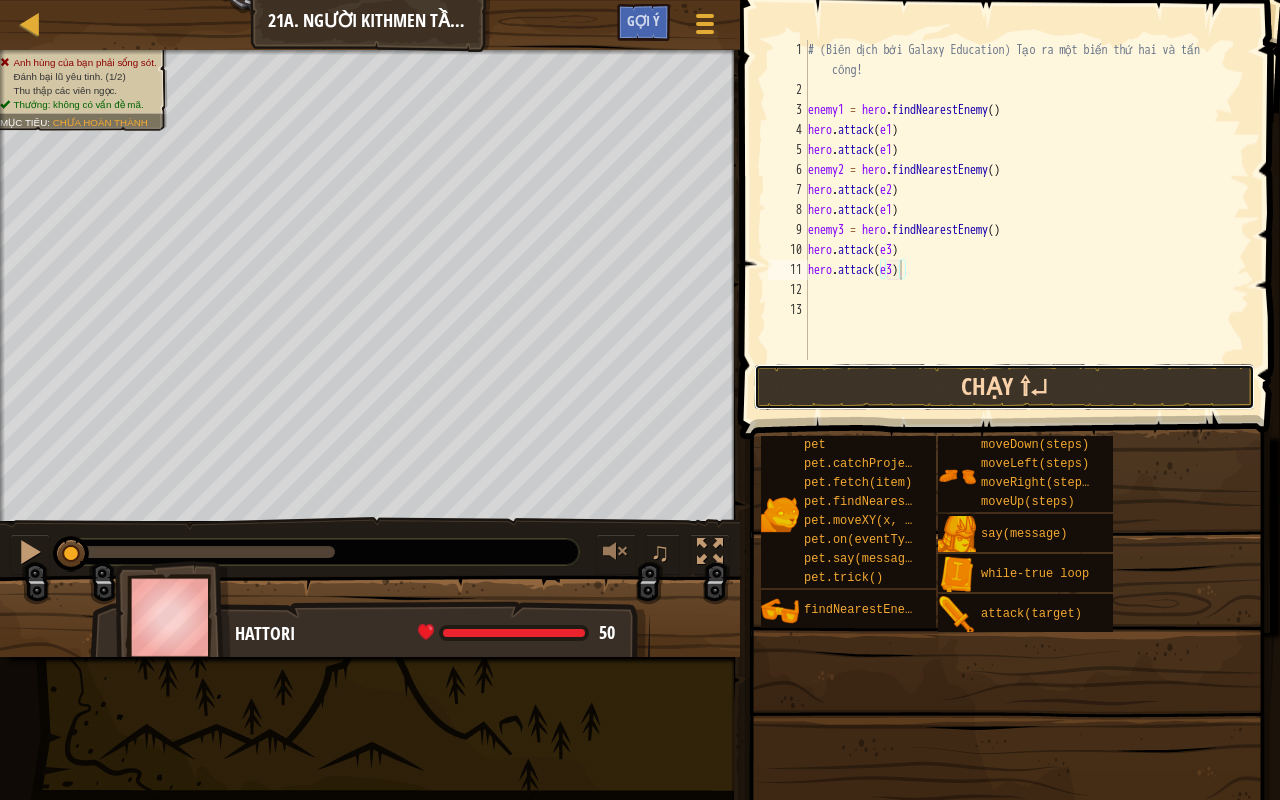 click on "Chạy ⇧↵" at bounding box center (1004, 387) 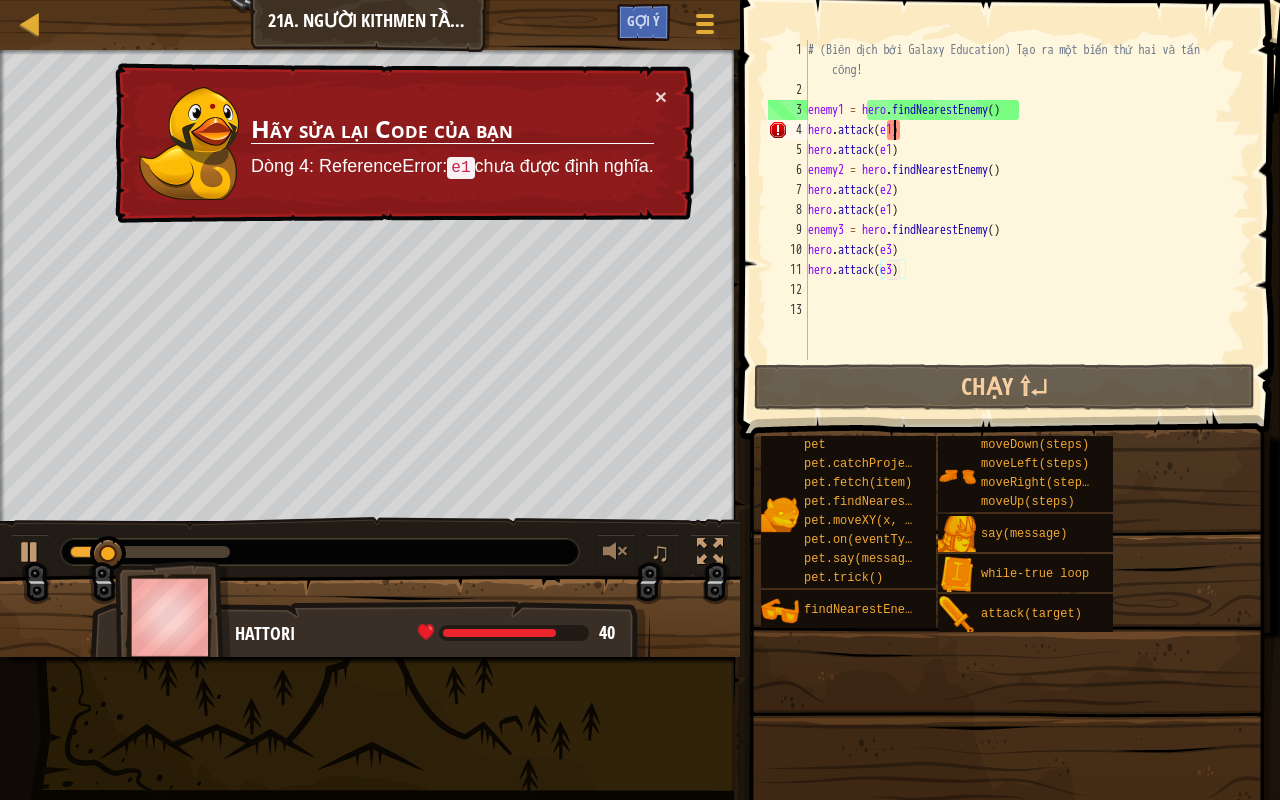 click on "# (Biên dịch bởi Galaxy Education) Tạo ra một biến thứ hai và tấn       công! enemy1   =   hero . findNearestEnemy ( ) hero . attack ( e1 ) hero . attack ( e1 ) enemy2   =   hero . findNearestEnemy ( ) hero . attack ( e2 ) hero . attack ( e1 ) enemy3   =   hero . findNearestEnemy ( ) hero . attack ( e3 ) hero . attack ( e3 )" at bounding box center (1027, 230) 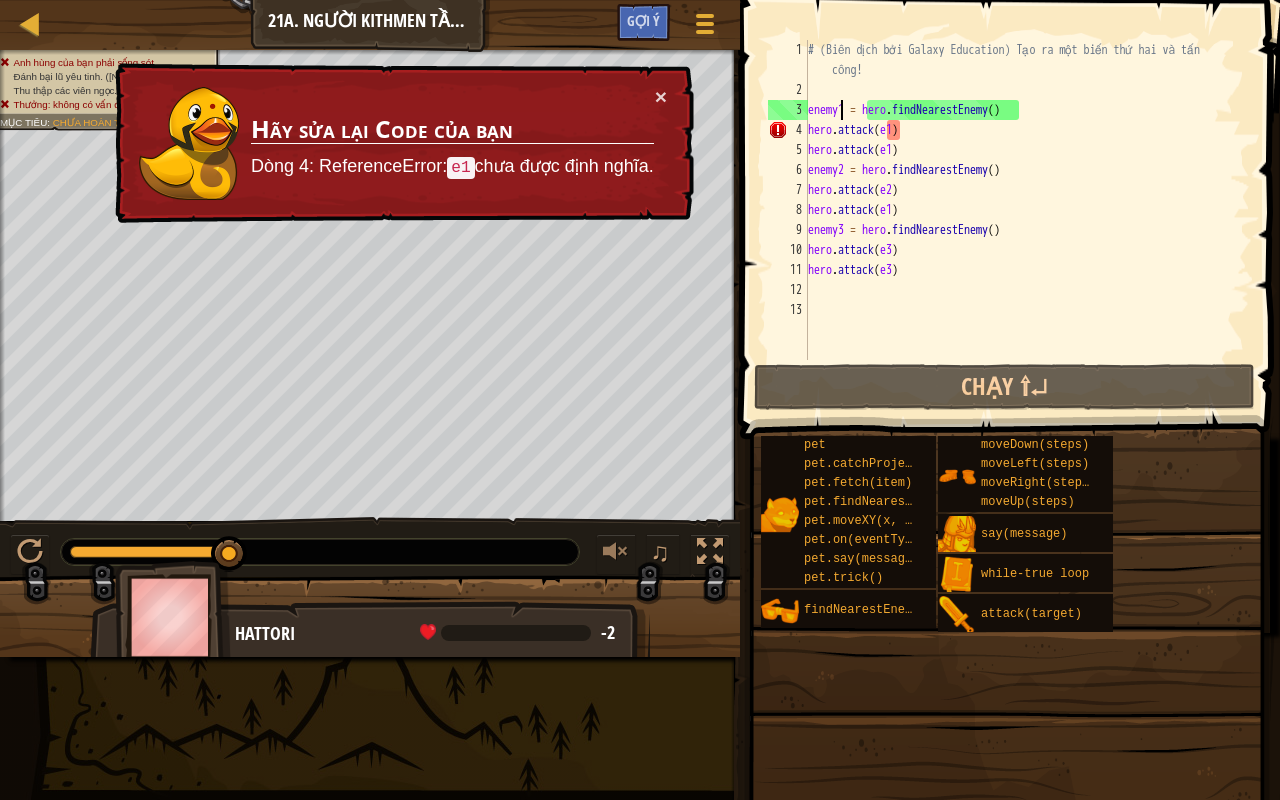 click on "# (Biên dịch bởi Galaxy Education) Tạo ra một biến thứ hai và tấn       công! enemy1   =   hero . findNearestEnemy ( ) hero . attack ( e1 ) hero . attack ( e1 ) enemy2   =   hero . findNearestEnemy ( ) hero . attack ( e2 ) hero . attack ( e1 ) enemy3   =   hero . findNearestEnemy ( ) hero . attack ( e3 ) hero . attack ( e3 )" at bounding box center [1027, 230] 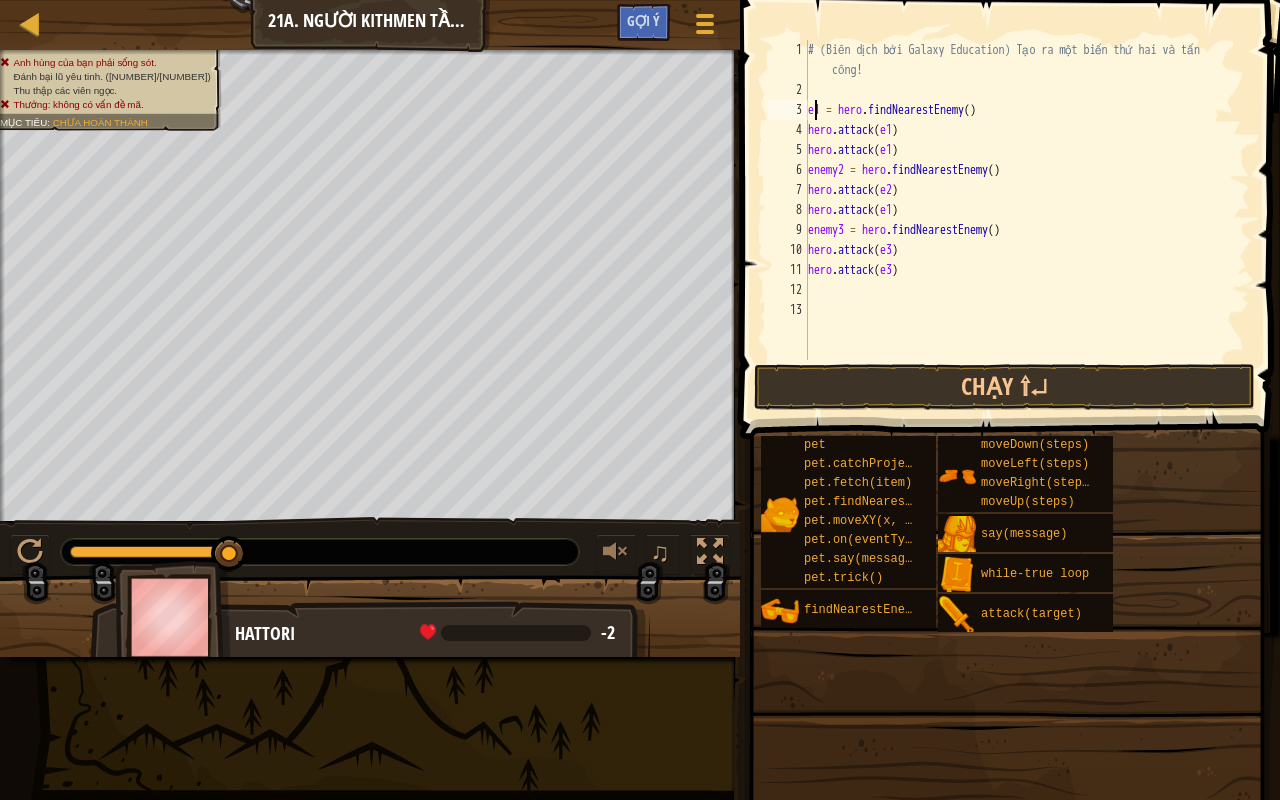 click on "# (Biên dịch bởi Galaxy Education) Tạo ra một biến thứ hai và tấn       công! e1   =   hero . findNearestEnemy ( ) hero . attack ( e1 ) hero . attack ( e1 ) enemy2   =   hero . findNearestEnemy ( ) hero . attack ( e2 ) hero . attack ( e1 ) enemy3   =   hero . findNearestEnemy ( ) hero . attack ( e3 ) hero . attack ( e3 )" at bounding box center (1027, 230) 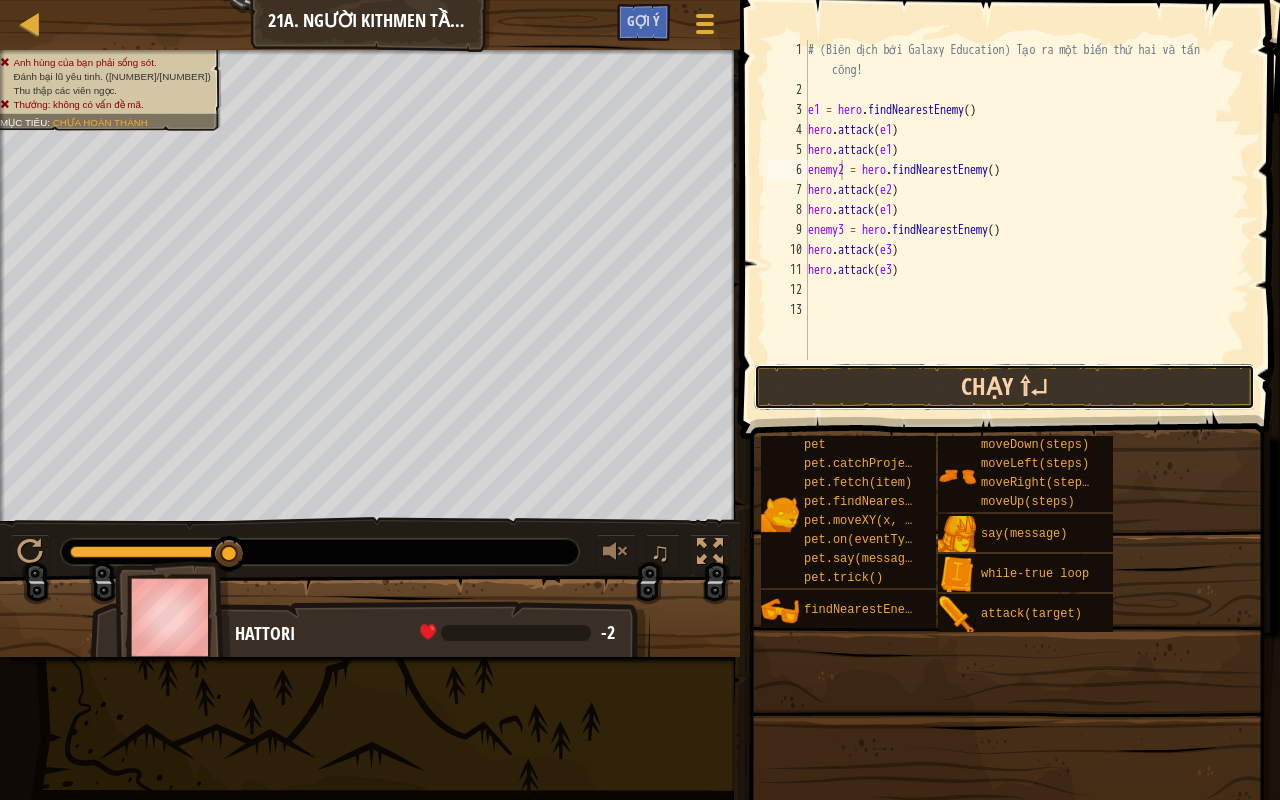 click on "Chạy ⇧↵" at bounding box center (1004, 387) 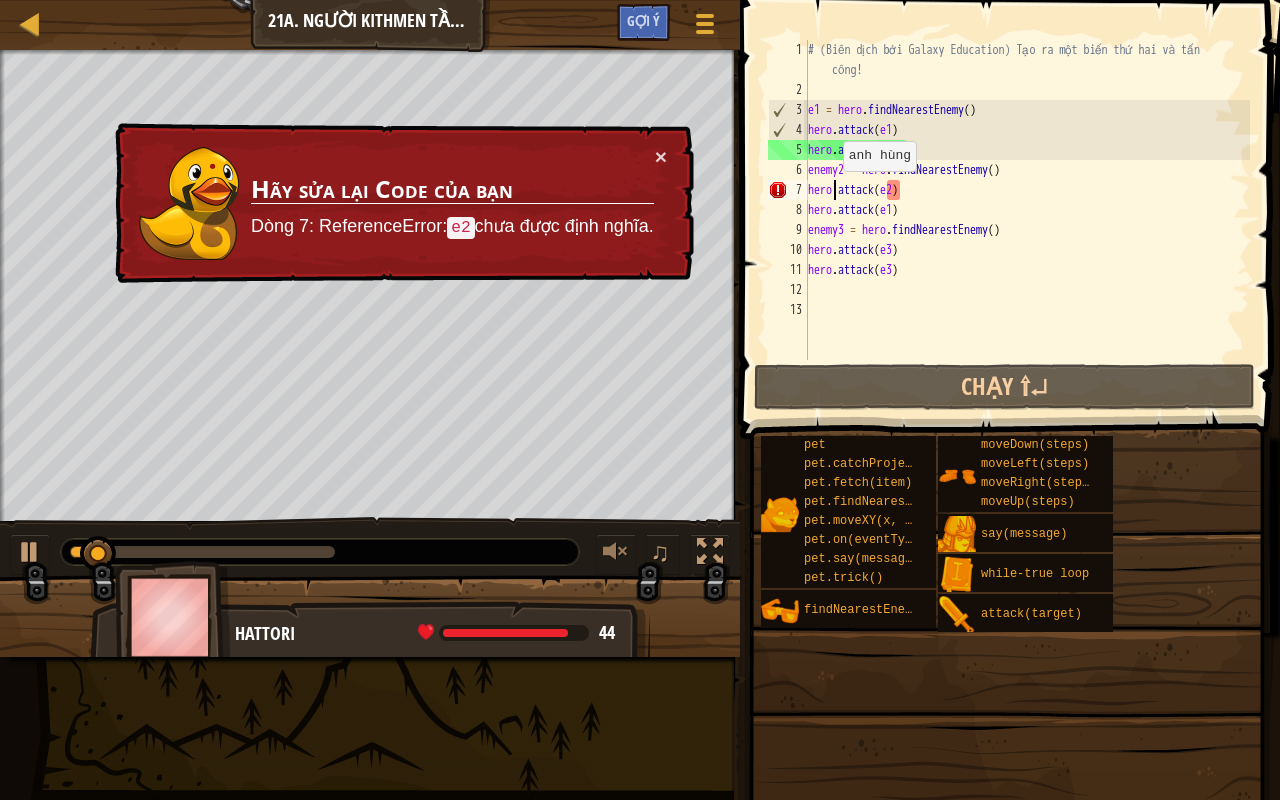 click on "# (Biên dịch bởi Galaxy Education) Tạo ra một biến thứ hai và tấn       công! e1   =   hero . findNearestEnemy ( ) hero . attack ( e1 ) hero . attack ( e1 ) enemy2   =   hero . findNearestEnemy ( ) hero . attack ( e2 ) hero . attack ( e1 ) enemy3   =   hero . findNearestEnemy ( ) hero . attack ( e3 ) hero . attack ( e3 )" at bounding box center (1027, 230) 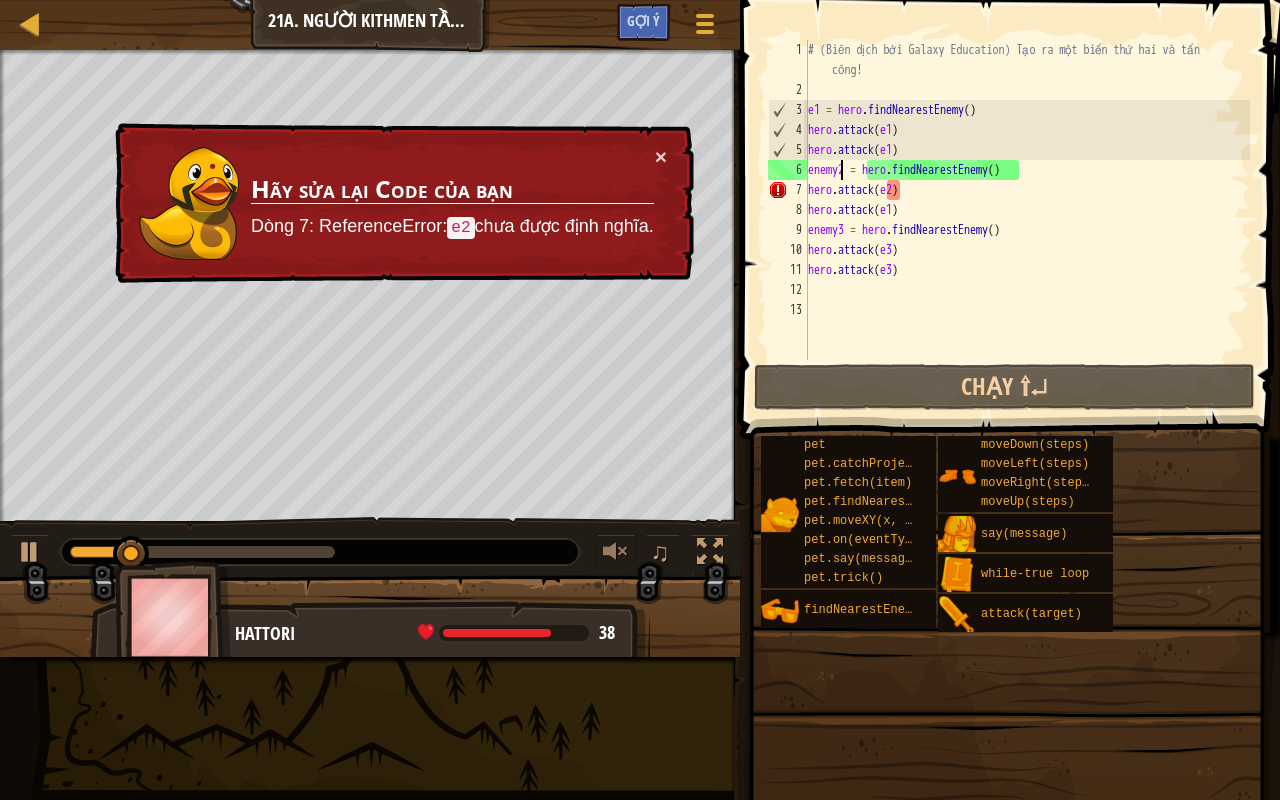 click on "# (Biên dịch bởi Galaxy Education) Tạo ra một biến thứ hai và tấn       công! e1   =   hero . findNearestEnemy ( ) hero . attack ( e1 ) hero . attack ( e1 ) enemy2   =   hero . findNearestEnemy ( ) hero . attack ( e2 ) hero . attack ( e1 ) enemy3   =   hero . findNearestEnemy ( ) hero . attack ( e3 ) hero . attack ( e3 )" at bounding box center (1027, 230) 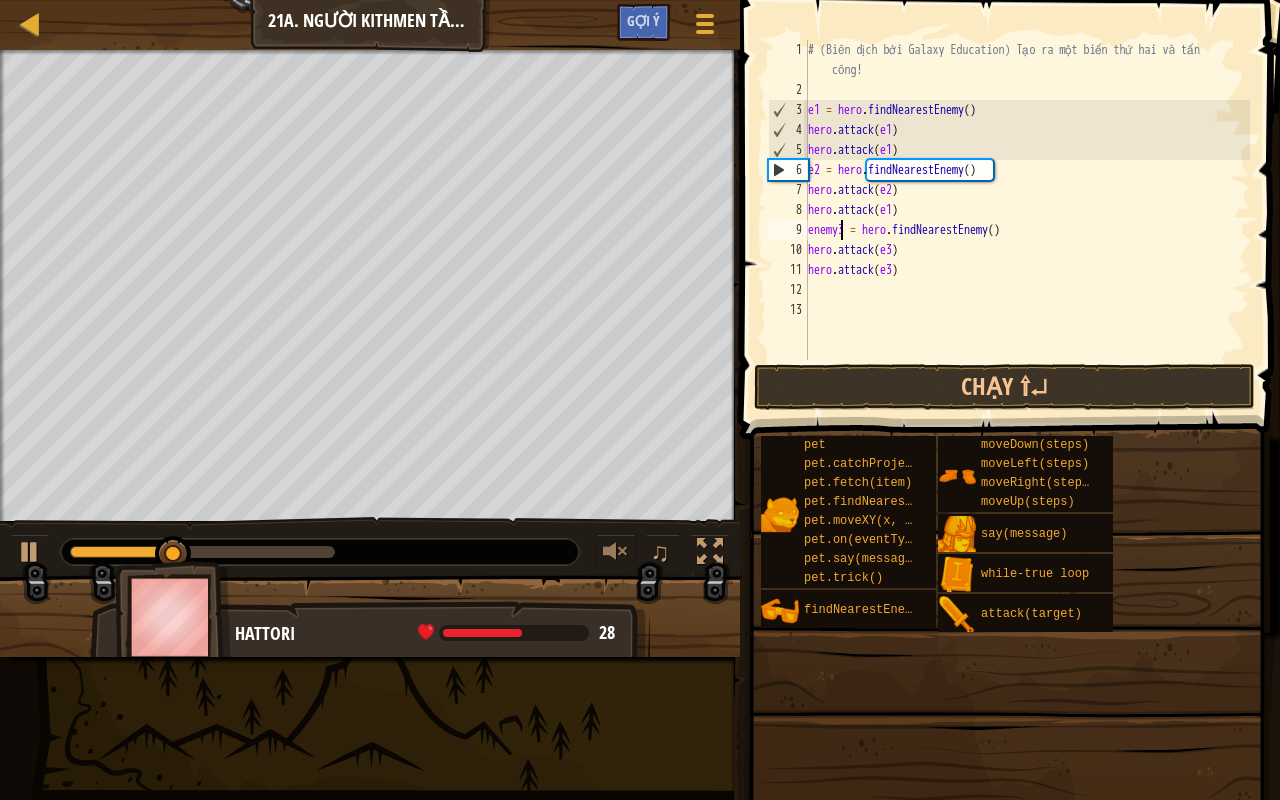 click on "# (Biên dịch bởi Galaxy Education) Tạo ra một biến thứ hai và tấn       công! e1   =   hero . findNearestEnemy ( ) hero . attack ( e1 ) hero . attack ( e1 ) e2   =   hero . findNearestEnemy ( ) hero . attack ( e2 ) hero . attack ( e1 ) enemy3   =   hero . findNearestEnemy ( ) hero . attack ( e3 ) hero . attack ( e3 )" at bounding box center (1027, 230) 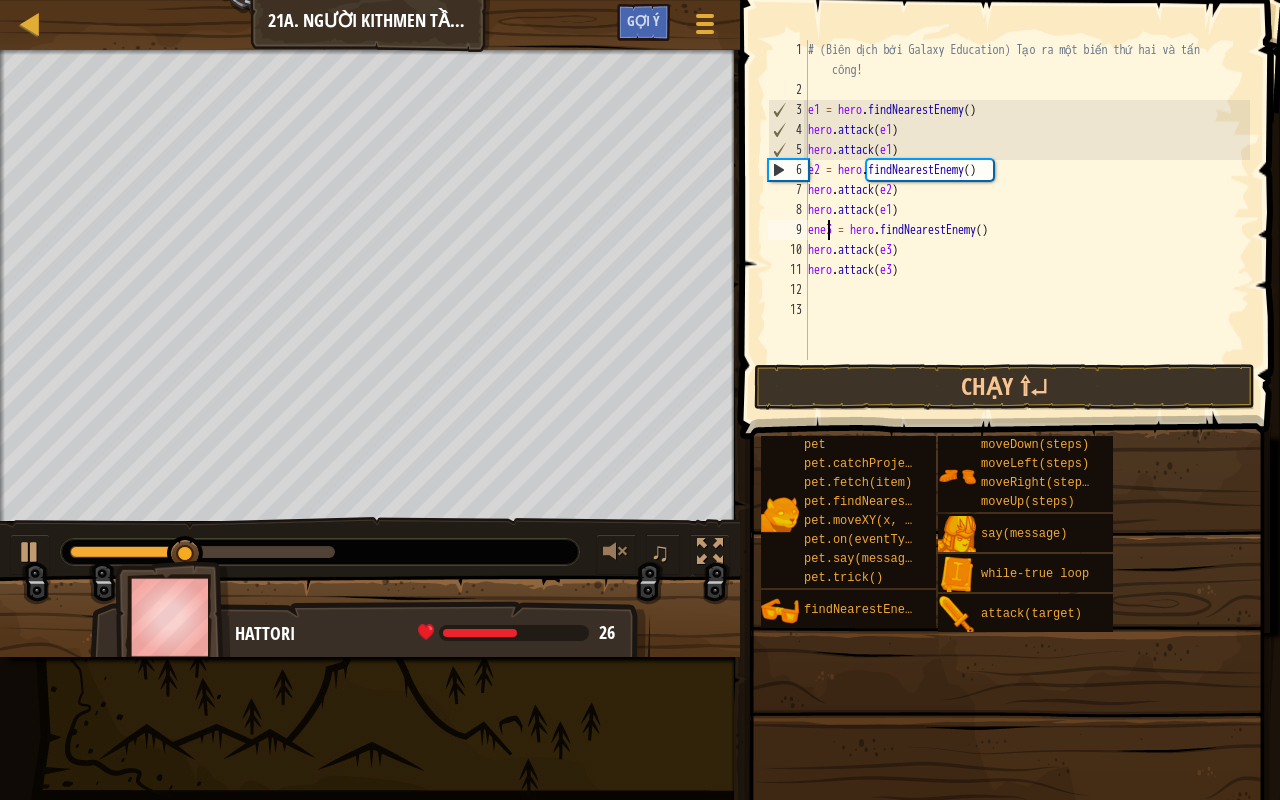 type on "e3 = hero.findNearestEnemy()" 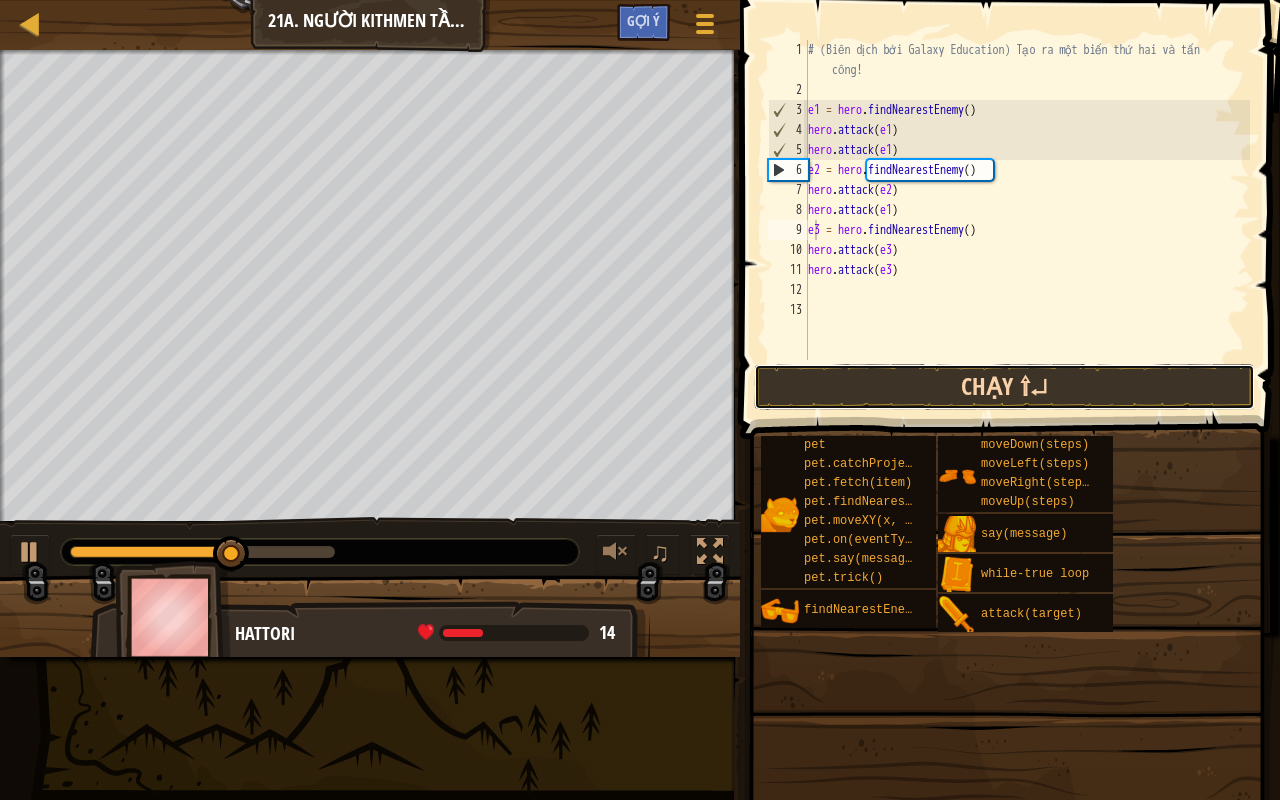 click on "Chạy ⇧↵" at bounding box center (1004, 387) 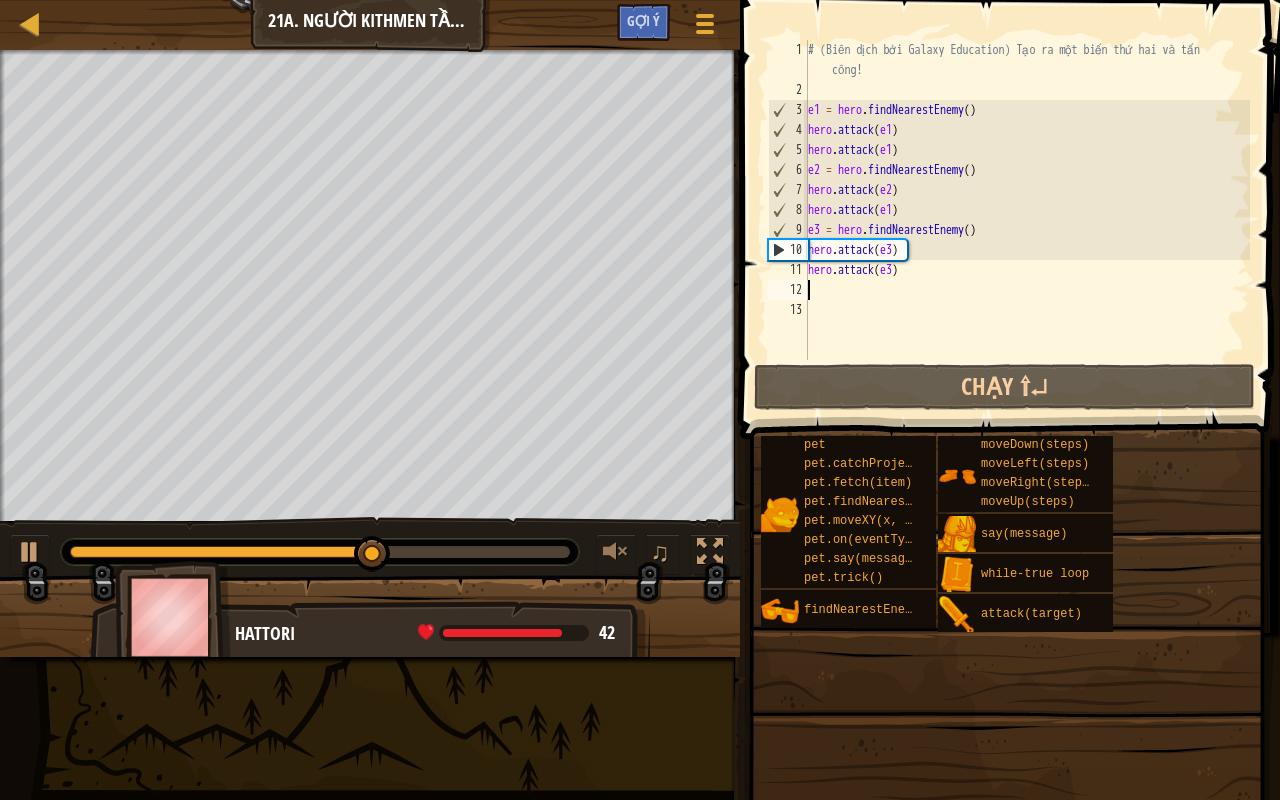 click on "# (Biên dịch bởi Galaxy Education) Tạo ra một biến thứ hai và tấn       công! e1   =   hero . findNearestEnemy ( ) hero . attack ( e1 ) hero . attack ( e1 ) e2   =   hero . findNearestEnemy ( ) hero . attack ( e2 ) hero . attack ( e1 ) e3   =   hero . findNearestEnemy ( ) hero . attack ( e3 ) hero . attack ( e3 )" at bounding box center [1027, 230] 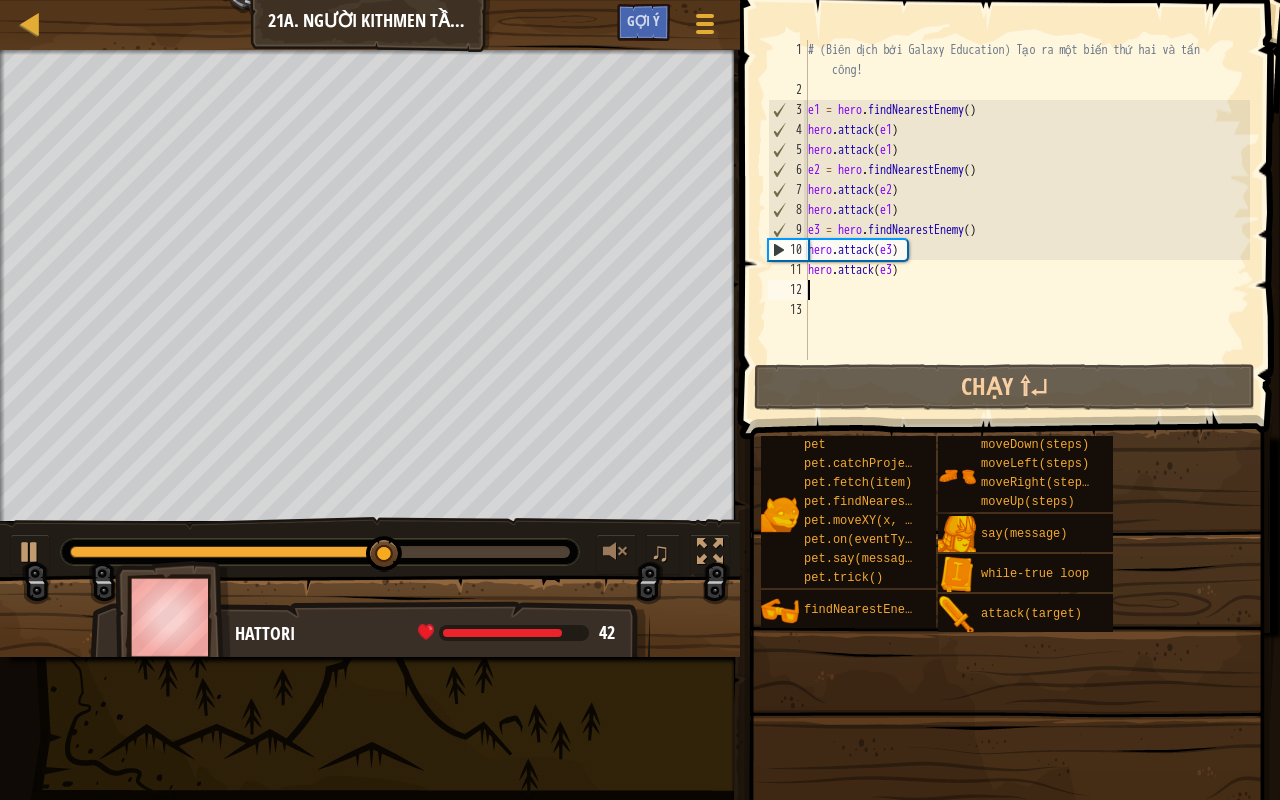 type on "h" 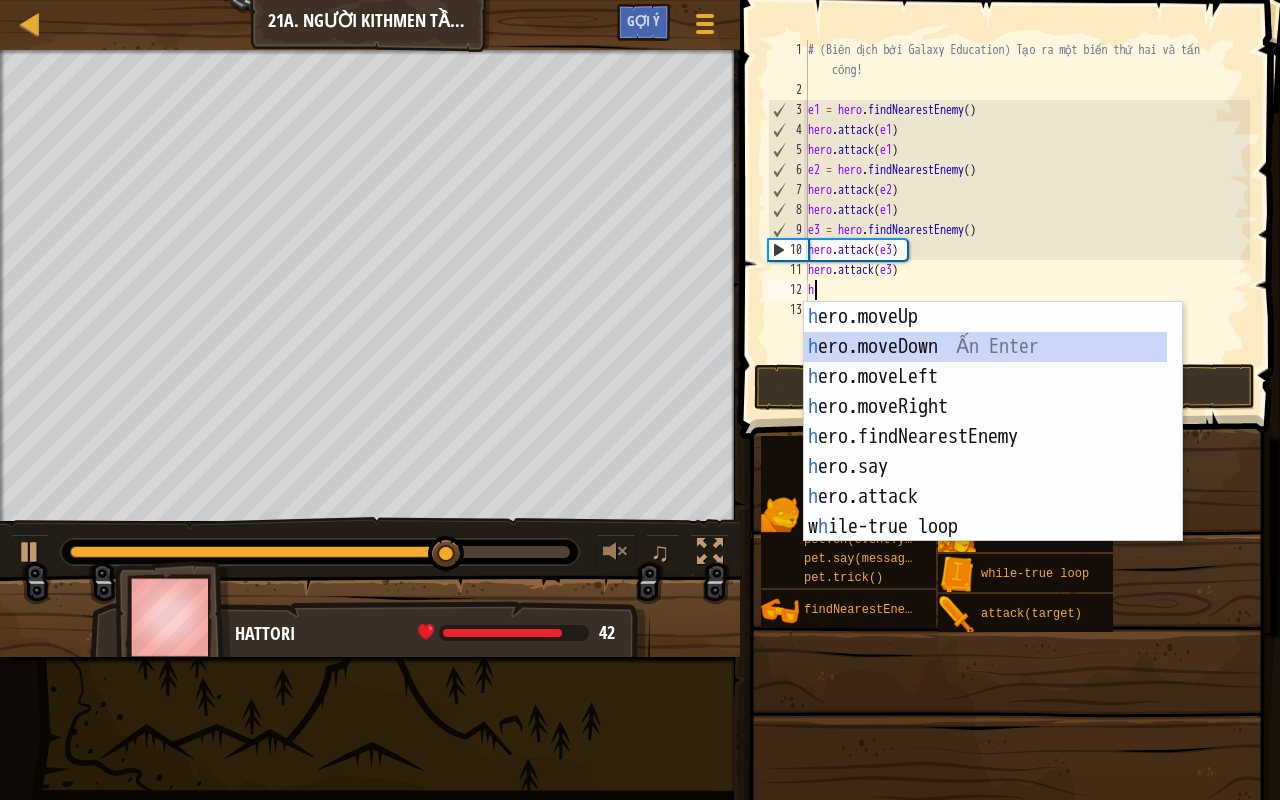 click on "h ero.moveUp Ấn Enter h ero.moveDown Ấn Enter h ero.moveLeft Ấn Enter h ero.moveRight Ấn Enter h ero.findNearestEnemy Ấn Enter h ero.say Ấn Enter h ero.attack Ấn Enter w h ile-true loop Ấn Enter pet.fetc h (item) Ấn Enter" at bounding box center [986, 452] 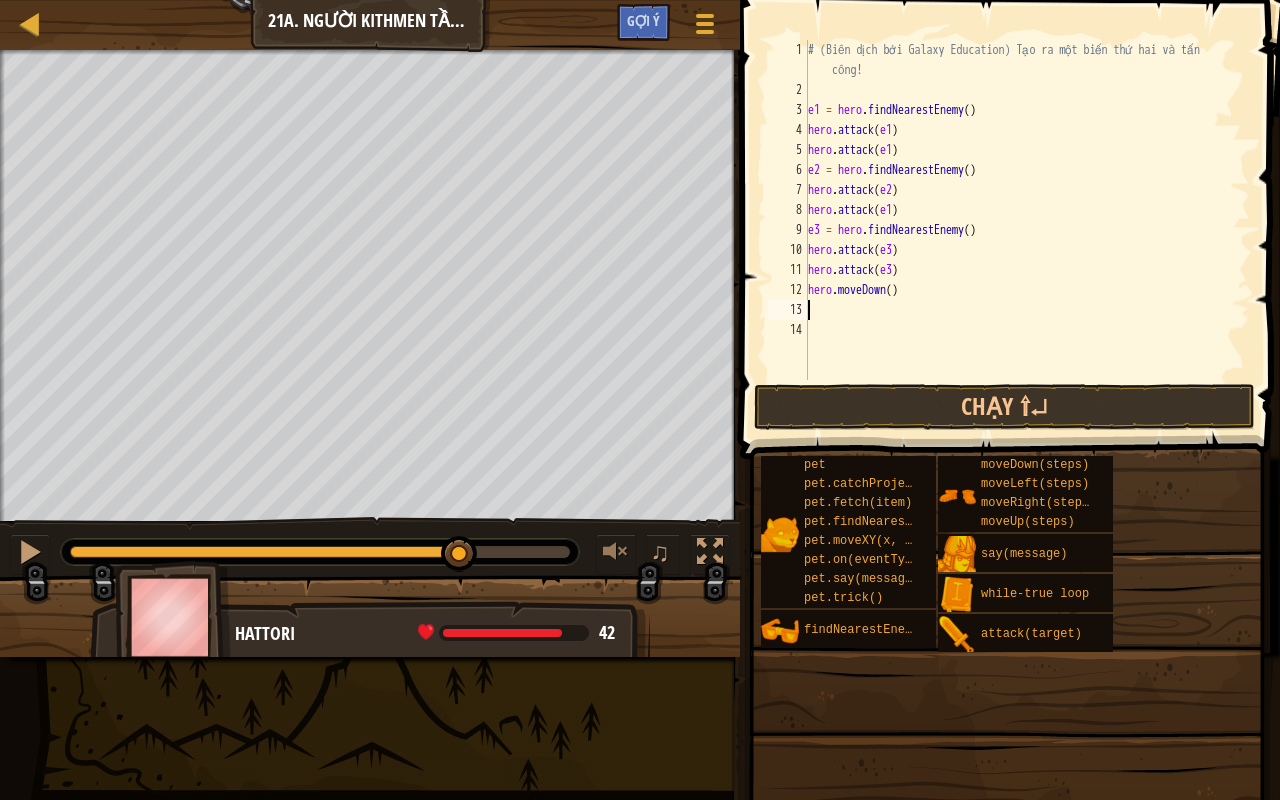 type on "h" 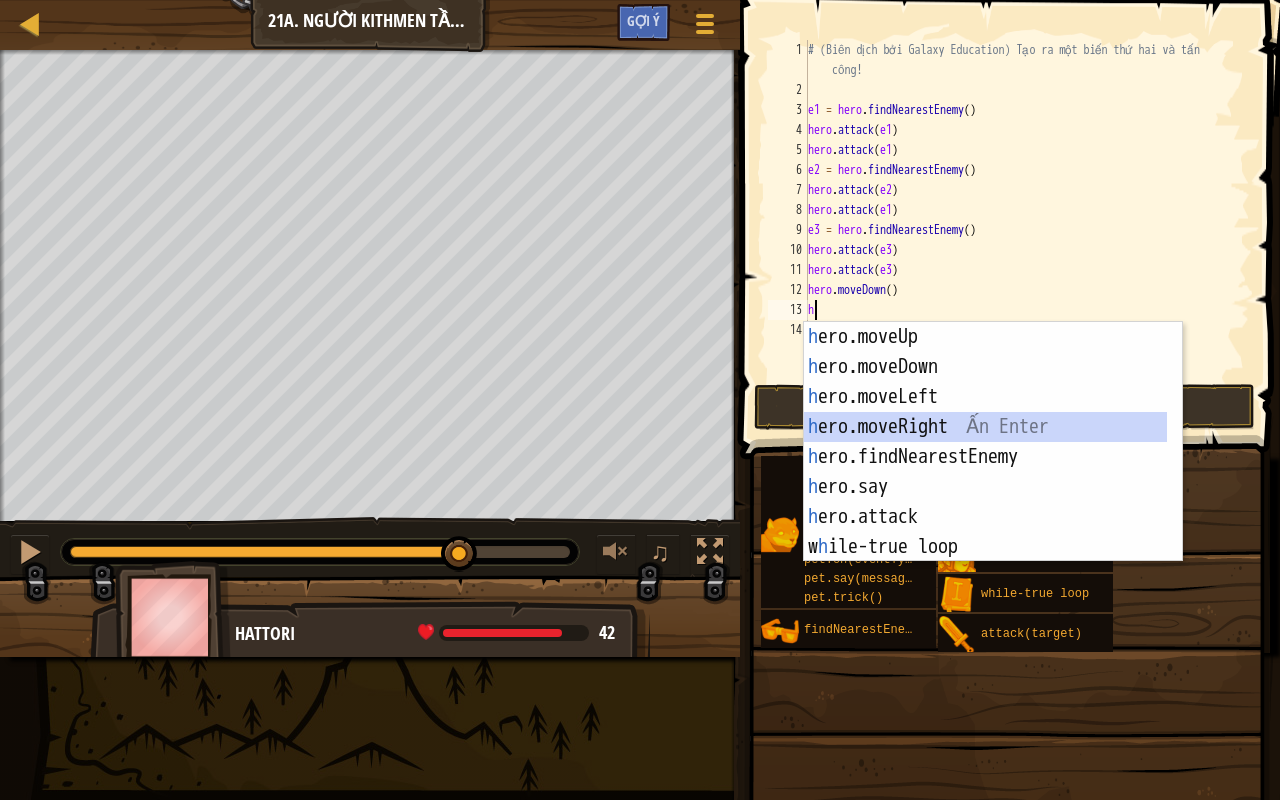 click on "h ero.moveUp Ấn Enter h ero.moveDown Ấn Enter h ero.moveLeft Ấn Enter h ero.moveRight Ấn Enter h ero.findNearestEnemy Ấn Enter h ero.say Ấn Enter h ero.attack Ấn Enter w h ile-true loop Ấn Enter pet.fetc h (item) Ấn Enter" at bounding box center (986, 472) 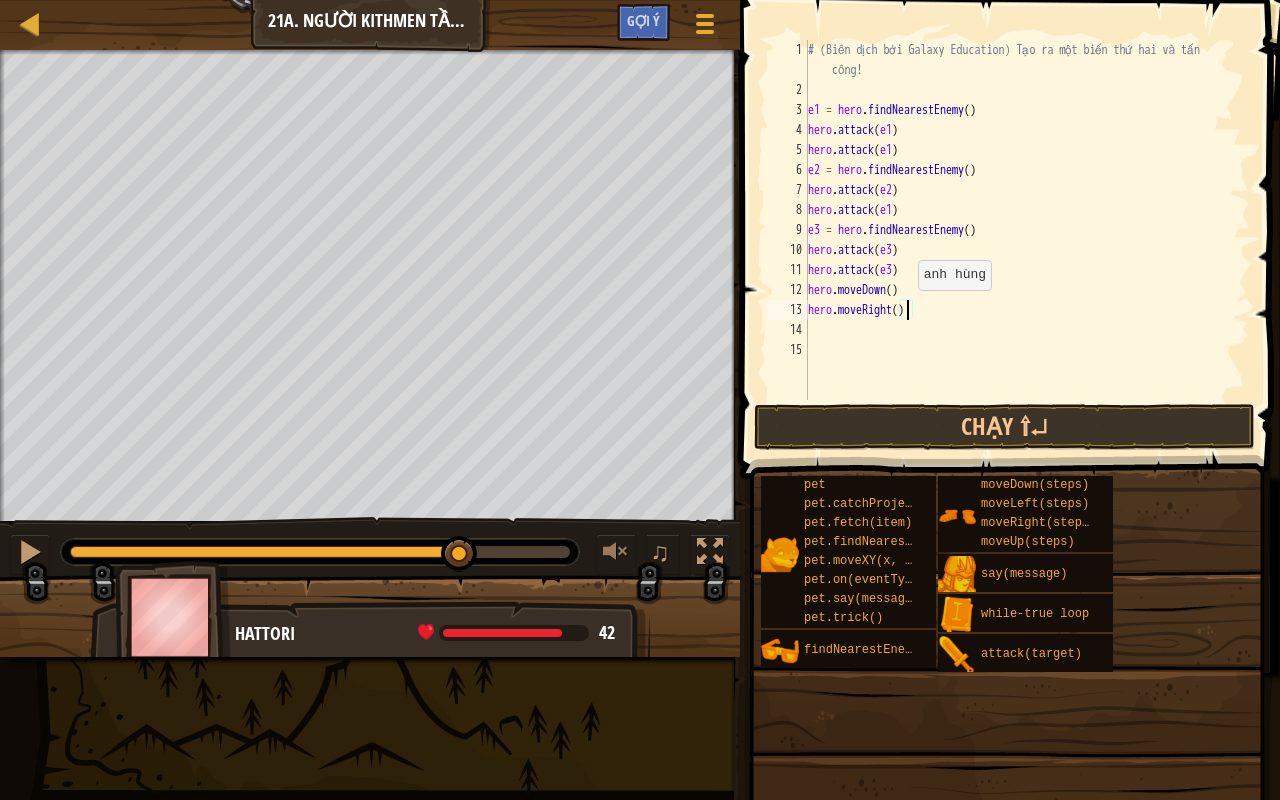click on "# (Biên dịch bởi Galaxy Education) Tạo ra một biến thứ hai và tấn       công! e1   =   hero . findNearestEnemy ( ) hero . attack ( e1 ) hero . attack ( e1 ) e2   =   hero . findNearestEnemy ( ) hero . attack ( e2 ) hero . attack ( e1 ) e3   =   hero . findNearestEnemy ( ) hero . attack ( e3 ) hero . attack ( e3 ) hero . moveDown ( ) hero . moveRight ( )" at bounding box center [1027, 250] 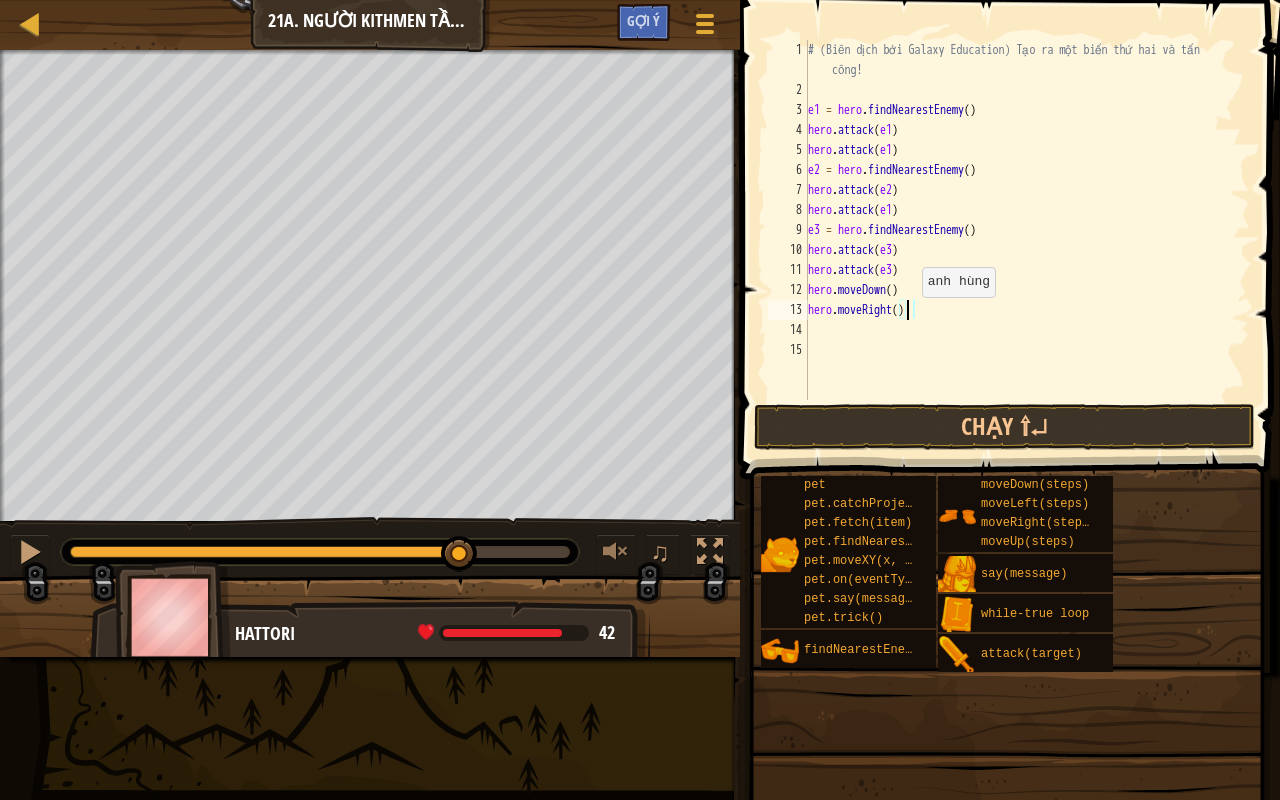 scroll, scrollTop: 9, scrollLeft: 8, axis: both 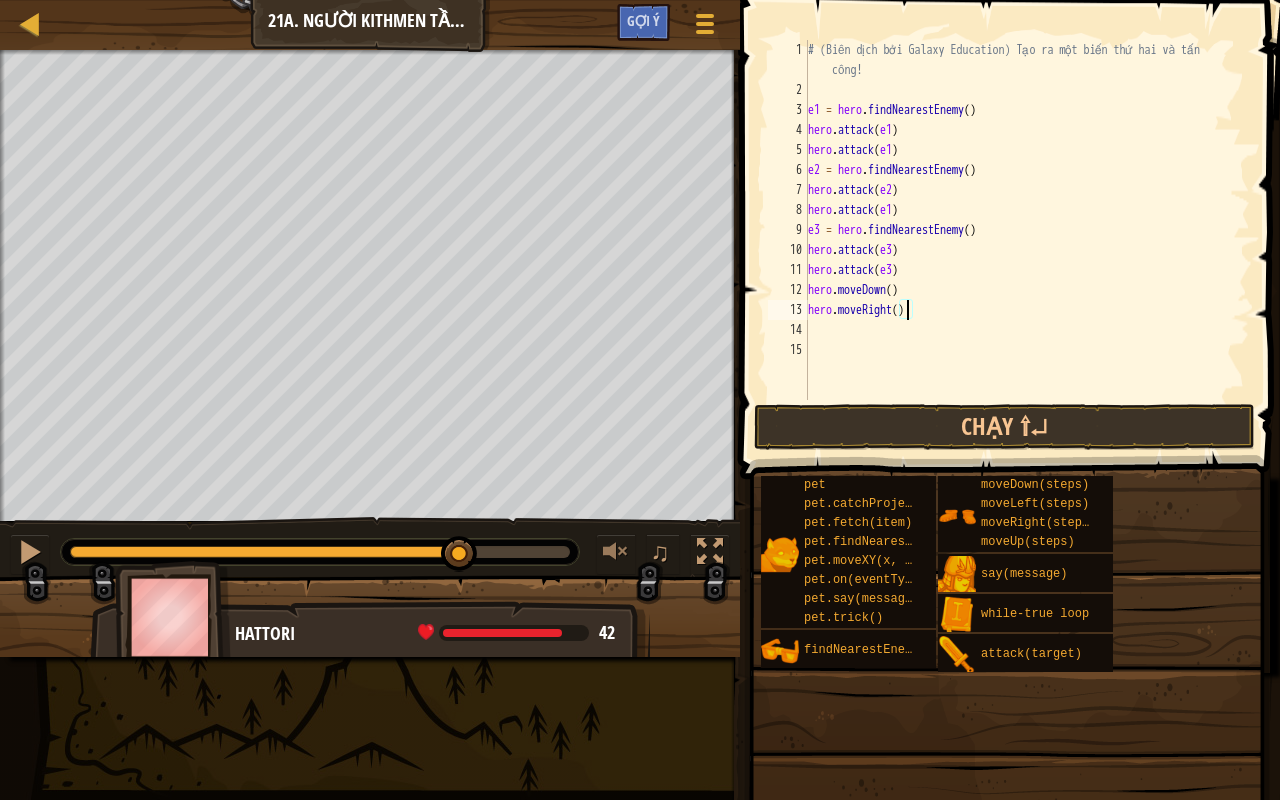 type on "hero.moveRight(2)" 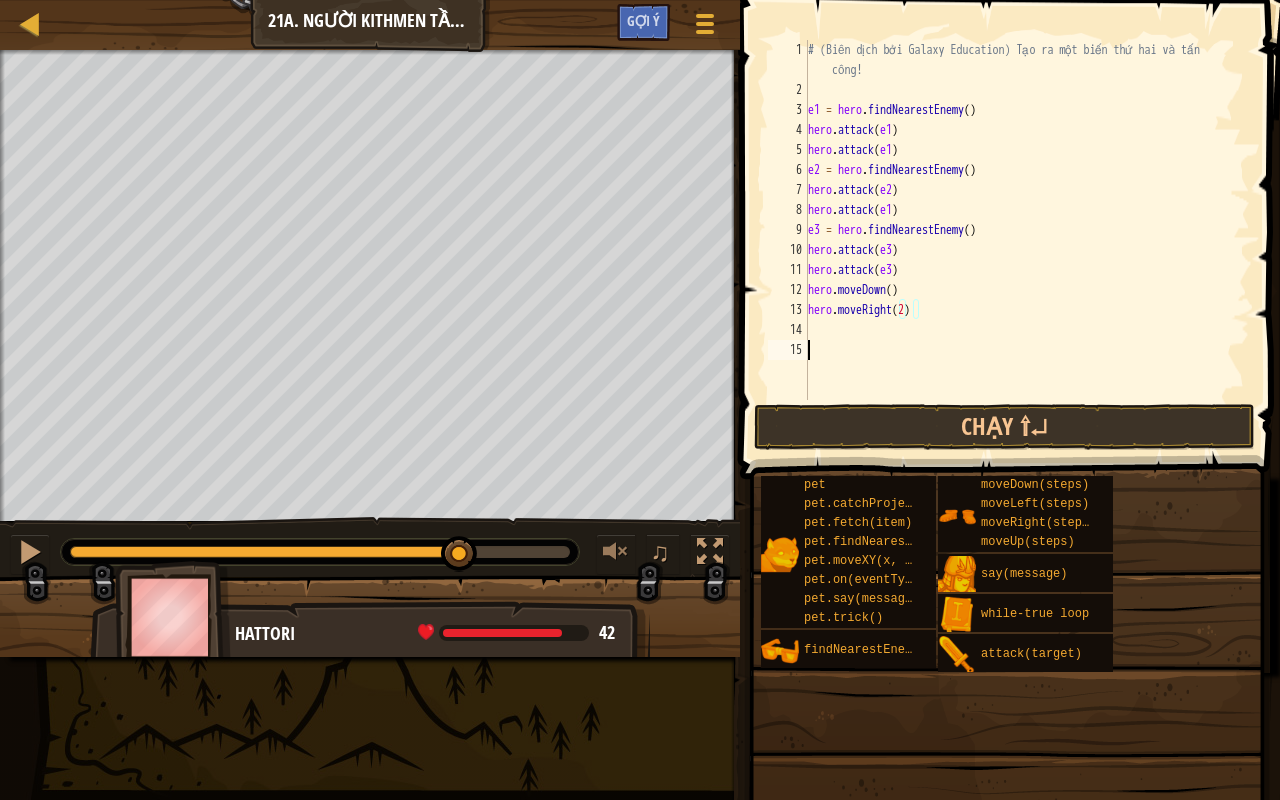 click on "# (Biên dịch bởi Galaxy Education) Tạo ra một biến thứ hai và tấn       công! e1   =   hero . findNearestEnemy ( ) hero . attack ( e1 ) hero . attack ( e1 ) e2   =   hero . findNearestEnemy ( ) hero . attack ( e2 ) hero . attack ( e1 ) e3   =   hero . findNearestEnemy ( ) hero . attack ( e3 ) hero . attack ( e3 ) hero . moveDown ( ) hero . moveRight ( [NUMBER] )" at bounding box center [1027, 250] 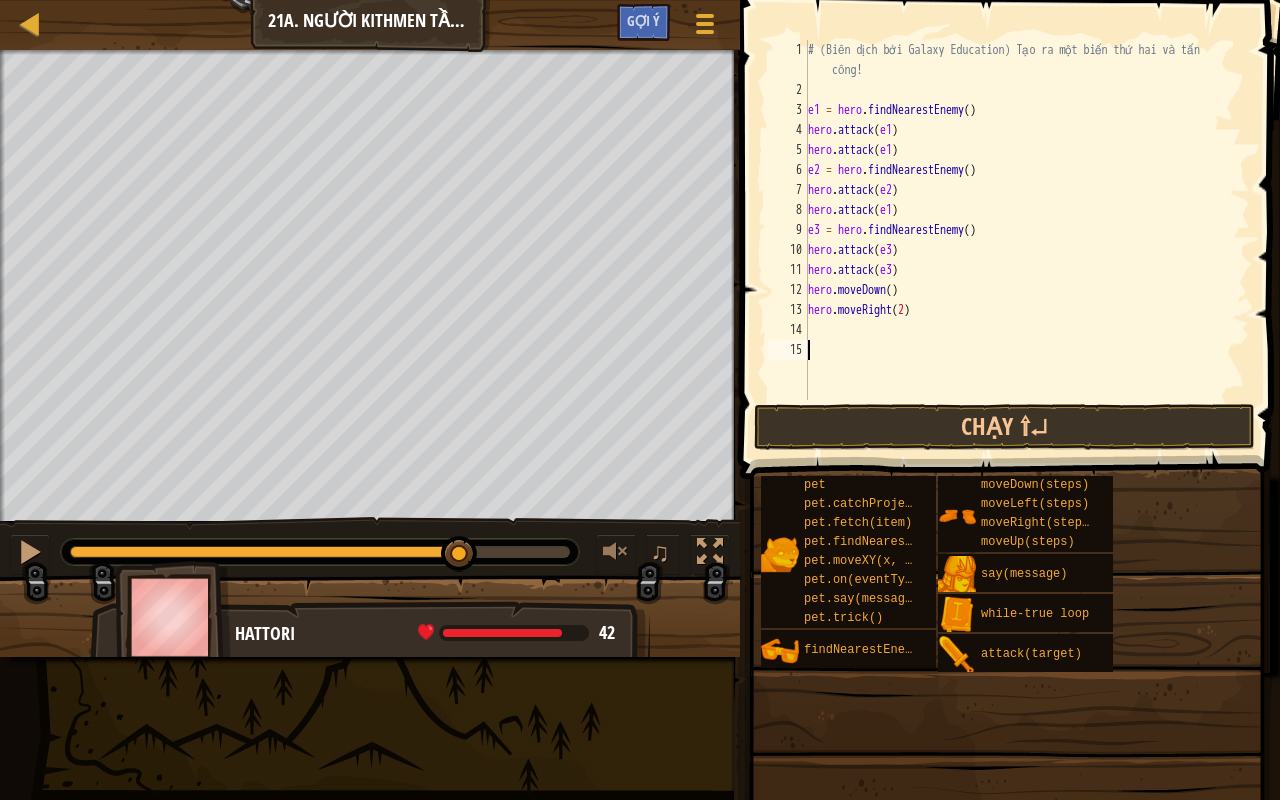 scroll, scrollTop: 9, scrollLeft: 0, axis: vertical 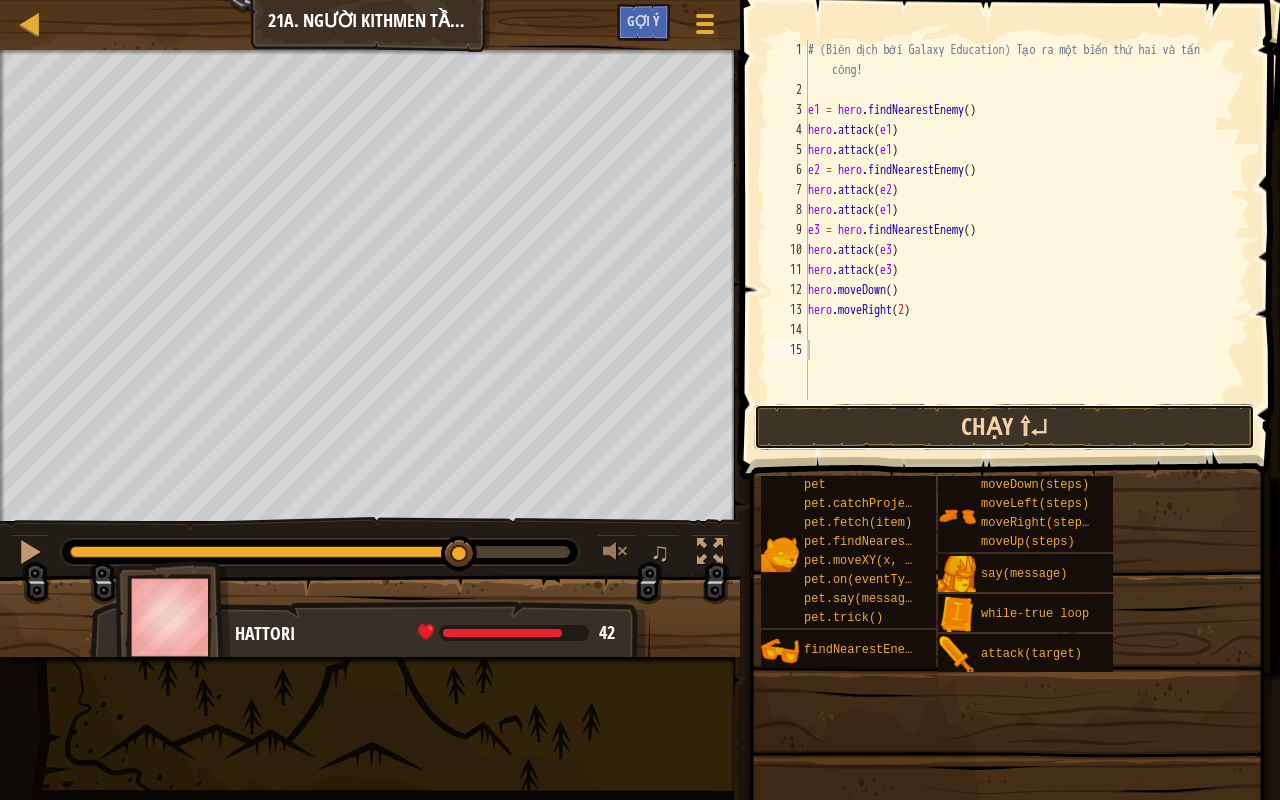 click on "Chạy ⇧↵" at bounding box center (1004, 427) 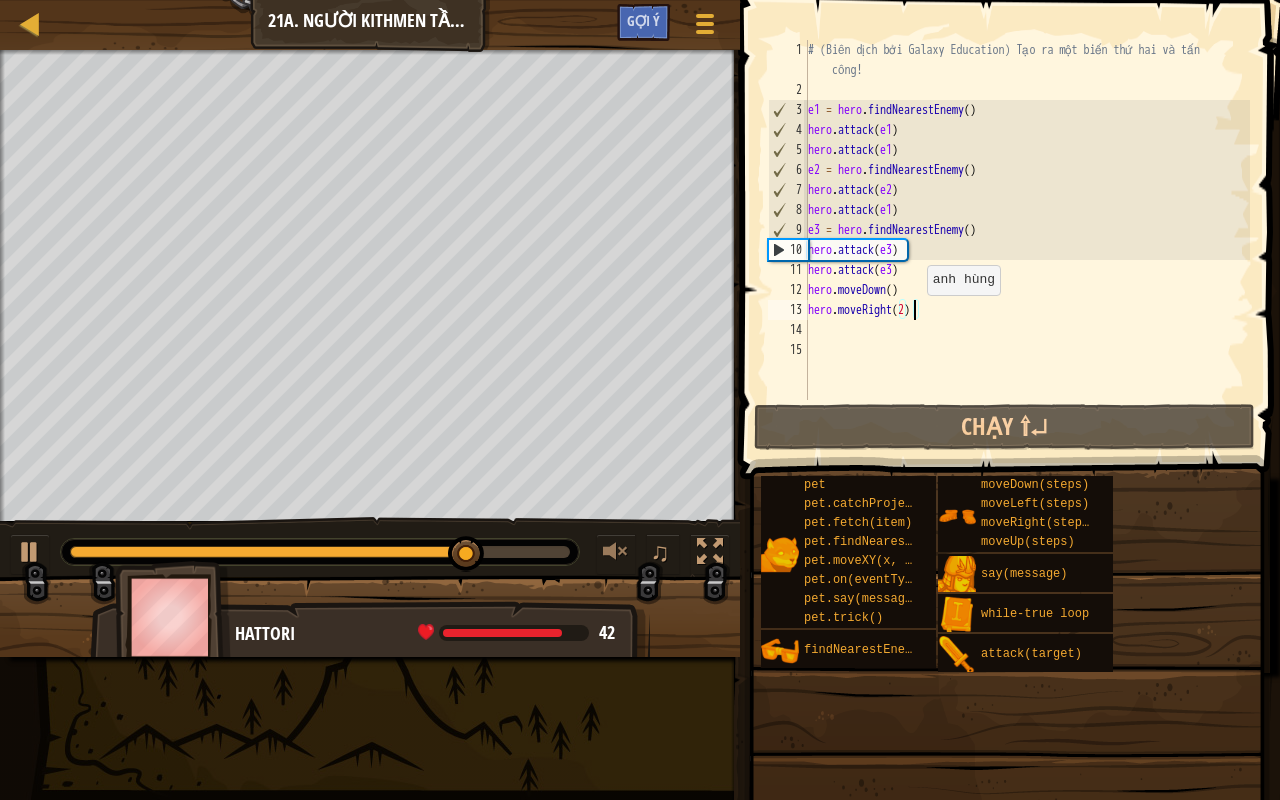 click on "# (Biên dịch bởi Galaxy Education) Tạo ra một biến thứ hai và tấn       công! e1   =   hero . findNearestEnemy ( ) hero . attack ( e1 ) hero . attack ( e1 ) e2   =   hero . findNearestEnemy ( ) hero . attack ( e2 ) hero . attack ( e1 ) e3   =   hero . findNearestEnemy ( ) hero . attack ( e3 ) hero . attack ( e3 ) hero . moveDown ( ) hero . moveRight ( [NUMBER] )" at bounding box center [1027, 250] 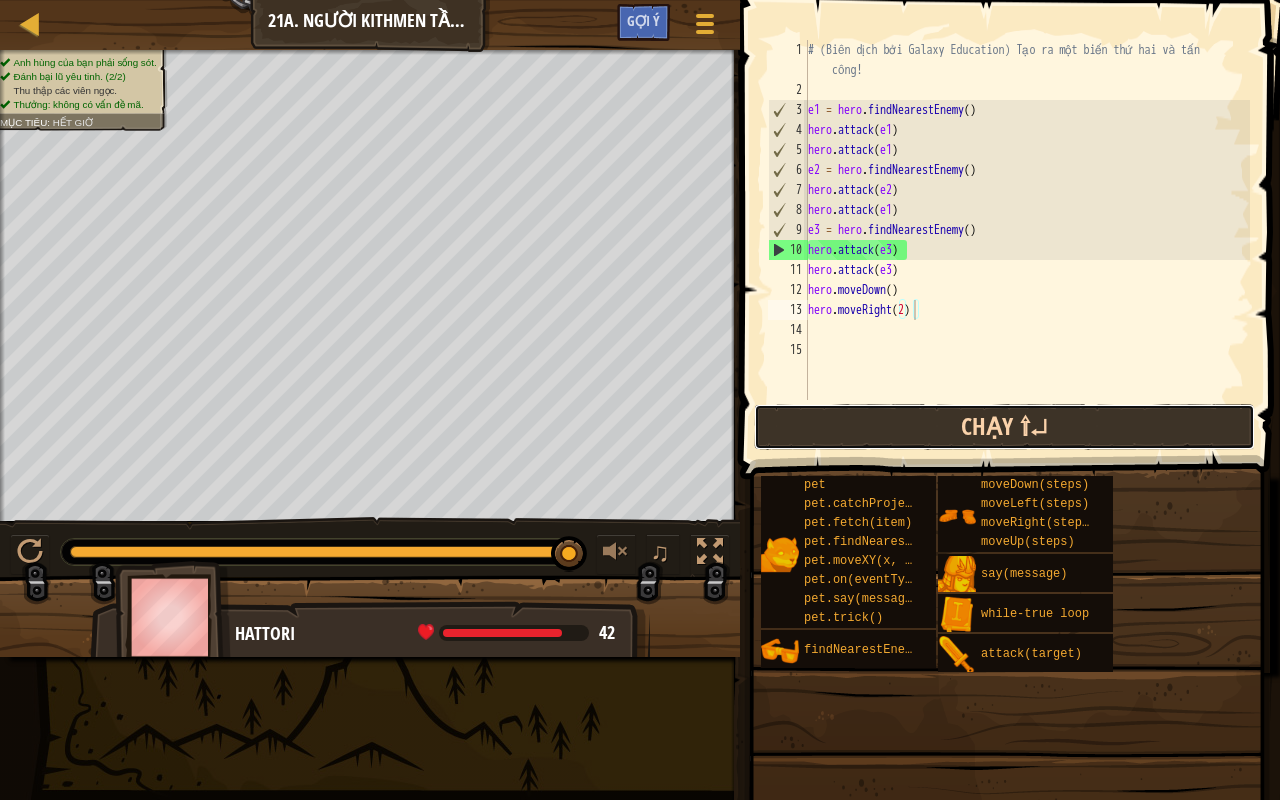 click on "Chạy ⇧↵" at bounding box center [1004, 427] 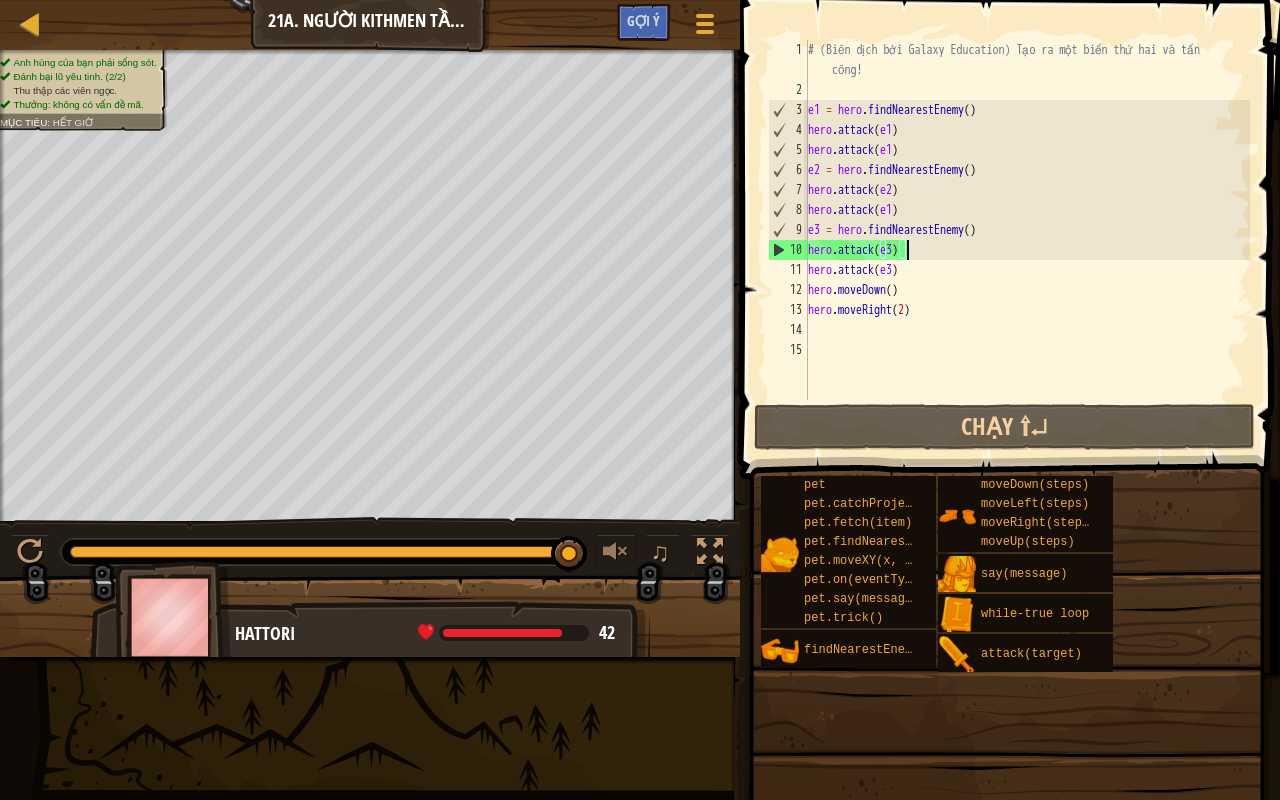 click on "# (Biên dịch bởi Galaxy Education) Tạo ra một biến thứ hai và tấn       công! e1   =   hero . findNearestEnemy ( ) hero . attack ( e1 ) hero . attack ( e1 ) e2   =   hero . findNearestEnemy ( ) hero . attack ( e2 ) hero . attack ( e1 ) e3   =   hero . findNearestEnemy ( ) hero . attack ( e3 ) hero . attack ( e3 ) hero . moveDown ( ) hero . moveRight ( [NUMBER] )" at bounding box center (1027, 250) 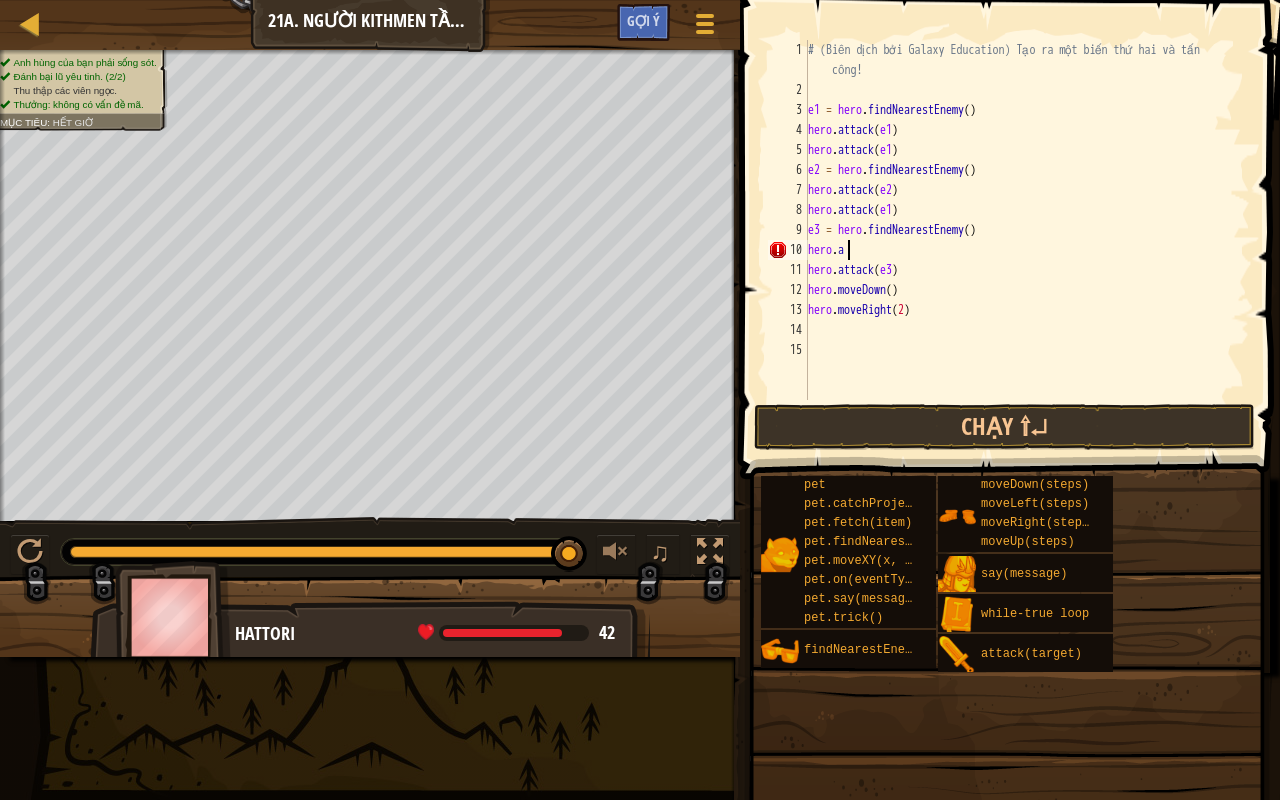 type on "h" 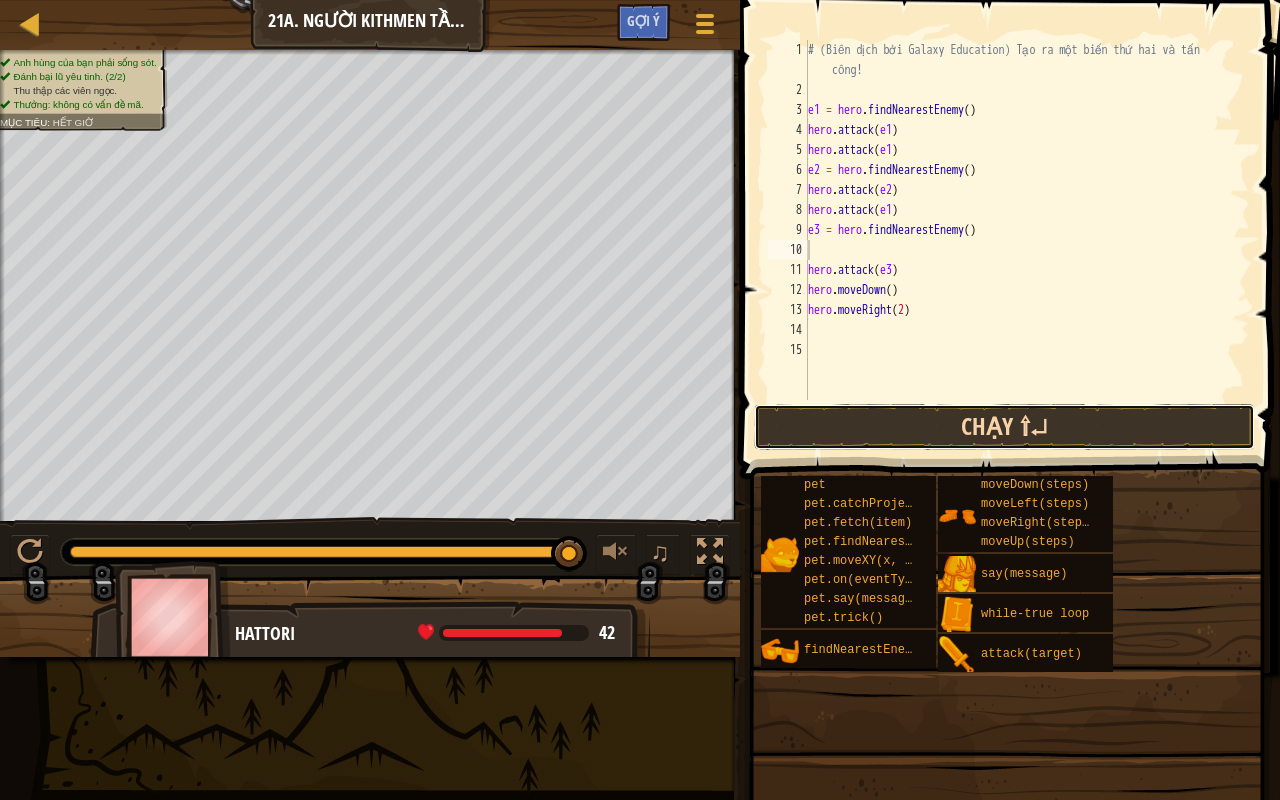 click on "Chạy ⇧↵" at bounding box center (1004, 427) 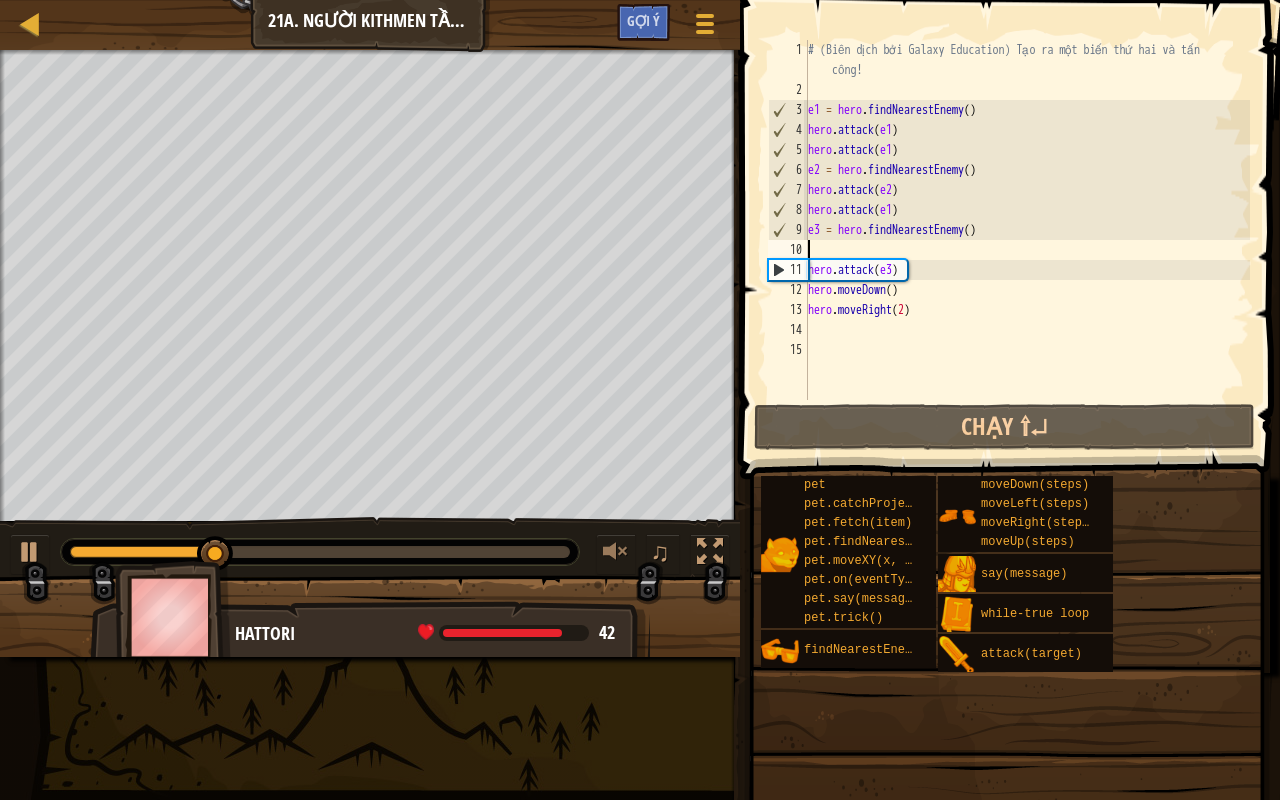 click on "# (Biên dịch bởi Galaxy Education) Tạo ra một biến thứ hai và tấn       công! e1   =   hero . findNearestEnemy ( ) hero . attack ( e1 ) hero . attack ( e1 ) e2   =   hero . findNearestEnemy ( ) hero . attack ( e2 ) hero . attack ( e1 ) e3   =   hero . findNearestEnemy ( ) hero . attack ( e3 ) hero . moveDown ( ) hero . moveRight ( [NUMBER] )" at bounding box center [1027, 250] 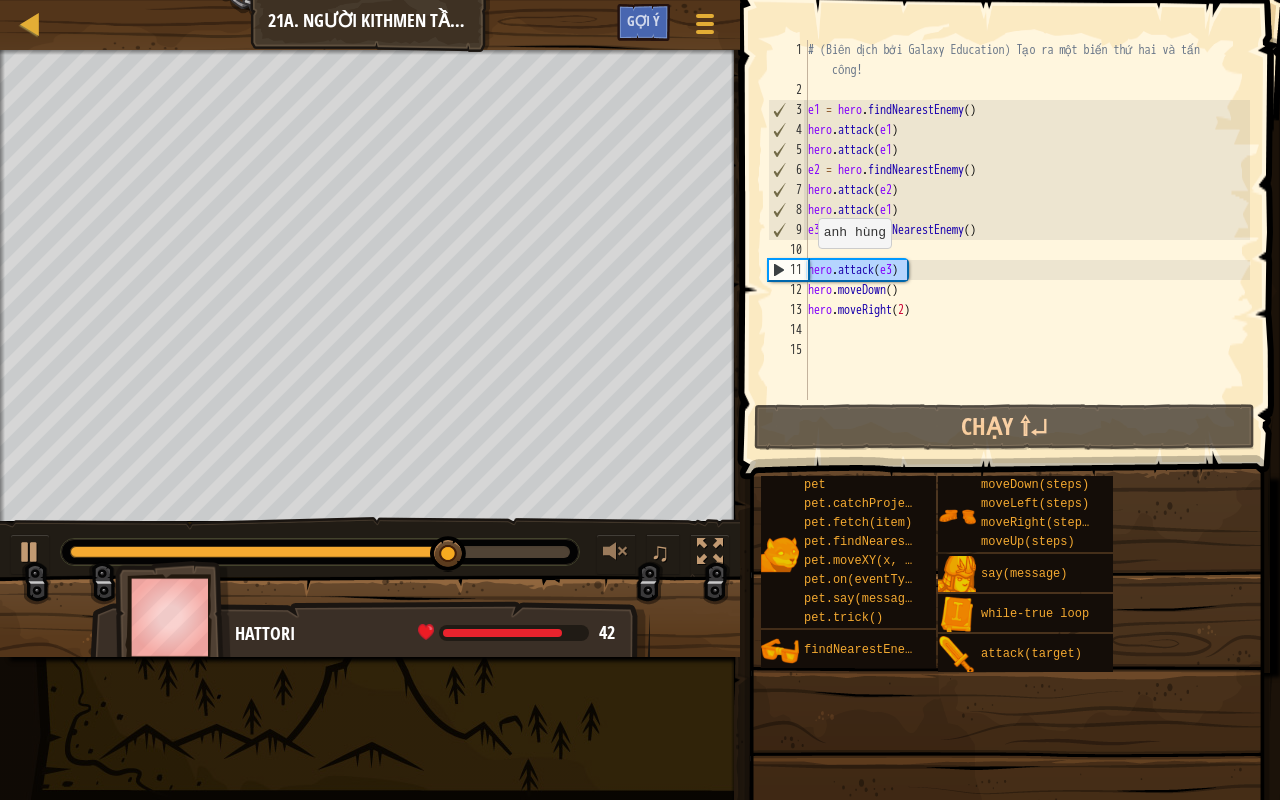 drag, startPoint x: 920, startPoint y: 270, endPoint x: 772, endPoint y: 267, distance: 148.0304 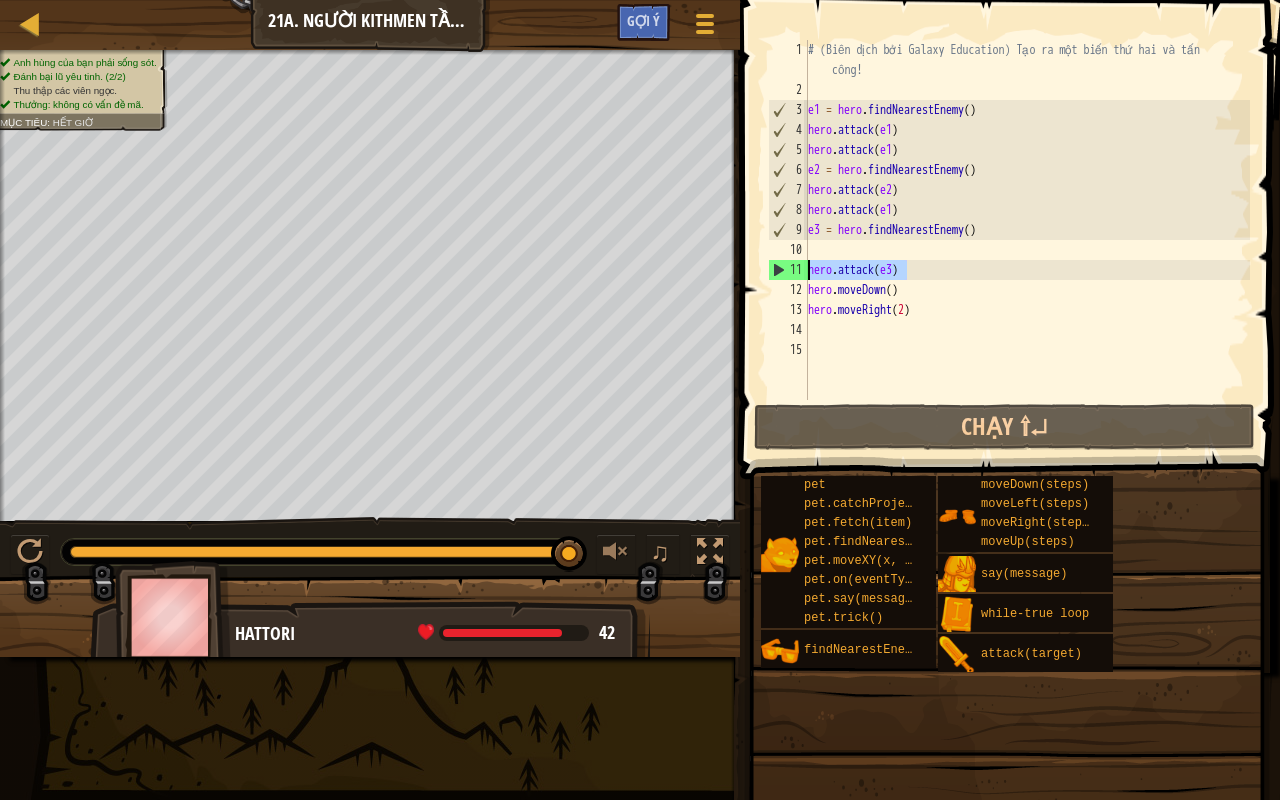 type 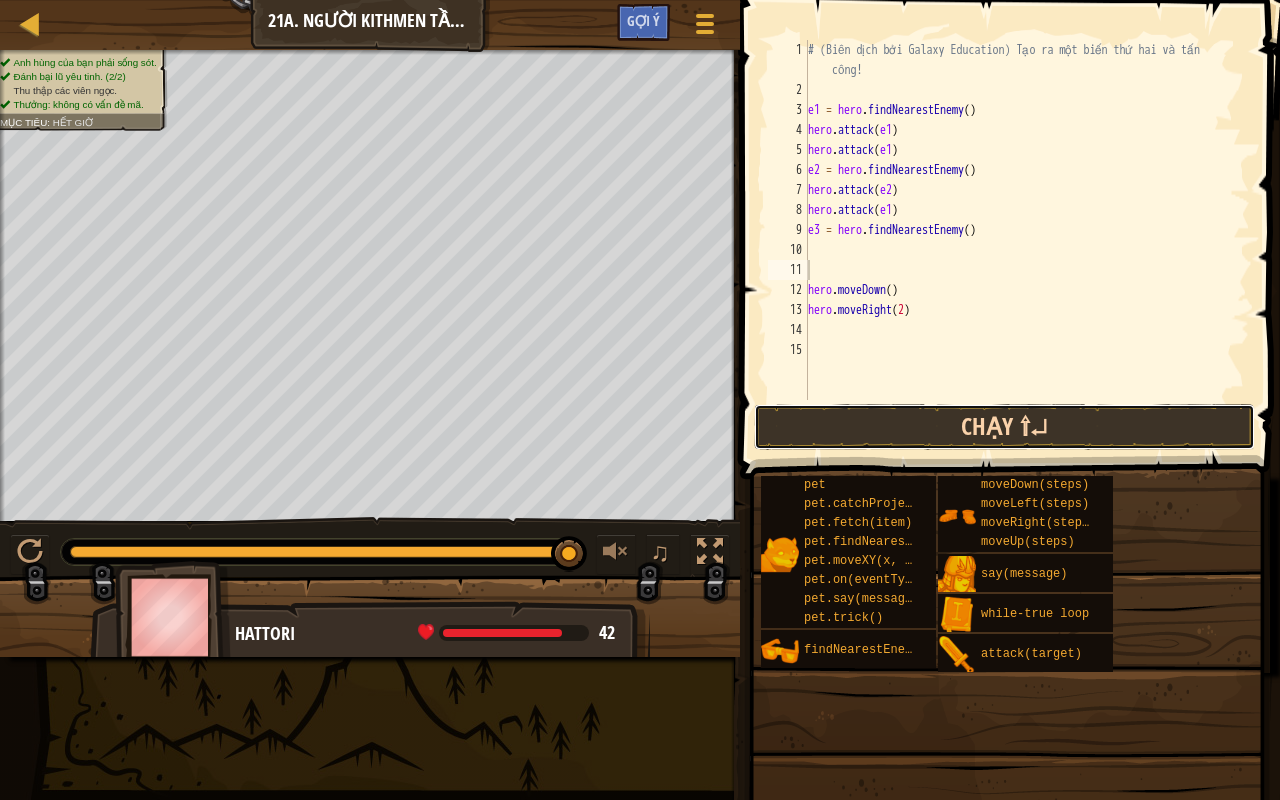 click on "Chạy ⇧↵" at bounding box center (1004, 427) 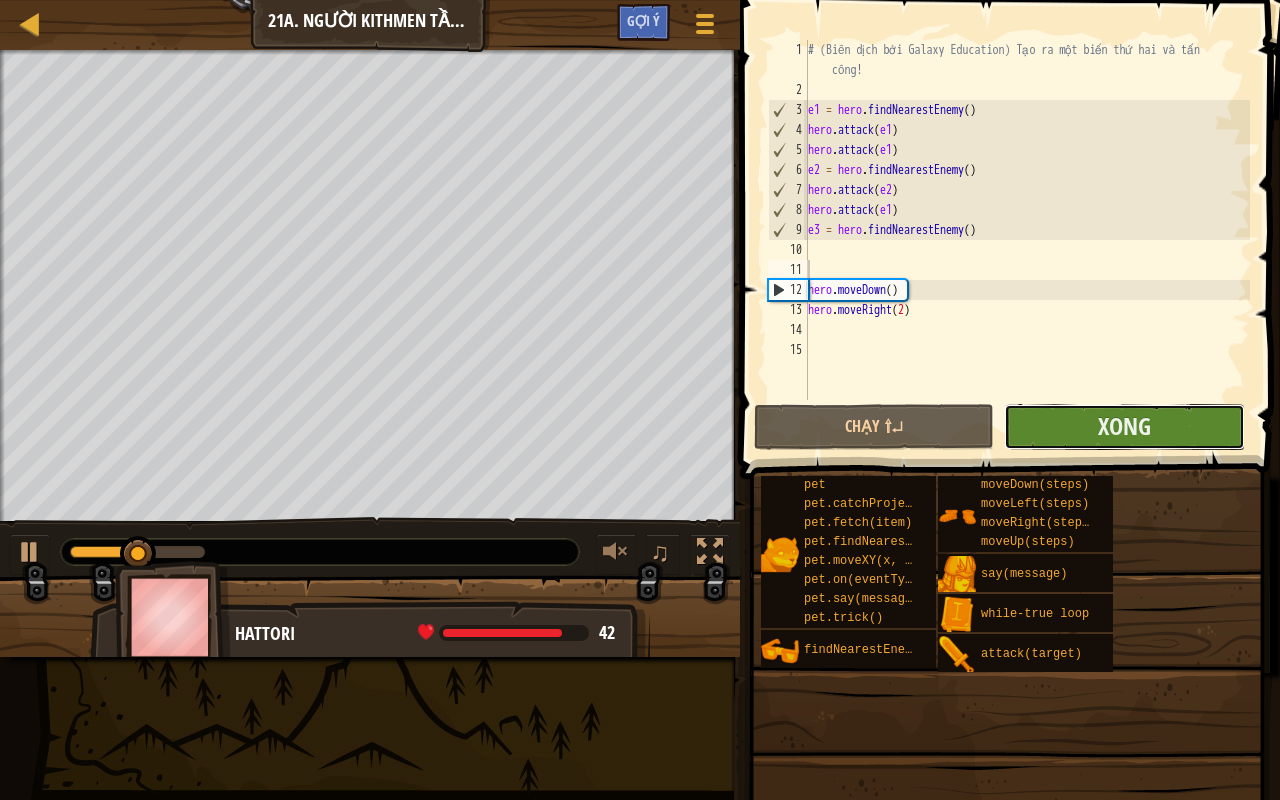 click on "Xong" at bounding box center [1124, 427] 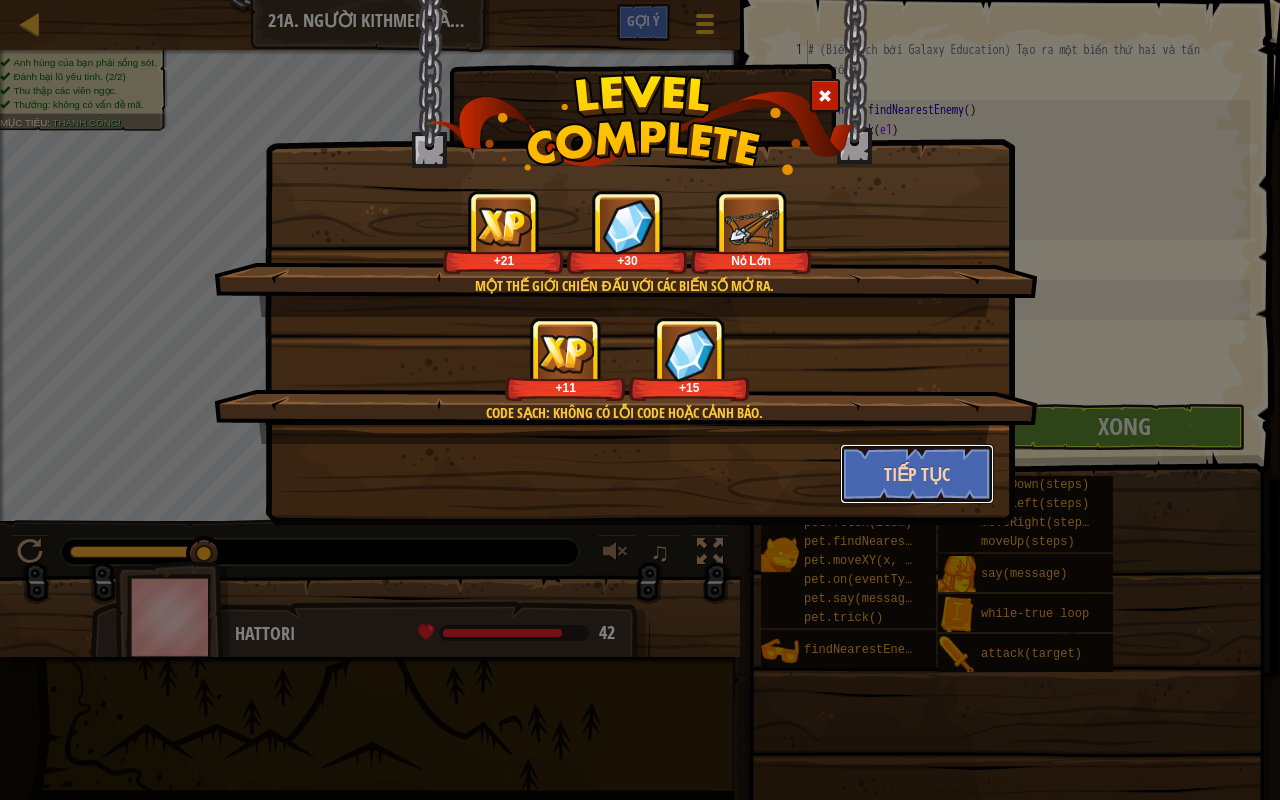 click on "Tiếp tục" at bounding box center [917, 474] 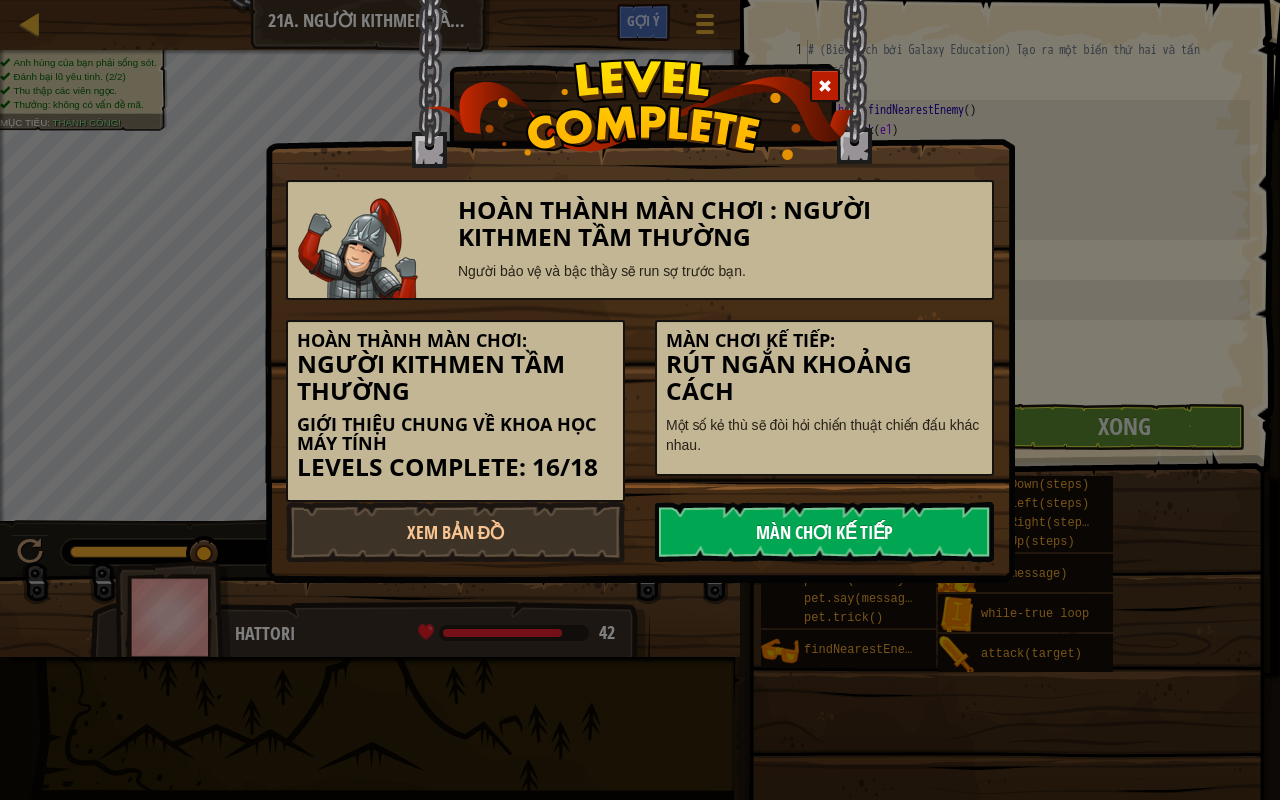 click on "Màn chơi kế tiếp" at bounding box center (824, 532) 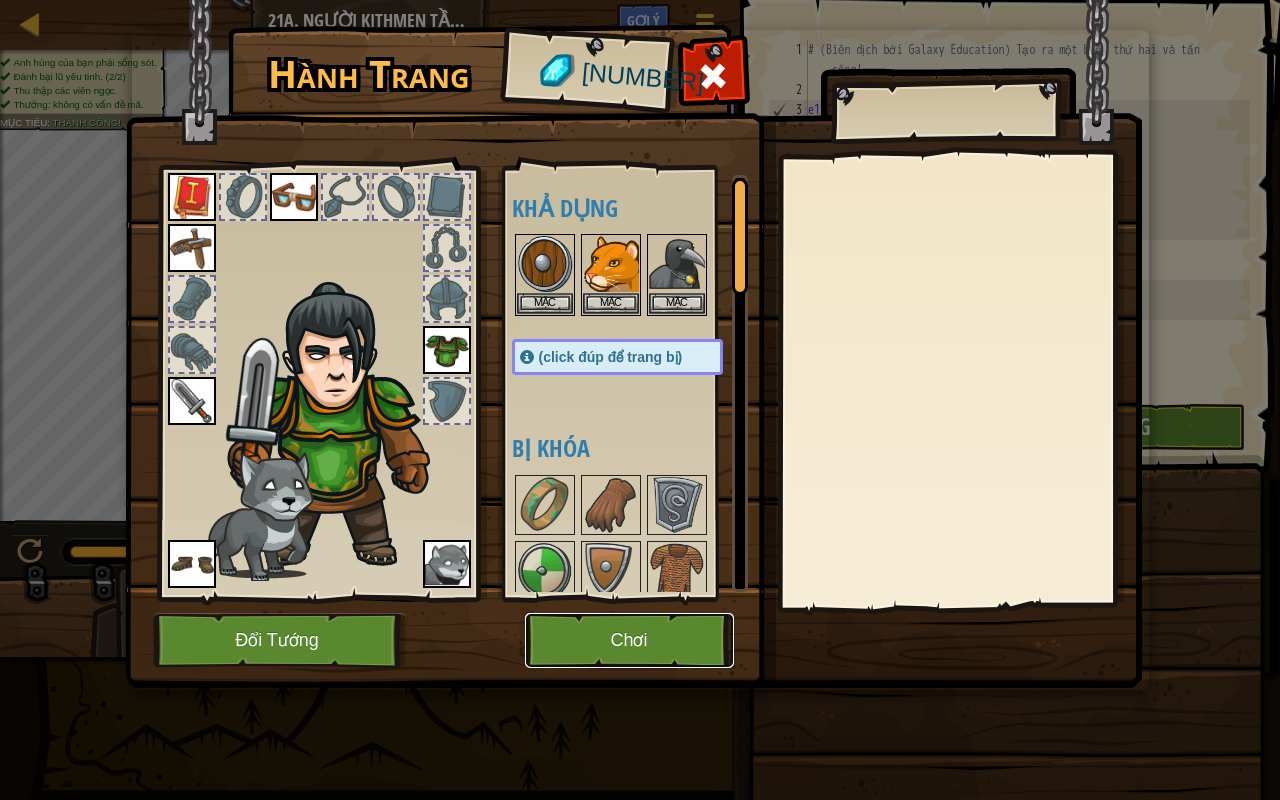 click on "Chơi" at bounding box center (629, 640) 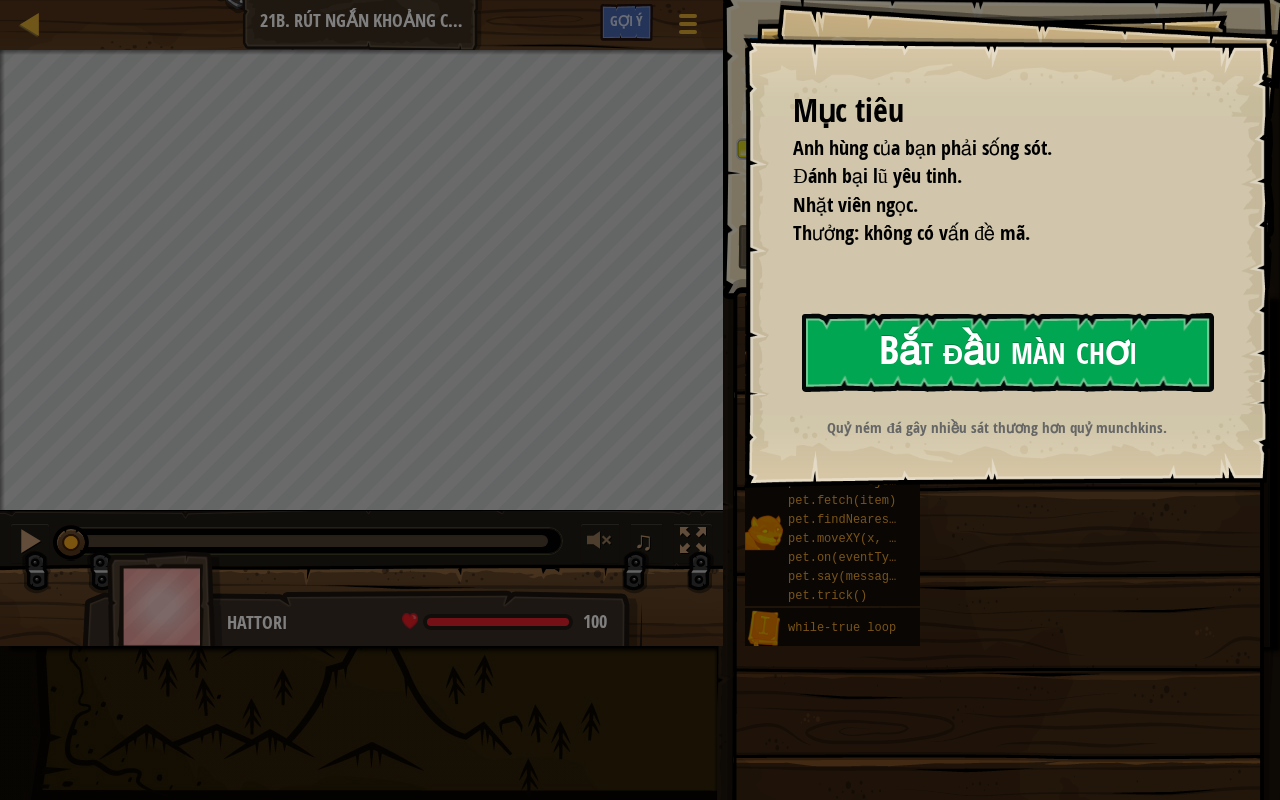 click on "Bắt đầu màn chơi" at bounding box center (1008, 352) 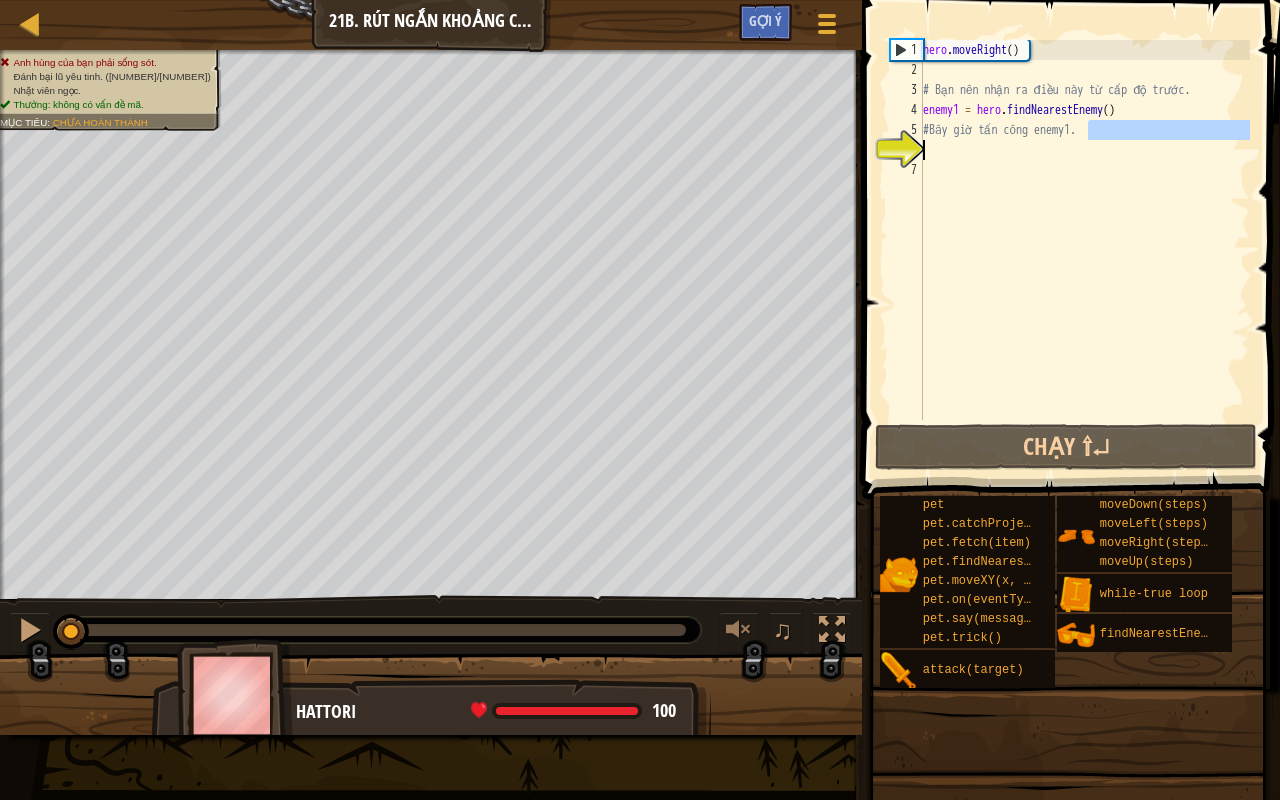 click on "Bản đồ Giới thiệu chung về Khoa học máy tính [NUMBER]. Rút Ngắn Khoảng Cách Tuỳ chọn Xong Gợi ý 1     הההההההההההההההההההההההההההההההההההההההההההההההההההההההההההההההההההההההההההההההההההההההההההההההההההההההההההההההההההההההההההההההההההההההההההההההההההההההההההההההההההההההההההההההההההההההההההההההההההההההההההההההההההההההההההההההההההההההההההההההההההההההההההההההה XXXXXXXXXXXXXXXXXXXXXXXXXXXXXXXXXXXXXXXXXXXXXXXXXXXXXXXXXXXXXXXXXXXXXXXXXXXXXXXXXXXXXXXXXXXXXXXXXXXXXXXXXXXXXXXXXXXXXXXXXXXXXXXXXXXXXXXXXXXXXXXXXXXXXXXXXXXXXXXXXXXXXXXXXXXXXXXXXXXXXXXXXXXXXXXXXXXXXXXXXXXXXXXXXXXXXXXXXXXXXXXXXXXXXXXXXXXXXXXXXXXXXXXXXXXXXXXX Giải pháp × Gợi ý Video 1 2 3 4 5 6 7 hero . moveRight ( ) enemy1   =   hero . findNearestEnemy ( )     Đã lưu Code" at bounding box center [640, 400] 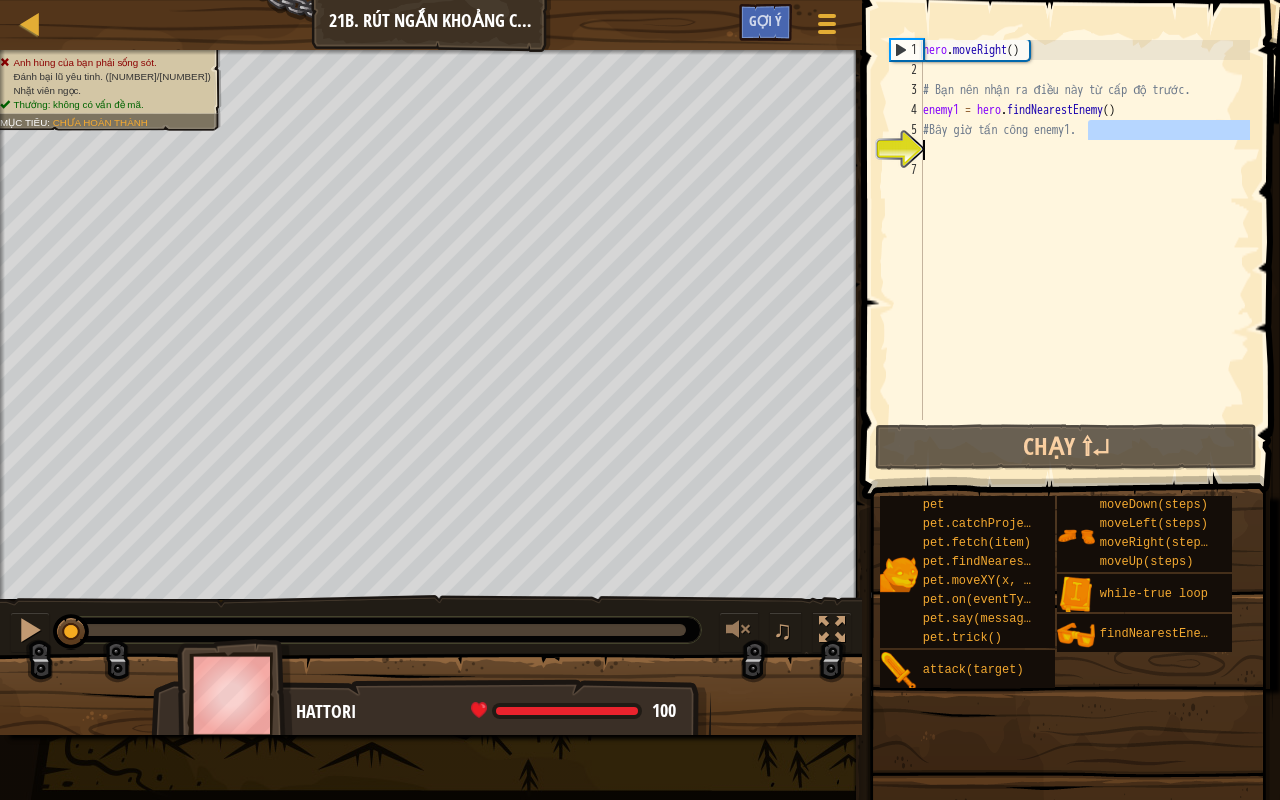 click on "hero . moveRight ( ) # Bạn nên nhận ra điều này từ cấp độ trước. enemy1   =   hero . findNearestEnemy ( ) #Bây giờ tấn công enemy1." at bounding box center (1084, 230) 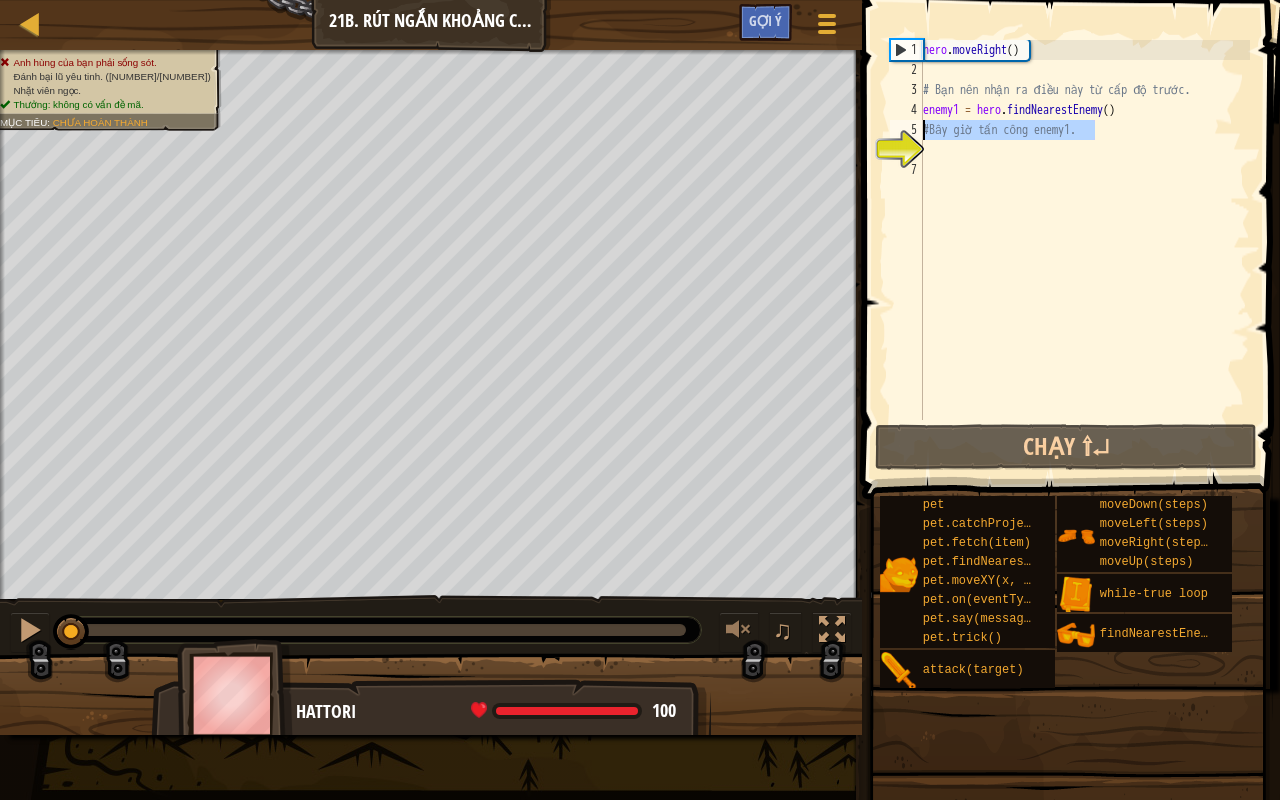 drag, startPoint x: 1095, startPoint y: 135, endPoint x: 891, endPoint y: 128, distance: 204.12006 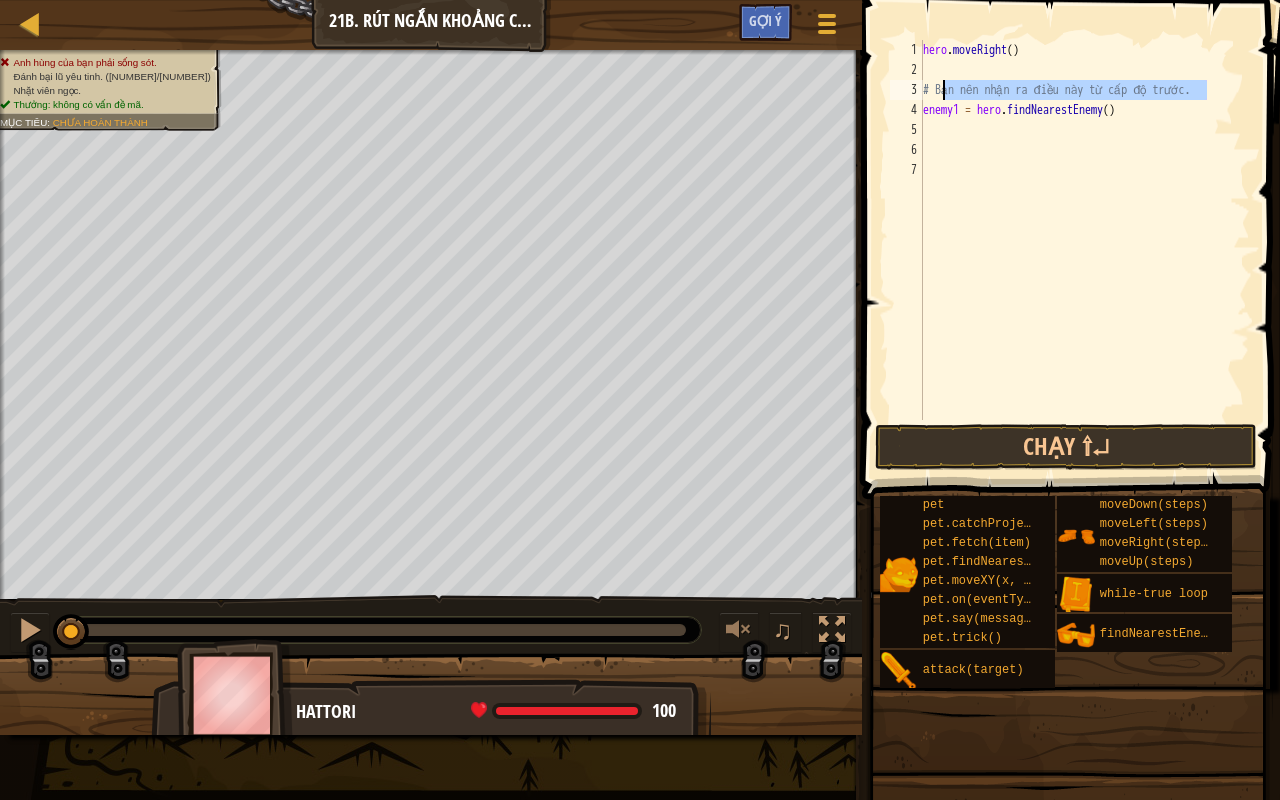 drag, startPoint x: 1210, startPoint y: 93, endPoint x: 940, endPoint y: 84, distance: 270.14996 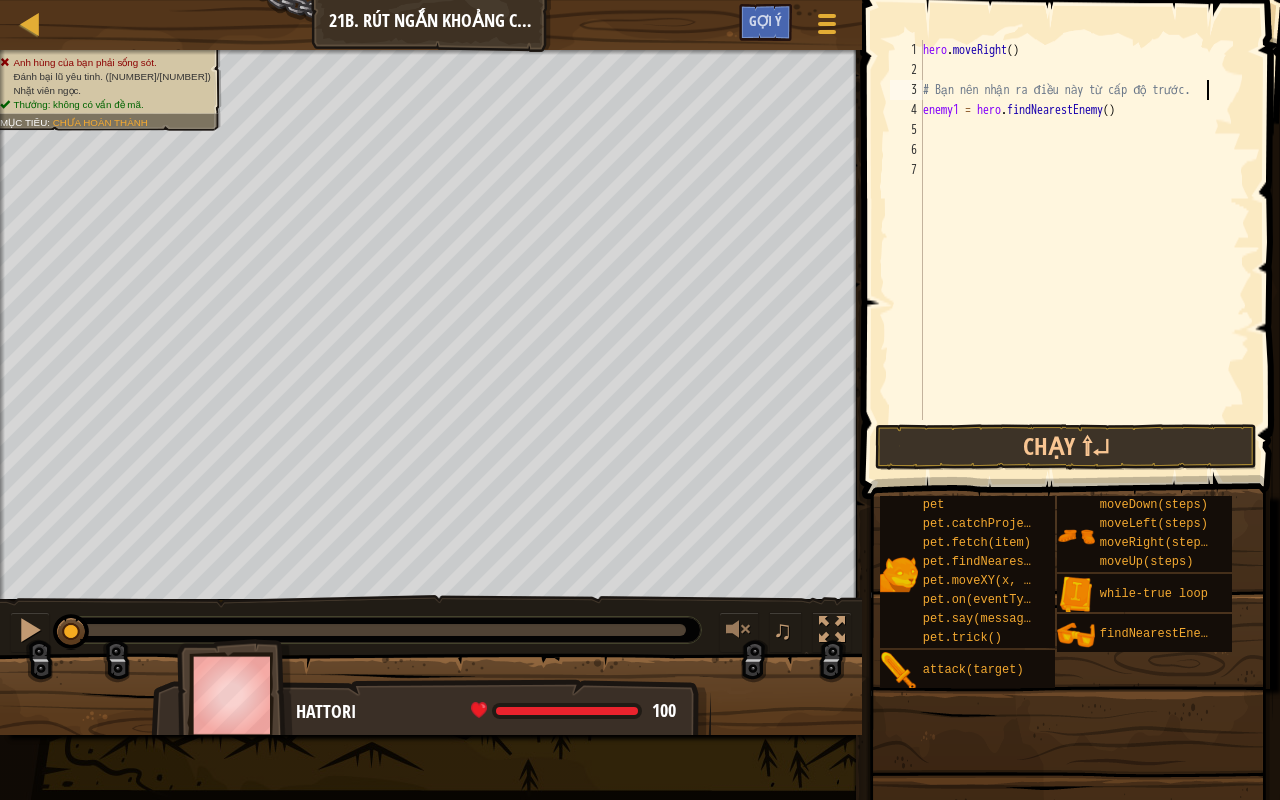 click on "hero . moveRight ( ) # Bạn nên nhận ra điều này từ cấp độ trước. enemy1   =   hero . findNearestEnemy ( )" at bounding box center (1084, 250) 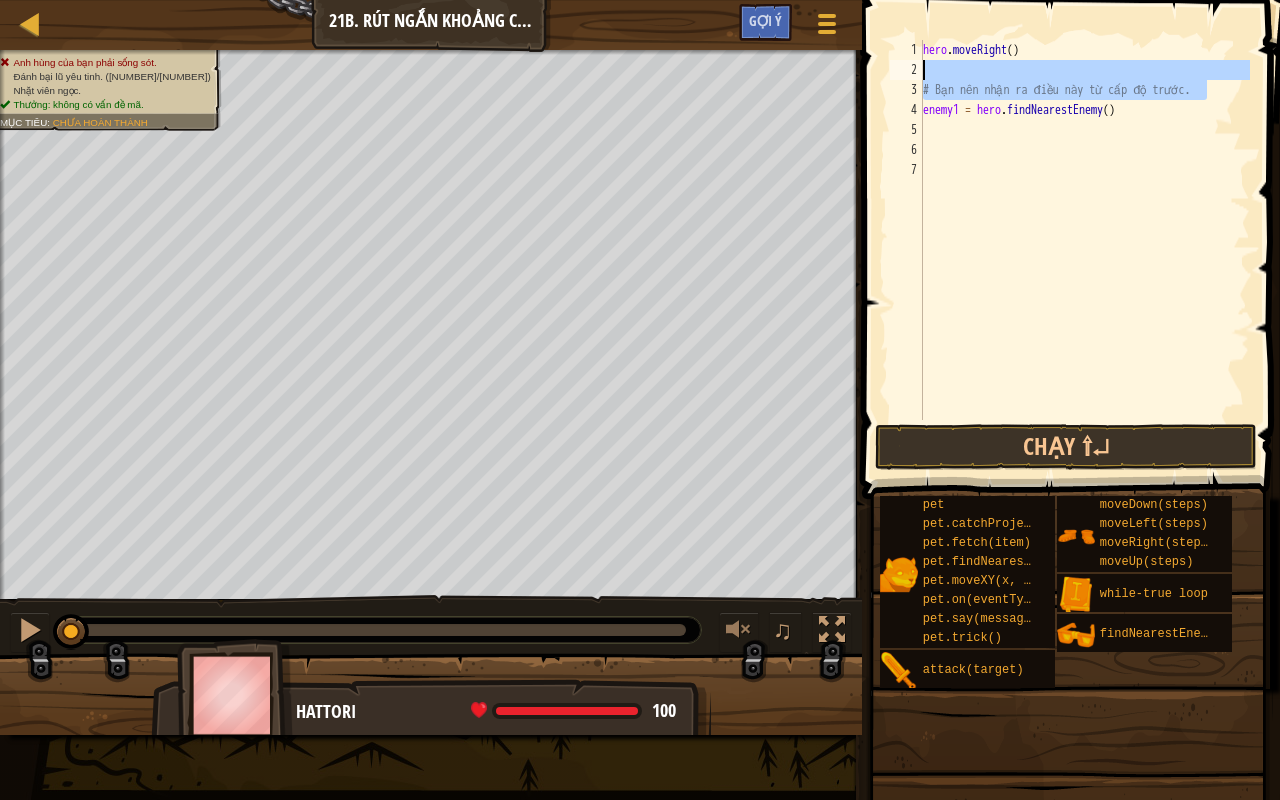 drag, startPoint x: 1222, startPoint y: 84, endPoint x: 910, endPoint y: 72, distance: 312.23068 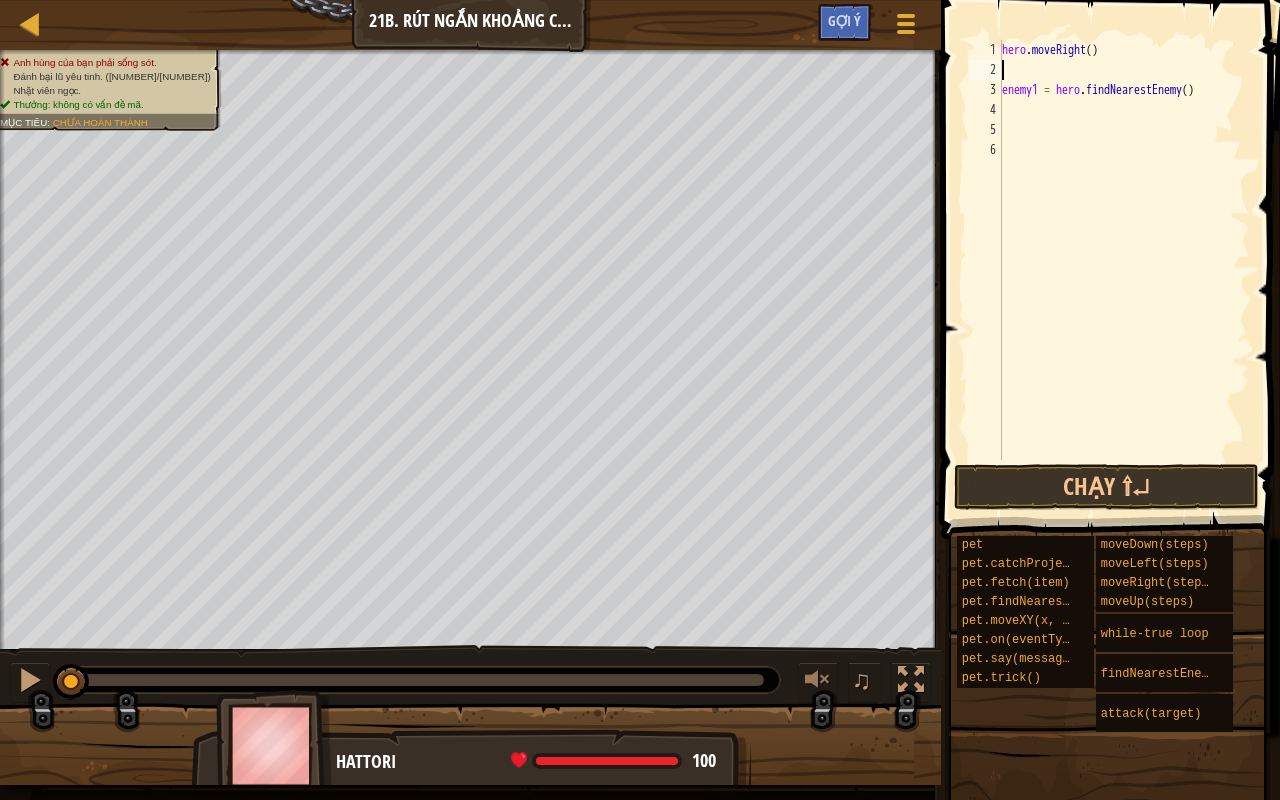 type on "h" 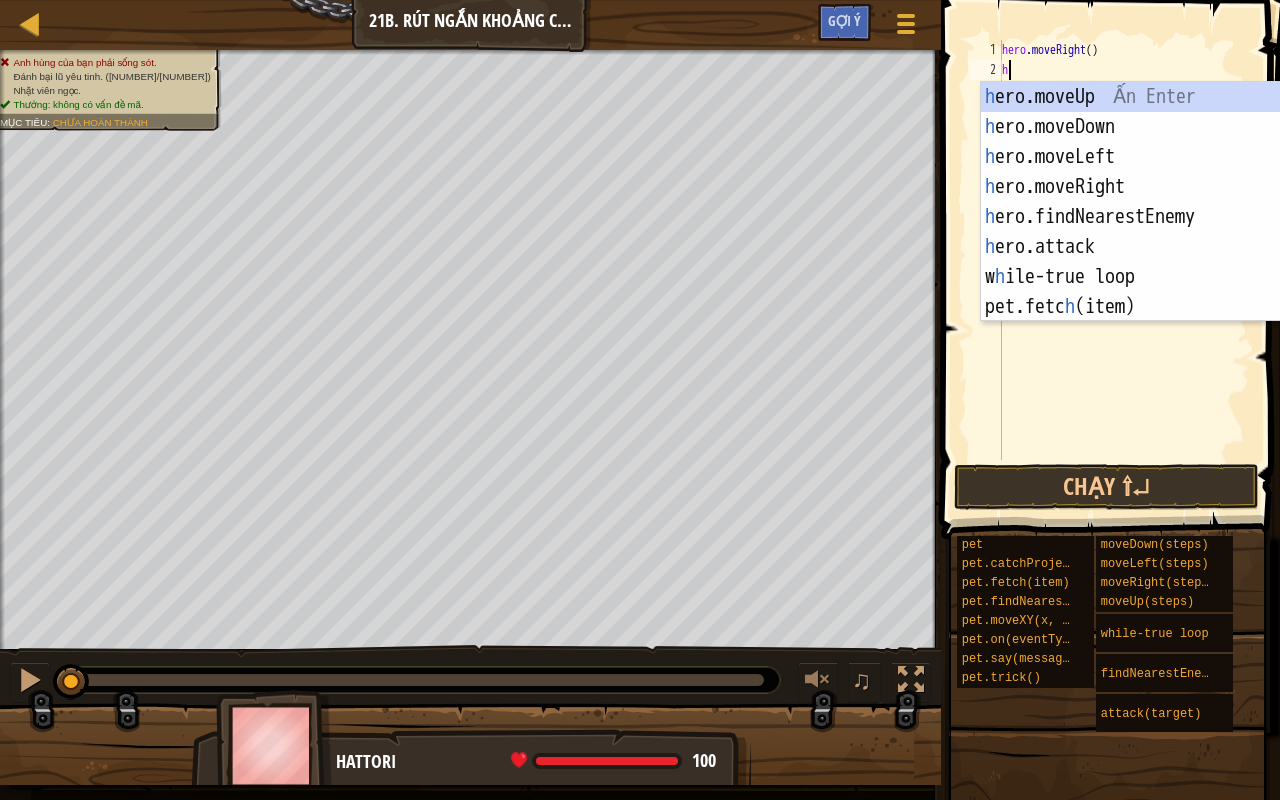 scroll, scrollTop: 9, scrollLeft: 0, axis: vertical 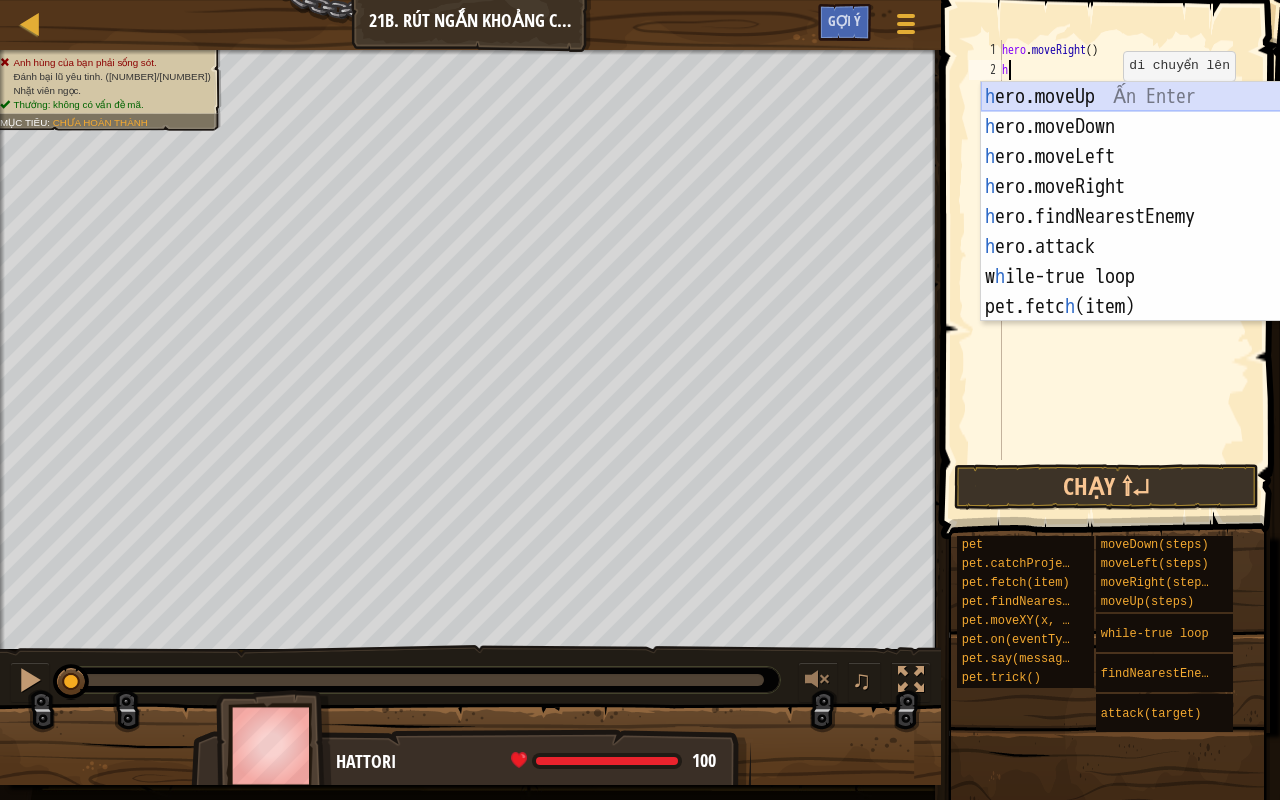 click on "h ero.moveUp Ấn Enter h ero.moveDown Ấn Enter h ero.moveLeft Ấn Enter h ero.moveRight Ấn Enter h ero.findNearestEnemy Ấn Enter h ero.attack Ấn Enter w h ile-true loop Ấn Enter pet.fetc h (item) Ấn Enter pet.catc h Projectile(arrow) Ấn Enter" at bounding box center (1163, 232) 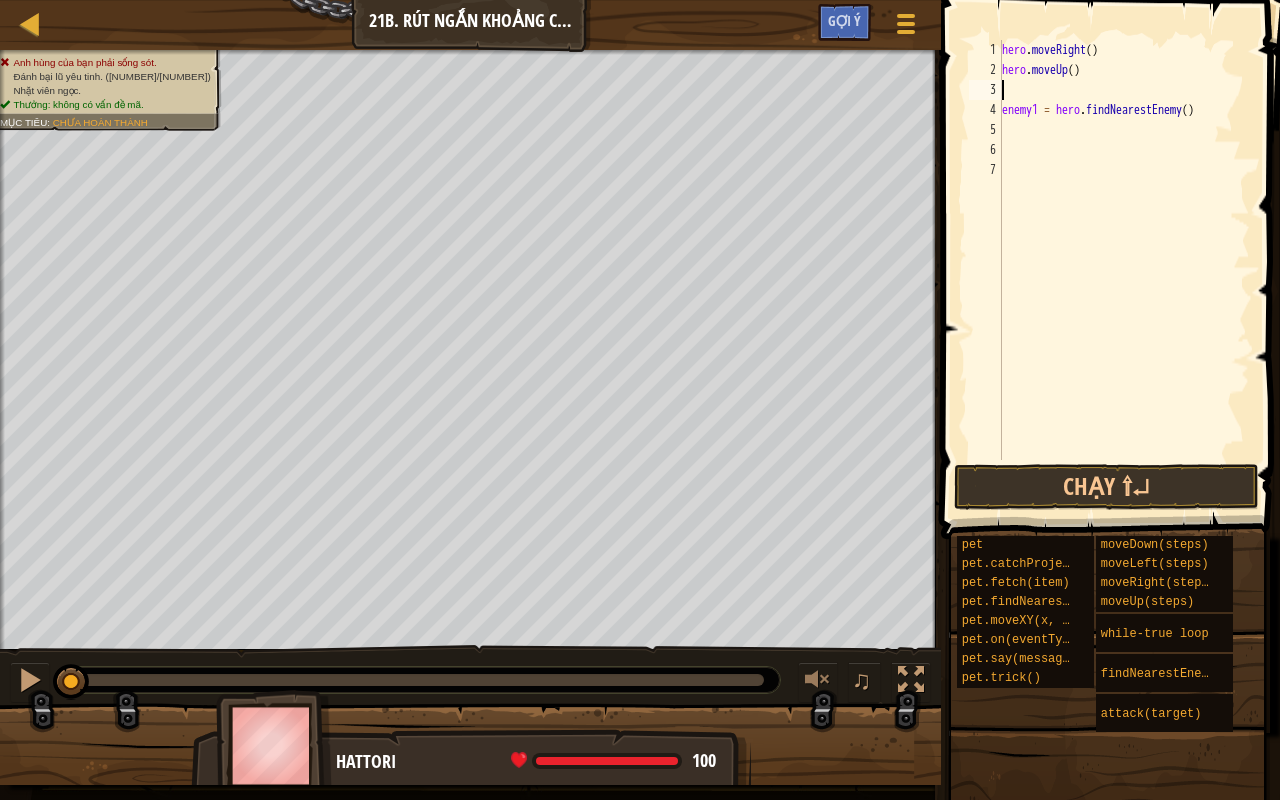 type on "h" 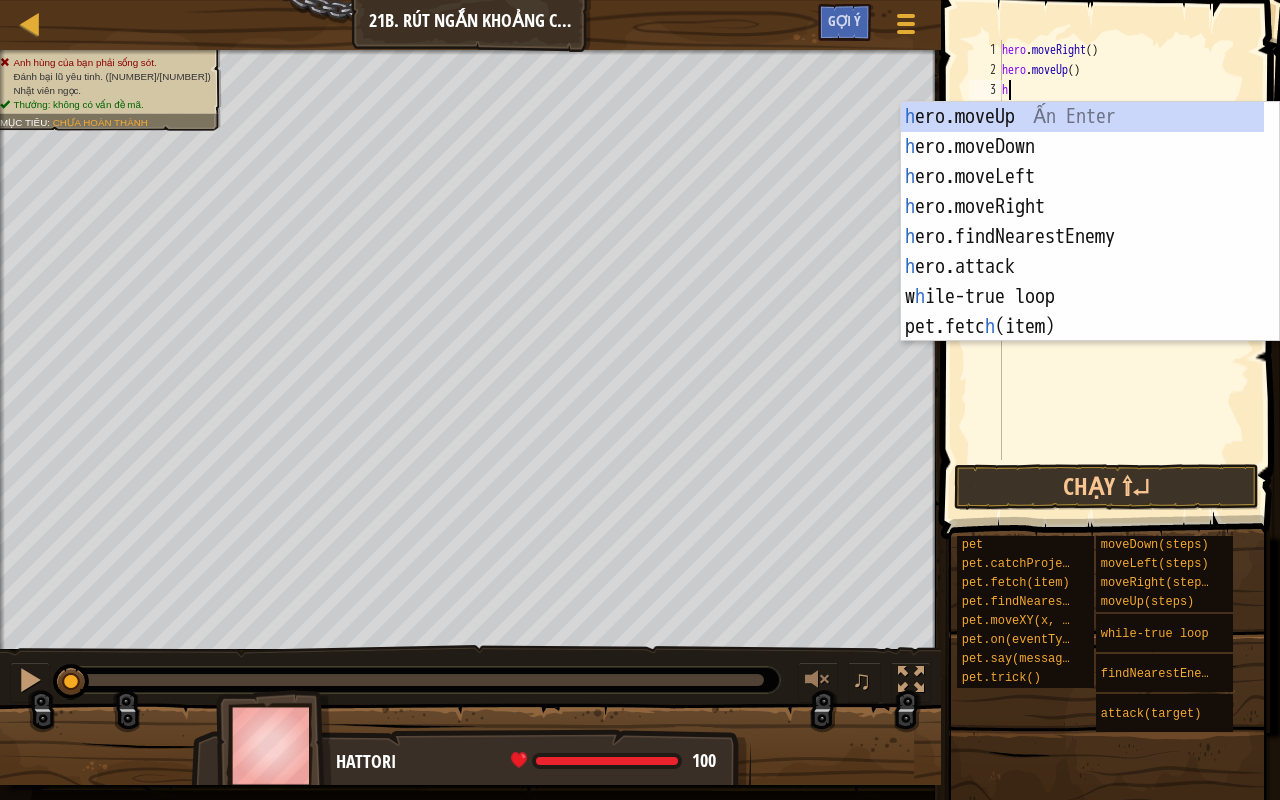 click on "hero . moveRight ( ) hero . moveUp ( ) h enemy1   =   hero . findNearestEnemy ( )" at bounding box center (1124, 270) 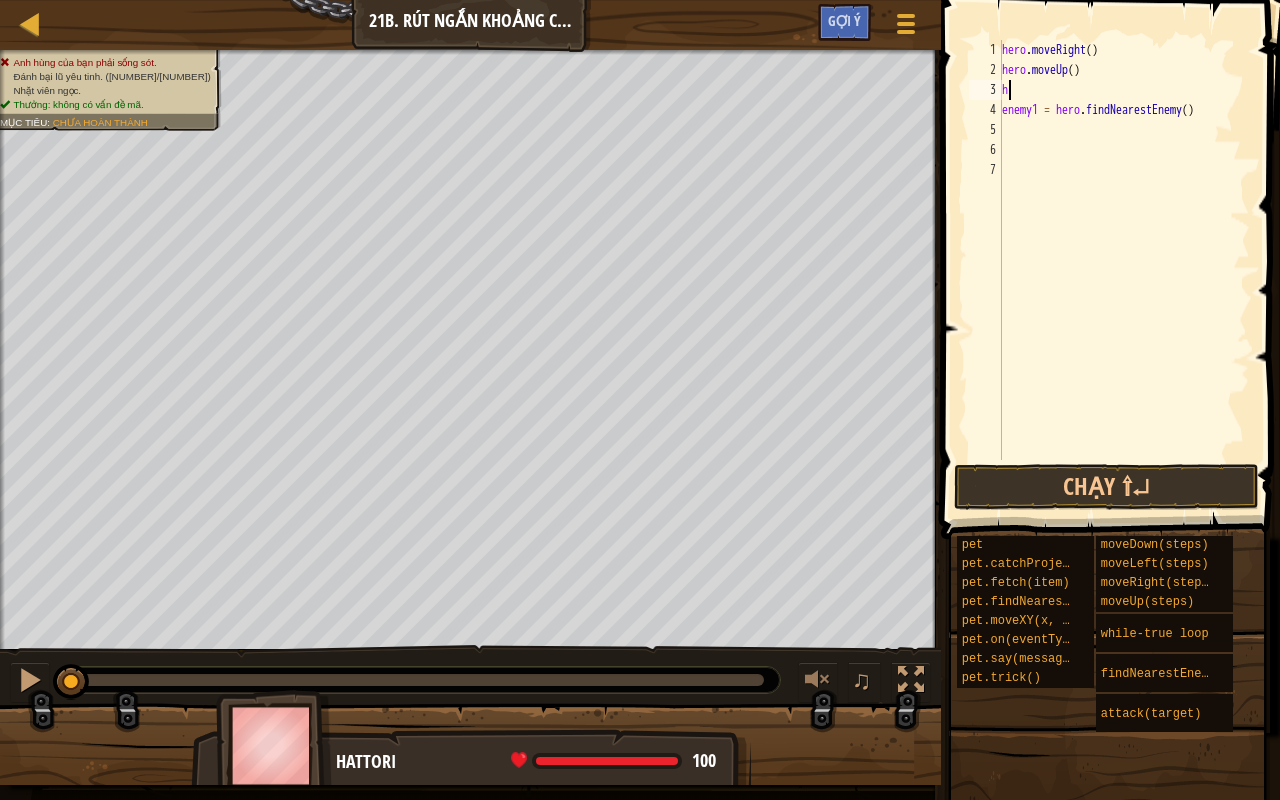 click on "hero . moveRight ( ) hero . moveUp ( ) h enemy1   =   hero . findNearestEnemy ( )" at bounding box center (1124, 270) 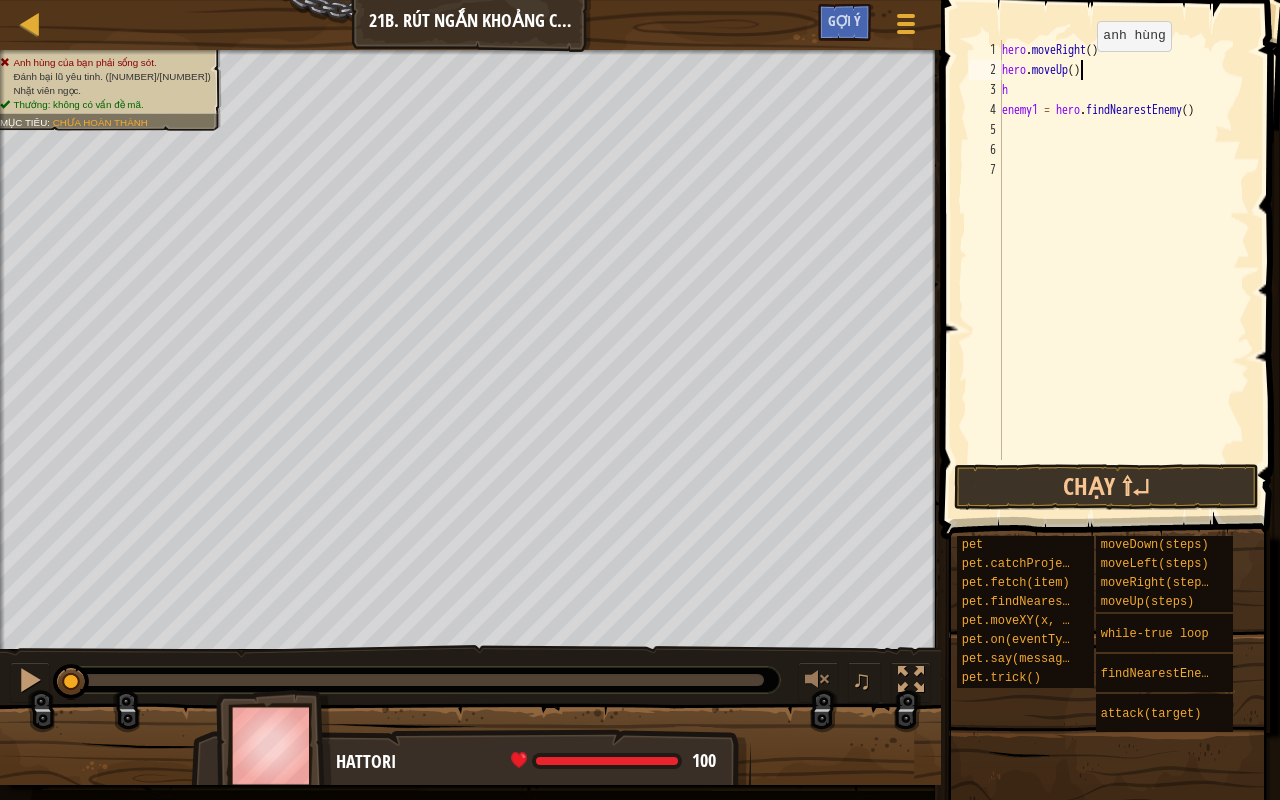 click on "hero . moveRight ( ) hero . moveUp ( ) h enemy1   =   hero . findNearestEnemy ( )" at bounding box center (1124, 270) 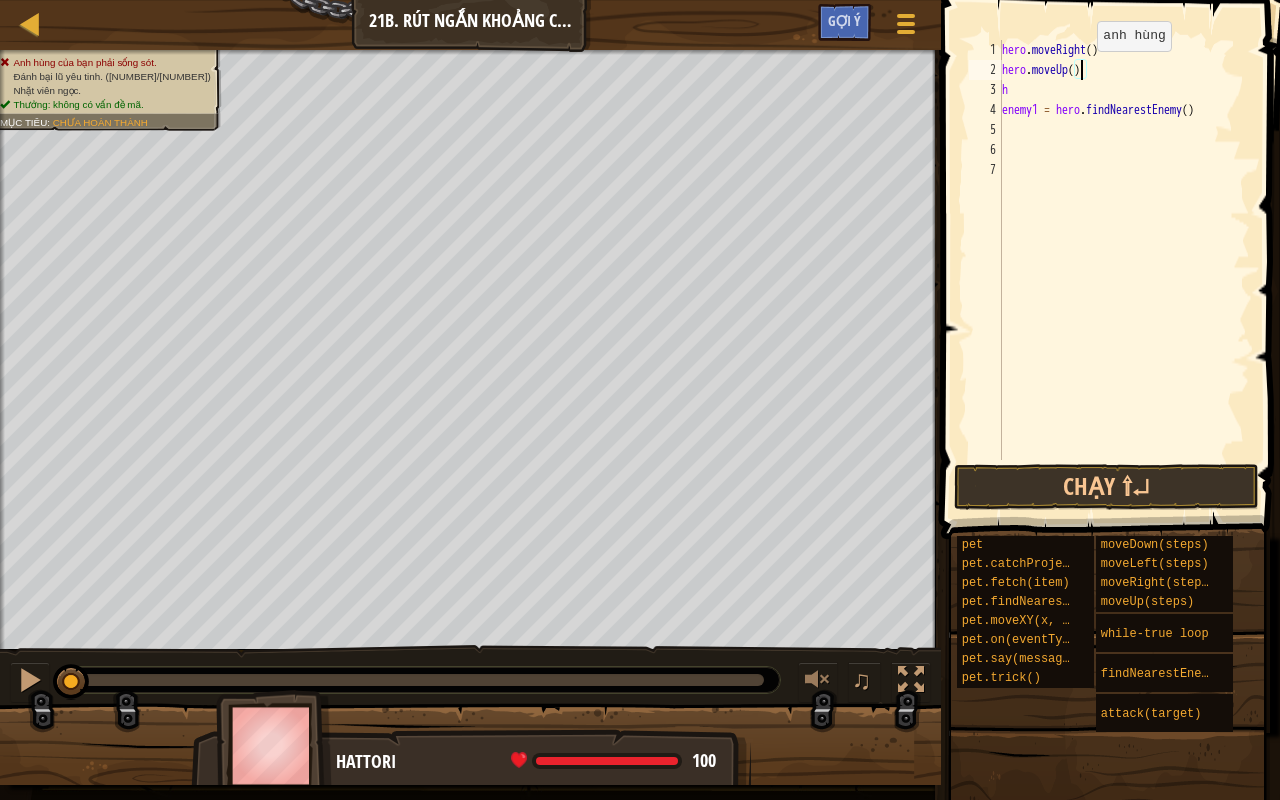 scroll, scrollTop: 9, scrollLeft: 6, axis: both 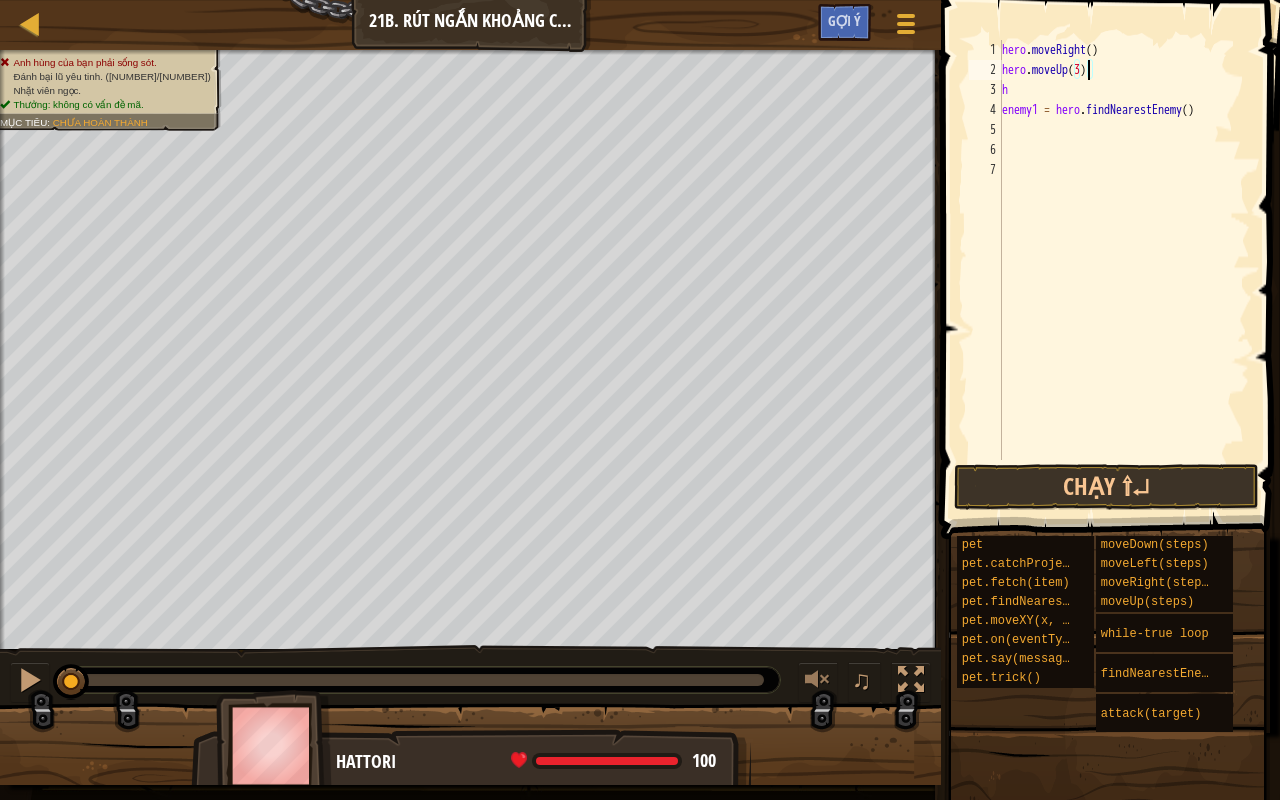 click on "hero . moveRight ( ) hero . moveUp ( 3 ) h enemy1   =   hero . findNearestEnemy ( )" at bounding box center (1124, 270) 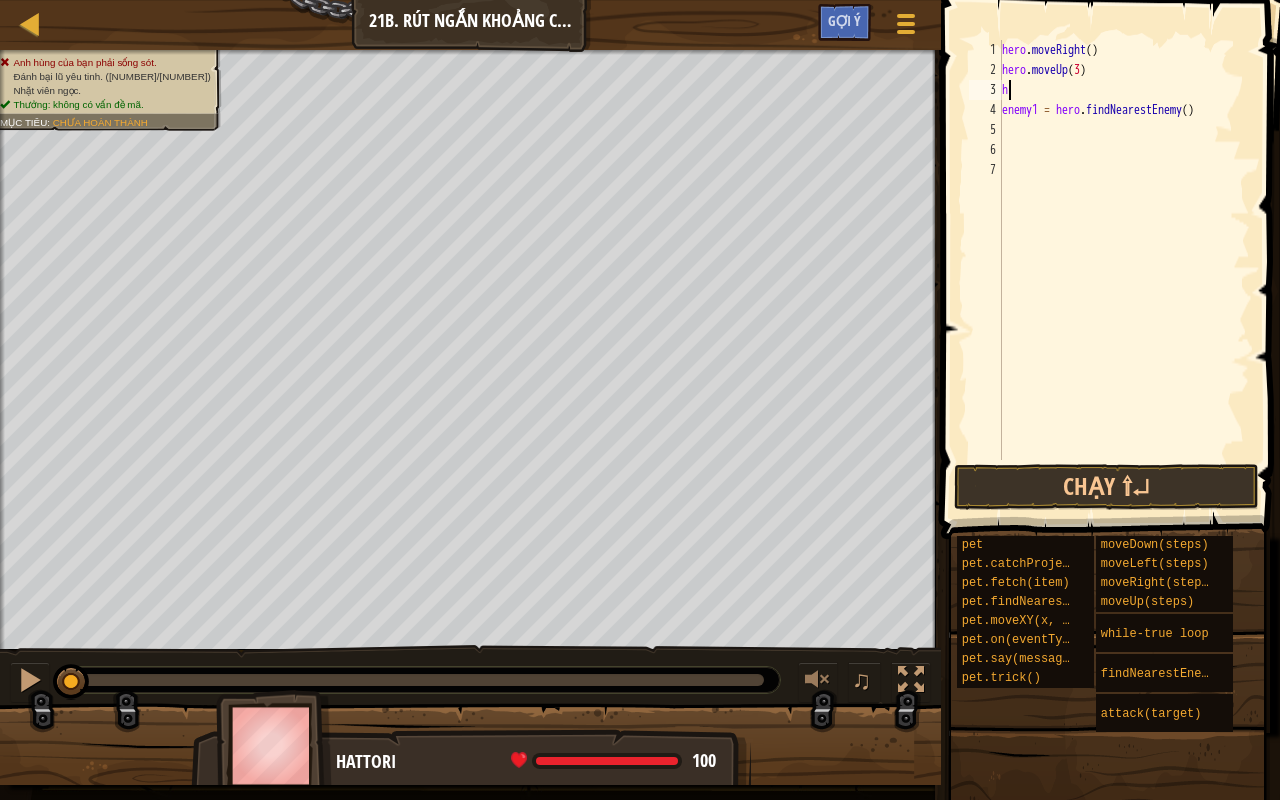 scroll, scrollTop: 9, scrollLeft: 0, axis: vertical 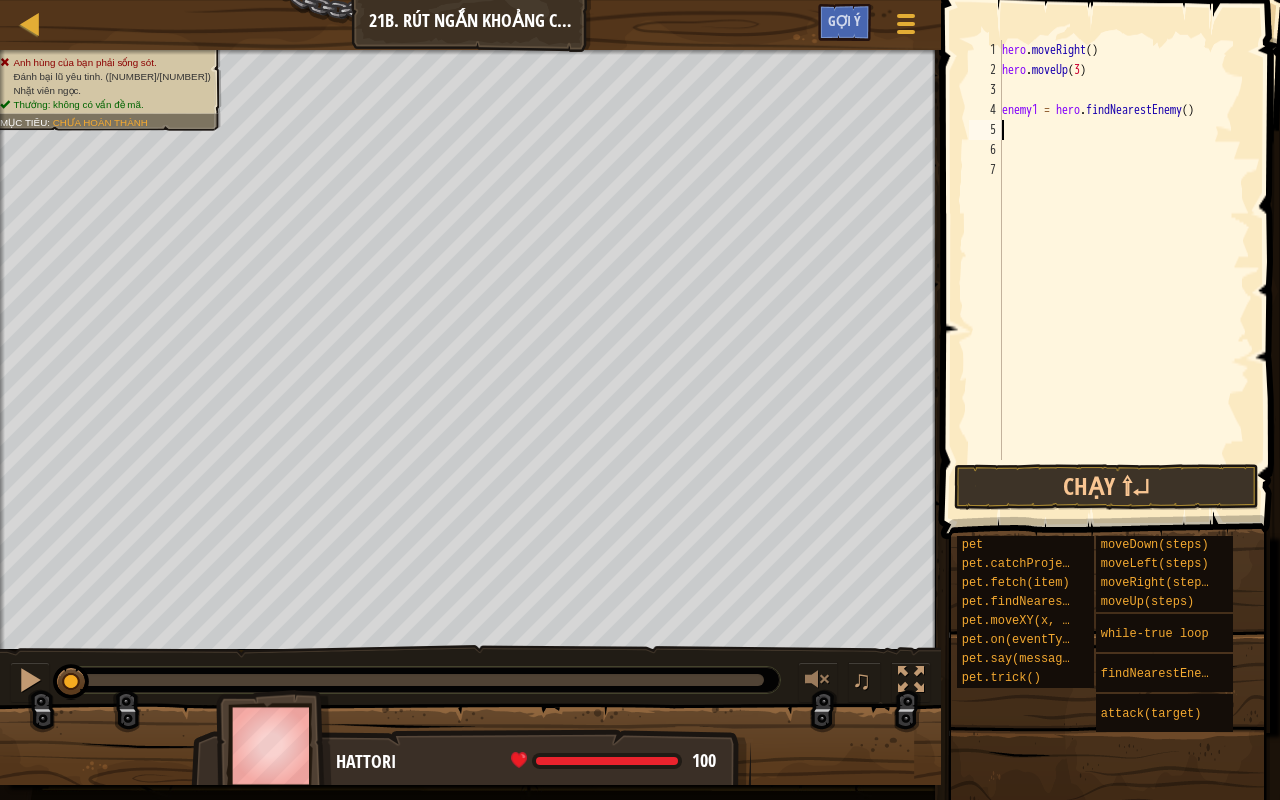 click on "hero . moveRight ( ) hero . moveUp ( 3 ) enemy1   =   hero . findNearestEnemy ( )" at bounding box center [1124, 270] 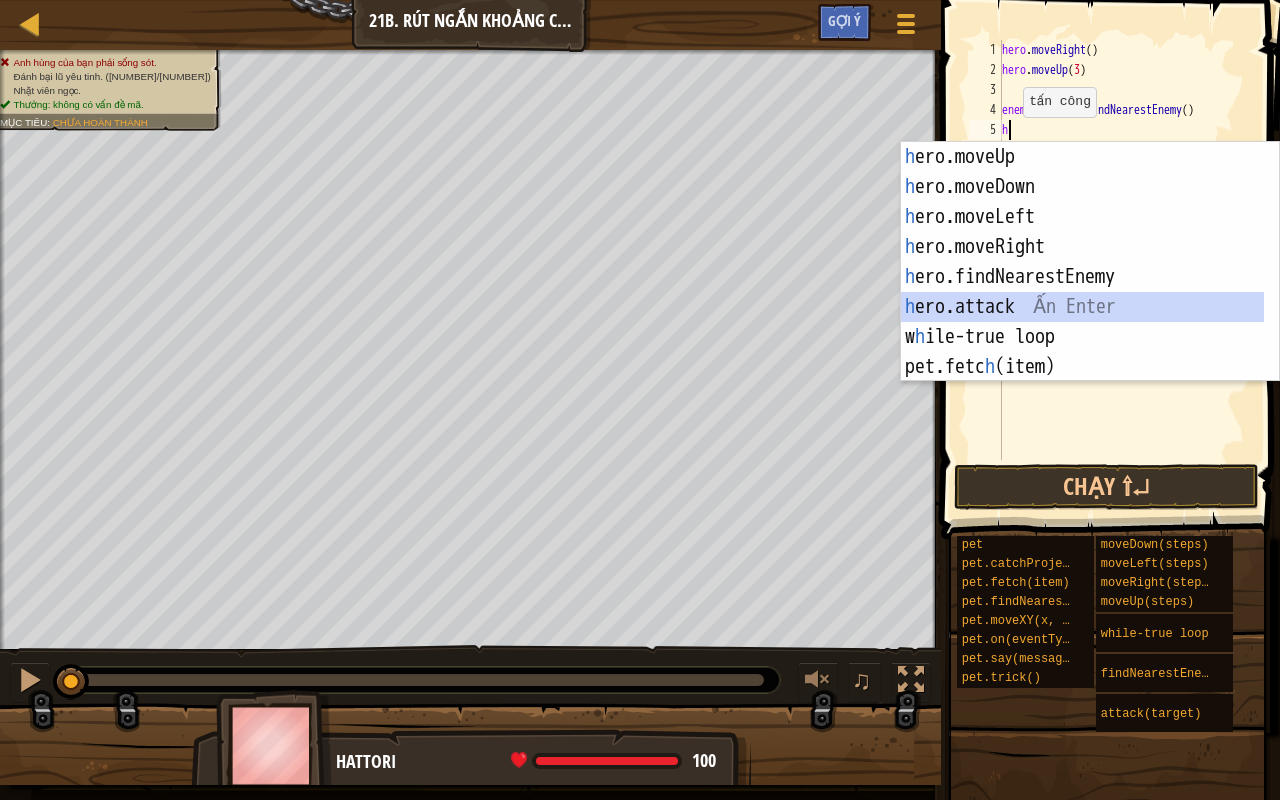 click on "h ero.moveUp Ấn Enter h ero.moveDown Ấn Enter h ero.moveLeft Ấn Enter h ero.moveRight Ấn Enter h ero.findNearestEnemy Ấn Enter h ero.attack Ấn Enter w h ile-true loop Ấn Enter pet.fetc h (item) Ấn Enter pet.catc h Projectile(arrow) Ấn Enter" at bounding box center [1083, 292] 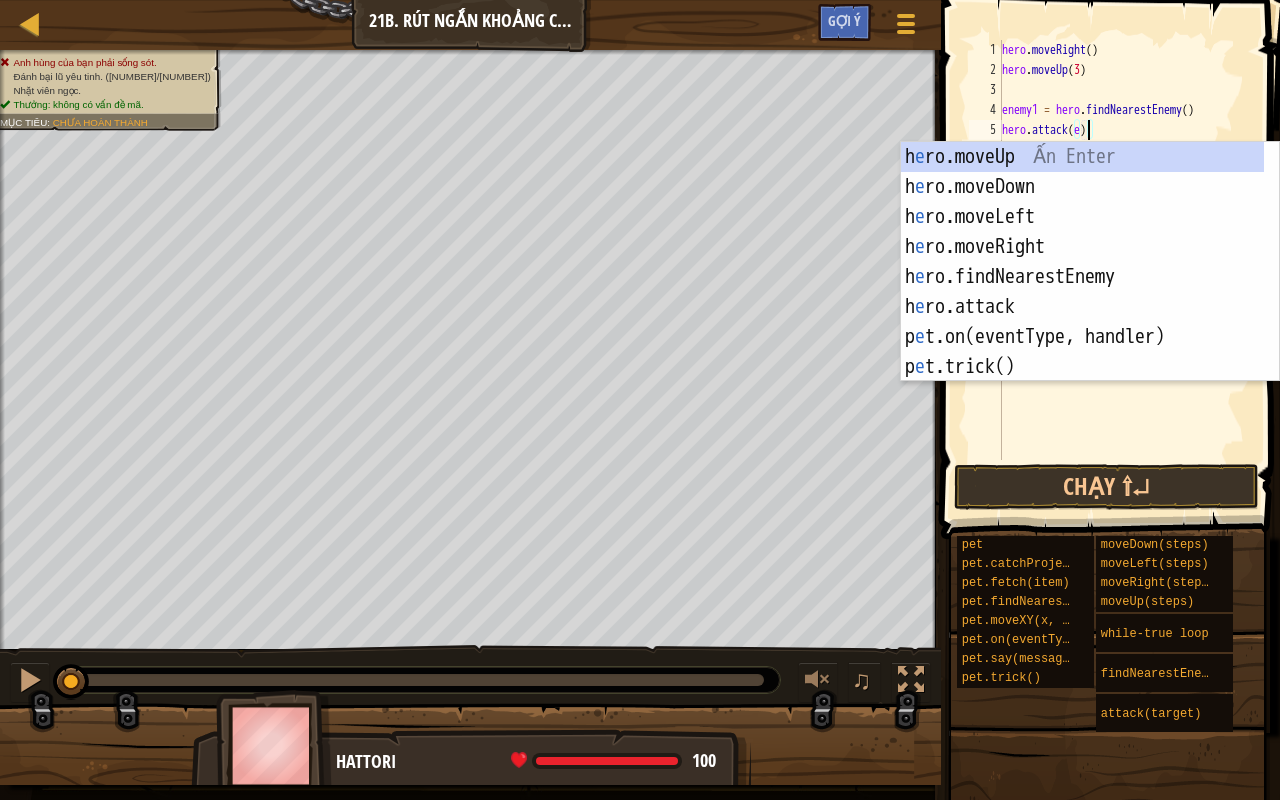 scroll, scrollTop: 9, scrollLeft: 6, axis: both 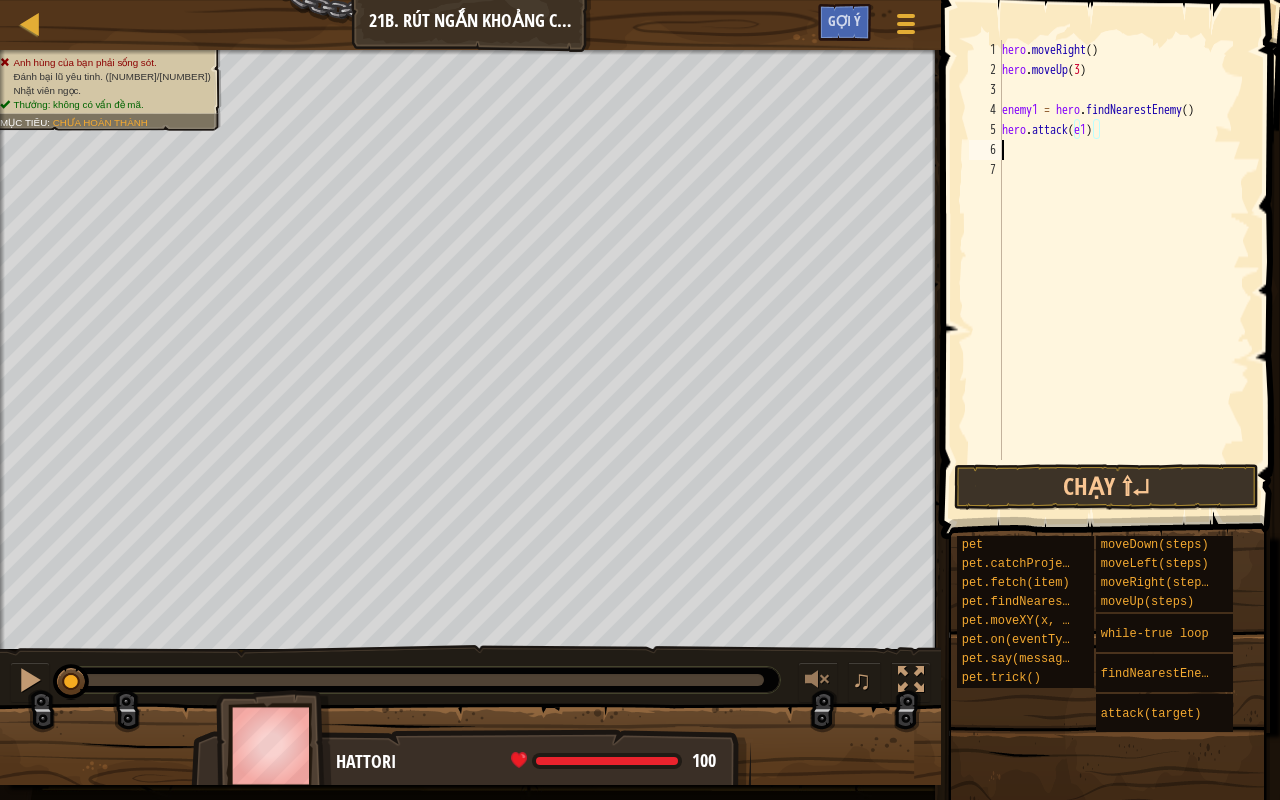 click on "hero . moveRight ( ) hero . moveUp ( 3 ) enemy1   =   hero . findNearestEnemy ( ) hero . attack ( e1 )" at bounding box center (1124, 270) 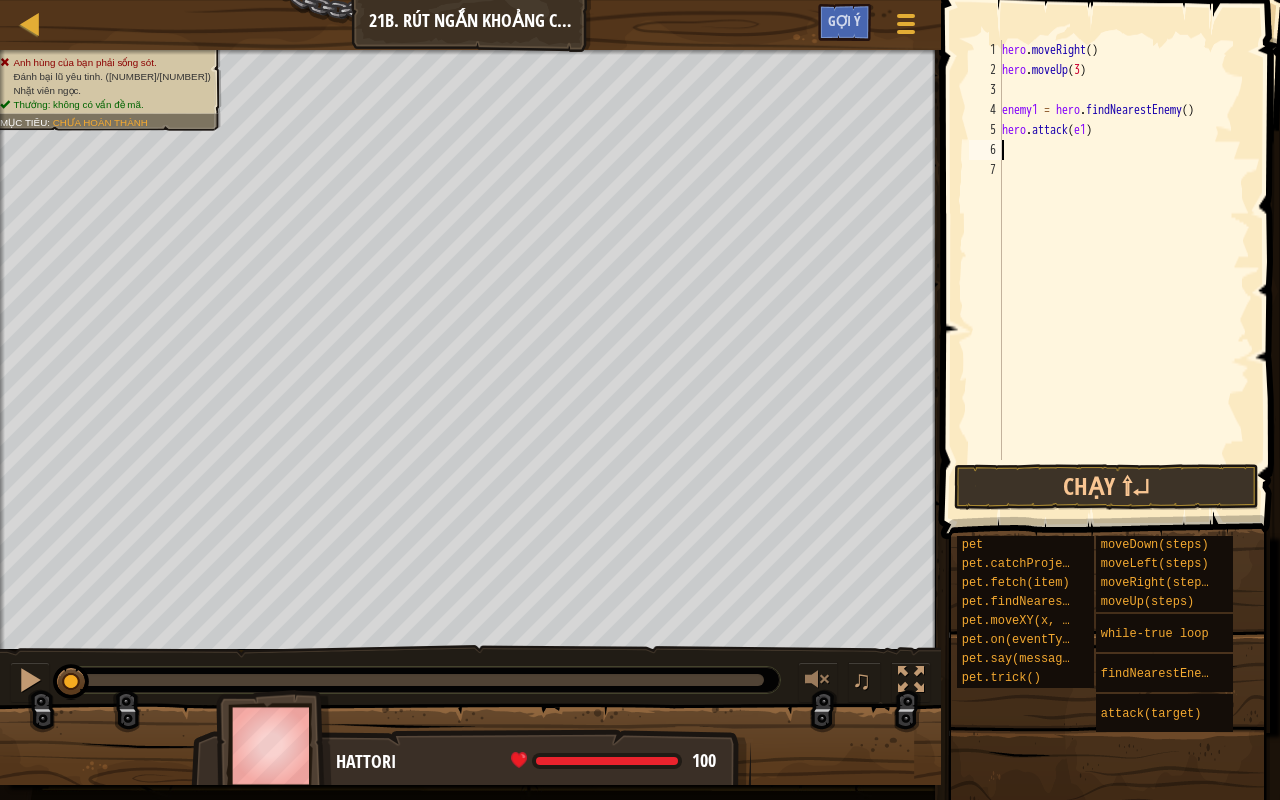 scroll, scrollTop: 9, scrollLeft: 0, axis: vertical 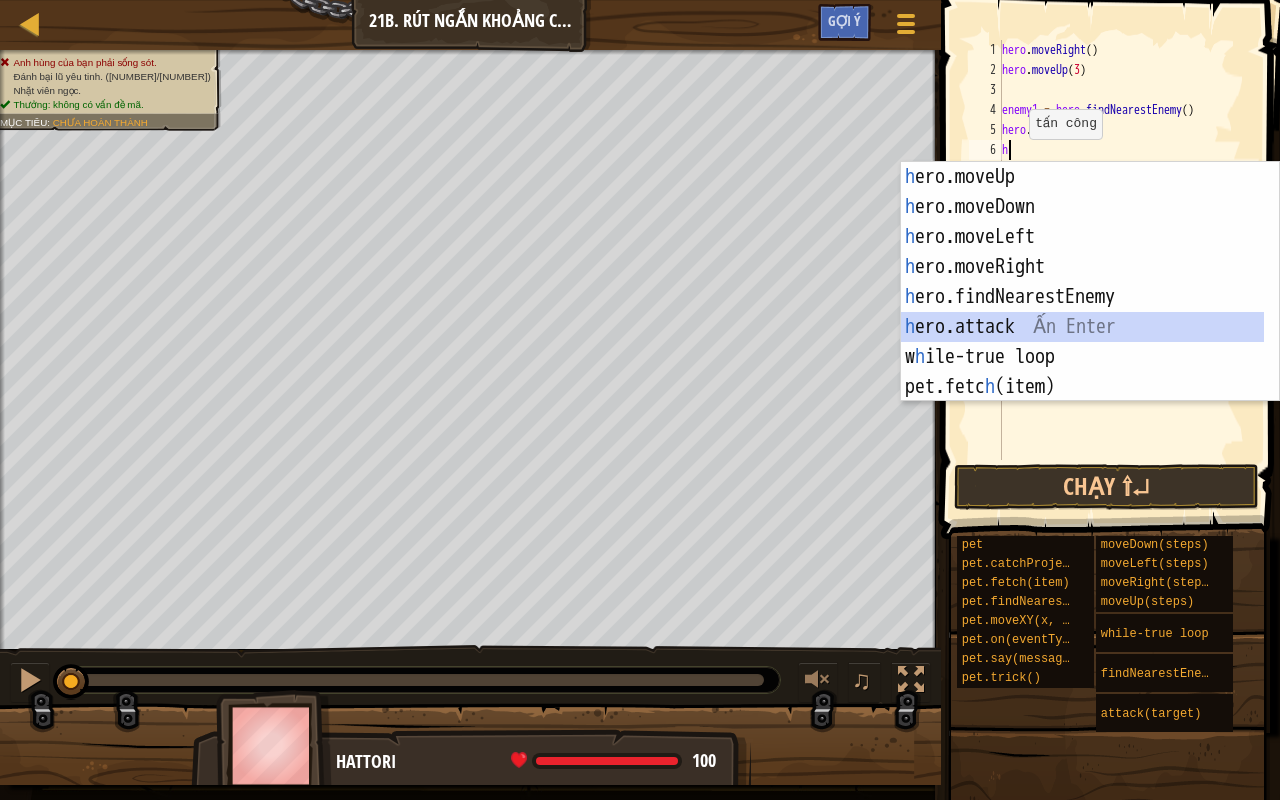 click on "h ero.moveUp Ấn Enter h ero.moveDown Ấn Enter h ero.moveLeft Ấn Enter h ero.moveRight Ấn Enter h ero.findNearestEnemy Ấn Enter h ero.attack Ấn Enter w h ile-true loop Ấn Enter pet.fetc h (item) Ấn Enter pet.catc h Projectile(arrow) Ấn Enter" at bounding box center (1083, 312) 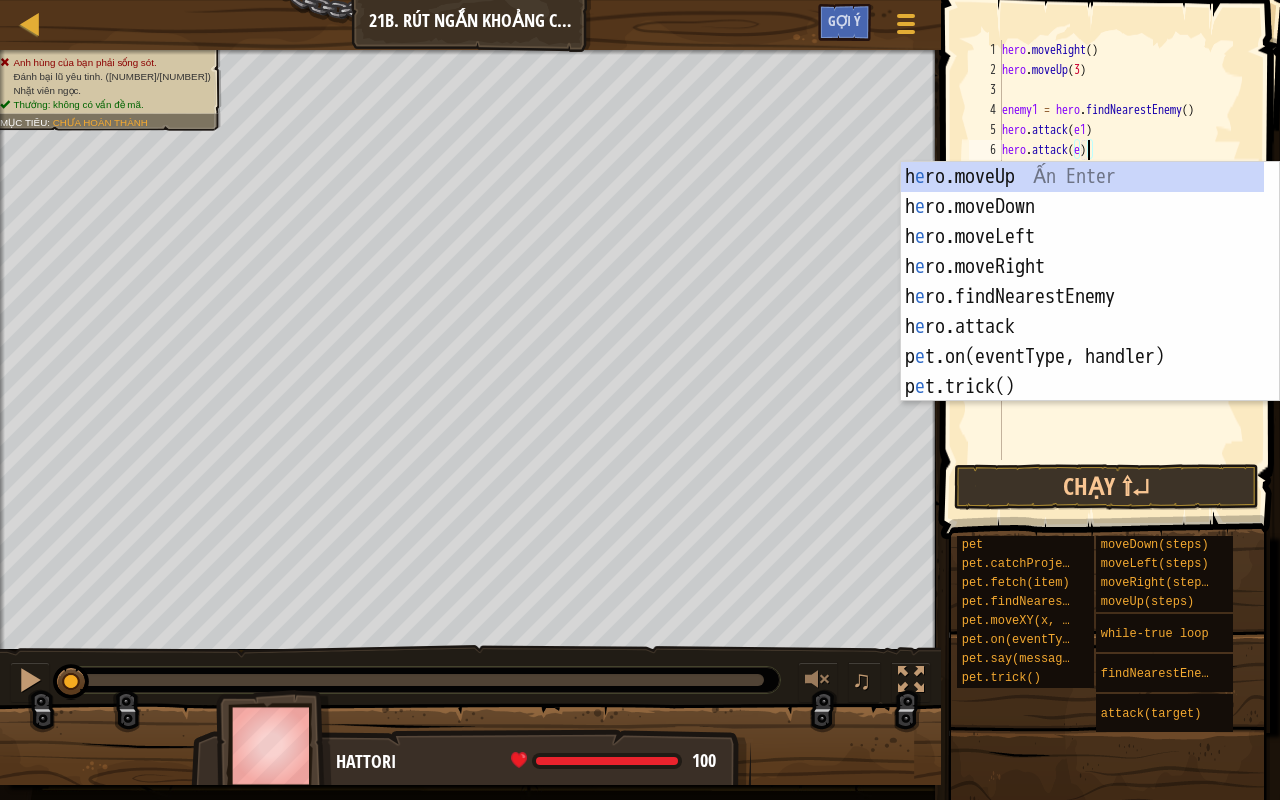 scroll, scrollTop: 9, scrollLeft: 7, axis: both 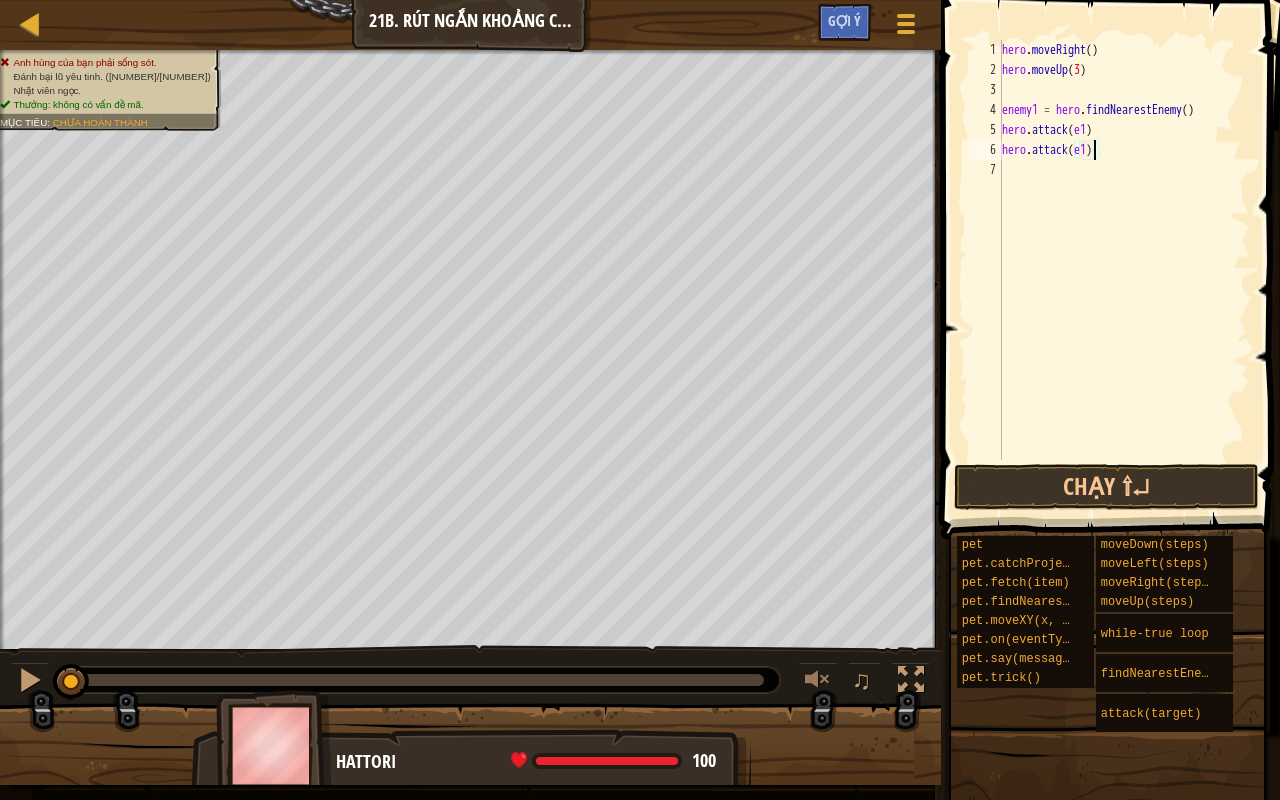 click on "hero . moveRight ( ) hero . moveUp ( 3 ) enemy1   =   hero . findNearestEnemy ( ) hero . attack ( e1 ) hero . attack ( e1 )" at bounding box center (1124, 270) 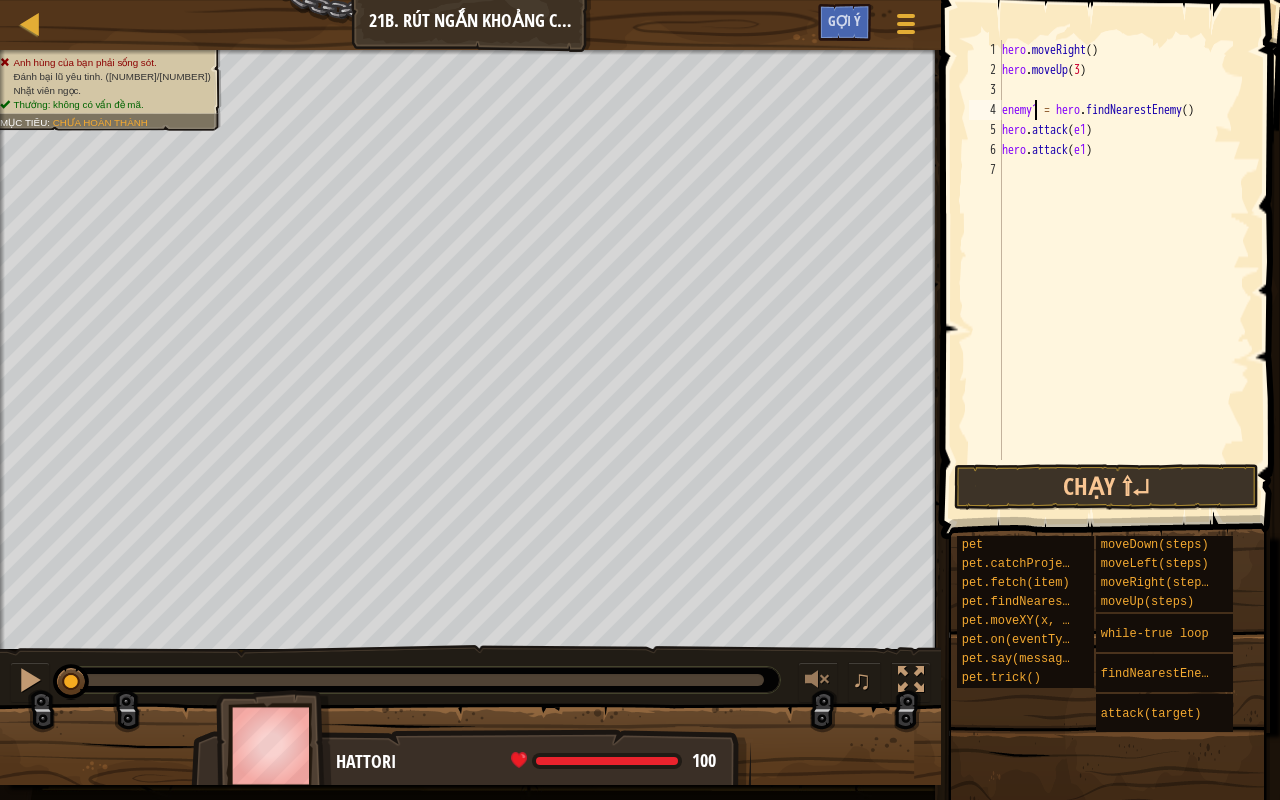 click on "hero . moveRight ( ) hero . moveUp ( 3 ) enemy1   =   hero . findNearestEnemy ( ) hero . attack ( e1 ) hero . attack ( e1 )" at bounding box center [1124, 270] 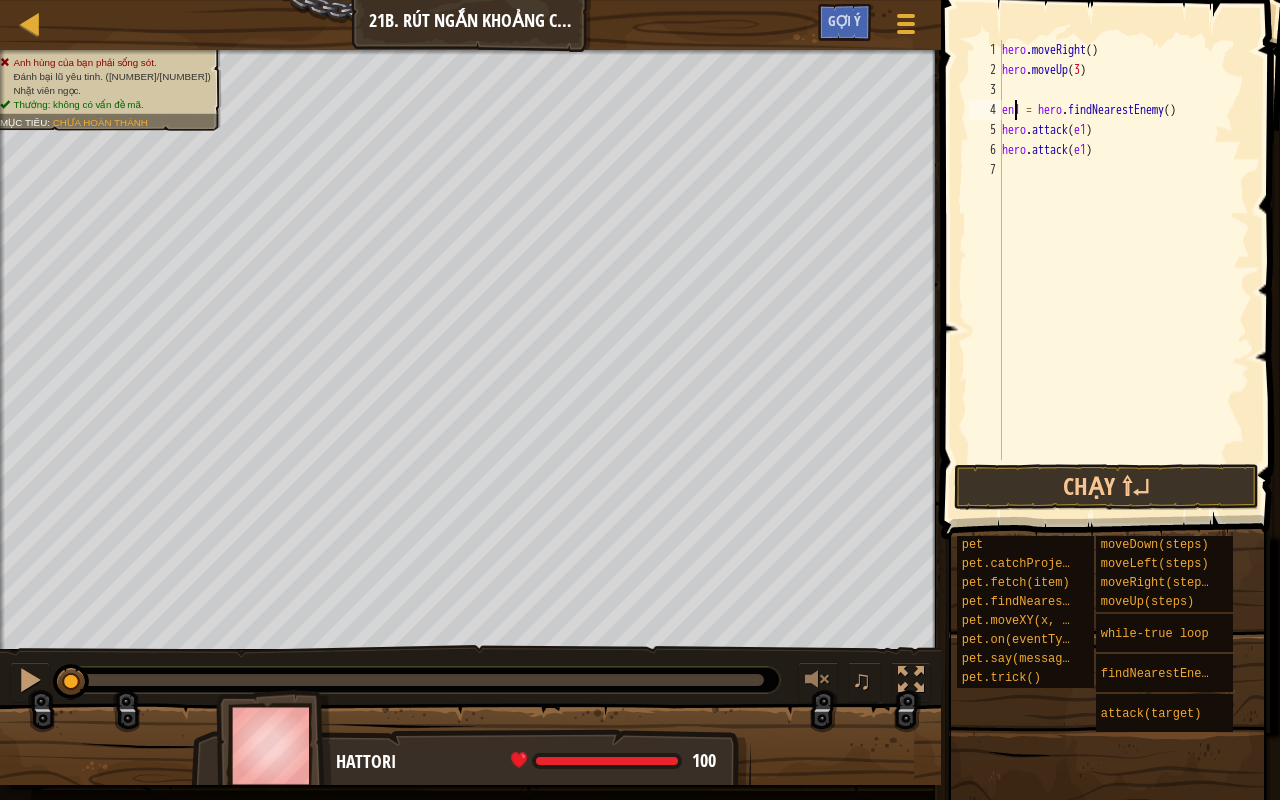 type on "e1 = hero.findNearestEnemy()" 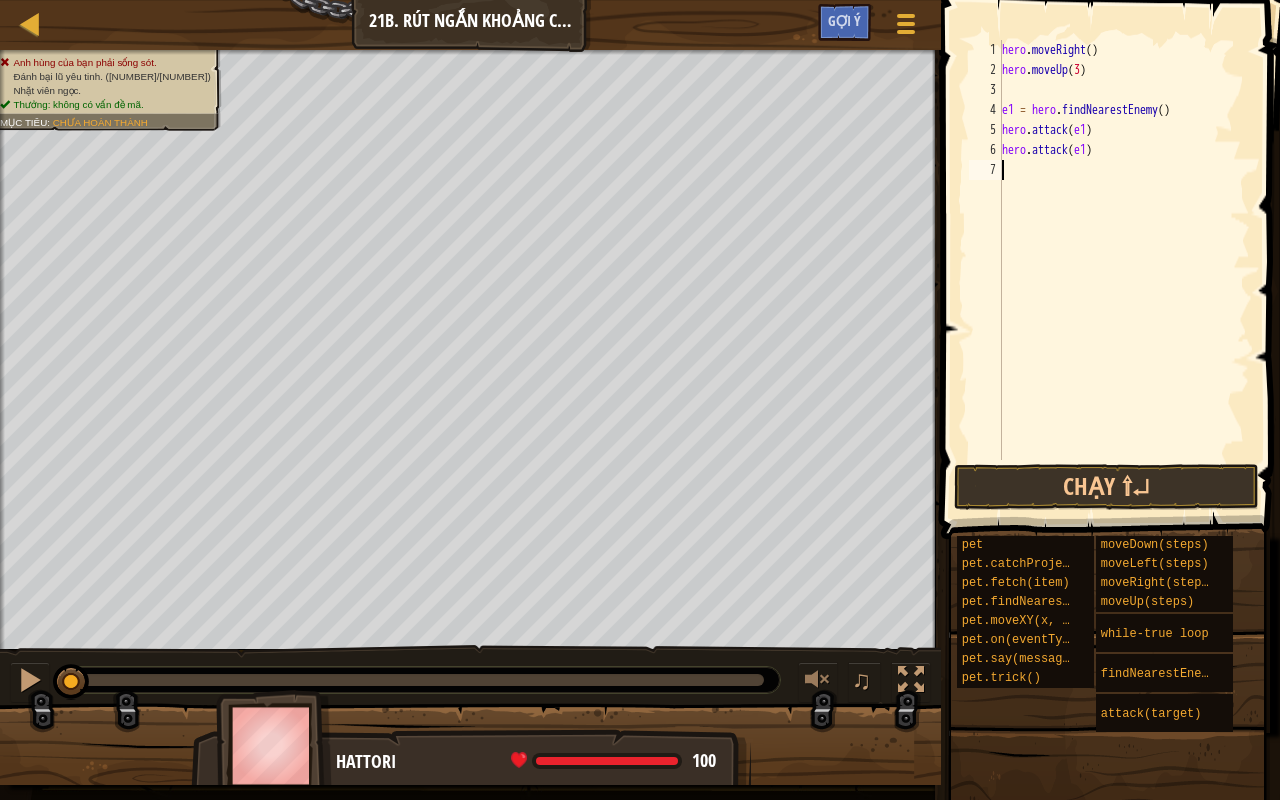 click on "hero . moveRight ( ) hero . moveUp ( [NUMBER] ) e1   =   hero . findNearestEnemy ( ) hero . attack ( e1 ) hero . attack ( e1 )" at bounding box center (1124, 270) 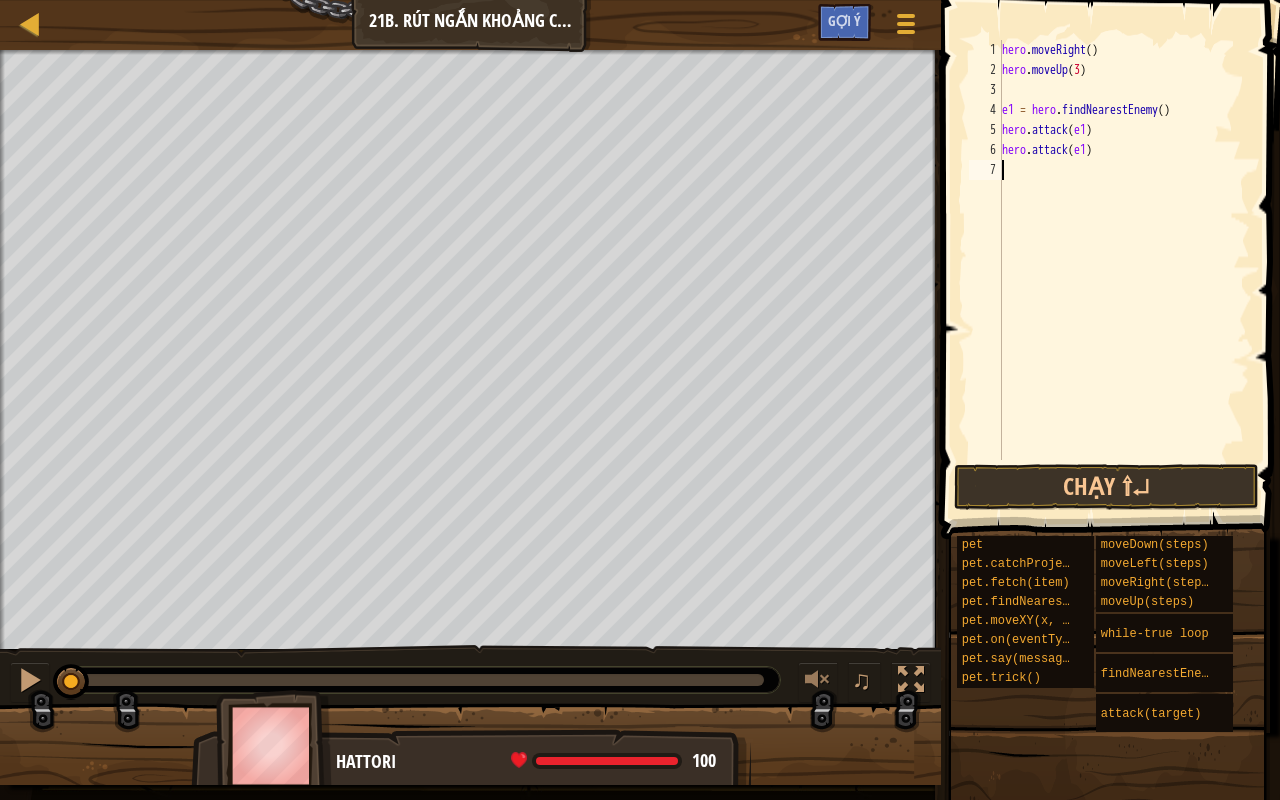 click on "hero . moveRight ( ) hero . moveUp ( [NUMBER] ) e1   =   hero . findNearestEnemy ( ) hero . attack ( e1 ) hero . attack ( e1 )" at bounding box center (1124, 270) 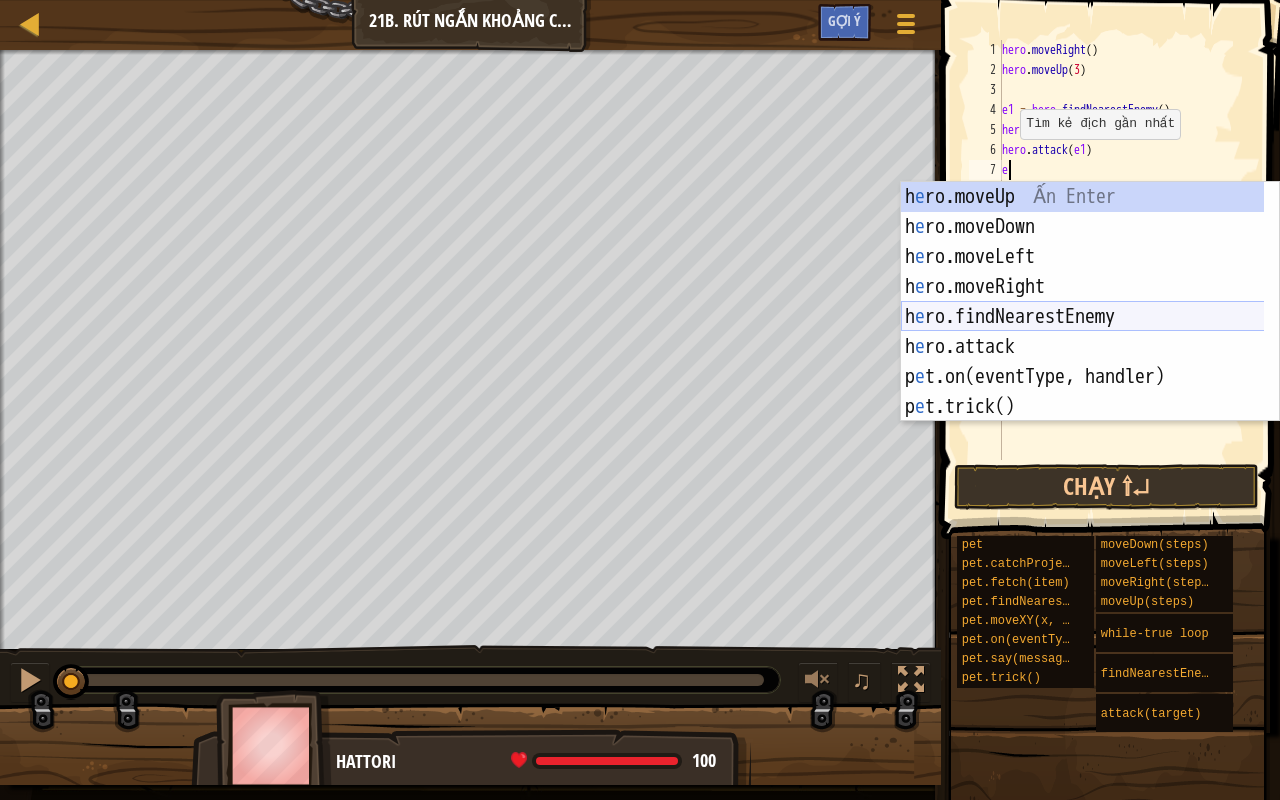 click on "h e ro.moveUp Ấn Enter h e ro.moveDown Ấn Enter h e ro.moveLeft Ấn Enter h e ro.moveRight Ấn Enter h e ro.findNearestEnemy Ấn Enter h e ro.attack Ấn Enter p e t.on(eventType, handler) Ấn Enter p e t.trick() Ấn Enter p e t.fetch(item) Ấn Enter" at bounding box center (1083, 332) 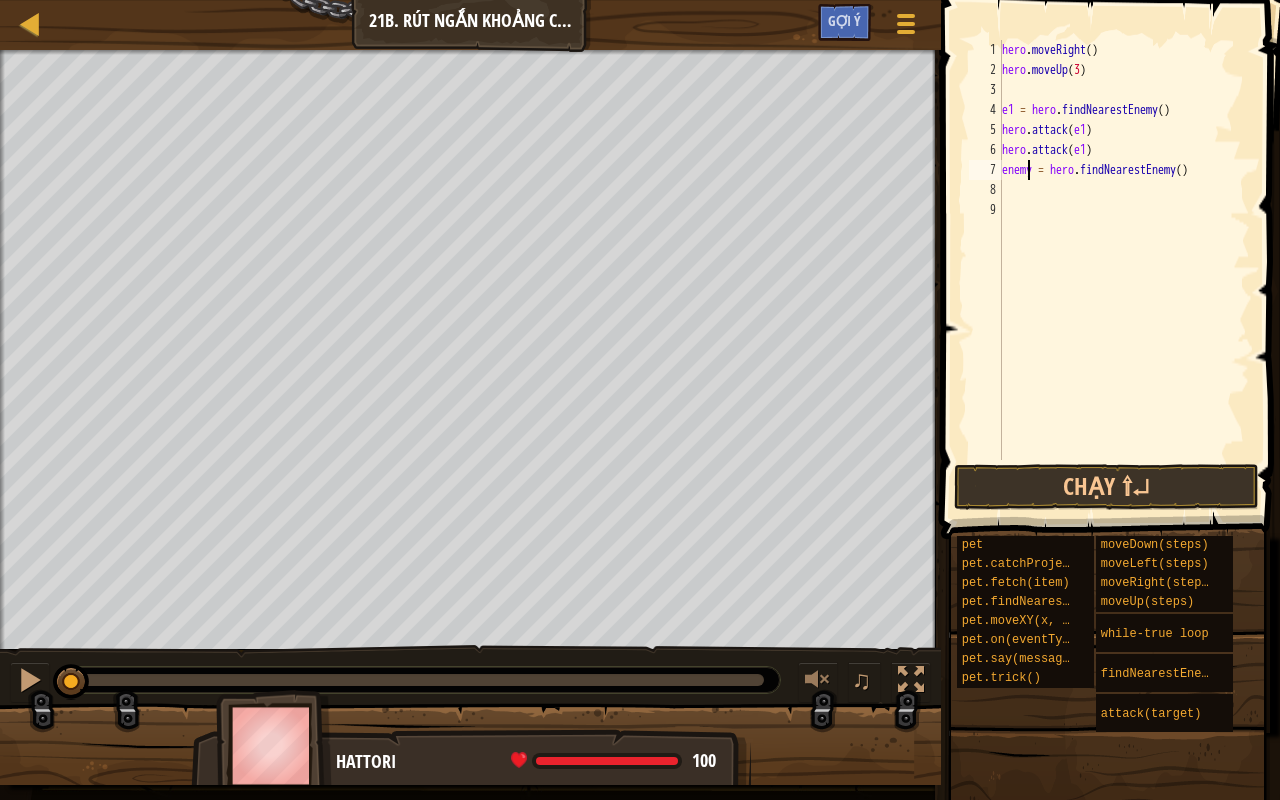 click on "hero . moveRight ( ) hero . moveUp ( 3 ) e1   =   hero . findNearestEnemy ( ) hero . attack ( e1 ) hero . attack ( e1 ) enemy   =   hero . findNearestEnemy ( )" at bounding box center [1124, 270] 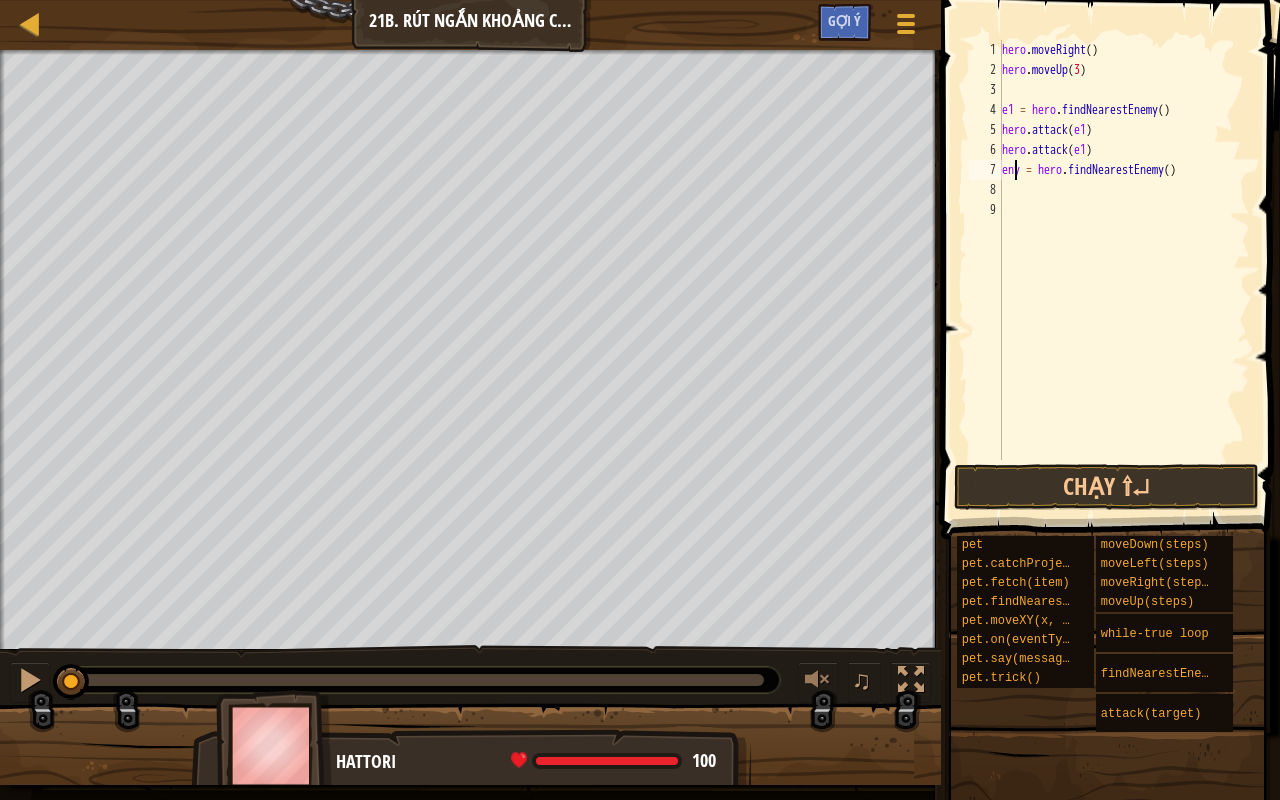 click on "hero . moveRight ( ) hero . moveUp ( [NUMBER] ) e1   =   hero . findNearestEnemy ( ) hero . attack ( e1 ) hero . attack ( e1 ) eny   =   hero . findNearestEnemy ( )" at bounding box center (1124, 270) 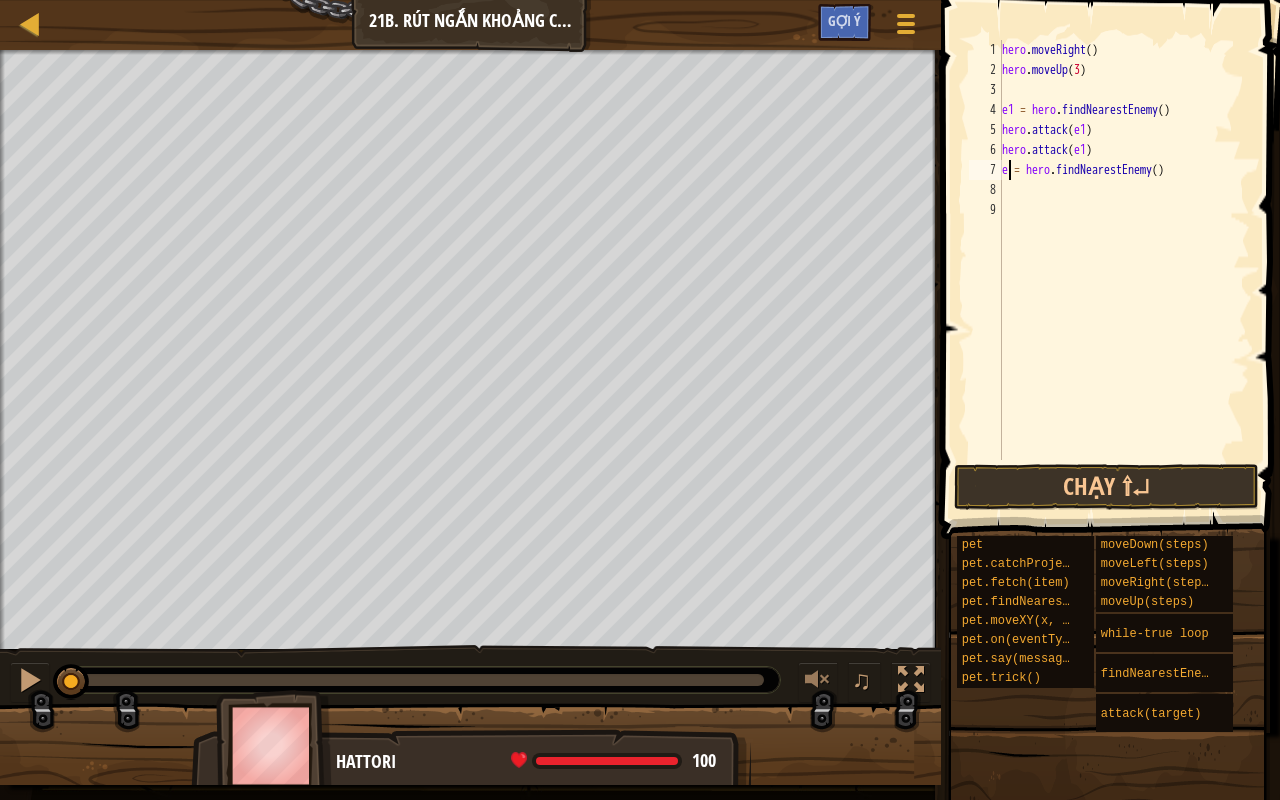 type on "e2 = hero.findNearestEnemy()" 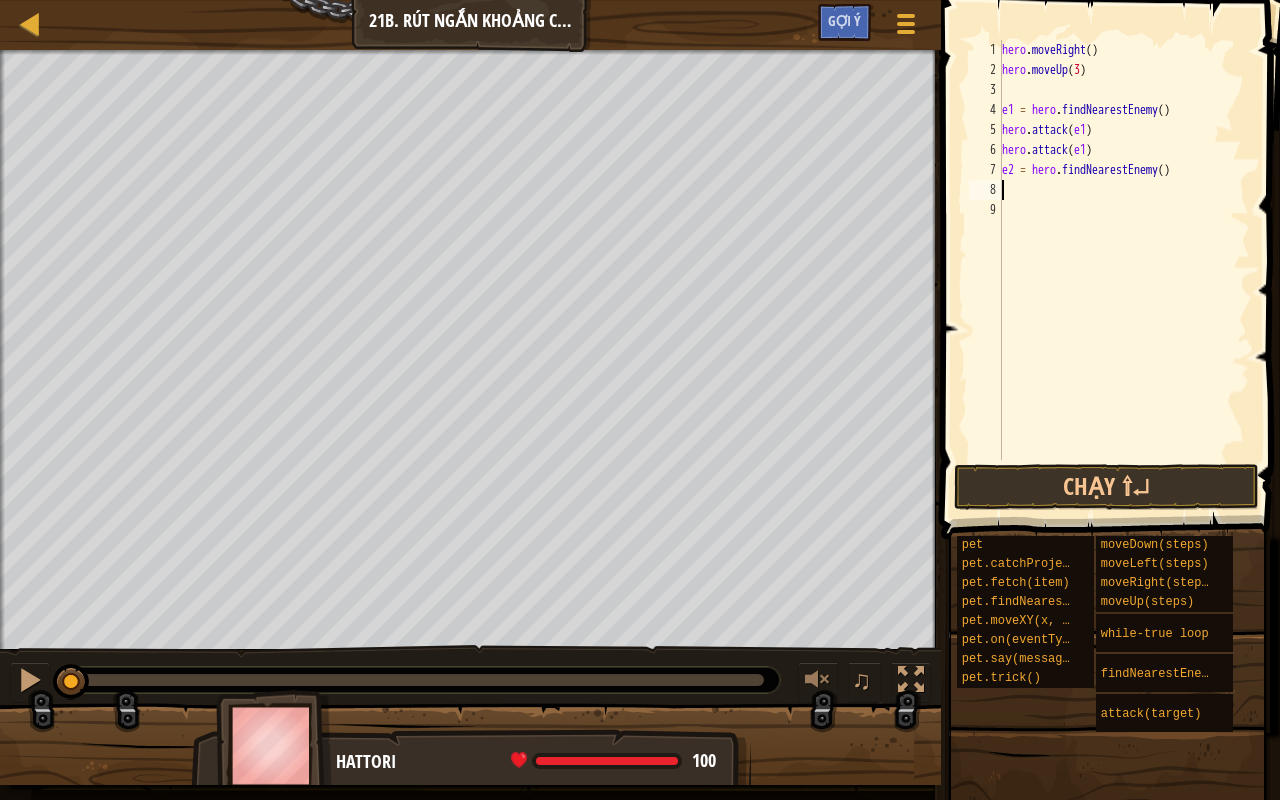 click on "hero . moveRight ( ) hero . moveUp ( [NUMBER] ) e1   =   hero . findNearestEnemy ( ) hero . attack ( e1 ) hero . attack ( e1 ) e2   =   hero . findNearestEnemy ( )" at bounding box center [1124, 270] 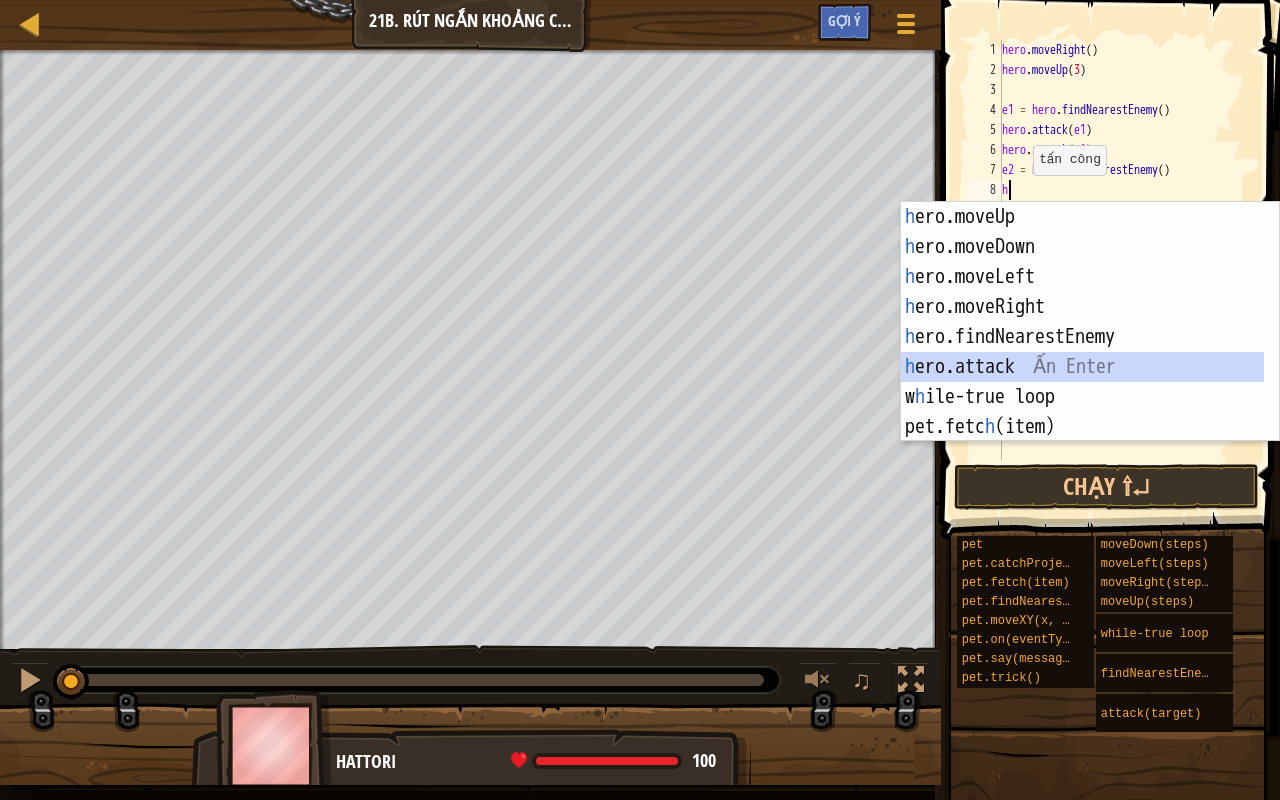 click on "h ero.moveUp Ấn Enter h ero.moveDown Ấn Enter h ero.moveLeft Ấn Enter h ero.moveRight Ấn Enter h ero.findNearestEnemy Ấn Enter h ero.attack Ấn Enter w h ile-true loop Ấn Enter pet.fetc h (item) Ấn Enter pet.catc h Projectile(arrow) Ấn Enter" at bounding box center [1083, 352] 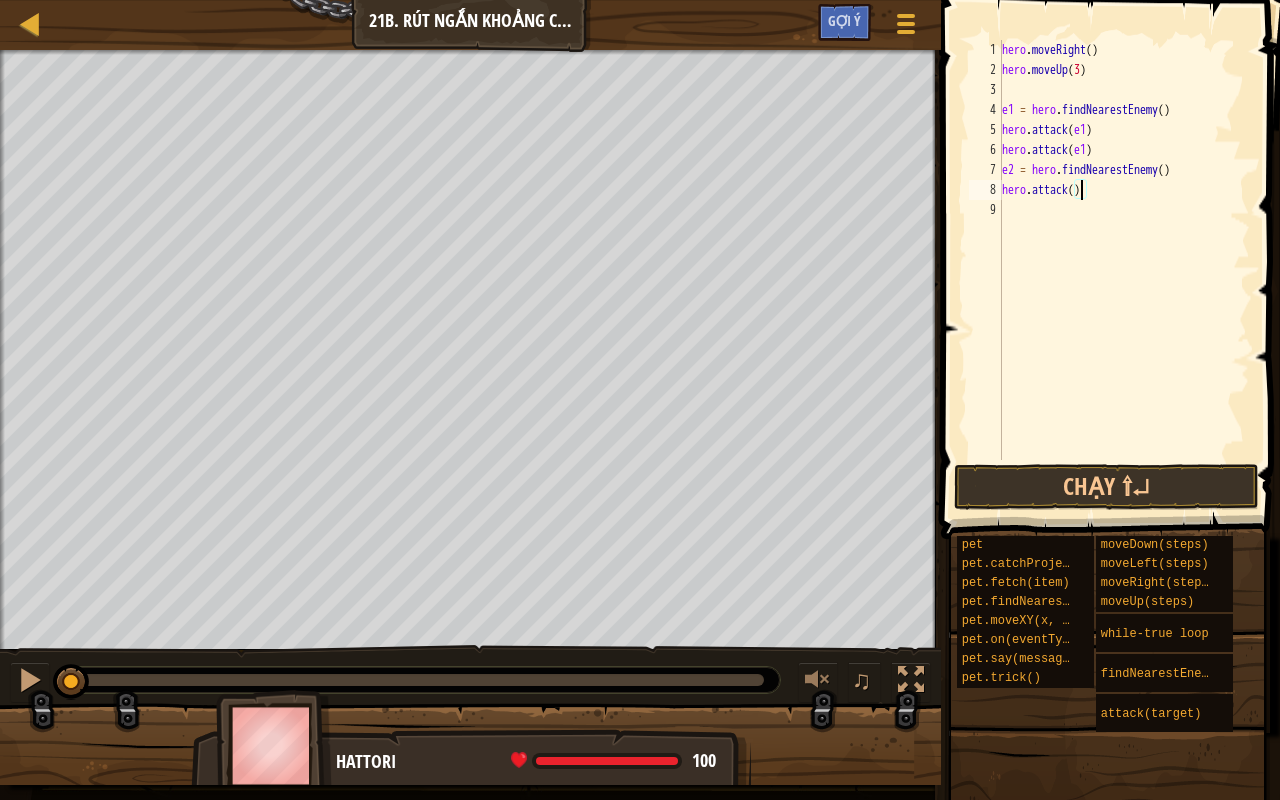 scroll, scrollTop: 9, scrollLeft: 6, axis: both 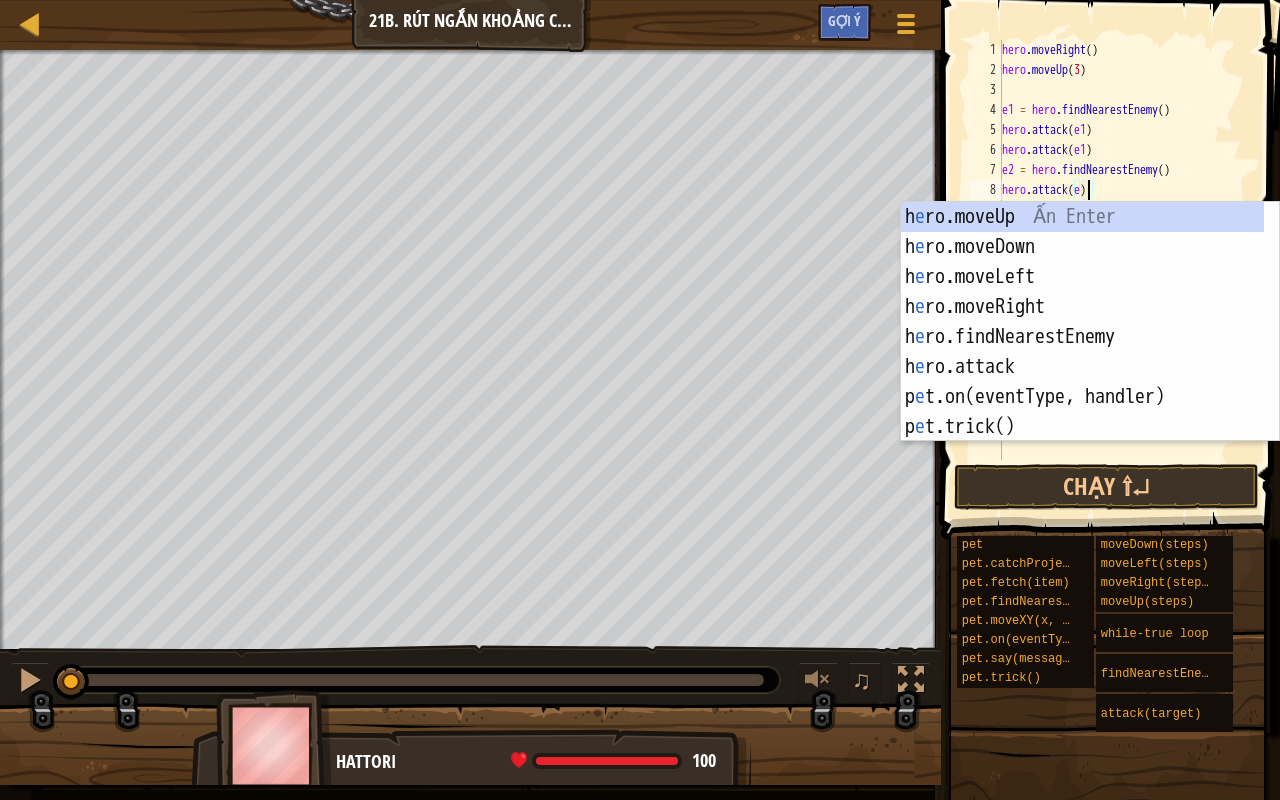 type on "hero.attack(e2)" 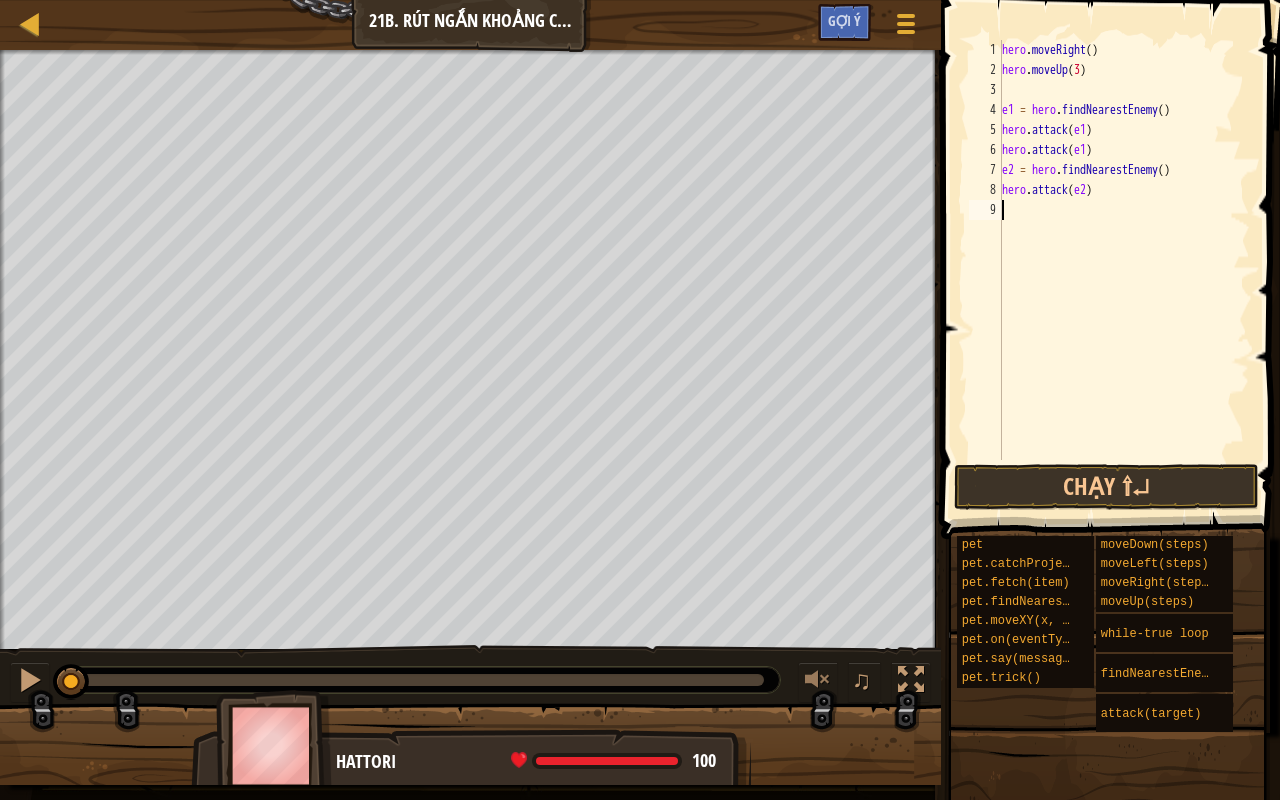 click on "hero . moveRight ( ) hero . moveUp ( [NUMBER] ) e1   =   hero . findNearestEnemy ( ) hero . attack ( e1 ) hero . attack ( e1 ) e2   =   hero . findNearestEnemy ( ) hero . attack ( e2 )" at bounding box center [1124, 270] 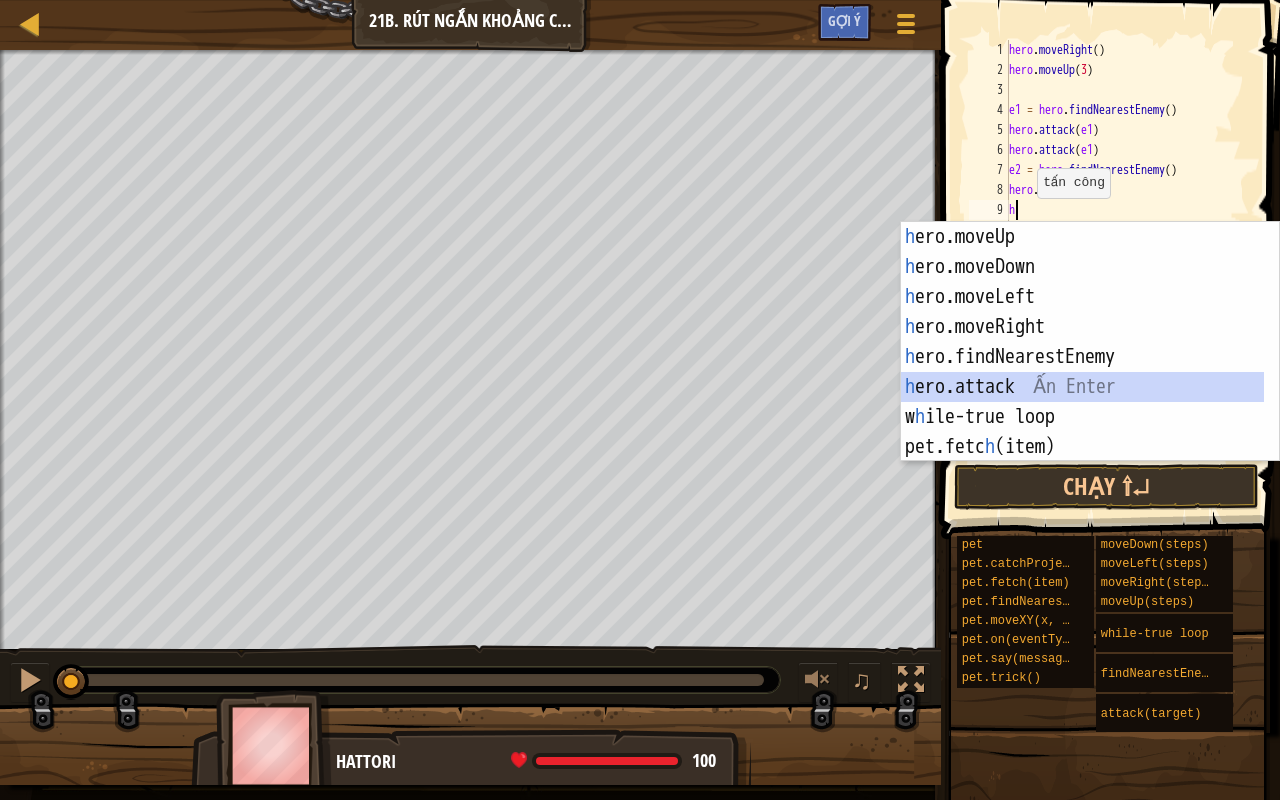 click on "h ero.moveUp Ấn Enter h ero.moveDown Ấn Enter h ero.moveLeft Ấn Enter h ero.moveRight Ấn Enter h ero.findNearestEnemy Ấn Enter h ero.attack Ấn Enter w h ile-true loop Ấn Enter pet.fetc h (item) Ấn Enter pet.catc h Projectile(arrow) Ấn Enter" at bounding box center [1083, 372] 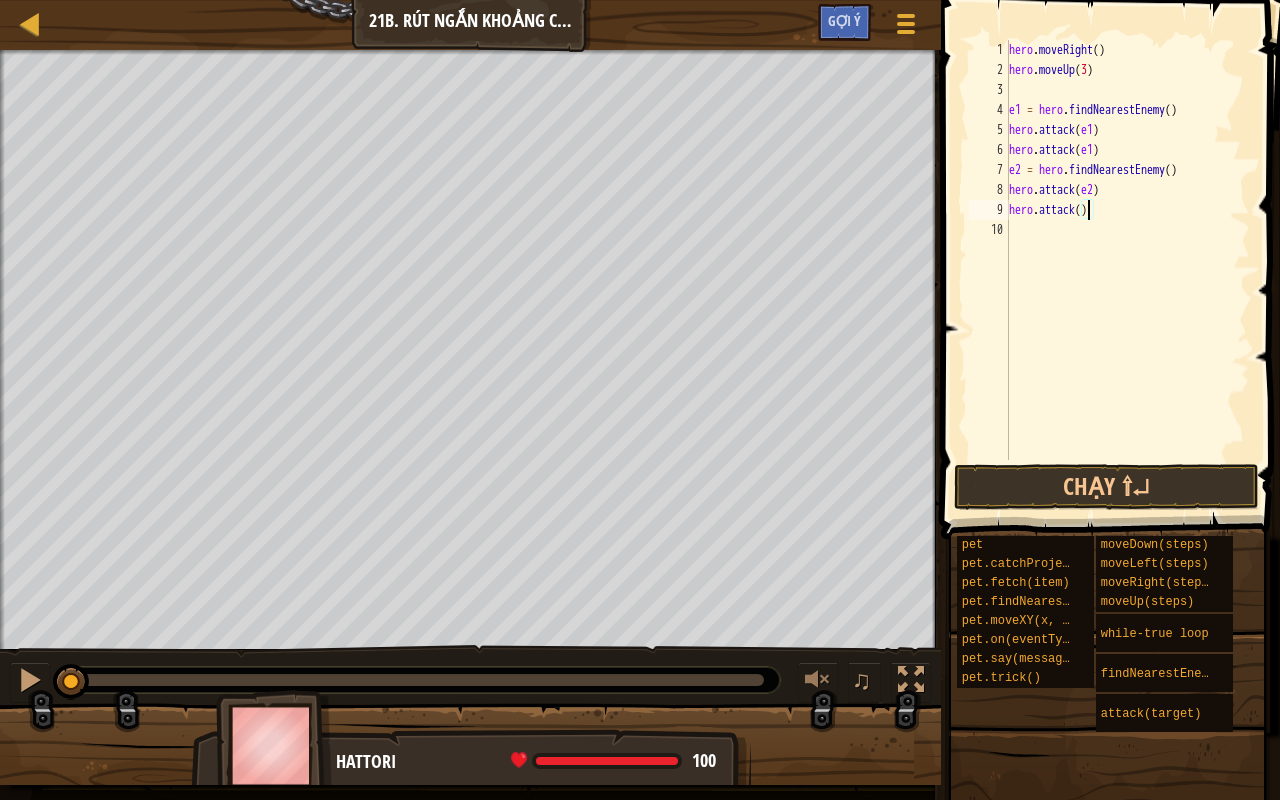 scroll, scrollTop: 9, scrollLeft: 6, axis: both 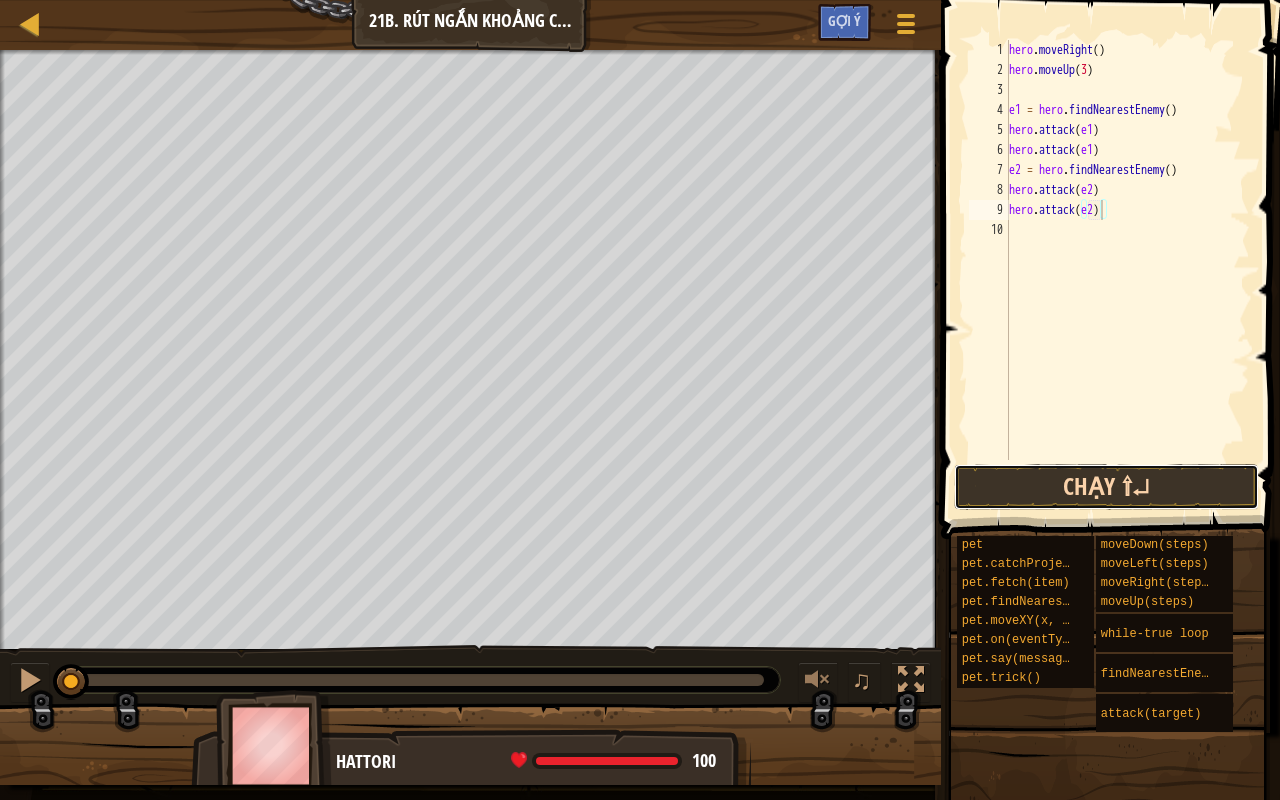 click on "Chạy ⇧↵" at bounding box center (1106, 487) 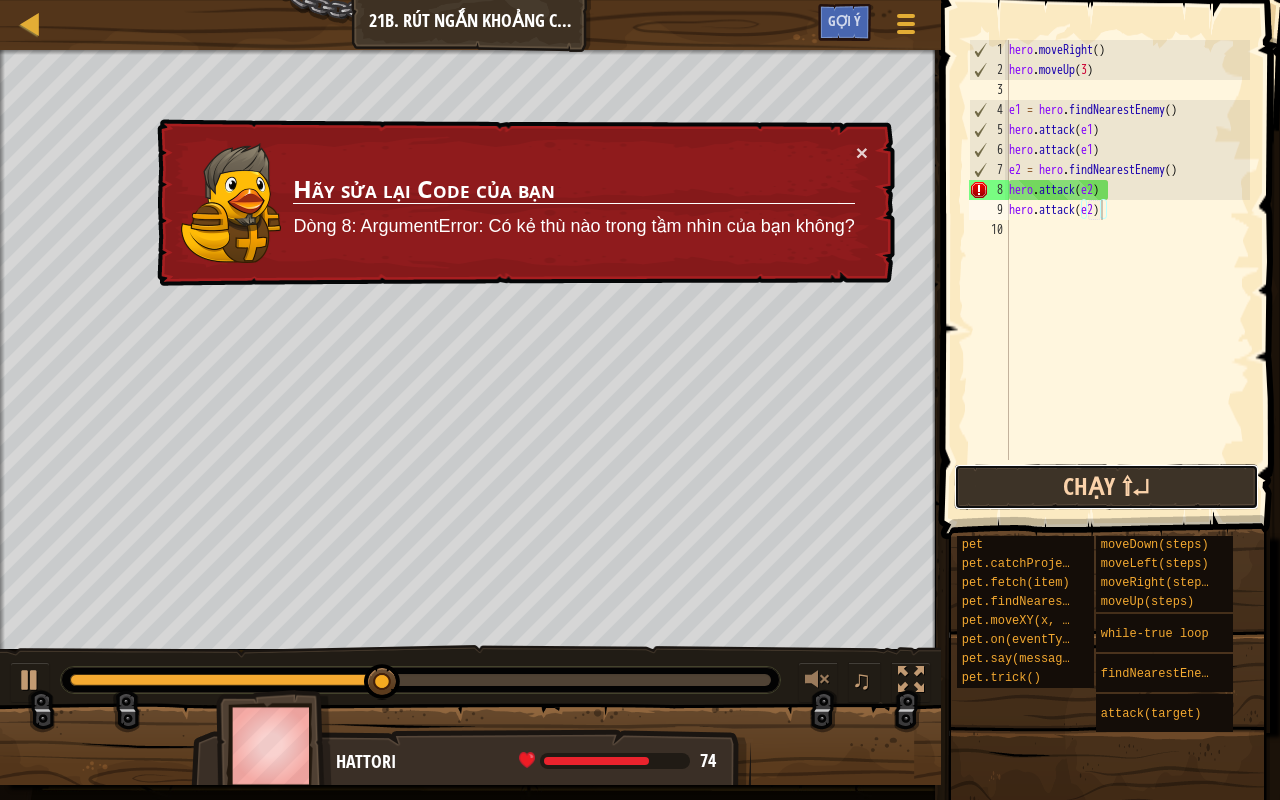 click on "Chạy ⇧↵" at bounding box center (1106, 487) 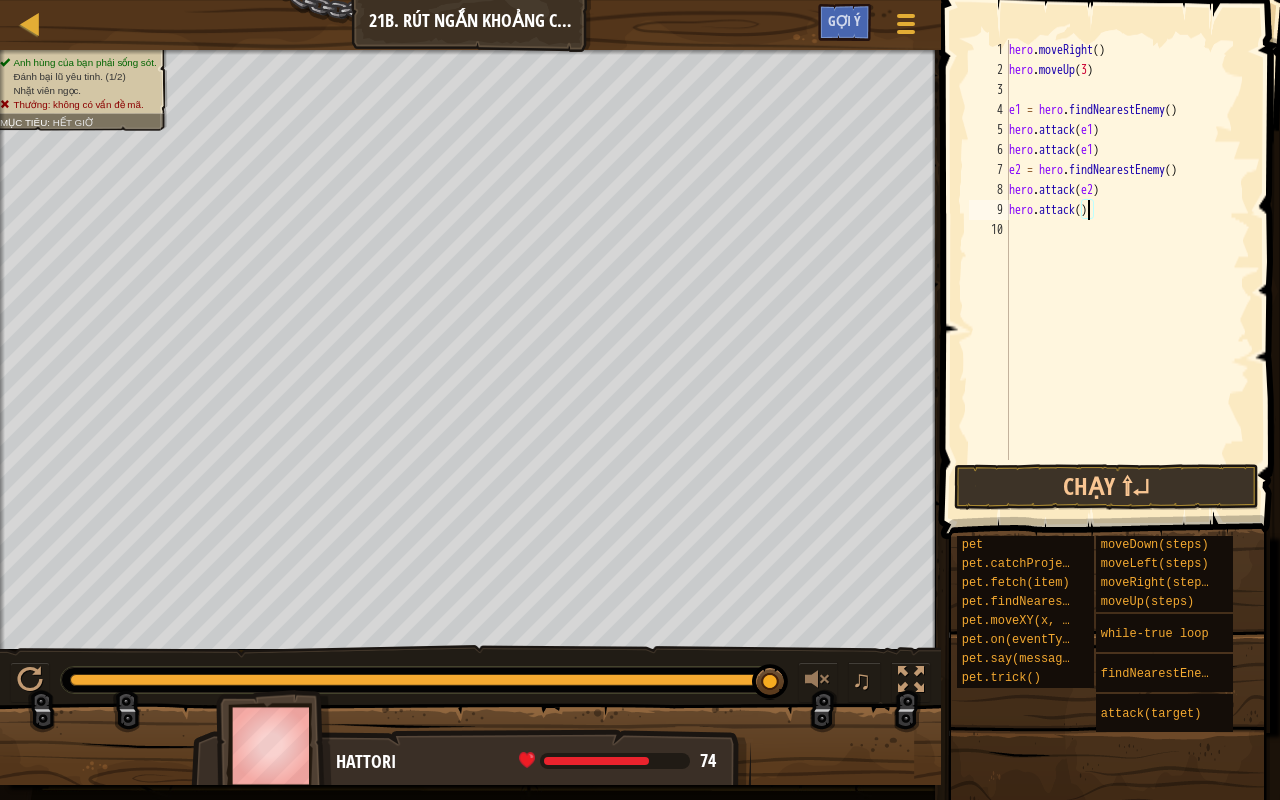 scroll, scrollTop: 9, scrollLeft: 5, axis: both 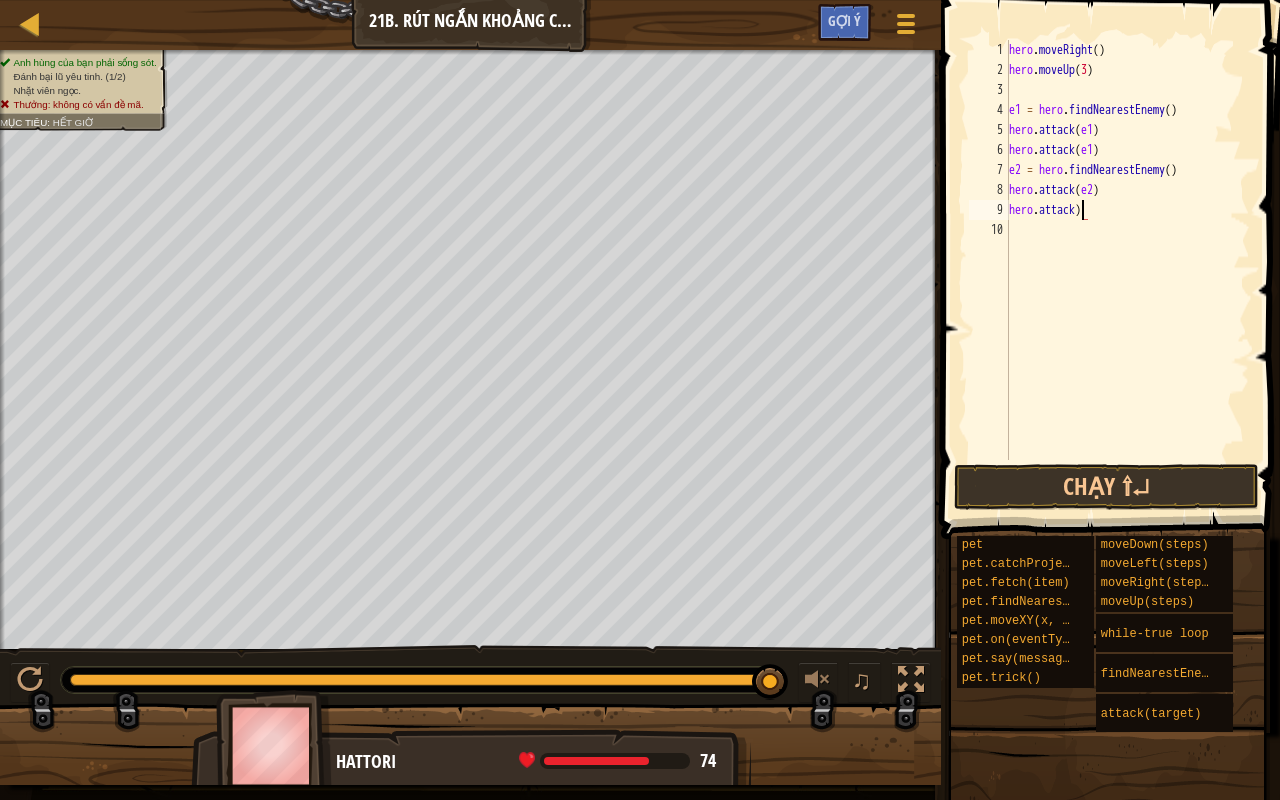 click on "hero . moveRight ( ) hero . moveUp ( [NUMBER] ) e1   =   hero . findNearestEnemy ( ) hero . attack ( e1 ) hero . attack ( e1 ) e2   =   hero . findNearestEnemy ( ) hero . attack ( e2 ) hero . attack )" at bounding box center [1127, 270] 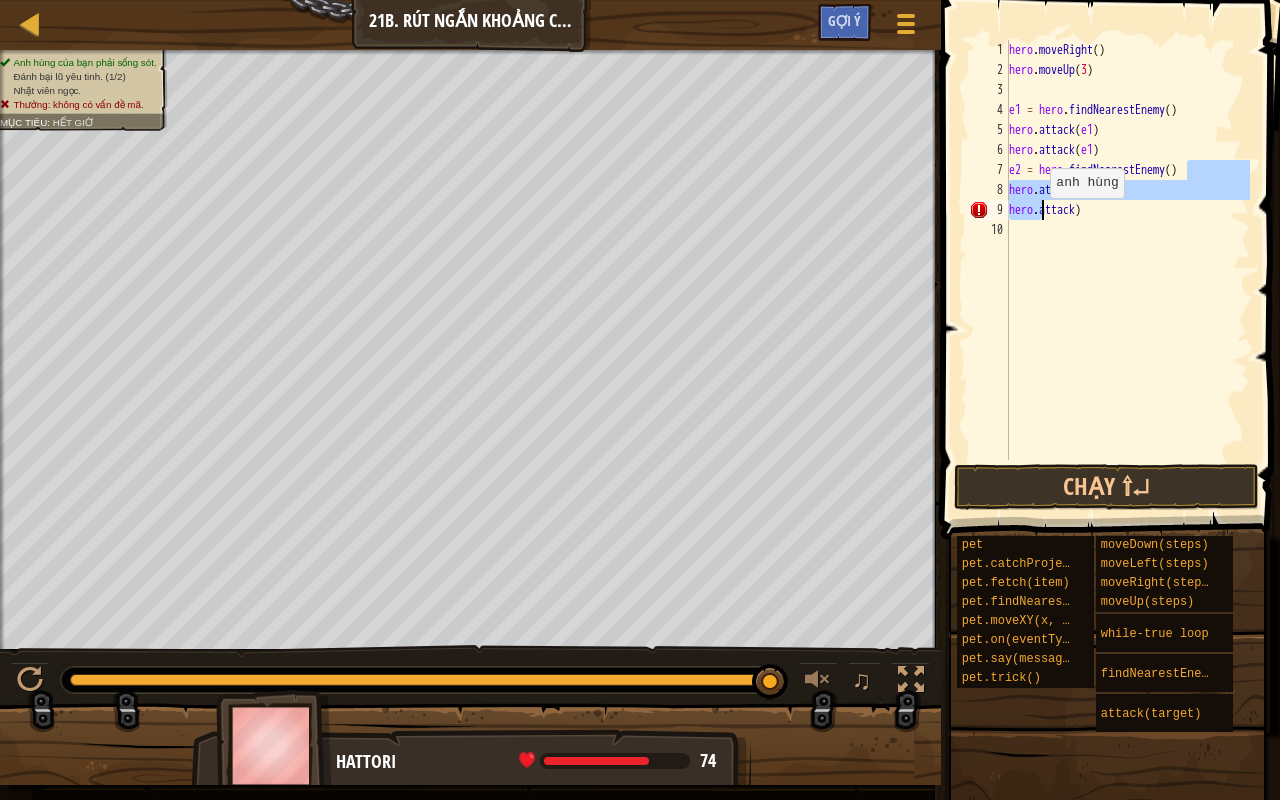 drag, startPoint x: 1188, startPoint y: 168, endPoint x: 1038, endPoint y: 218, distance: 158.11388 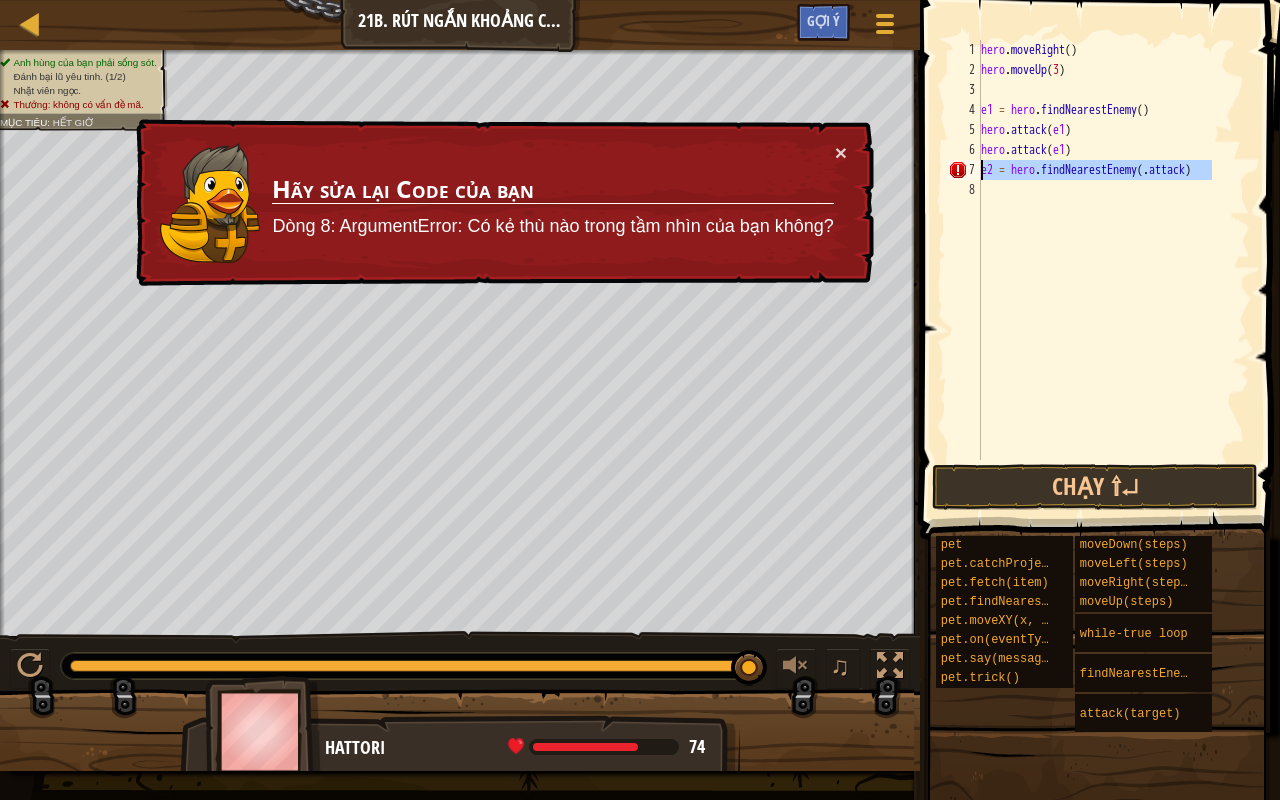 drag, startPoint x: 1224, startPoint y: 173, endPoint x: 929, endPoint y: 171, distance: 295.00677 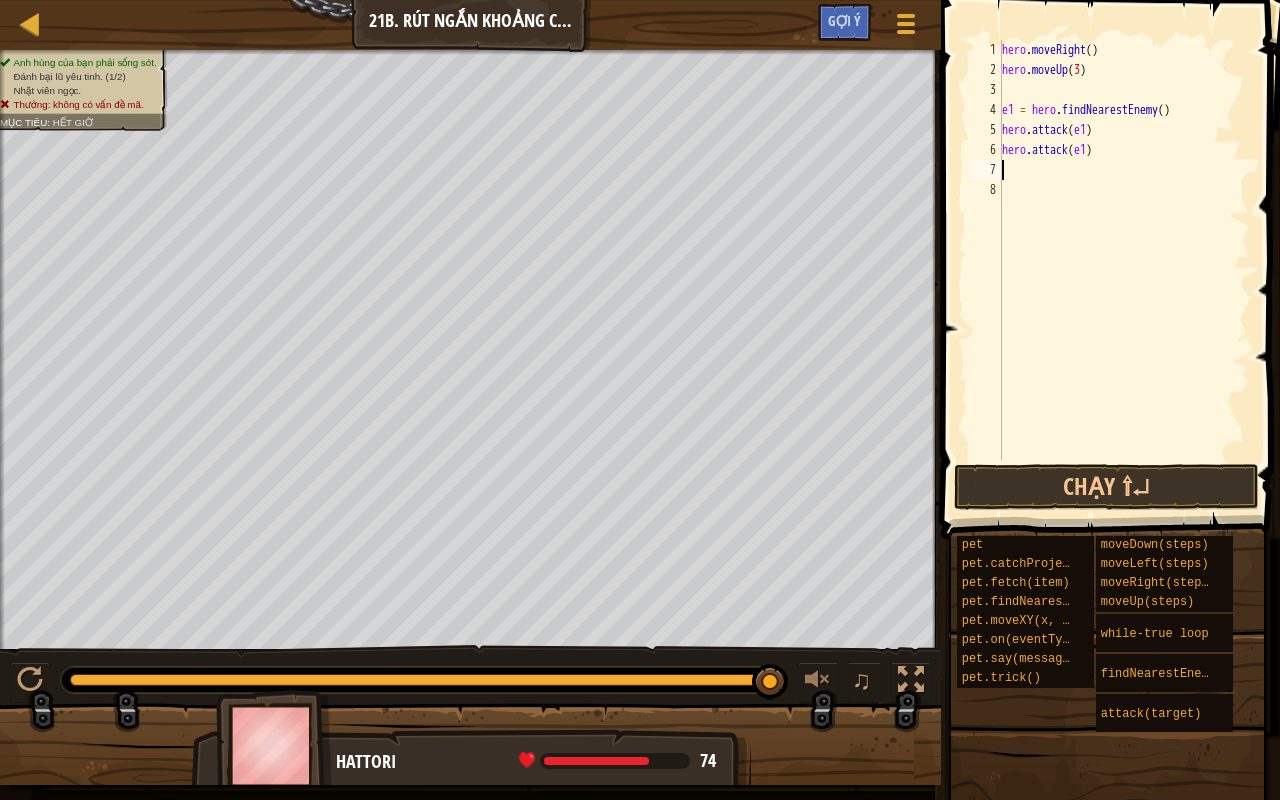 type on "h" 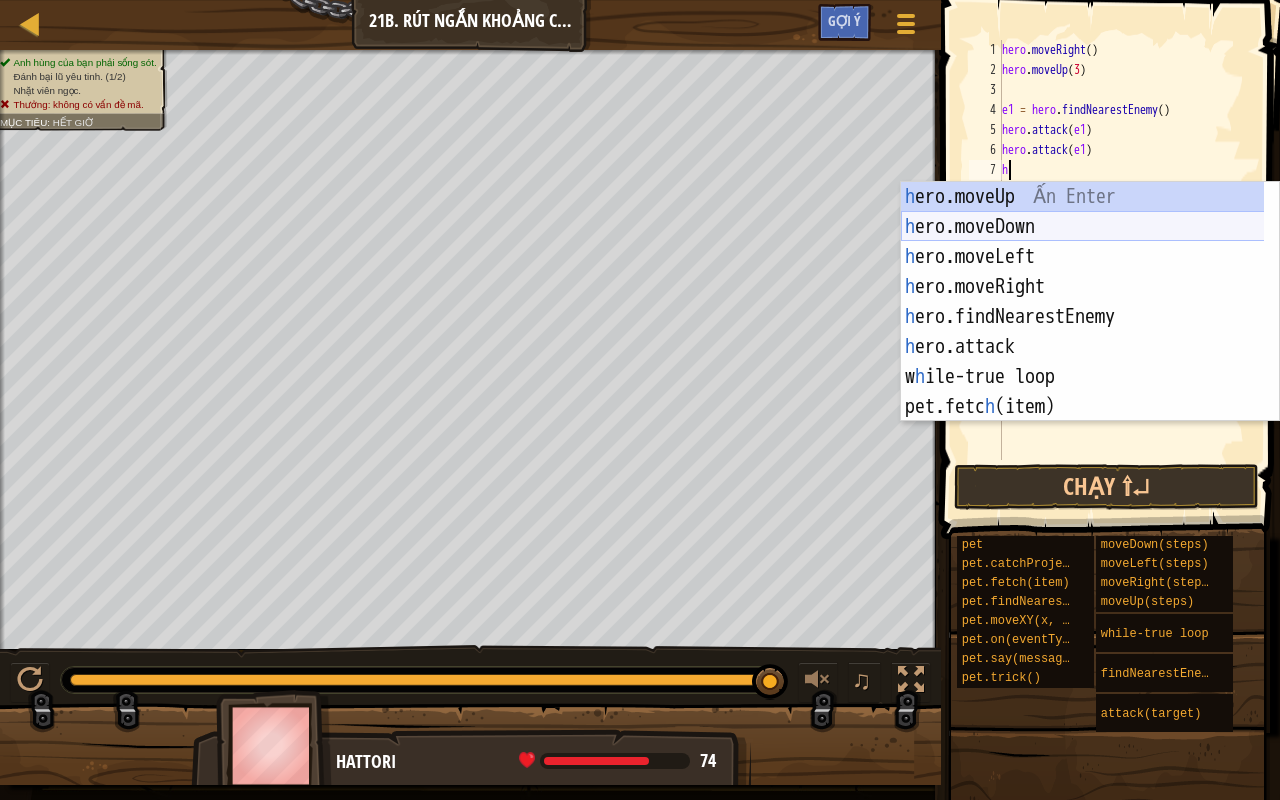 click on "h ero.moveUp Ấn Enter h ero.moveDown Ấn Enter h ero.moveLeft Ấn Enter h ero.moveRight Ấn Enter h ero.findNearestEnemy Ấn Enter h ero.attack Ấn Enter w h ile-true loop Ấn Enter pet.fetc h (item) Ấn Enter pet.catc h Projectile(arrow) Ấn Enter" at bounding box center (1083, 332) 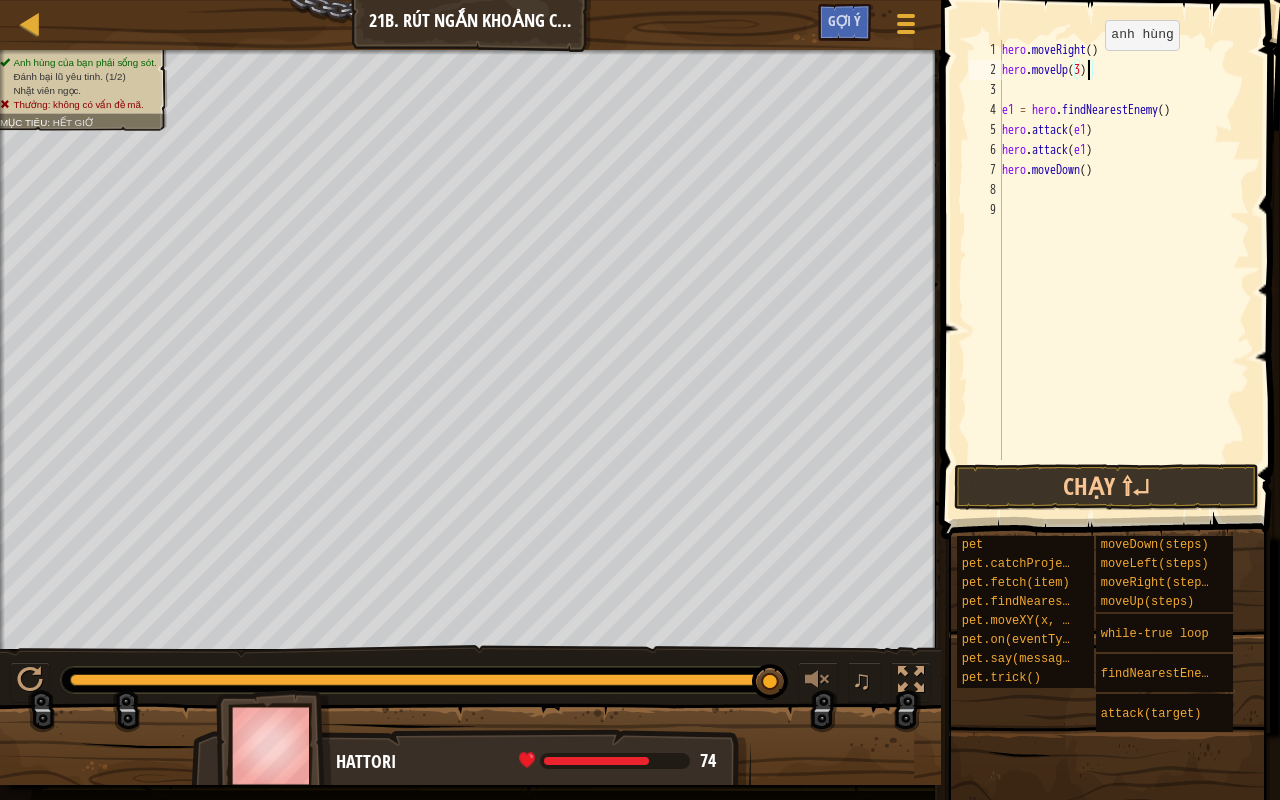 click on "hero . moveRight ( ) hero . moveUp ( [NUMBER] ) e1   =   hero . findNearestEnemy ( ) hero . attack ( e1 ) hero . attack ( e1 ) hero . moveDown ( )" at bounding box center [1124, 270] 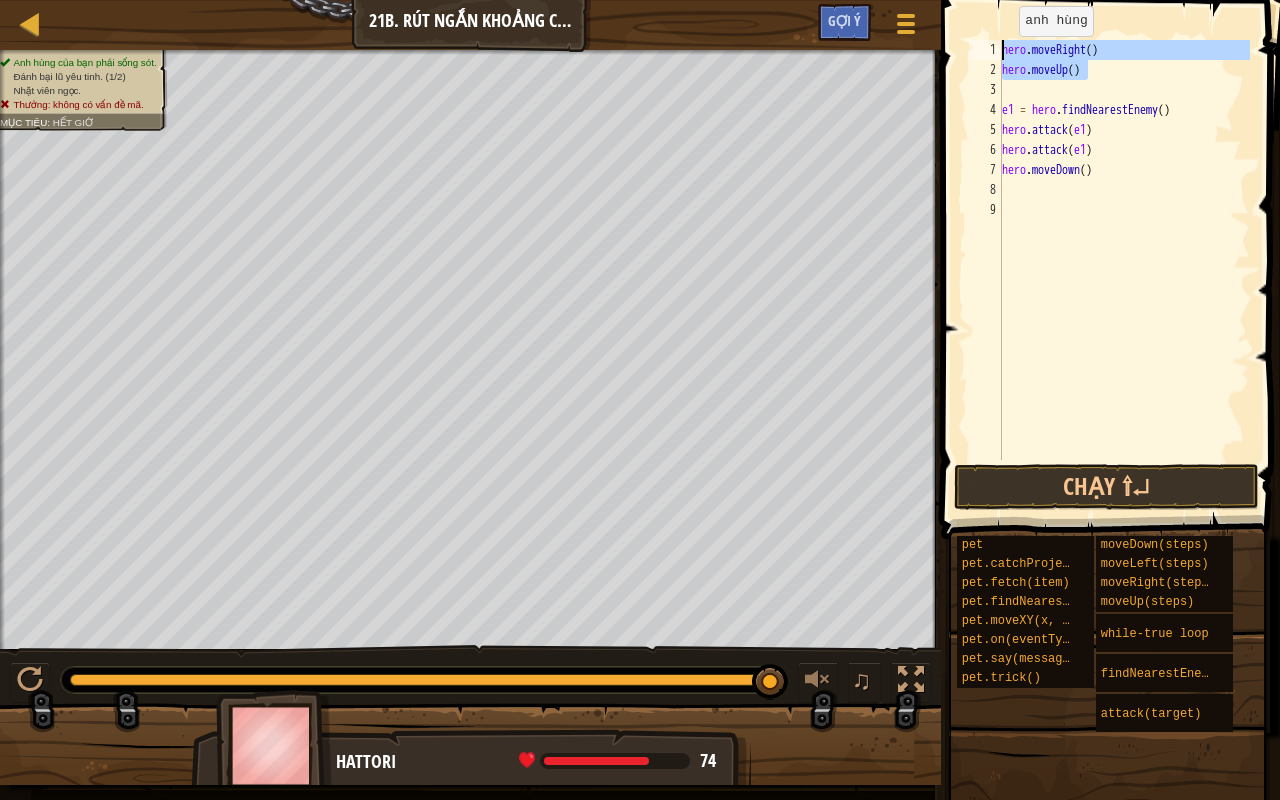drag, startPoint x: 1121, startPoint y: 60, endPoint x: 978, endPoint y: 44, distance: 143.89232 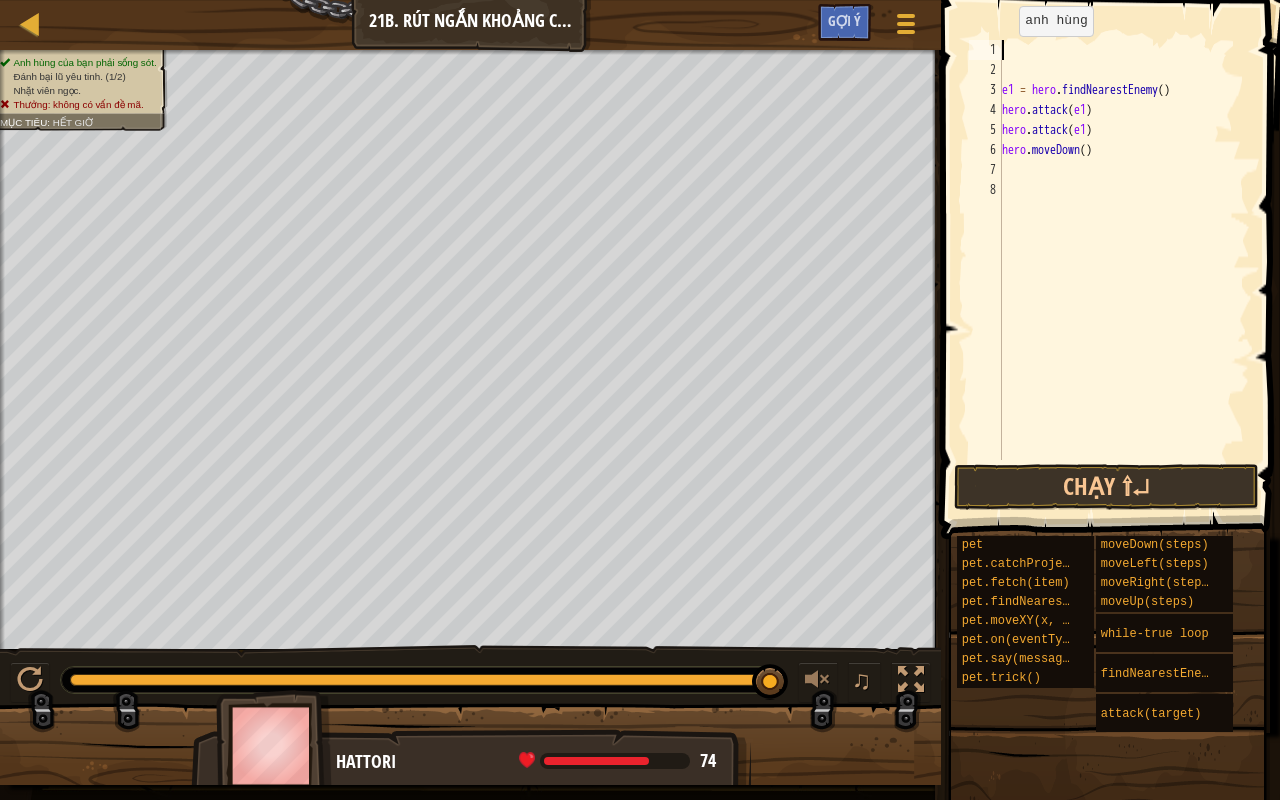 type on "h" 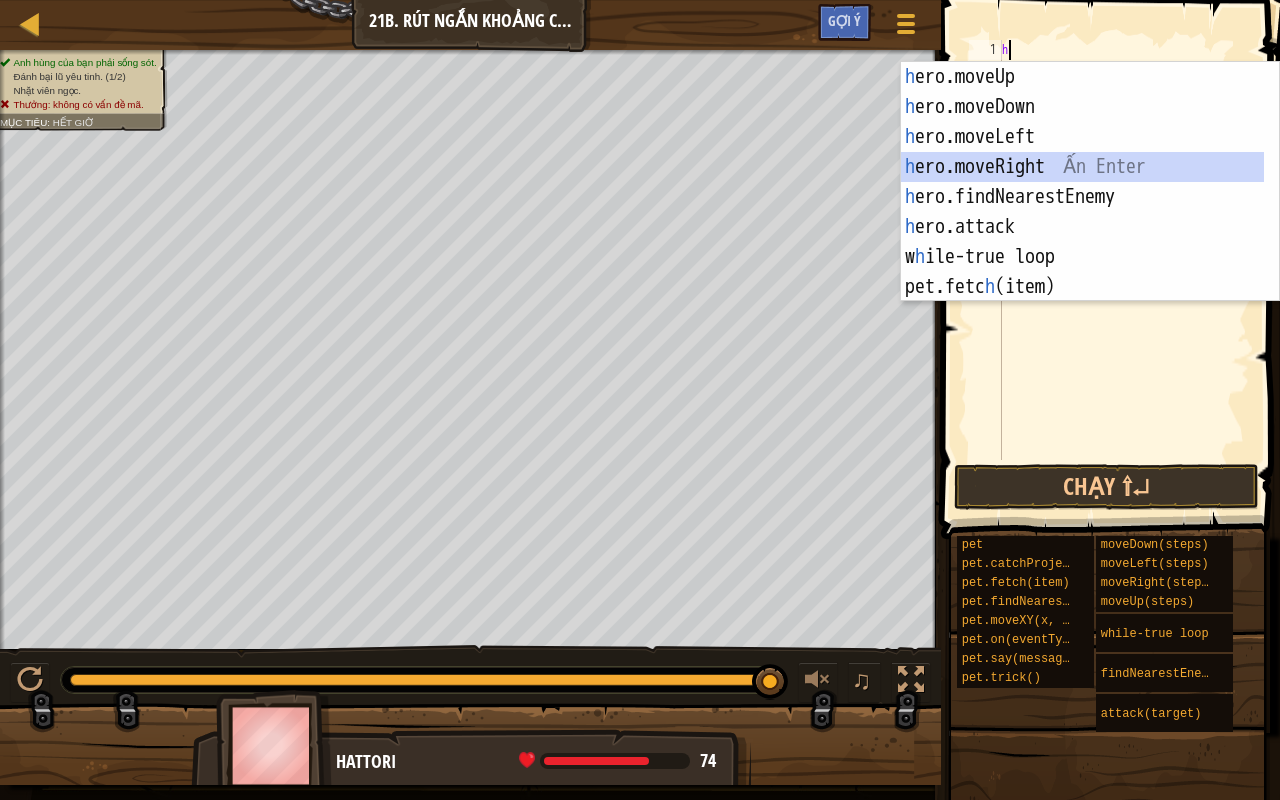 click on "h ero.moveUp Ấn Enter h ero.moveDown Ấn Enter h ero.moveLeft Ấn Enter h ero.moveRight Ấn Enter h ero.findNearestEnemy Ấn Enter h ero.attack Ấn Enter w h ile-true loop Ấn Enter pet.fetc h (item) Ấn Enter pet.catc h Projectile(arrow) Ấn Enter" at bounding box center [1083, 212] 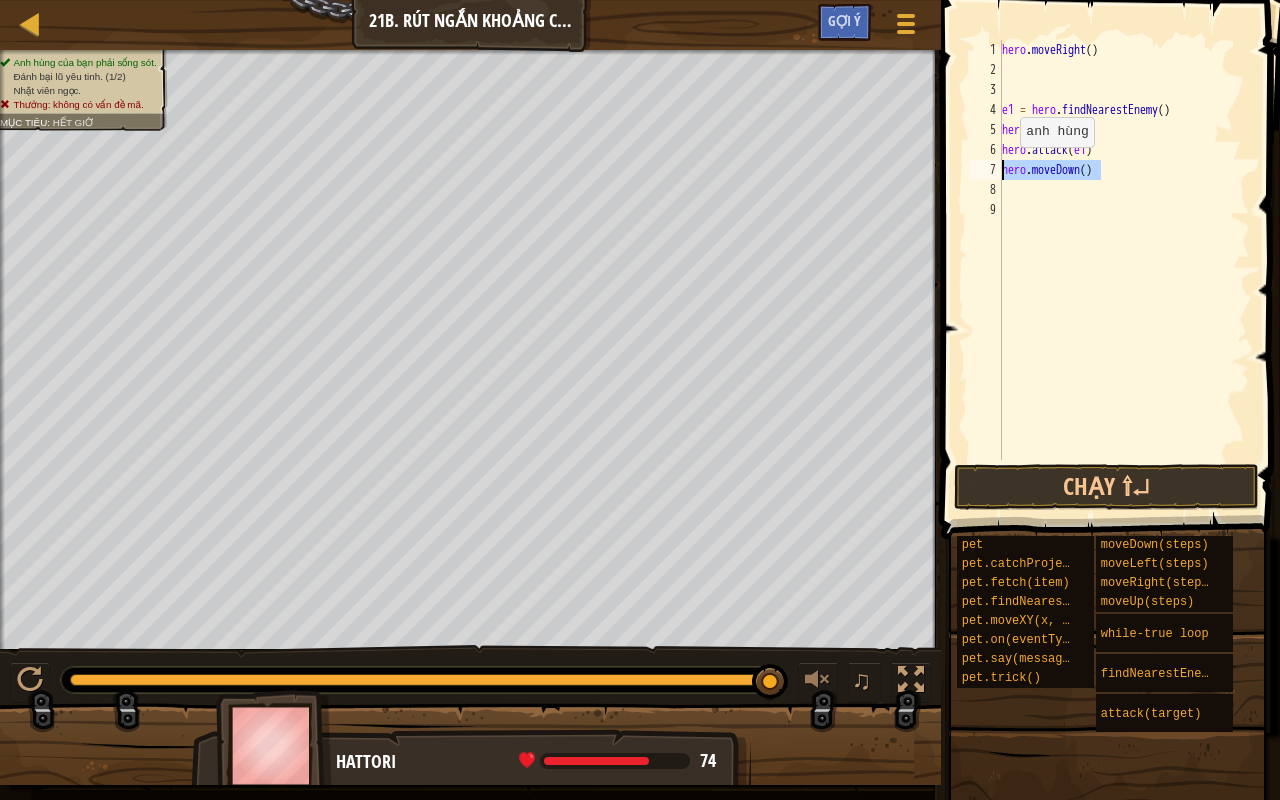 drag, startPoint x: 1106, startPoint y: 170, endPoint x: 984, endPoint y: 165, distance: 122.10242 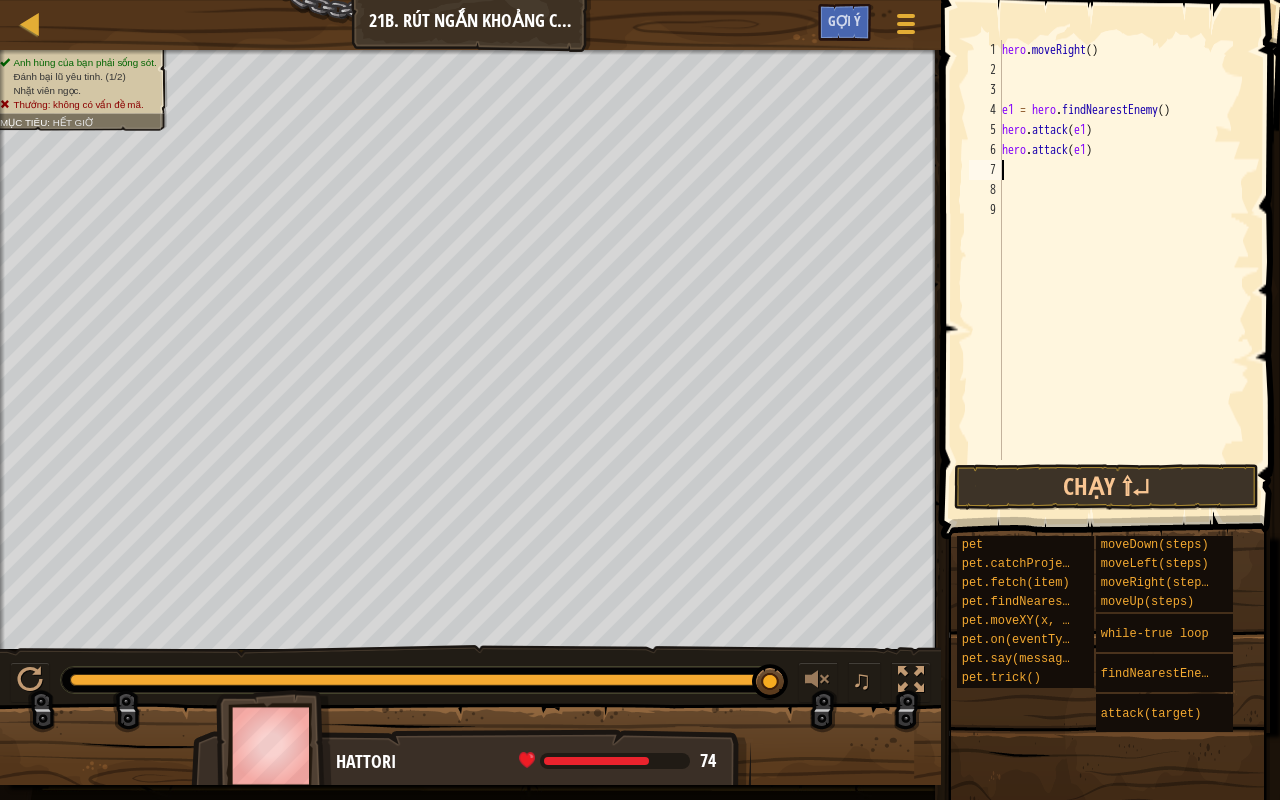 type on "h" 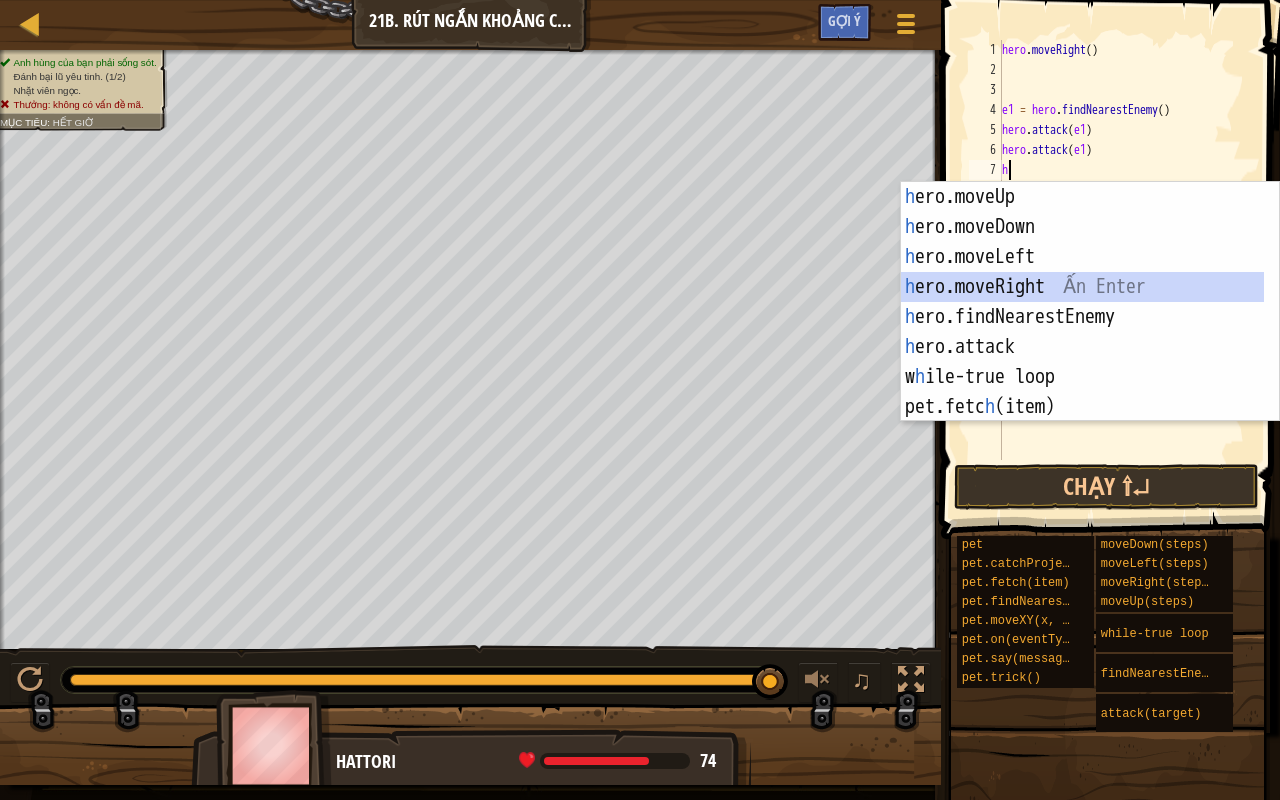 click on "h ero.moveUp Ấn Enter h ero.moveDown Ấn Enter h ero.moveLeft Ấn Enter h ero.moveRight Ấn Enter h ero.findNearestEnemy Ấn Enter h ero.attack Ấn Enter w h ile-true loop Ấn Enter pet.fetc h (item) Ấn Enter pet.catc h Projectile(arrow) Ấn Enter" at bounding box center [1083, 332] 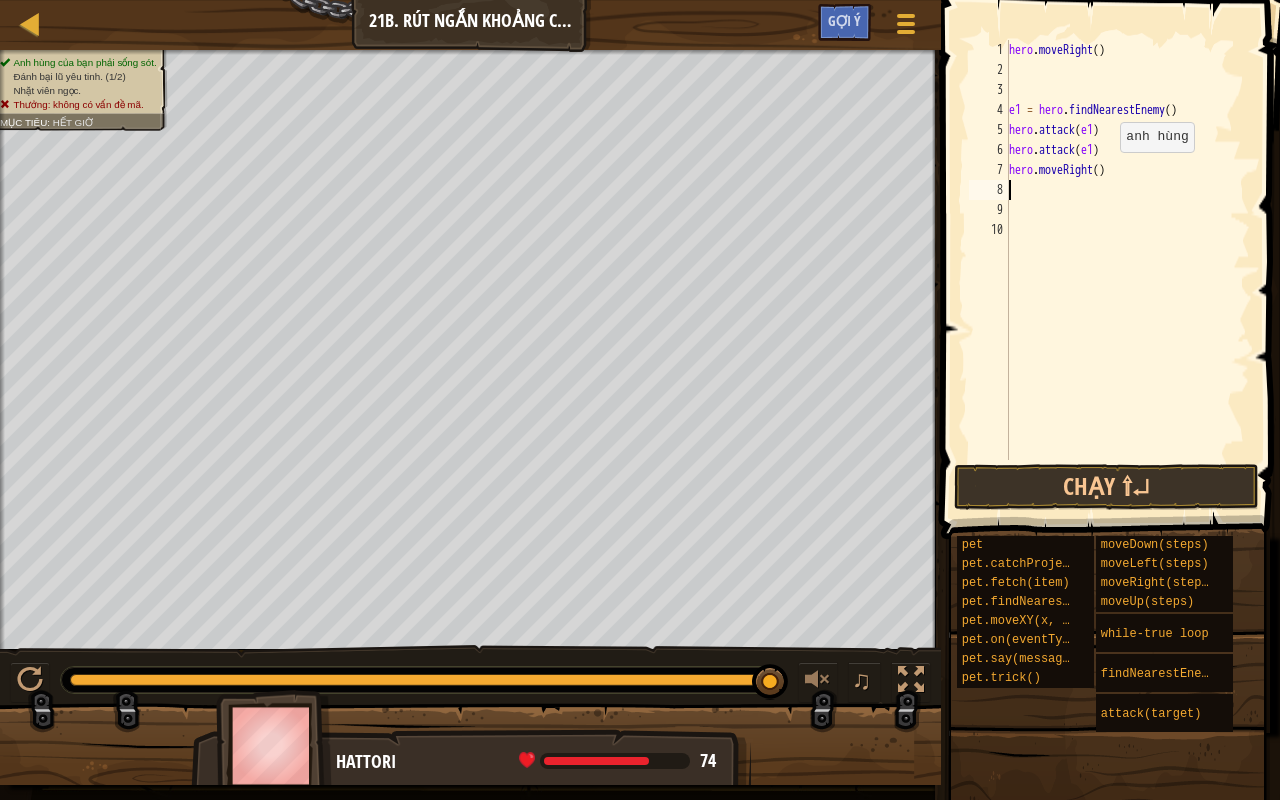 click on "hero . moveRight ( ) e1   =   hero . findNearestEnemy ( ) hero . attack ( e1 ) hero . attack ( e1 ) hero . moveRight ( )" at bounding box center (1127, 270) 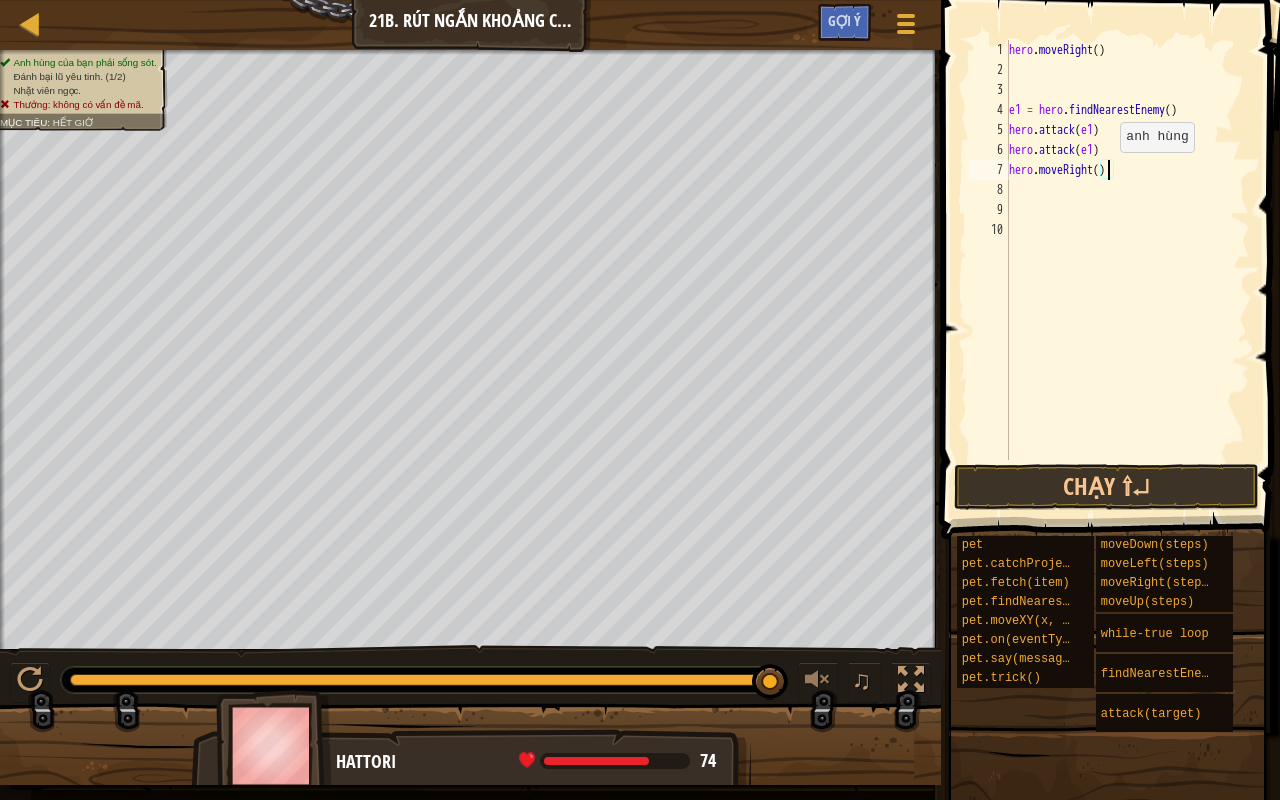 type on "hero.moveRight(2)" 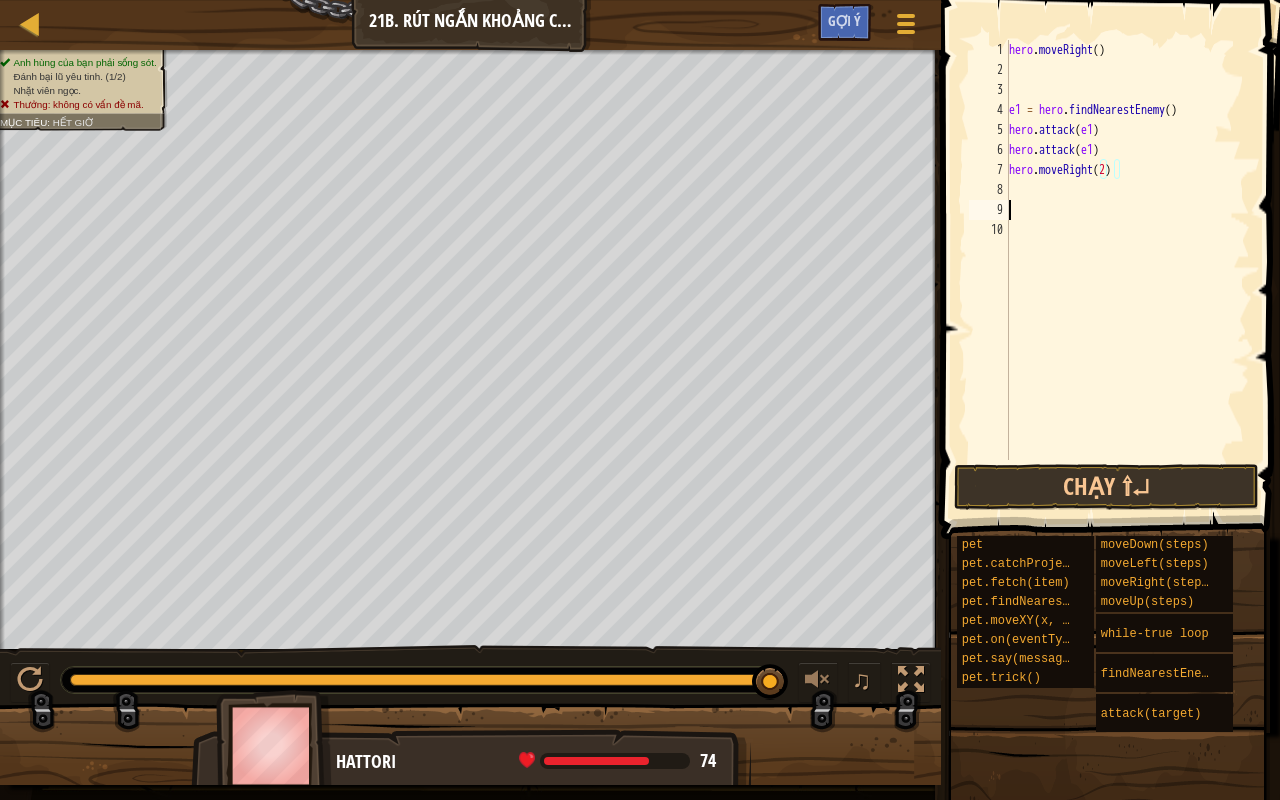 click on "hero . moveRight ( ) e1   =   hero . findNearestEnemy ( ) hero . attack ( e1 ) hero . attack ( e1 ) hero . moveRight ( [NUMBER] )" at bounding box center (1127, 270) 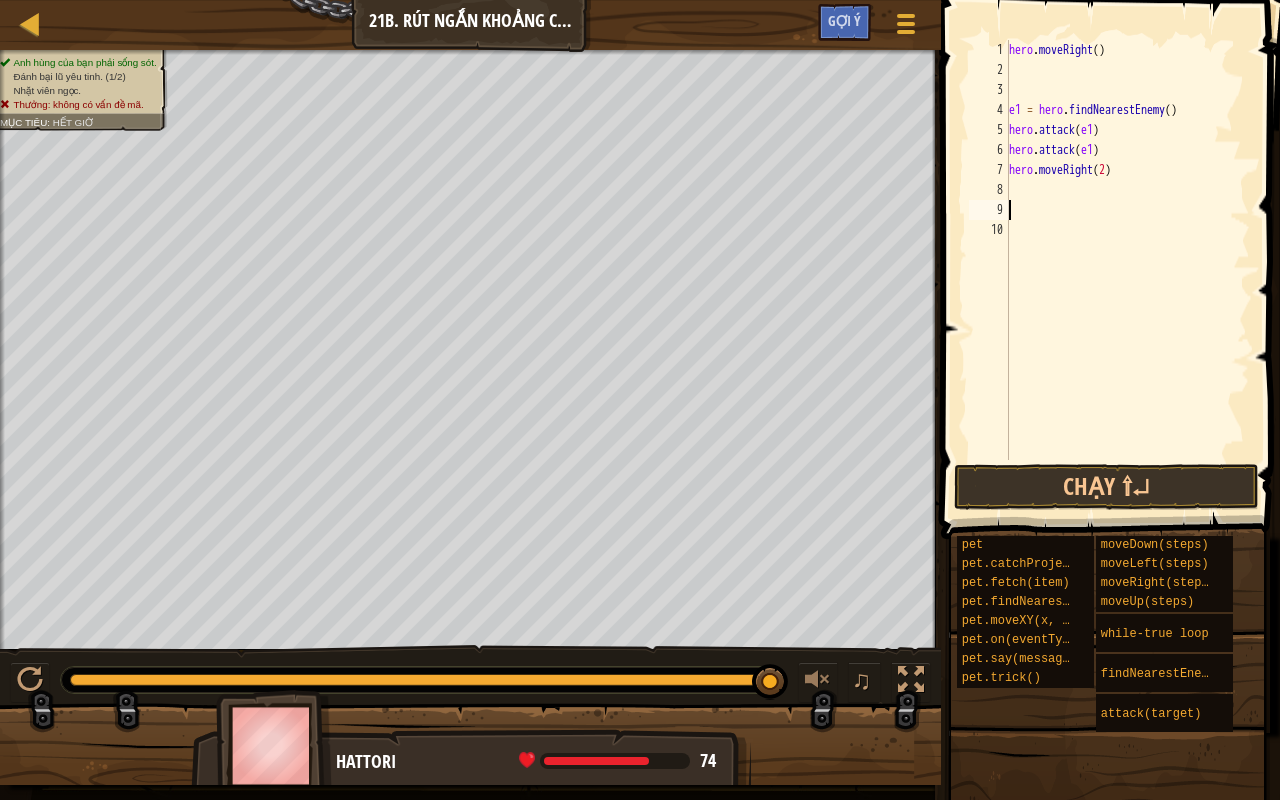 scroll, scrollTop: 9, scrollLeft: 0, axis: vertical 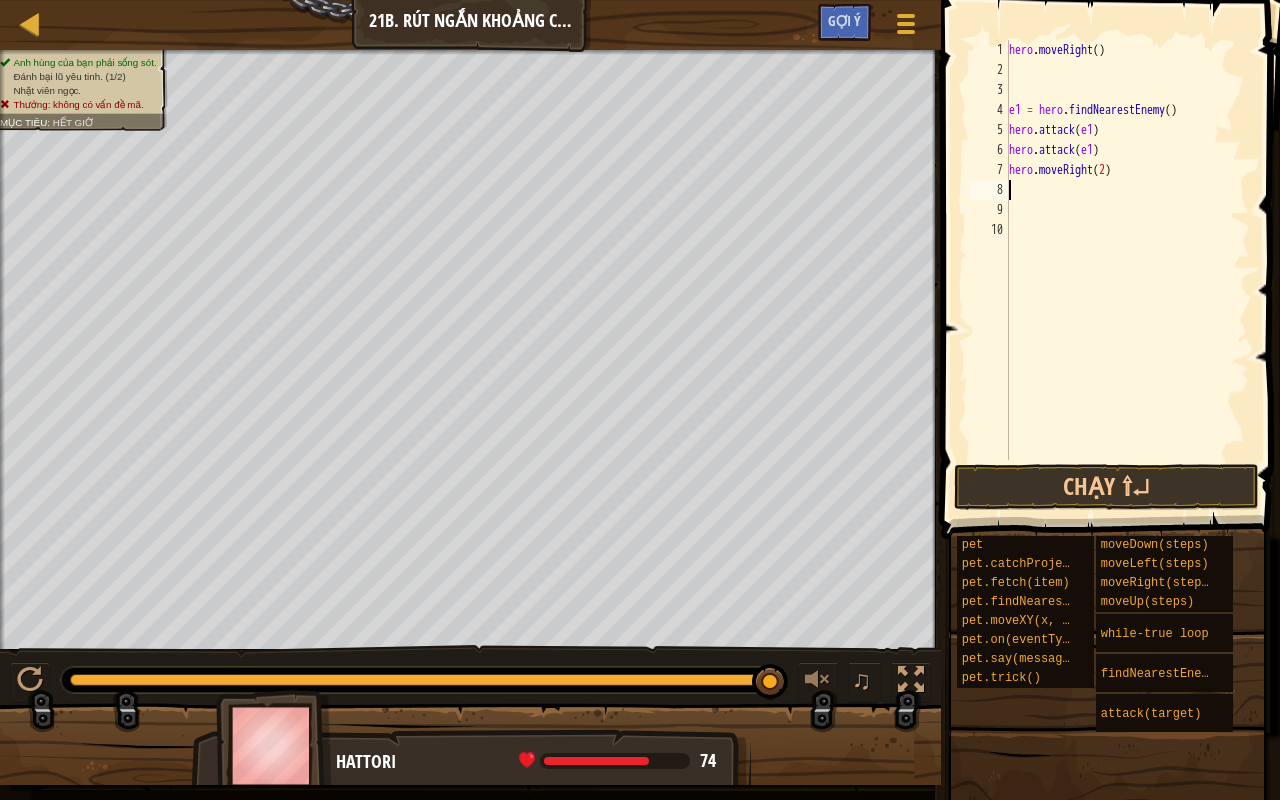 type on "h" 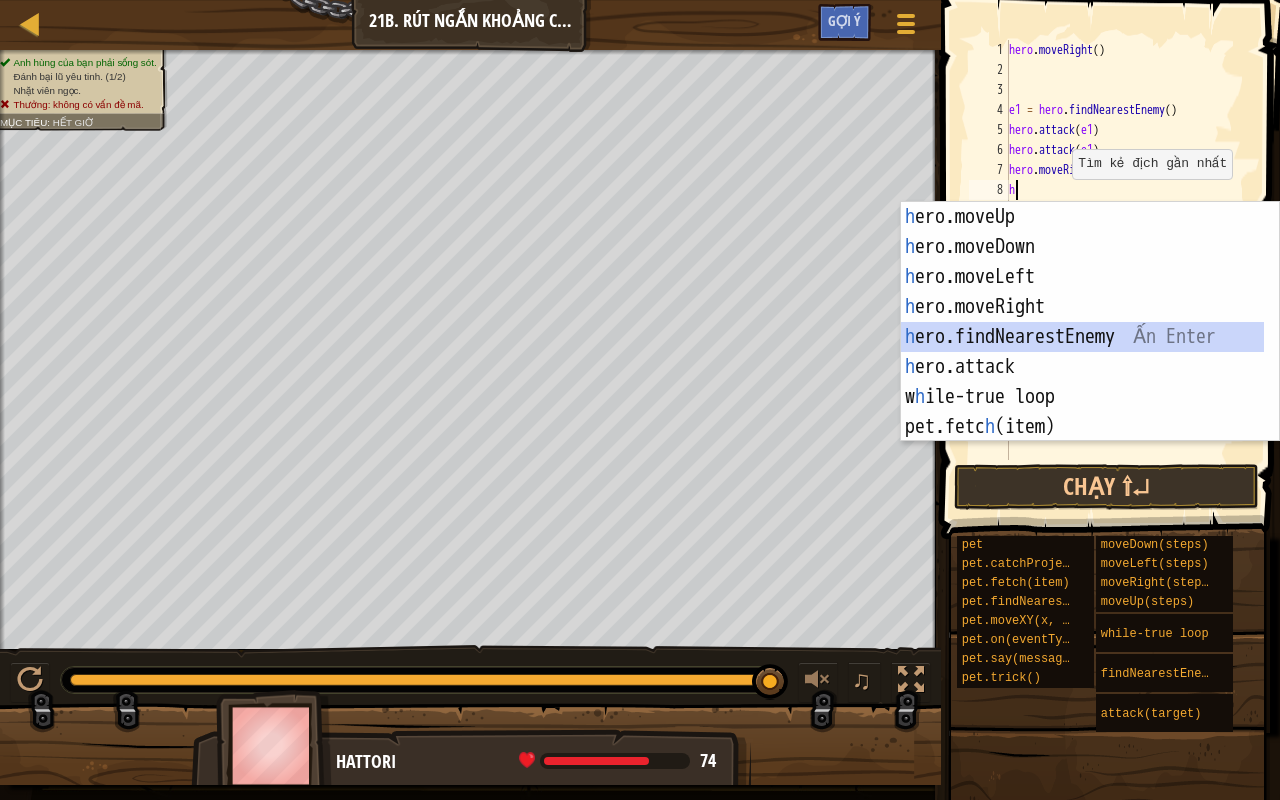 click on "h ero.moveUp Ấn Enter h ero.moveDown Ấn Enter h ero.moveLeft Ấn Enter h ero.moveRight Ấn Enter h ero.findNearestEnemy Ấn Enter h ero.attack Ấn Enter w h ile-true loop Ấn Enter pet.fetc h (item) Ấn Enter pet.catc h Projectile(arrow) Ấn Enter" at bounding box center [1083, 352] 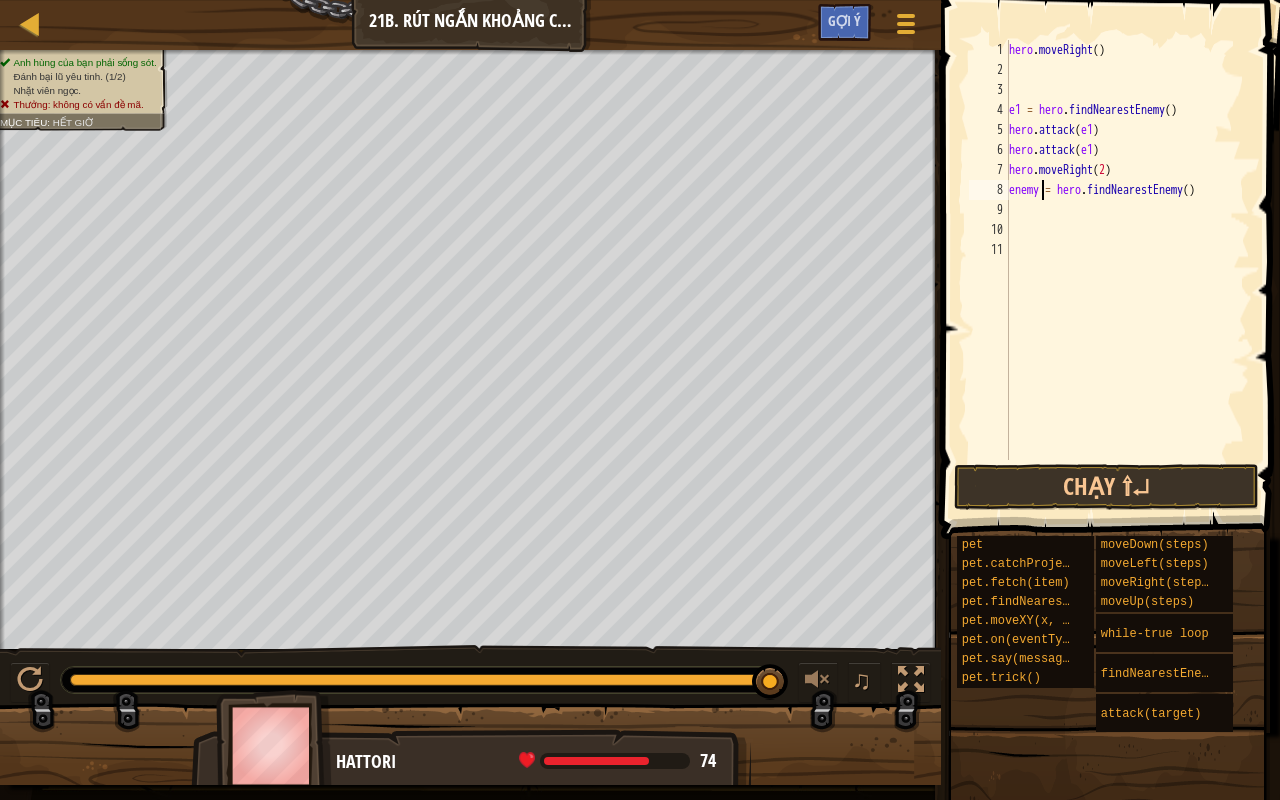 click on "hero . moveRight ( ) e1   =   hero . findNearestEnemy ( ) hero . attack ( e1 ) hero . attack ( e1 ) hero . moveRight ( 2 ) enemy   =   hero . findNearestEnemy ( )" at bounding box center (1127, 270) 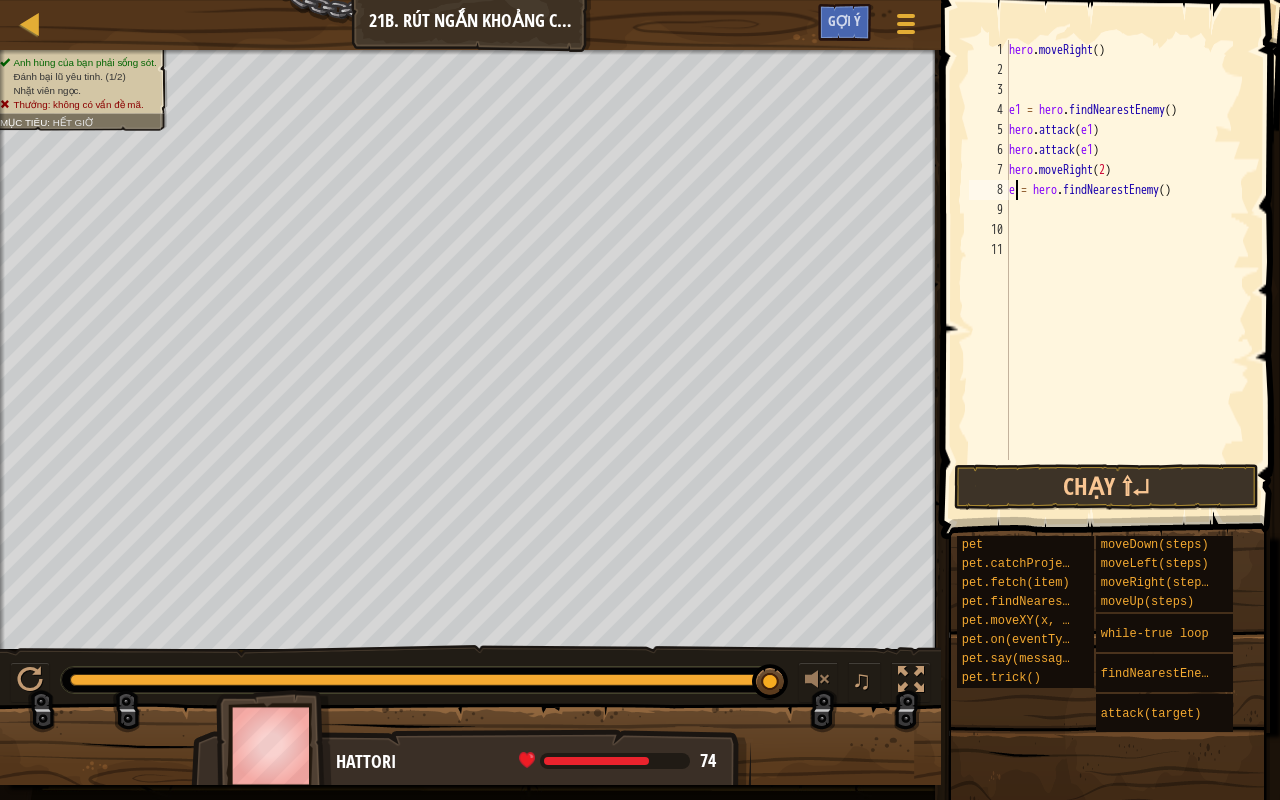 type on "e2 = hero.findNearestEnemy()" 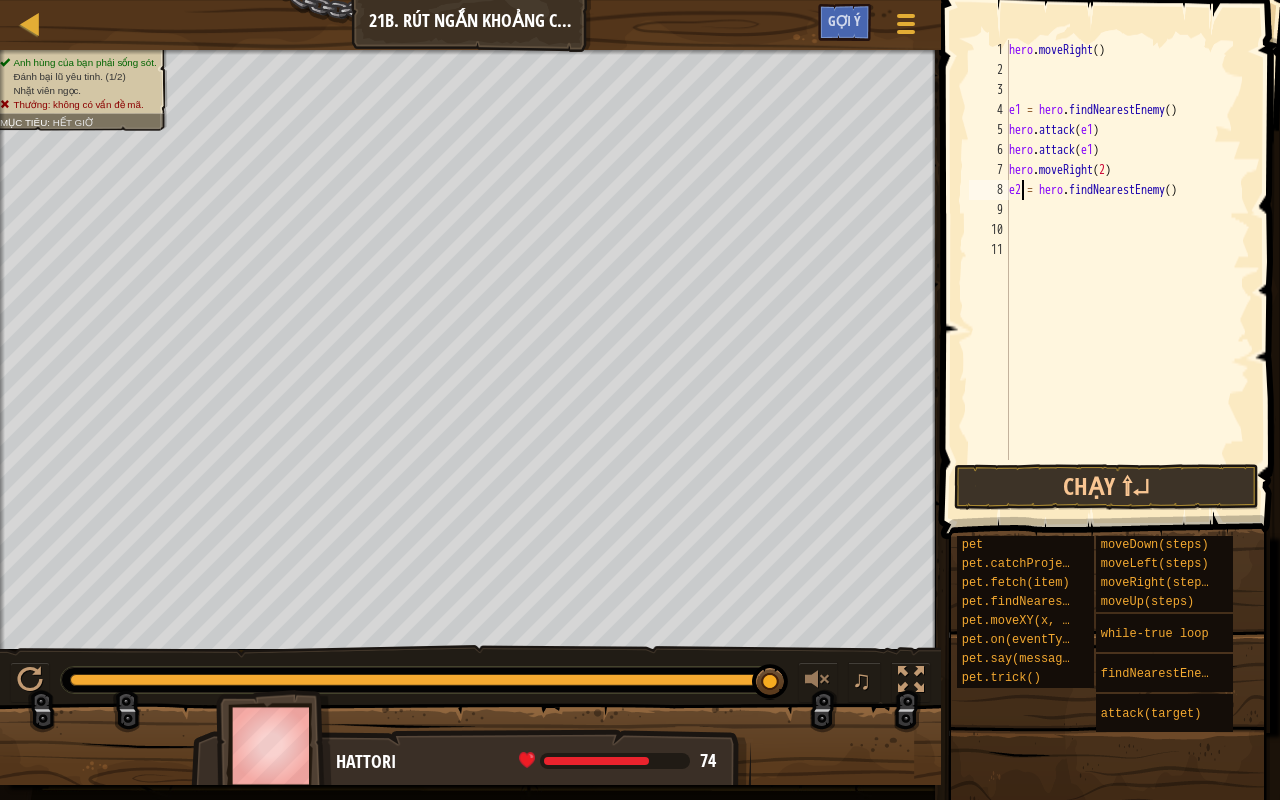 scroll, scrollTop: 9, scrollLeft: 1, axis: both 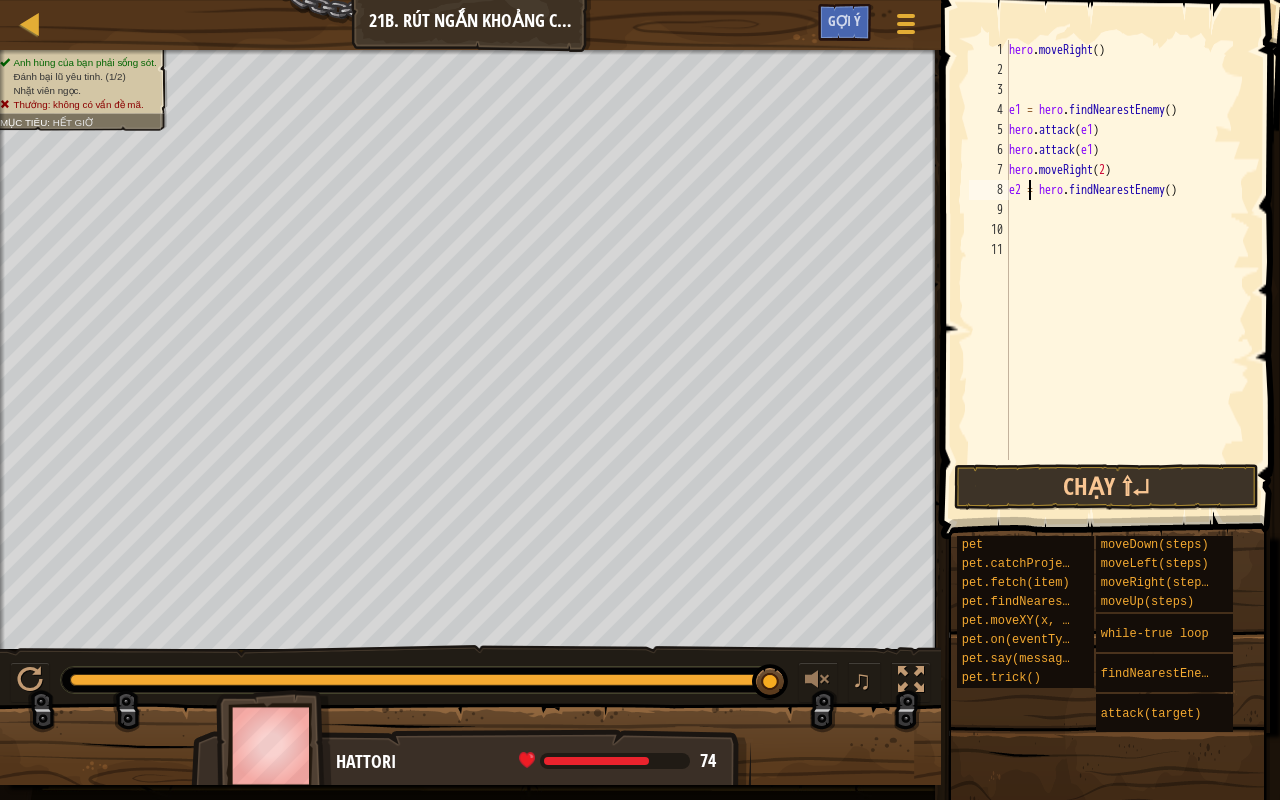 click on "hero . moveRight ( ) e1   =   hero . findNearestEnemy ( ) hero . attack ( e1 ) hero . attack ( e1 ) hero . moveRight ( 2 ) e2   =   hero . findNearestEnemy ( )" at bounding box center [1127, 270] 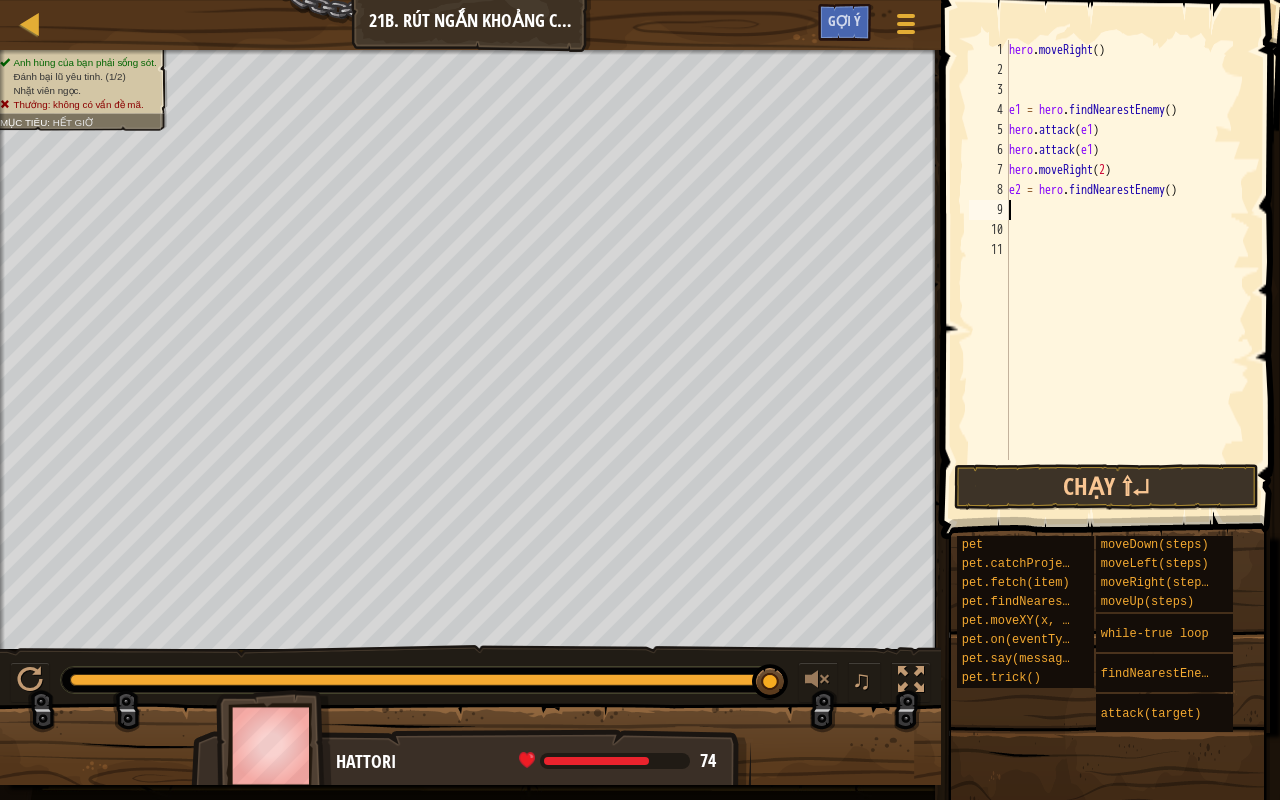 click on "hero . moveRight ( ) e1   =   hero . findNearestEnemy ( ) hero . attack ( e1 ) hero . attack ( e1 ) hero . moveRight ( 2 ) e2   =   hero . findNearestEnemy ( )" at bounding box center [1127, 270] 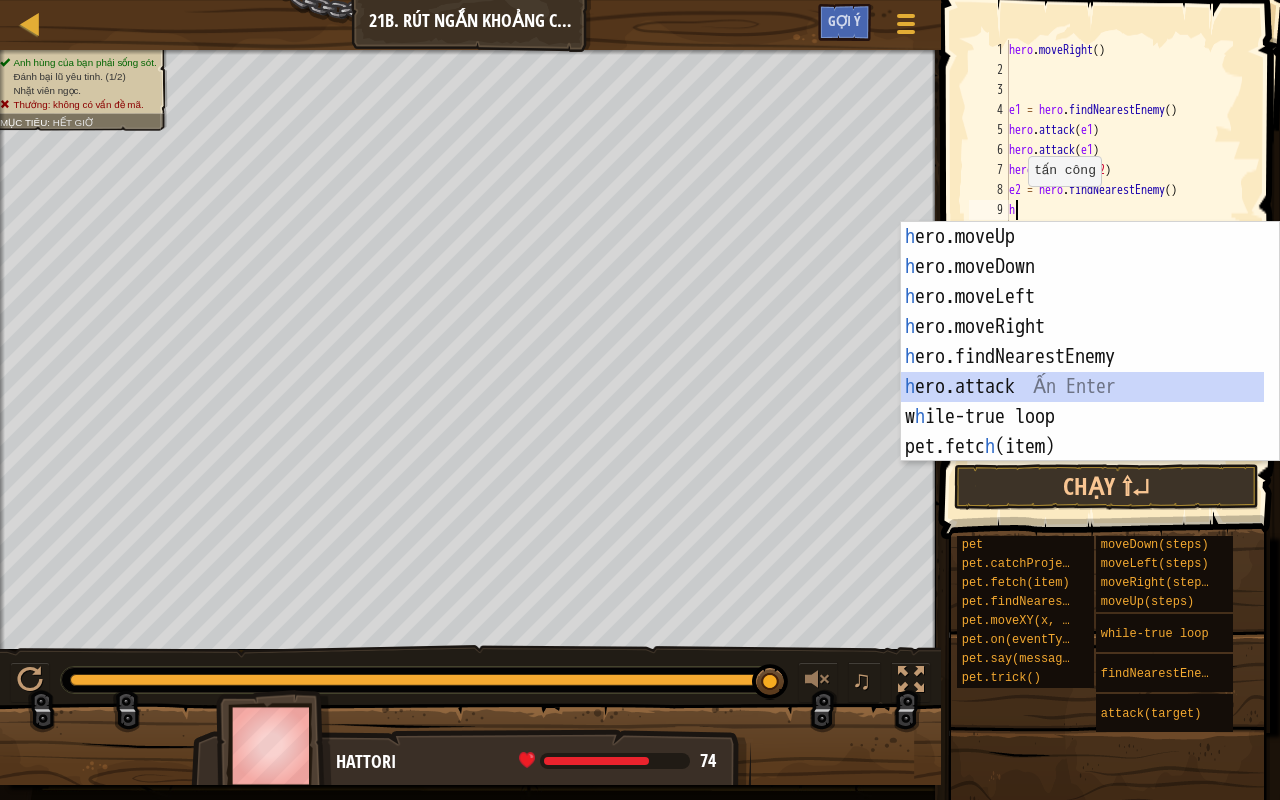 click on "h ero.moveUp Ấn Enter h ero.moveDown Ấn Enter h ero.moveLeft Ấn Enter h ero.moveRight Ấn Enter h ero.findNearestEnemy Ấn Enter h ero.attack Ấn Enter w h ile-true loop Ấn Enter pet.fetc h (item) Ấn Enter pet.catc h Projectile(arrow) Ấn Enter" at bounding box center (1083, 372) 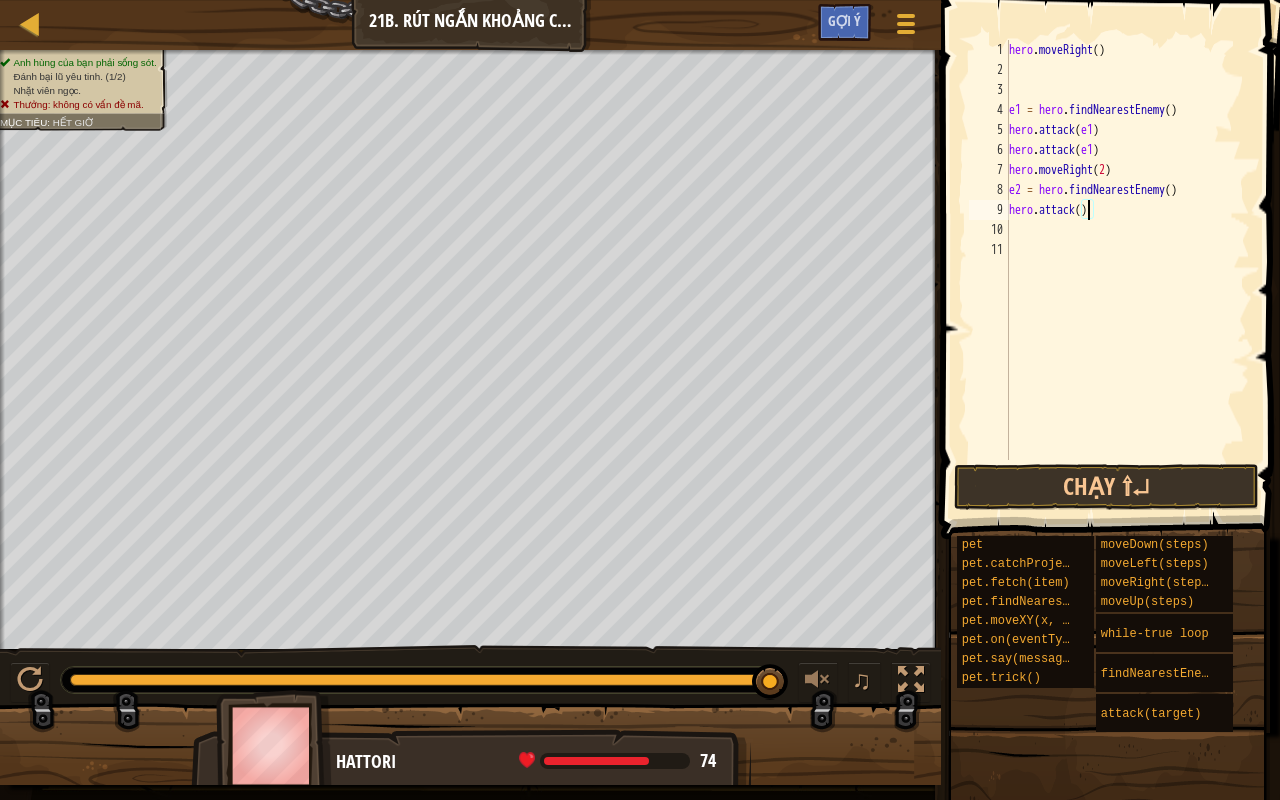 scroll, scrollTop: 9, scrollLeft: 6, axis: both 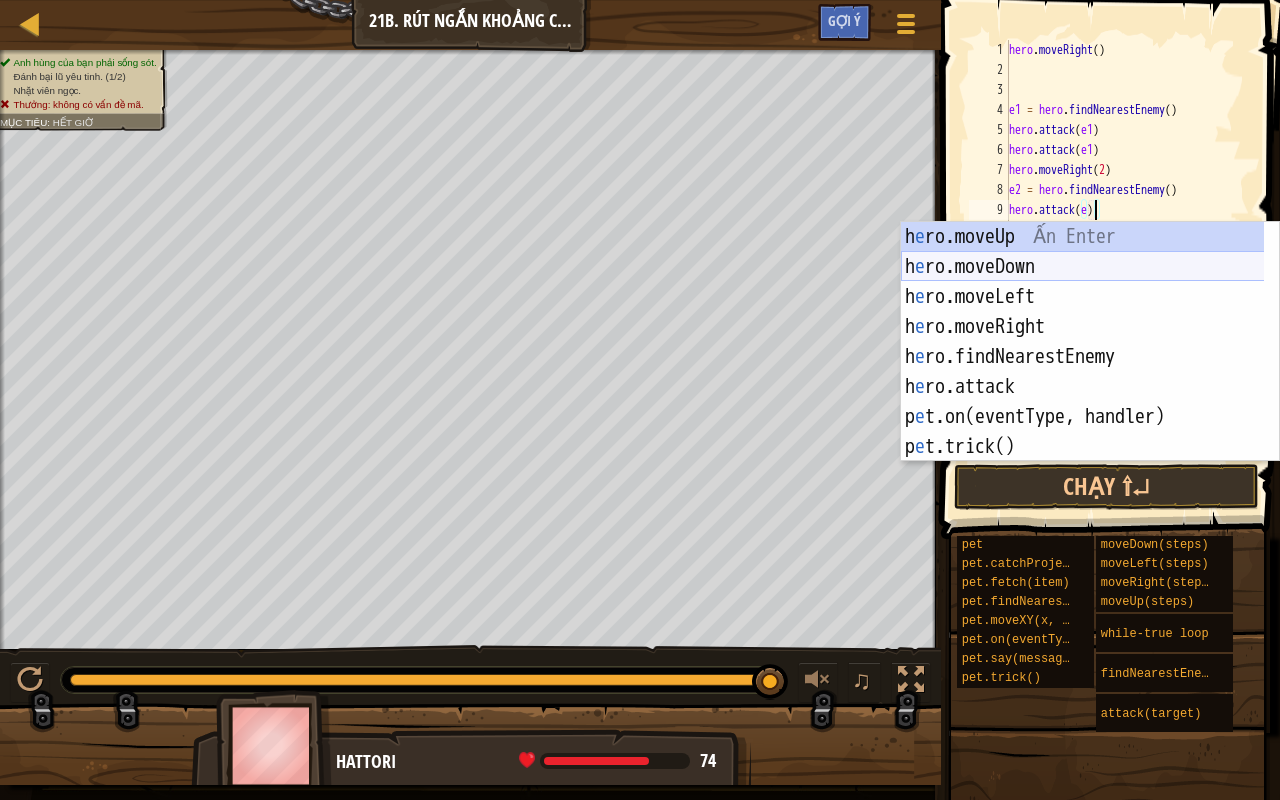 type on "hero.attack(e2)" 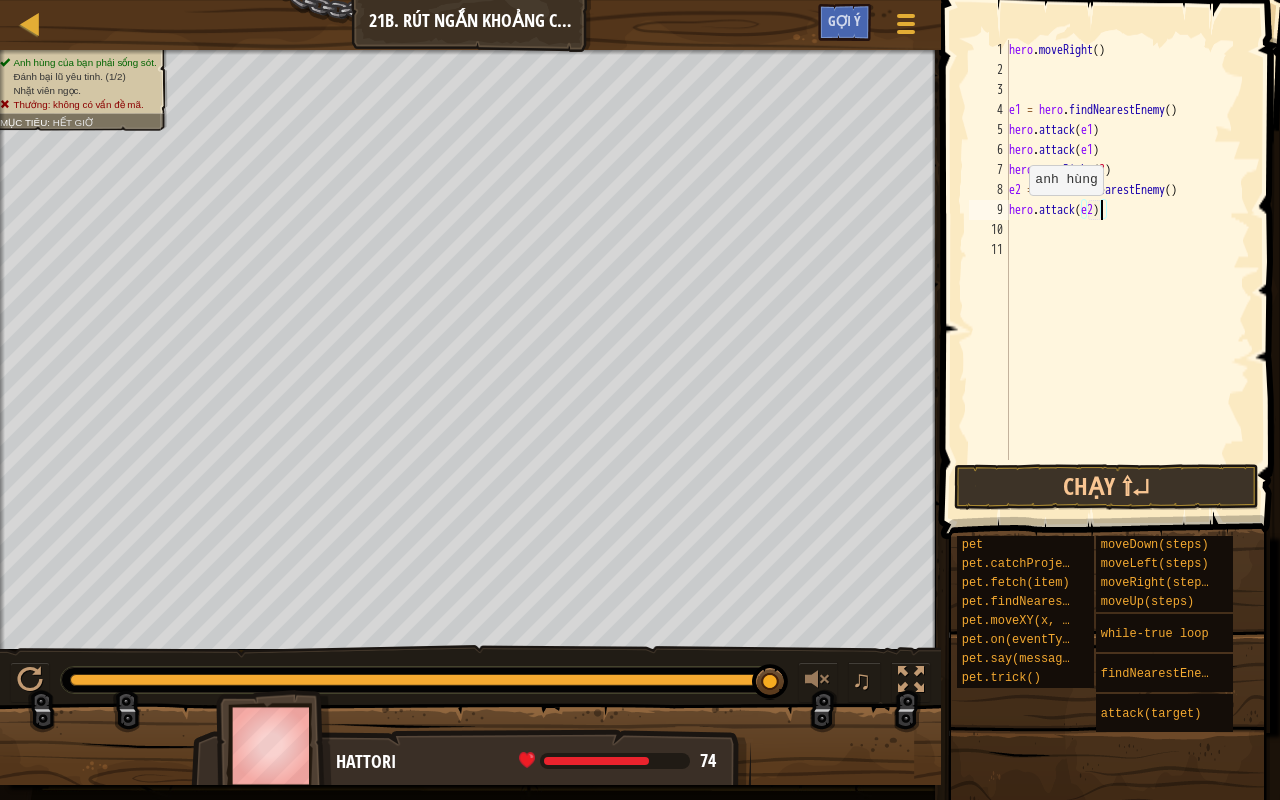 click on "hero . moveRight ( ) e1   =   hero . findNearestEnemy ( ) hero . attack ( e1 ) hero . attack ( e1 ) hero . moveRight ( [NUMBER] ) e2   =   hero . findNearestEnemy ( ) hero . attack ( e2 )" at bounding box center [1127, 270] 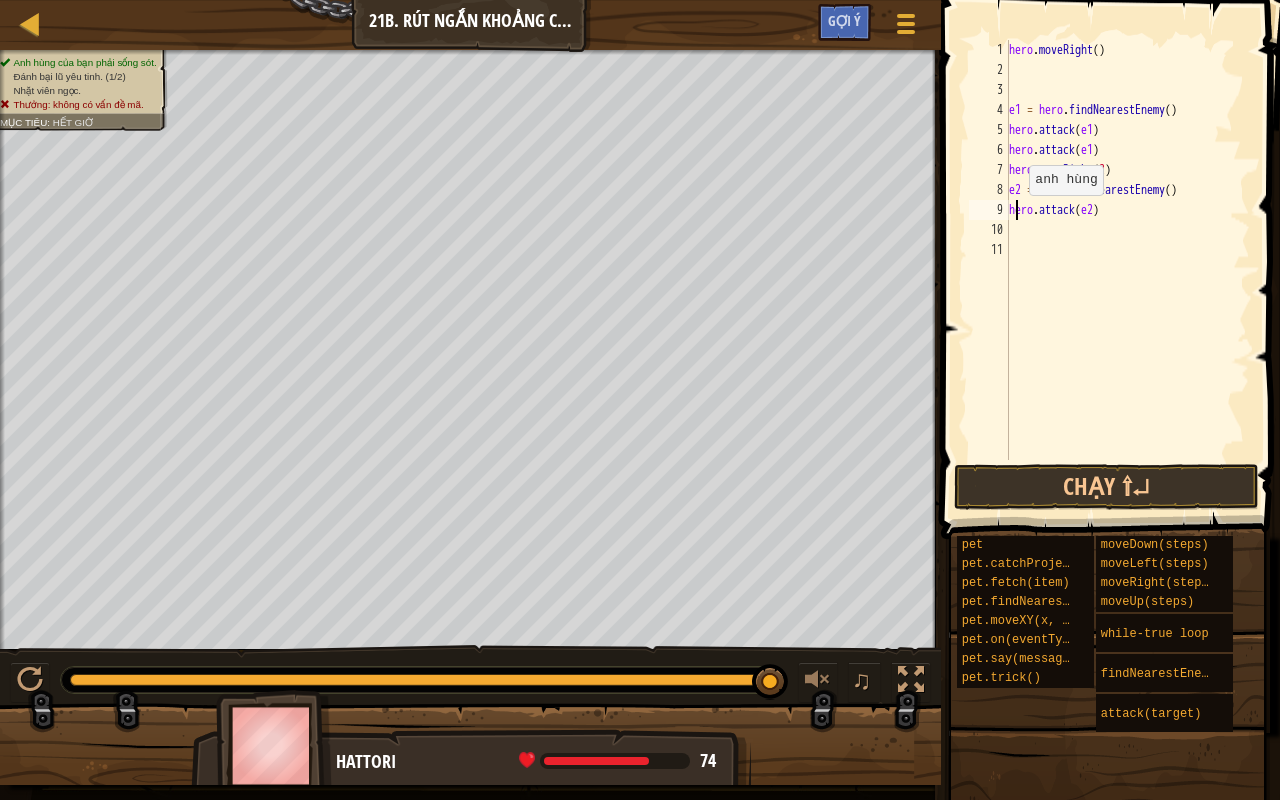 click on "hero . moveRight ( ) e1   =   hero . findNearestEnemy ( ) hero . attack ( e1 ) hero . attack ( e1 ) hero . moveRight ( [NUMBER] ) e2   =   hero . findNearestEnemy ( ) hero . attack ( e2 )" at bounding box center [1127, 270] 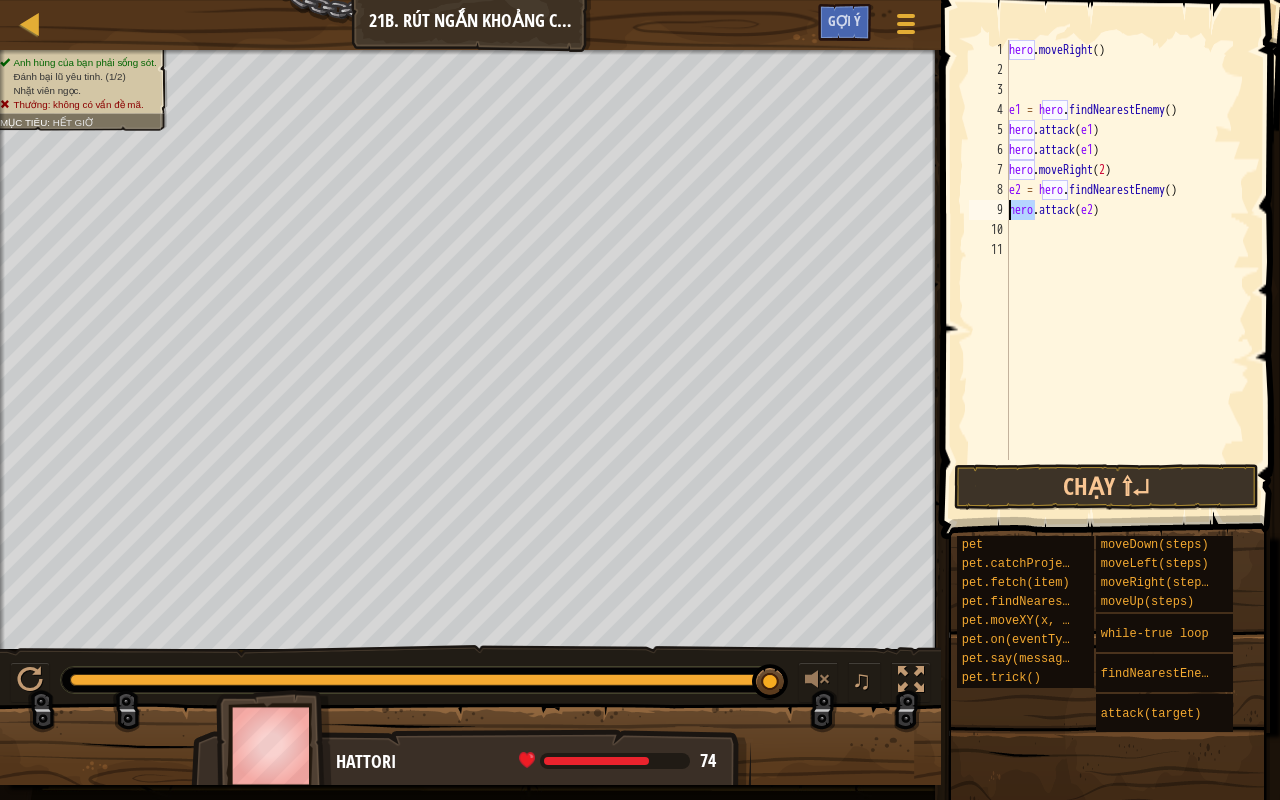 click on "hero . moveRight ( ) e1   =   hero . findNearestEnemy ( ) hero . attack ( e1 ) hero . attack ( e1 ) hero . moveRight ( [NUMBER] ) e2   =   hero . findNearestEnemy ( ) hero . attack ( e2 )" at bounding box center (1127, 270) 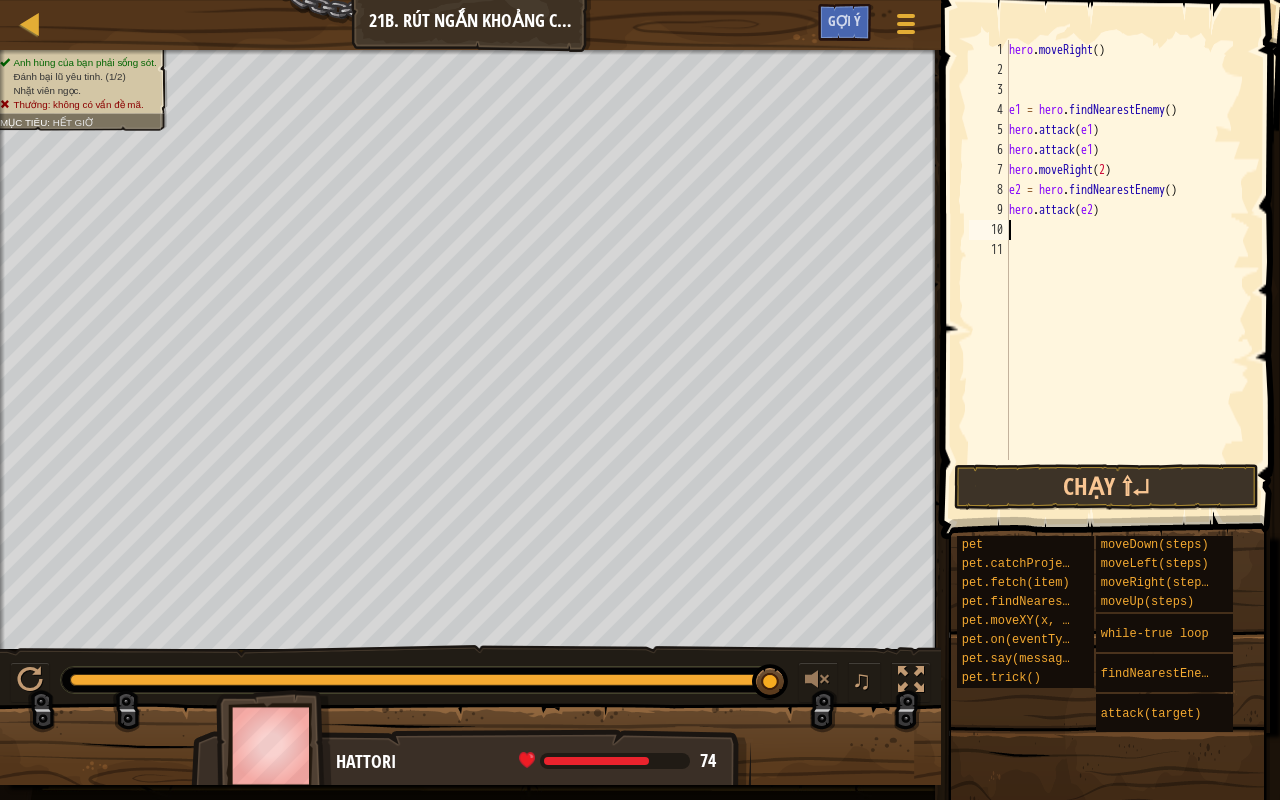 scroll, scrollTop: 9, scrollLeft: 0, axis: vertical 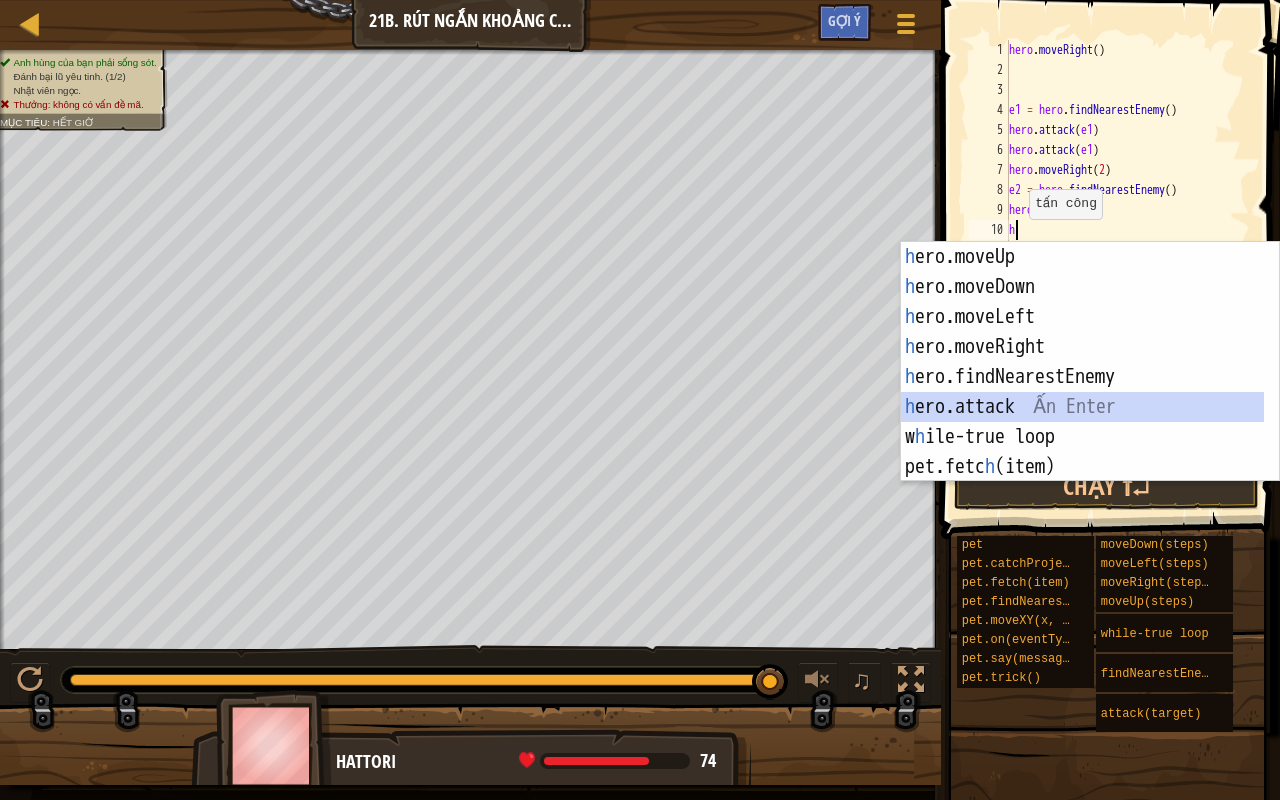 click on "h ero.moveUp Ấn Enter h ero.moveDown Ấn Enter h ero.moveLeft Ấn Enter h ero.moveRight Ấn Enter h ero.findNearestEnemy Ấn Enter h ero.attack Ấn Enter w h ile-true loop Ấn Enter pet.fetc h (item) Ấn Enter pet.catc h Projectile(arrow) Ấn Enter" at bounding box center [1083, 392] 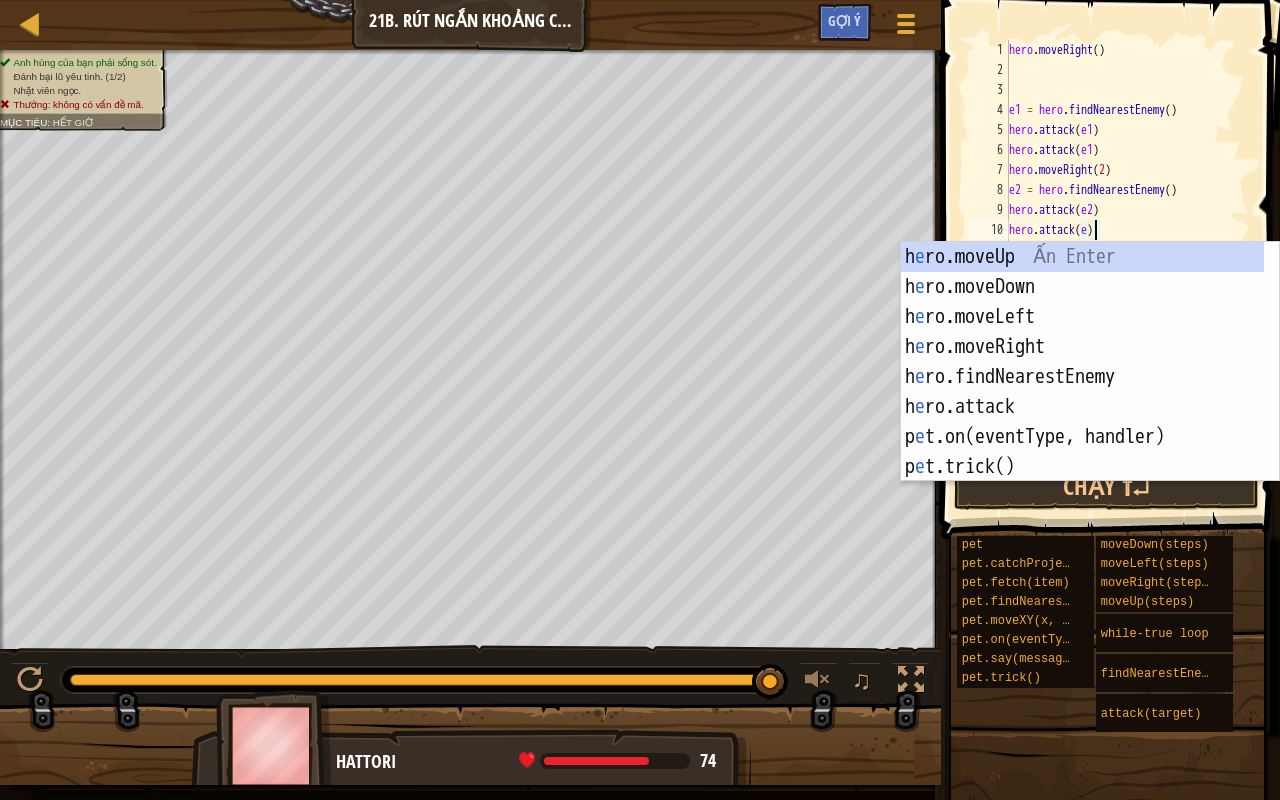 scroll, scrollTop: 9, scrollLeft: 6, axis: both 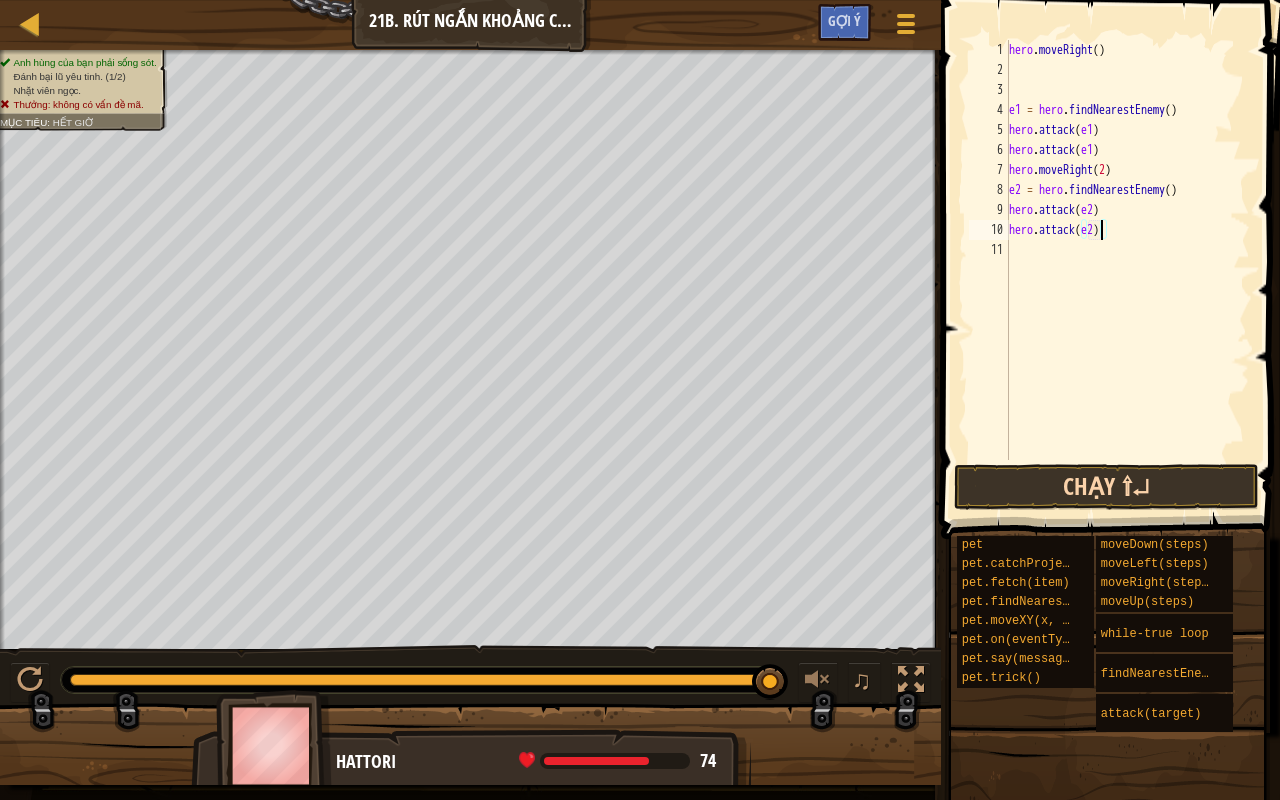 type on "hero.attack(e2)" 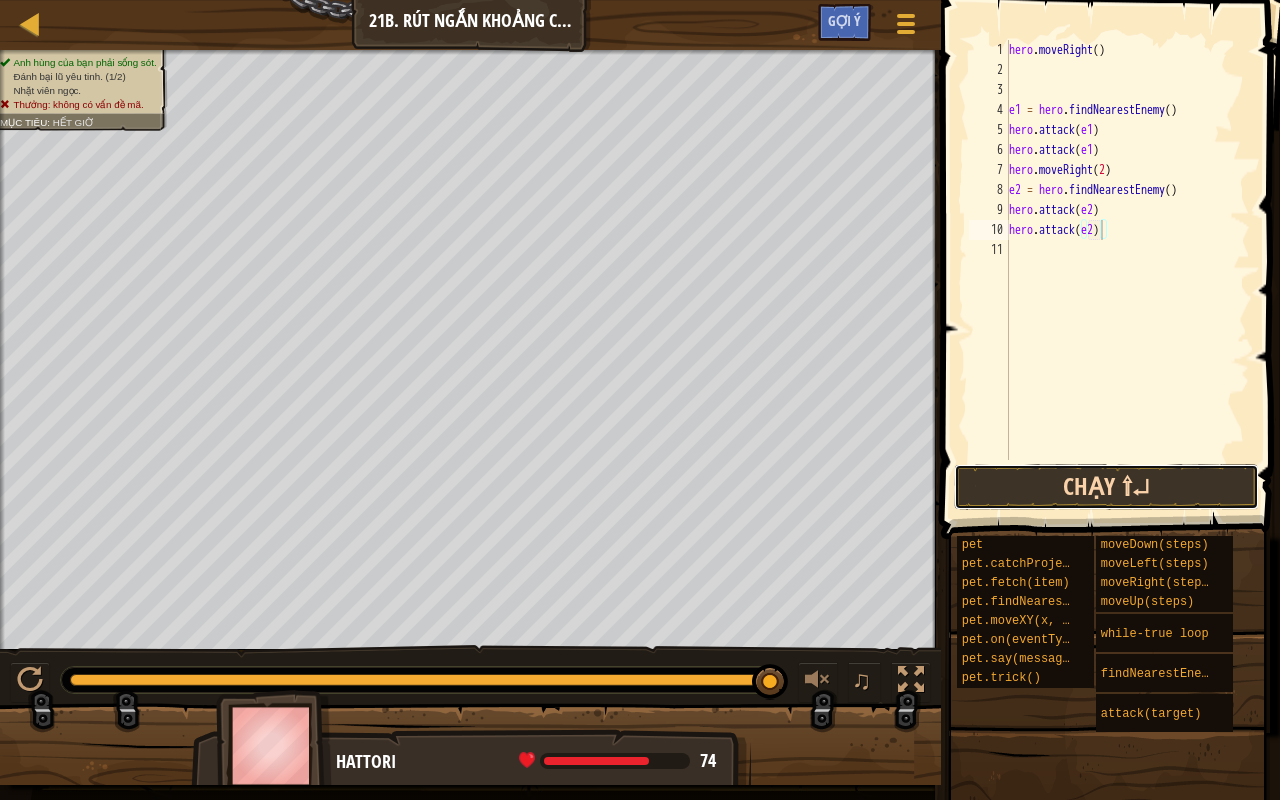 click on "Chạy ⇧↵" at bounding box center (1106, 487) 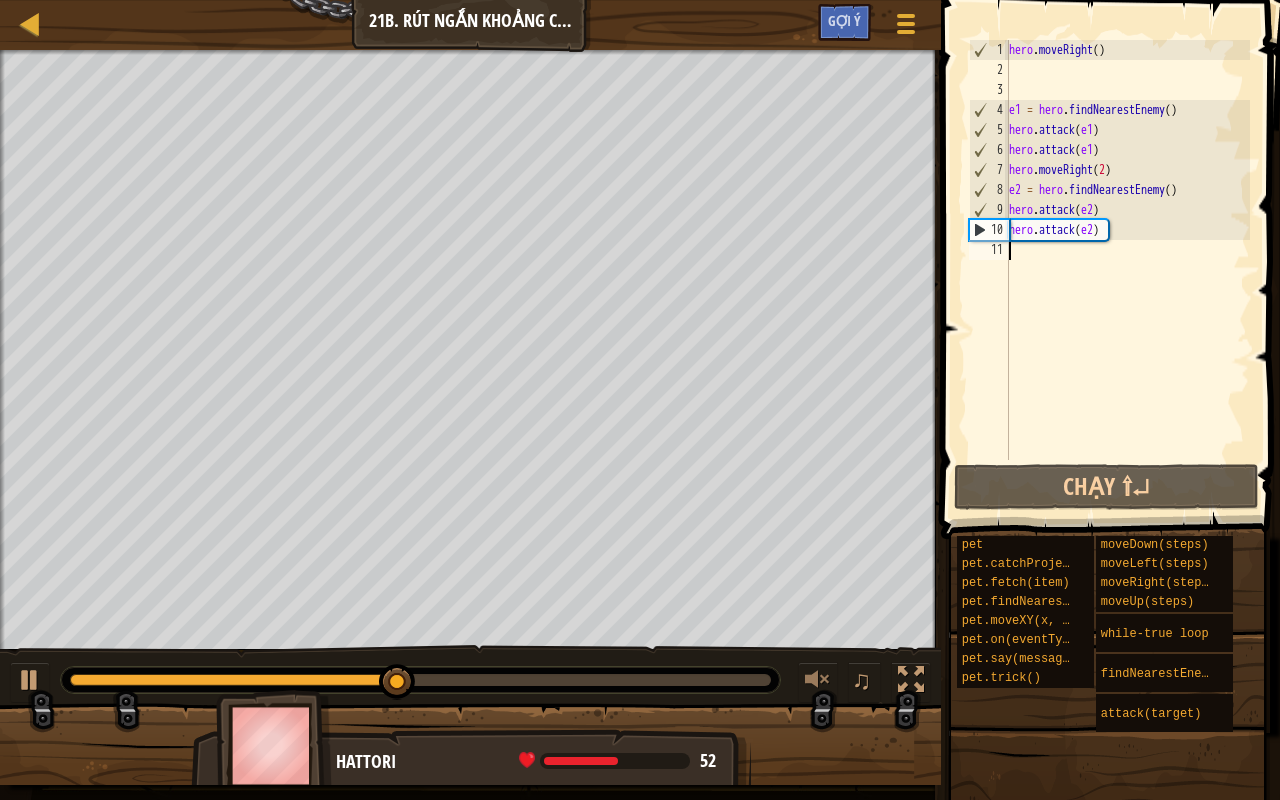 click on "hero . moveRight ( ) e1   =   hero . findNearestEnemy ( ) hero . attack ( e1 ) hero . attack ( e1 ) hero . moveRight ( [NUMBER] ) e2   =   hero . findNearestEnemy ( ) hero . attack ( e2 ) hero . attack ( e2 )" at bounding box center (1127, 270) 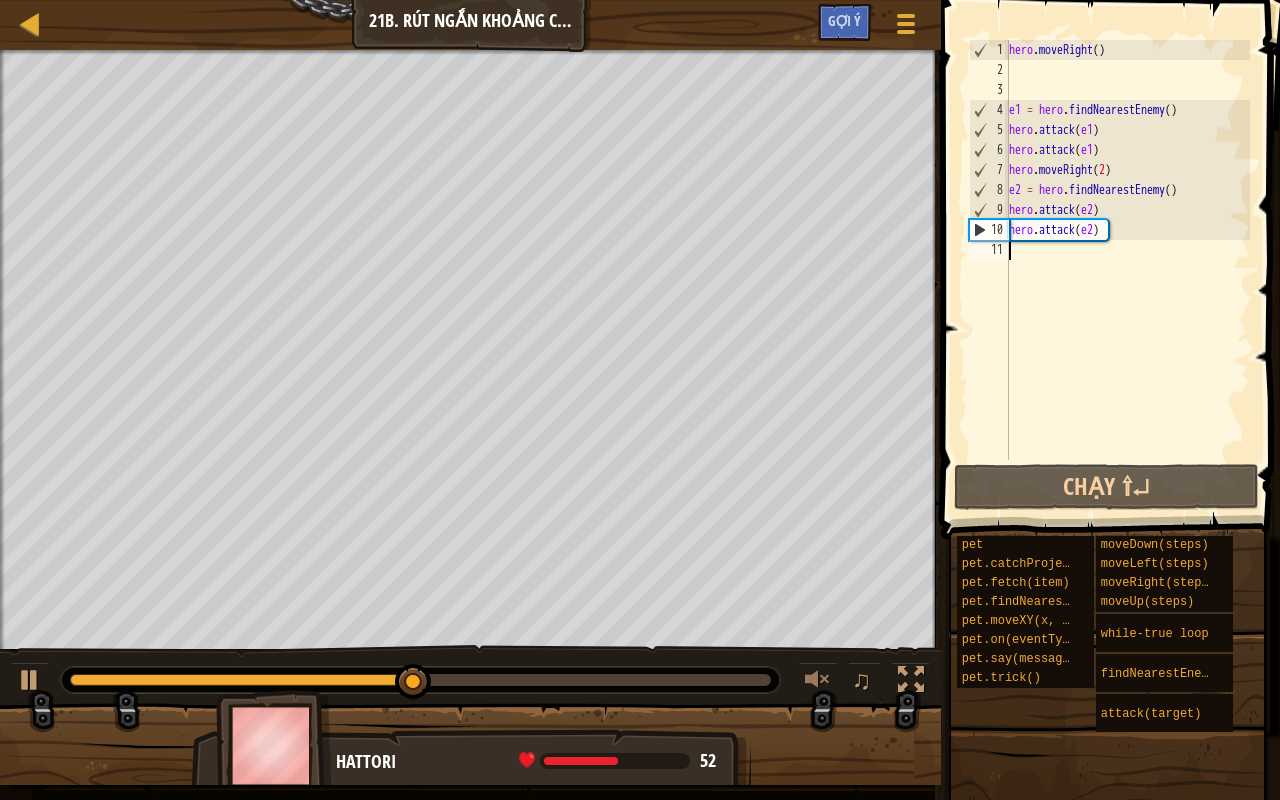 click on "hero . moveRight ( ) e1   =   hero . findNearestEnemy ( ) hero . attack ( e1 ) hero . attack ( e1 ) hero . moveRight ( [NUMBER] ) e2   =   hero . findNearestEnemy ( ) hero . attack ( e2 ) hero . attack ( e2 )" at bounding box center (1127, 270) 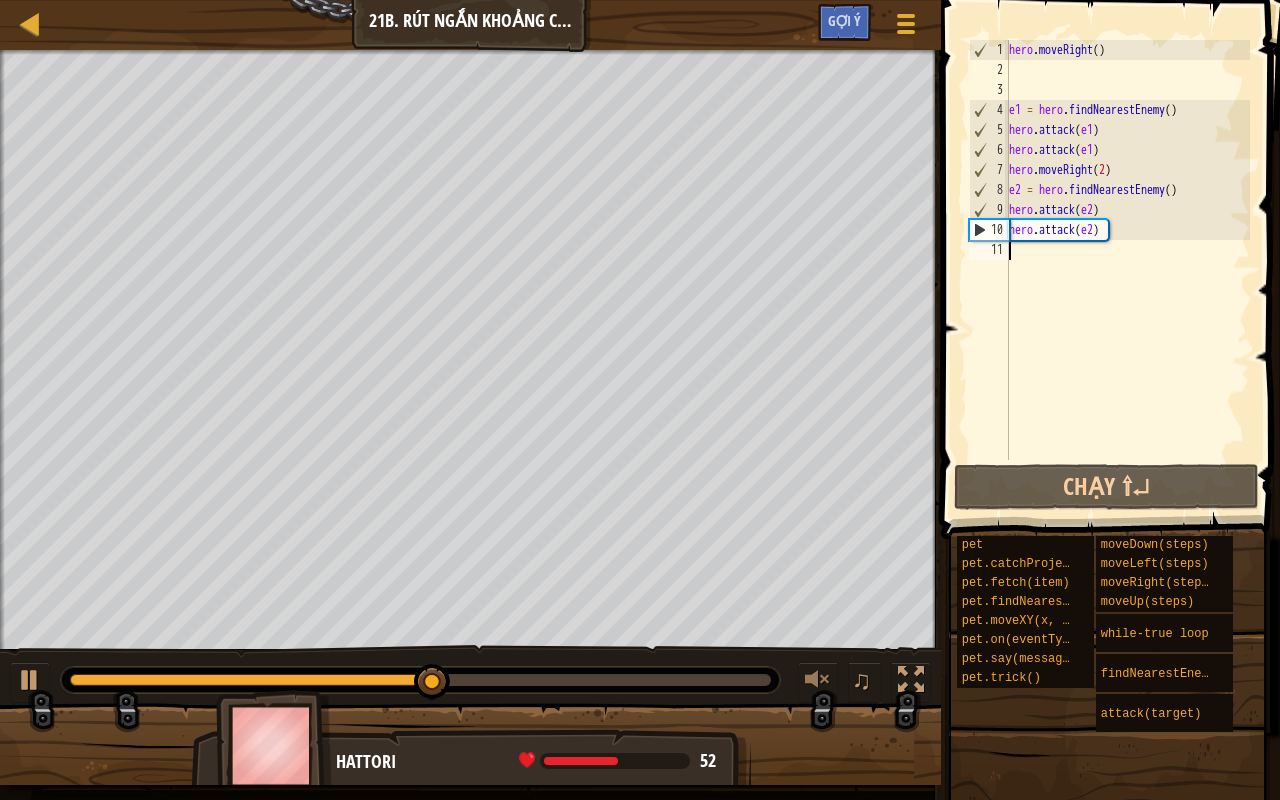 type on "h" 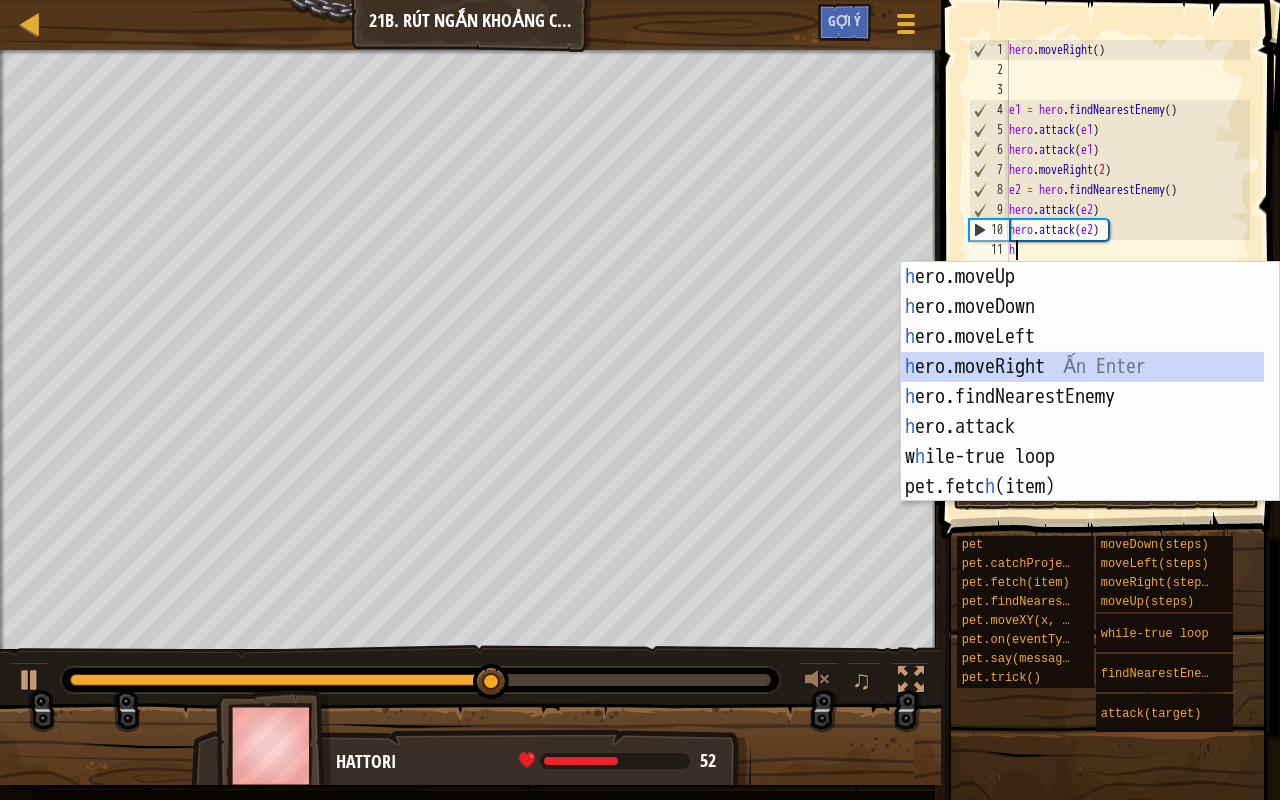 click on "h ero.moveUp Ấn Enter h ero.moveDown Ấn Enter h ero.moveLeft Ấn Enter h ero.moveRight Ấn Enter h ero.findNearestEnemy Ấn Enter h ero.attack Ấn Enter w h ile-true loop Ấn Enter pet.fetc h (item) Ấn Enter pet.catc h Projectile(arrow) Ấn Enter" at bounding box center (1083, 412) 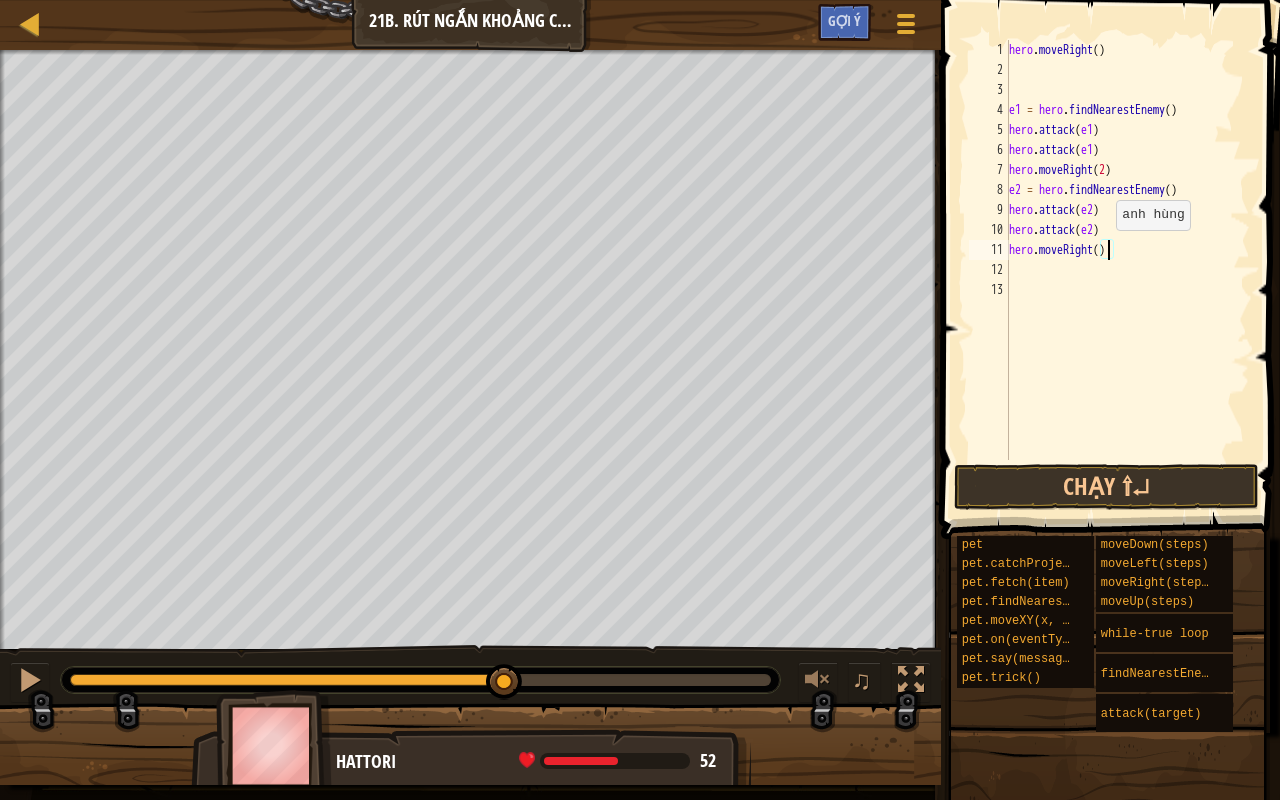 click on "hero . moveRight ( ) e1   =   hero . findNearestEnemy ( ) hero . attack ( e1 ) hero . attack ( e1 ) hero . moveRight ( [NUMBER] ) e2   =   hero . findNearestEnemy ( ) hero . attack ( e2 ) hero . attack ( e2 ) hero . moveRight ( )" at bounding box center (1127, 270) 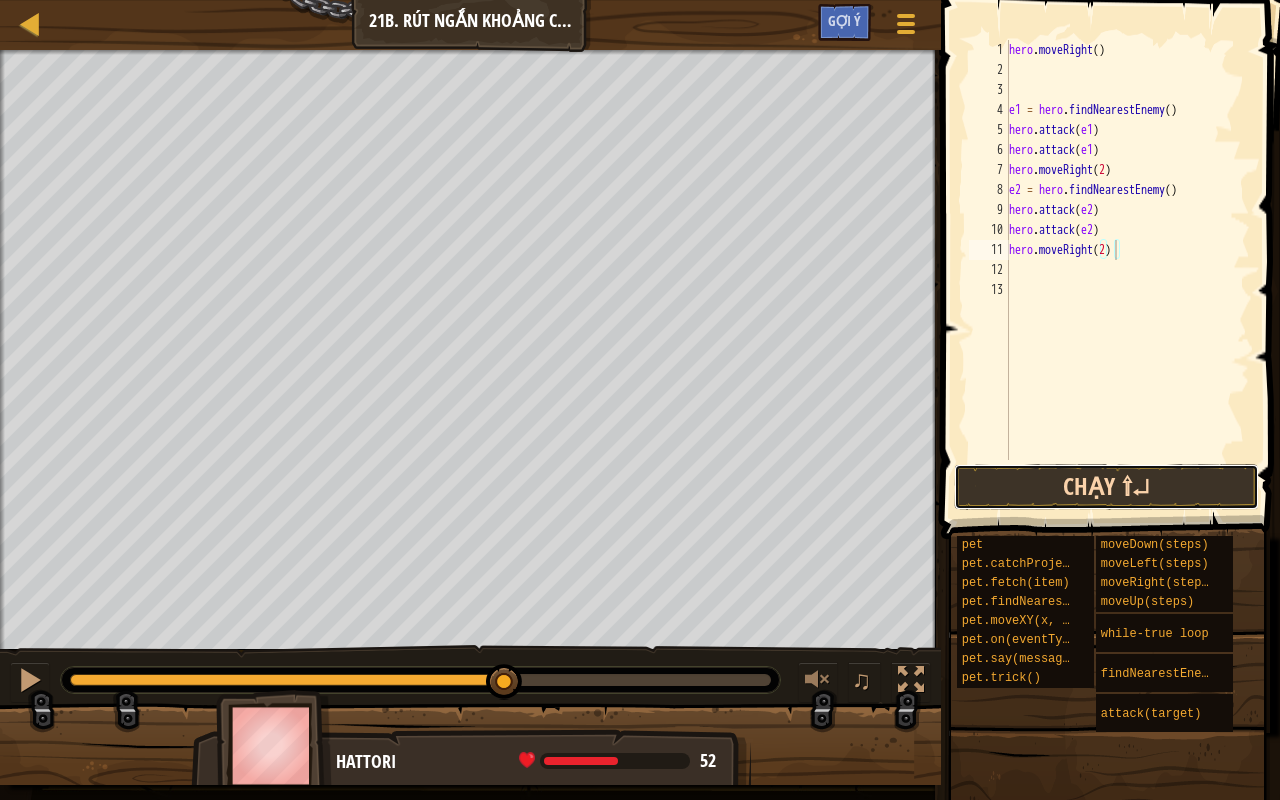 click on "Chạy ⇧↵" at bounding box center (1106, 487) 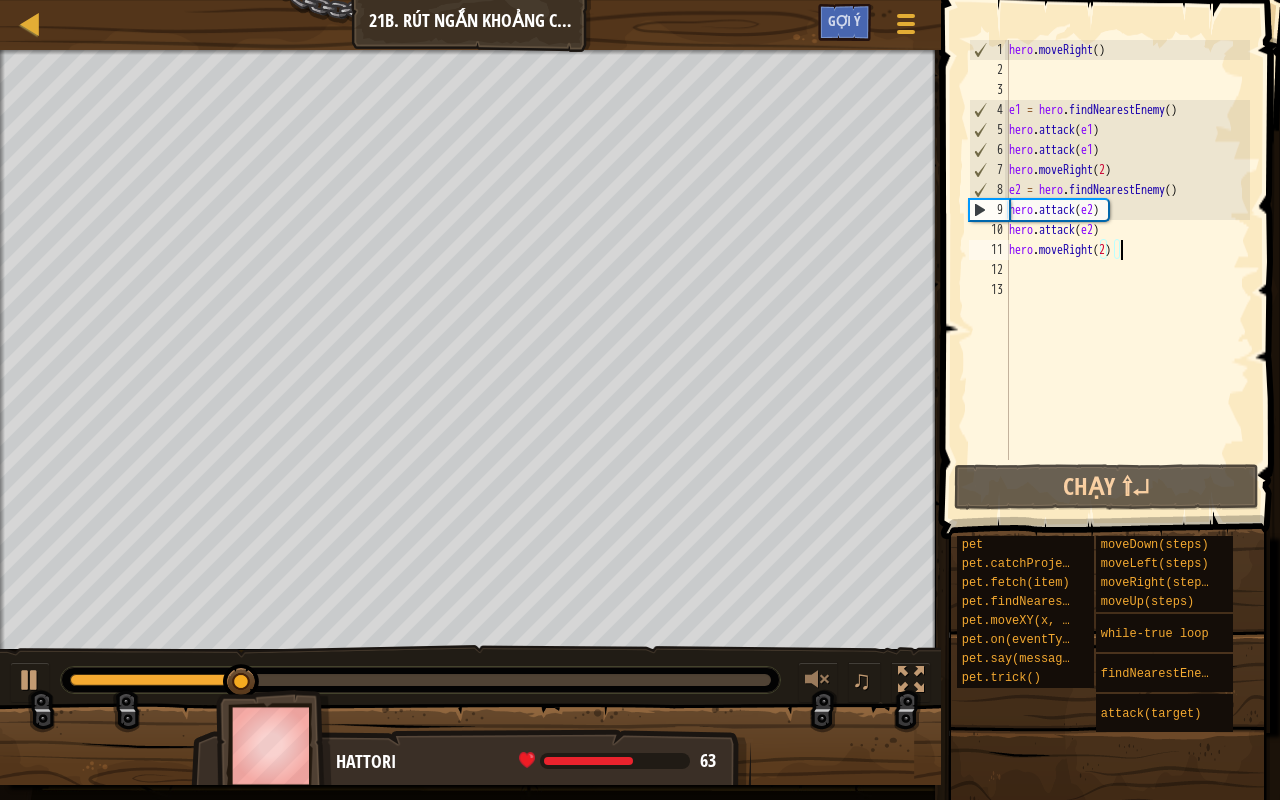 click on "hero . moveRight ( ) e1   =   hero . findNearestEnemy ( ) hero . attack ( e1 ) hero . attack ( e1 ) hero . moveRight ( [NUMBER] ) e2   =   hero . findNearestEnemy ( ) hero . attack ( e2 ) hero . attack ( e2 ) hero . moveRight ( [NUMBER] )" at bounding box center (1127, 270) 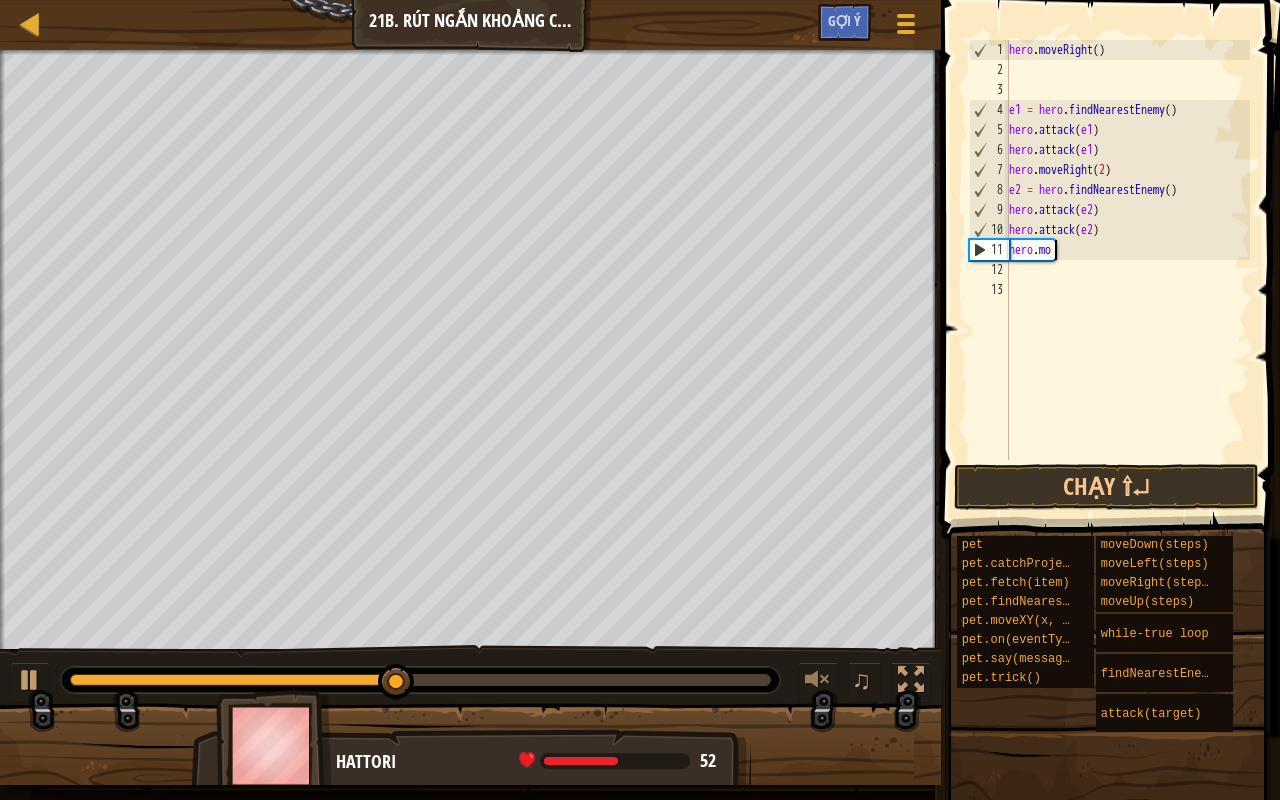 scroll, scrollTop: 9, scrollLeft: 2, axis: both 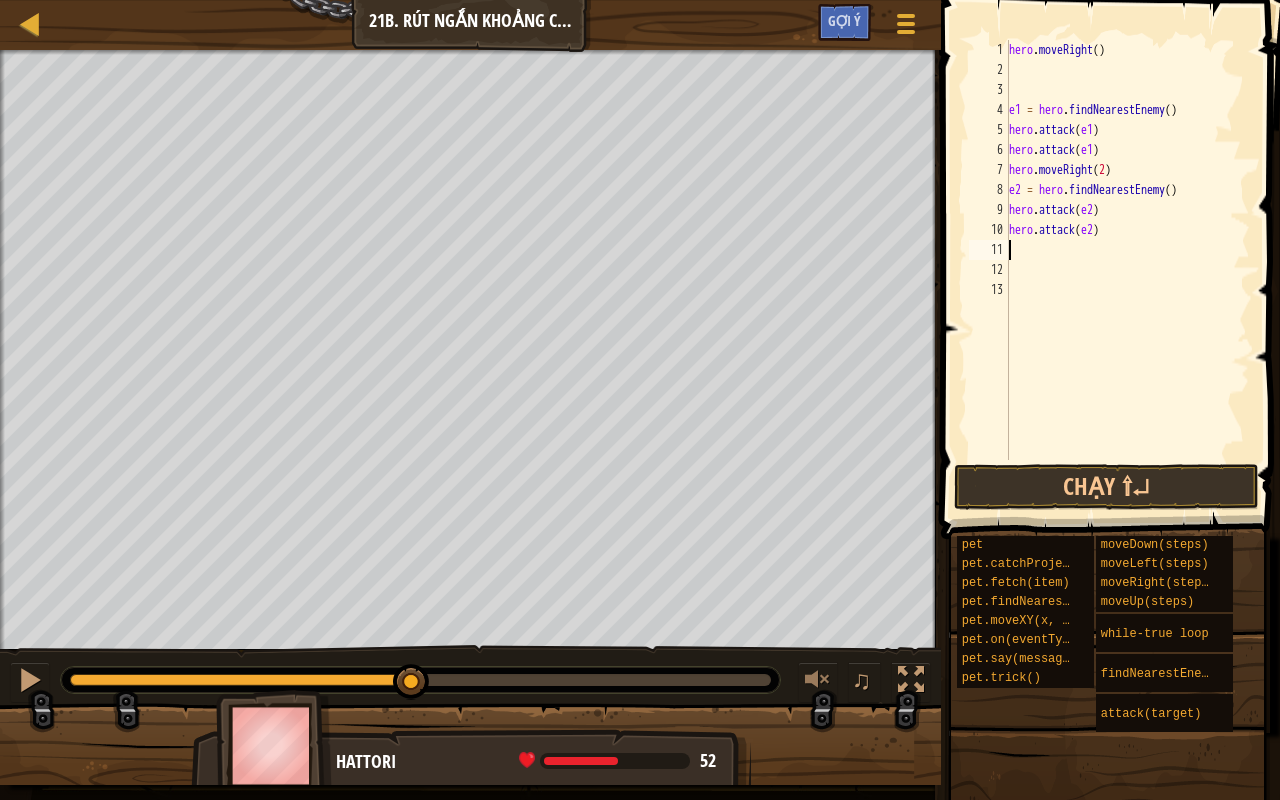 type on "h" 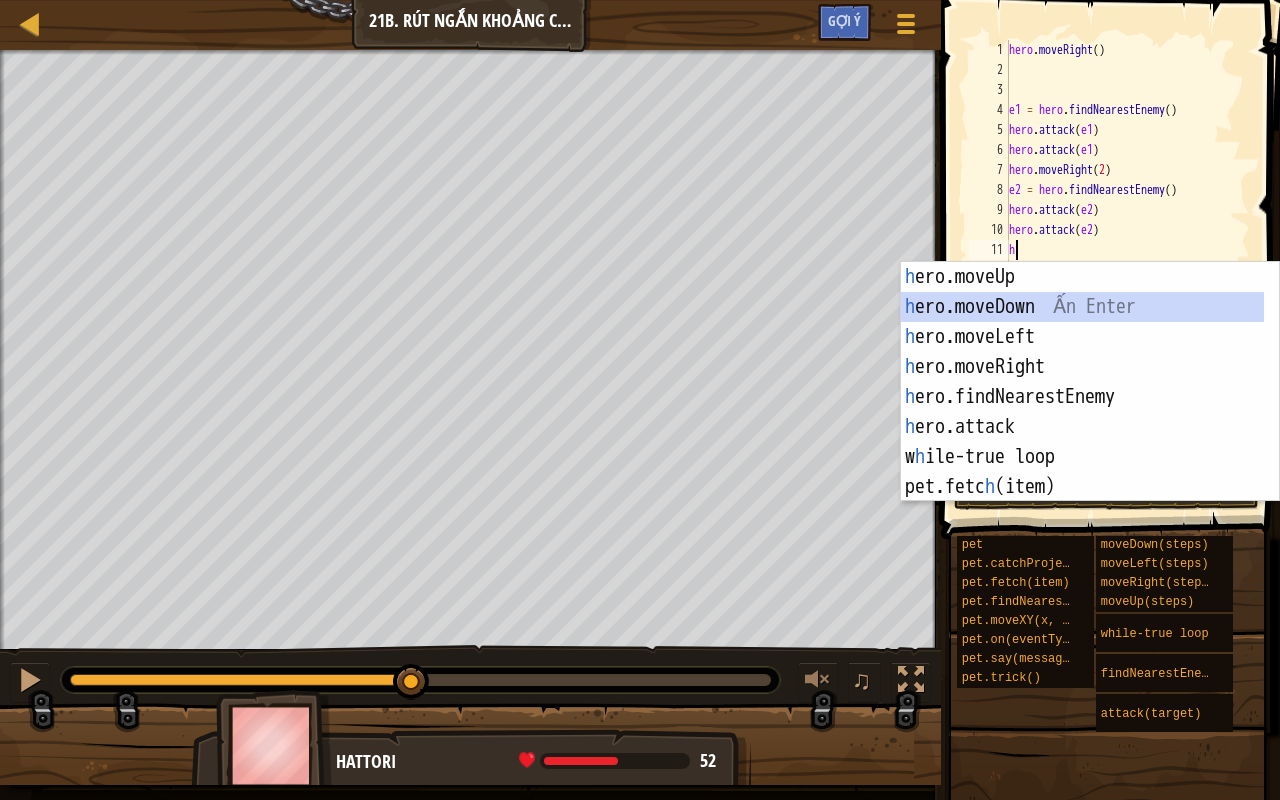 click on "h ero.moveUp Ấn Enter h ero.moveDown Ấn Enter h ero.moveLeft Ấn Enter h ero.moveRight Ấn Enter h ero.findNearestEnemy Ấn Enter h ero.attack Ấn Enter w h ile-true loop Ấn Enter pet.fetc h (item) Ấn Enter pet.catc h Projectile(arrow) Ấn Enter" at bounding box center [1083, 412] 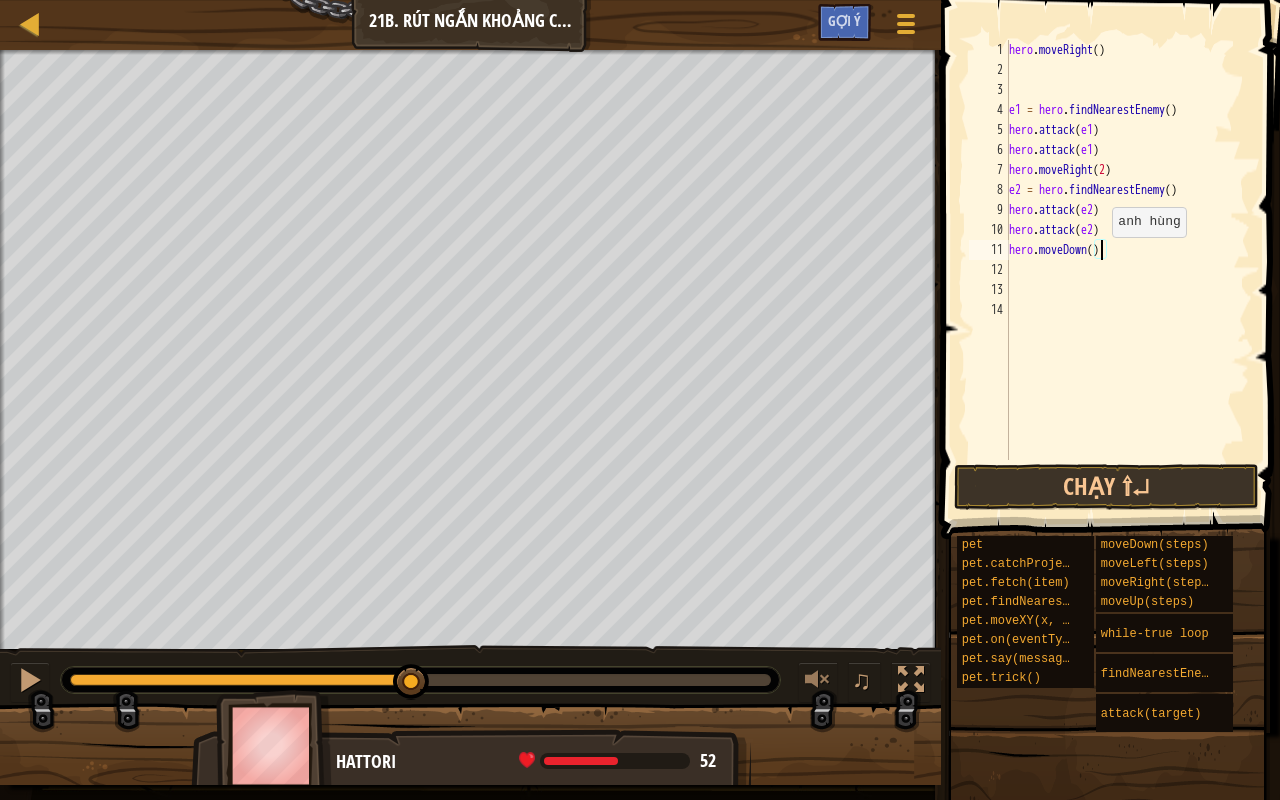 click on "hero . moveRight ( ) e1   =   hero . findNearestEnemy ( ) hero . attack ( e1 ) hero . attack ( e1 ) hero . moveRight ( 2 ) e2   =   hero . findNearestEnemy ( ) hero . attack ( e2 ) hero . attack ( e2 ) hero . moveDown ( )" at bounding box center [1127, 270] 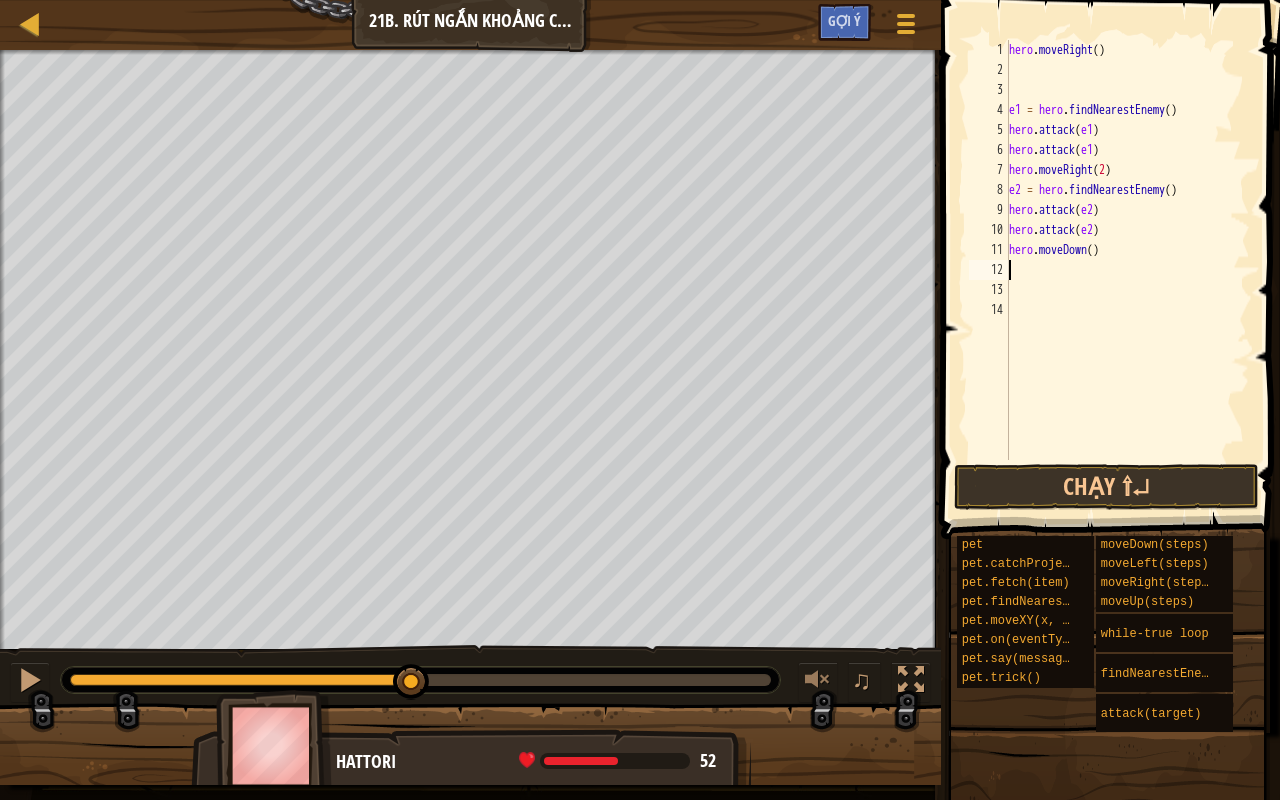 click on "hero . moveRight ( ) e1   =   hero . findNearestEnemy ( ) hero . attack ( e1 ) hero . attack ( e1 ) hero . moveRight ( 2 ) e2   =   hero . findNearestEnemy ( ) hero . attack ( e2 ) hero . attack ( e2 ) hero . moveDown ( )" at bounding box center [1127, 270] 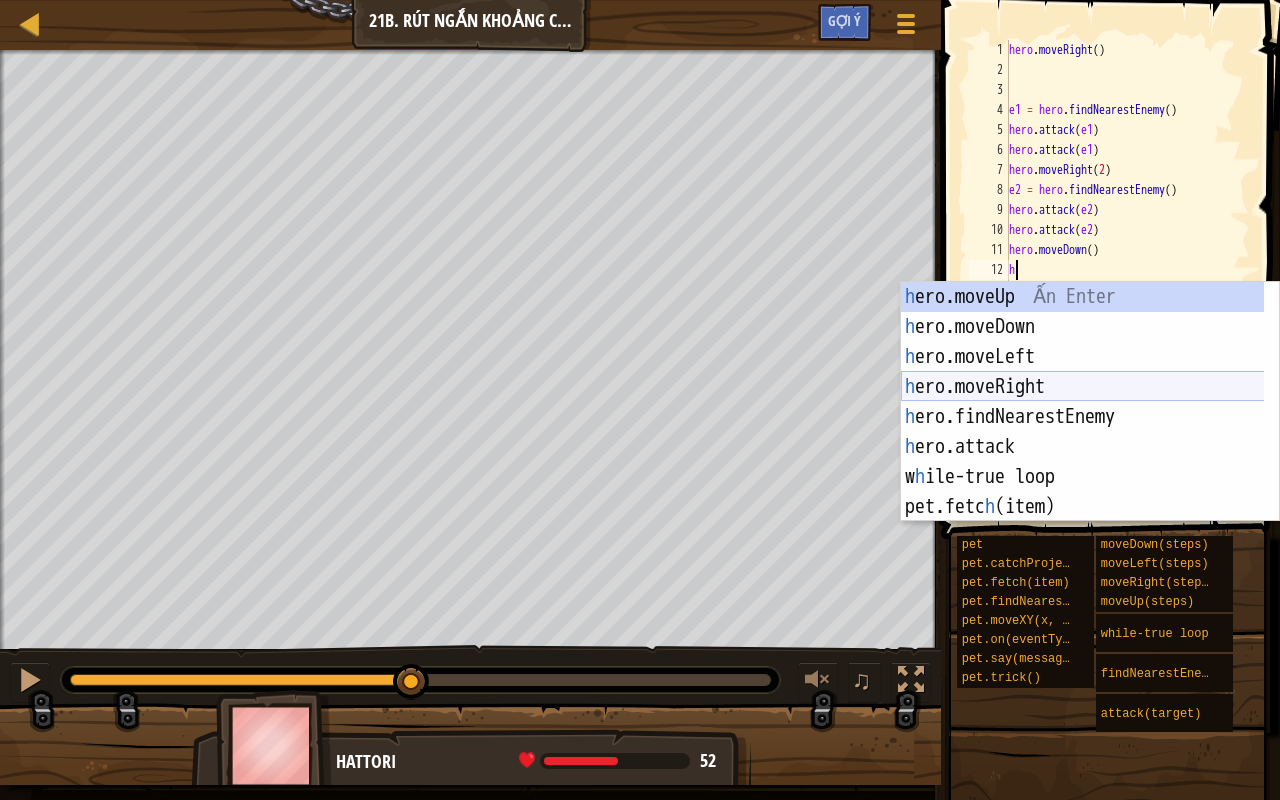 click on "h ero.moveUp Ấn Enter h ero.moveDown Ấn Enter h ero.moveLeft Ấn Enter h ero.moveRight Ấn Enter h ero.findNearestEnemy Ấn Enter h ero.attack Ấn Enter w h ile-true loop Ấn Enter pet.fetc h (item) Ấn Enter pet.catc h Projectile(arrow) Ấn Enter" at bounding box center (1083, 432) 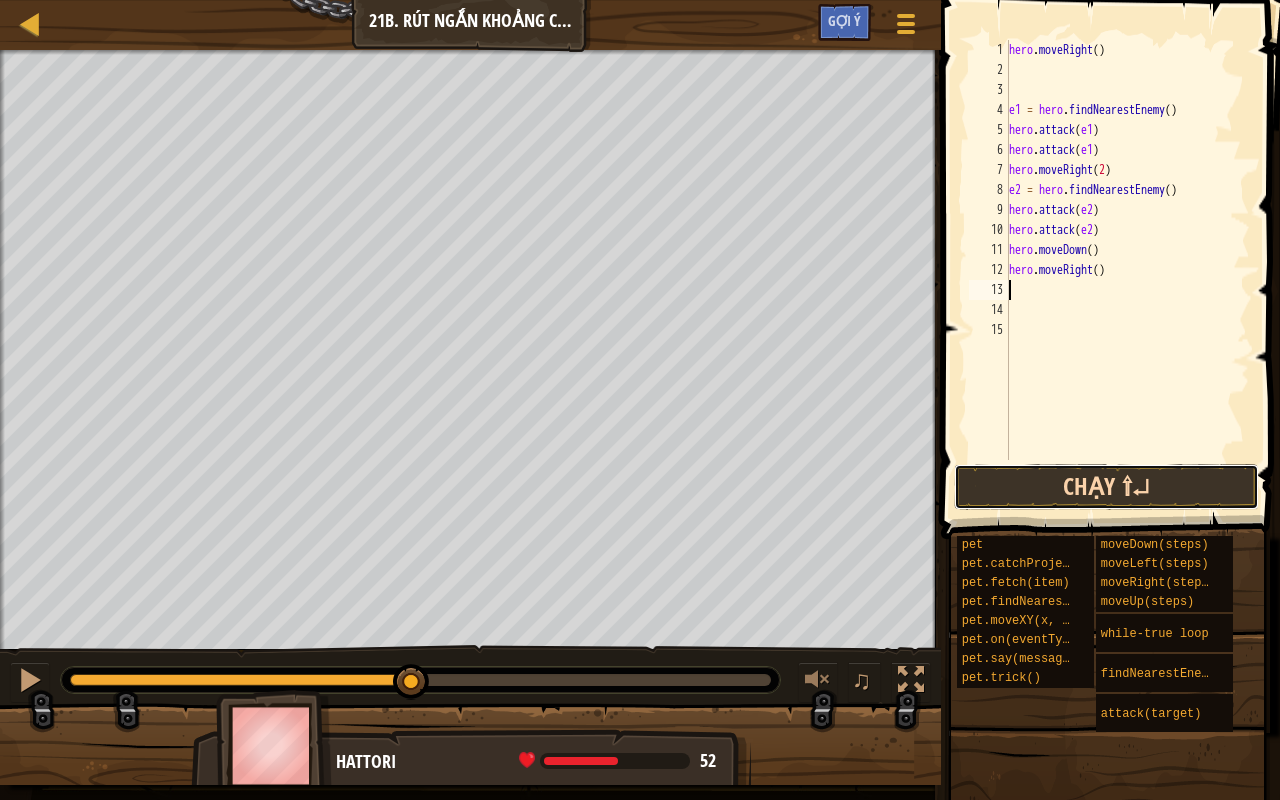 click on "Chạy ⇧↵" at bounding box center [1106, 487] 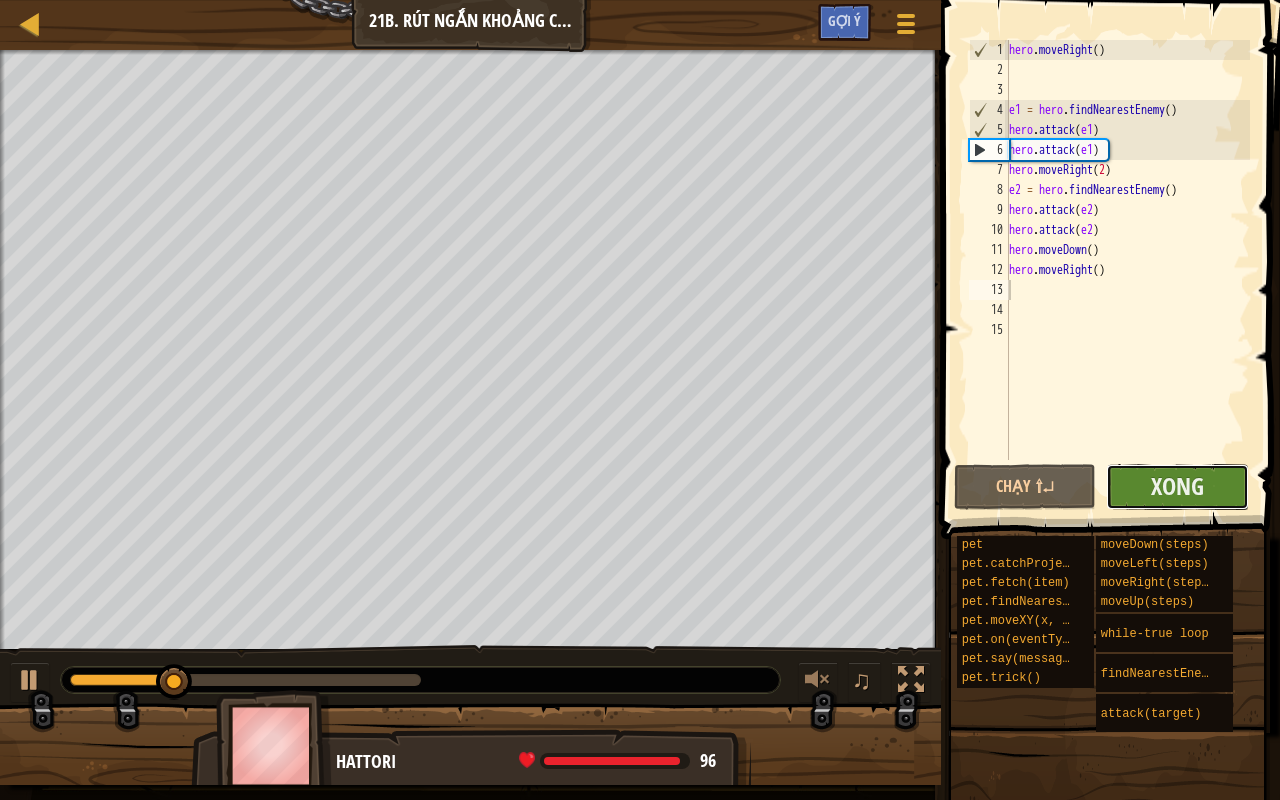 click on "Xong" at bounding box center [1177, 487] 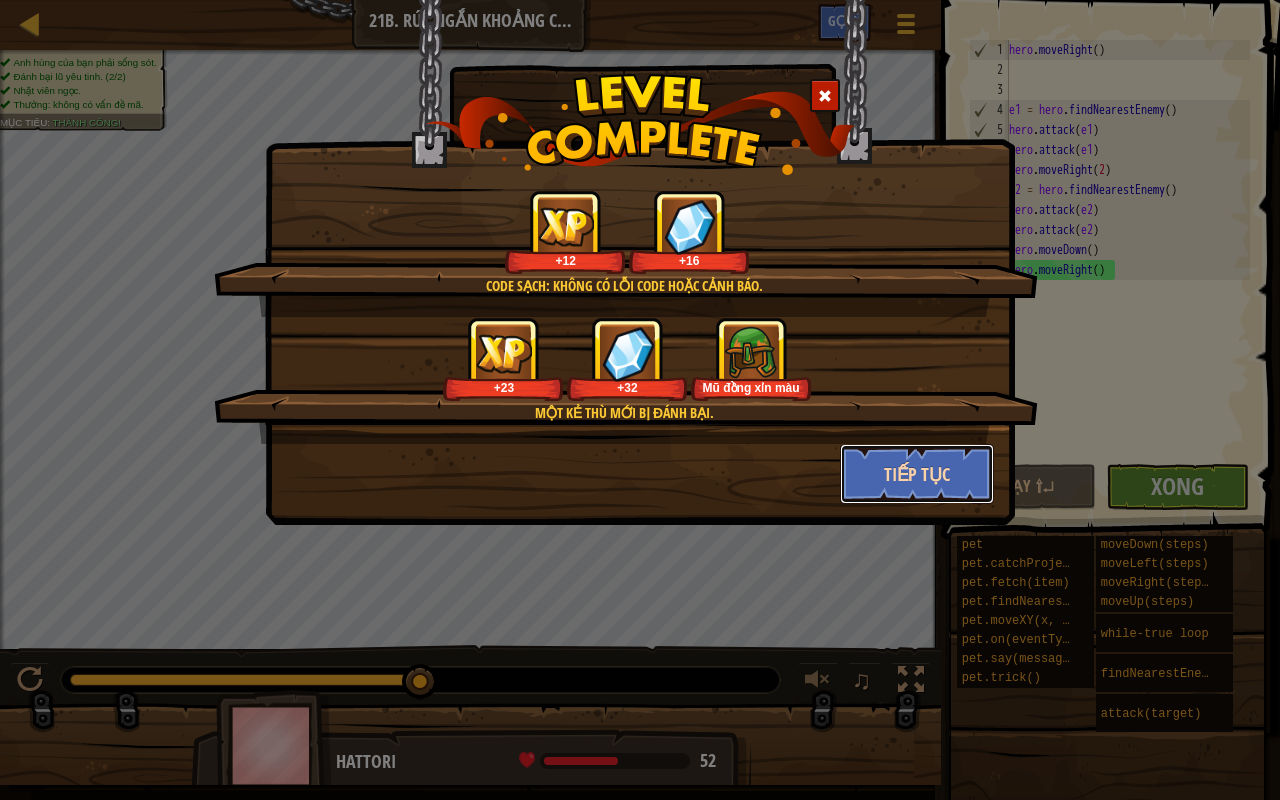 click on "Tiếp tục" at bounding box center [917, 474] 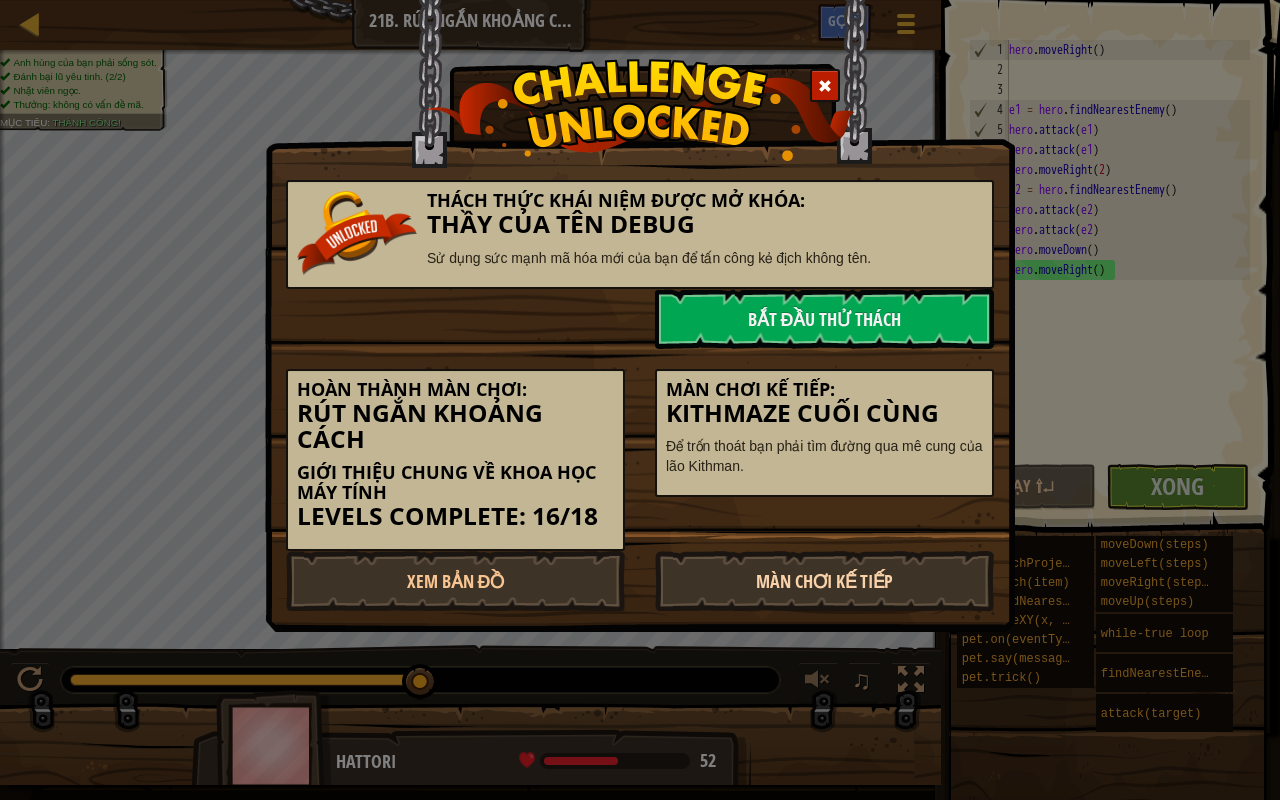 click on "Màn chơi kế tiếp" at bounding box center [824, 581] 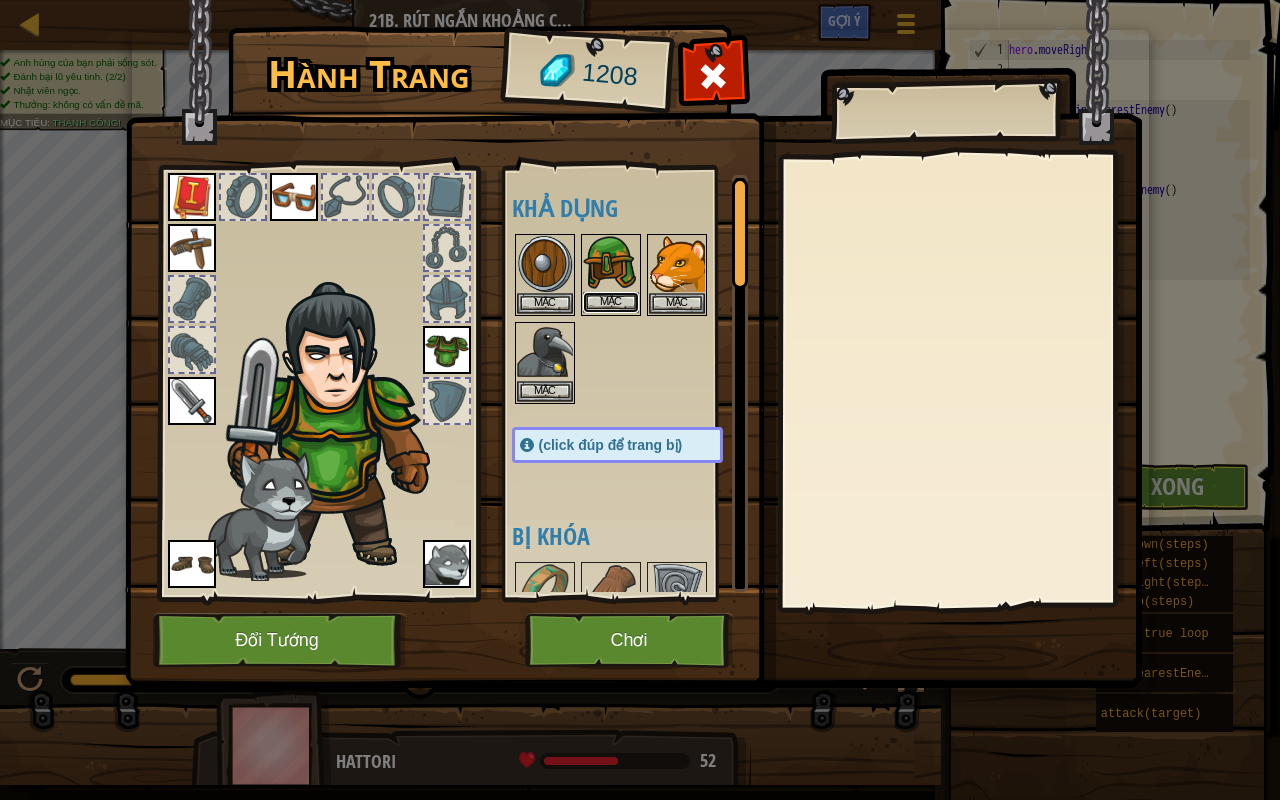 click on "Mặc" at bounding box center [611, 302] 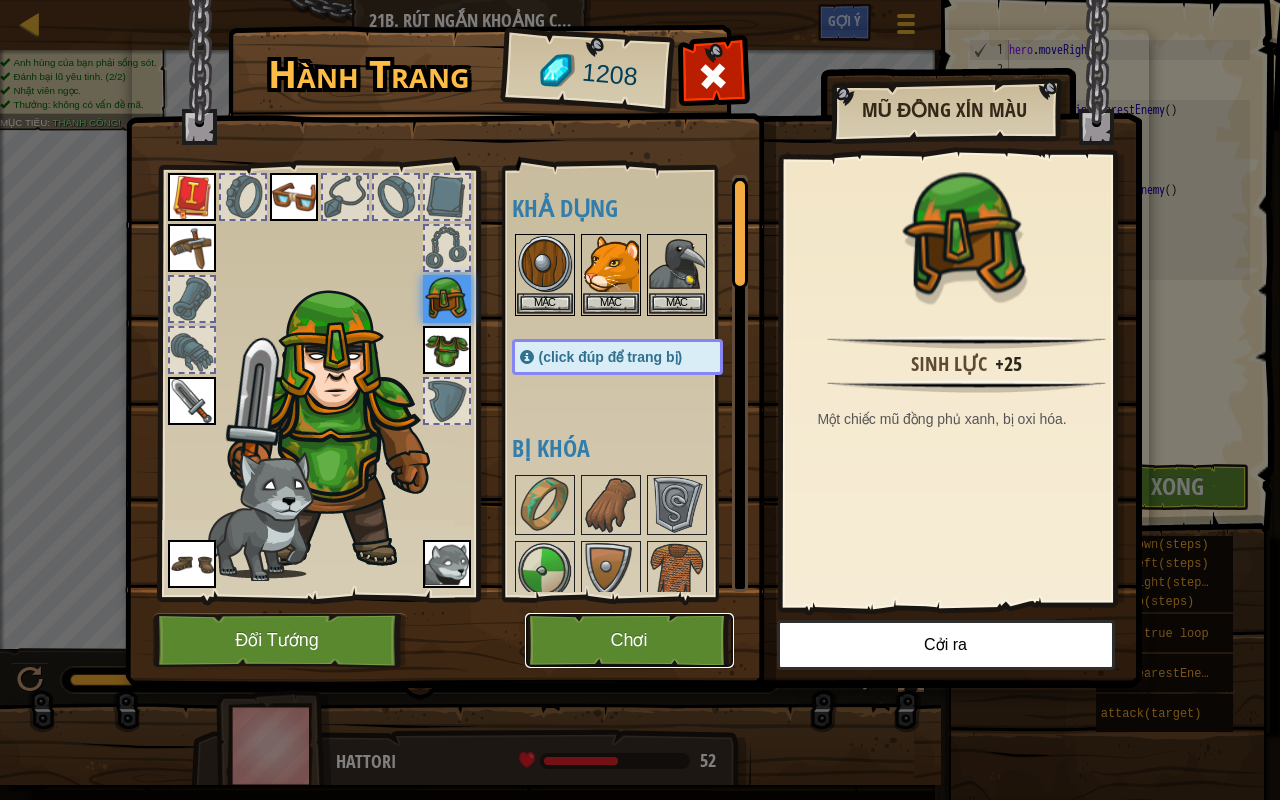 click on "Chơi" at bounding box center (629, 640) 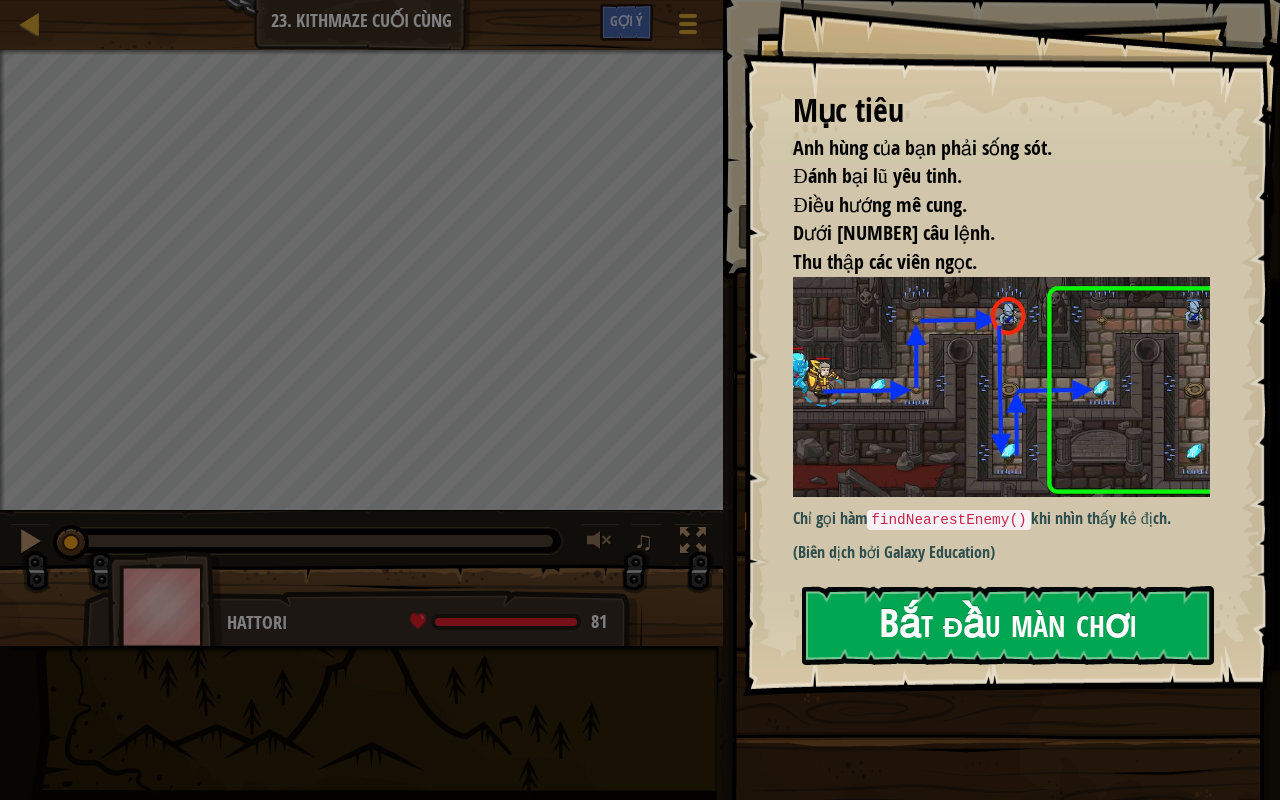 click on "Bắt đầu màn chơi" at bounding box center (1008, 625) 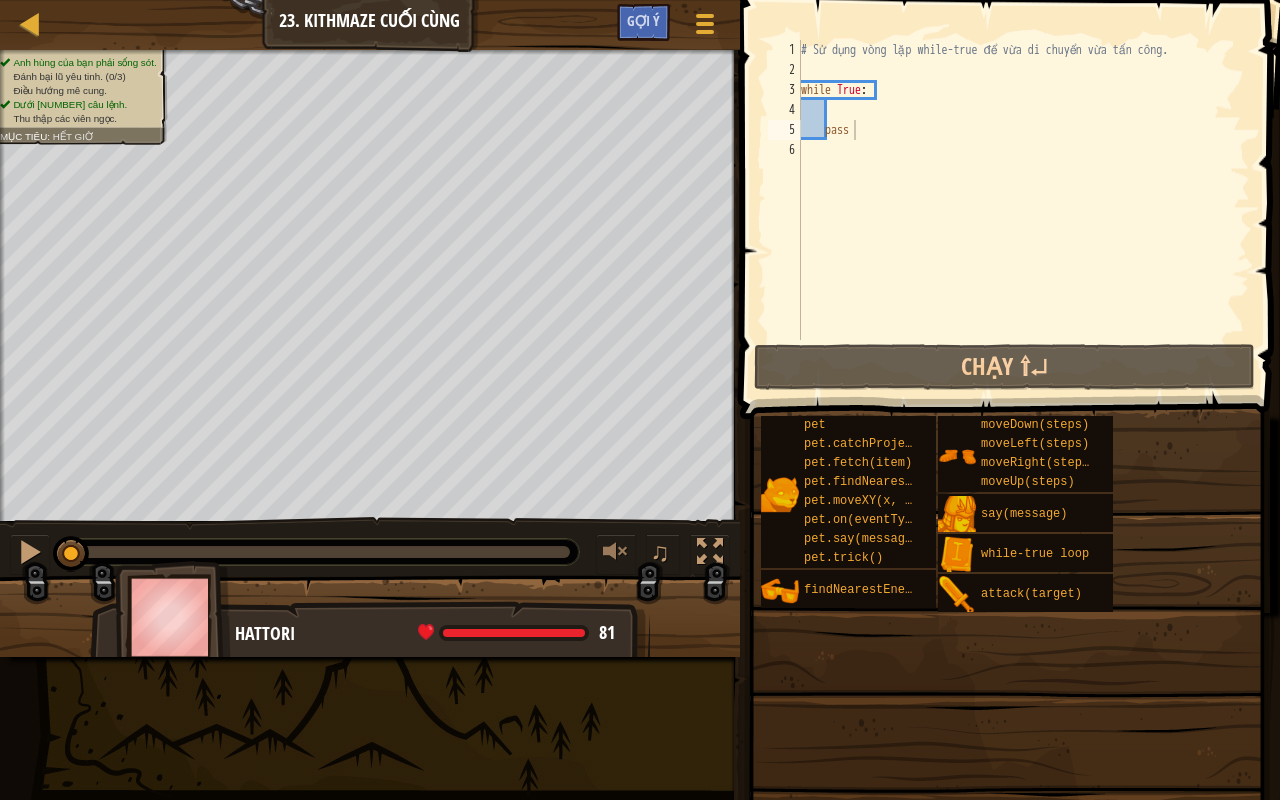 click on "Anh hùng của bạn phải sống sót. Đánh bại lũ yêu tinh. (0/3) Điều hướng mê cung.   Dưới 10 câu lệnh. Thu thập các viên ngọc. Mục tiêu : Hết giờ ♫ Hattori 81 x: 6 y: 22 No target action: idle" at bounding box center [640, 353] 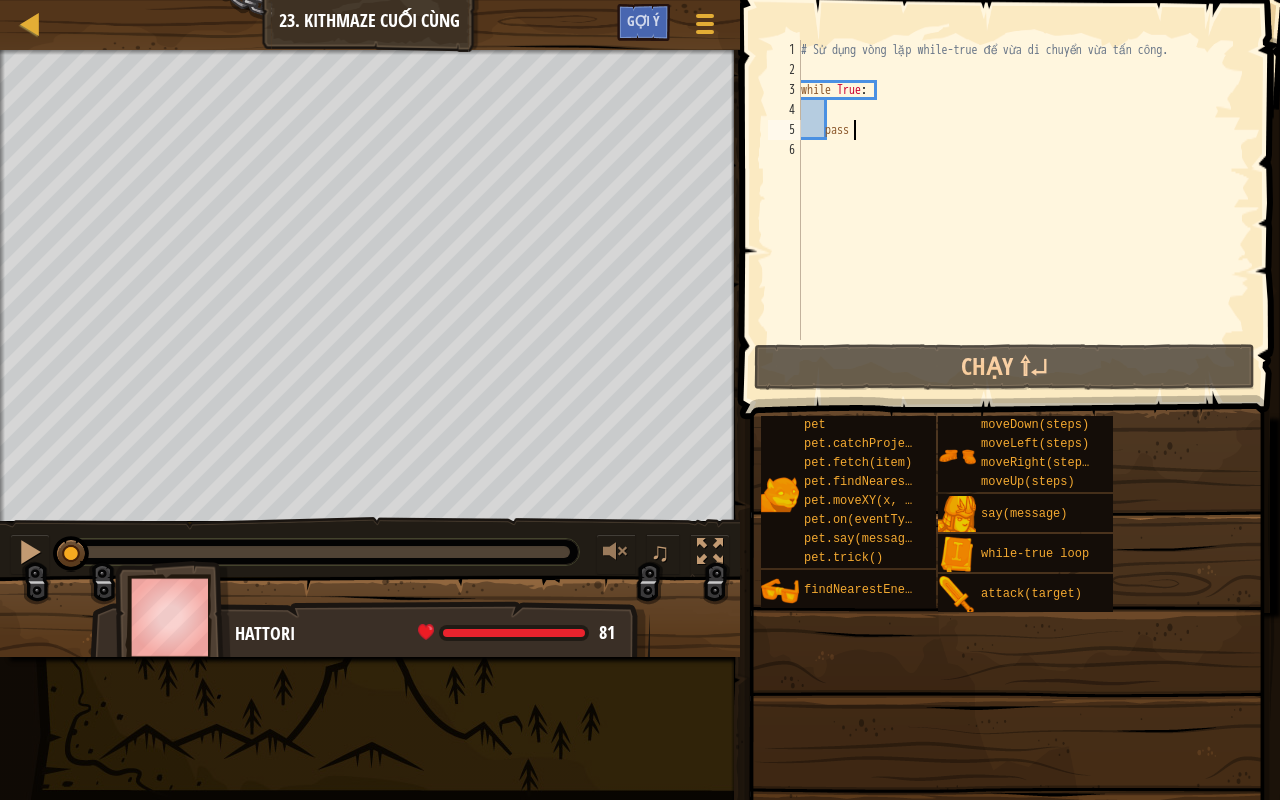 drag, startPoint x: 468, startPoint y: 530, endPoint x: 0, endPoint y: 338, distance: 505.85373 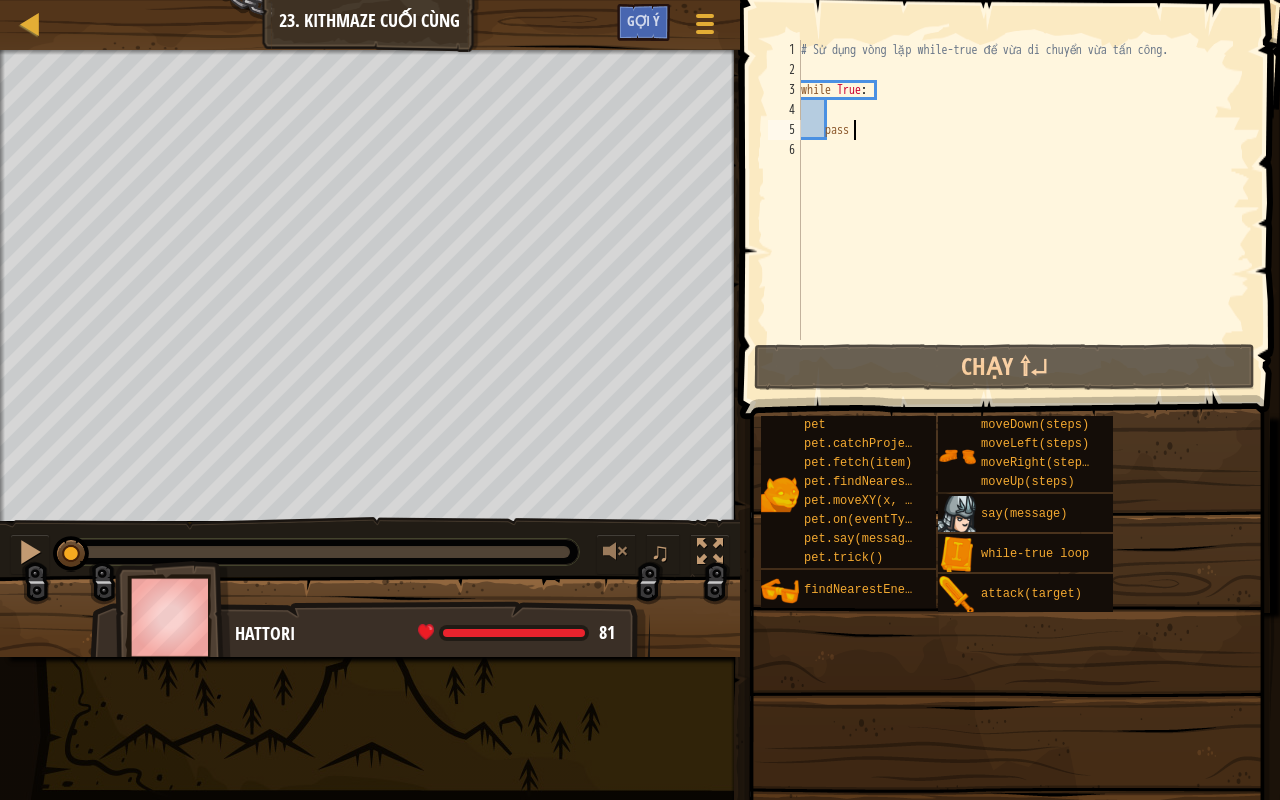 click on "Bản đồ Giới thiệu chung về Khoa học máy tính 23. Kithmaze Cuối Cùng Tuỳ chọn Xong Gợi ý 1     הההההההההההההההההההההההההההההההההההההההההההההההההההההההההההההההההההההההההההההההההההההההההההההההההההההההההההההההההההההההההההההההההההההההההההההההההההההההההההההההההההההההההההההההההההההההההההההההההההההההההההההההההההההההההההההההההההההההההההההההההההההההההההההההה XXXXXXXXXXXXXXXXXXXXXXXXXXXXXXXXXXXXXXXXXXXXXXXXXXXXXXXXXXXXXXXXXXXXXXXXXXXXXXXXXXXXXXXXXXXXXXXXXXXXXXXXXXXXXXXXXXXXXXXXXXXXXXXXXXXXXXXXXXXXXXXXXXXXXXXXXXXXXXXXXXXXXXXXXXXXXXXXXXXXXXXXXXXXXXXXXXXXXXXXXXXXXXXXXXXXXXXXXXXXXXXXXXXXXXXXXXXXXXXXXXXXXXXXXXXXXXXX Giải pháp × Gợi ý Video pass 1 2 3 4 5 6 #Sử dụng vòng lặp while-true để vừa di chuyển vừa tấn công. while" at bounding box center (640, 400) 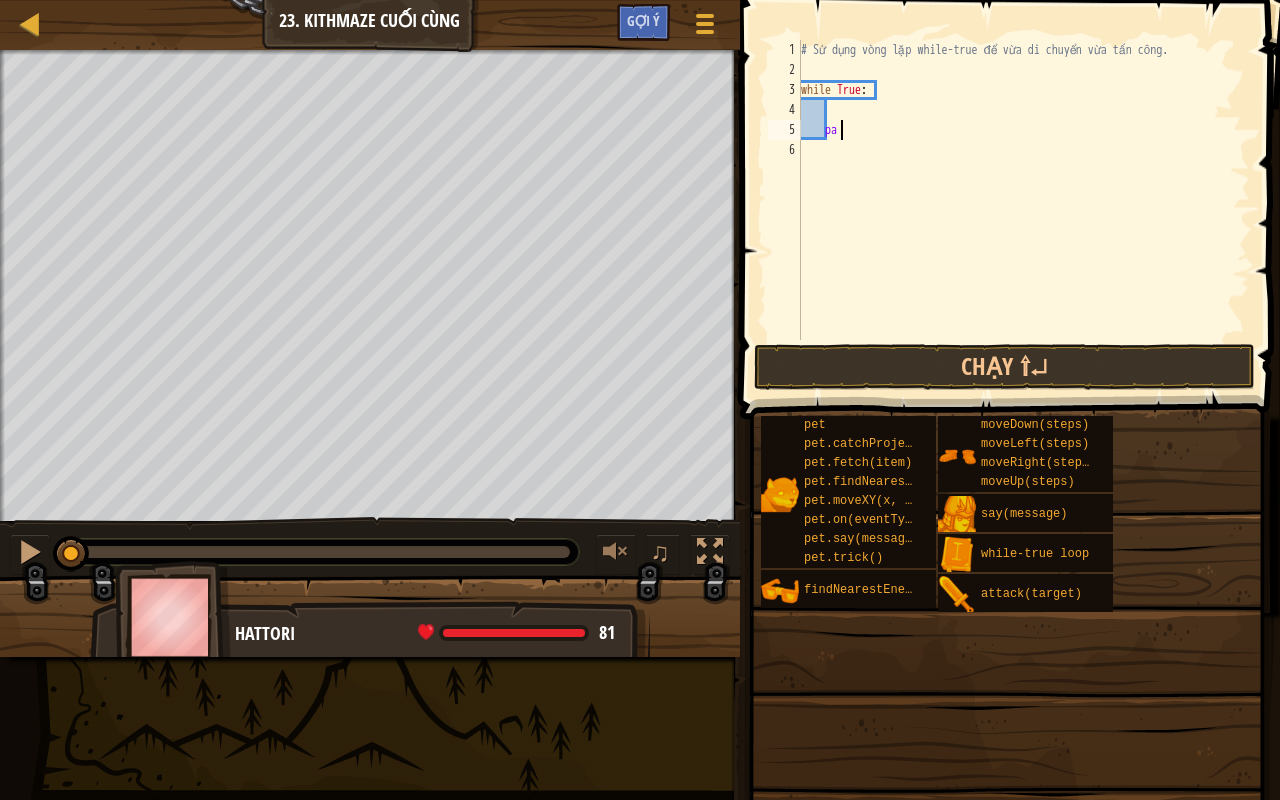 type on "p" 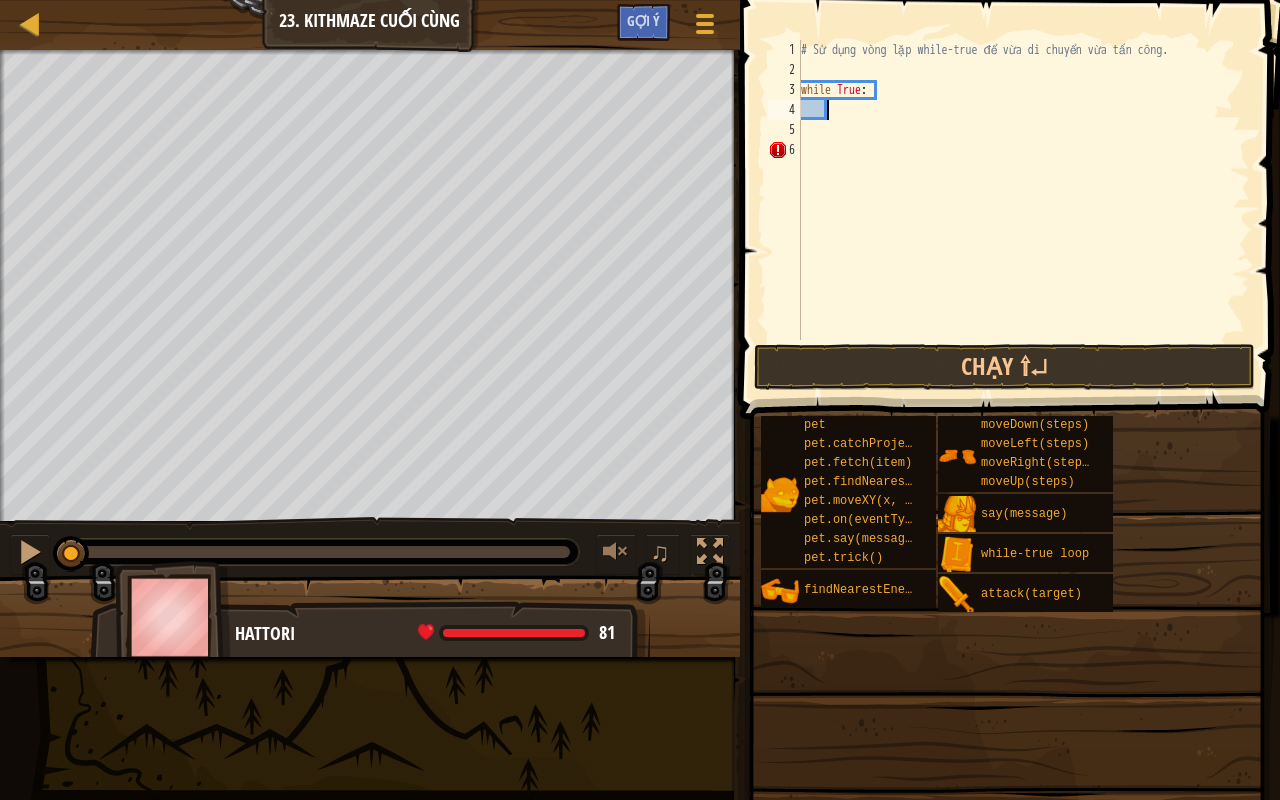 click on "# Sử dụng vòng lặp while-true để vừa di chuyển vừa tấn công. while   True :" at bounding box center (1023, 210) 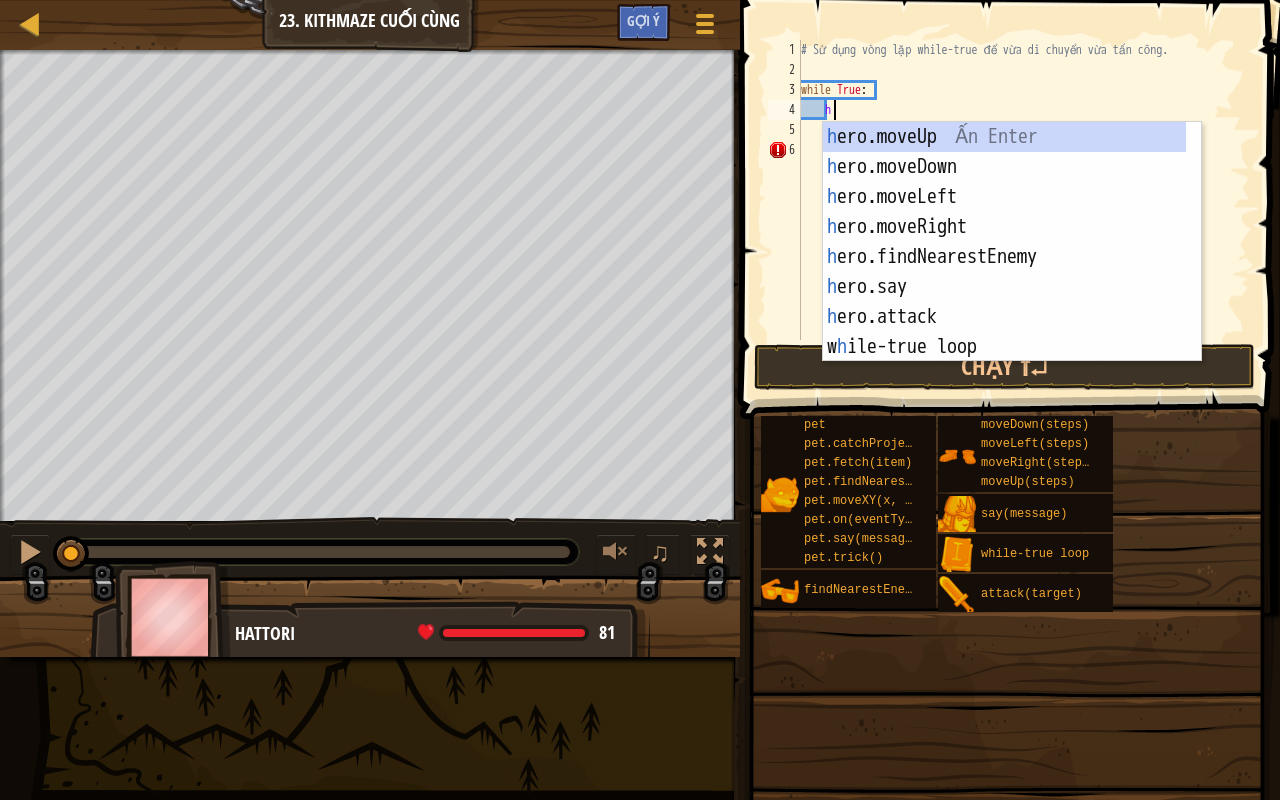 scroll, scrollTop: 9, scrollLeft: 1, axis: both 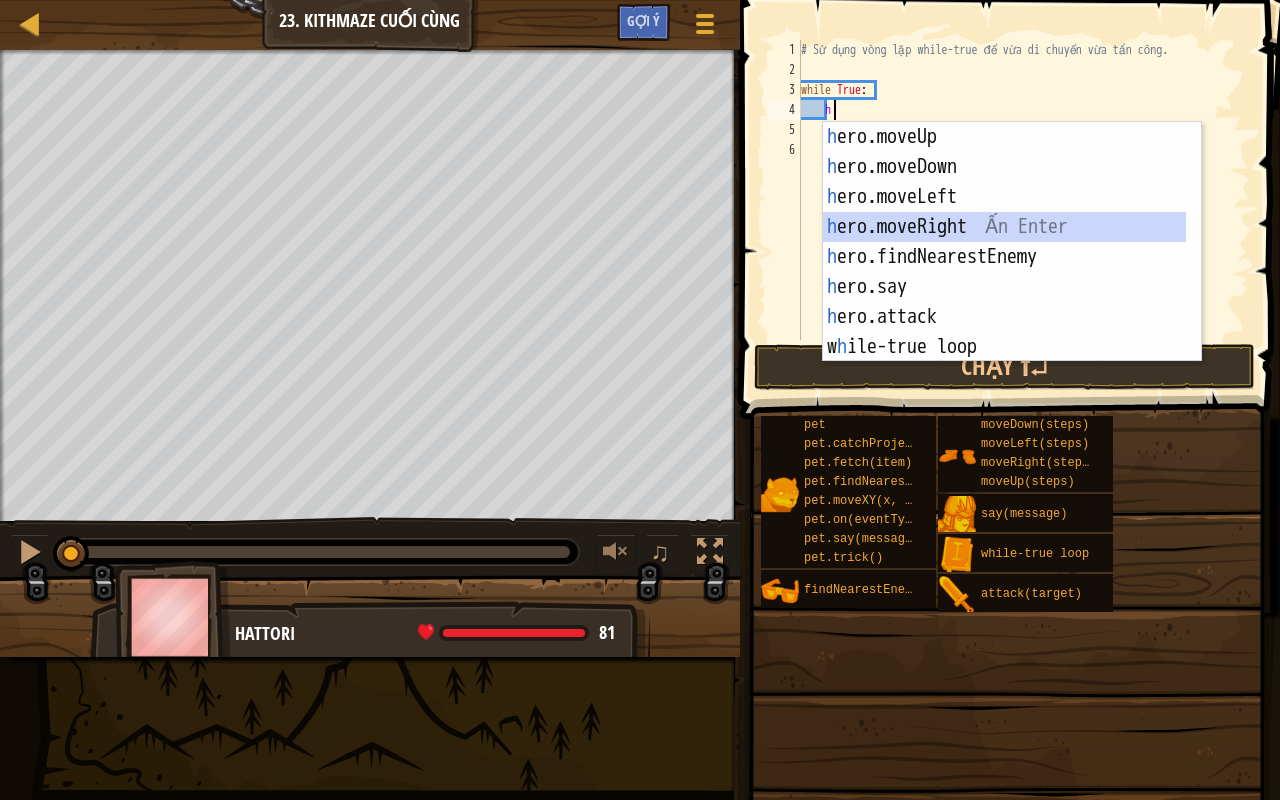 click on "h ero.moveUp Ấn Enter h ero.moveDown Ấn Enter h ero.moveLeft Ấn Enter h ero.moveRight Ấn Enter h ero.findNearestEnemy Ấn Enter h ero.say Ấn Enter h ero.attack Ấn Enter w h ile-true loop Ấn Enter pet.fetc h (item) Ấn Enter" at bounding box center [1005, 272] 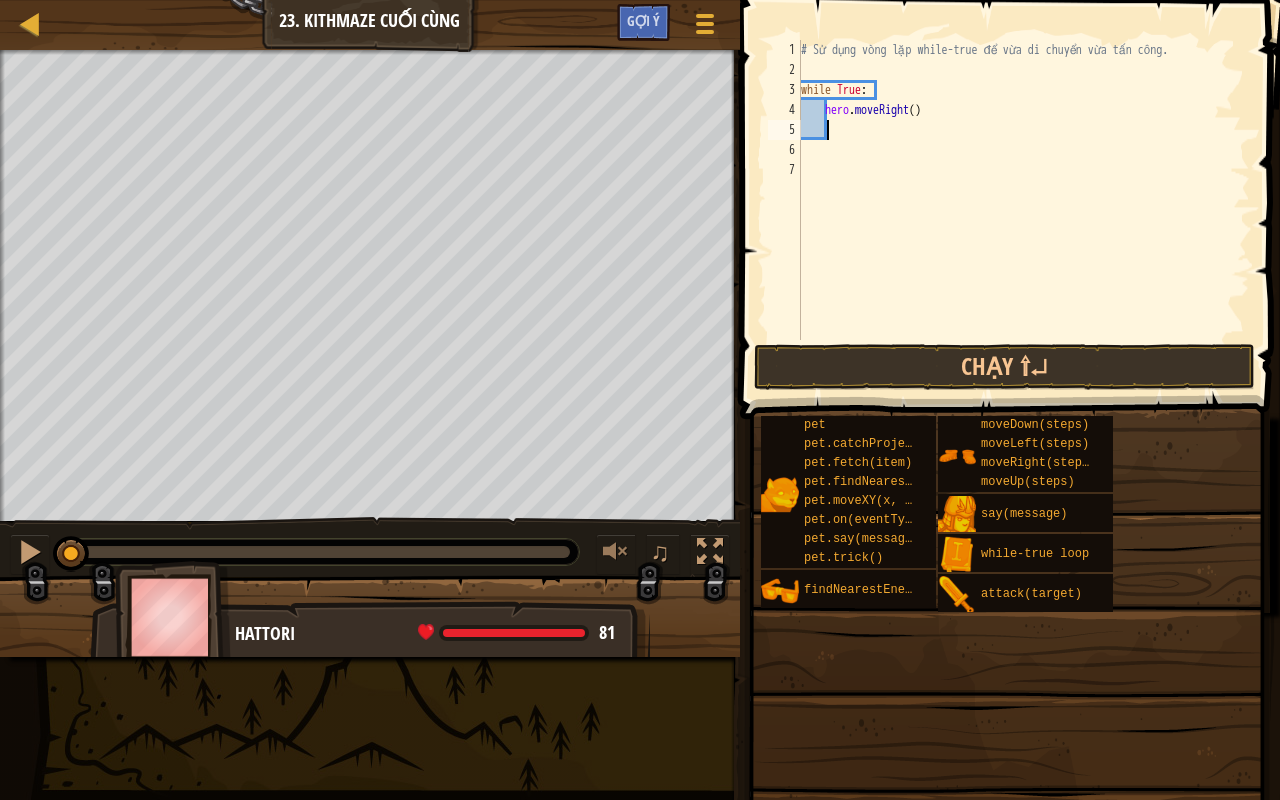 type on "h" 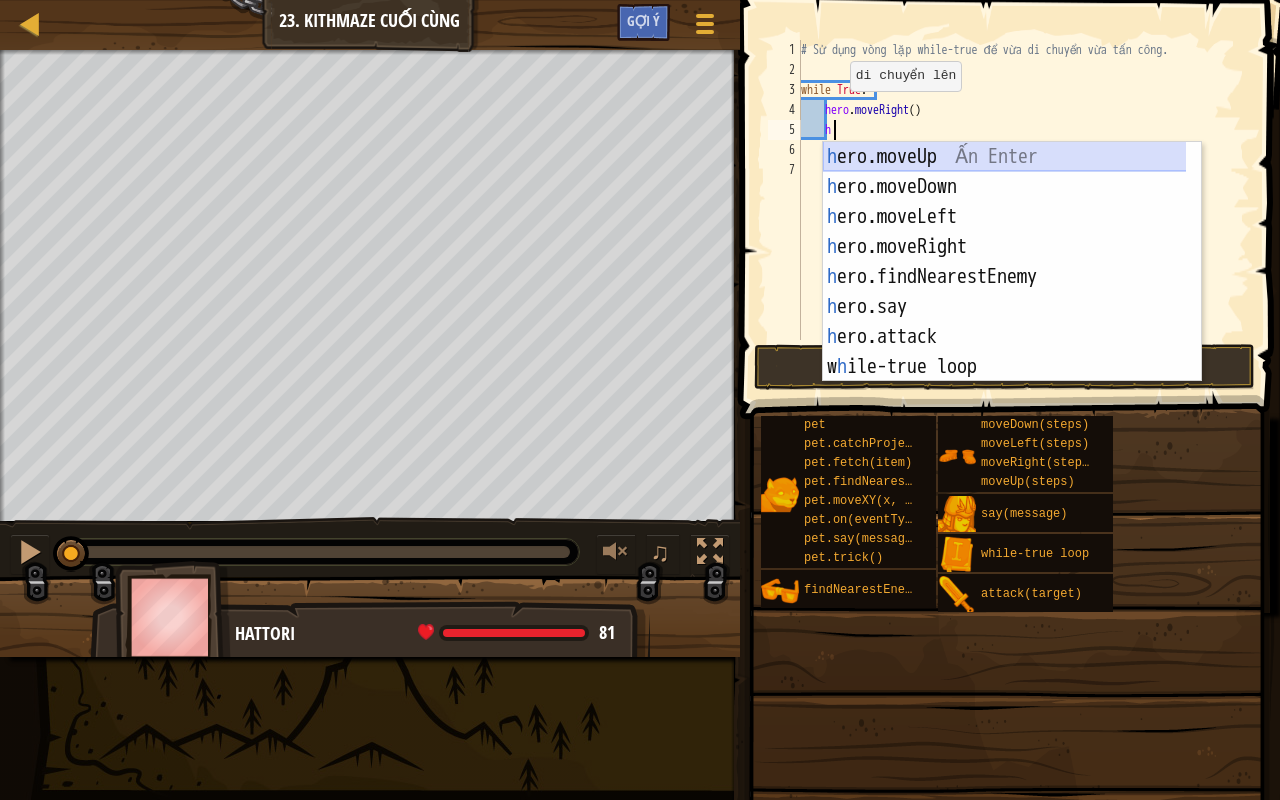 click on "h ero.moveUp Ấn Enter h ero.moveDown Ấn Enter h ero.moveLeft Ấn Enter h ero.moveRight Ấn Enter h ero.findNearestEnemy Ấn Enter h ero.say Ấn Enter h ero.attack Ấn Enter w h ile-true loop Ấn Enter pet.fetc h (item) Ấn Enter" at bounding box center [1005, 292] 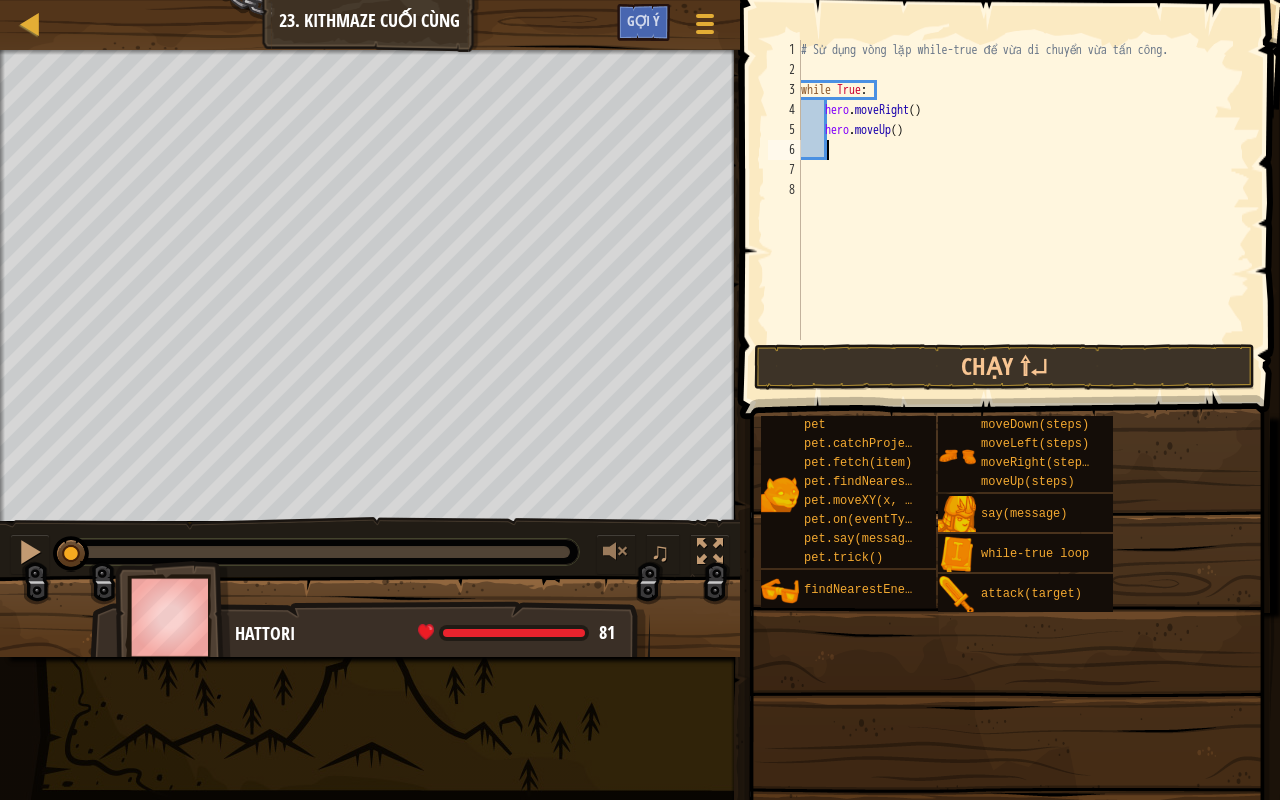 type on "h" 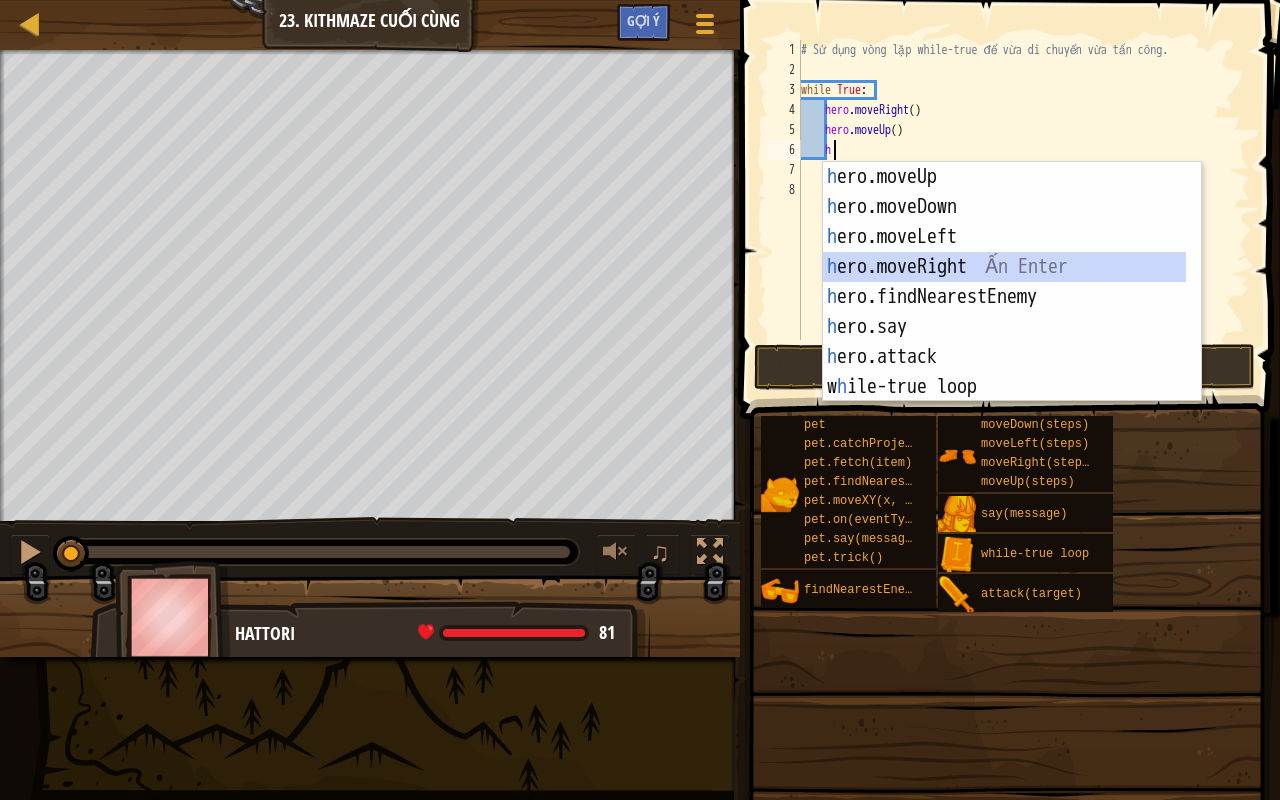 click on "h ero.moveUp Ấn Enter h ero.moveDown Ấn Enter h ero.moveLeft Ấn Enter h ero.moveRight Ấn Enter h ero.findNearestEnemy Ấn Enter h ero.say Ấn Enter h ero.attack Ấn Enter w h ile-true loop Ấn Enter pet.fetc h (item) Ấn Enter" at bounding box center (1005, 312) 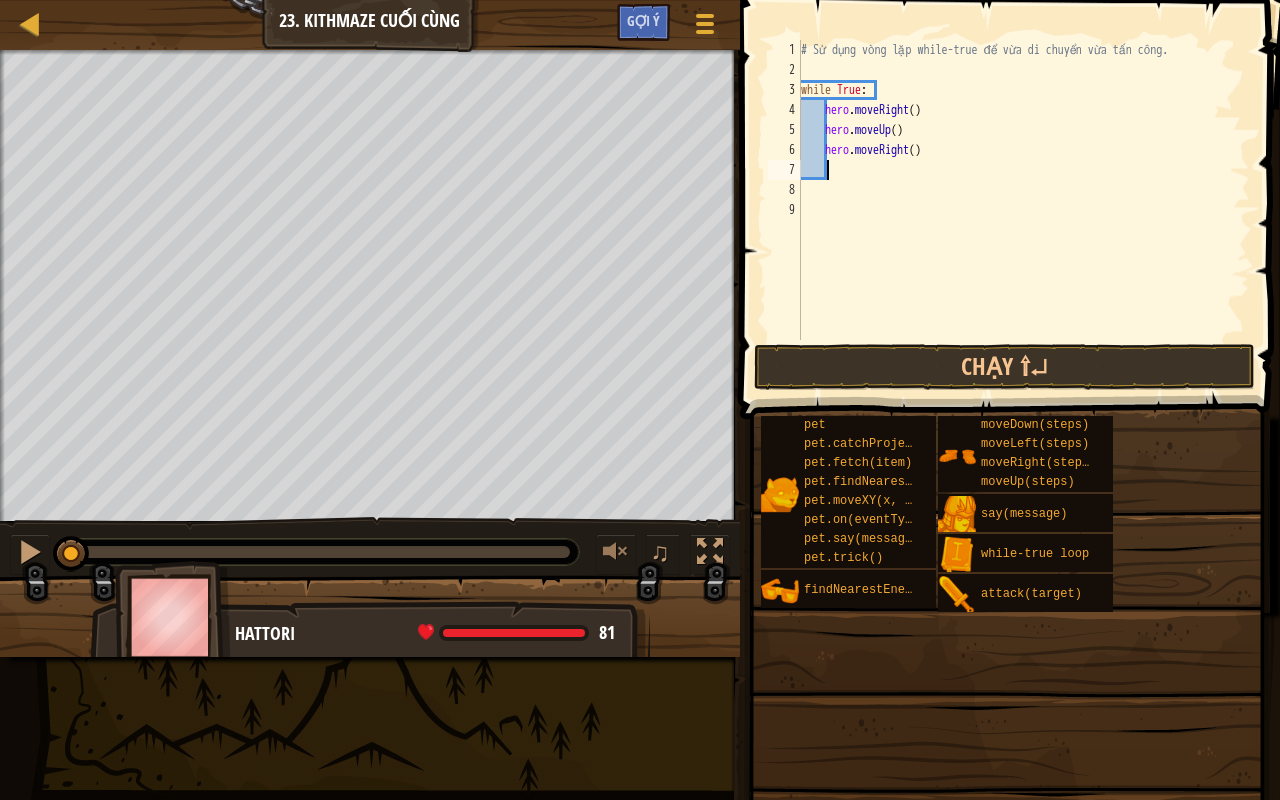 type on "h" 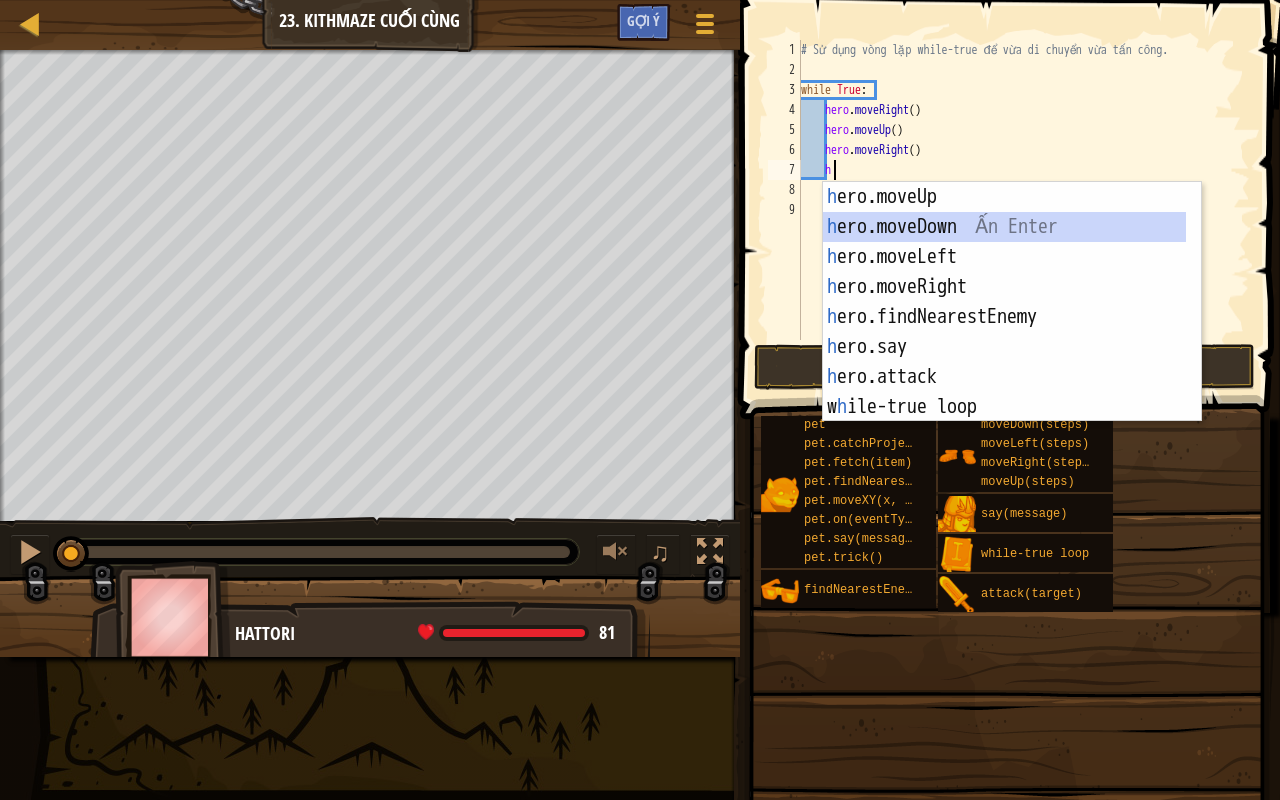 click on "h ero.moveUp Ấn Enter h ero.moveDown Ấn Enter h ero.moveLeft Ấn Enter h ero.moveRight Ấn Enter h ero.findNearestEnemy Ấn Enter h ero.say Ấn Enter h ero.attack Ấn Enter w h ile-true loop Ấn Enter pet.fetc h (item) Ấn Enter" at bounding box center [1005, 332] 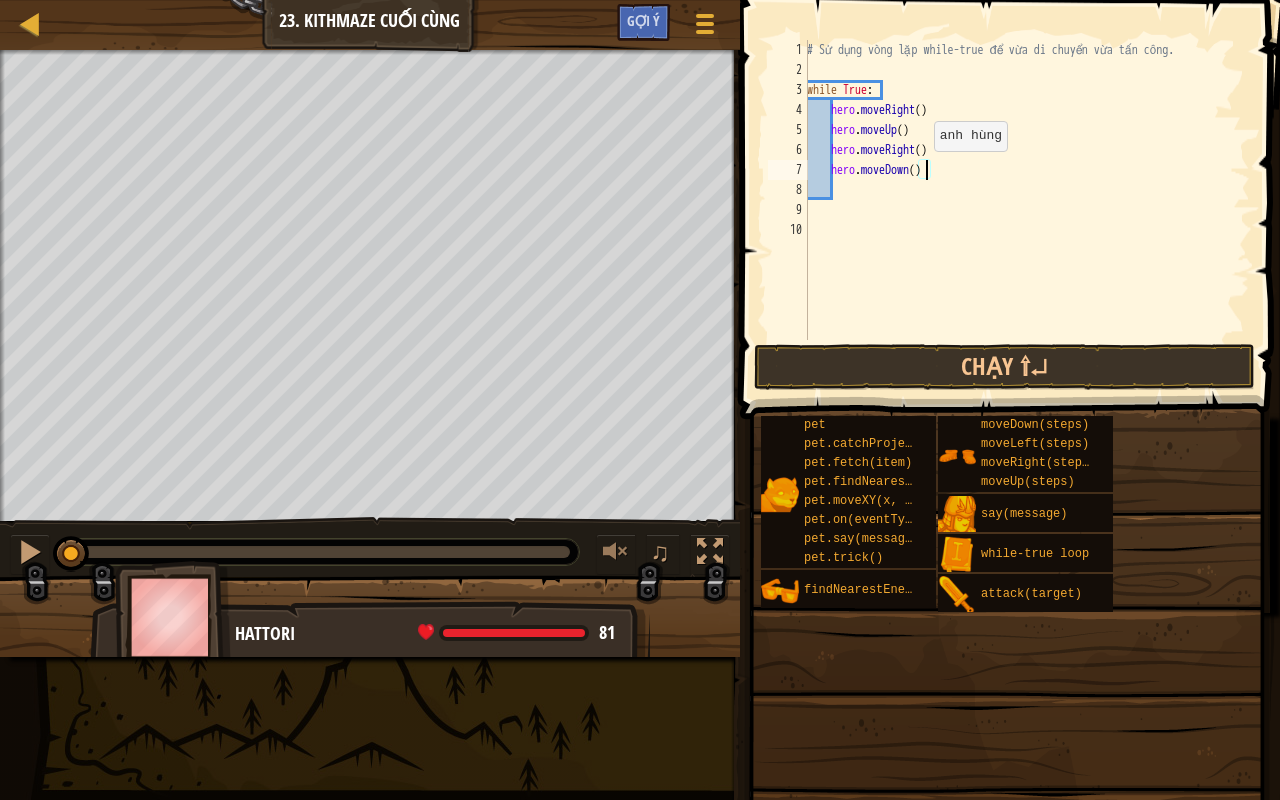 click on "# Sử dụng vòng lặp while-true để vừa di chuyển vừa tấn công. while   True :      hero . moveRight ( )      hero . moveUp ( )      hero . moveRight ( )      hero . moveDown ( )" at bounding box center [1026, 210] 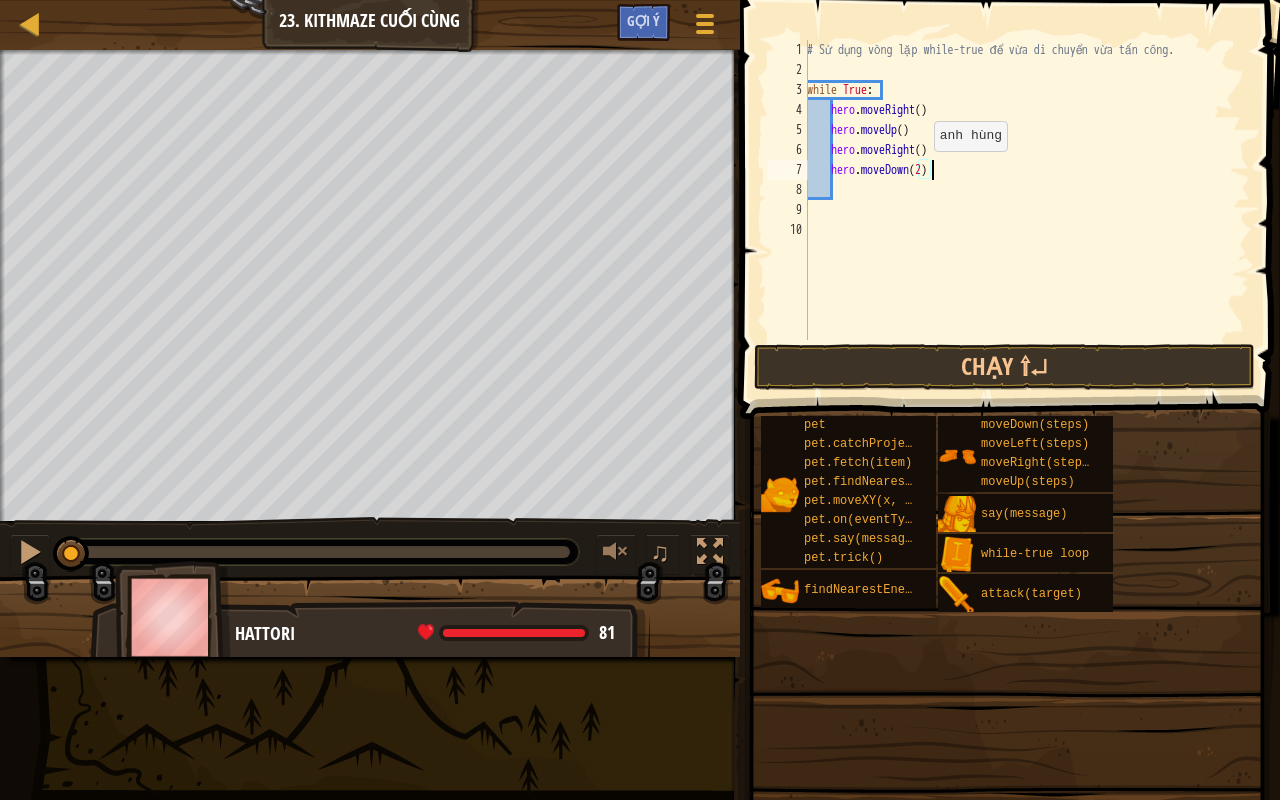 type on "hero.moveDown(2)" 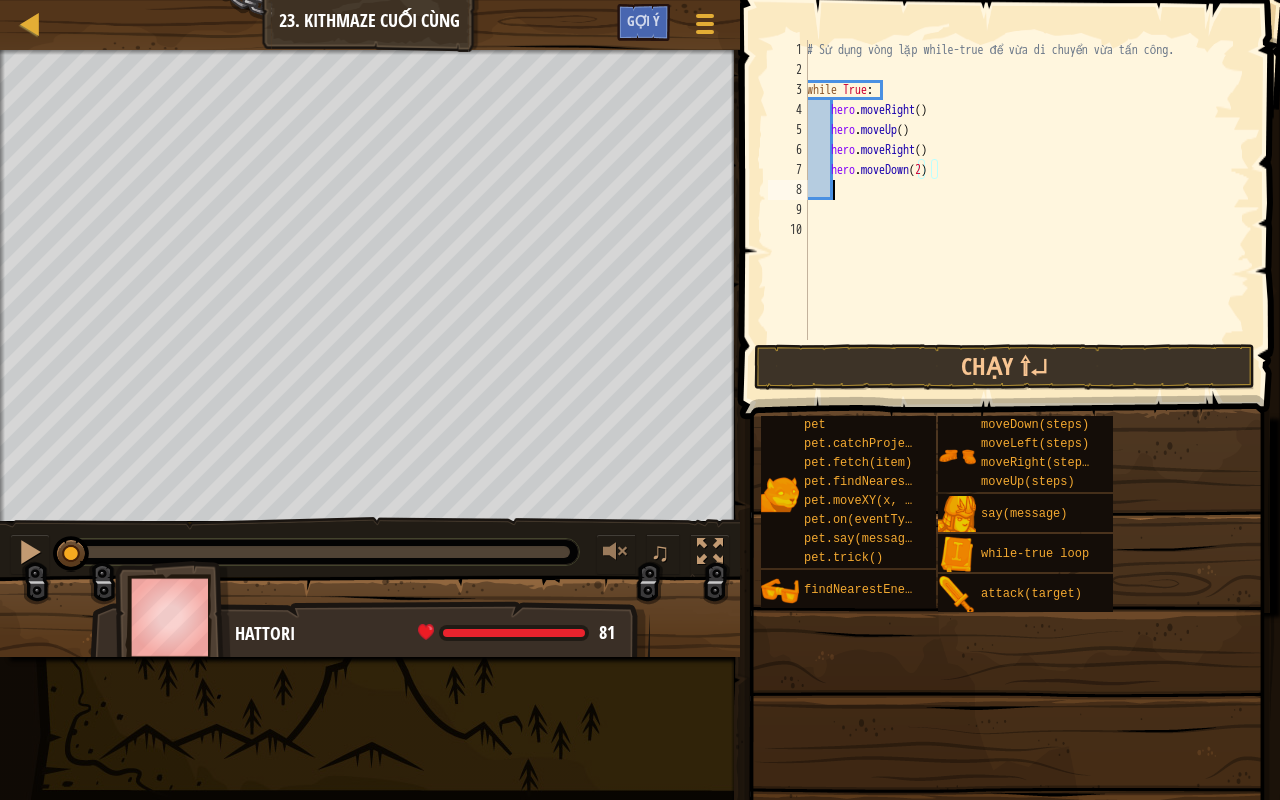 click on "# Sử dụng vòng lặp while-true để vừa di chuyển vừa tấn công. while   True :      hero . moveRight ( )      hero . moveUp ( )      hero . moveRight ( )      hero . moveDown ( 2 )" at bounding box center [1026, 210] 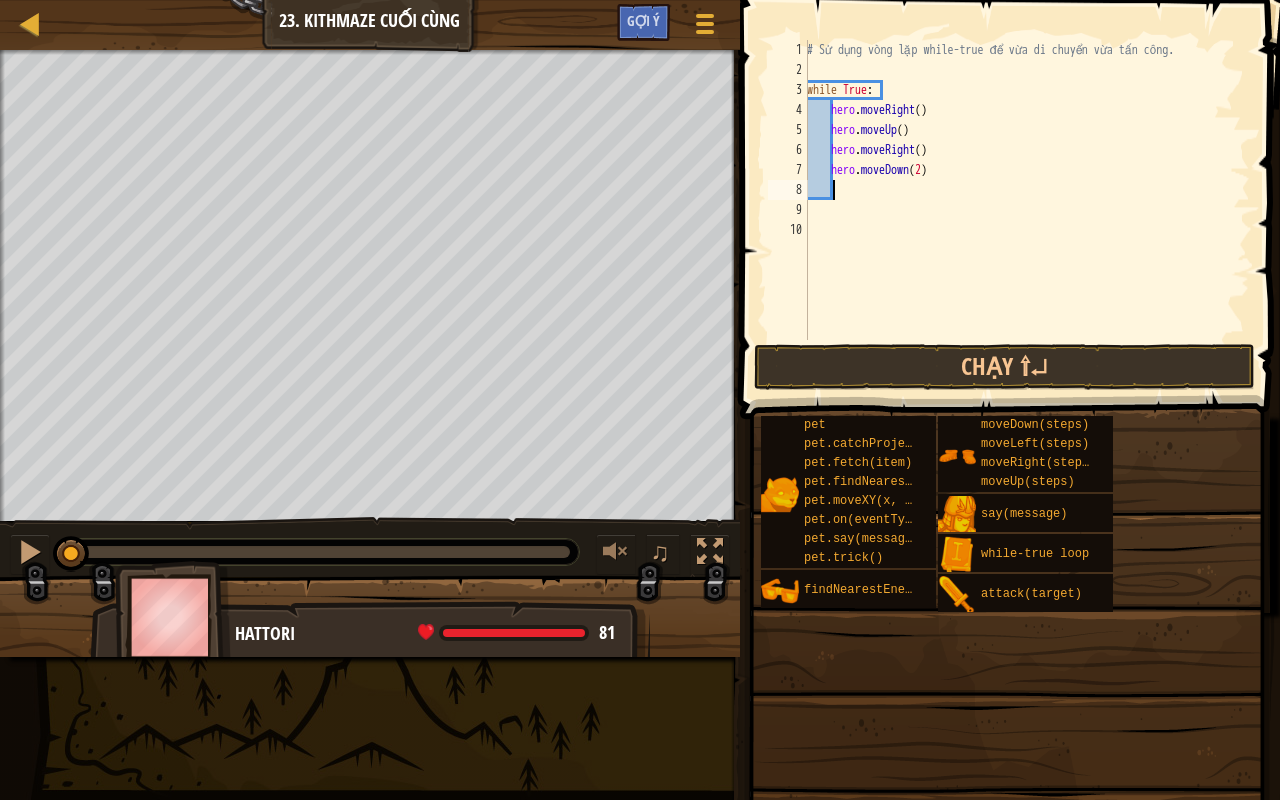 type on "h" 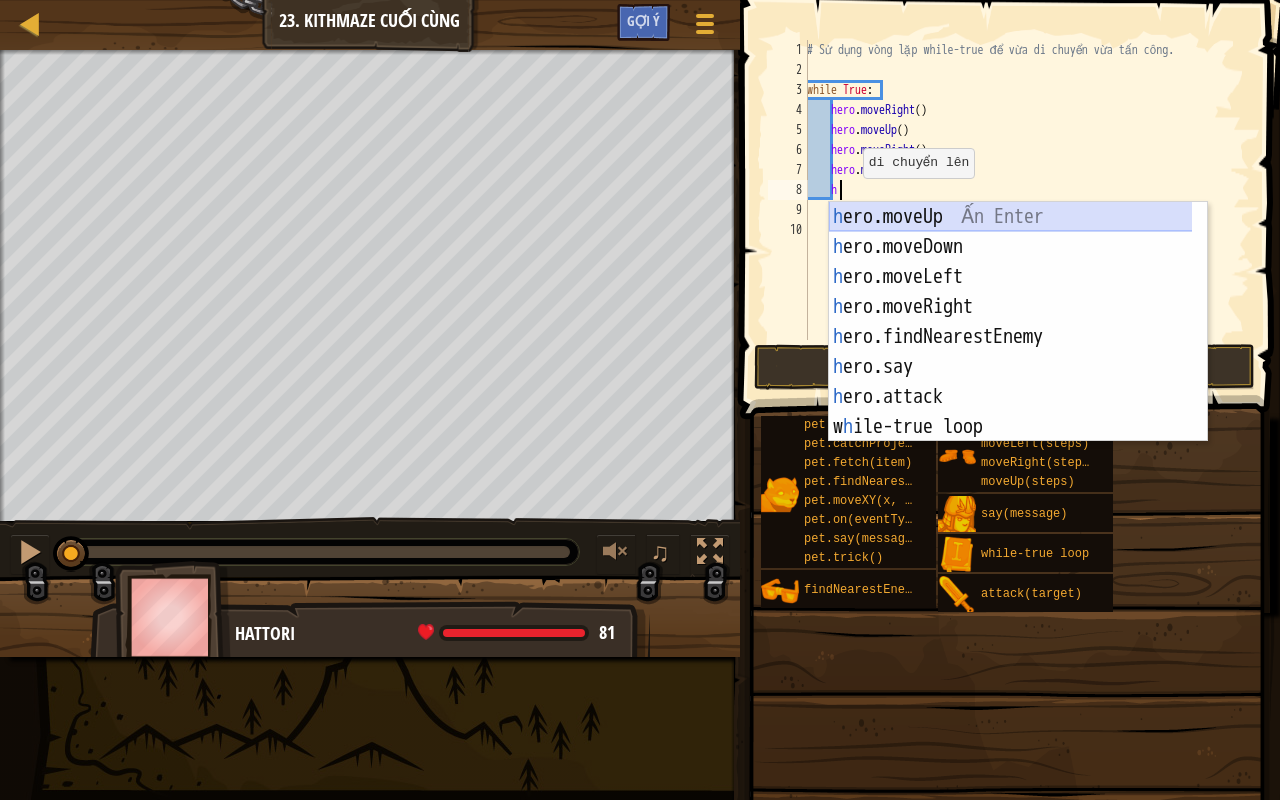 click on "h ero.moveUp Ấn Enter h ero.moveDown Ấn Enter h ero.moveLeft Ấn Enter h ero.moveRight Ấn Enter h ero.findNearestEnemy Ấn Enter h ero.say Ấn Enter h ero.attack Ấn Enter w h ile-true loop Ấn Enter pet.fetc h (item) Ấn Enter" at bounding box center [1011, 352] 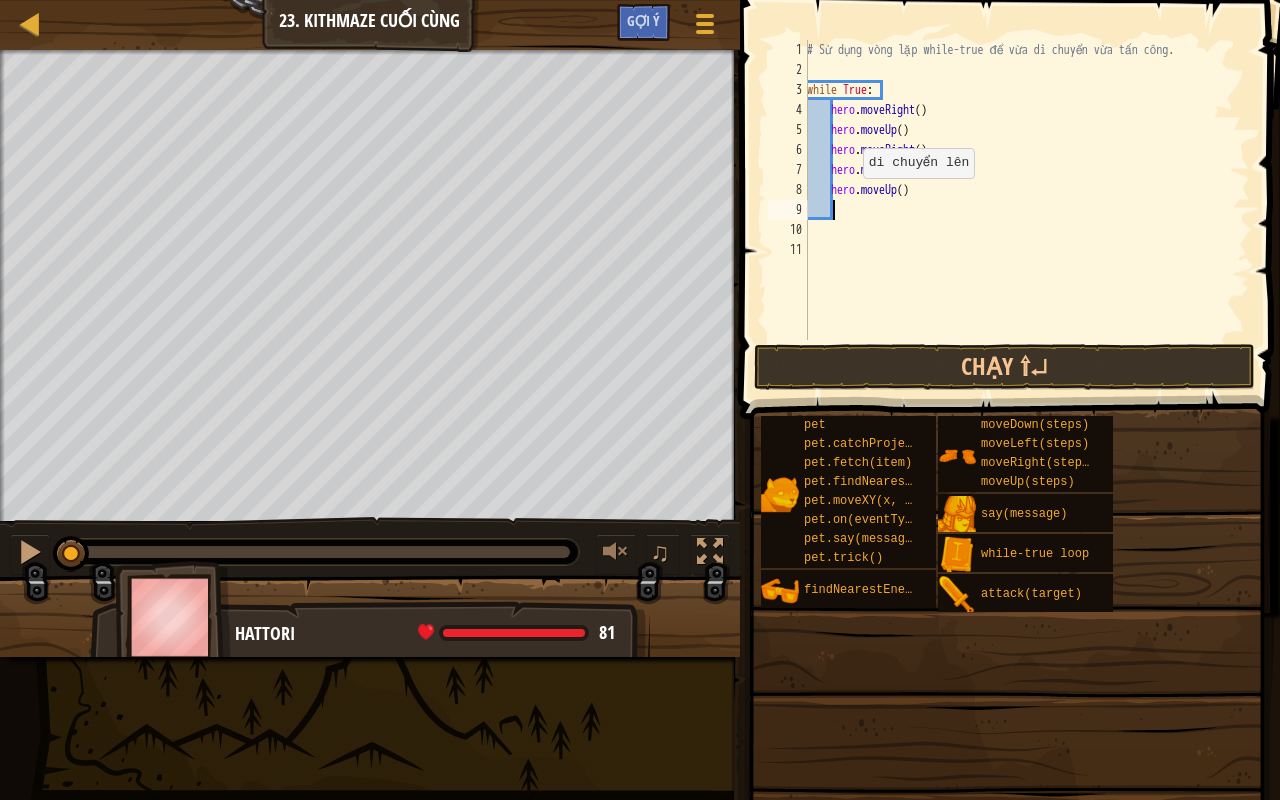 scroll, scrollTop: 9, scrollLeft: 1, axis: both 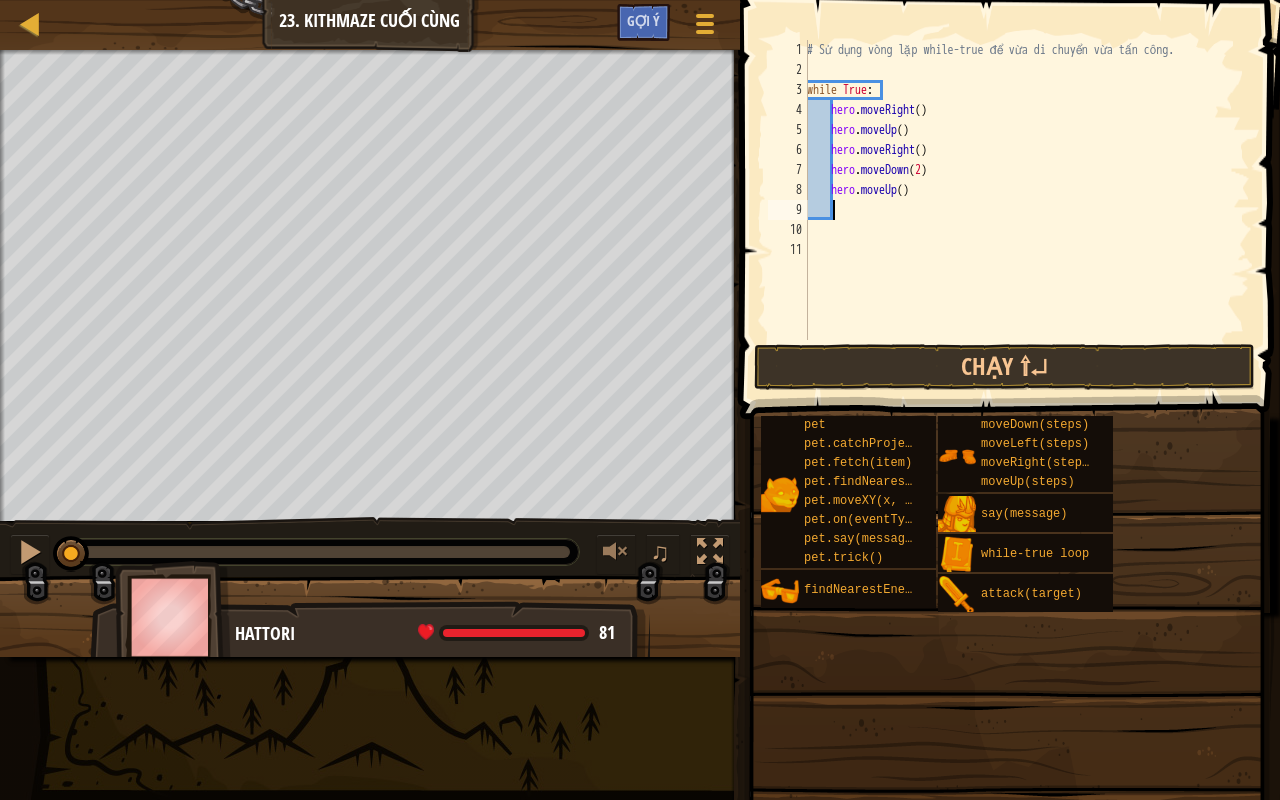 type on "h" 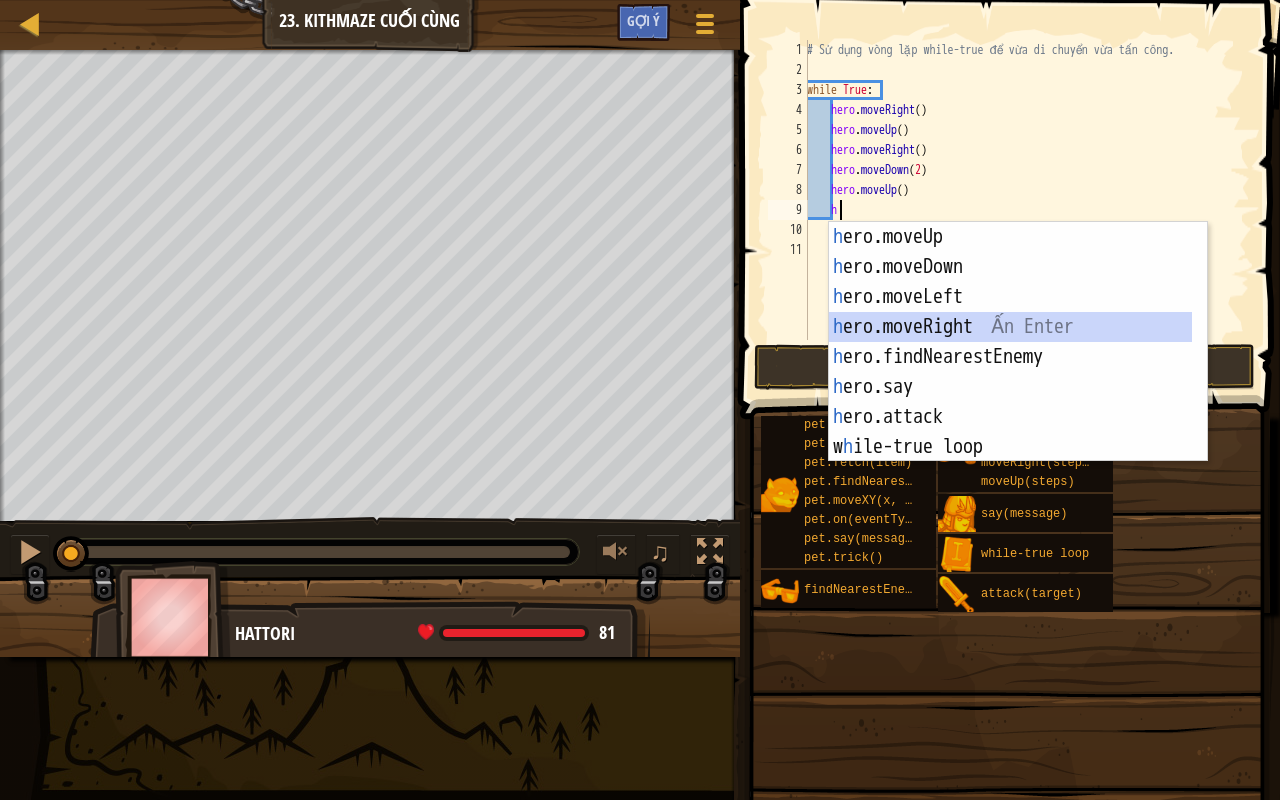 click on "h ero.moveUp Ấn Enter h ero.moveDown Ấn Enter h ero.moveLeft Ấn Enter h ero.moveRight Ấn Enter h ero.findNearestEnemy Ấn Enter h ero.say Ấn Enter h ero.attack Ấn Enter w h ile-true loop Ấn Enter pet.fetc h (item) Ấn Enter" at bounding box center (1011, 372) 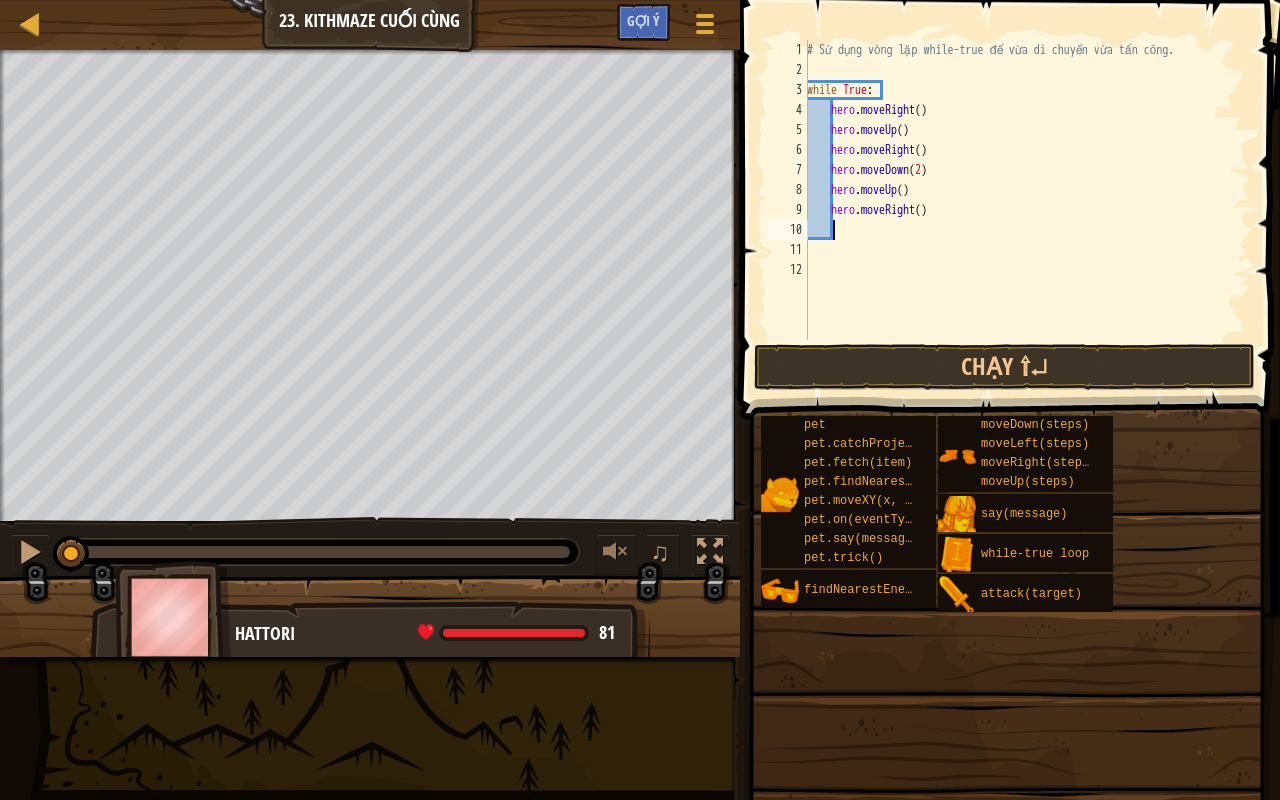 scroll, scrollTop: 9, scrollLeft: 1, axis: both 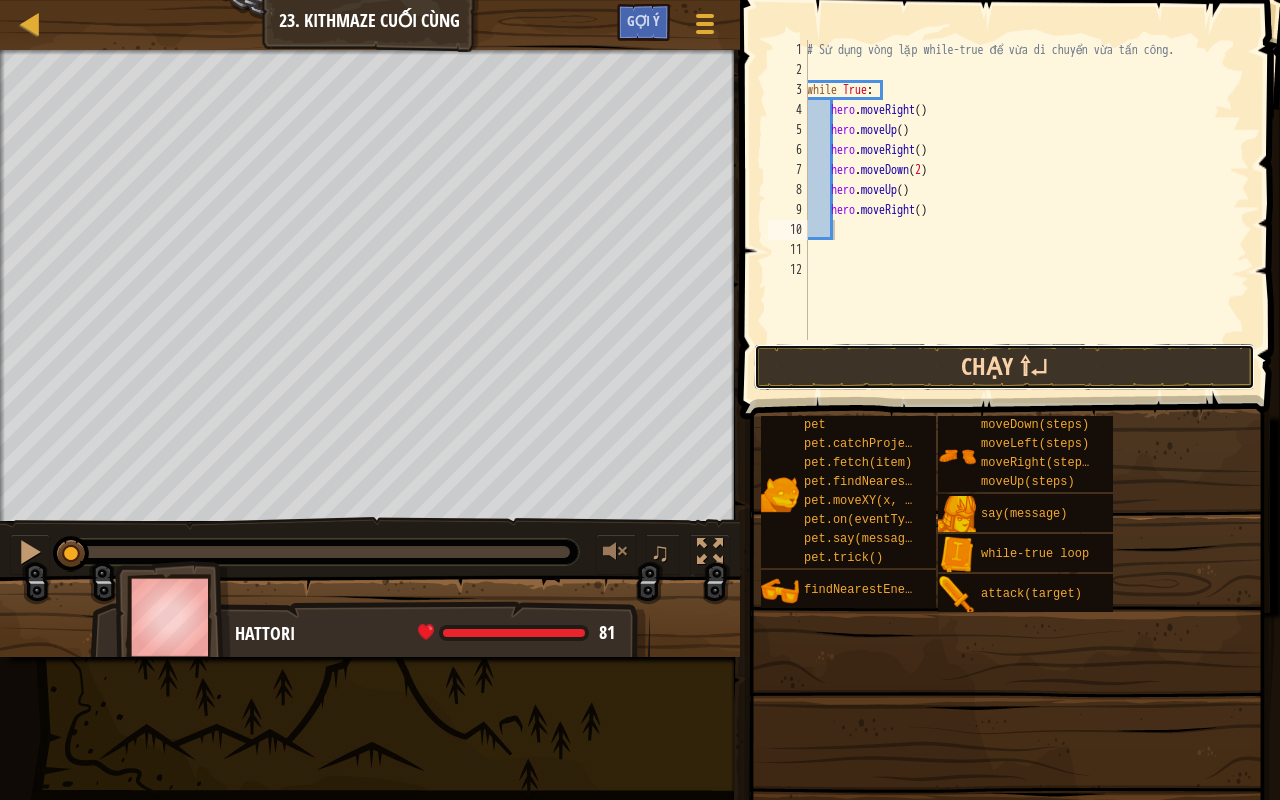 click on "Chạy ⇧↵" at bounding box center [1004, 367] 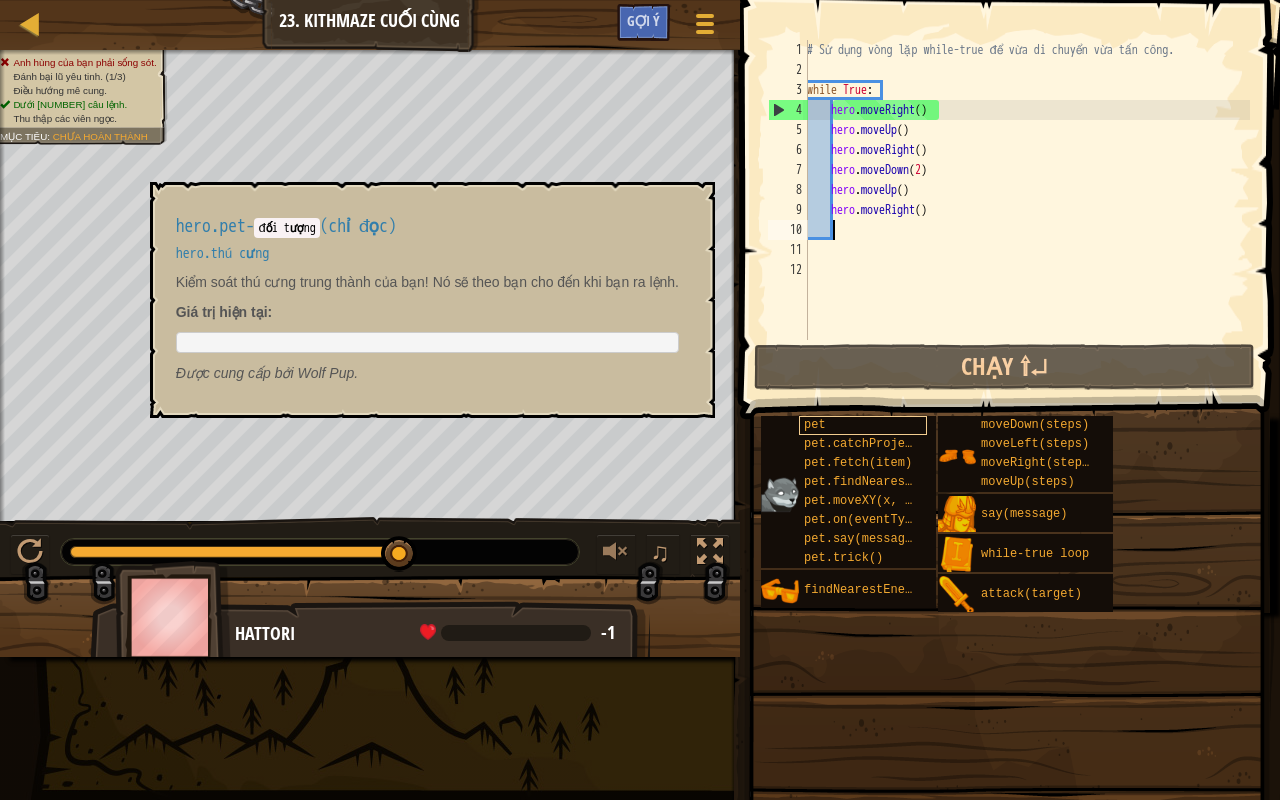 click on "Bản đồ Giới thiệu chung về Khoa học máy tính [NUMBER]. Kithmaze Cuối Cùng Tuỳ chọn Xong Gợi ý 1     הההההההההההההההההההההההההההההההההההההההההההההההההההההההההההההההההההההההההההההההההההההההההההההההההההההההההההההההההההההההההההההההההההההההההההההההההההההההההההההההההההההההההההההההההההההההההההההההההההההההההההההההההההההההההההההההההההההההההההההההההההההההההההההההה XXXXXXXXXXXXXXXXXXXXXXXXXXXXXXXXXXXXXXXXXXXXXXXXXXXXXXXXXXXXXXXXXXXXXXXXXXXXXXXXXXXXXXXXXXXXXXXXXXXXXXXXXXXXXXXXXXXXXXXXXXXXXXXXXXXXXXXXXXXXXXXXXXXXXXXXXXXXXXXXXXXXXXXXXXXXXXXXXXXXXXXXXXXXXXXXXXXXXXXXXXXXXXXXXXXXXXXXXXXXXXXXXXXXXXXXXXXXXXXXXXXXXXXXXXXXXXXX Giải pháp × Gợi ý Video 1 2 3 4 5 6 7 8 9 10 11 12 while   True :      hero . moveRight ( )      hero . moveUp ( )      hero ." at bounding box center (640, 400) 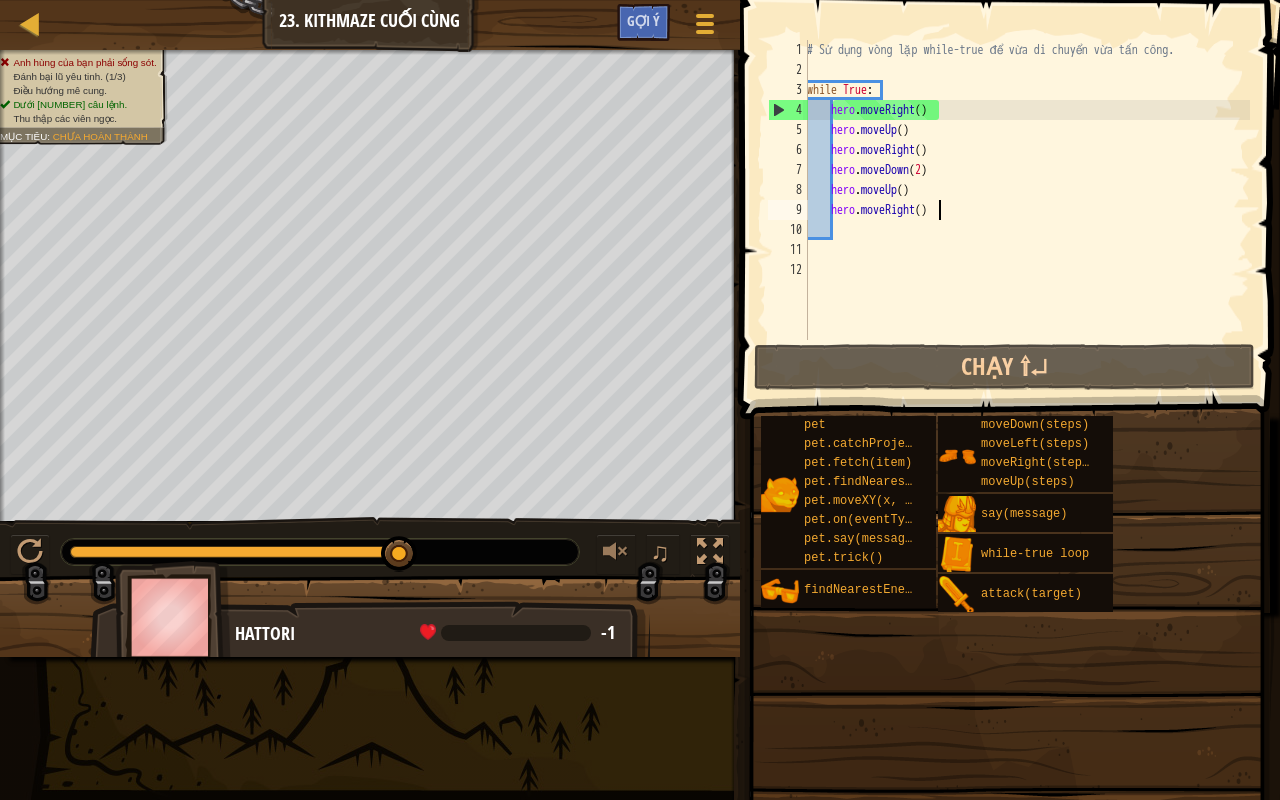 click on "# Sử dụng vòng lặp while-true để vừa di chuyển vừa tấn công. while   True :      hero . moveRight ( )      hero . moveUp ( )      hero . moveRight ( )      hero . moveDown ( 2 )      hero . moveUp ( )      hero . moveRight ( )" at bounding box center [1026, 210] 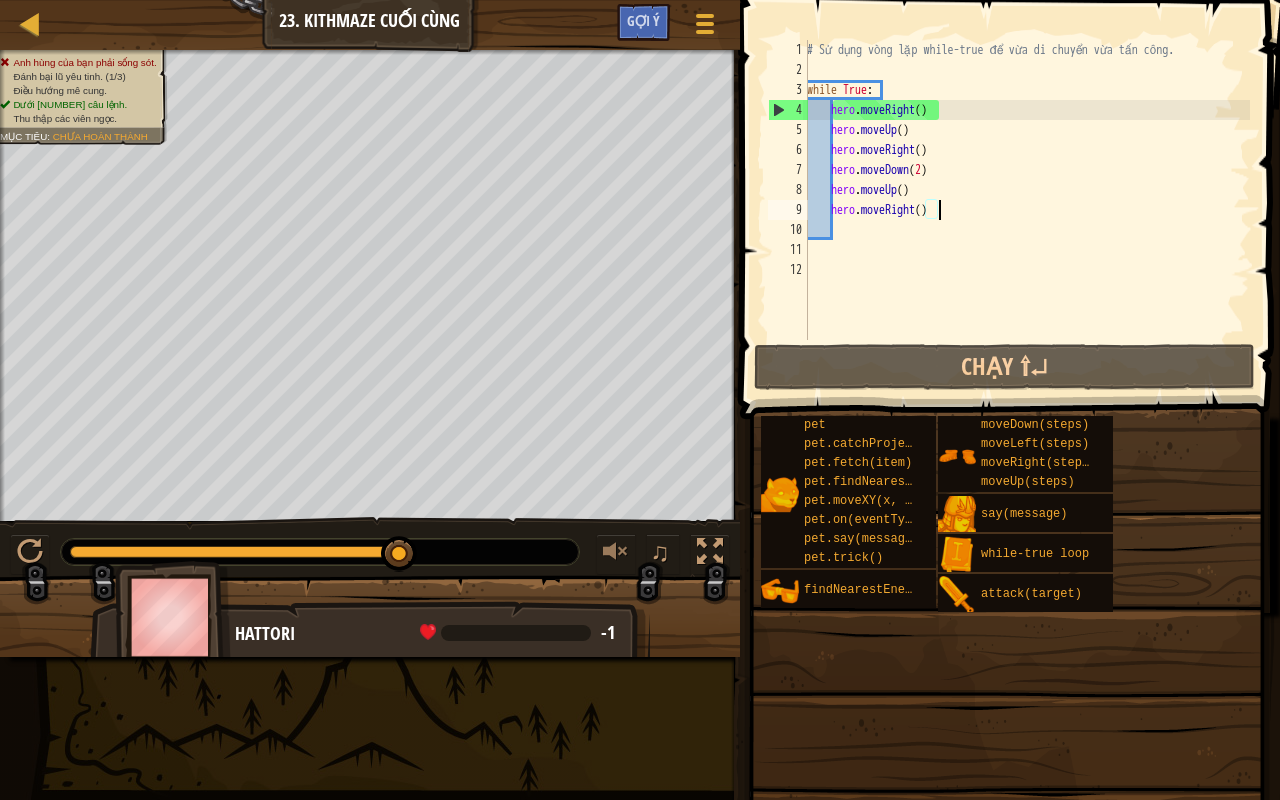 scroll, scrollTop: 9, scrollLeft: 0, axis: vertical 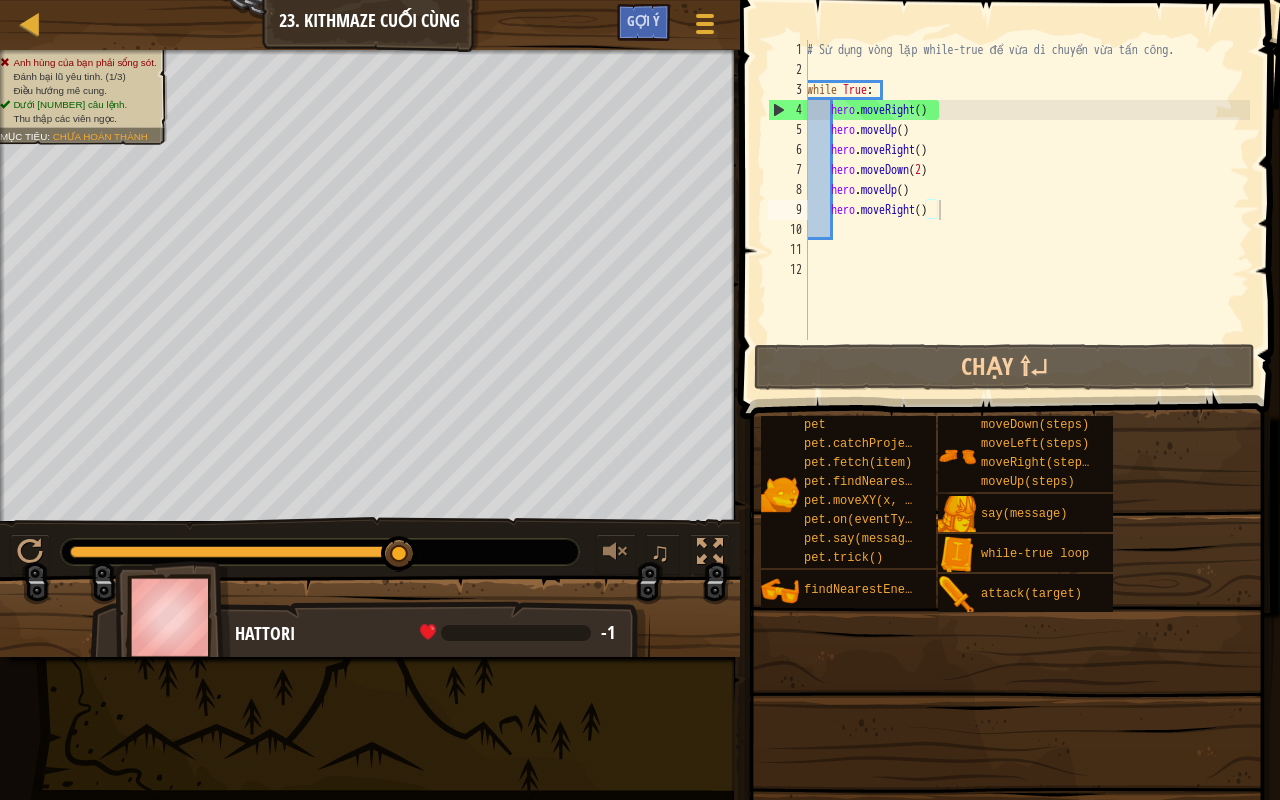 drag, startPoint x: 908, startPoint y: 124, endPoint x: 947, endPoint y: 107, distance: 42.544094 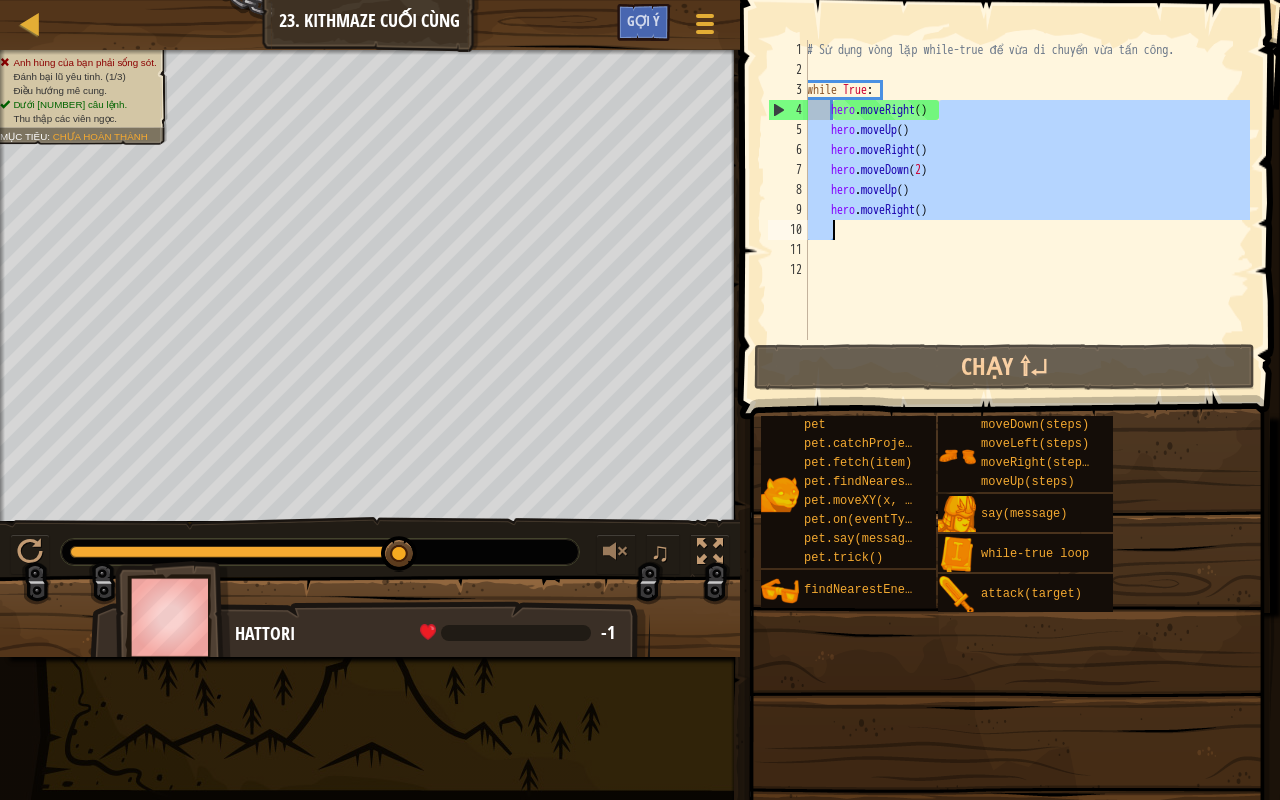 drag, startPoint x: 947, startPoint y: 107, endPoint x: 922, endPoint y: 220, distance: 115.73245 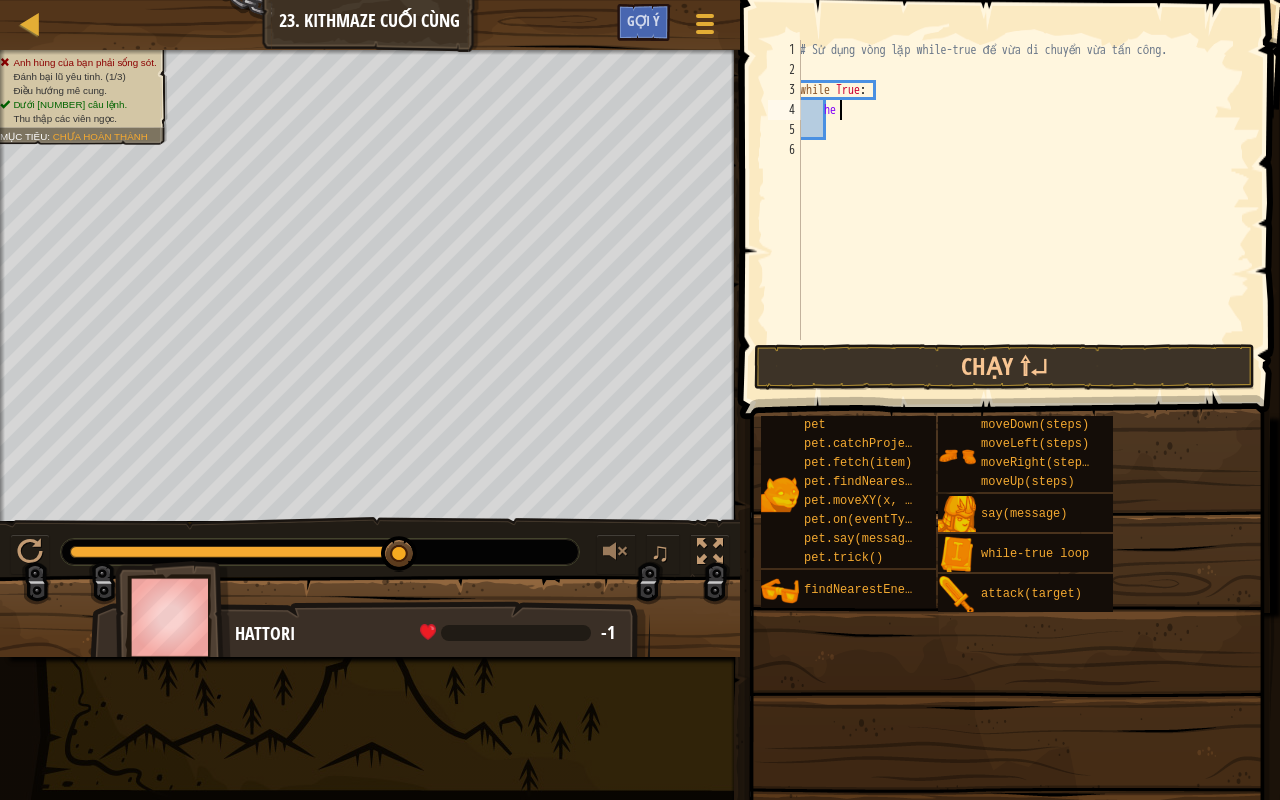 type on "h" 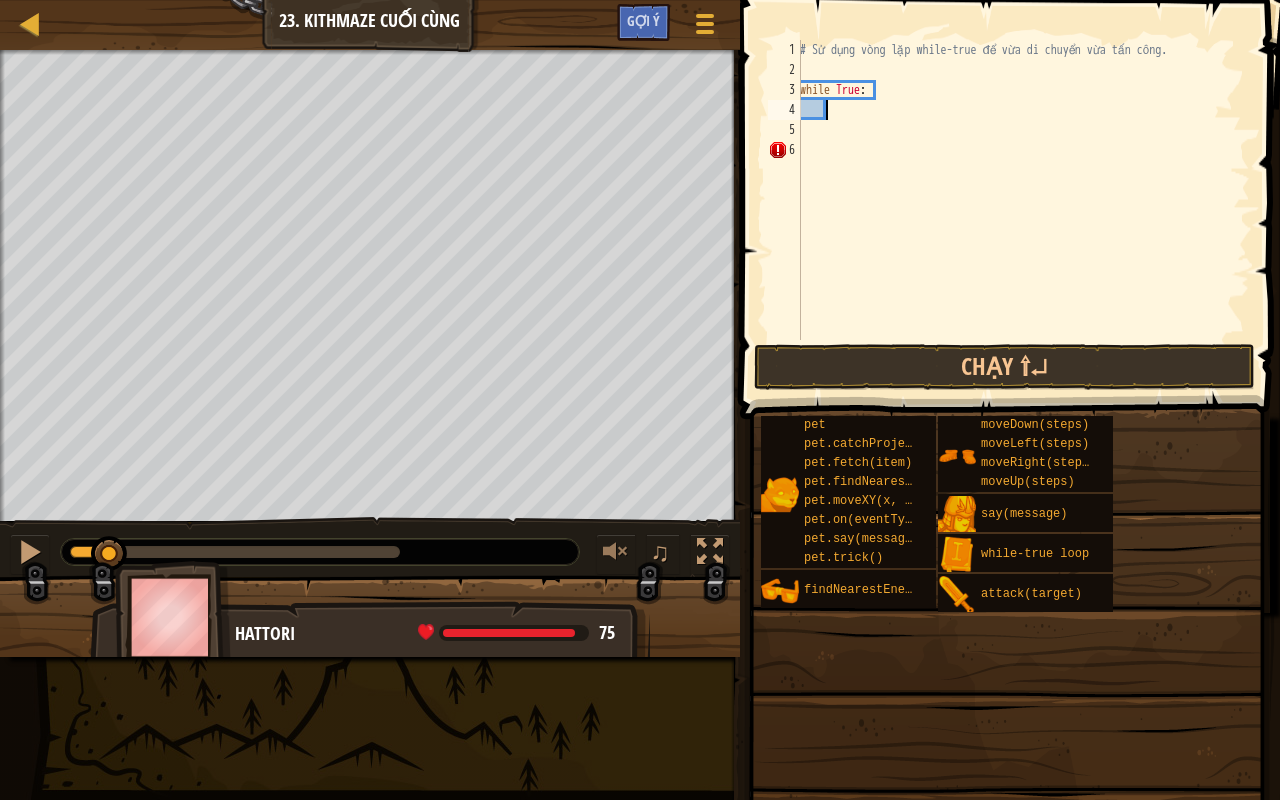 drag, startPoint x: 386, startPoint y: 554, endPoint x: 72, endPoint y: 520, distance: 315.8354 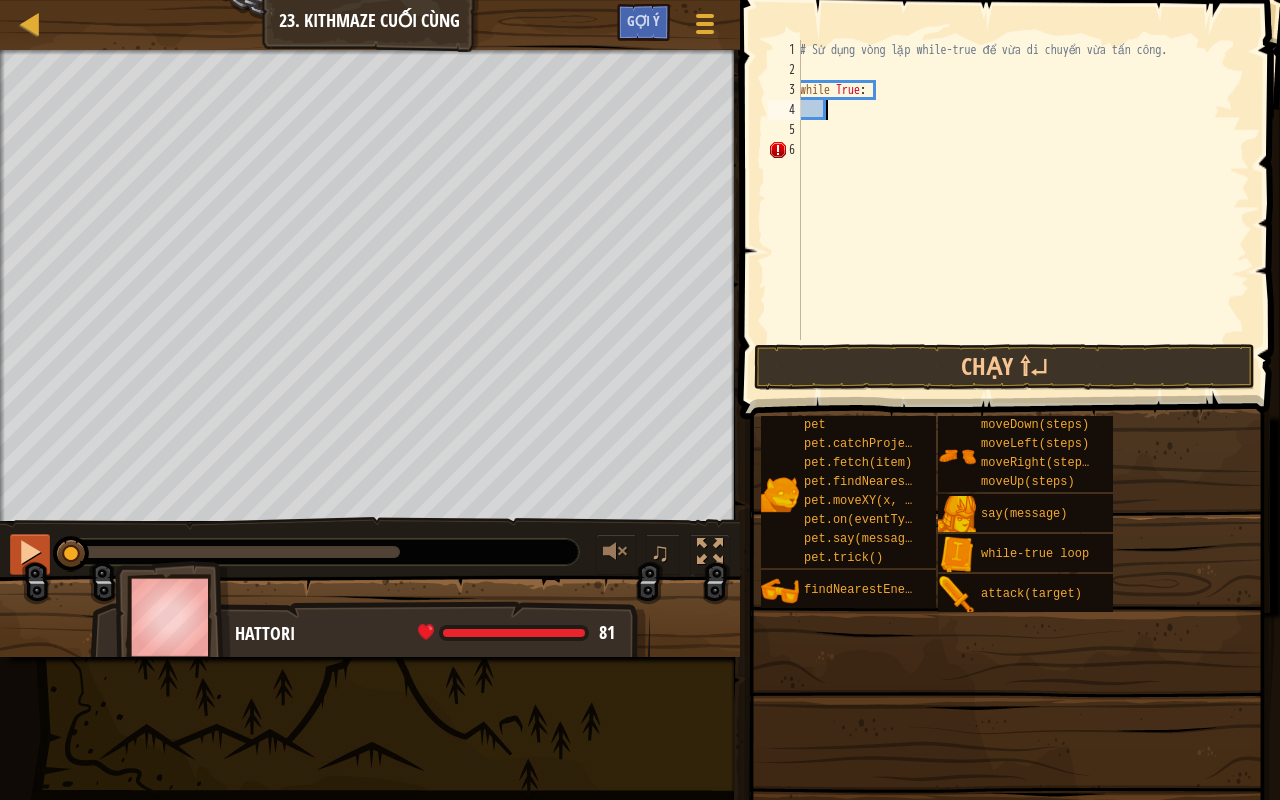 drag, startPoint x: 84, startPoint y: 550, endPoint x: 11, endPoint y: 534, distance: 74.73286 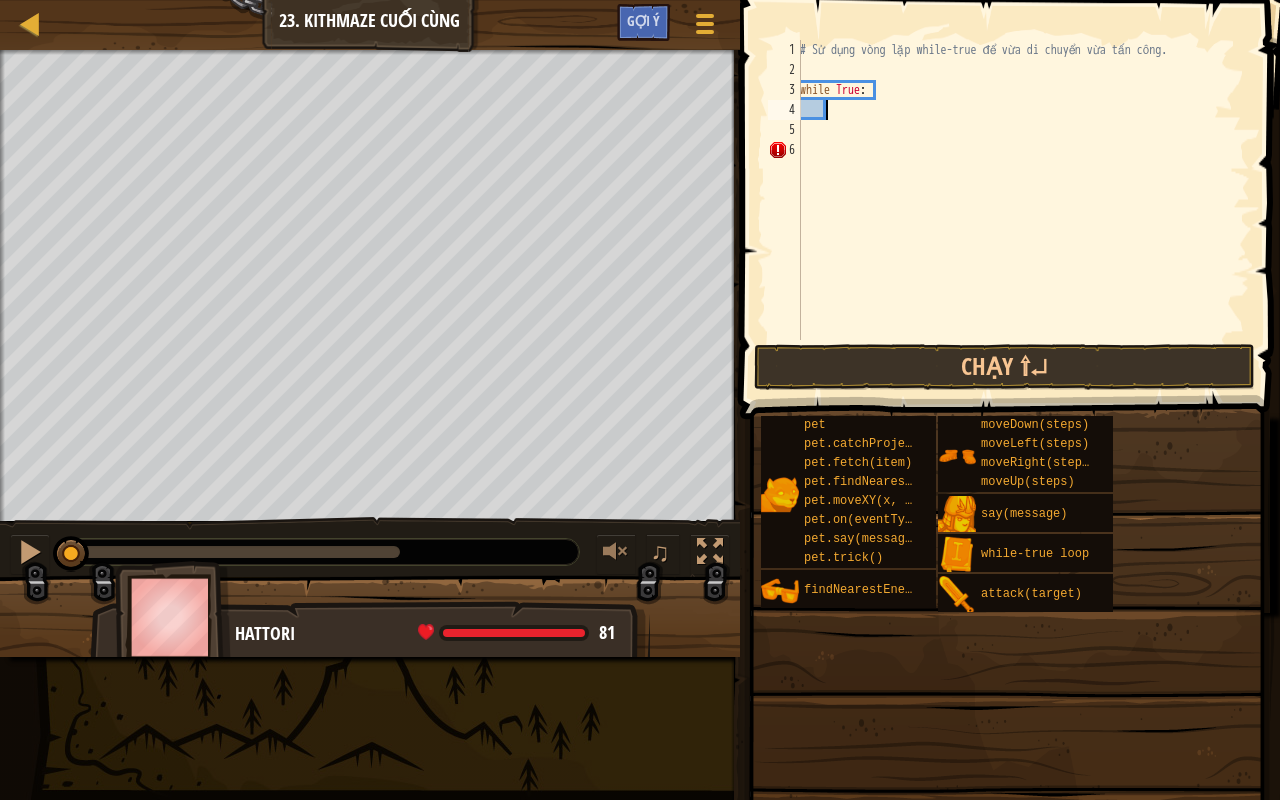 type on "h" 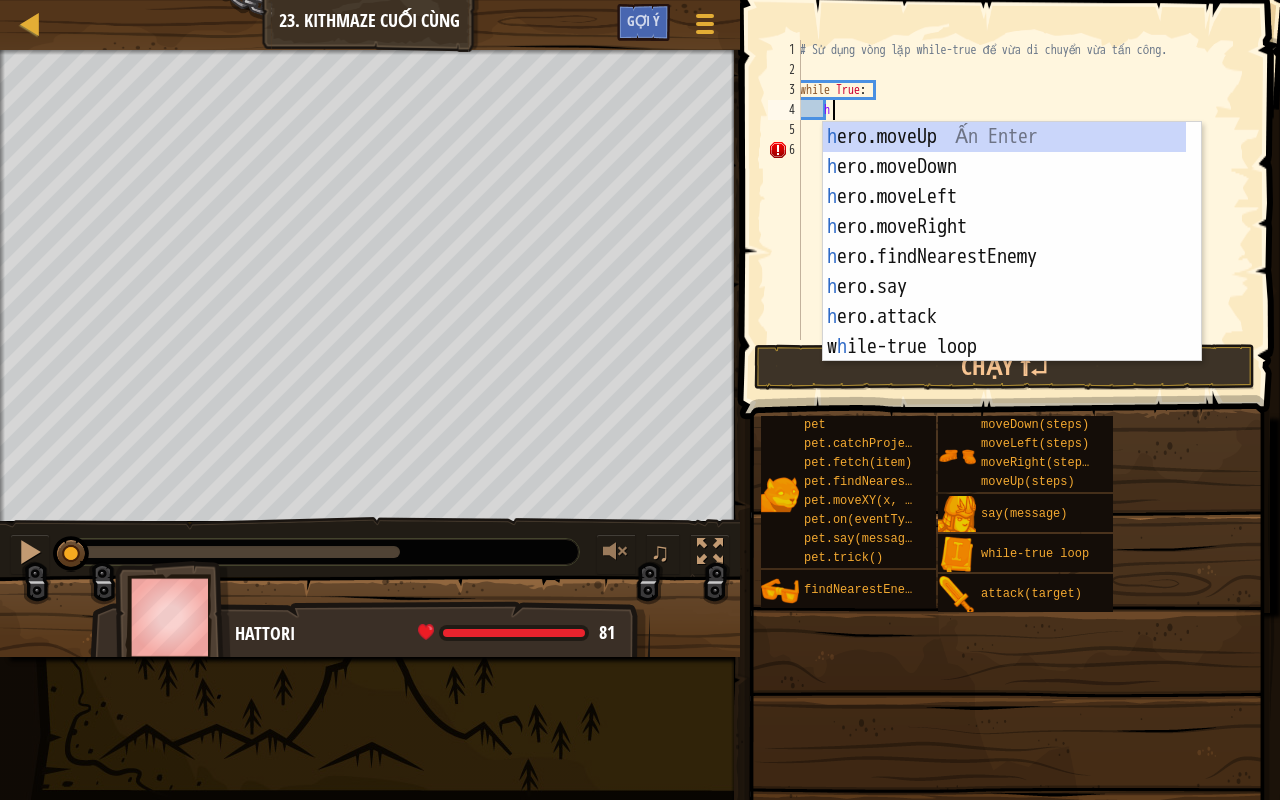scroll, scrollTop: 9, scrollLeft: 1, axis: both 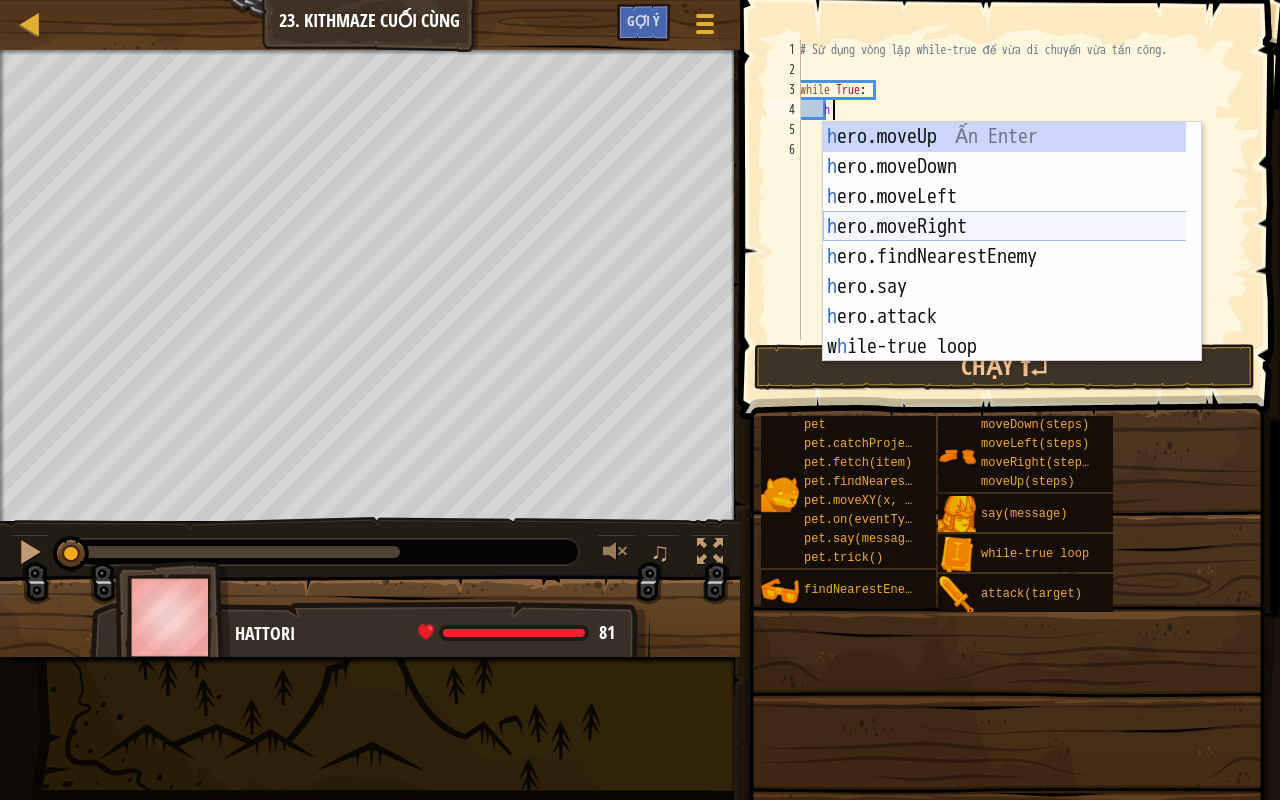 click on "h ero.moveUp Ấn Enter h ero.moveDown Ấn Enter h ero.moveLeft Ấn Enter h ero.moveRight Ấn Enter h ero.findNearestEnemy Ấn Enter h ero.say Ấn Enter h ero.attack Ấn Enter w h ile-true loop Ấn Enter pet.fetc h (item) Ấn Enter" at bounding box center [1005, 272] 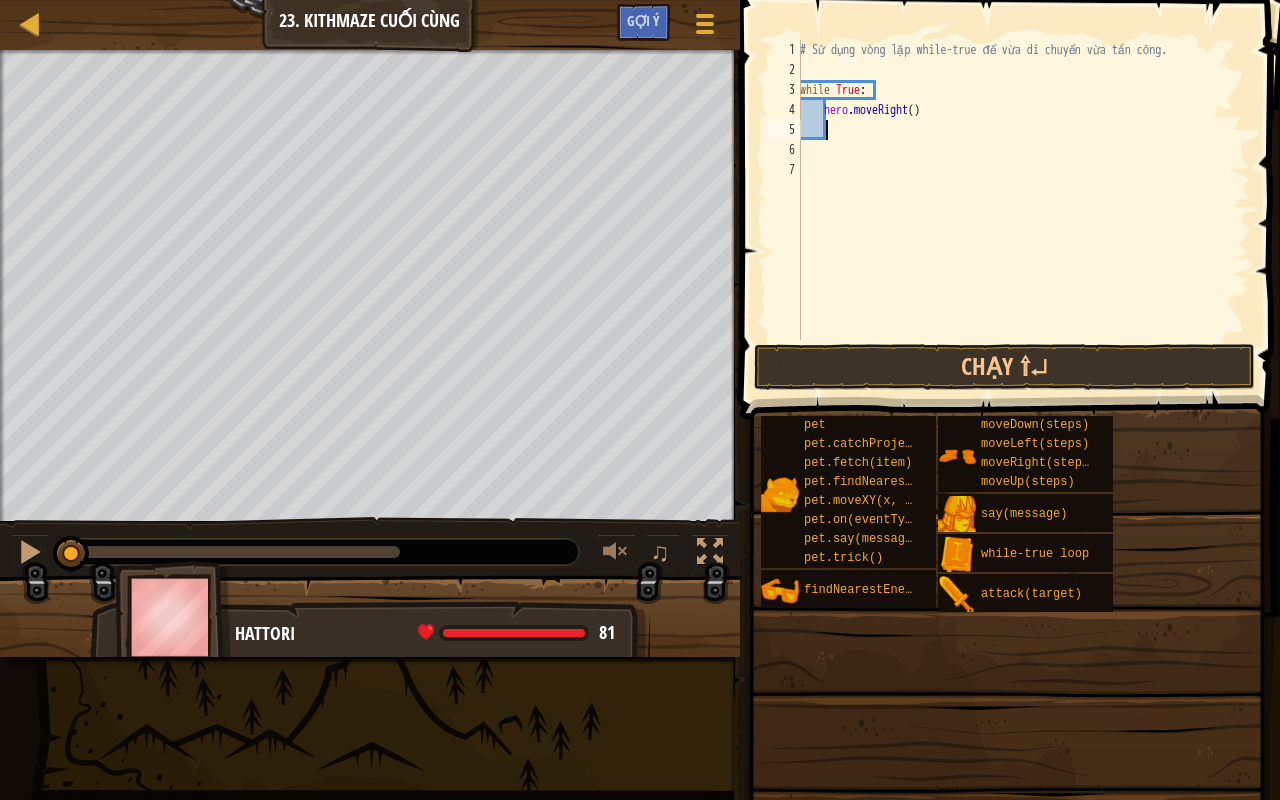 type on "h" 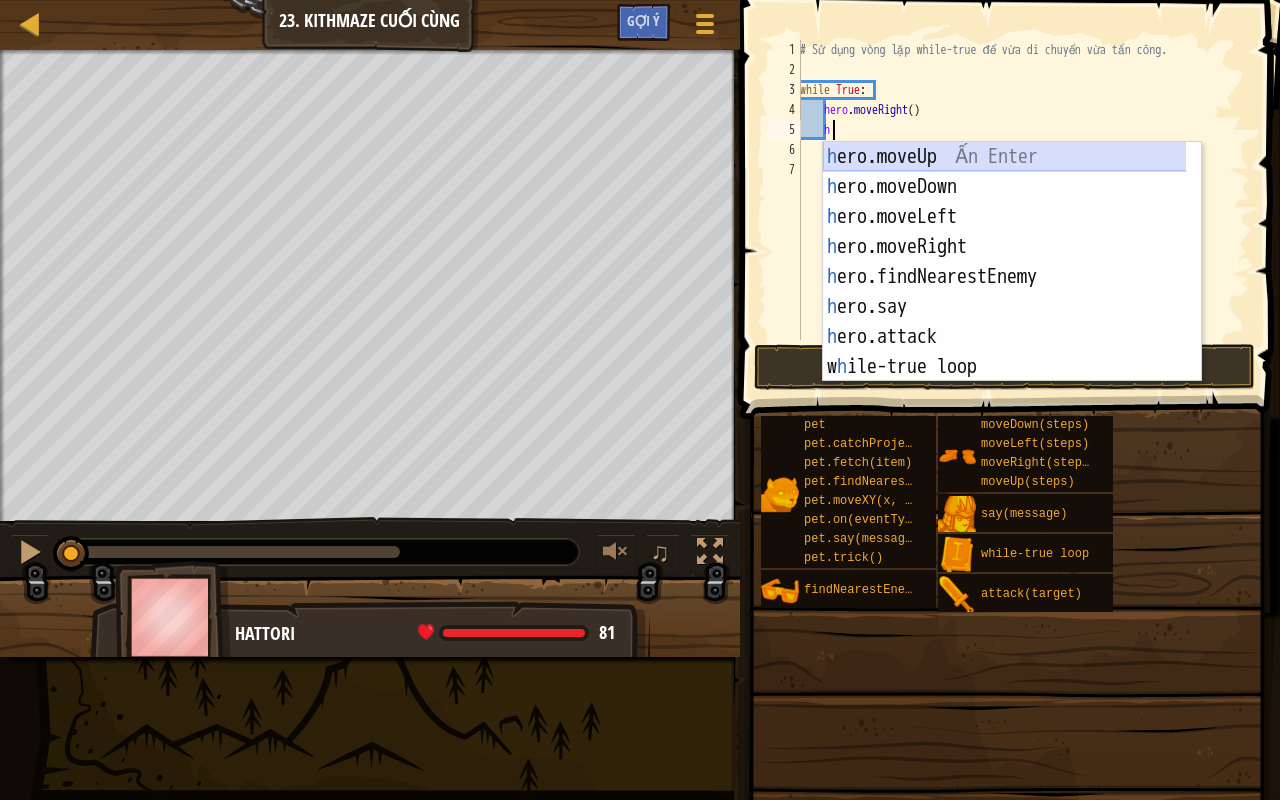 click on "h ero.moveUp Ấn Enter h ero.moveDown Ấn Enter h ero.moveLeft Ấn Enter h ero.moveRight Ấn Enter h ero.findNearestEnemy Ấn Enter h ero.say Ấn Enter h ero.attack Ấn Enter w h ile-true loop Ấn Enter pet.fetc h (item) Ấn Enter" at bounding box center (1005, 292) 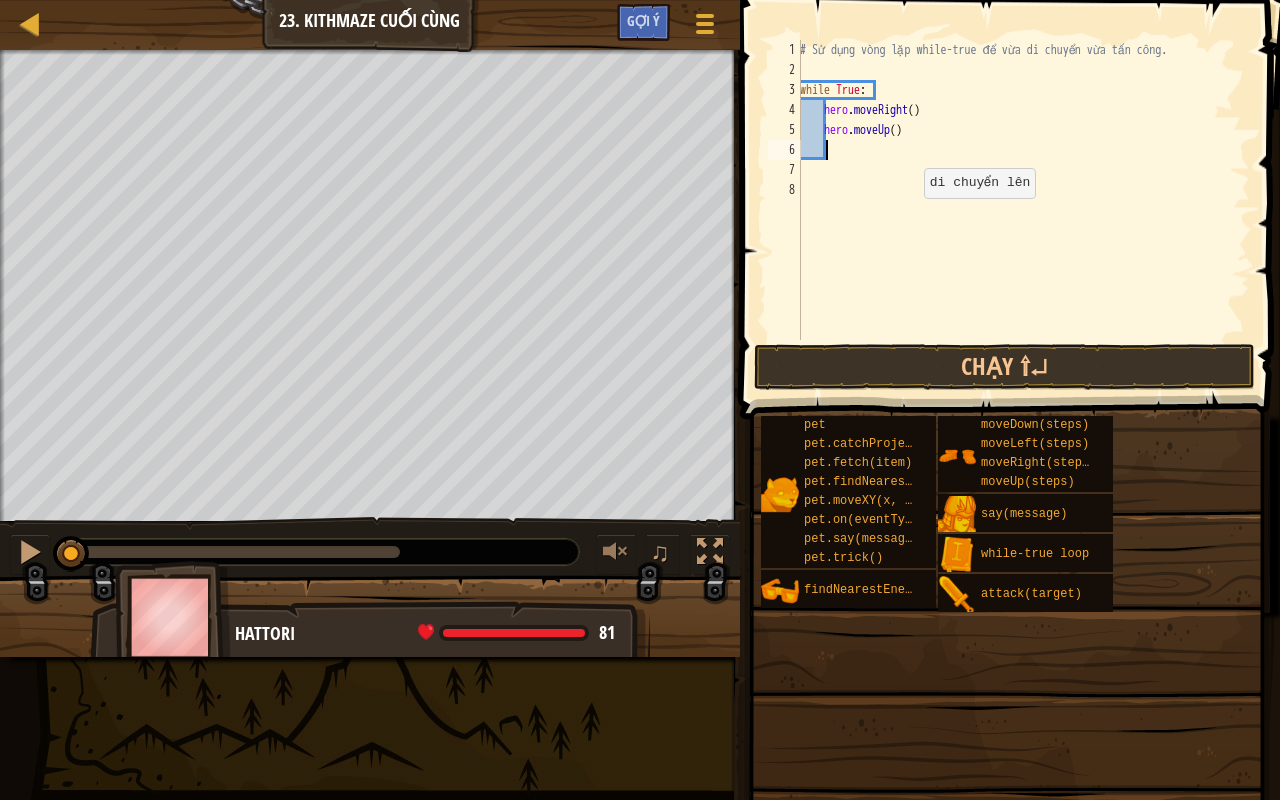 type on "h" 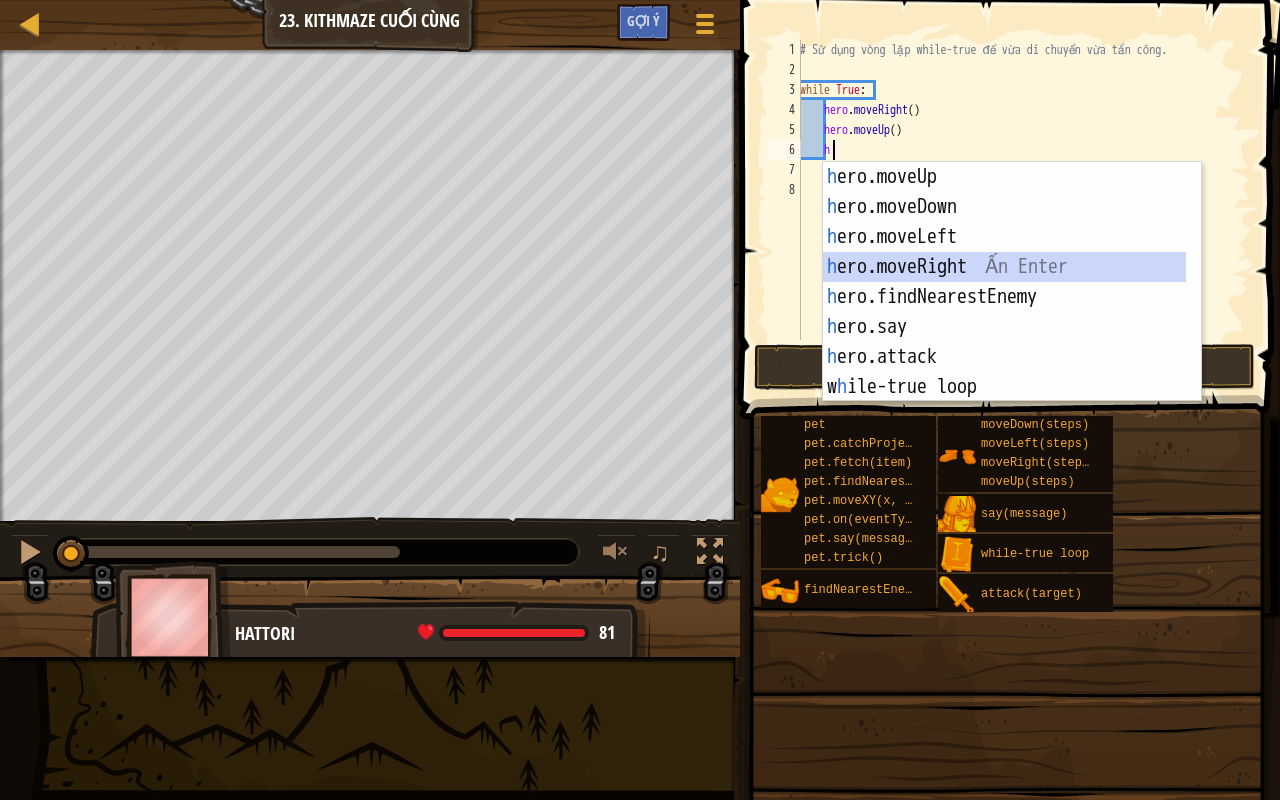 click on "h ero.moveUp Ấn Enter h ero.moveDown Ấn Enter h ero.moveLeft Ấn Enter h ero.moveRight Ấn Enter h ero.findNearestEnemy Ấn Enter h ero.say Ấn Enter h ero.attack Ấn Enter w h ile-true loop Ấn Enter pet.fetc h (item) Ấn Enter" at bounding box center [1005, 312] 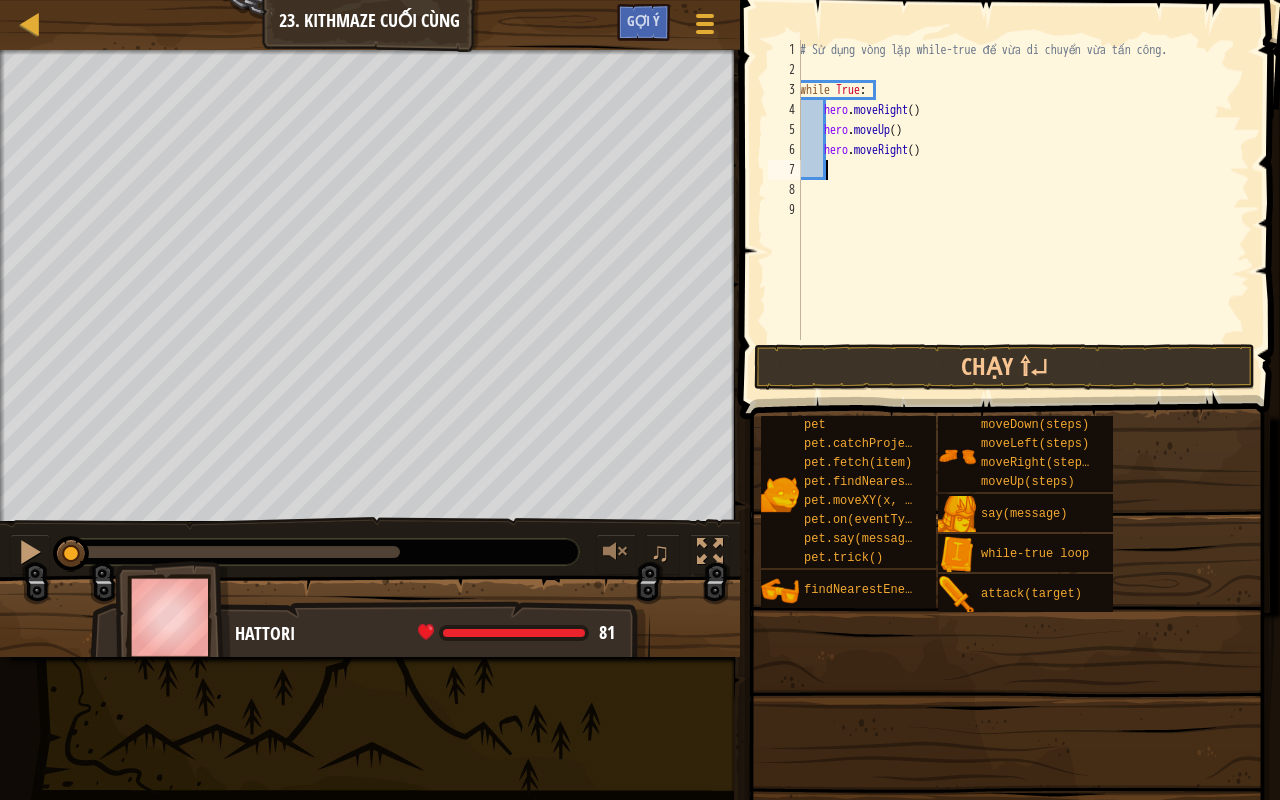 type on "h" 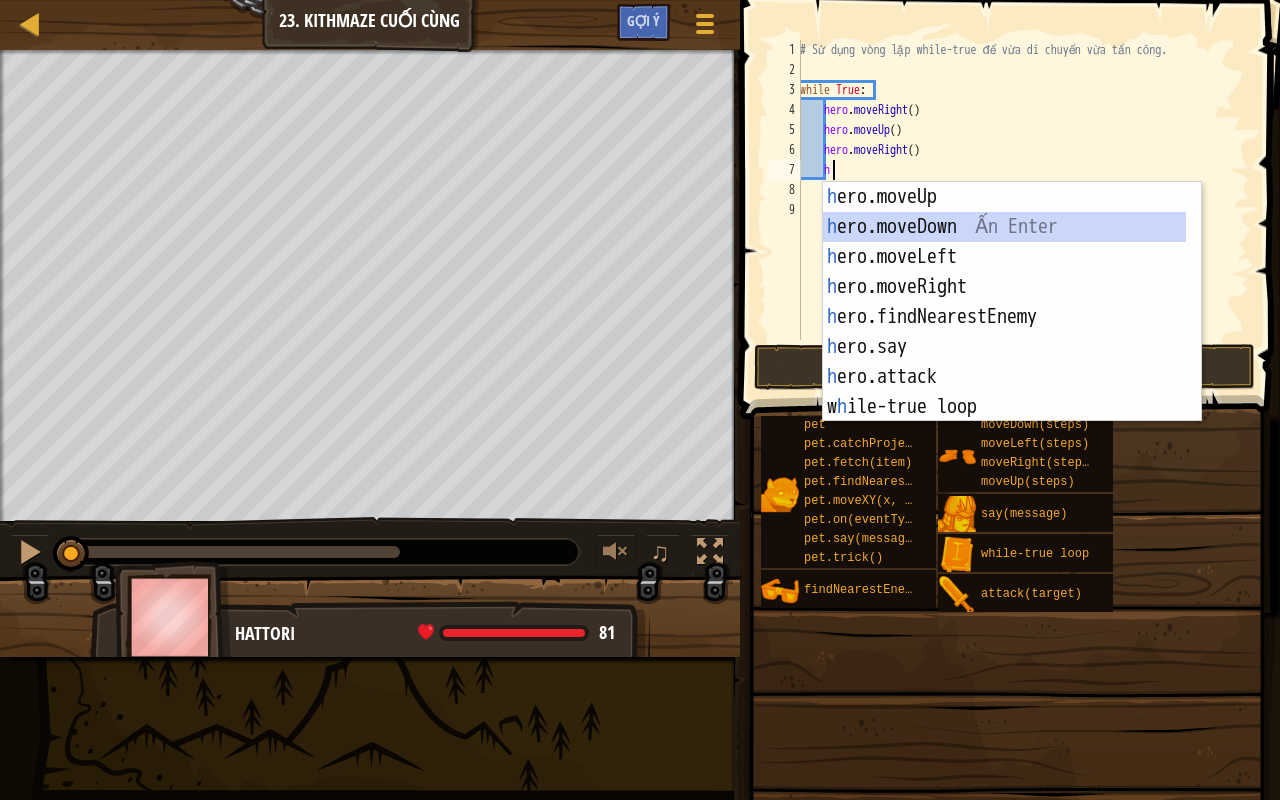 click on "h ero.moveUp Ấn Enter h ero.moveDown Ấn Enter h ero.moveLeft Ấn Enter h ero.moveRight Ấn Enter h ero.findNearestEnemy Ấn Enter h ero.say Ấn Enter h ero.attack Ấn Enter w h ile-true loop Ấn Enter pet.fetc h (item) Ấn Enter" at bounding box center [1005, 332] 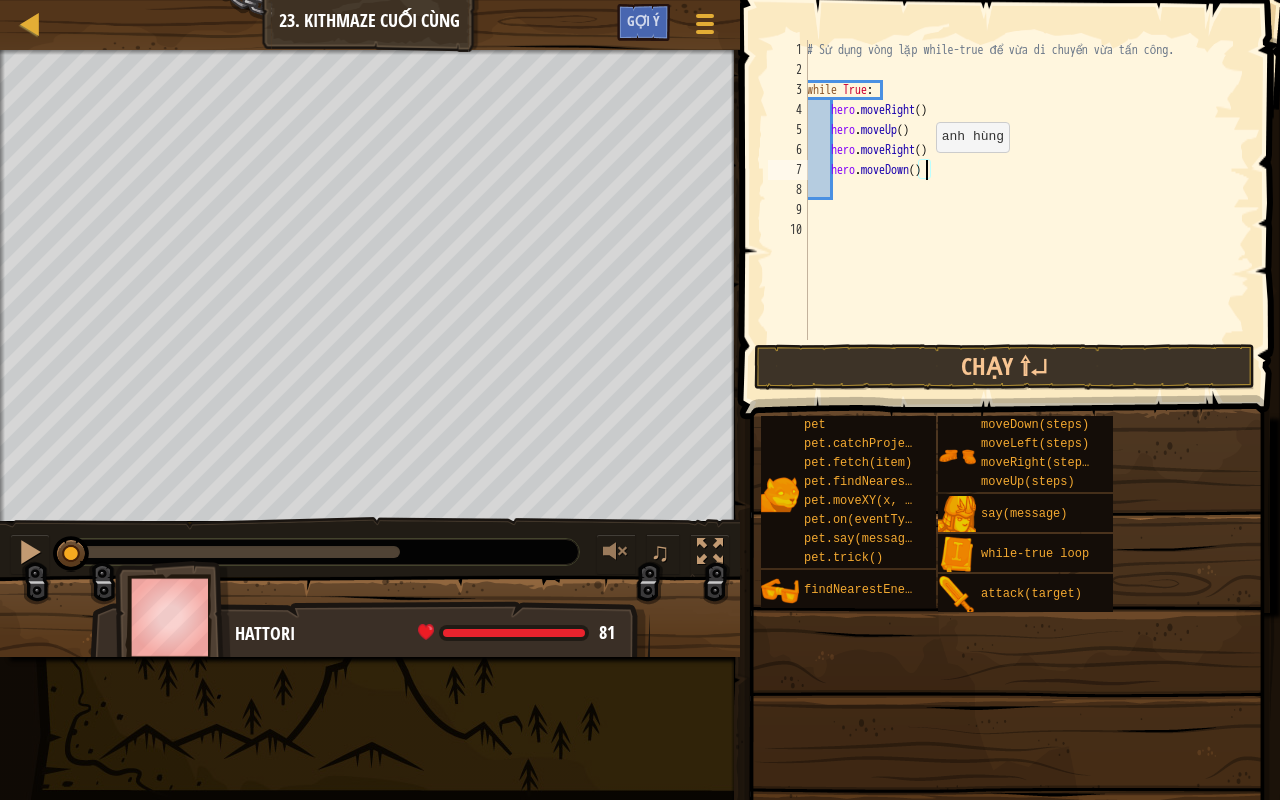 click on "# Sử dụng vòng lặp while-true để vừa di chuyển vừa tấn công. while   True :      hero . moveRight ( )      hero . moveUp ( )      hero . moveRight ( )      hero . moveDown ( )" at bounding box center (1026, 210) 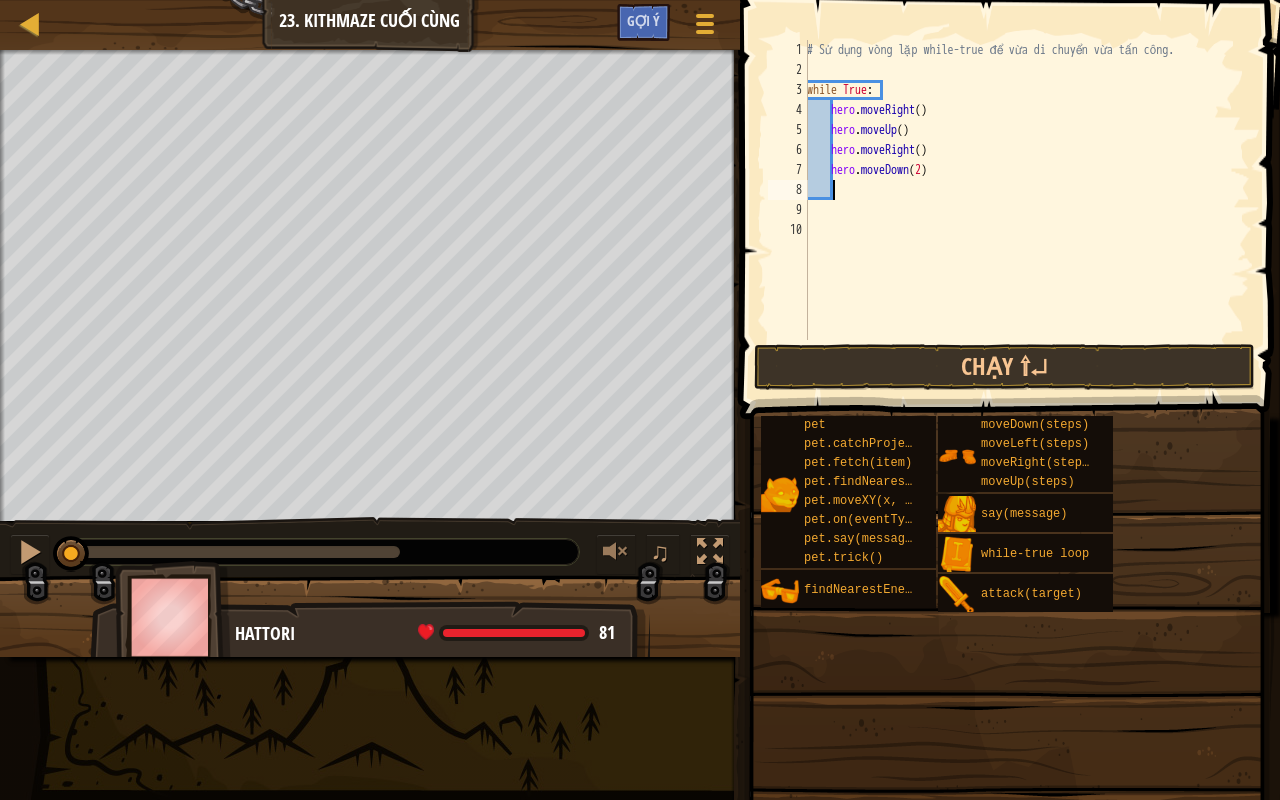 click on "# Sử dụng vòng lặp while-true để vừa di chuyển vừa tấn công. while   True :      hero . moveRight ( )      hero . moveUp ( )      hero . moveRight ( )      hero . moveDown ( 2 )" at bounding box center (1026, 210) 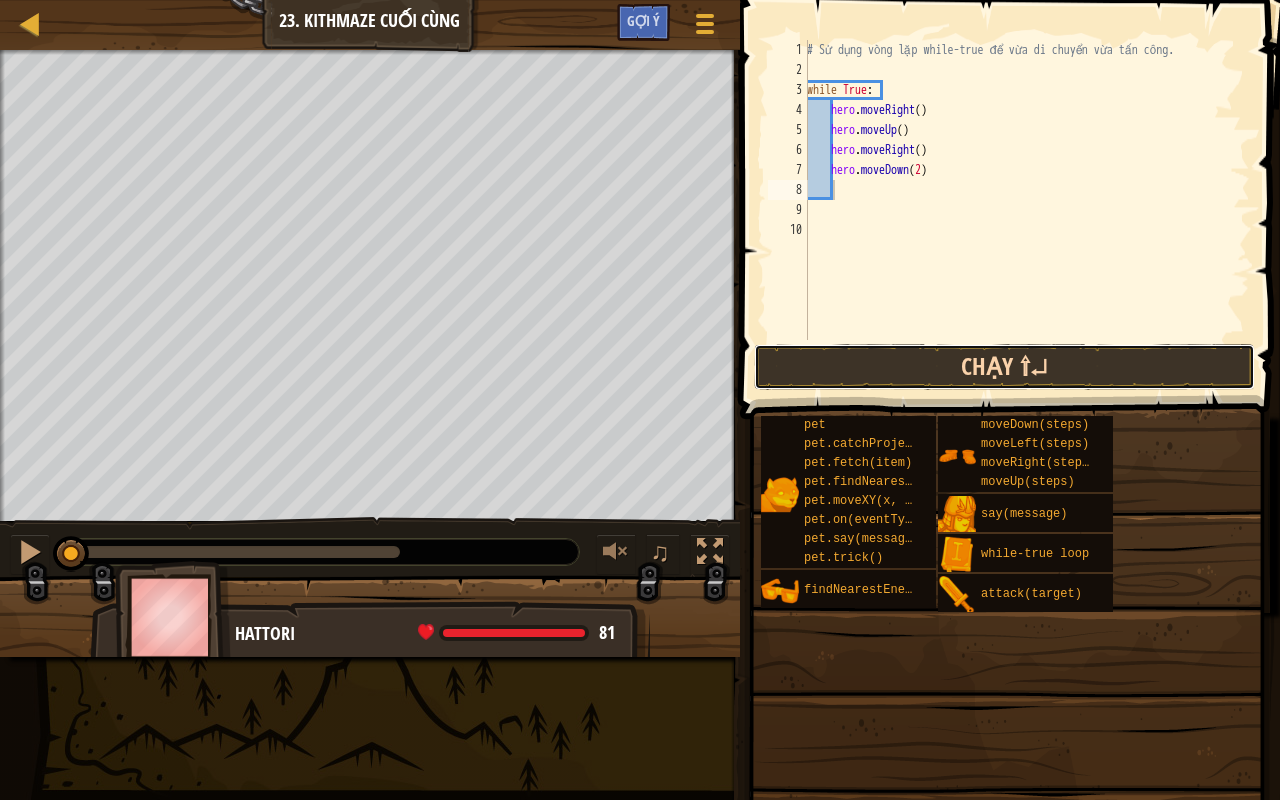 click on "Chạy ⇧↵" at bounding box center (1004, 367) 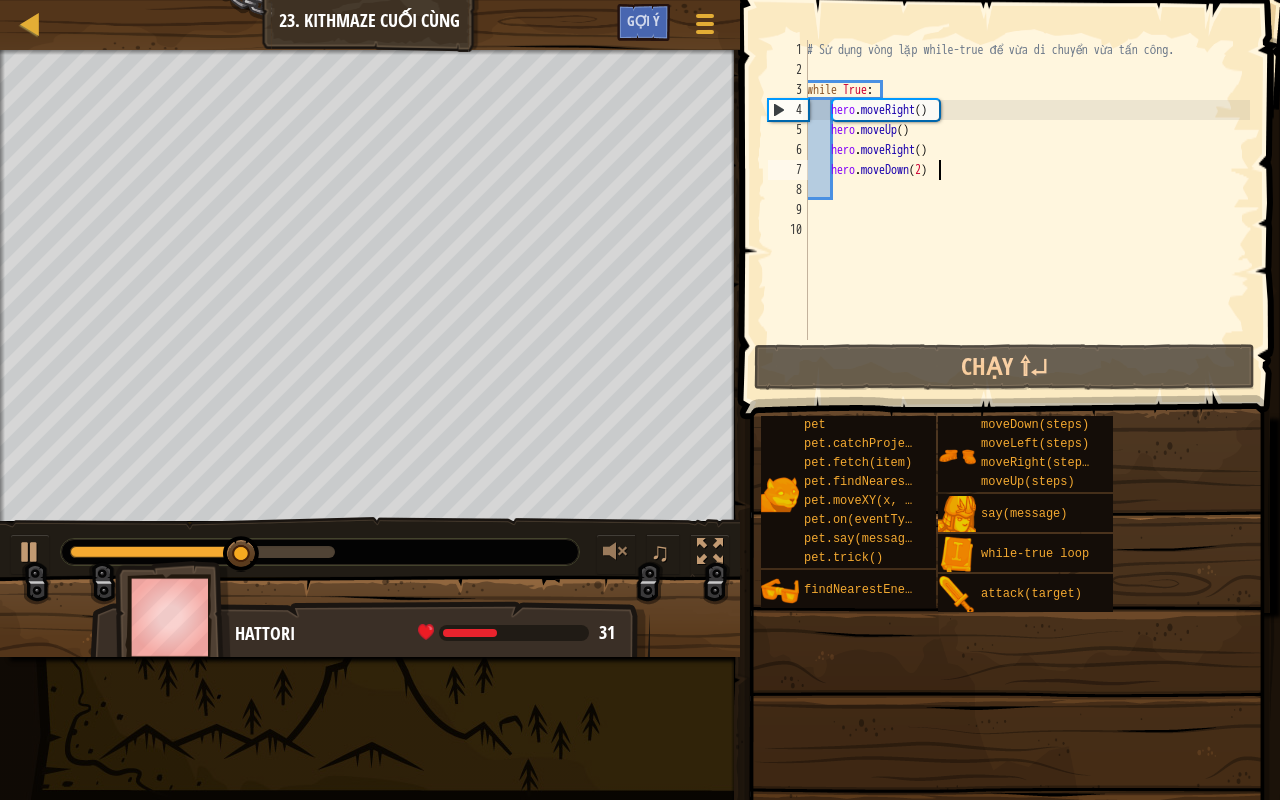 click on "# Sử dụng vòng lặp while-true để vừa di chuyển vừa tấn công. while   True :      hero . moveRight ( )      hero . moveUp ( )      hero . moveRight ( )      hero . moveDown ( 2 )" at bounding box center (1026, 210) 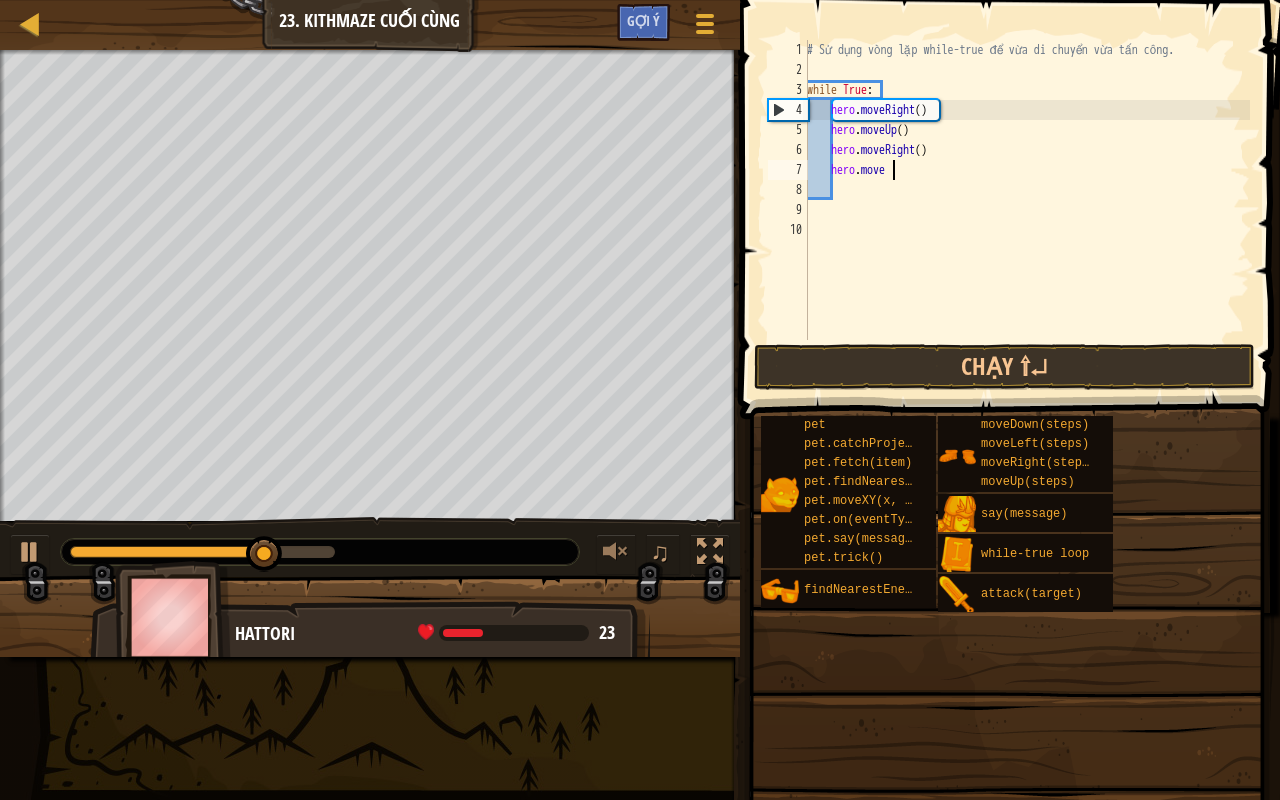 type on "h" 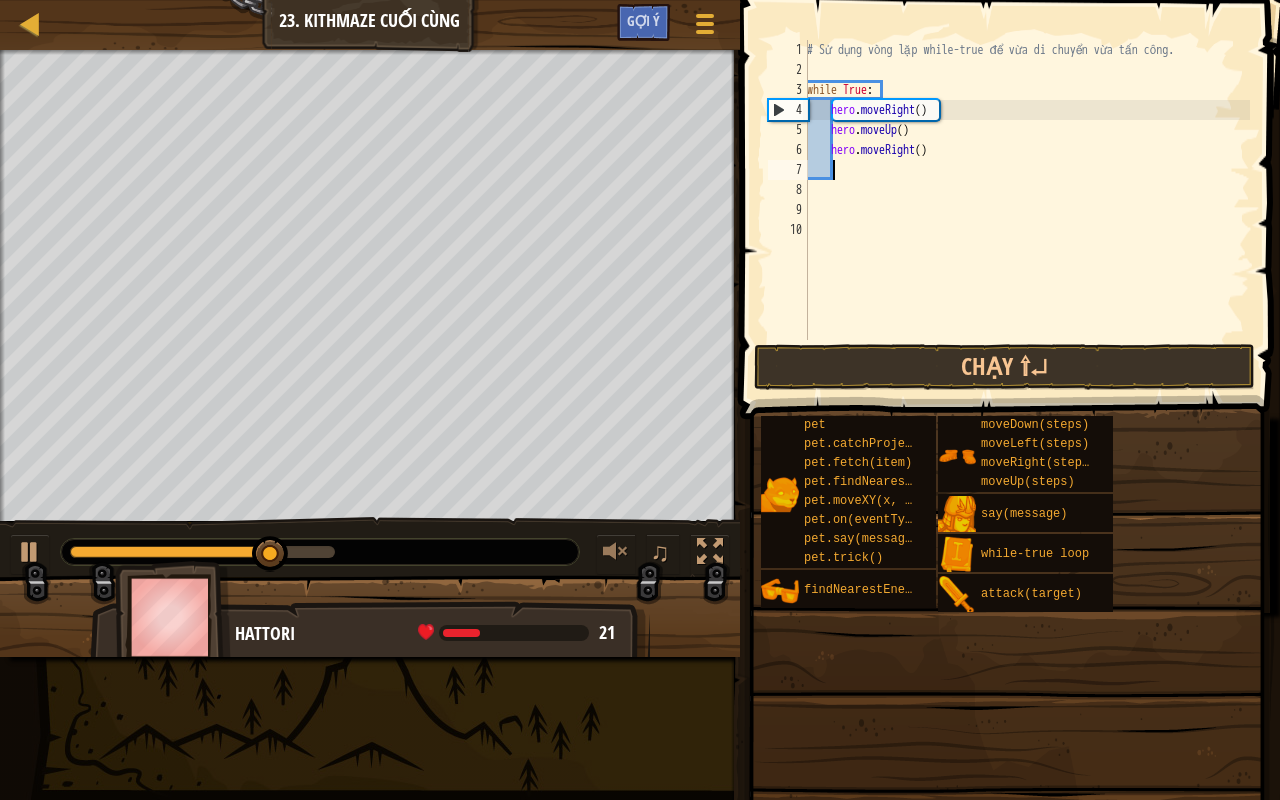 scroll, scrollTop: 9, scrollLeft: 0, axis: vertical 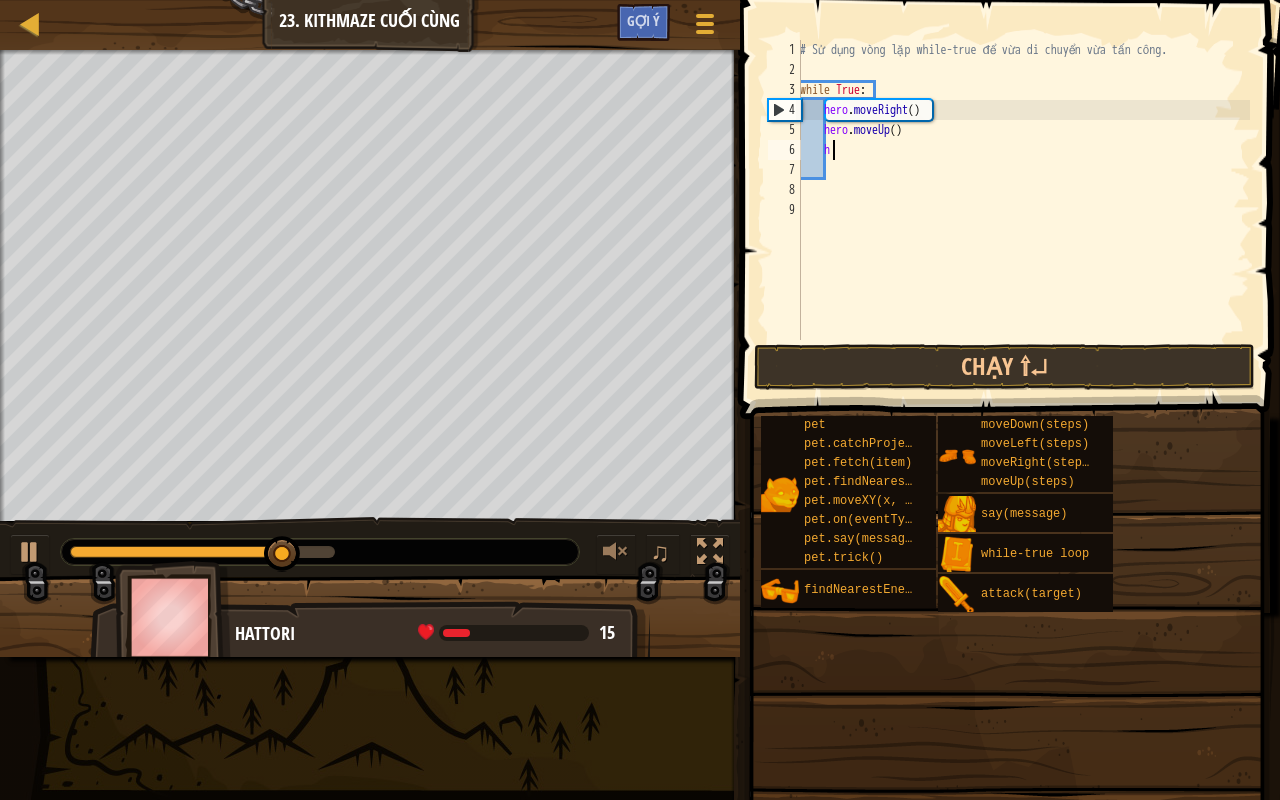 type on "h" 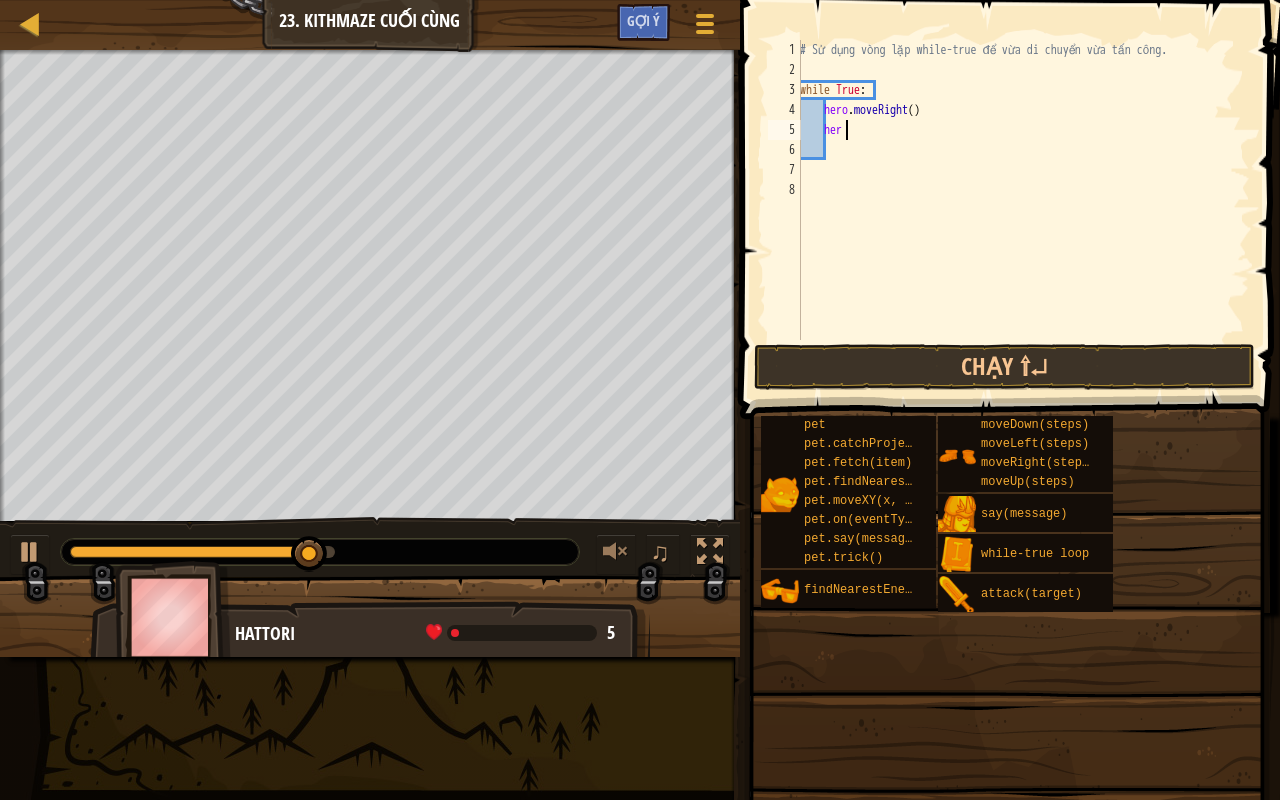 type on "h" 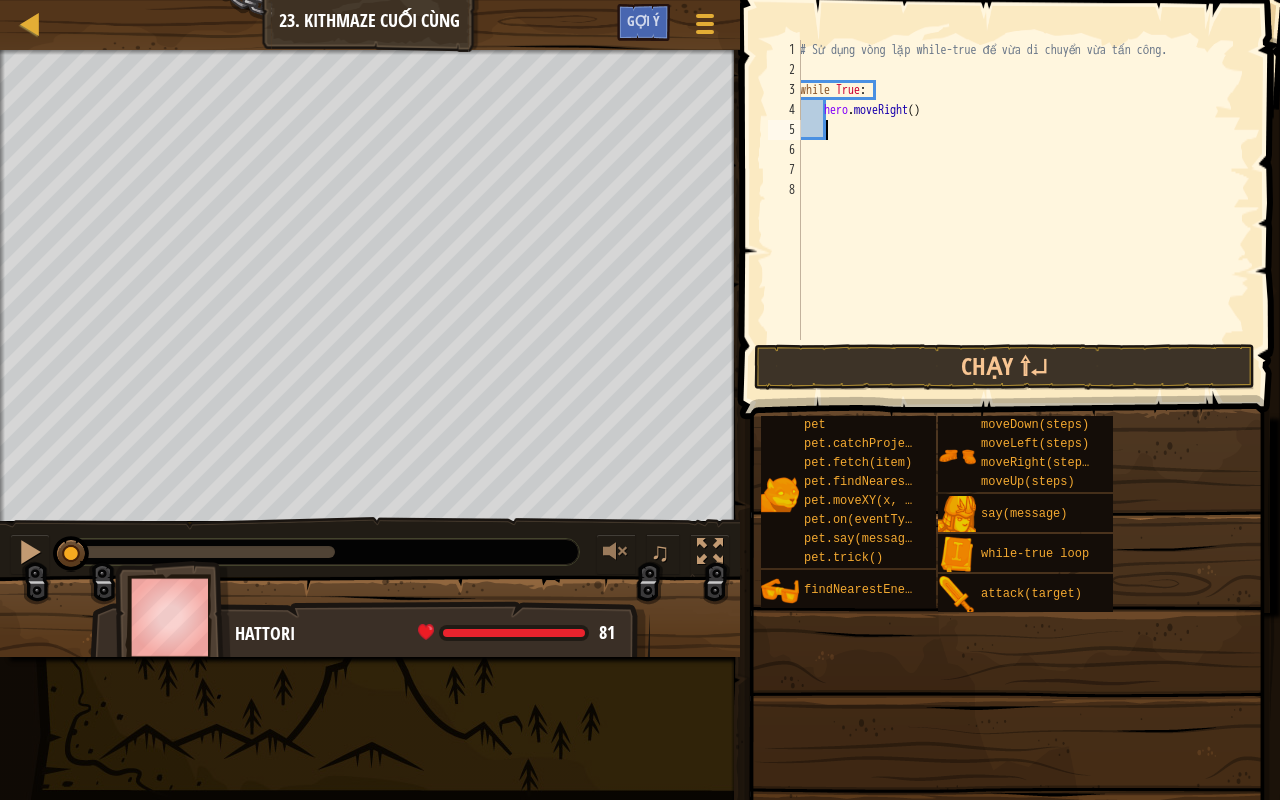 drag, startPoint x: 336, startPoint y: 555, endPoint x: 0, endPoint y: 513, distance: 338.61484 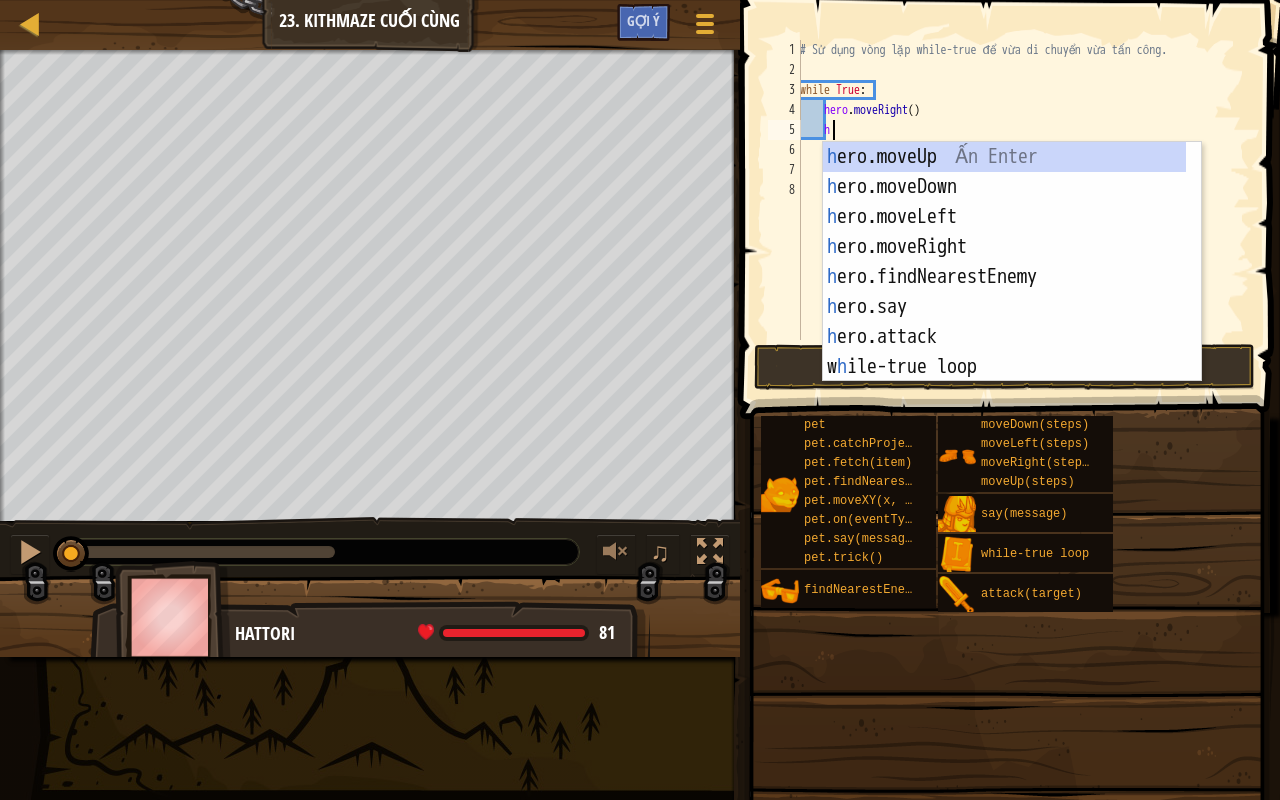 scroll, scrollTop: 9, scrollLeft: 1, axis: both 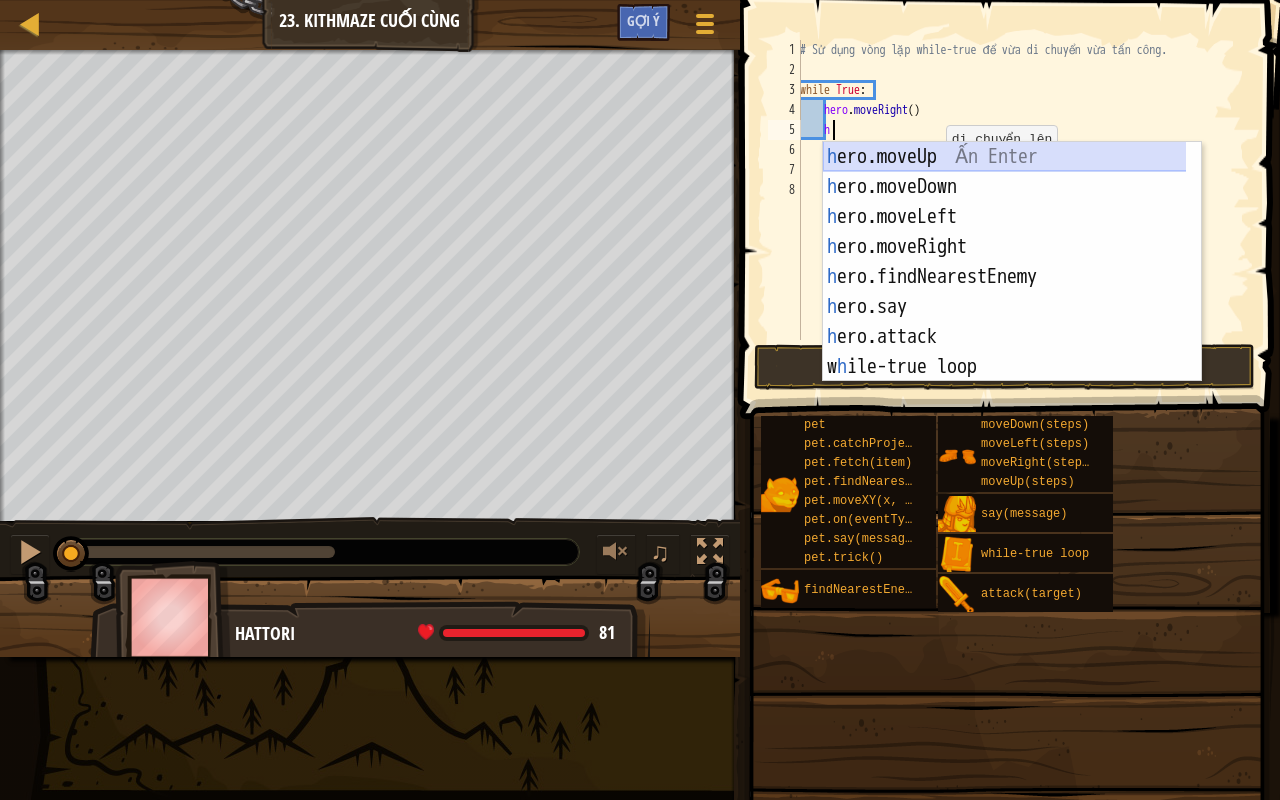 click on "h ero.moveUp Ấn Enter h ero.moveDown Ấn Enter h ero.moveLeft Ấn Enter h ero.moveRight Ấn Enter h ero.findNearestEnemy Ấn Enter h ero.say Ấn Enter h ero.attack Ấn Enter w h ile-true loop Ấn Enter pet.fetc h (item) Ấn Enter" at bounding box center (1005, 292) 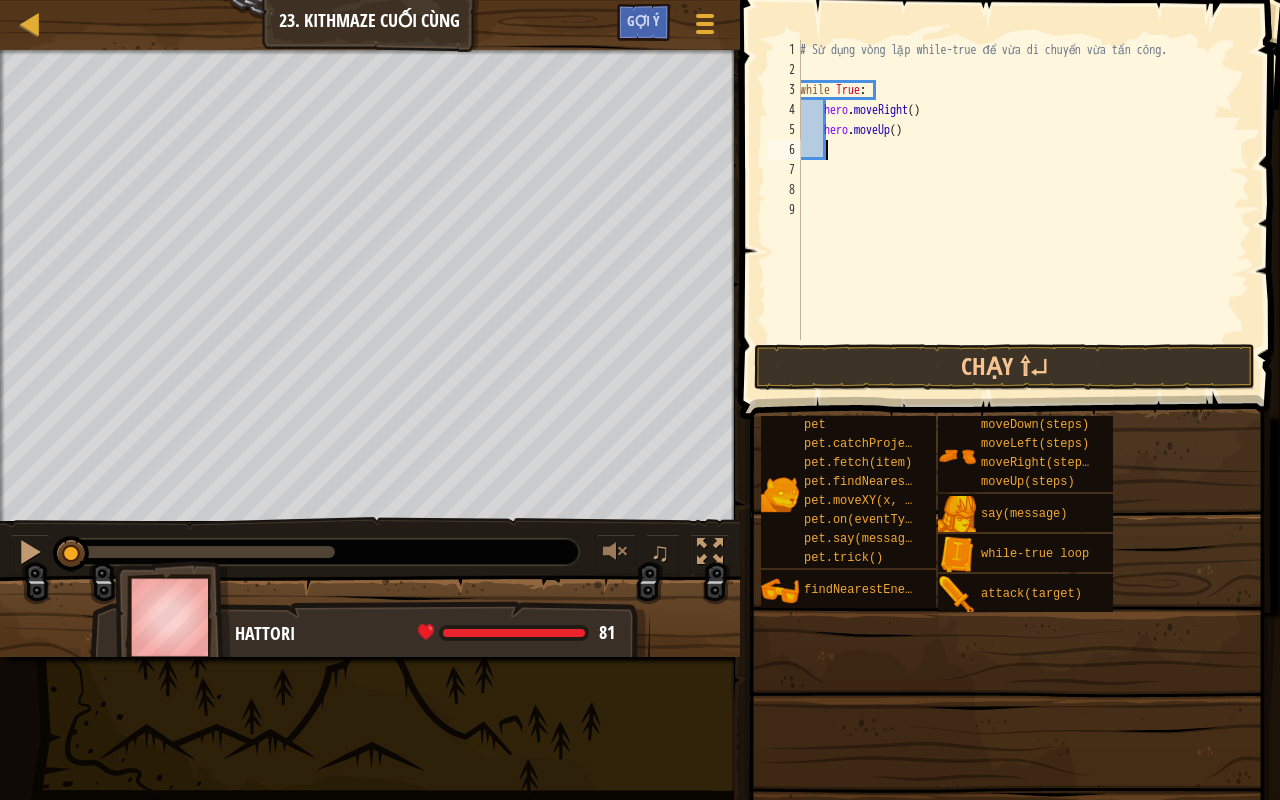 type on "h" 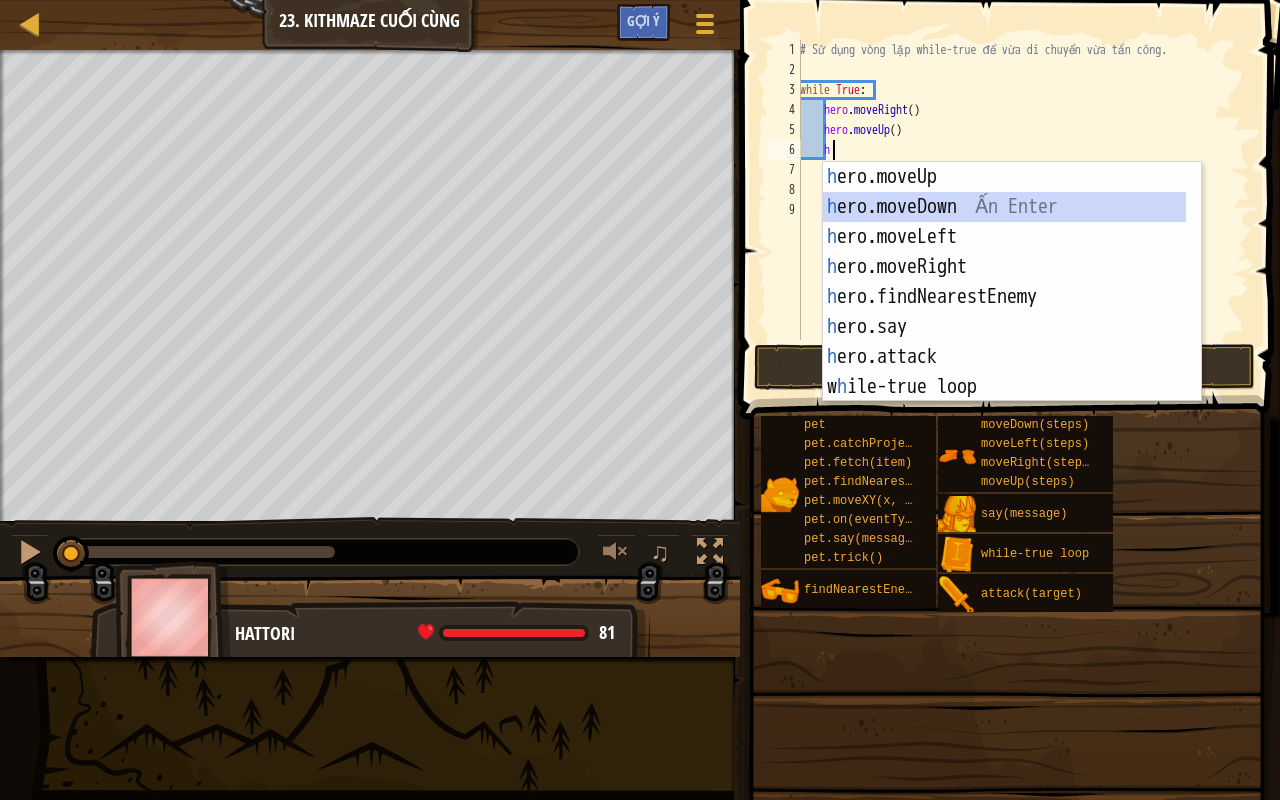 click on "h ero.moveUp Ấn Enter h ero.moveDown Ấn Enter h ero.moveLeft Ấn Enter h ero.moveRight Ấn Enter h ero.findNearestEnemy Ấn Enter h ero.say Ấn Enter h ero.attack Ấn Enter w h ile-true loop Ấn Enter pet.fetc h (item) Ấn Enter" at bounding box center [1005, 312] 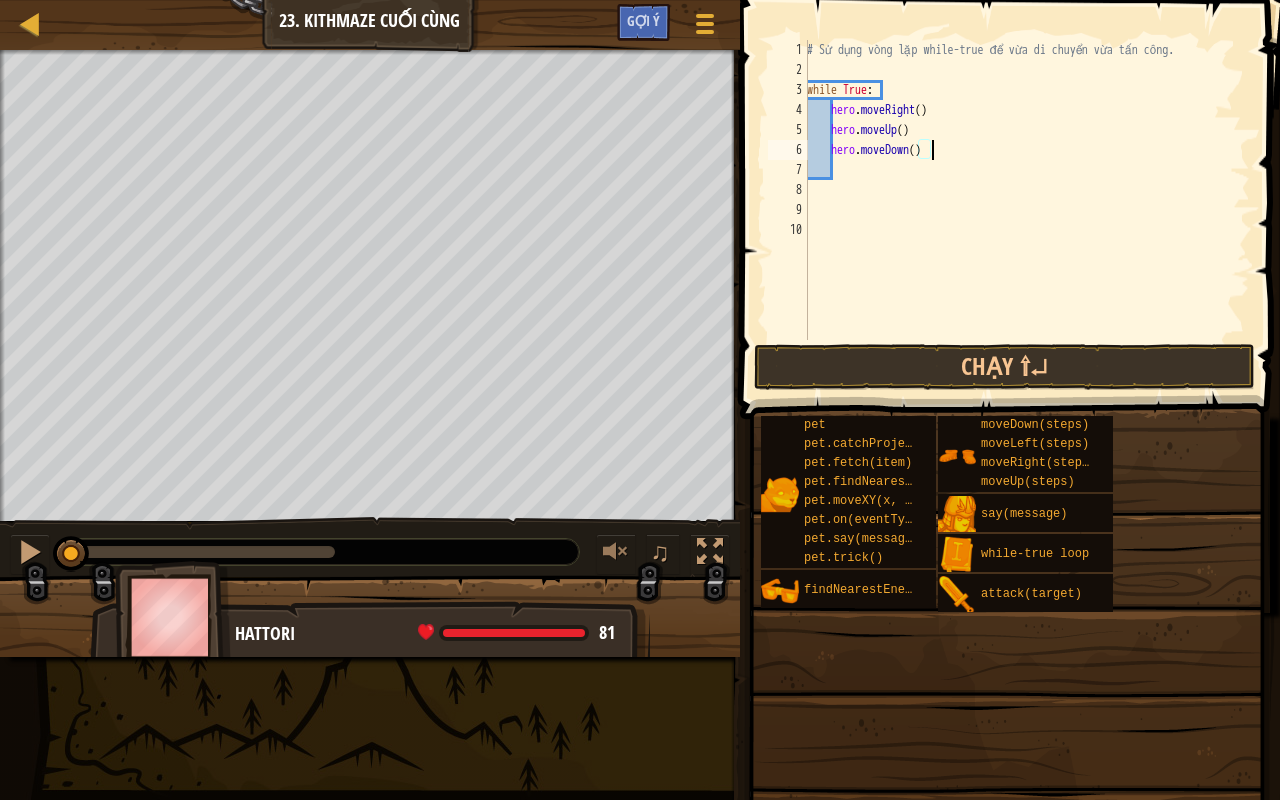 click on "# Sử dụng vòng lặp while-true để vừa di chuyển vừa tấn công. while   True :      hero . moveRight ( )      hero . moveUp ( )      hero . moveDown ( )" at bounding box center [1026, 210] 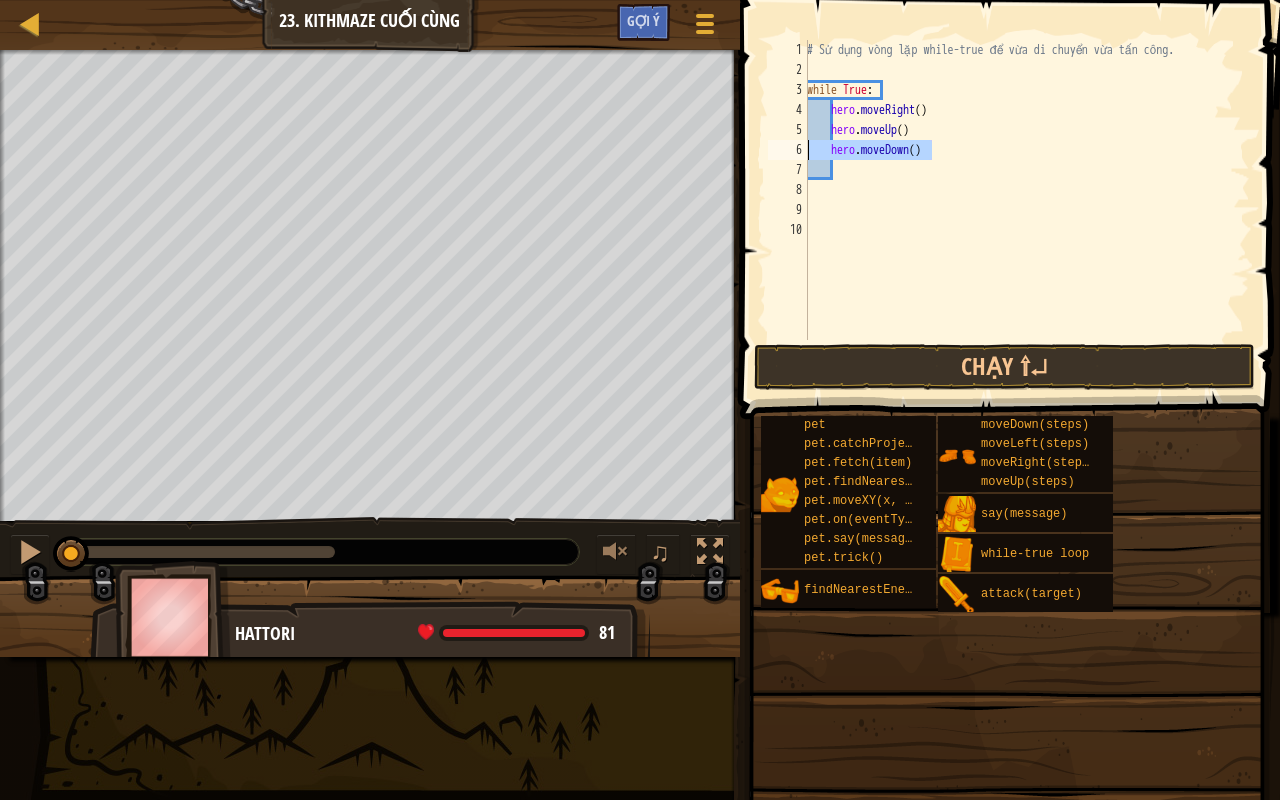 drag, startPoint x: 940, startPoint y: 150, endPoint x: 762, endPoint y: 160, distance: 178.28067 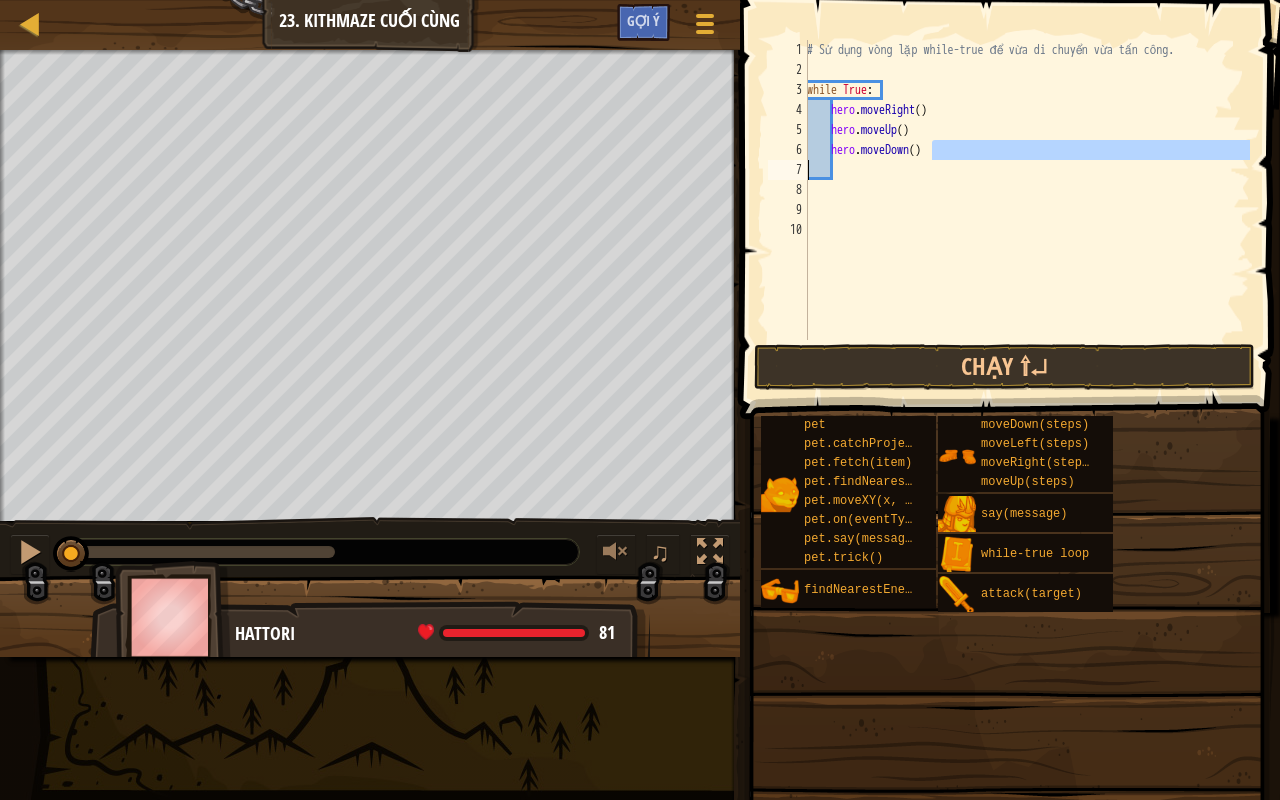 type on "hero.moveDown()" 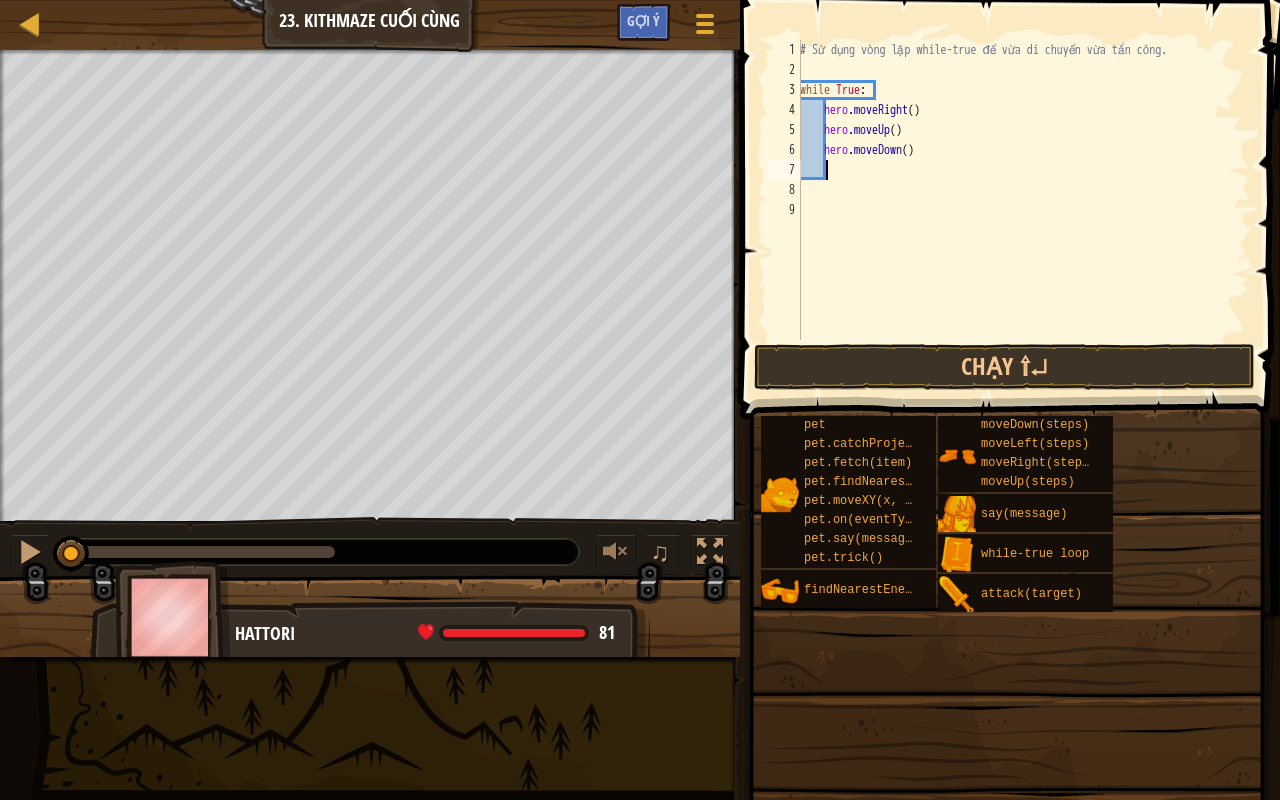 click on "# Sử dụng vòng lặp while-true để vừa di chuyển vừa tấn công. while   True :      hero . moveRight ( )      hero . moveUp ( )      hero . moveDown ( )" at bounding box center (1023, 210) 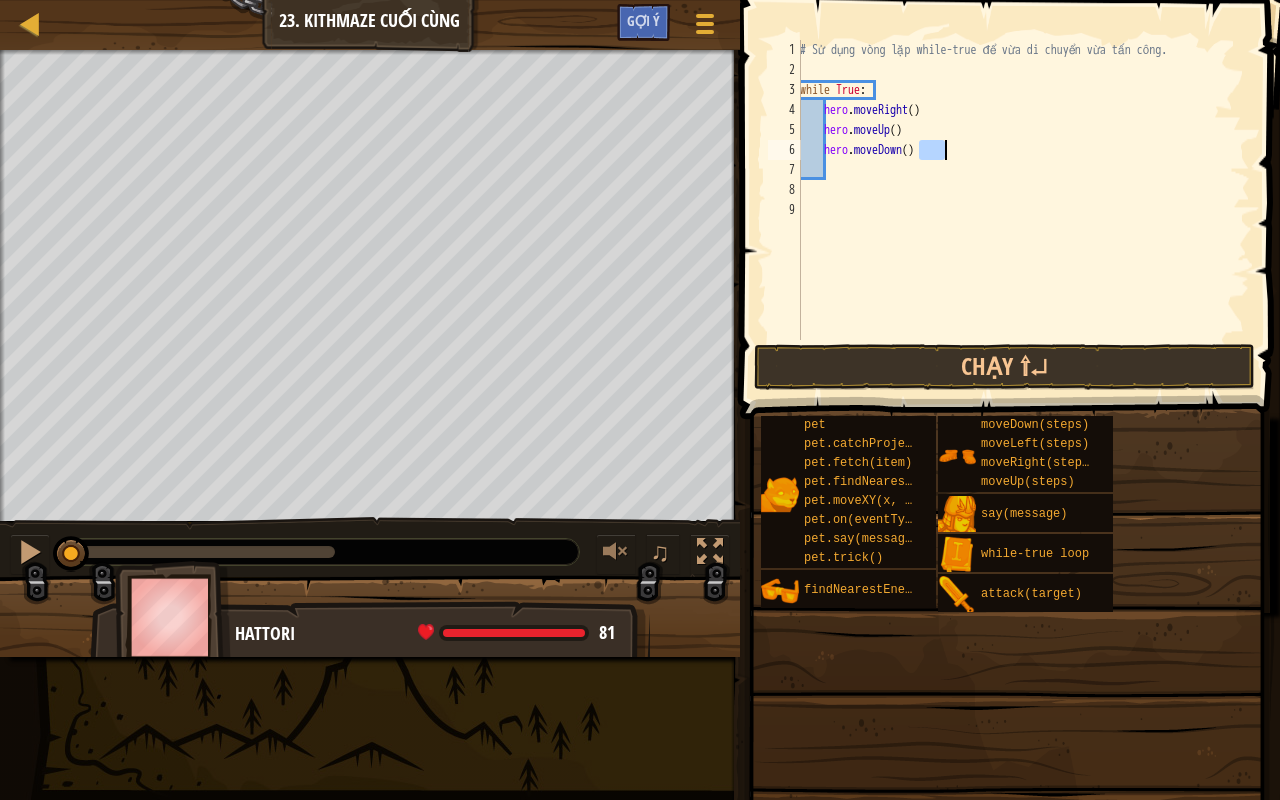 drag, startPoint x: 922, startPoint y: 147, endPoint x: 946, endPoint y: 143, distance: 24.33105 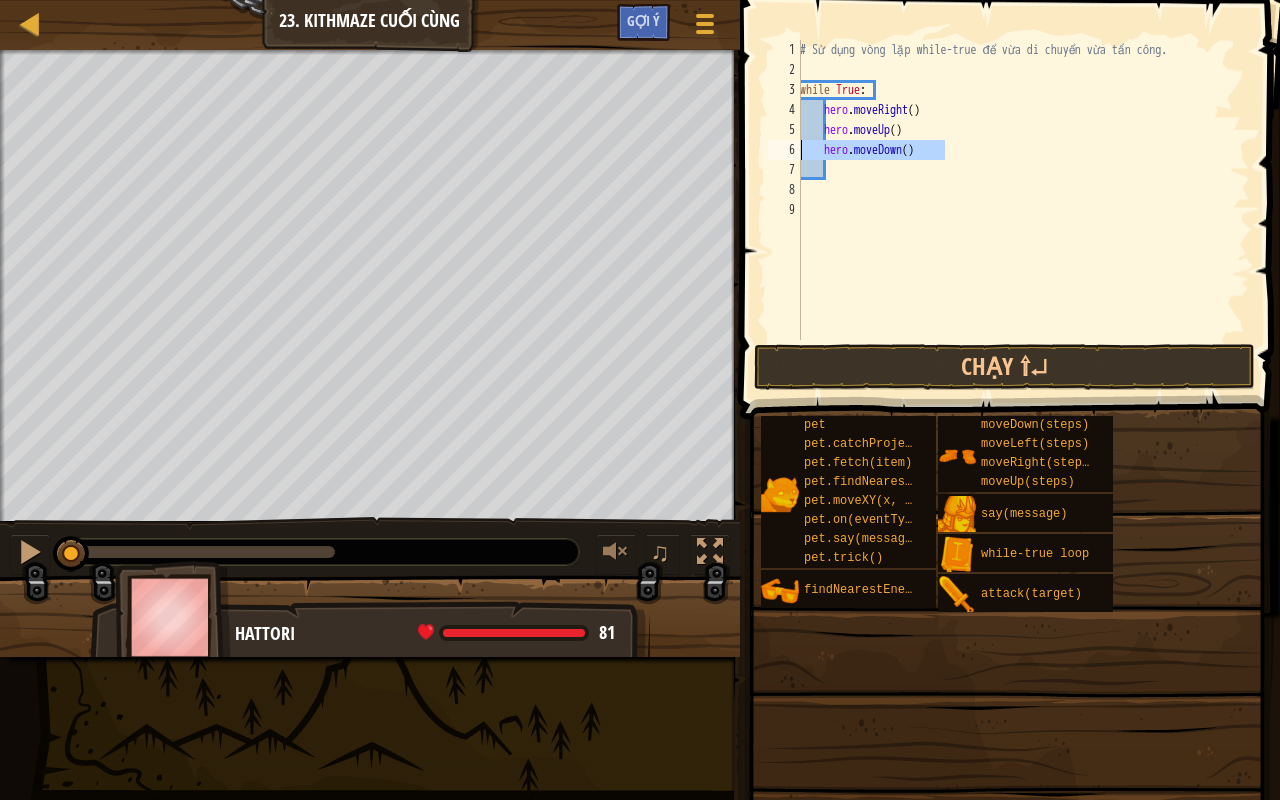 drag, startPoint x: 944, startPoint y: 143, endPoint x: 769, endPoint y: 148, distance: 175.07141 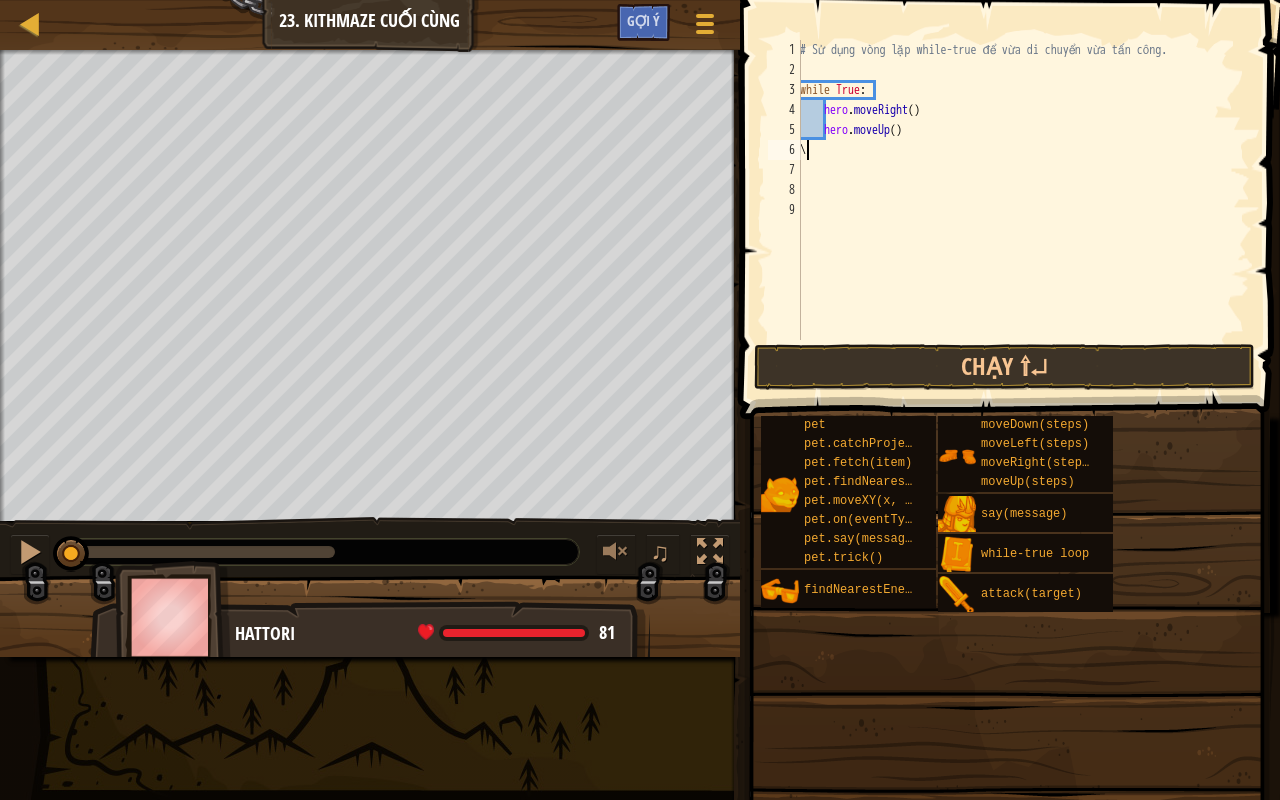 scroll, scrollTop: 9, scrollLeft: 0, axis: vertical 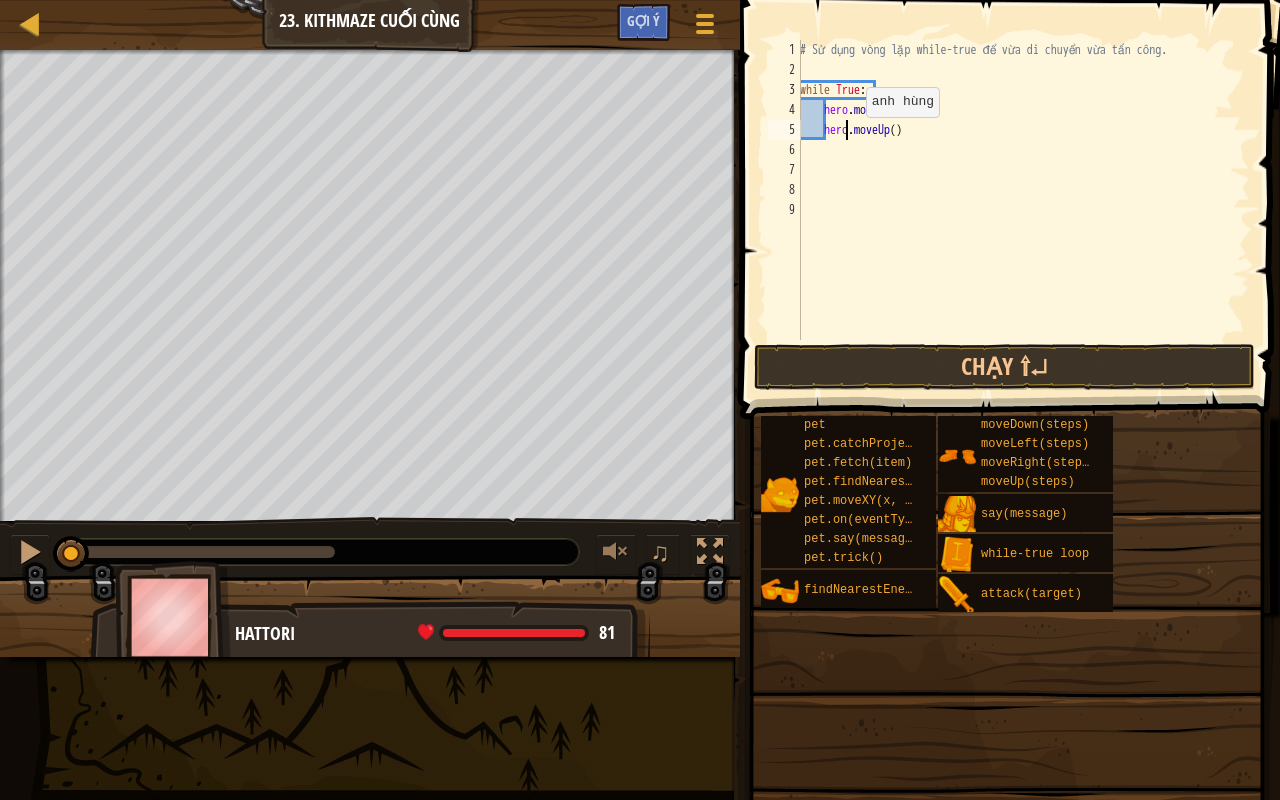click on "# Sử dụng vòng lặp while-true để vừa di chuyển vừa tấn công. while   True :      hero . moveRight ( )      hero . moveUp ( )" at bounding box center (1023, 210) 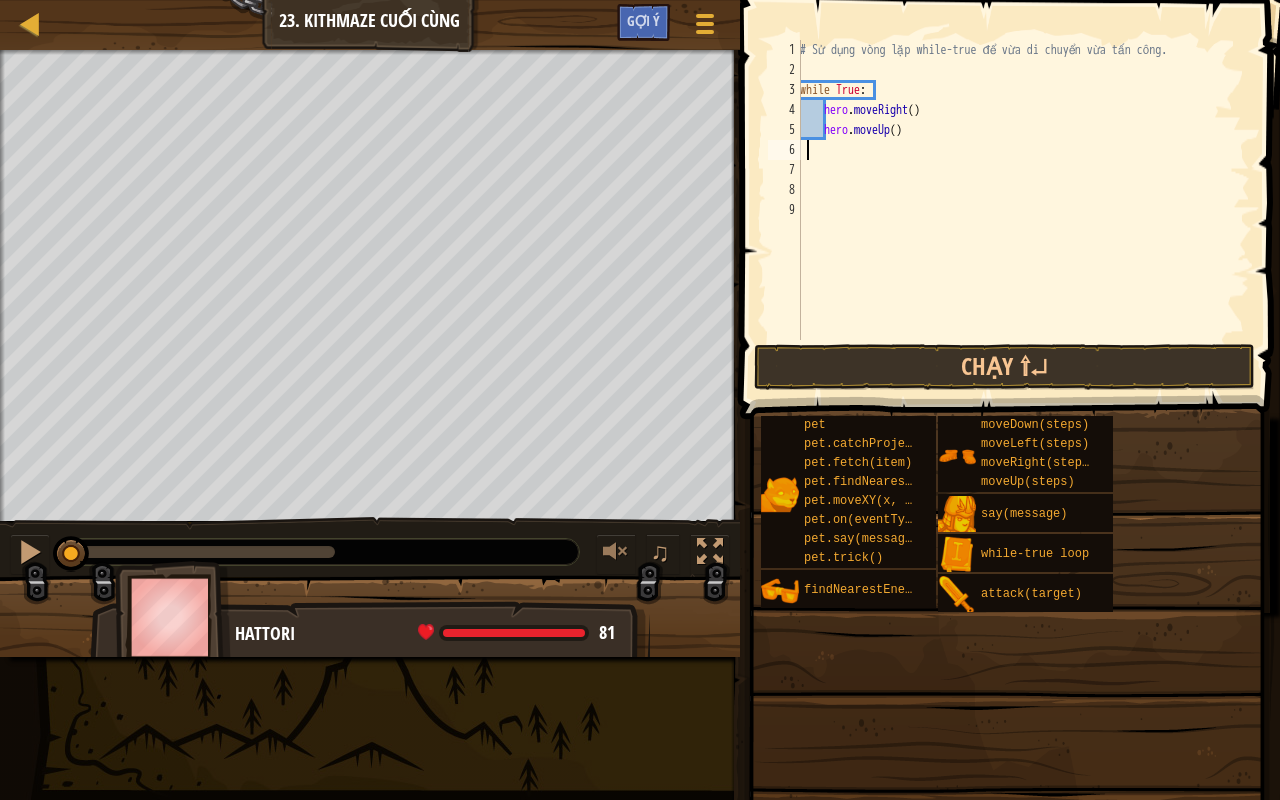 click on "# Sử dụng vòng lặp while-true để vừa di chuyển vừa tấn công. while   True :      hero . moveRight ( )      hero . moveUp ( )" at bounding box center [1023, 210] 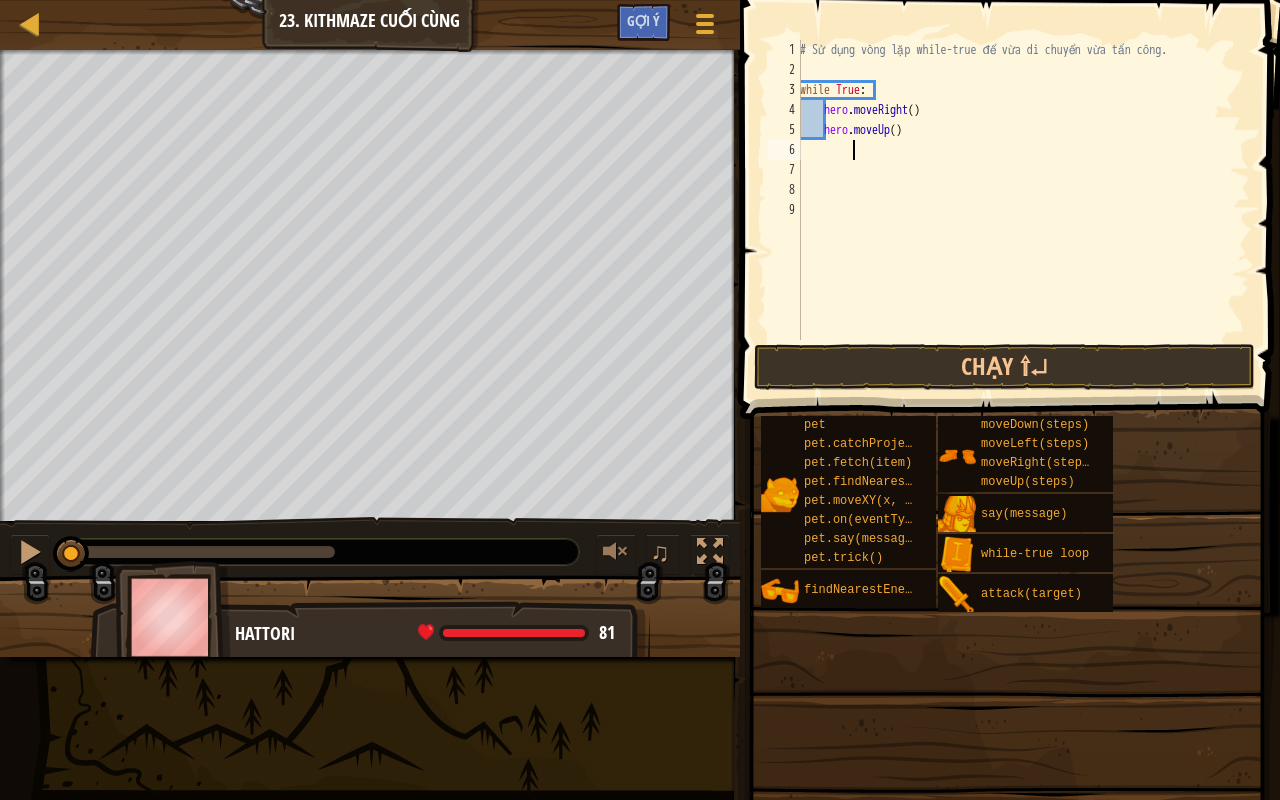 type on "h" 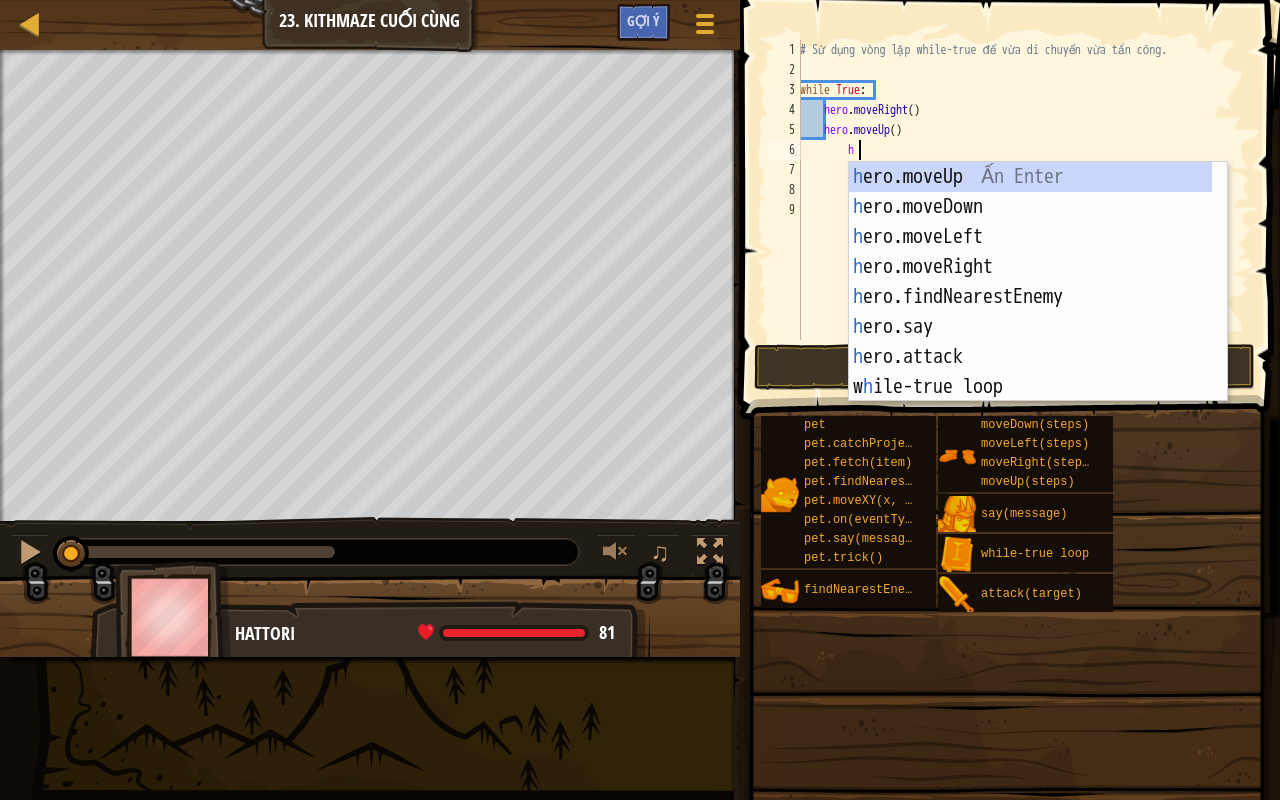 scroll, scrollTop: 9, scrollLeft: 3, axis: both 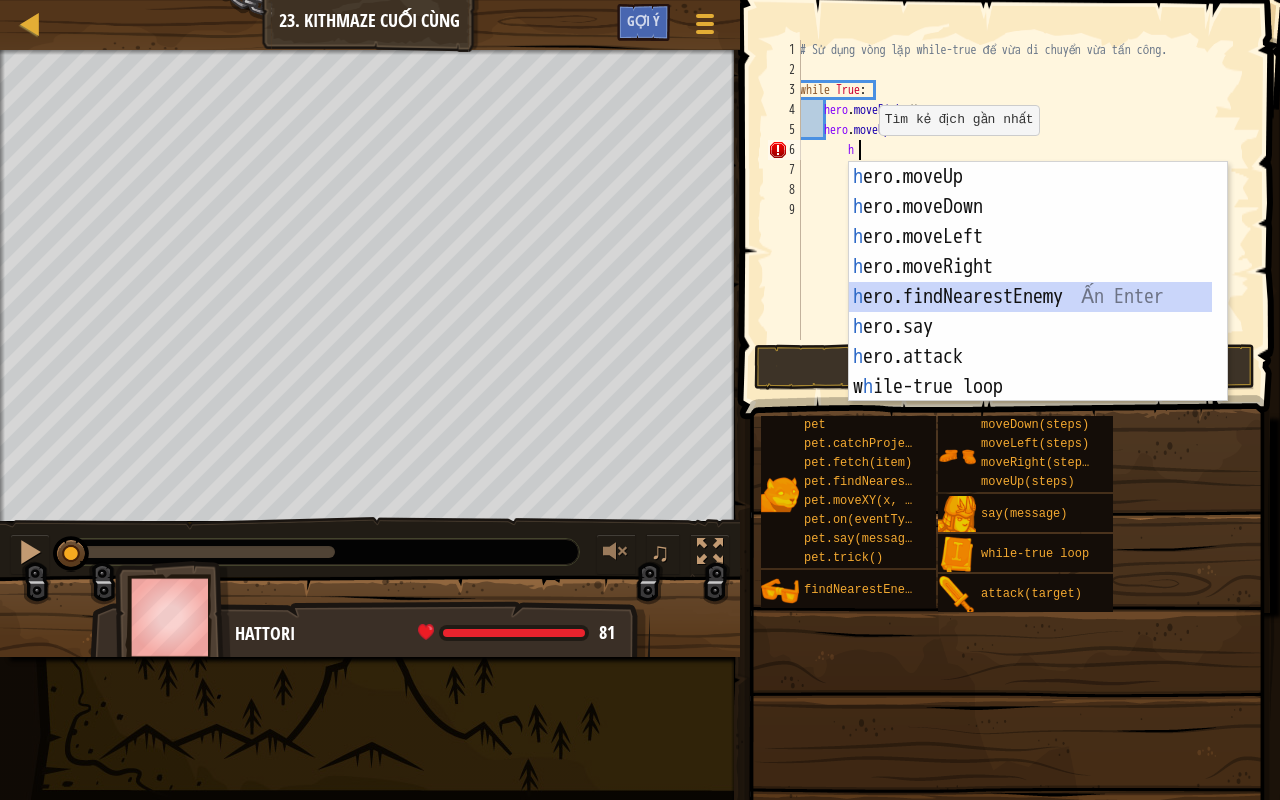 click on "h ero.moveUp Ấn Enter h ero.moveDown Ấn Enter h ero.moveLeft Ấn Enter h ero.moveRight Ấn Enter h ero.findNearestEnemy Ấn Enter h ero.say Ấn Enter h ero.attack Ấn Enter w h ile-true loop Ấn Enter pet.fetc h (item) Ấn Enter" at bounding box center (1031, 312) 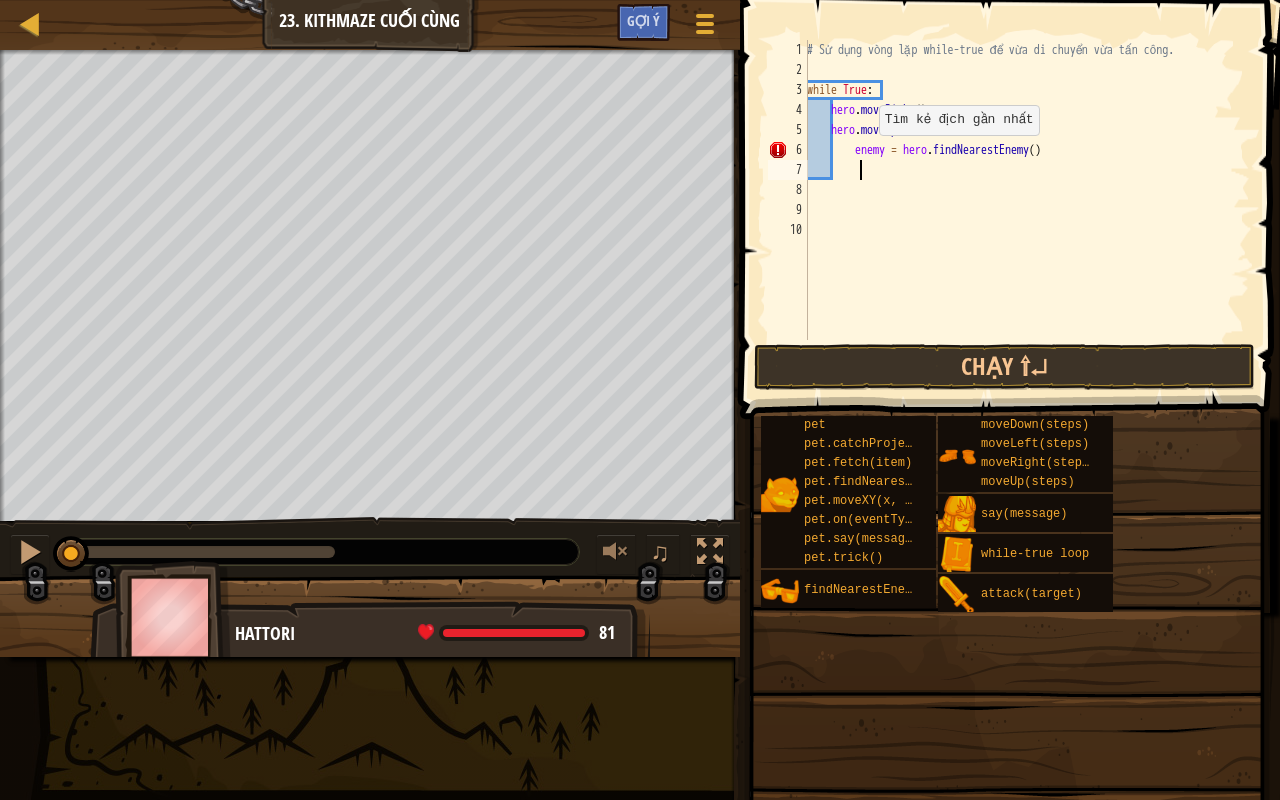 scroll, scrollTop: 9, scrollLeft: 4, axis: both 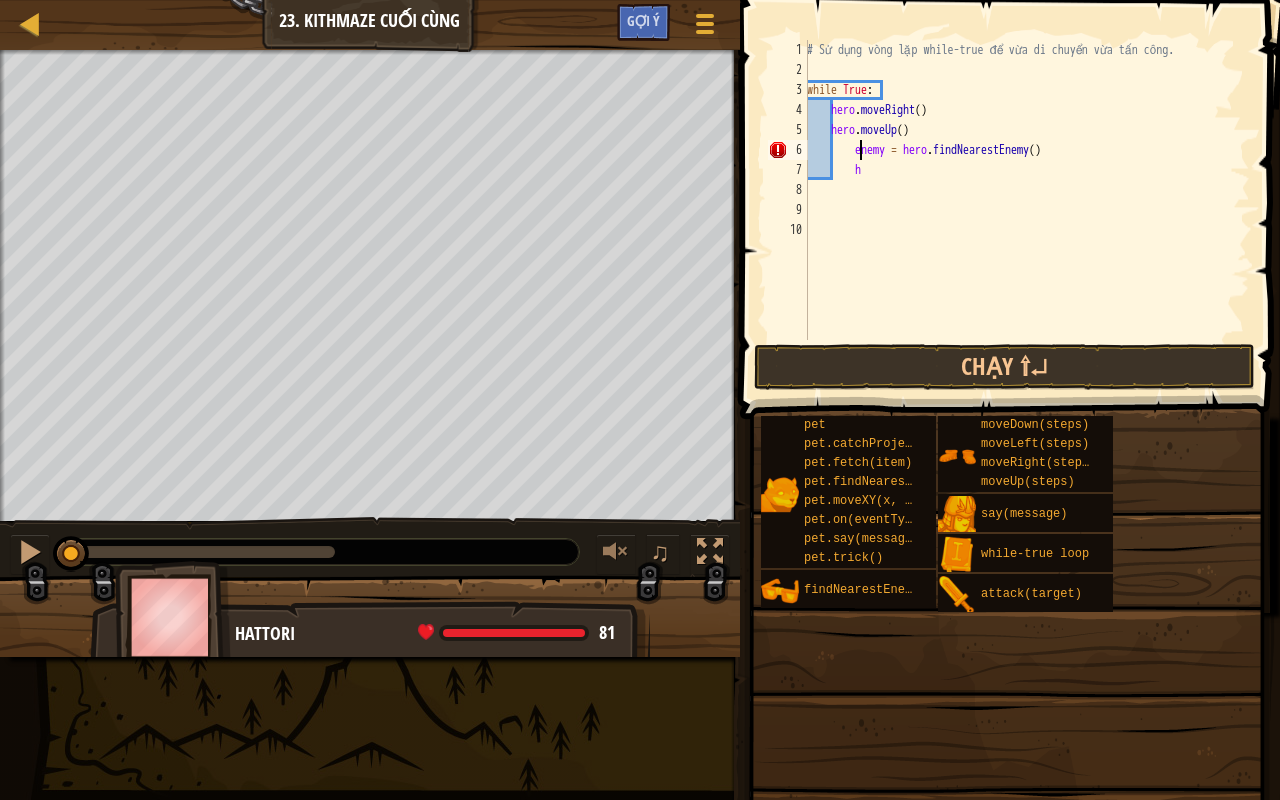 click on "# Sử dụng vòng lặp while-true để vừa di chuyển vừa tấn công. while   True :      hero . moveRight ( )      hero . moveUp ( )          enemy   =   hero . findNearestEnemy ( )          h" at bounding box center (1026, 210) 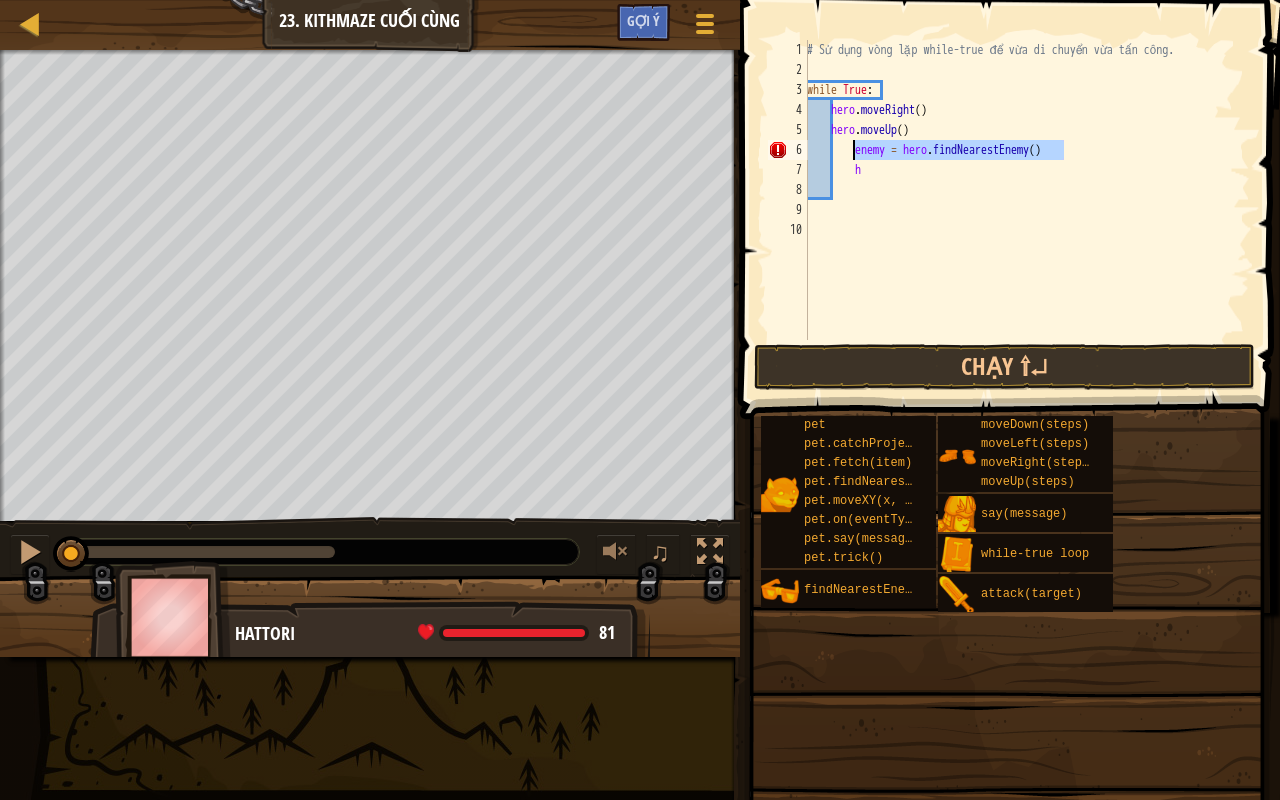 drag, startPoint x: 1071, startPoint y: 149, endPoint x: 854, endPoint y: 154, distance: 217.0576 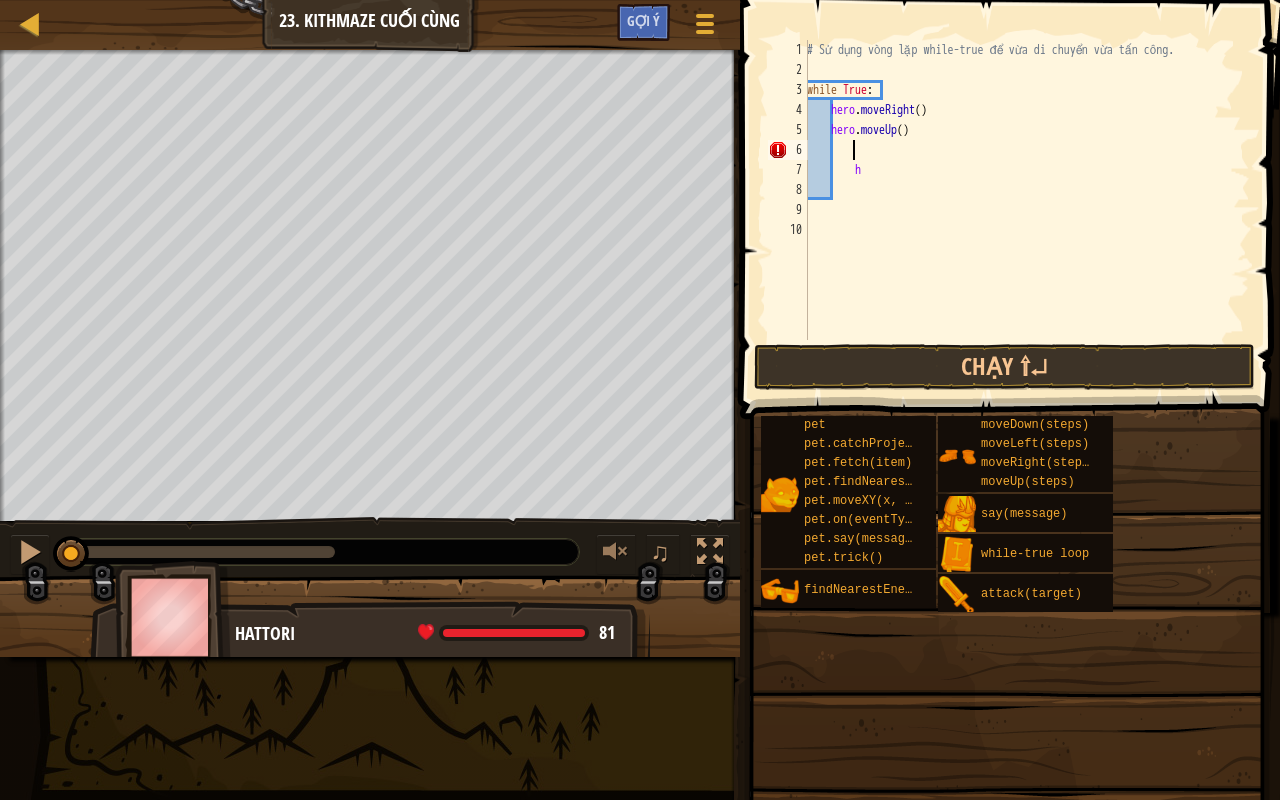 scroll, scrollTop: 9, scrollLeft: 2, axis: both 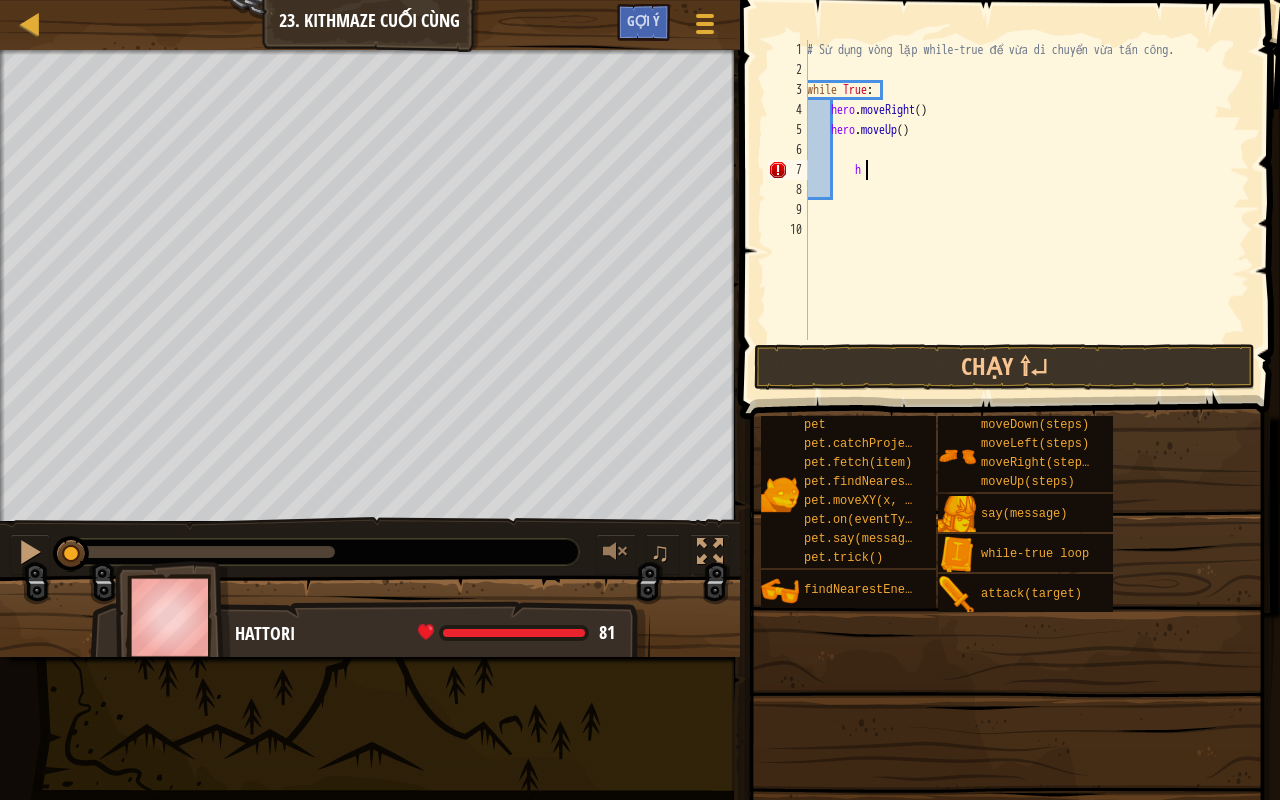 click on "# Sử dụng vòng lặp while-true để vừa di chuyển vừa tấn công. while   True :      hero . moveRight ( )      hero . moveUp ( )                  h" at bounding box center (1026, 210) 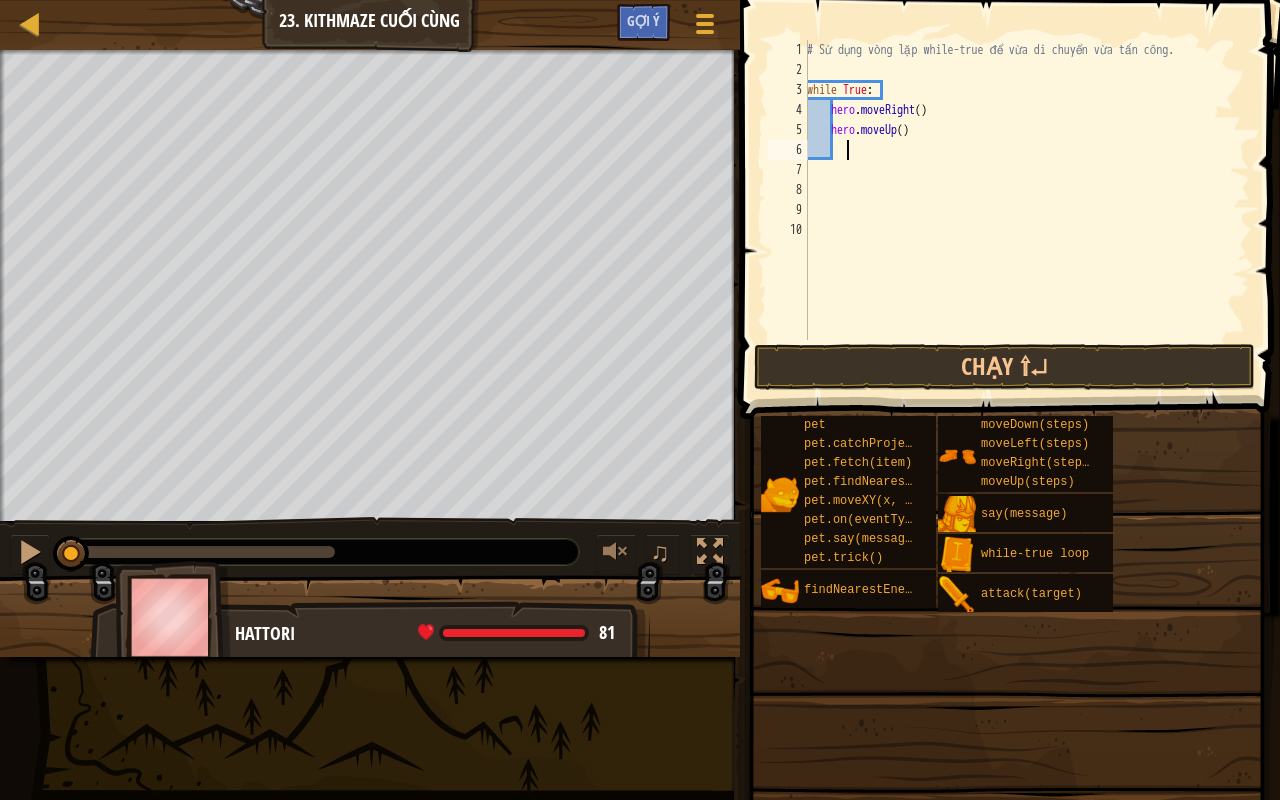 click on "# Sử dụng vòng lặp while-true để vừa di chuyển vừa tấn công. while   True :      hero . moveRight ( )      hero . moveUp ( )" at bounding box center [1026, 210] 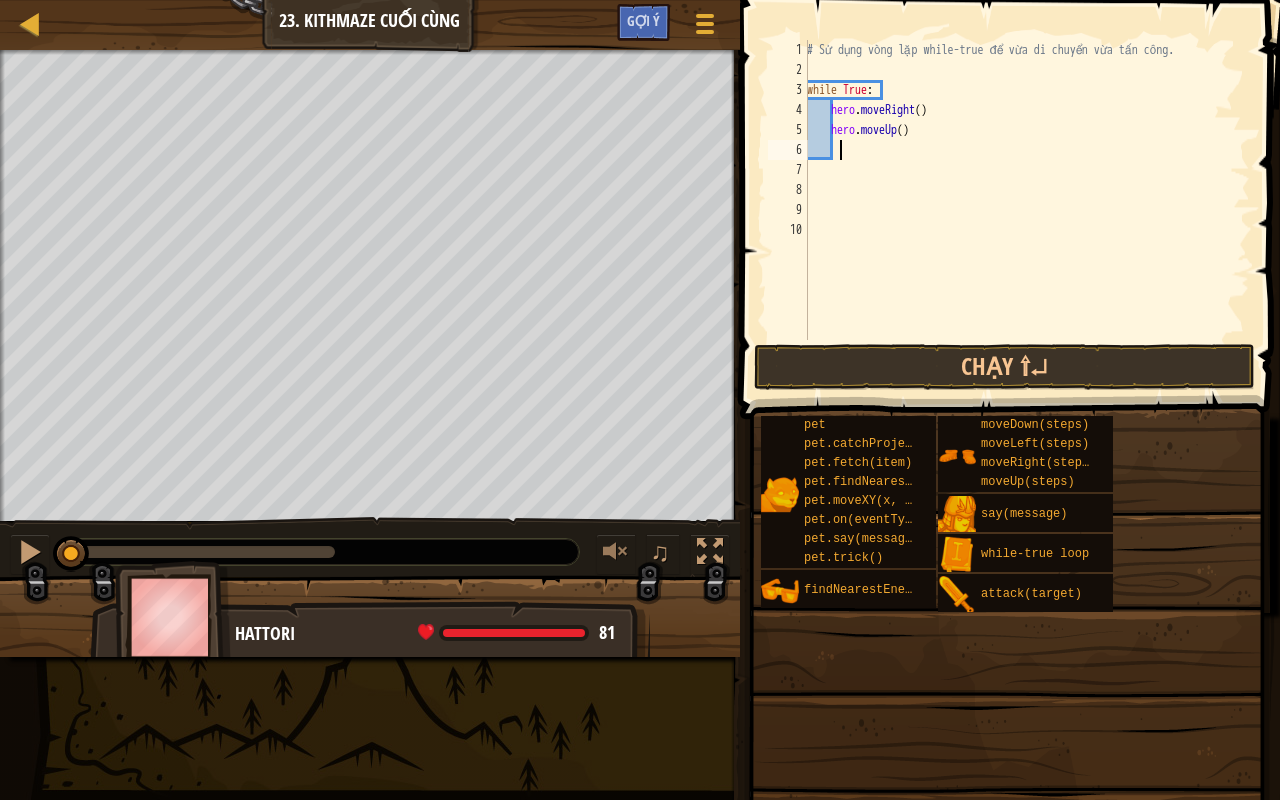 click on "# Sử dụng vòng lặp while-true để vừa di chuyển vừa tấn công. while   True :      hero . moveRight ( )      hero . moveUp ( )" at bounding box center (1026, 210) 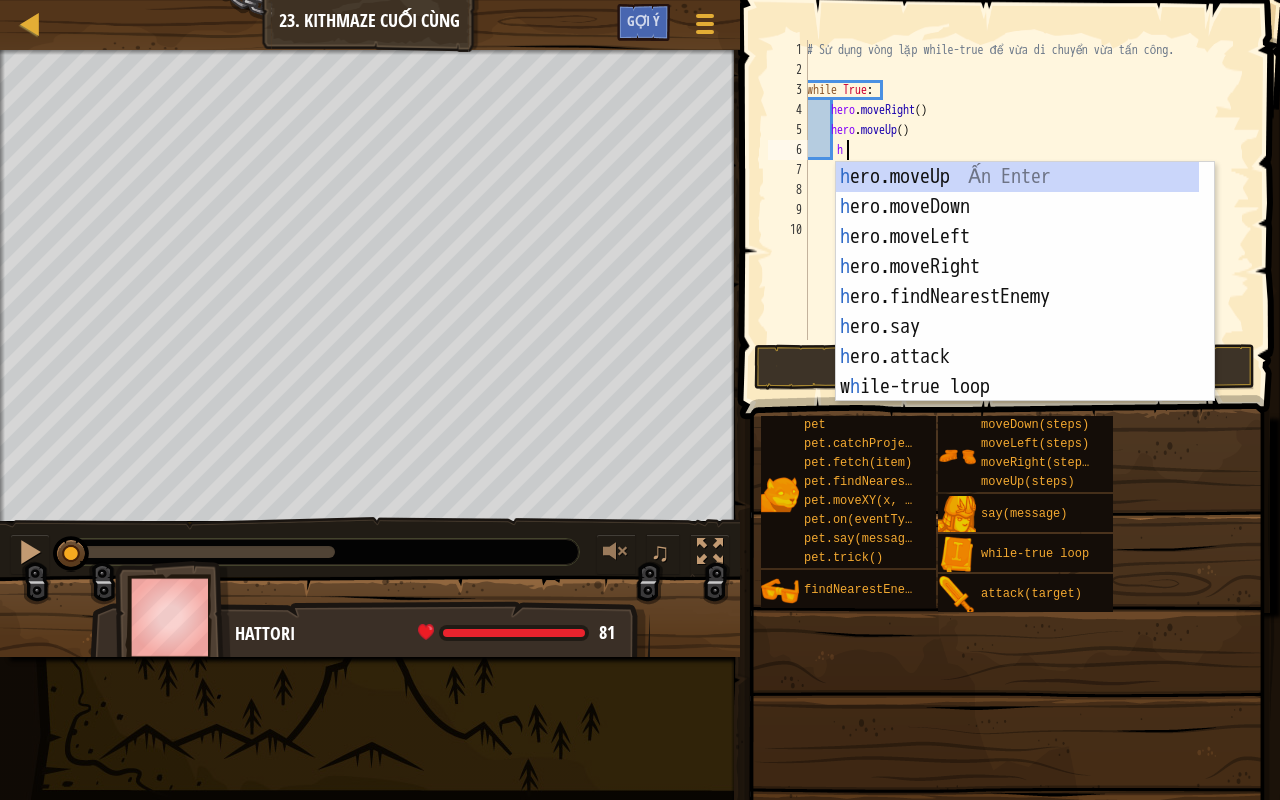 scroll, scrollTop: 9, scrollLeft: 3, axis: both 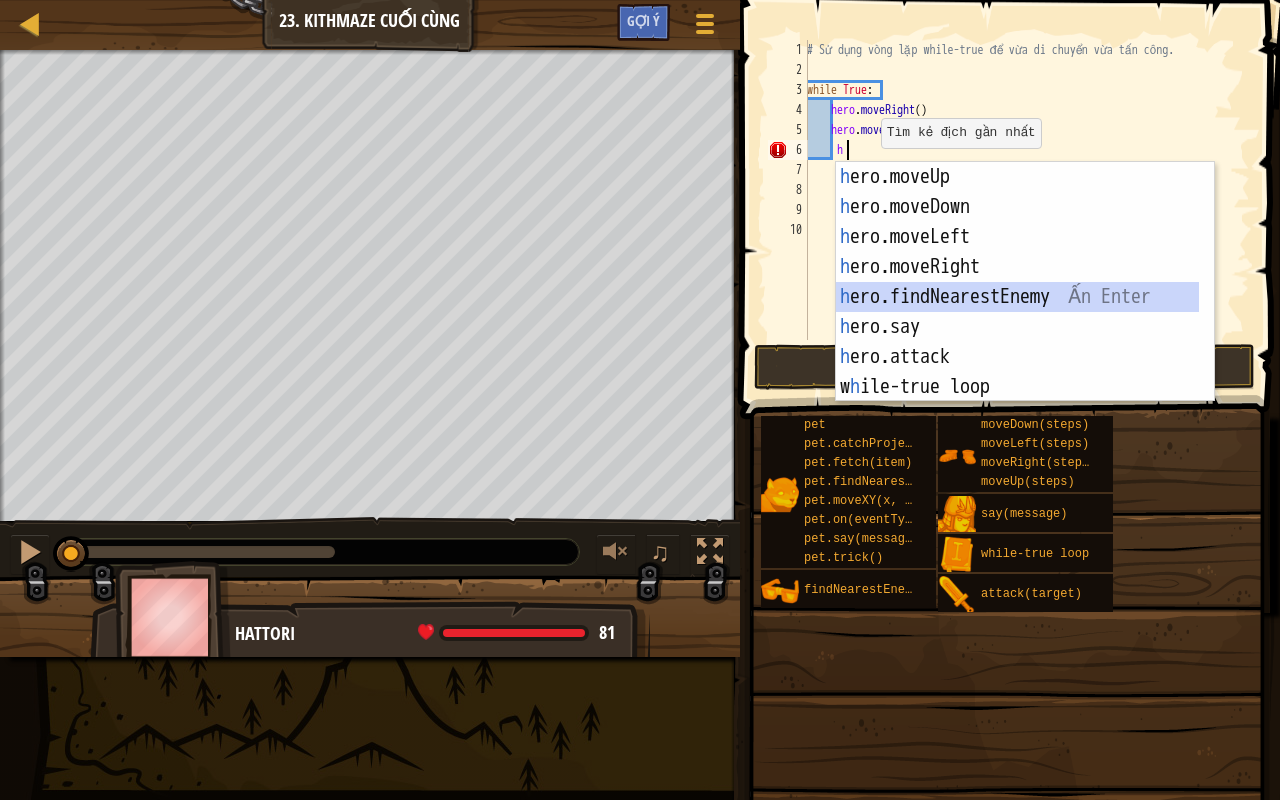 click on "h ero.moveUp Ấn Enter h ero.moveDown Ấn Enter h ero.moveLeft Ấn Enter h ero.moveRight Ấn Enter h ero.findNearestEnemy Ấn Enter h ero.say Ấn Enter h ero.attack Ấn Enter w h ile-true loop Ấn Enter pet.fetc h (item) Ấn Enter" at bounding box center [1018, 312] 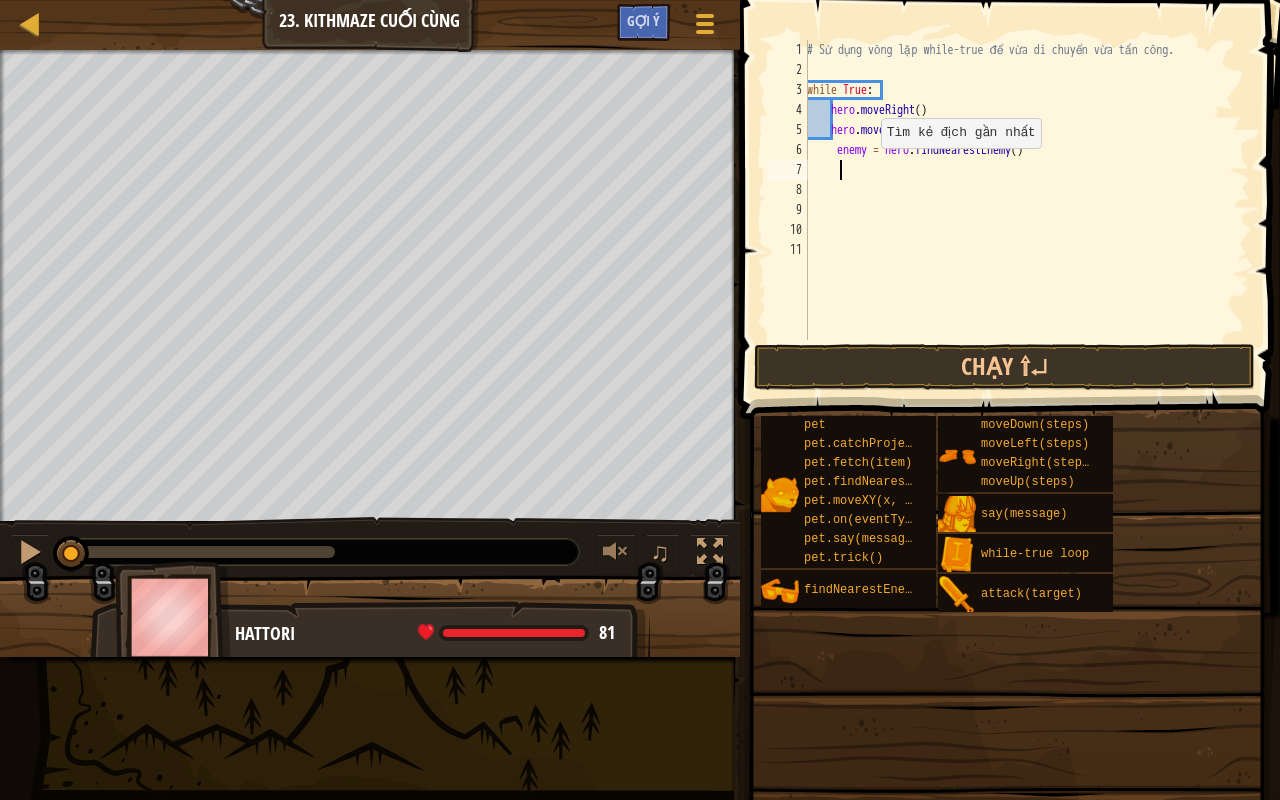 scroll, scrollTop: 9, scrollLeft: 2, axis: both 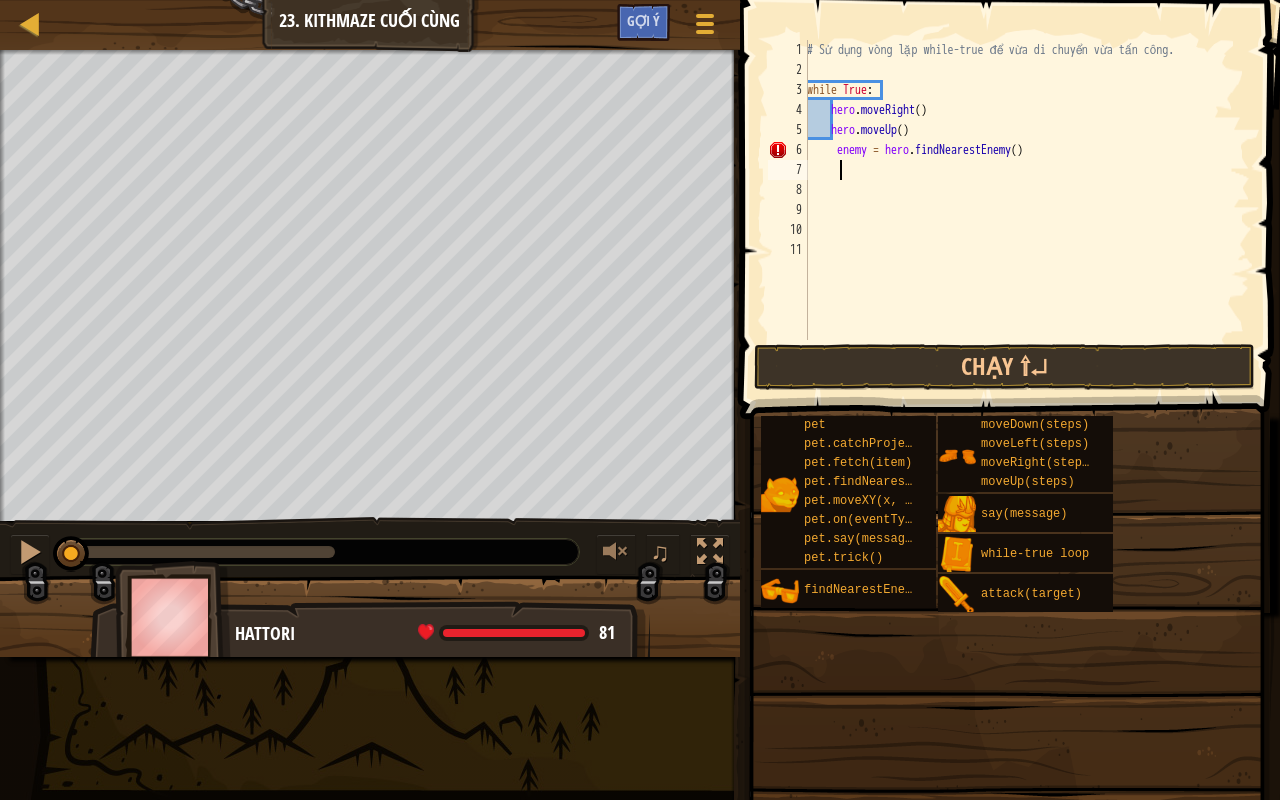 click on "# Sử dụng vòng lặp while-true để vừa di chuyển vừa tấn công. while   True :      hero . moveRight ( )      hero . moveUp ( )       enemy   =   hero . findNearestEnemy ( )" at bounding box center (1026, 210) 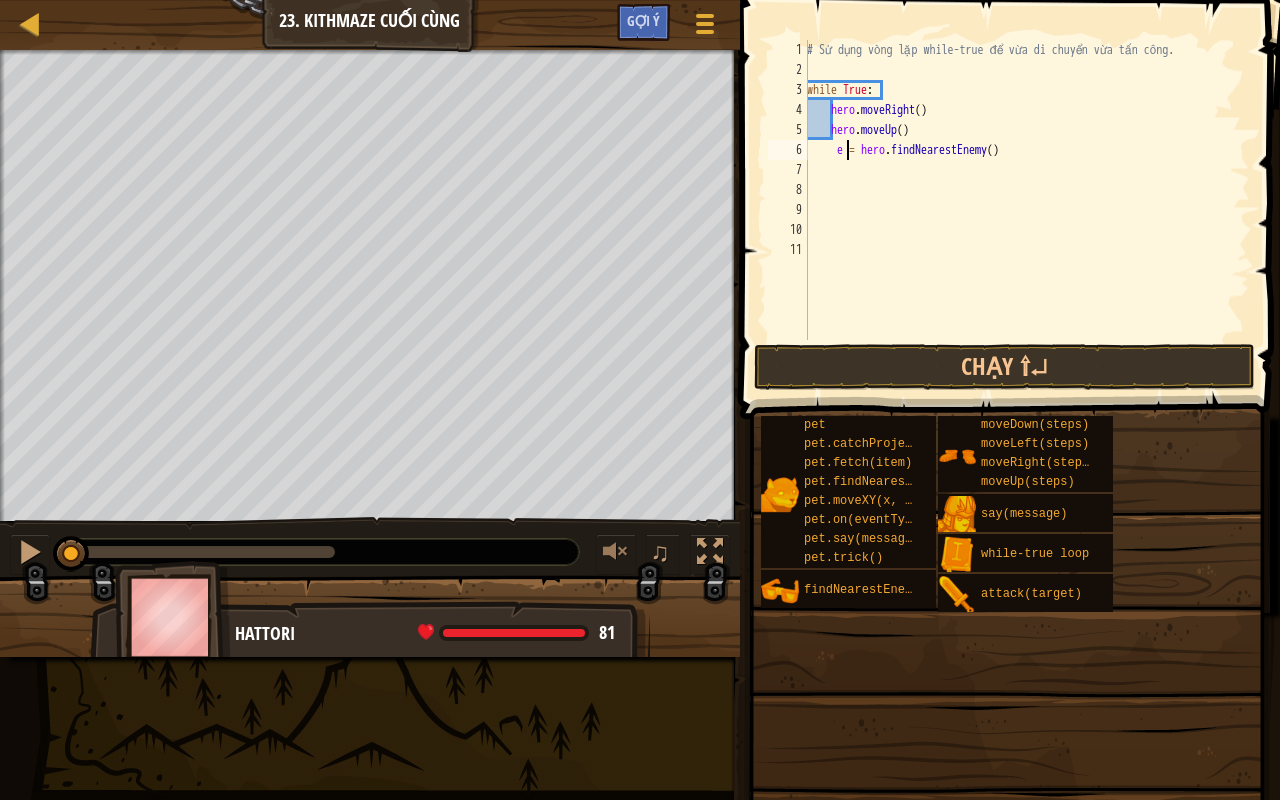 scroll, scrollTop: 9, scrollLeft: 3, axis: both 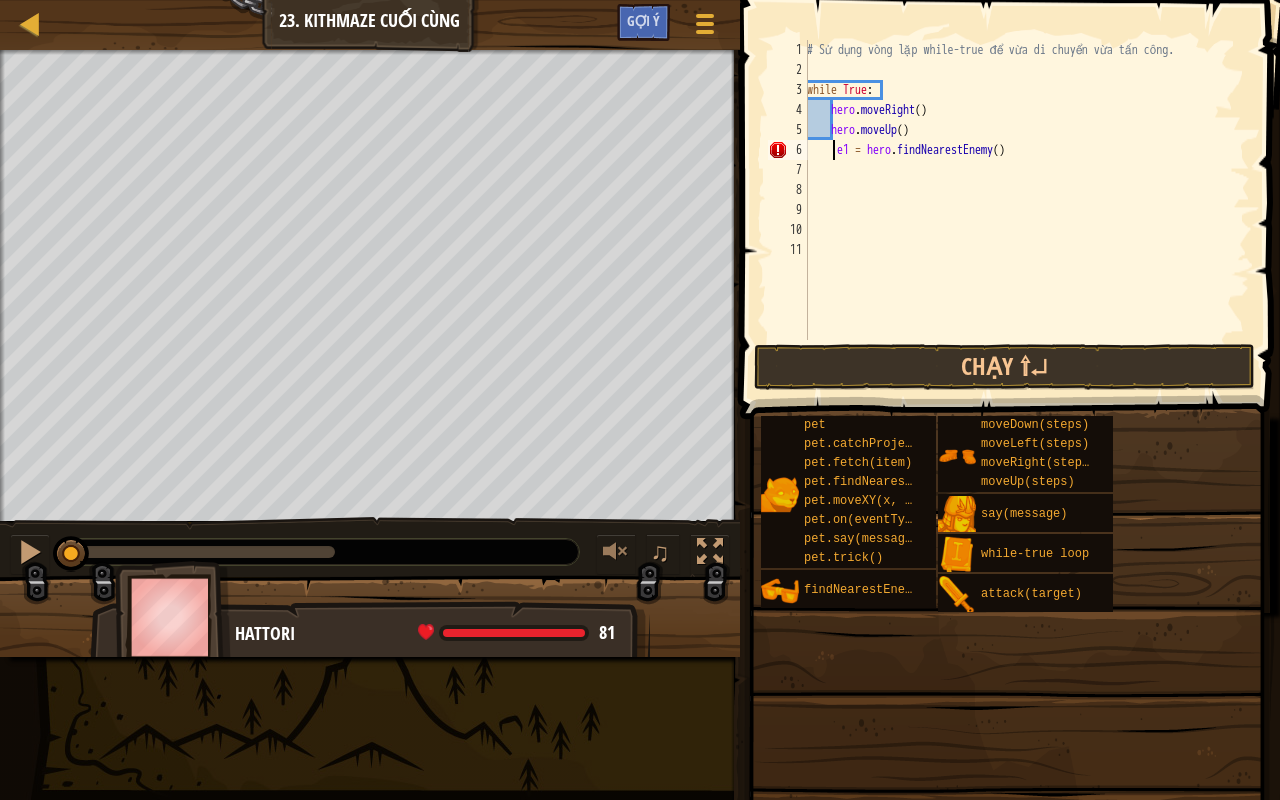 click on "# Sử dụng vòng lặp while-true để vừa di chuyển vừa tấn công. while   True :      hero . moveRight ( )      hero . moveUp ( )       e1   =   hero . findNearestEnemy ( )" at bounding box center [1026, 210] 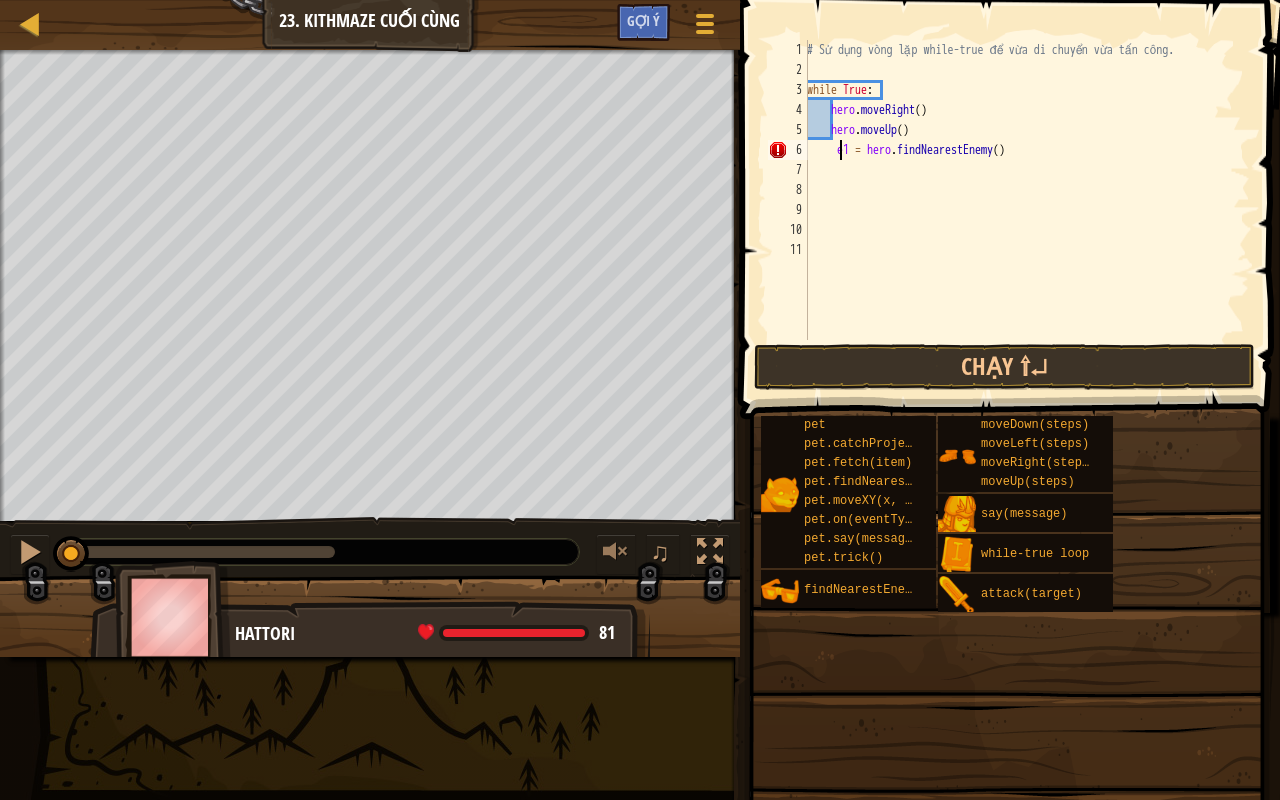 click on "# Sử dụng vòng lặp while-true để vừa di chuyển vừa tấn công. while   True :      hero . moveRight ( )      hero . moveUp ( )       e1   =   hero . findNearestEnemy ( )" at bounding box center (1026, 210) 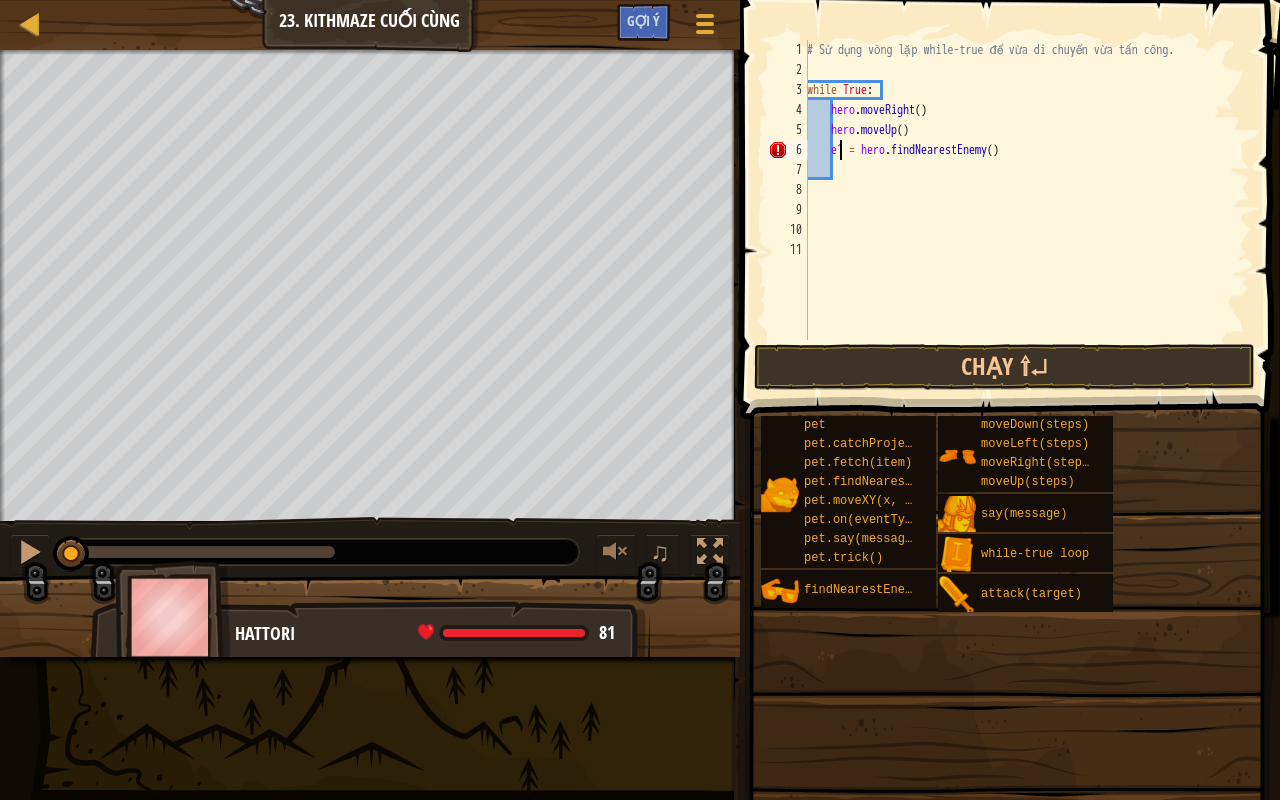 click on "# Sử dụng vòng lặp while-true để vừa di chuyển vừa tấn công. while   True :      hero . moveRight ( )      hero . moveUp ( )      e1   =   hero . findNearestEnemy ( )" at bounding box center (1026, 210) 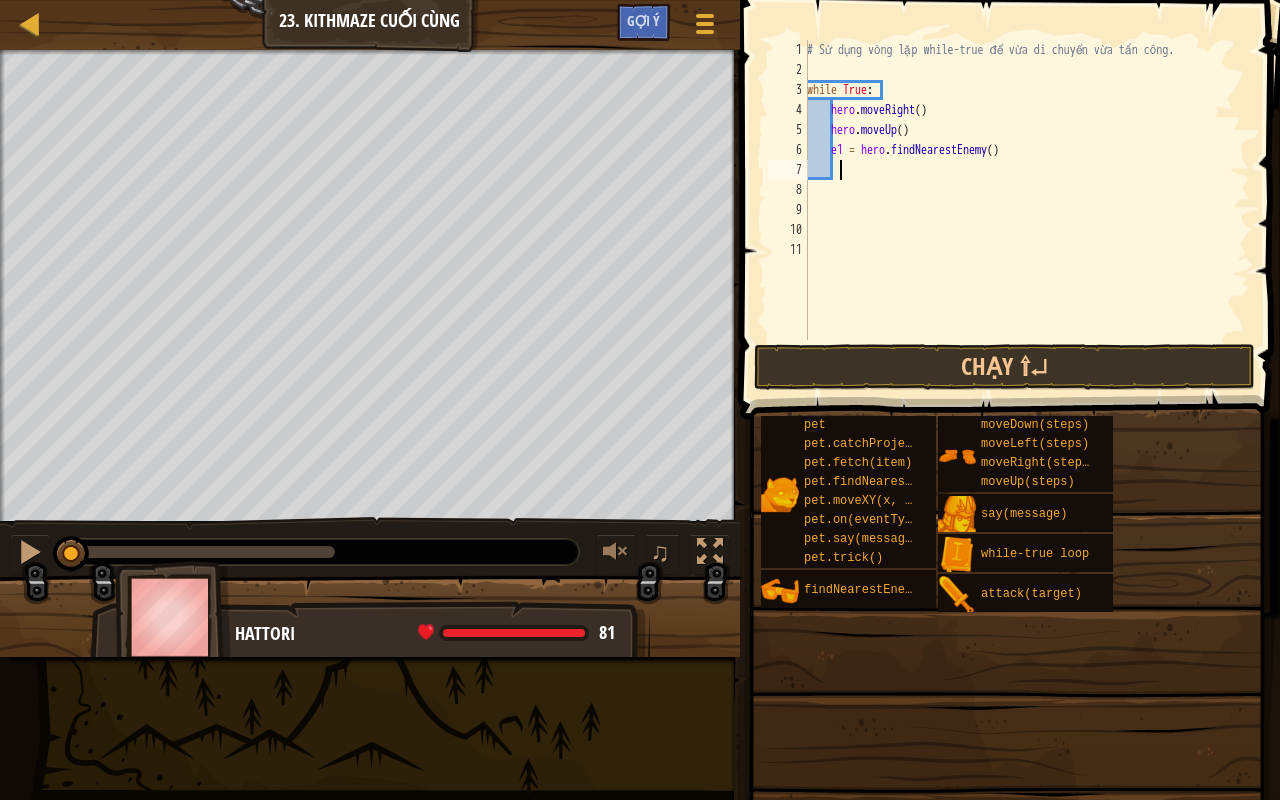 click on "# Sử dụng vòng lặp while-true để vừa di chuyển vừa tấn công. while   True :      hero . moveRight ( )      hero . moveUp ( )      e1   =   hero . findNearestEnemy ( )" at bounding box center [1026, 210] 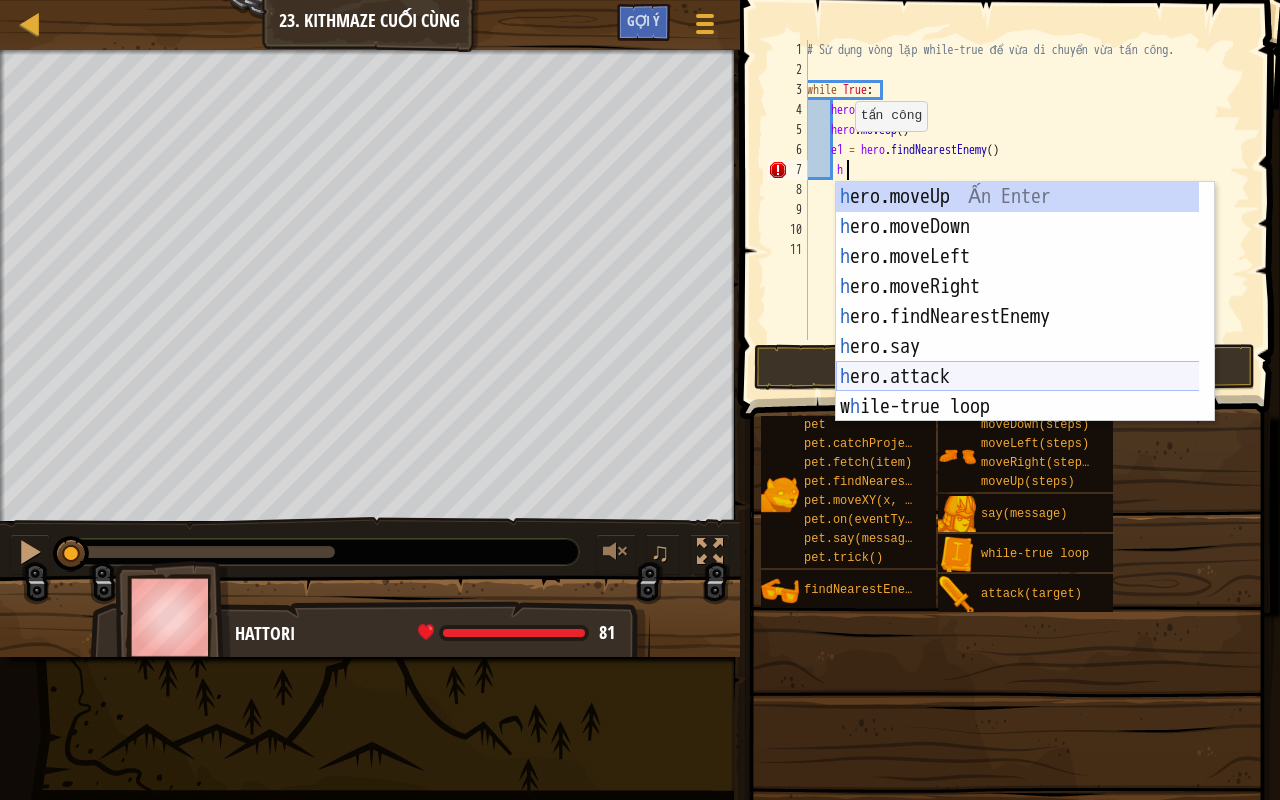 click on "h ero.moveUp Ấn Enter h ero.moveDown Ấn Enter h ero.moveLeft Ấn Enter h ero.moveRight Ấn Enter h ero.findNearestEnemy Ấn Enter h ero.say Ấn Enter h ero.attack Ấn Enter w h ile-true loop Ấn Enter pet.fetc h (item) Ấn Enter" at bounding box center [1018, 332] 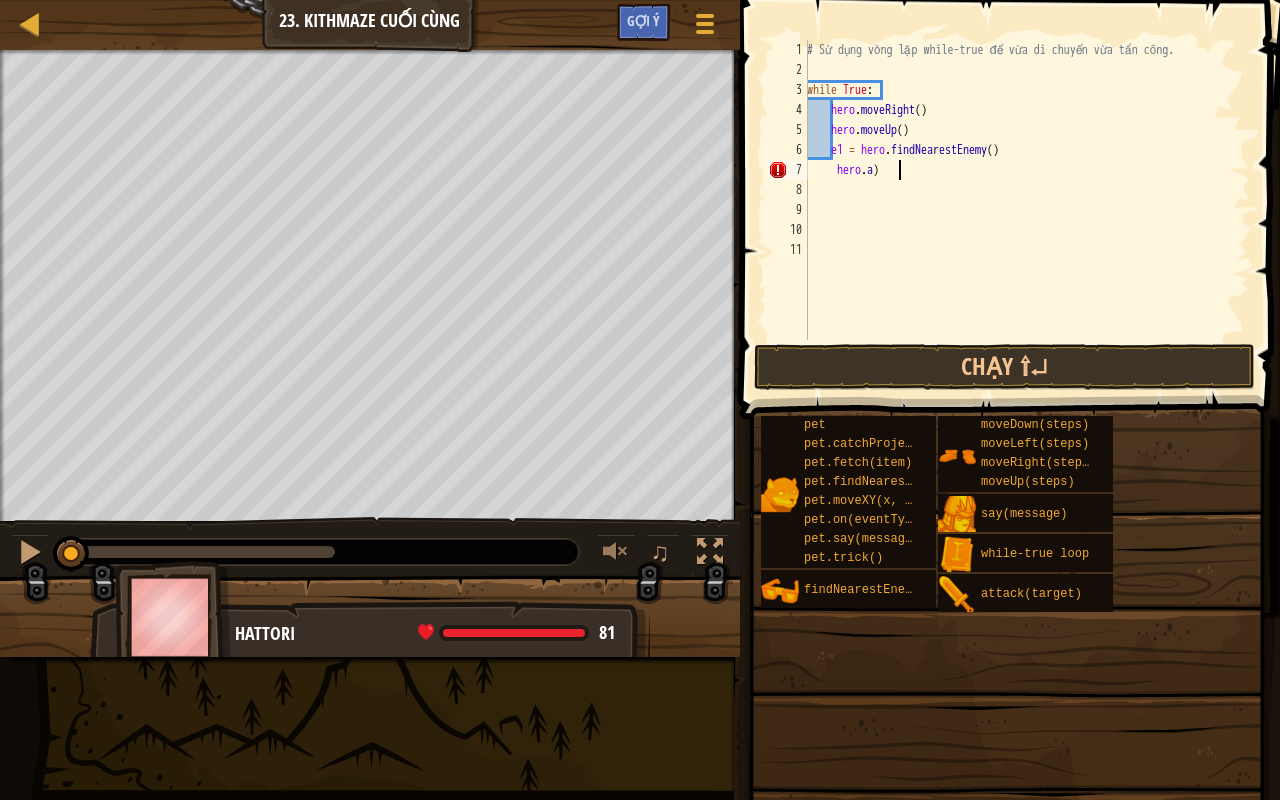 click on "# Sử dụng vòng lặp while-true để vừa di chuyển vừa tấn công. while   True :      hero . moveRight ( )      hero . moveUp ( )      e1   =   hero . findNearestEnemy ( )       hero . a )" at bounding box center [1026, 210] 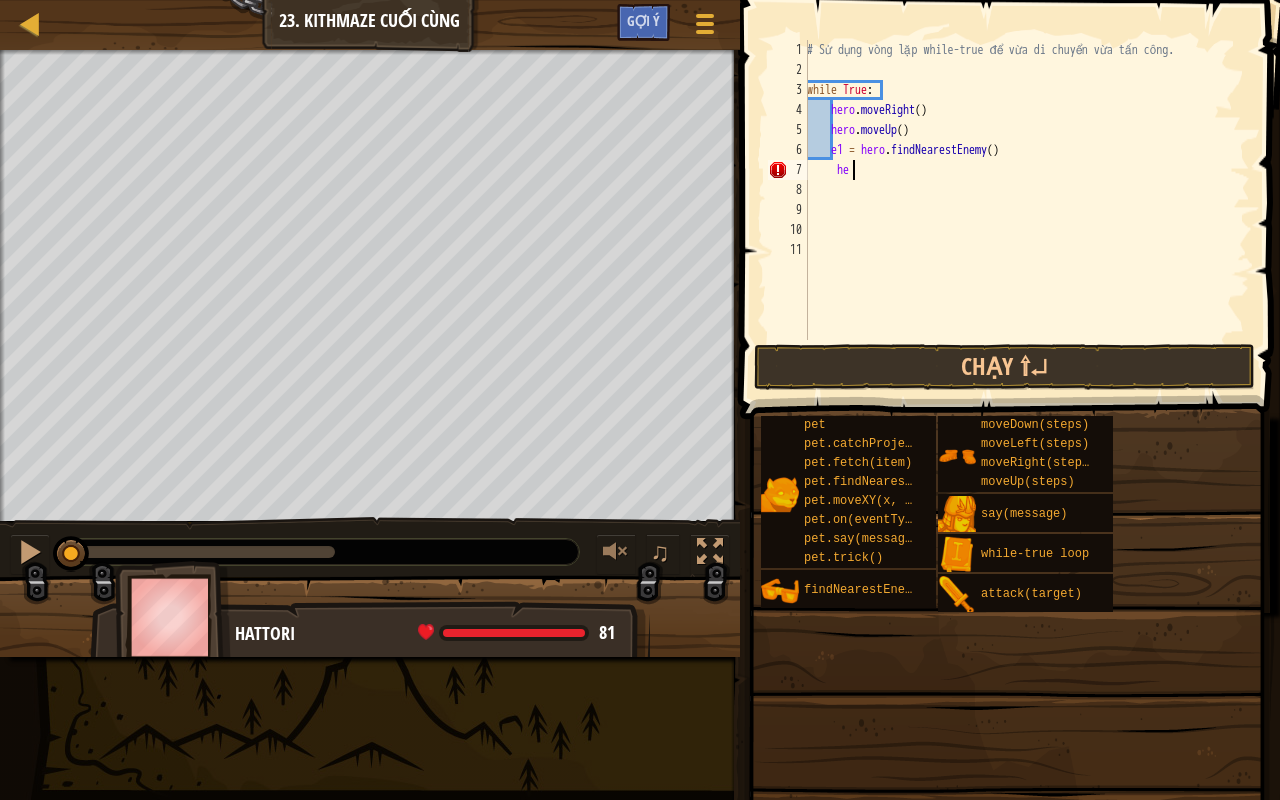 scroll, scrollTop: 9, scrollLeft: 2, axis: both 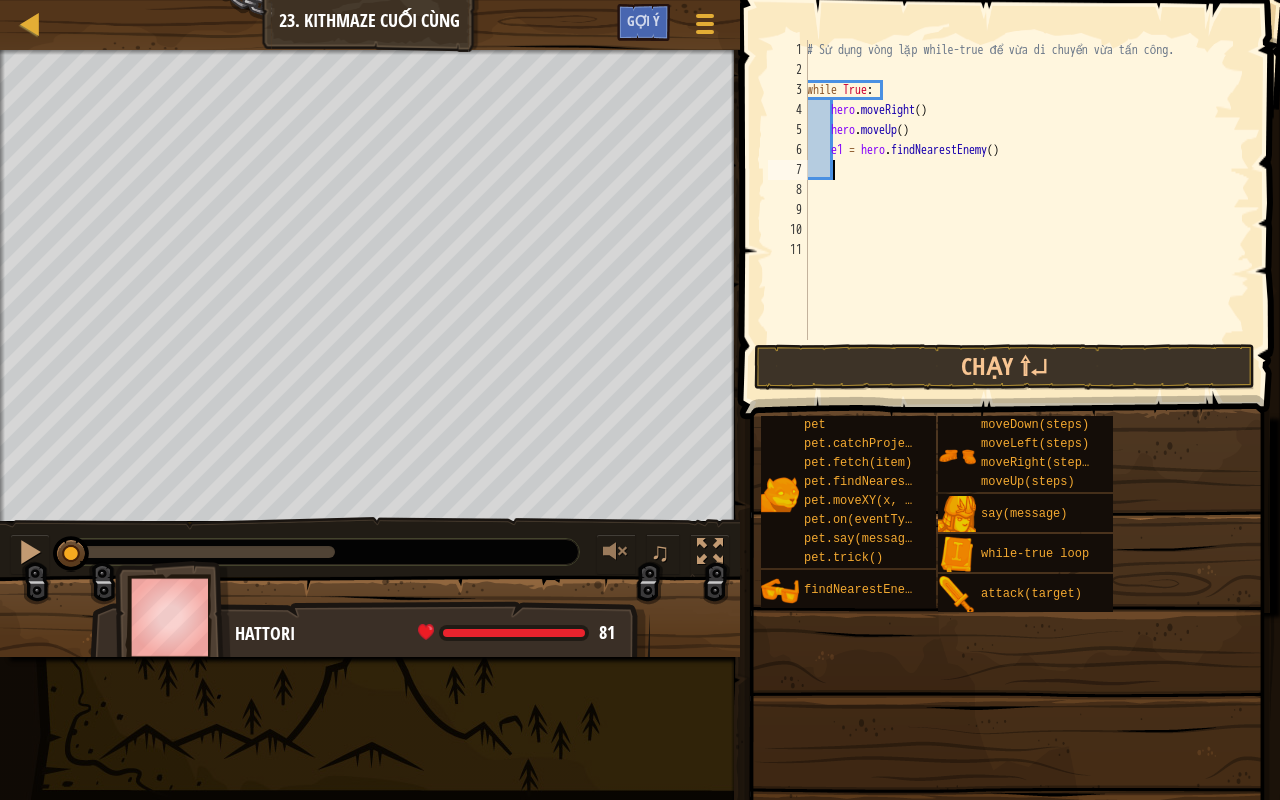 click on "# Sử dụng vòng lặp while-true để vừa di chuyển vừa tấn công. while   True :      hero . moveRight ( )      hero . moveUp ( )      e1   =   hero . findNearestEnemy ( )" at bounding box center [1026, 210] 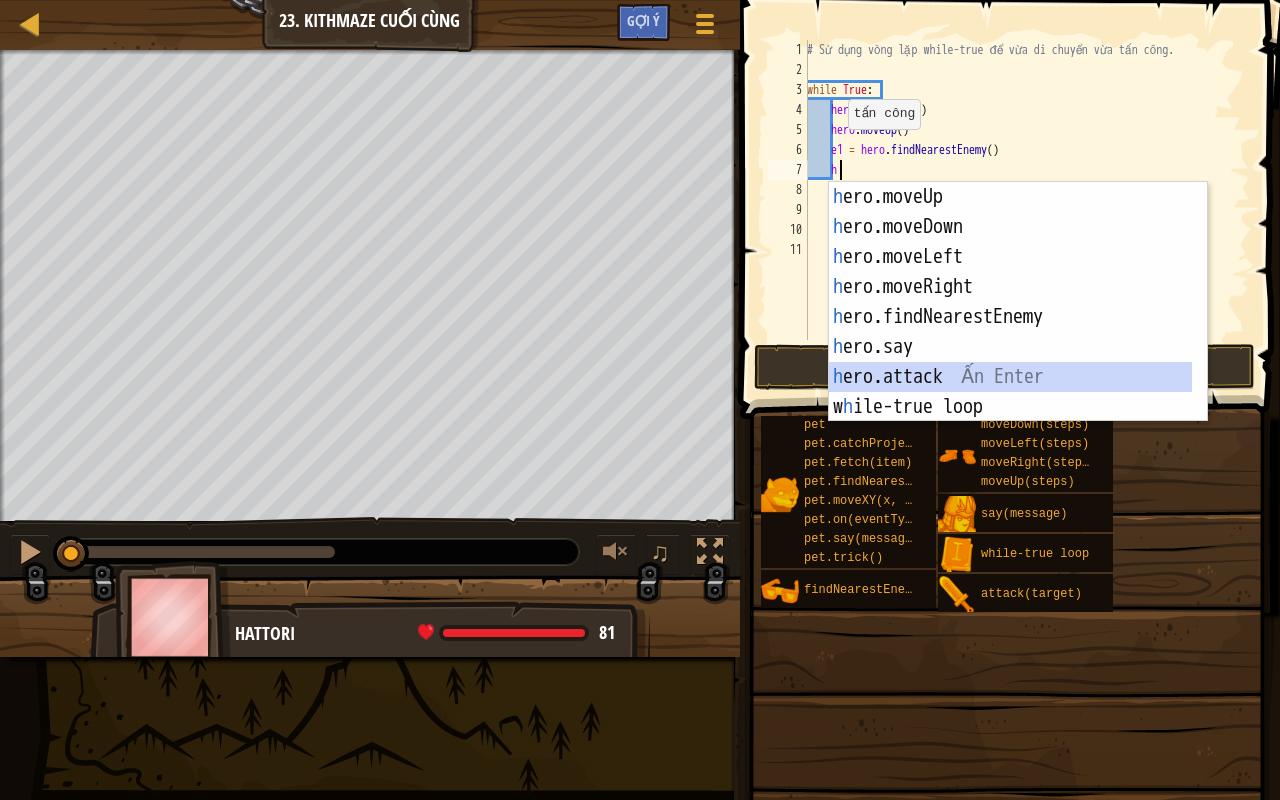 click on "h ero.moveUp Ấn Enter h ero.moveDown Ấn Enter h ero.moveLeft Ấn Enter h ero.moveRight Ấn Enter h ero.findNearestEnemy Ấn Enter h ero.say Ấn Enter h ero.attack Ấn Enter w h ile-true loop Ấn Enter pet.fetc h (item) Ấn Enter" at bounding box center (1011, 332) 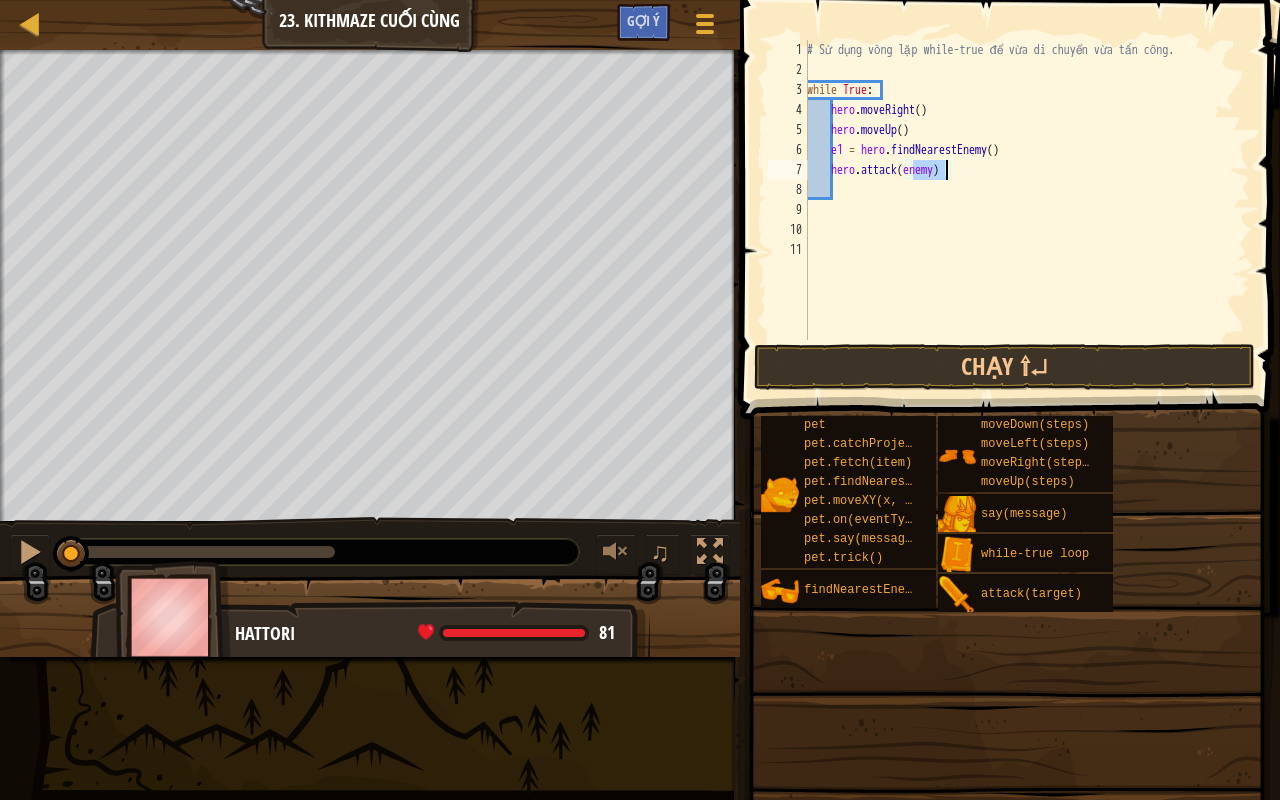 click on "# Sử dụng vòng lặp while-true để vừa di chuyển vừa tấn công. while   True :      hero . moveRight ( )      hero . moveUp ( )      e1   =   hero . findNearestEnemy ( )      hero . attack ( enemy )" at bounding box center (1026, 210) 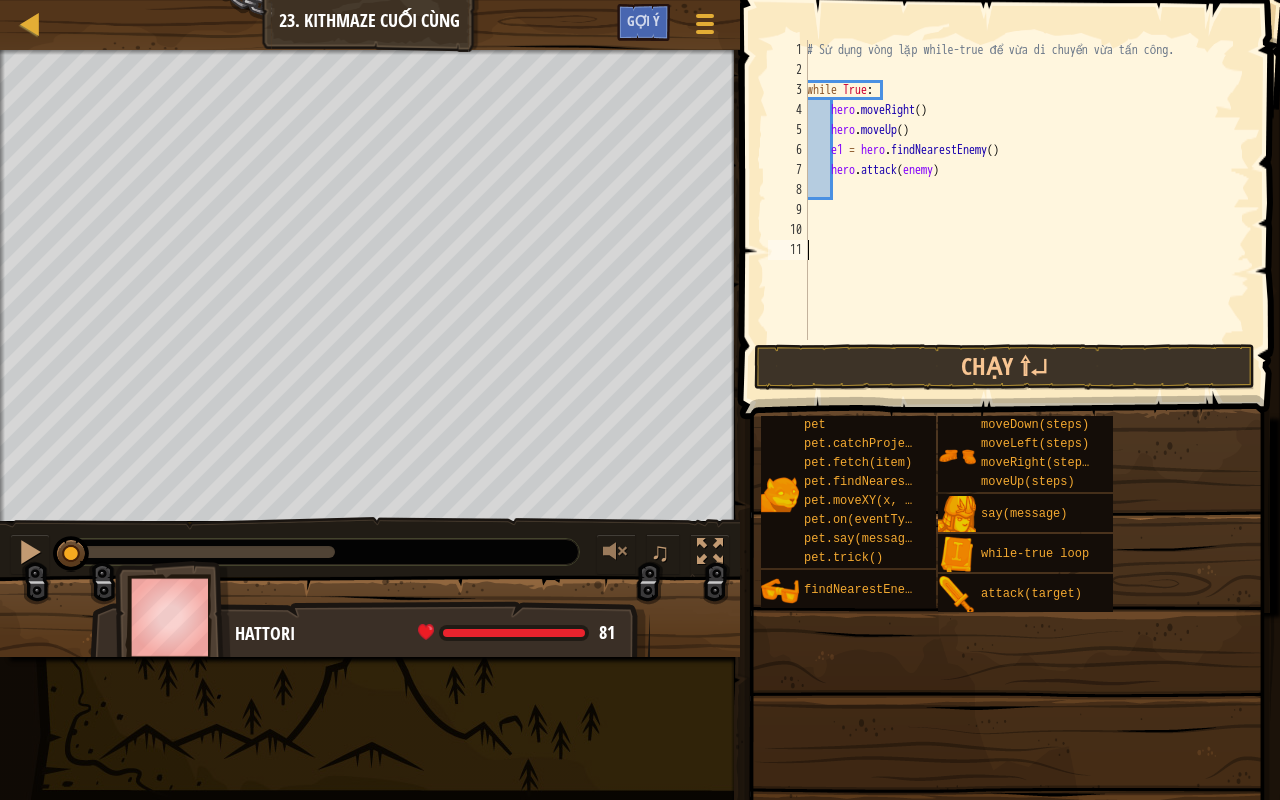 scroll, scrollTop: 9, scrollLeft: 0, axis: vertical 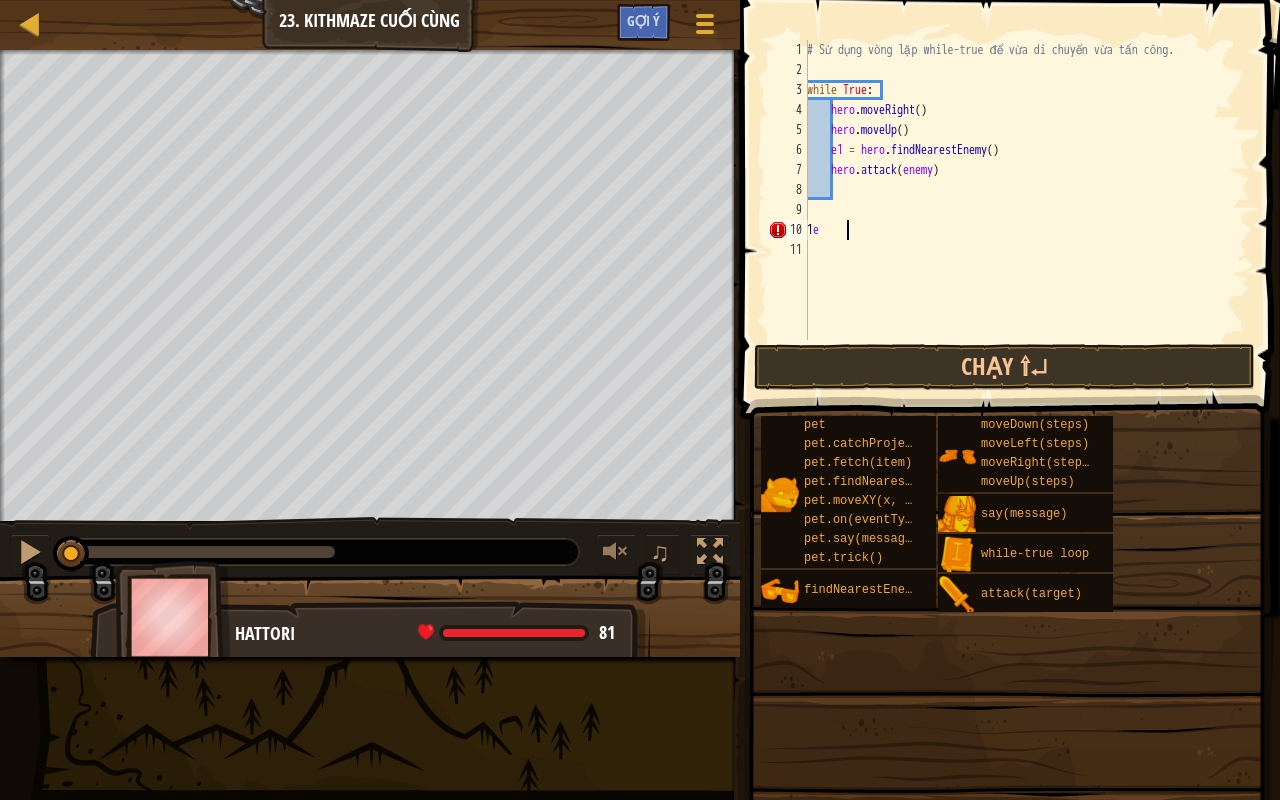 type on "1" 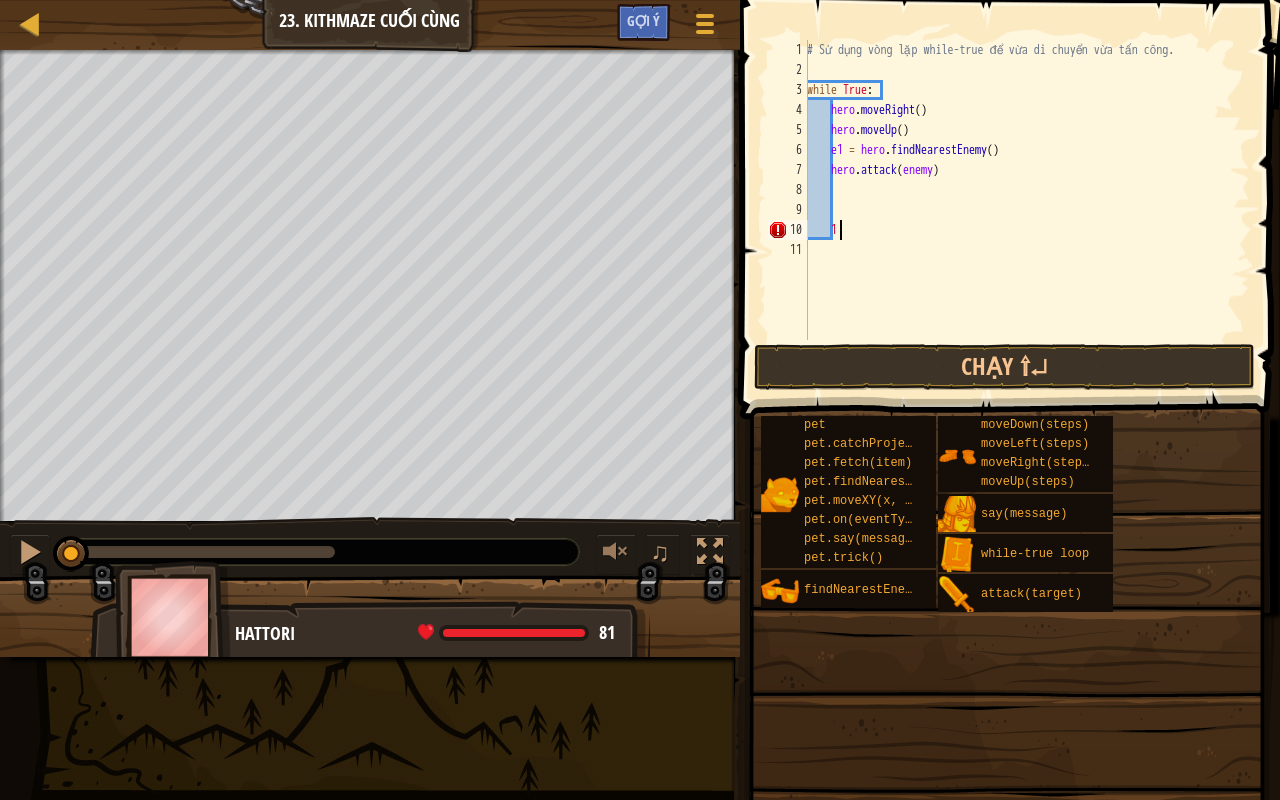 scroll, scrollTop: 9, scrollLeft: 1, axis: both 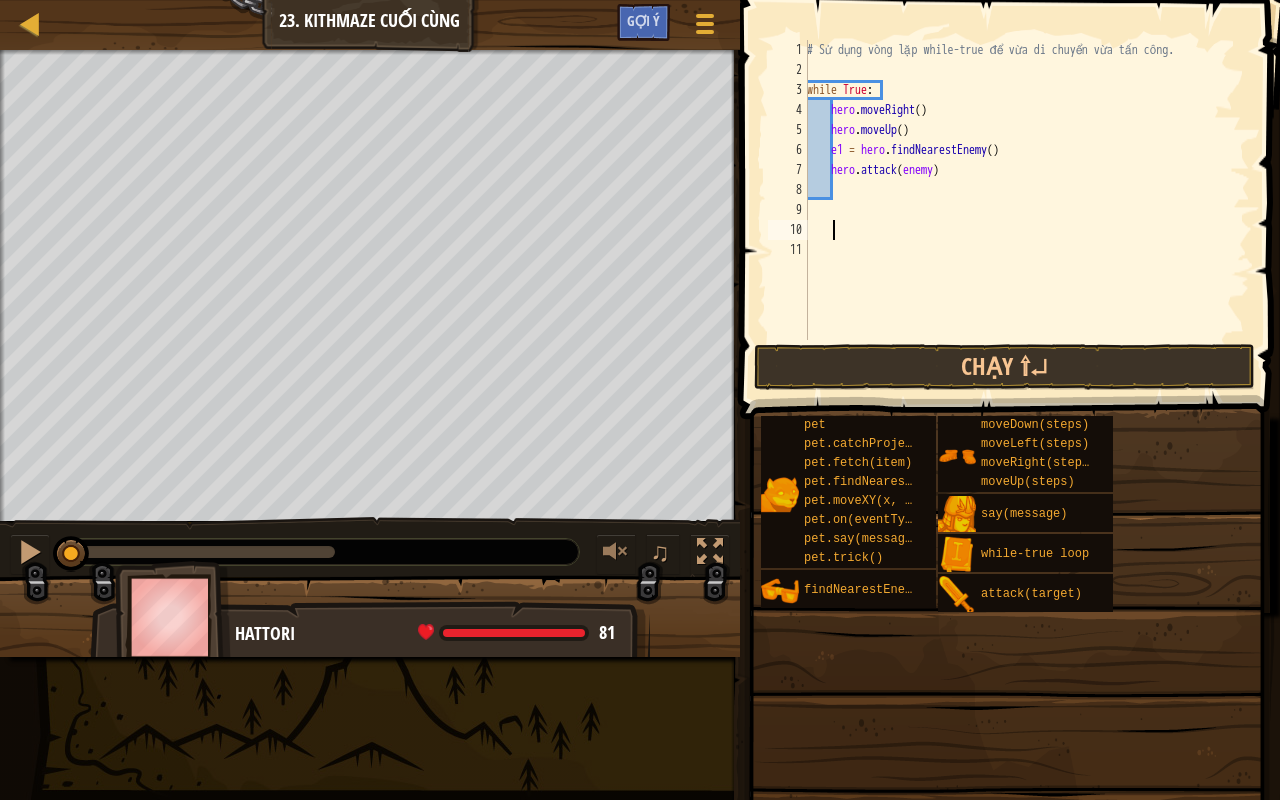 click on "# Sử dụng vòng lặp while-true để vừa di chuyển vừa tấn công. while   True :      hero . moveRight ( )      hero . moveUp ( )      e1   =   hero . findNearestEnemy ( )      hero . attack ( enemy )" at bounding box center (1026, 210) 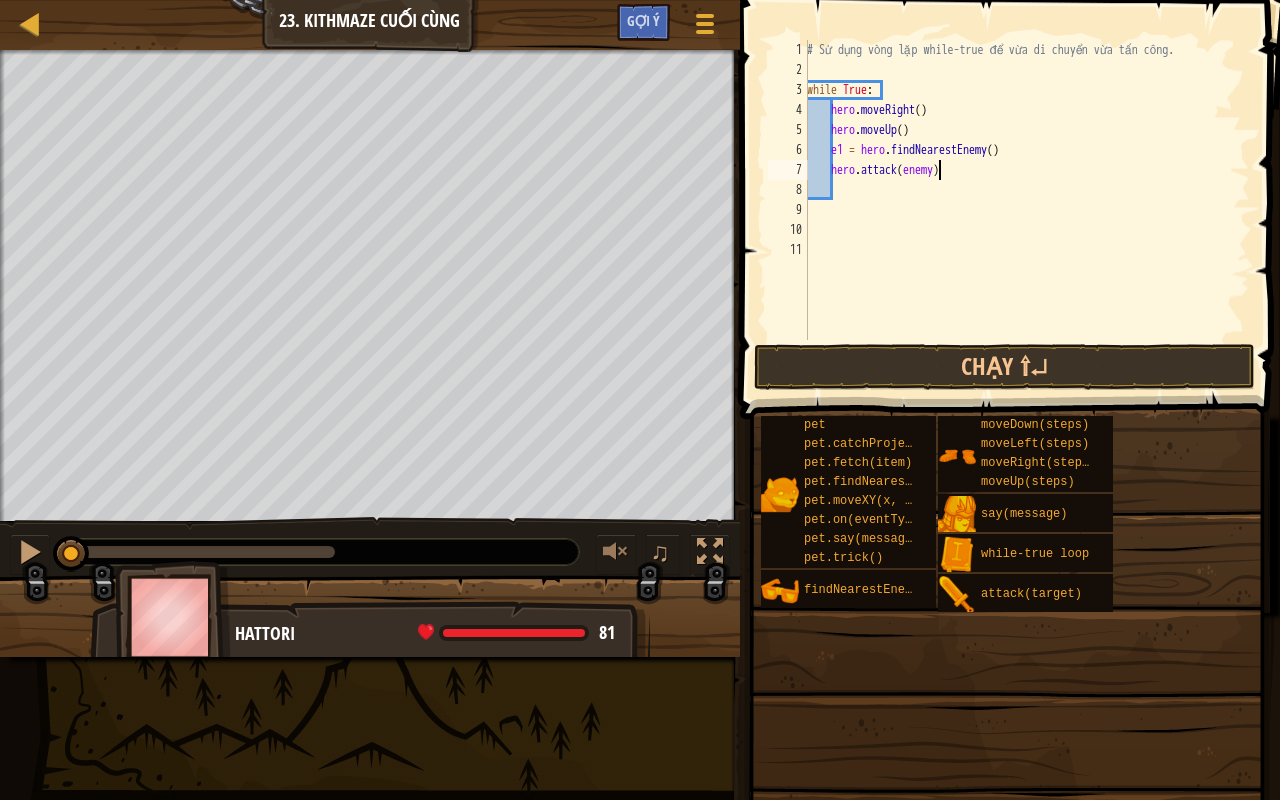 click on "# Sử dụng vòng lặp while-true để vừa di chuyển vừa tấn công. while   True :      hero . moveRight ( )      hero . moveUp ( )      e1   =   hero . findNearestEnemy ( )      hero . attack ( enemy )" at bounding box center [1026, 210] 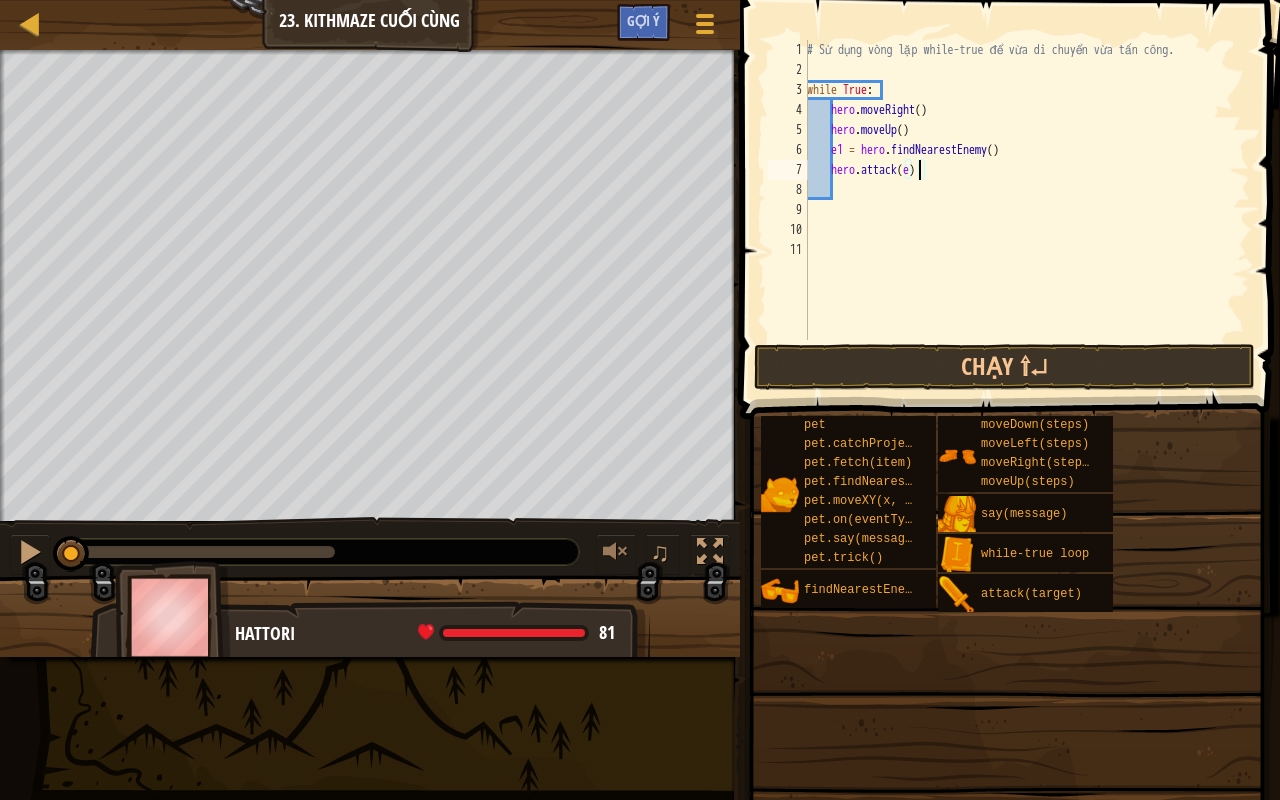 type on "hero.attack(e1)" 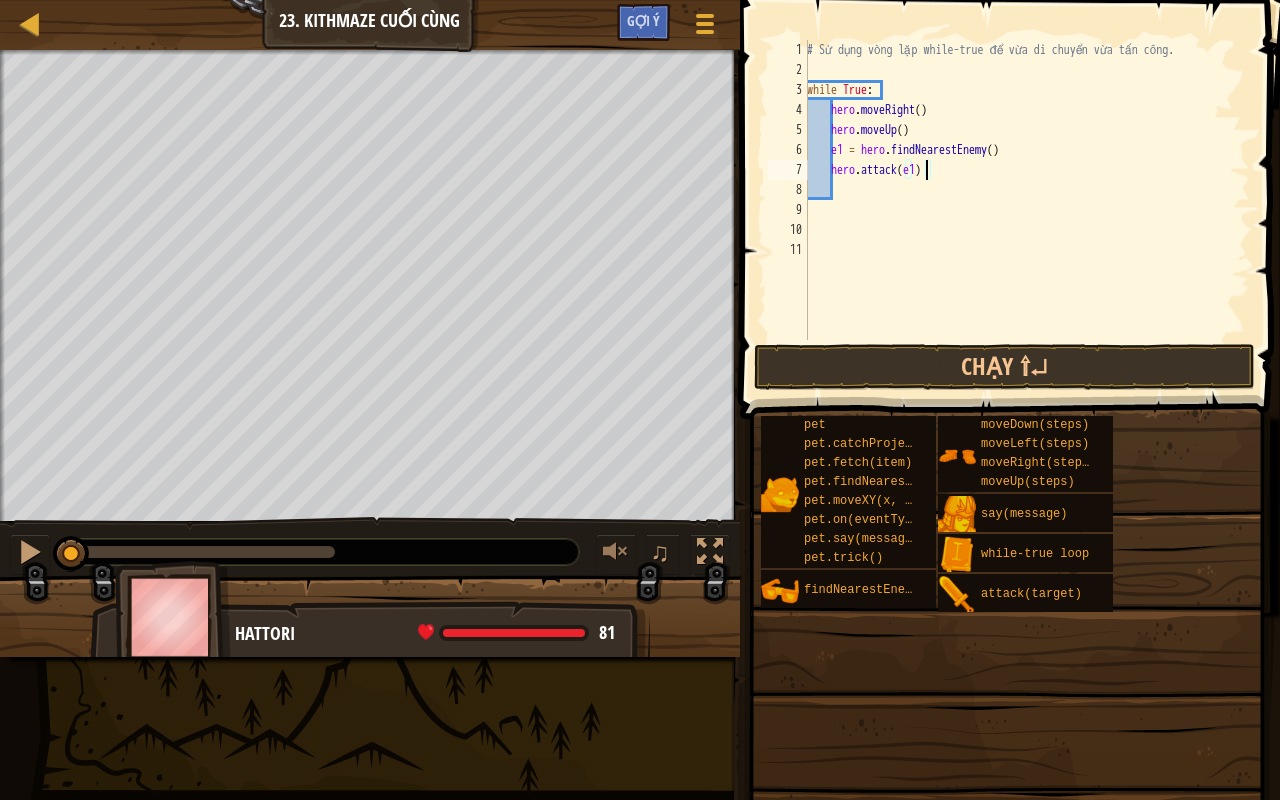 scroll, scrollTop: 9, scrollLeft: 9, axis: both 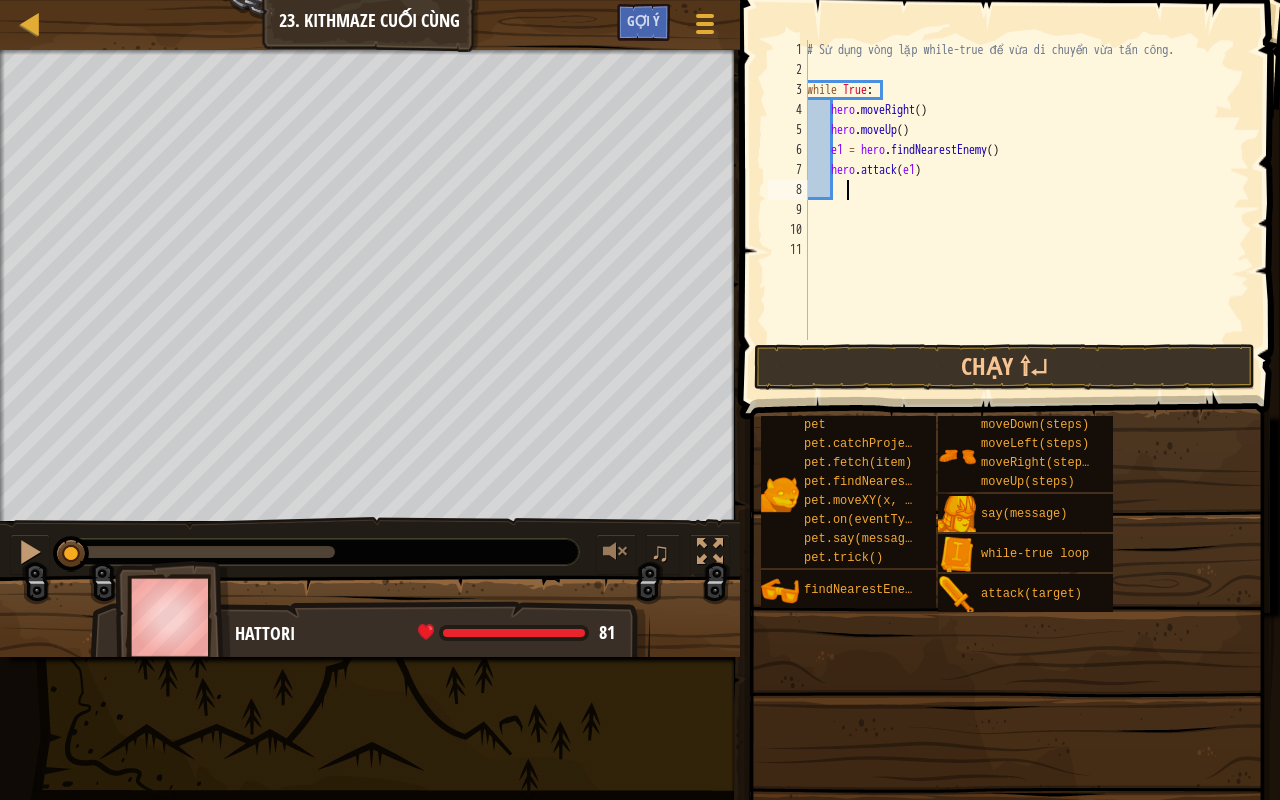 click on "# Sử dụng vòng lặp while-true để vừa di chuyển vừa tấn công. while   True :      hero . moveRight ( )      hero . moveUp ( )      e1   =   hero . findNearestEnemy ( )      hero . attack ( e1 )" at bounding box center (1026, 210) 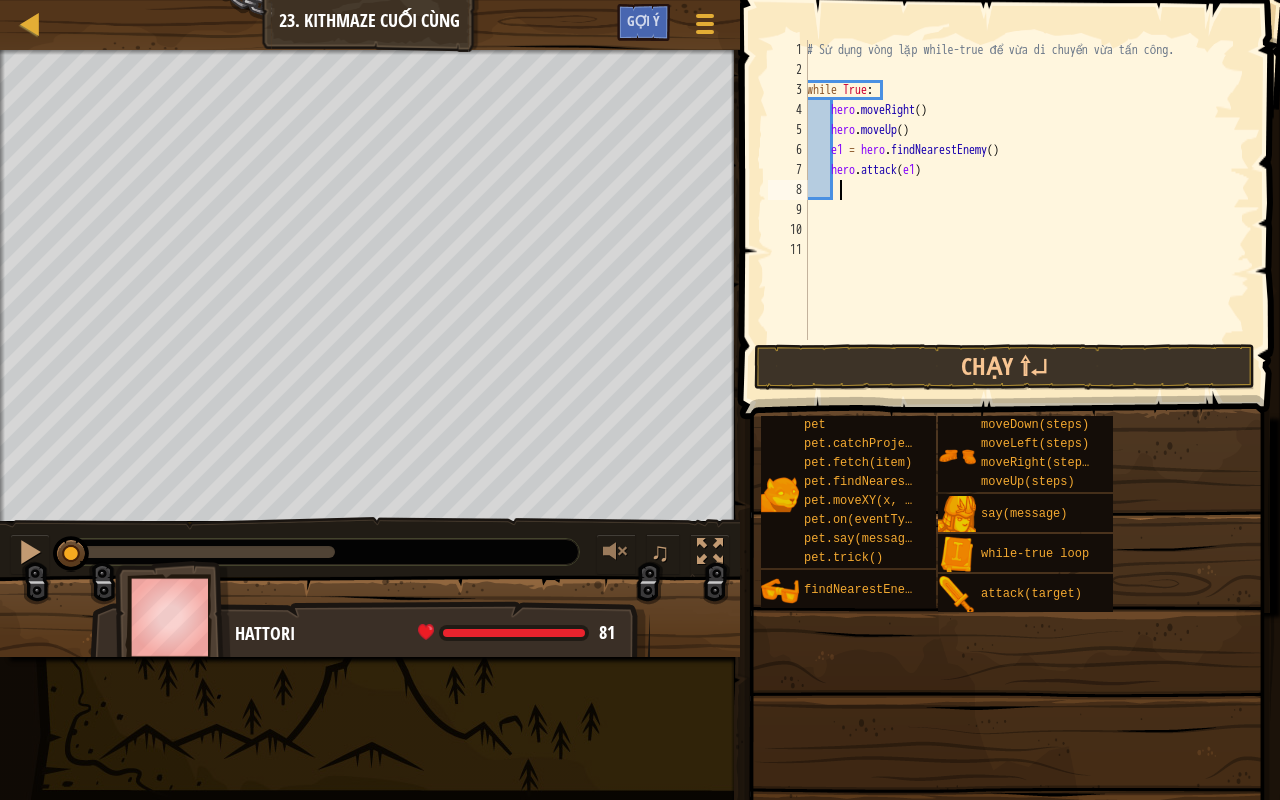 click on "# Sử dụng vòng lặp while-true để vừa di chuyển vừa tấn công. while   True :      hero . moveRight ( )      hero . moveUp ( )      e1   =   hero . findNearestEnemy ( )      hero . attack ( e1 )" at bounding box center [1026, 210] 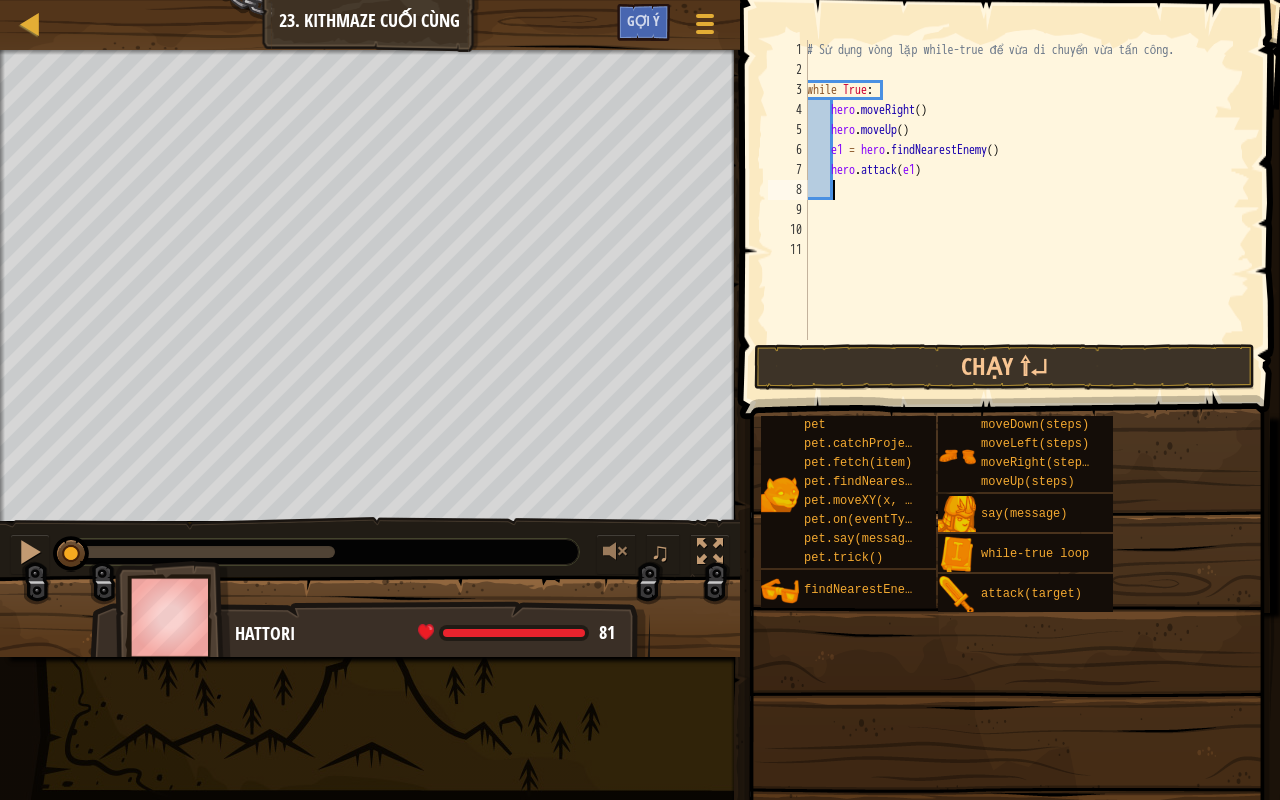 click on "# Sử dụng vòng lặp while-true để vừa di chuyển vừa tấn công. while   True :      hero . moveRight ( )      hero . moveUp ( )      e1   =   hero . findNearestEnemy ( )      hero . attack ( e1 )" at bounding box center (1026, 210) 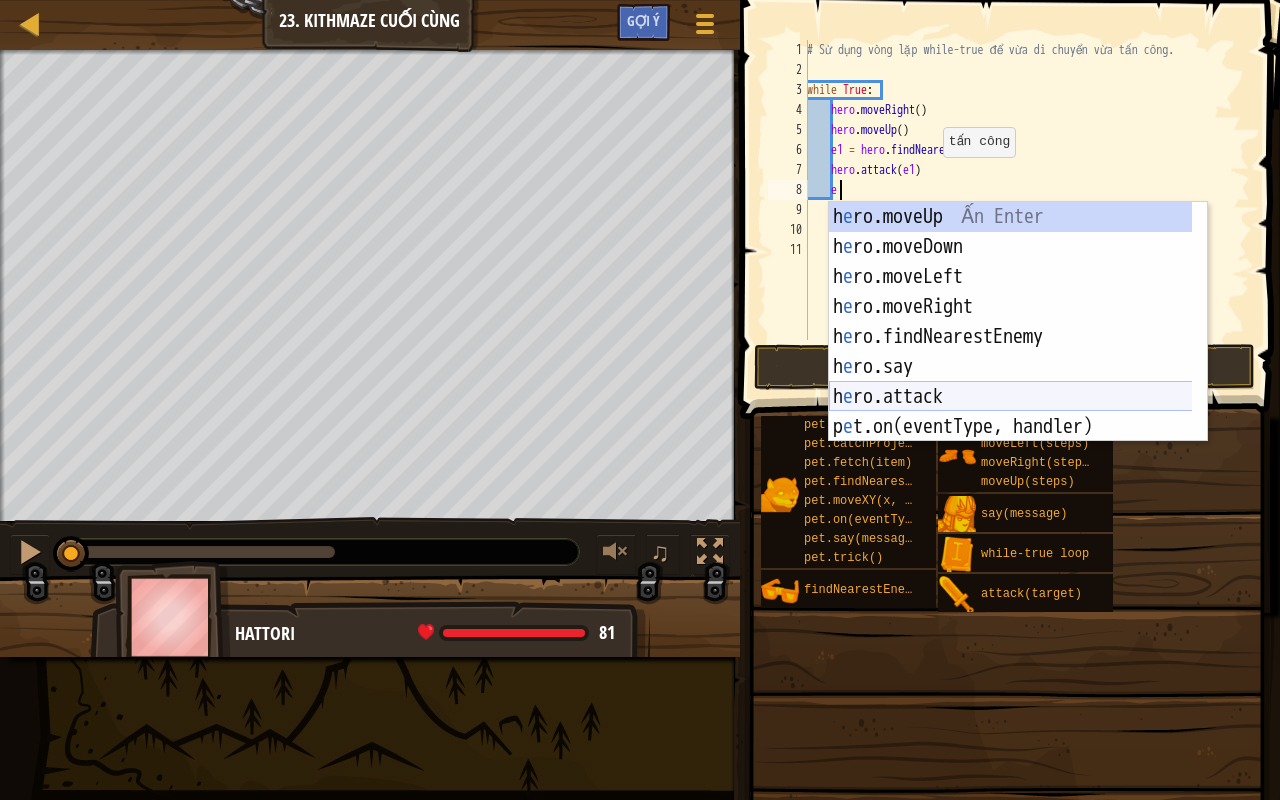 click on "h e ro.moveUp Ấn Enter h e ro.moveDown Ấn Enter h e ro.moveLeft Ấn Enter h e ro.moveRight Ấn Enter h e ro.findNearestEnemy Ấn Enter h e ro.say Ấn Enter h e ro.attack Ấn Enter p e t.on(eventType, handler) Ấn Enter p e t.trick() Ấn Enter" at bounding box center (1011, 352) 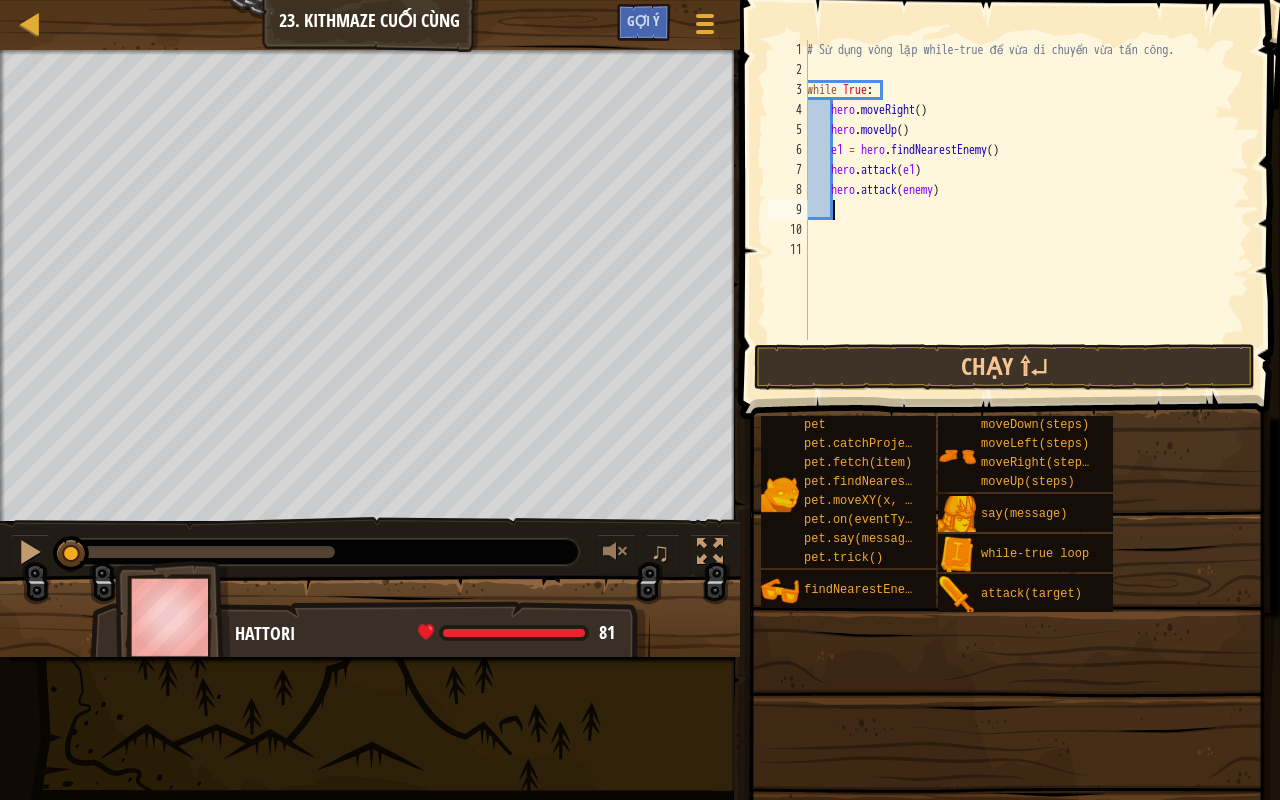 click on "# Sử dụng vòng lặp while-true để vừa di chuyển vừa tấn công. while   True :      hero . moveRight ( )      hero . moveUp ( )      e1   =   hero . findNearestEnemy ( )      hero . attack ( e1 )        hero . attack ( enemy )" at bounding box center (1026, 210) 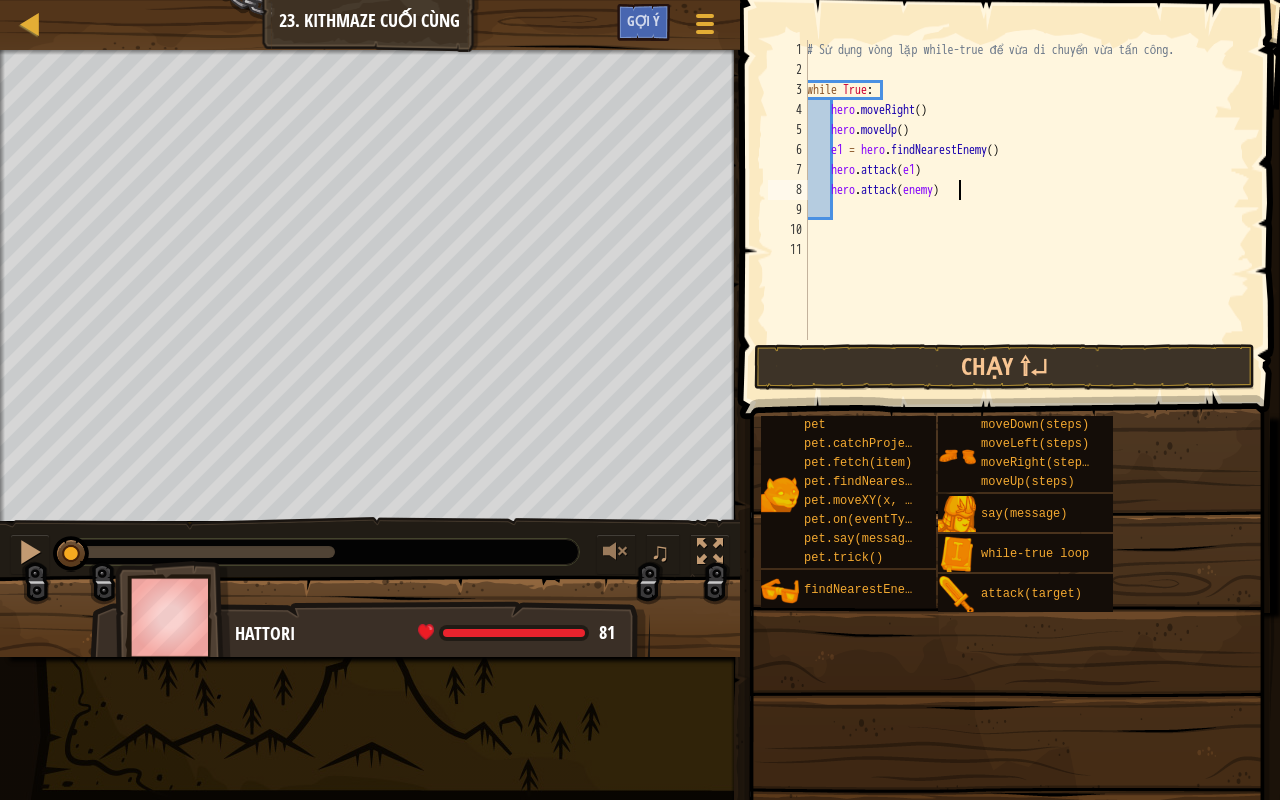 click on "# Sử dụng vòng lặp while-true để vừa di chuyển vừa tấn công. while   True :      hero . moveRight ( )      hero . moveUp ( )      e1   =   hero . findNearestEnemy ( )      hero . attack ( e1 )        hero . attack ( enemy )" at bounding box center [1026, 210] 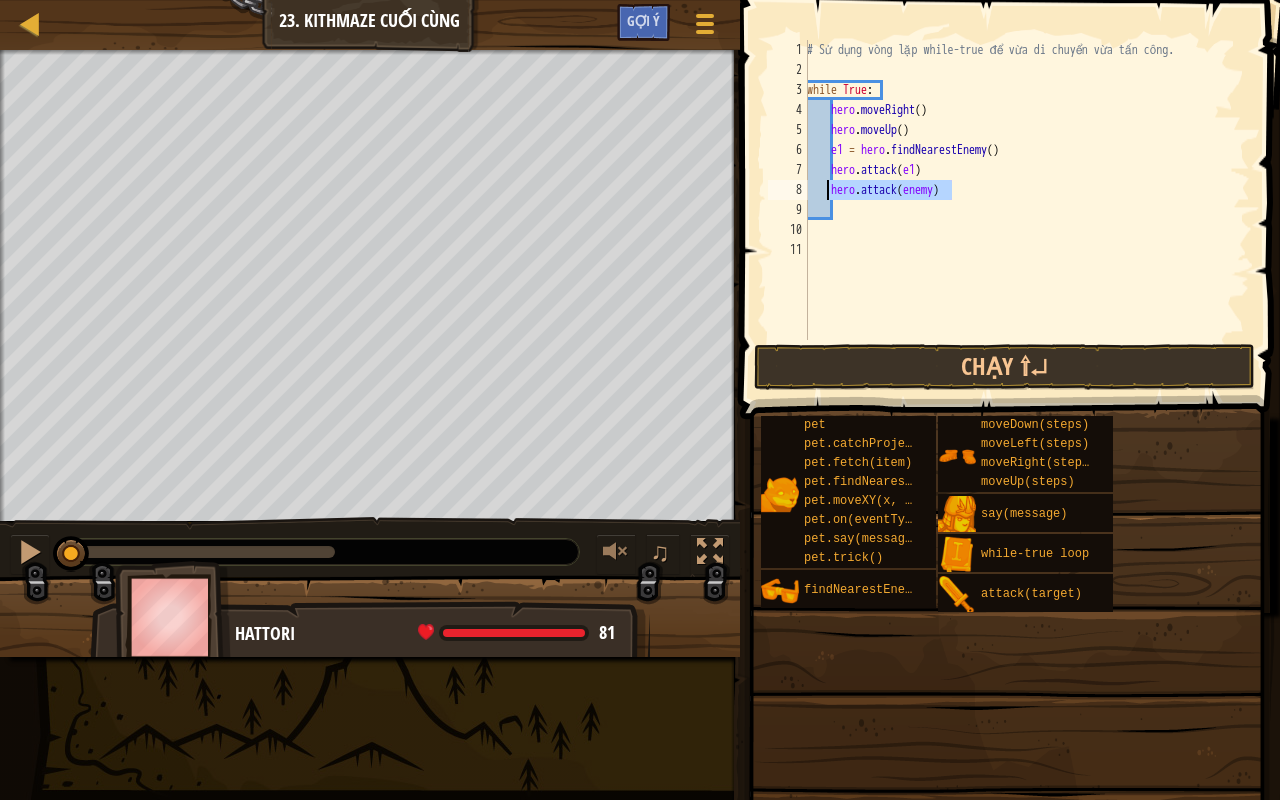 drag, startPoint x: 950, startPoint y: 190, endPoint x: 821, endPoint y: 190, distance: 129 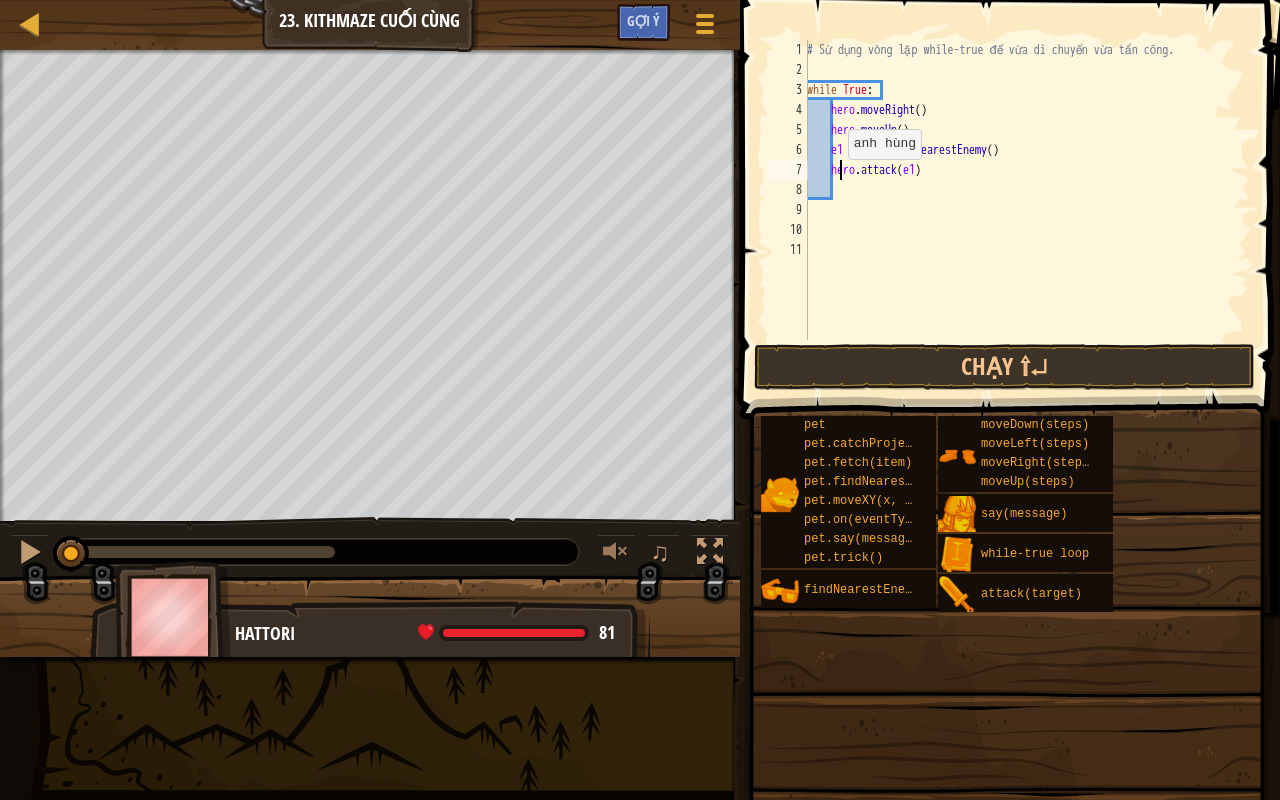 click on "# Sử dụng vòng lặp while-true để vừa di chuyển vừa tấn công. while   True :      hero . moveRight ( )      hero . moveUp ( )      e1   =   hero . findNearestEnemy ( )      hero . attack ( e1 )" at bounding box center (1026, 210) 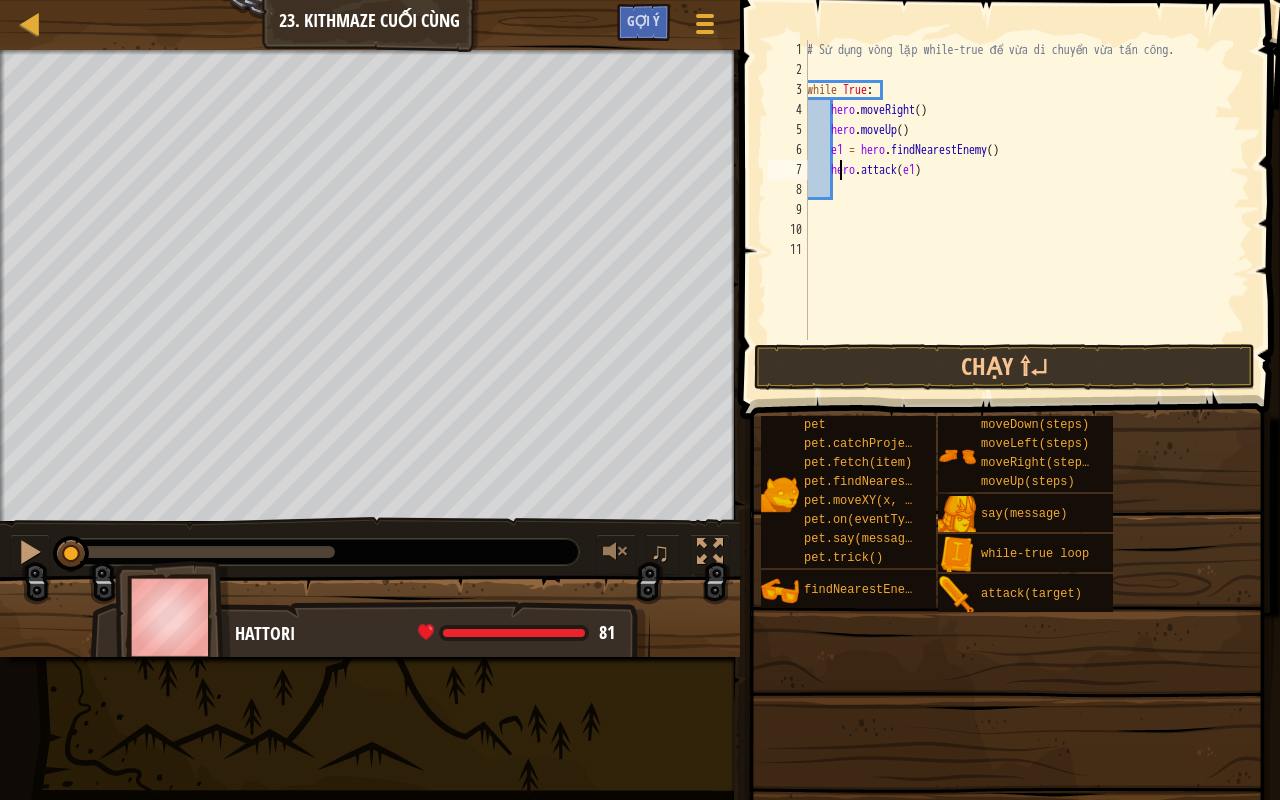 click on "# Sử dụng vòng lặp while-true để vừa di chuyển vừa tấn công. while   True :      hero . moveRight ( )      hero . moveUp ( )      e1   =   hero . findNearestEnemy ( )      hero . attack ( e1 )" at bounding box center (1026, 210) 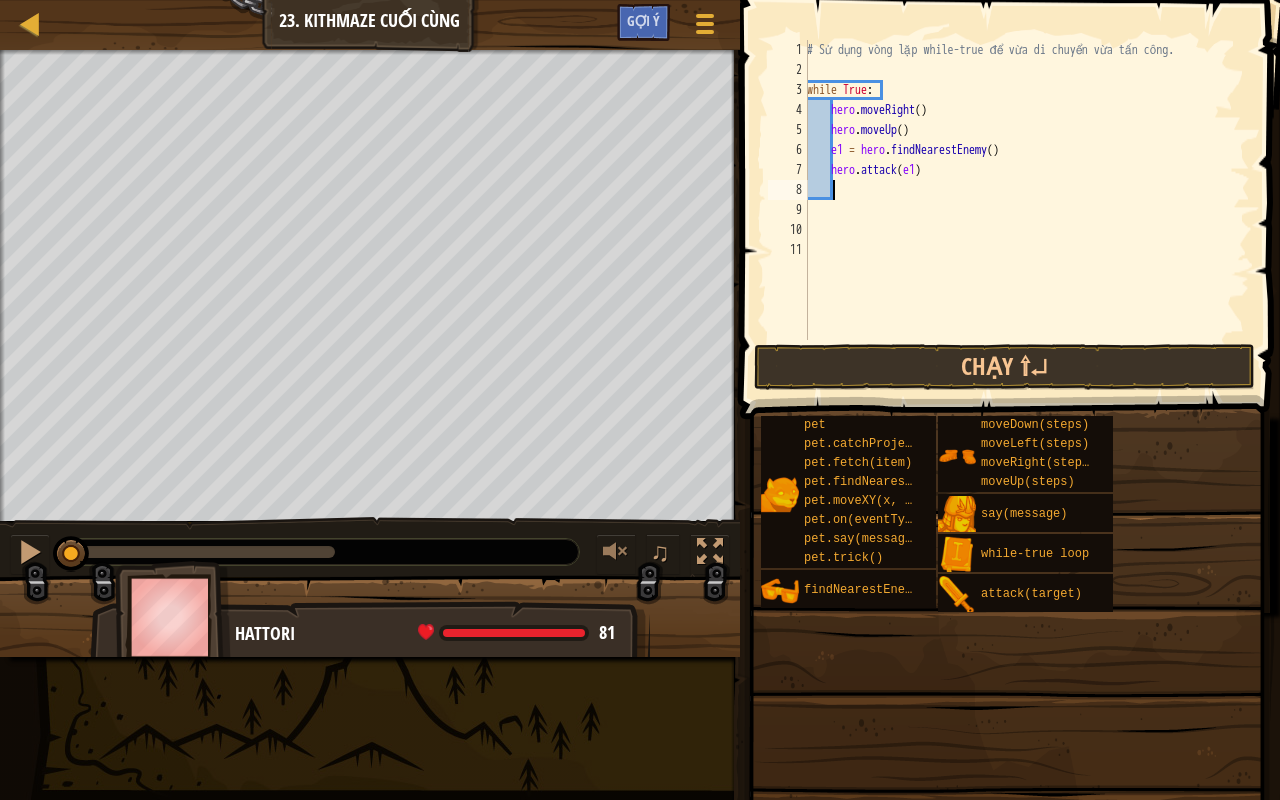 type on "h" 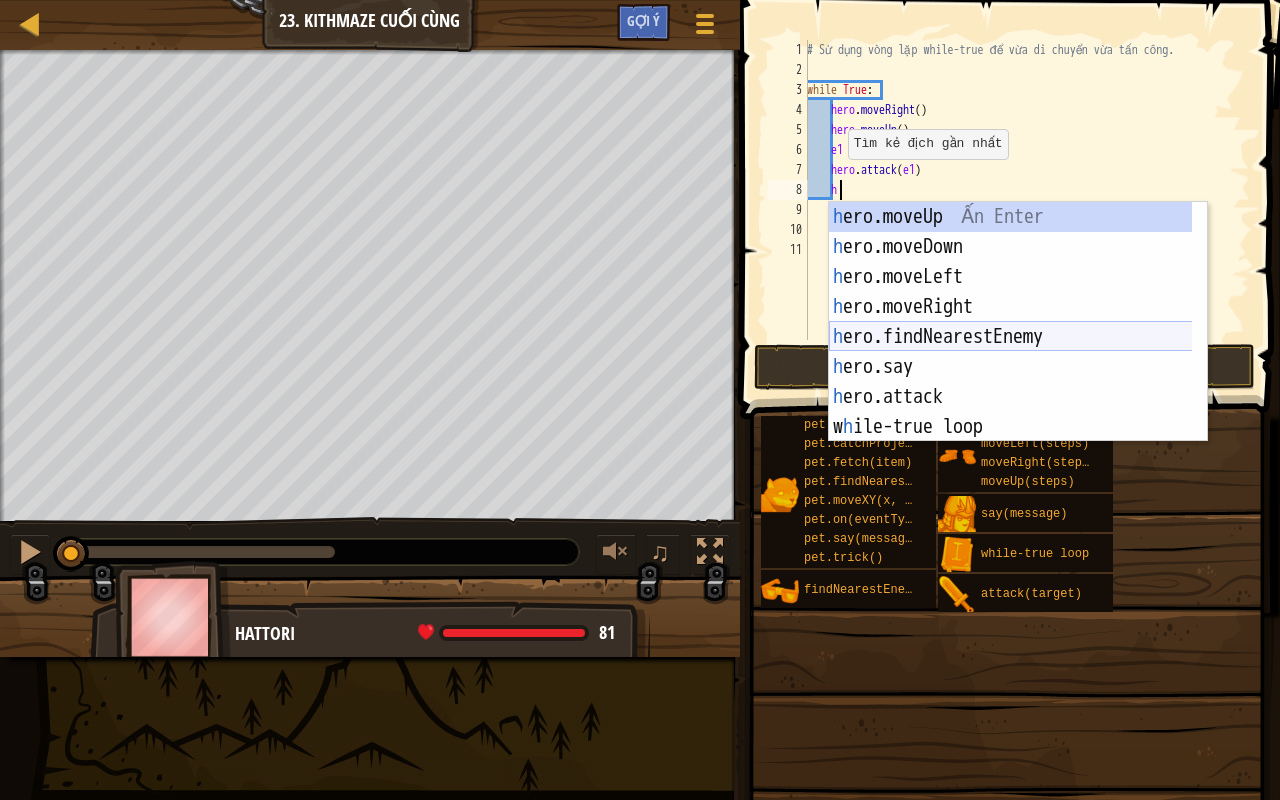click on "h ero.moveUp Ấn Enter h ero.moveDown Ấn Enter h ero.moveLeft Ấn Enter h ero.moveRight Ấn Enter h ero.findNearestEnemy Ấn Enter h ero.say Ấn Enter h ero.attack Ấn Enter w h ile-true loop Ấn Enter pet.fetc h (item) Ấn Enter" at bounding box center (1011, 352) 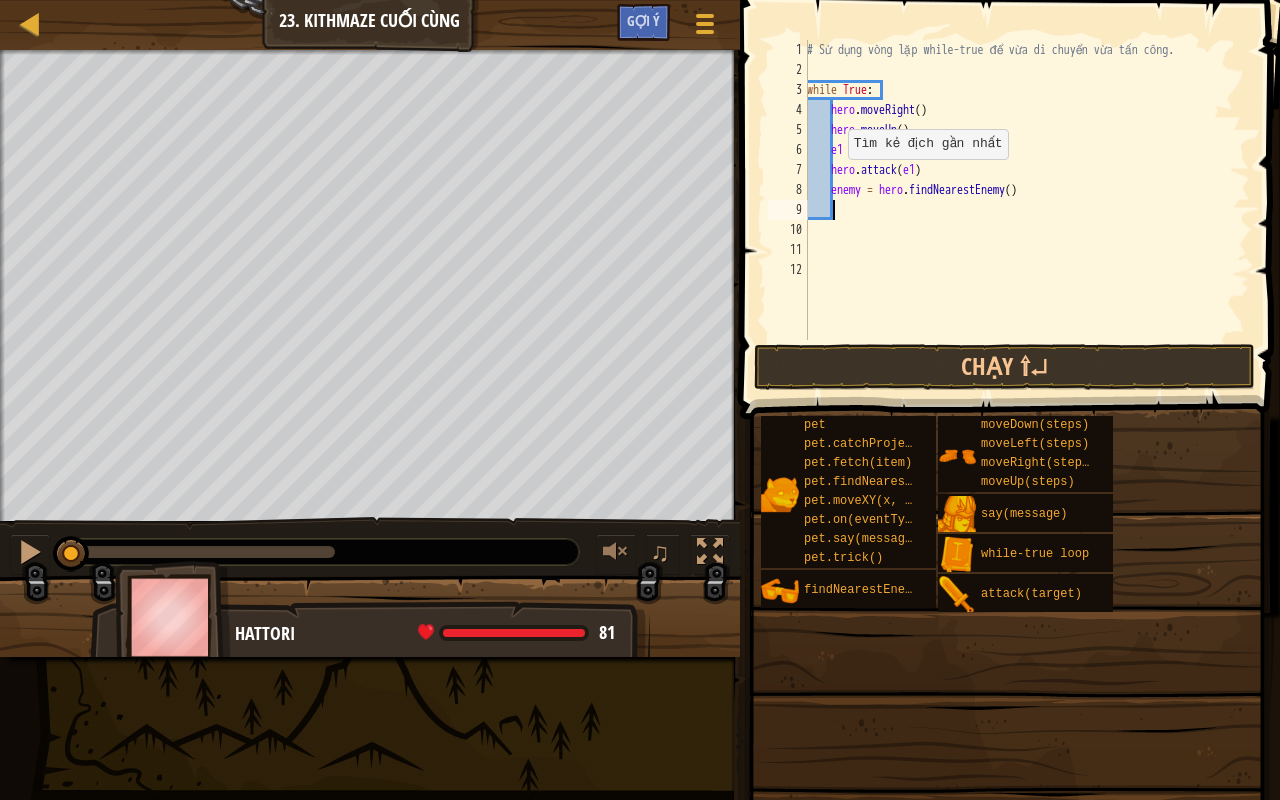 scroll, scrollTop: 9, scrollLeft: 2, axis: both 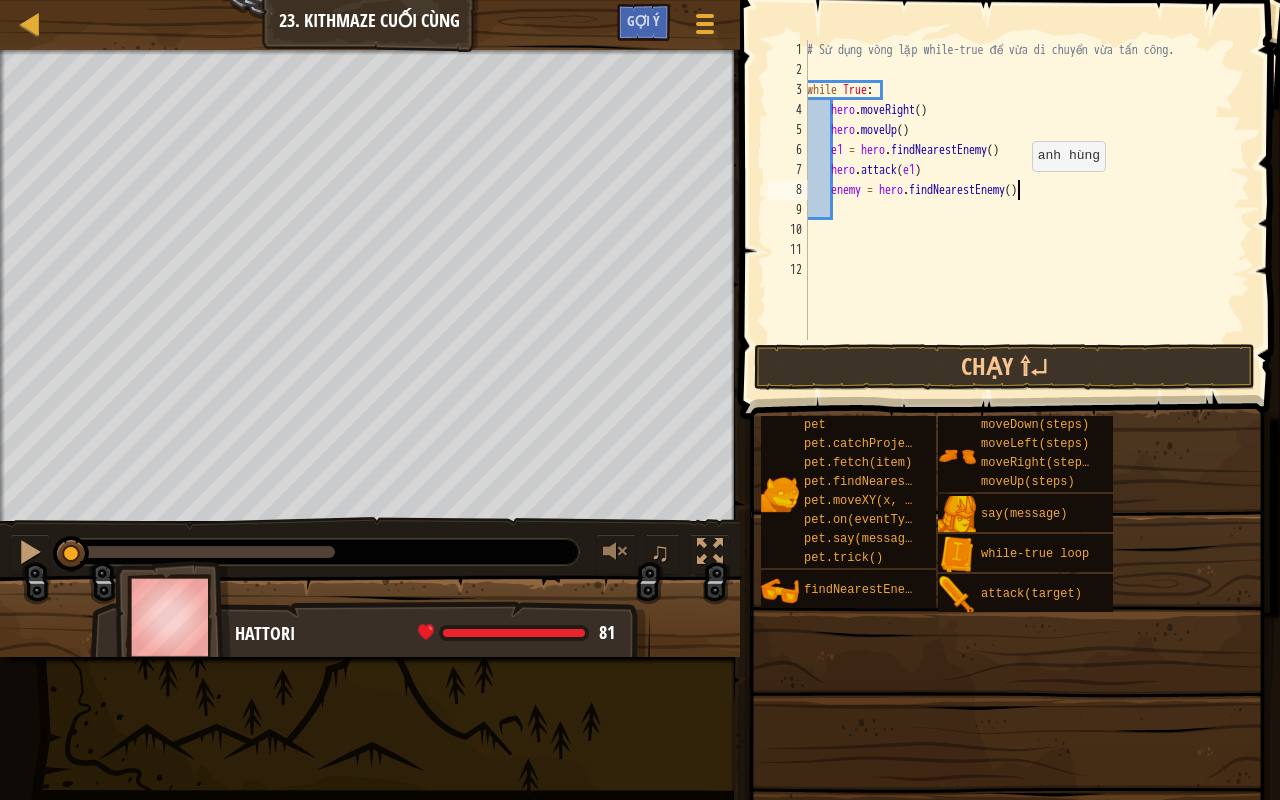 click on "# Sử dụng vòng lặp while-true để vừa di chuyển vừa tấn công. while   True :      hero . moveRight ( )      hero . moveUp ( )      e1   =   hero . findNearestEnemy ( )      hero . attack ( e1 )        enemy   =   hero . findNearestEnemy ( )" at bounding box center [1026, 210] 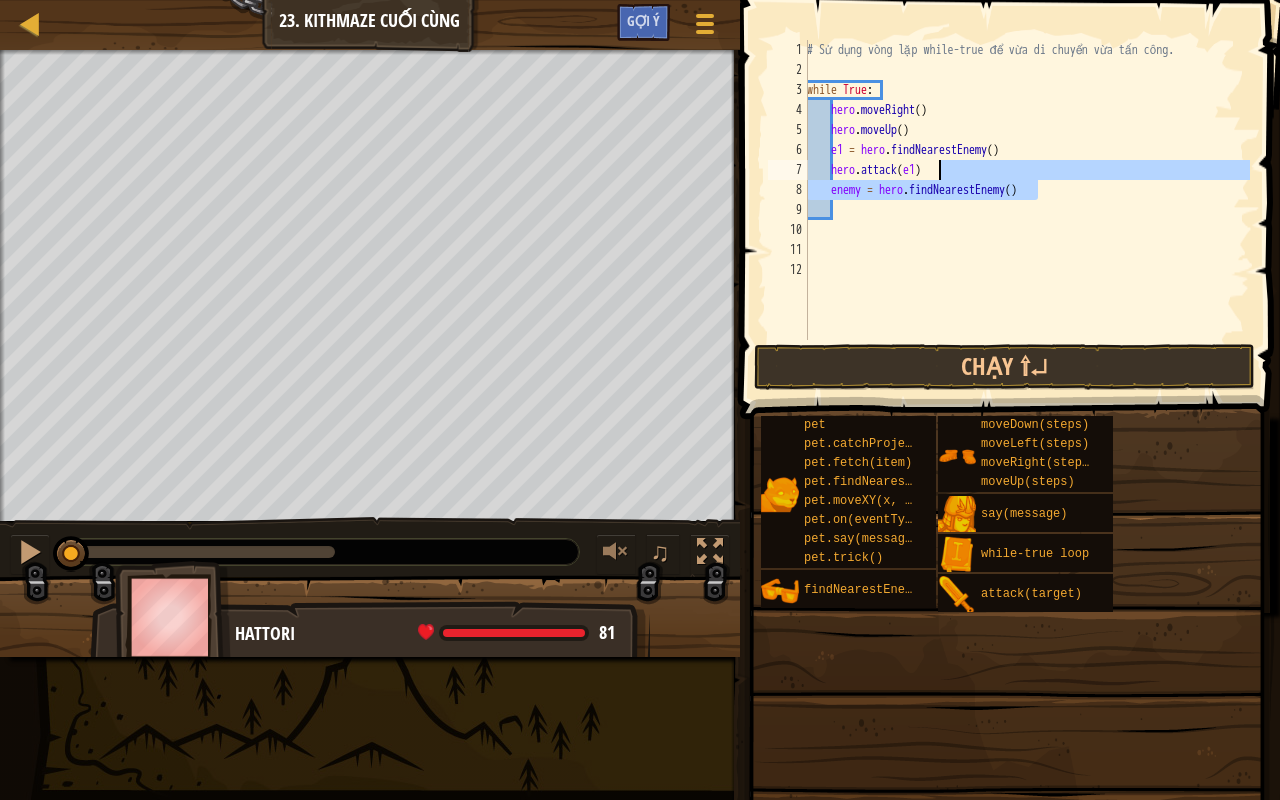 drag, startPoint x: 1056, startPoint y: 192, endPoint x: 948, endPoint y: 171, distance: 110.02273 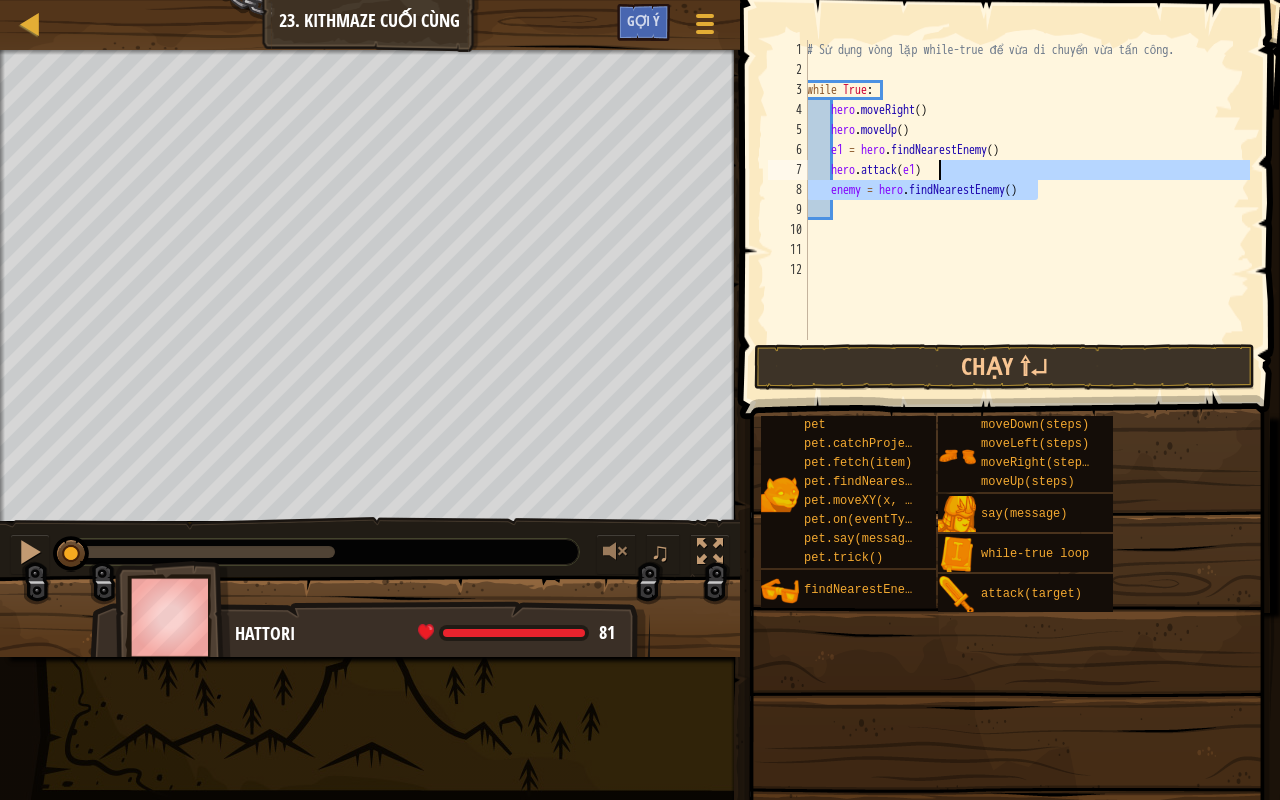 click on "# Sử dụng vòng lặp while-true để vừa di chuyển vừa tấn công. while   True :      hero . moveRight ( )      hero . moveUp ( )      e1   =   hero . findNearestEnemy ( )      hero . attack ( e1 )        enemy   =   hero . findNearestEnemy ( )" at bounding box center [1026, 190] 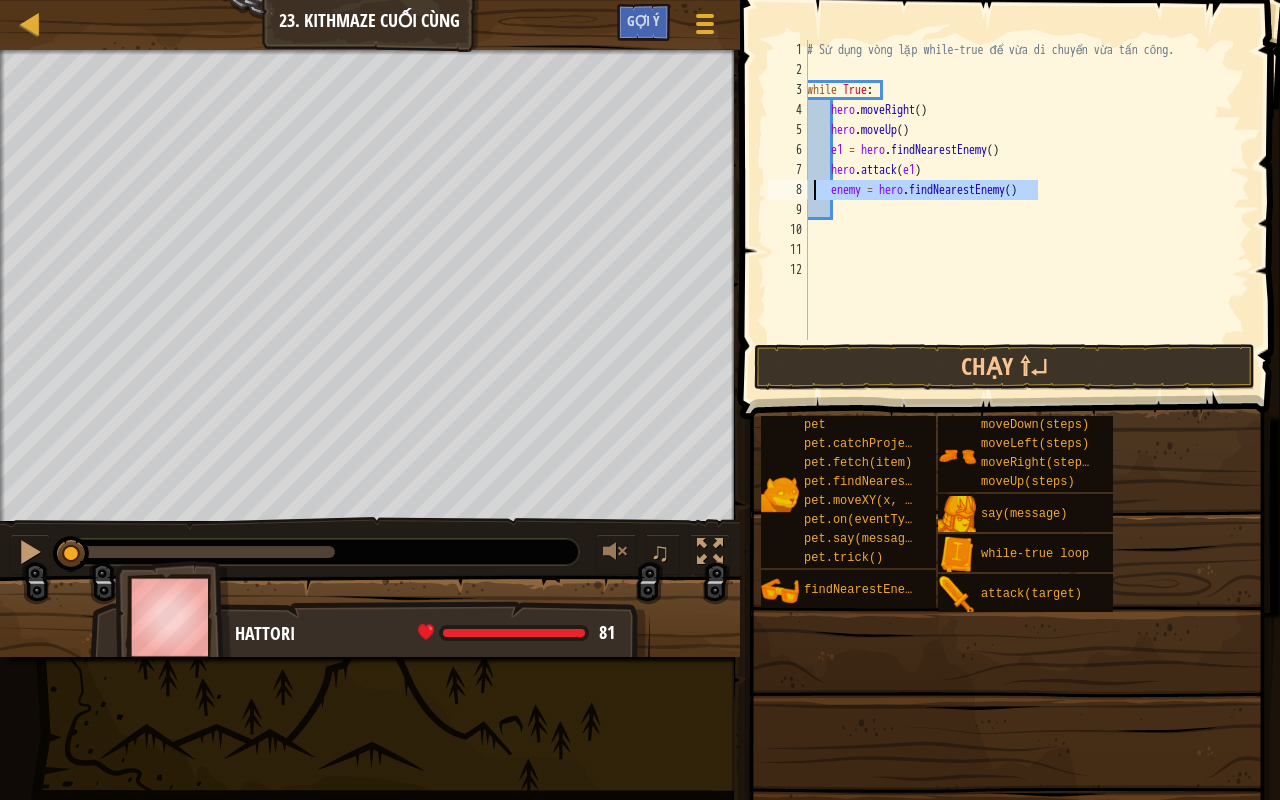 drag, startPoint x: 1043, startPoint y: 191, endPoint x: 807, endPoint y: 192, distance: 236.00212 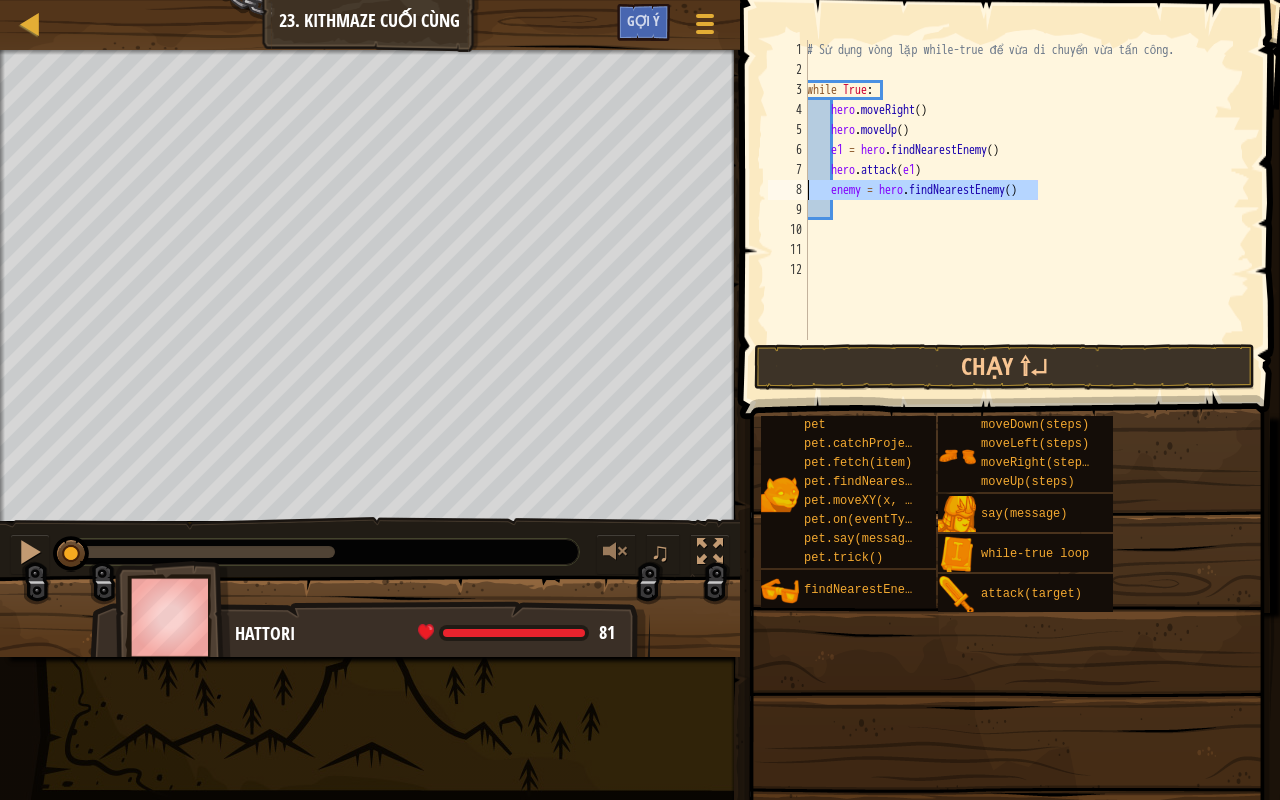scroll, scrollTop: 9, scrollLeft: 0, axis: vertical 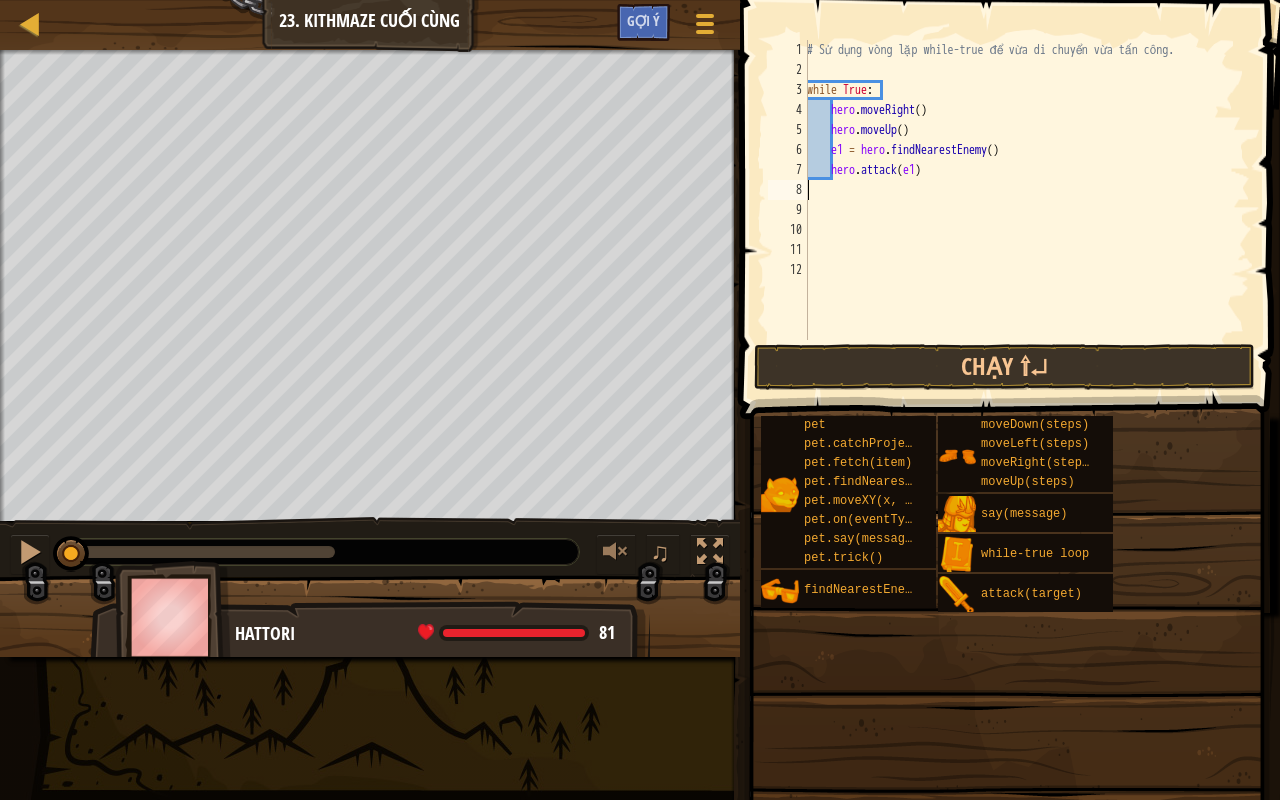 type on "h" 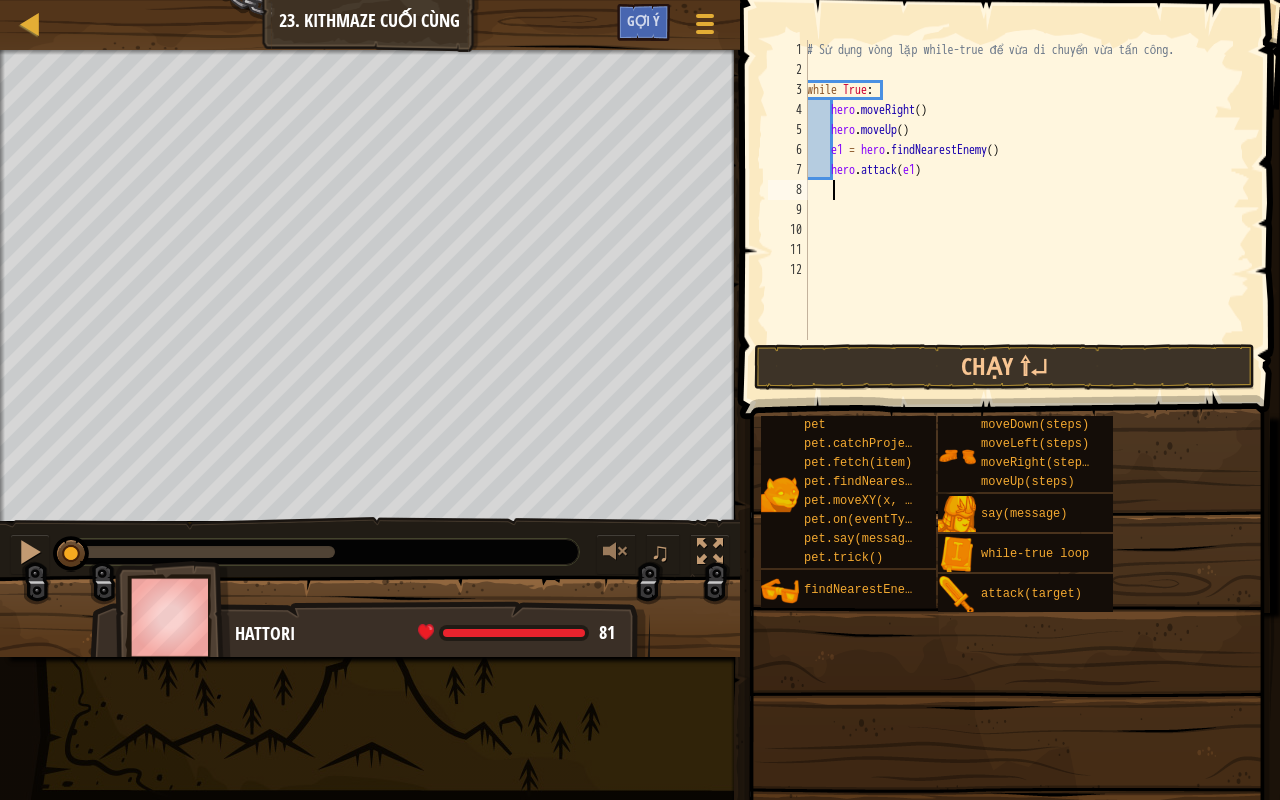 click on "# Sử dụng vòng lặp while-true để vừa di chuyển vừa tấn công. while   True :      hero . moveRight ( )      hero . moveUp ( )      e1   =   hero . findNearestEnemy ( )      hero . attack ( e1 )" at bounding box center (1026, 210) 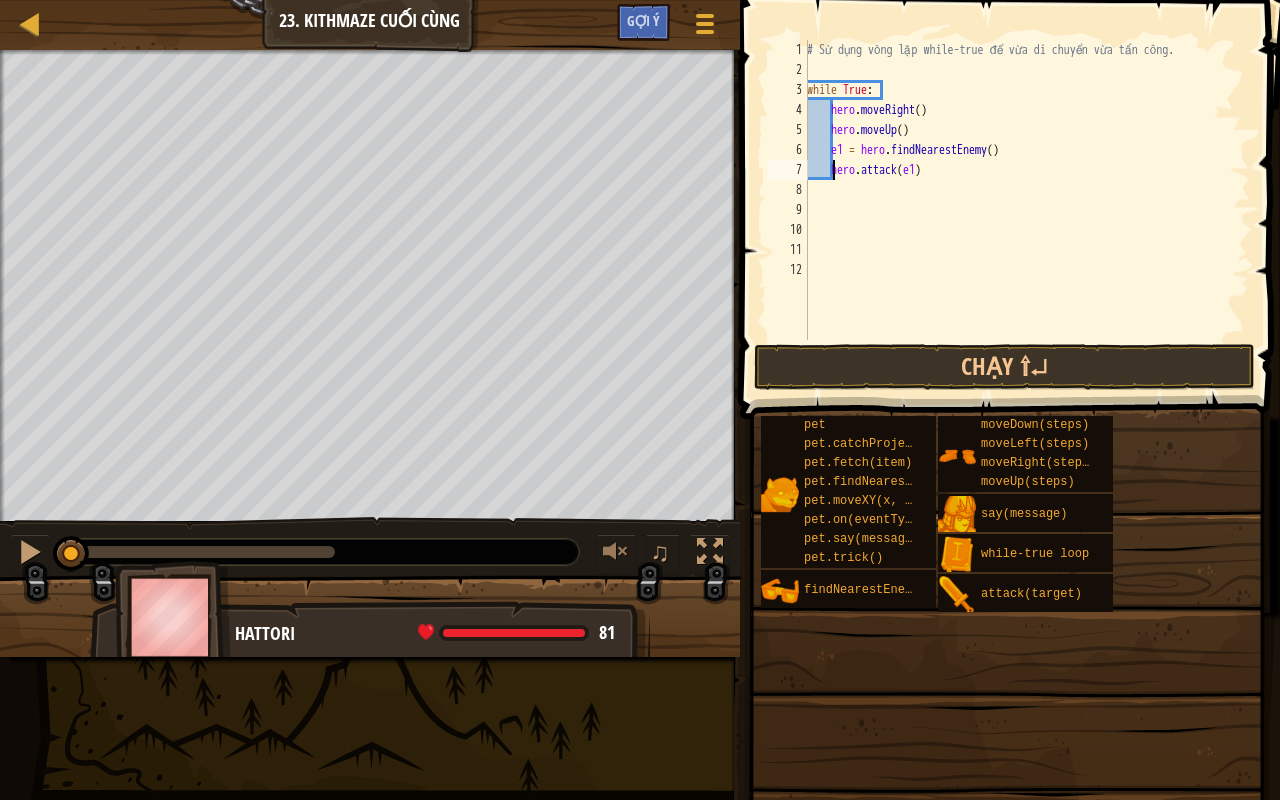 click on "# Sử dụng vòng lặp while-true để vừa di chuyển vừa tấn công. while   True :      hero . moveRight ( )      hero . moveUp ( )      e1   =   hero . findNearestEnemy ( )      hero . attack ( e1 )" at bounding box center [1026, 210] 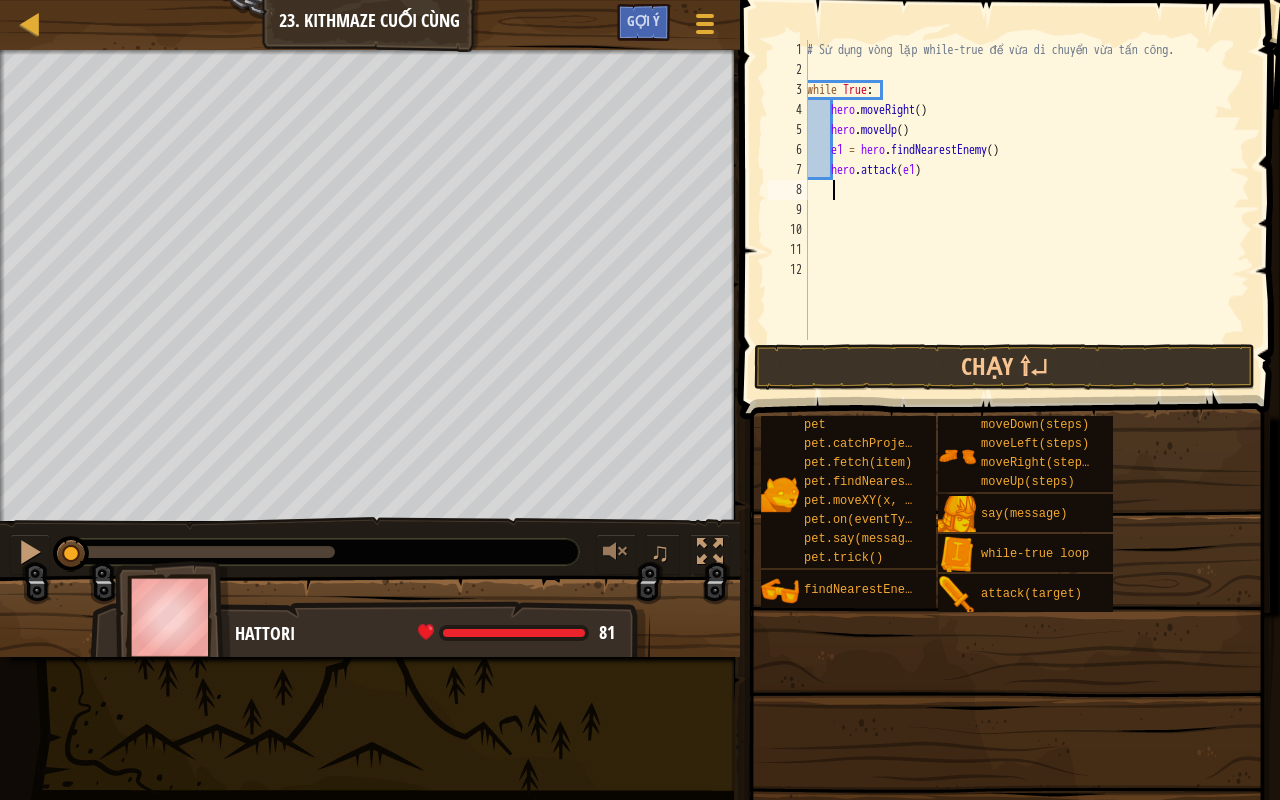 type on "h" 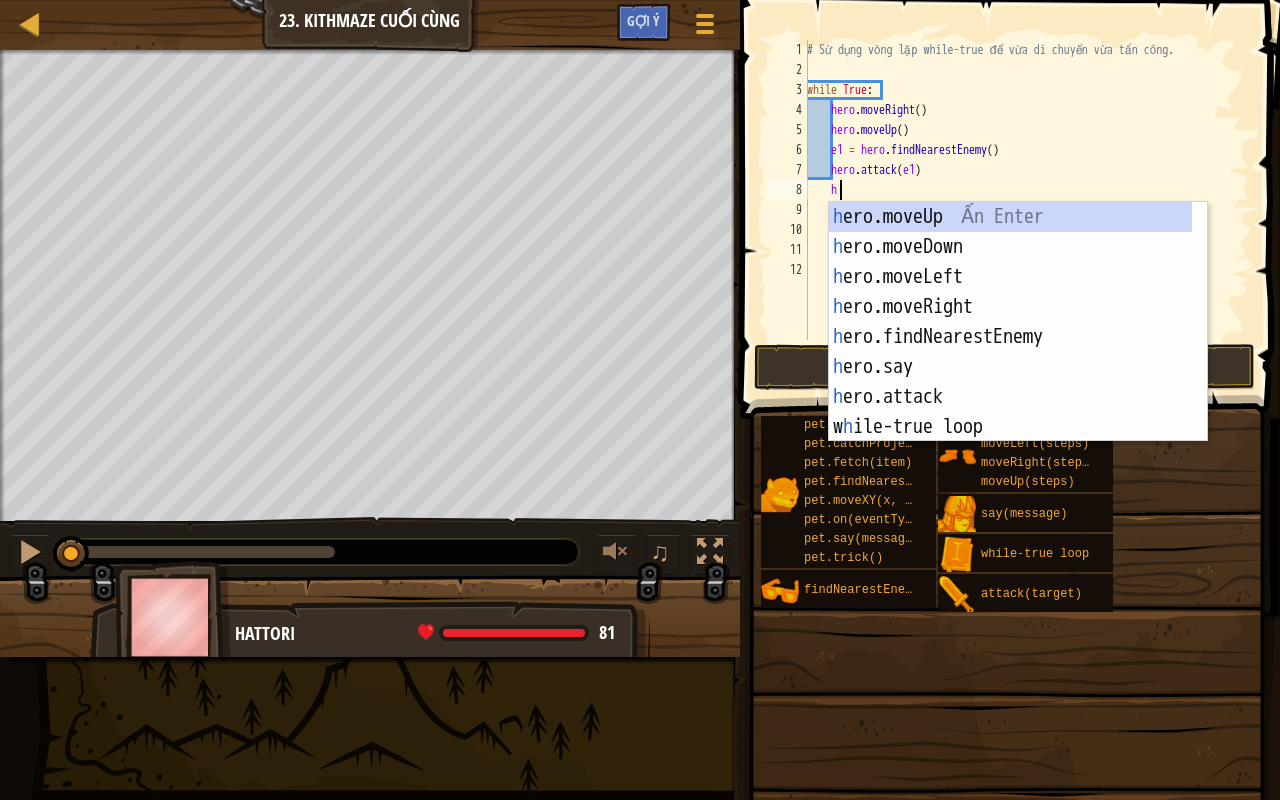 scroll, scrollTop: 9, scrollLeft: 2, axis: both 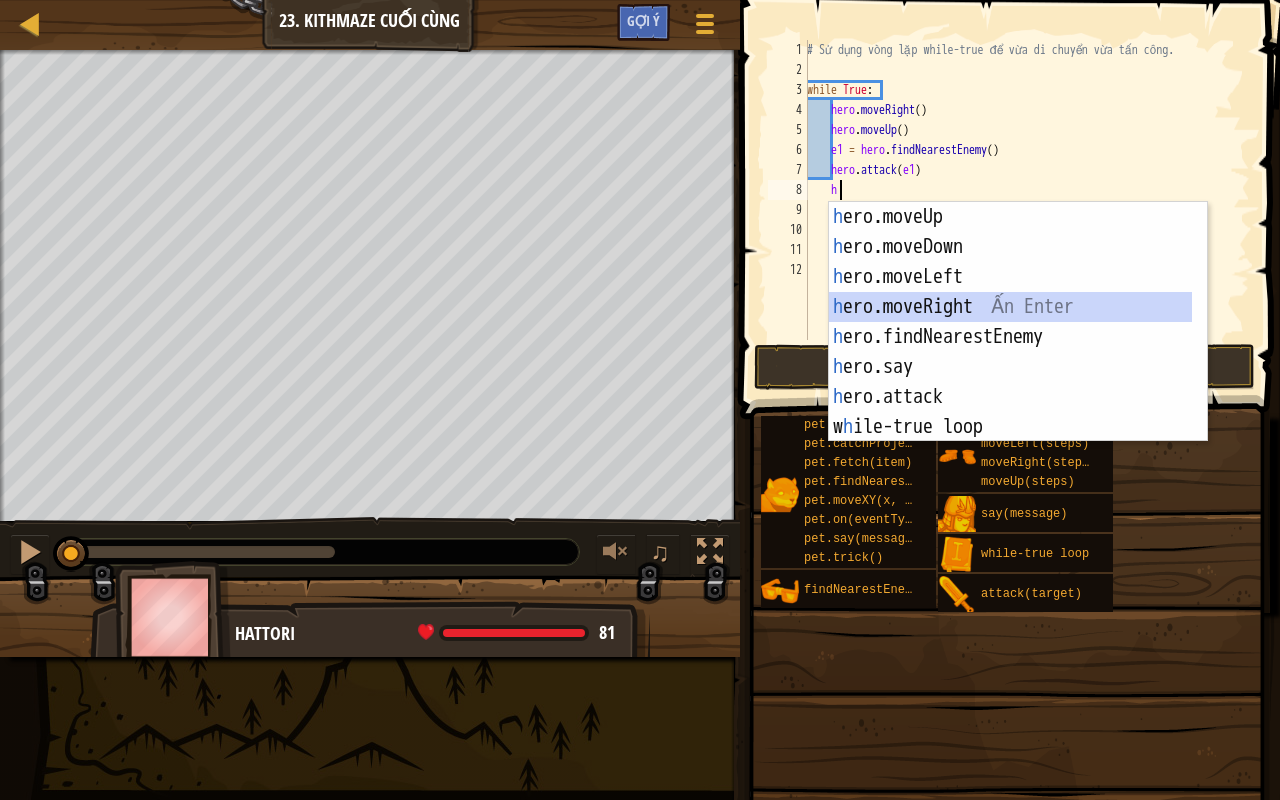 click on "h ero.moveUp Ấn Enter h ero.moveDown Ấn Enter h ero.moveLeft Ấn Enter h ero.moveRight Ấn Enter h ero.findNearestEnemy Ấn Enter h ero.say Ấn Enter h ero.attack Ấn Enter w h ile-true loop Ấn Enter pet.fetc h (item) Ấn Enter" at bounding box center [1011, 352] 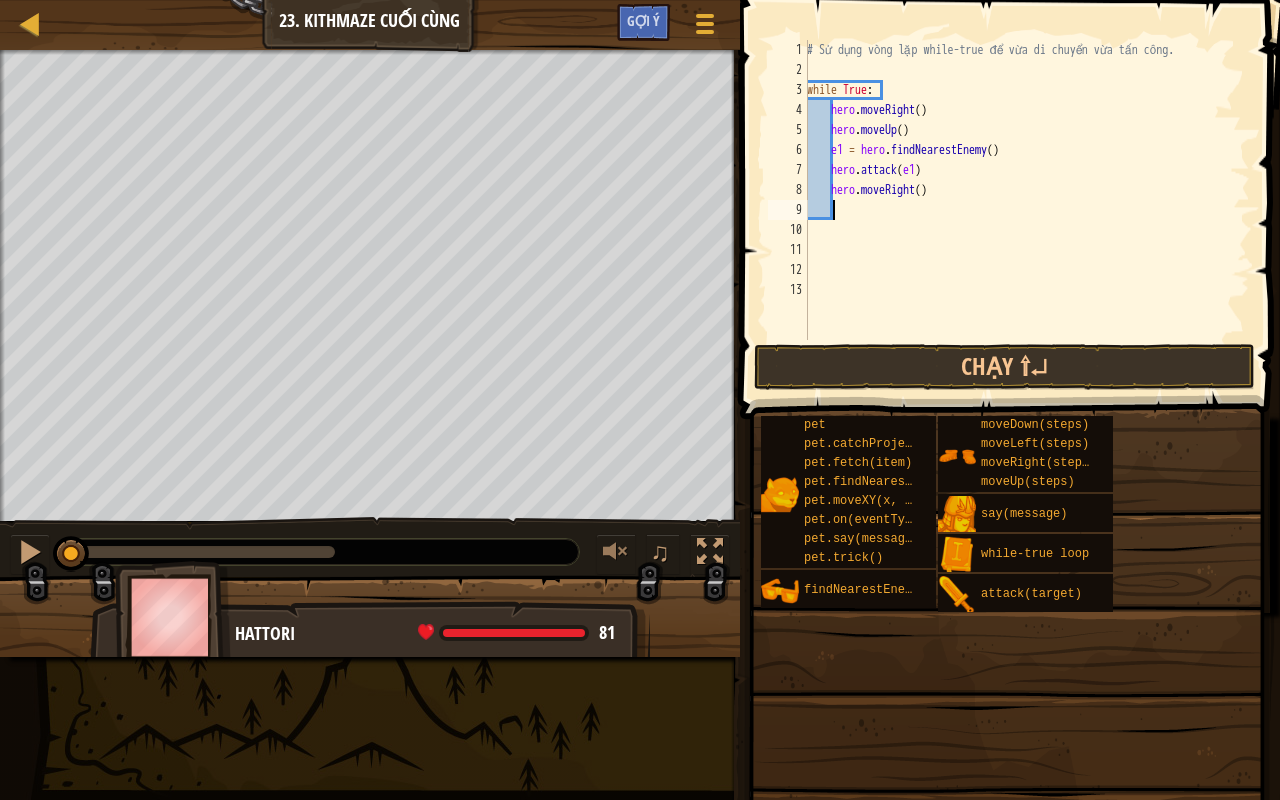 type on "h" 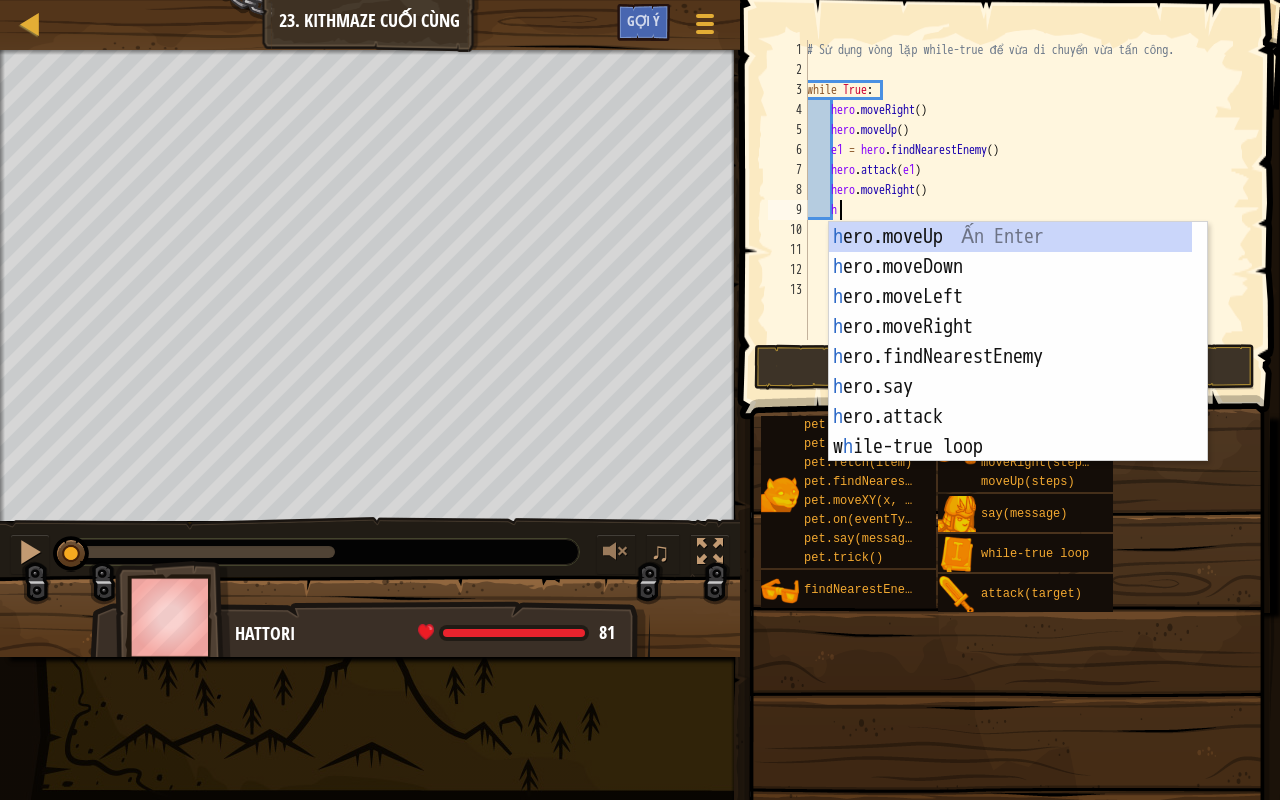 scroll, scrollTop: 9, scrollLeft: 2, axis: both 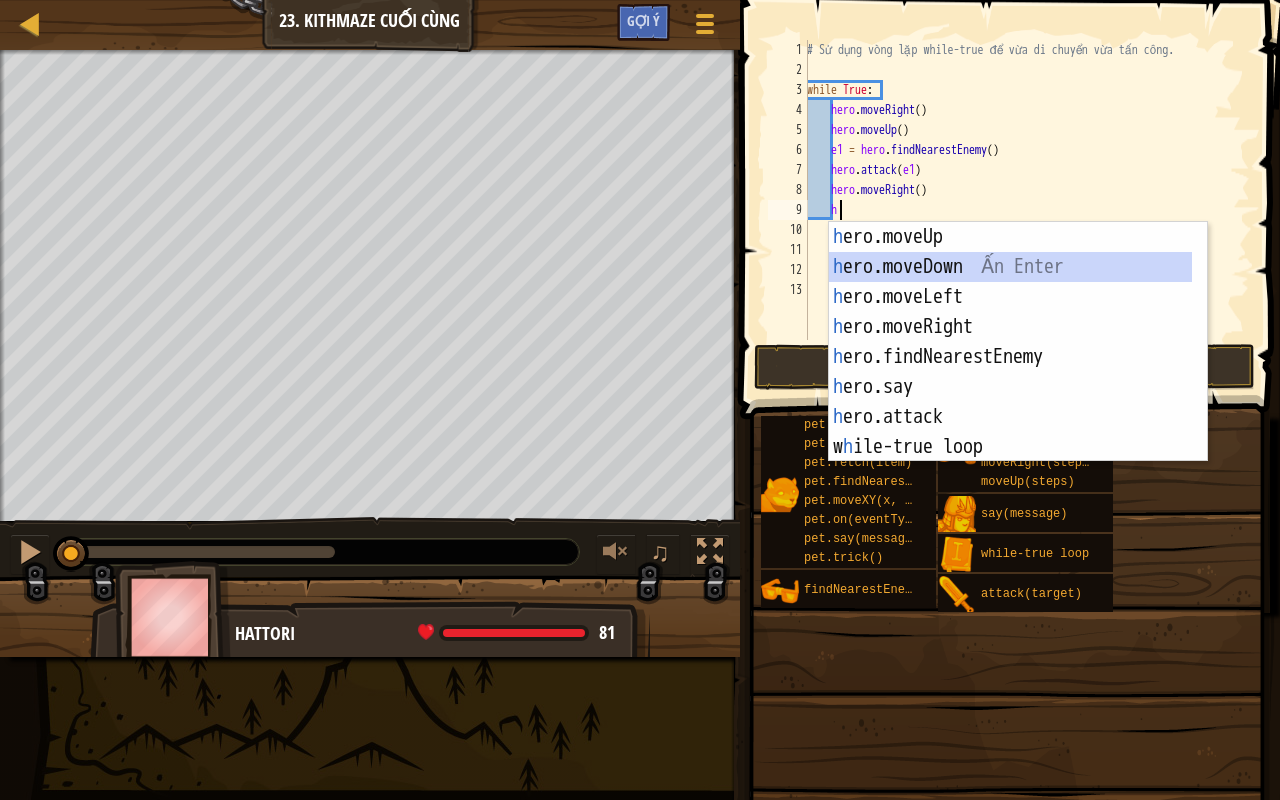 click on "h ero.moveUp Ấn Enter h ero.moveDown Ấn Enter h ero.moveLeft Ấn Enter h ero.moveRight Ấn Enter h ero.findNearestEnemy Ấn Enter h ero.say Ấn Enter h ero.attack Ấn Enter w h ile-true loop Ấn Enter pet.fetc h (item) Ấn Enter" at bounding box center (1011, 372) 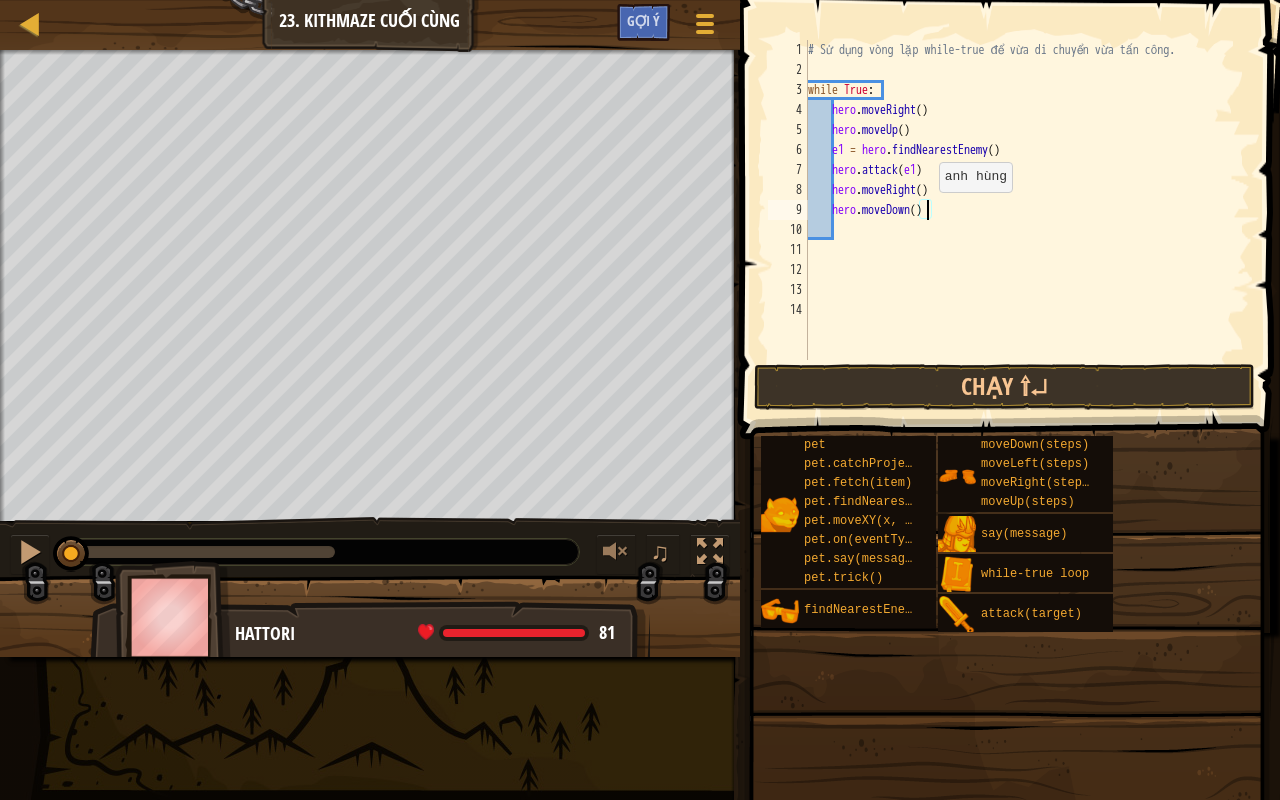 click on "# Sử dụng vòng lặp while-true để vừa di chuyển vừa tấn công. while   True :      hero . moveRight ( )      hero . moveUp ( )      e1   =   hero . findNearestEnemy ( )      hero . attack ( e1 )        hero . moveRight ( )      hero . moveDown ( )" at bounding box center (1027, 220) 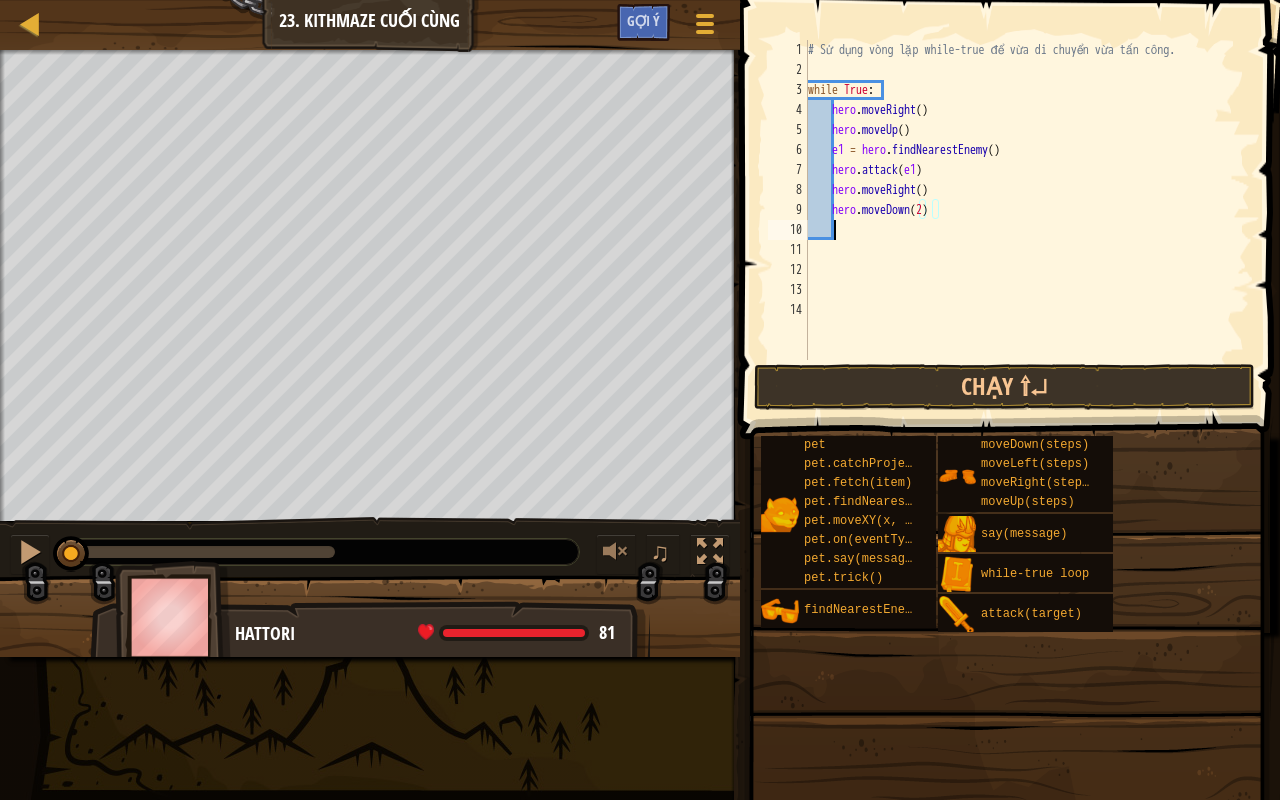 click on "# Sử dụng vòng lặp while-true để vừa di chuyển vừa tấn công. while   True :      hero . moveRight ( )      hero . moveUp ( )      e1   =   hero . findNearestEnemy ( )      hero . attack ( e1 )        hero . moveRight ( )      hero . moveDown ( 2 )" at bounding box center (1027, 220) 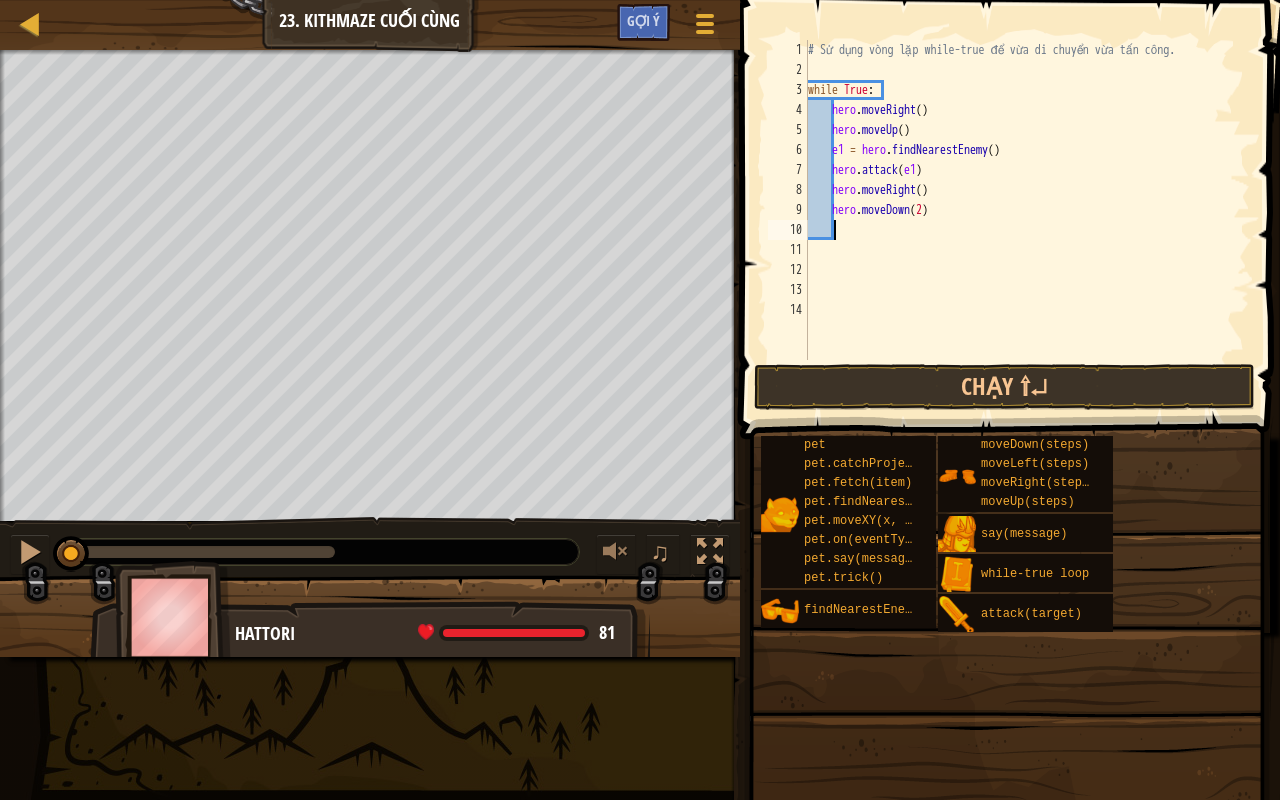 scroll, scrollTop: 9, scrollLeft: 1, axis: both 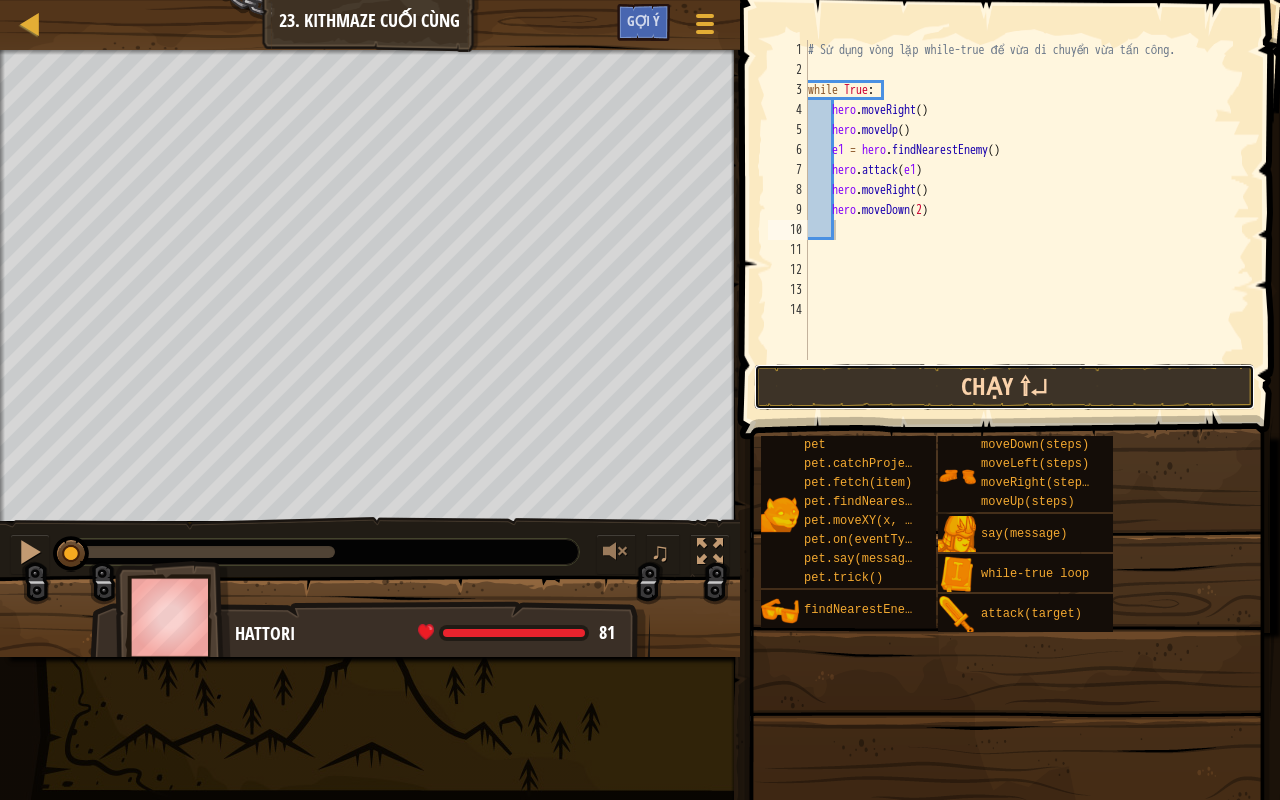 click on "Chạy ⇧↵" at bounding box center (1004, 387) 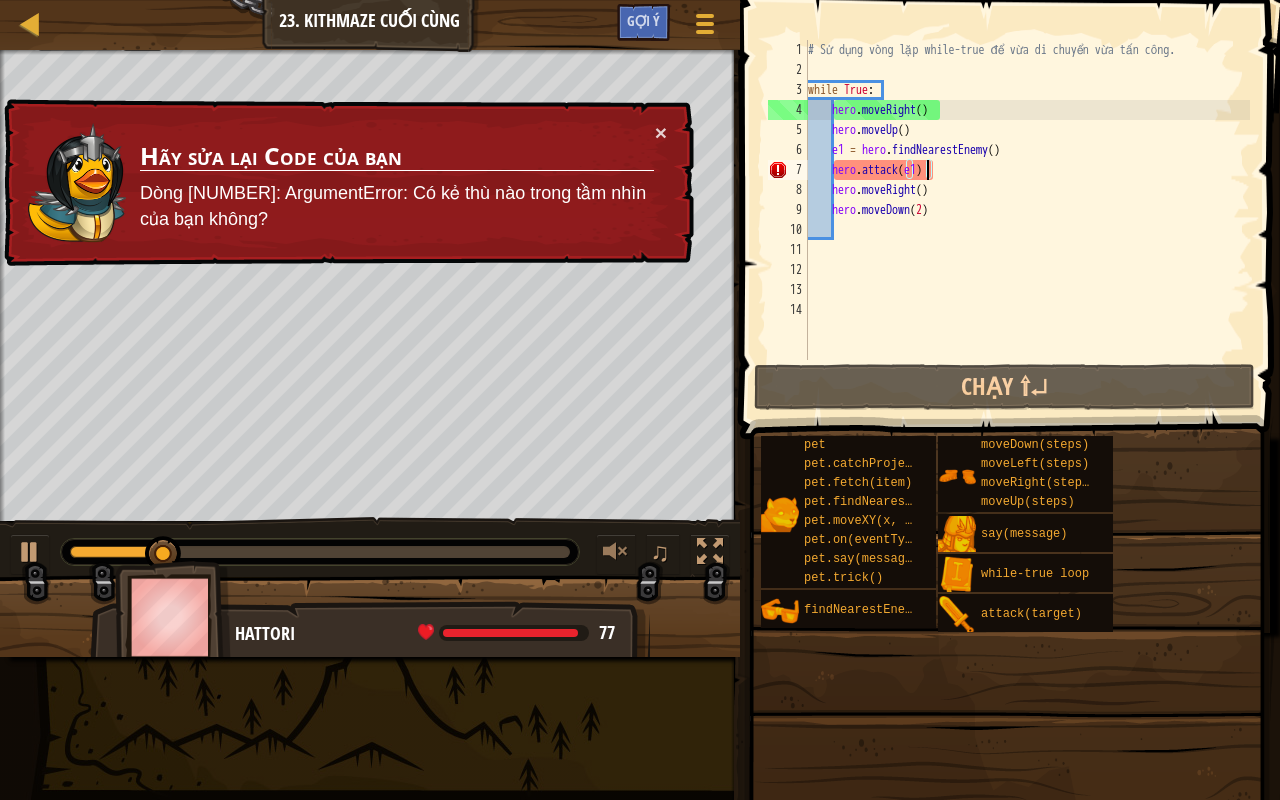 click on "# Sử dụng vòng lặp while-true để vừa di chuyển vừa tấn công. while   True :      hero . moveRight ( )      hero . moveUp ( )      e1   =   hero . findNearestEnemy ( )      hero . attack ( e1 )        hero . moveRight ( )      hero . moveDown ( 2 )" at bounding box center (1027, 220) 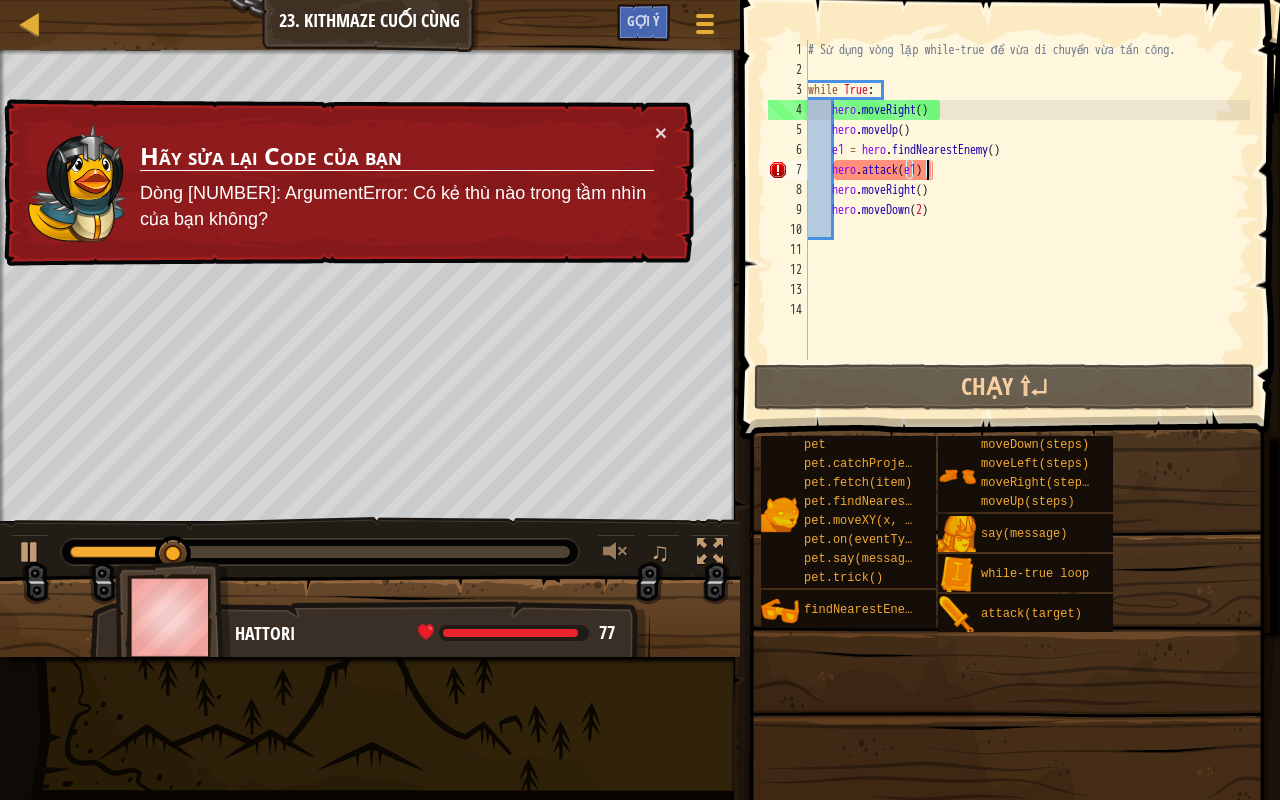 click on "# Sử dụng vòng lặp while-true để vừa di chuyển vừa tấn công. while   True :      hero . moveRight ( )      hero . moveUp ( )      e1   =   hero . findNearestEnemy ( )      hero . attack ( e1 )        hero . moveRight ( )      hero . moveDown ( 2 )" at bounding box center [1027, 220] 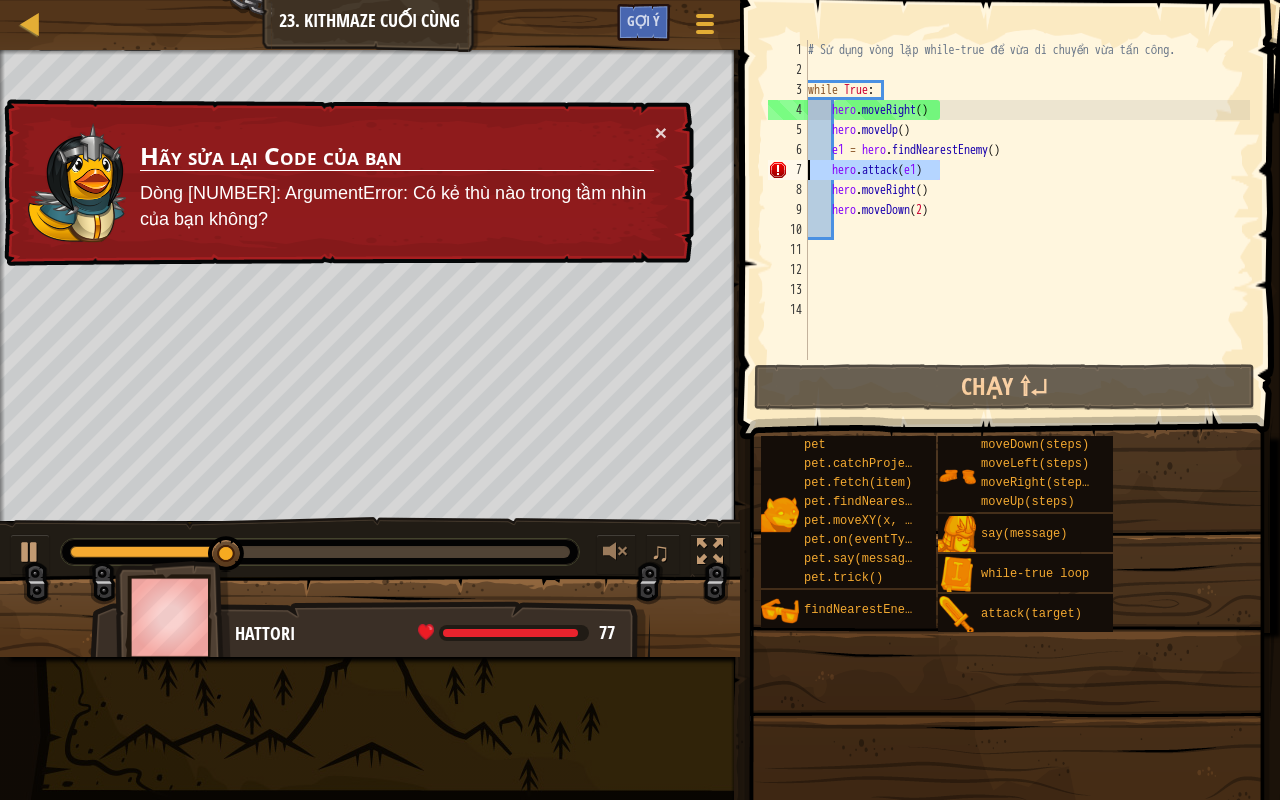 click on "Bản đồ Giới thiệu chung về Khoa học máy tính 23. Kithmaze Cuối Cùng Tuỳ chọn Xong Gợi ý 1     הההההההההההההההההההההההההההההההההההההההההההההההההההההההההההההההההההההההההההההההההההההההההההההההההההההההההההההההההההההההההההההההההההההההההההההההההההההההההההההההההההההההההההההההההההההההההההההההההההההההההההההההההההההההההההההההההההההההההההההההההההההההההההההההה XXXXXXXXXXXXXXXXXXXXXXXXXXXXXXXXXXXXXXXXXXXXXXXXXXXXXXXXXXXXXXXXXXXXXXXXXXXXXXXXXXXXXXXXXXXXXXXXXXXXXXXXXXXXXXXXXXXXXXXXXXXXXXXXXXXXXXXXXXXXXXXXXXXXXXXXXXXXXXXXXXXXXXXXXXXXXXXXXXXXXXXXXXXXXXXXXXXXXXXXXXXXXXXXXXXXXXXXXXXXXXXXXXXXXXXXXXXXXXXXXXXXXXXXXXXXXXXX Giải pháp × Gợi ý Video hero.attack(e1) 1 2 3 4 5 6 7 8 9 10 11 12 13 14 while   True :      hero . moveRight ( )      hero ." at bounding box center [640, 400] 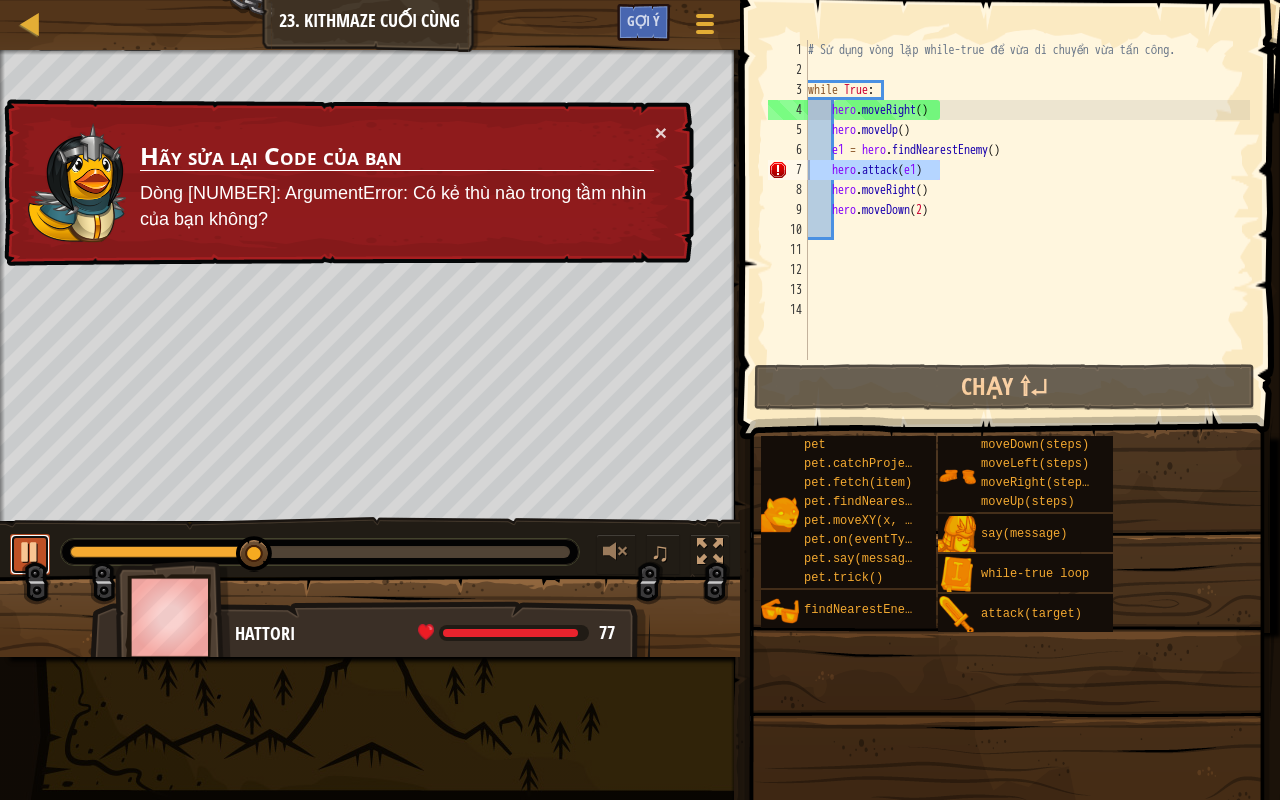 click at bounding box center [30, 552] 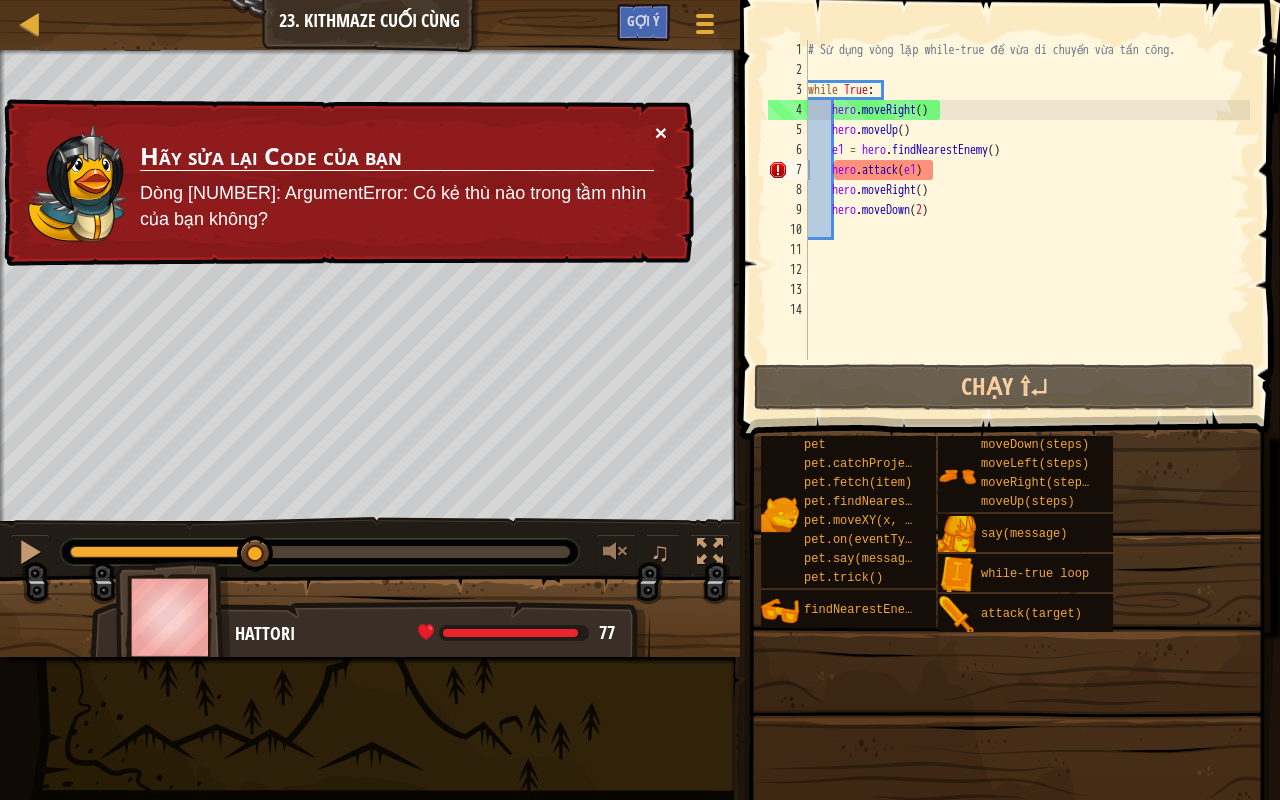 click on "×" at bounding box center [661, 137] 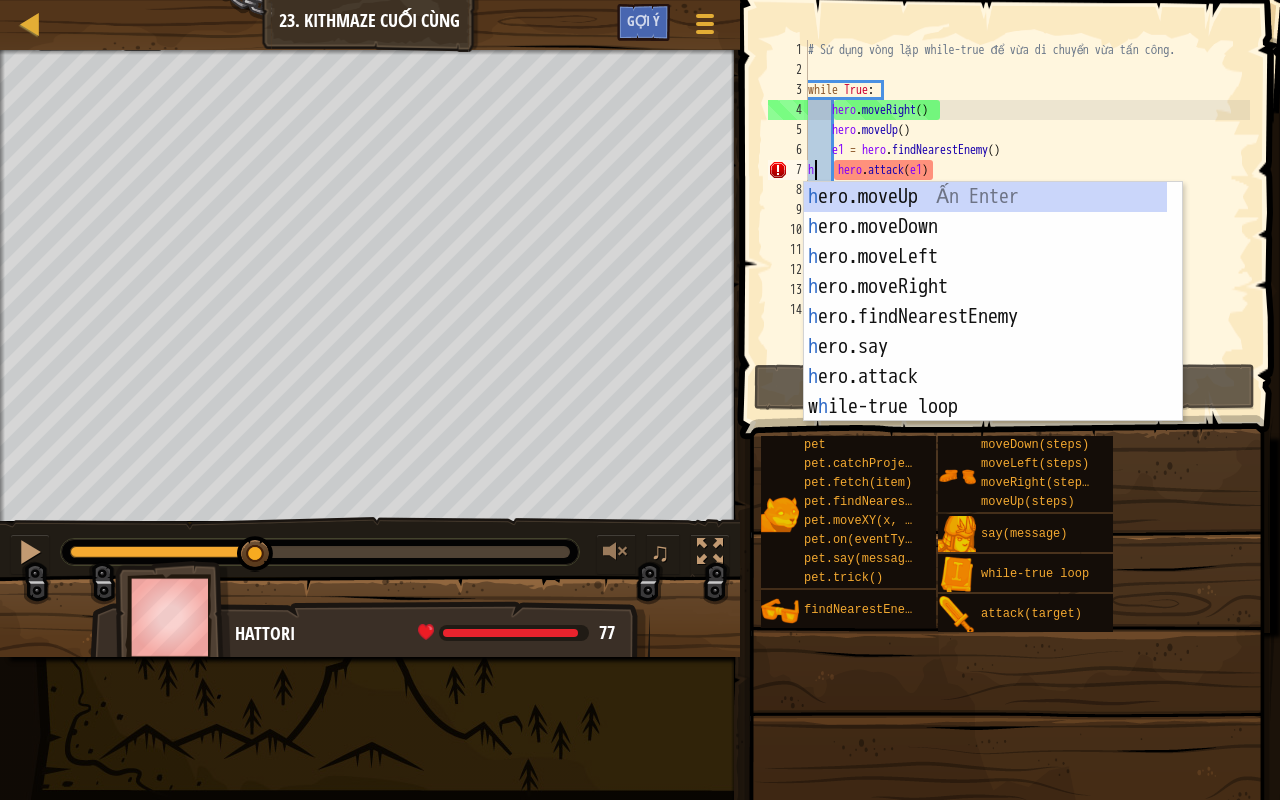 scroll, scrollTop: 9, scrollLeft: 0, axis: vertical 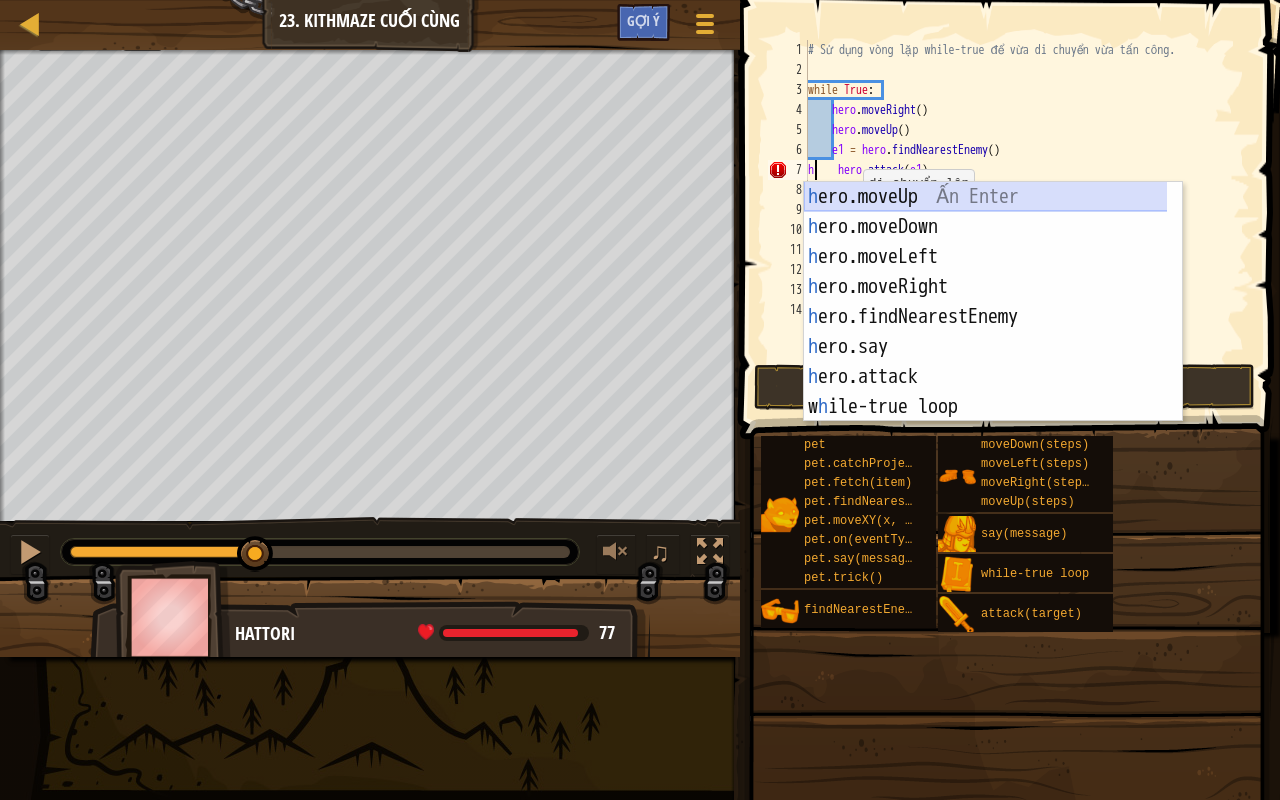 click on "h ero.moveUp Ấn Enter h ero.moveDown Ấn Enter h ero.moveLeft Ấn Enter h ero.moveRight Ấn Enter h ero.findNearestEnemy Ấn Enter h ero.say Ấn Enter h ero.attack Ấn Enter w h ile-true loop Ấn Enter pet.fetc h (item) Ấn Enter" at bounding box center [986, 332] 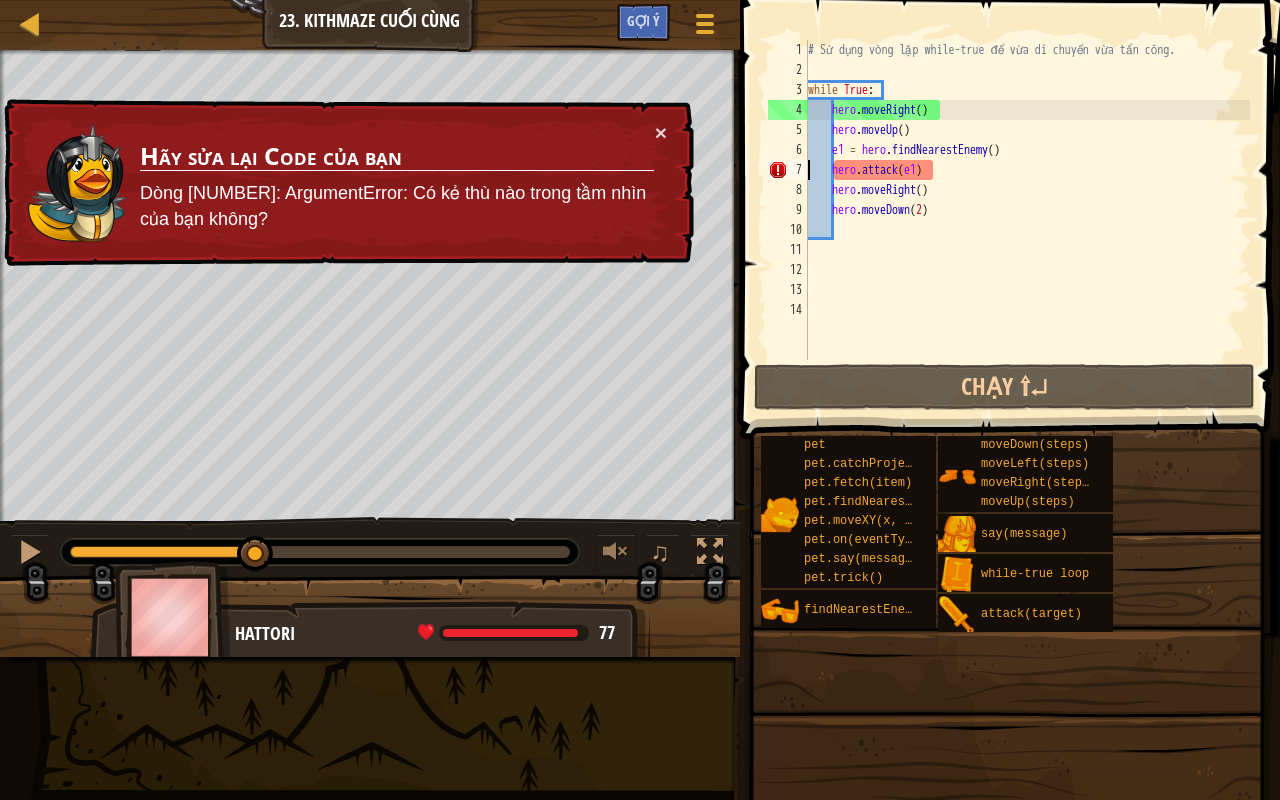 click on "# Sử dụng vòng lặp while-true để vừa di chuyển vừa tấn công. while   True :      hero . moveRight ( )      hero . moveUp ( )      e1   =   hero . findNearestEnemy ( )      hero . attack ( e1 )        hero . moveRight ( )      hero . moveDown ( 2 )" at bounding box center [1027, 220] 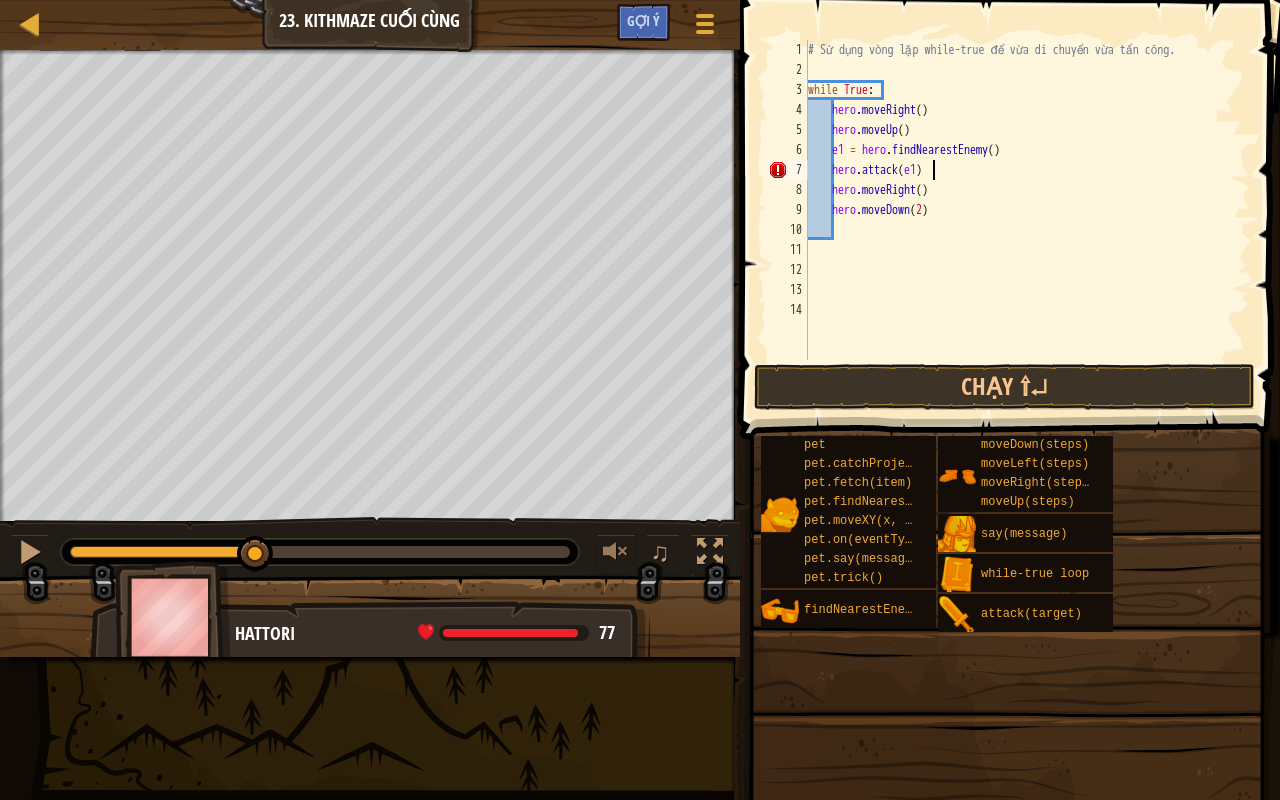 scroll, scrollTop: 9, scrollLeft: 9, axis: both 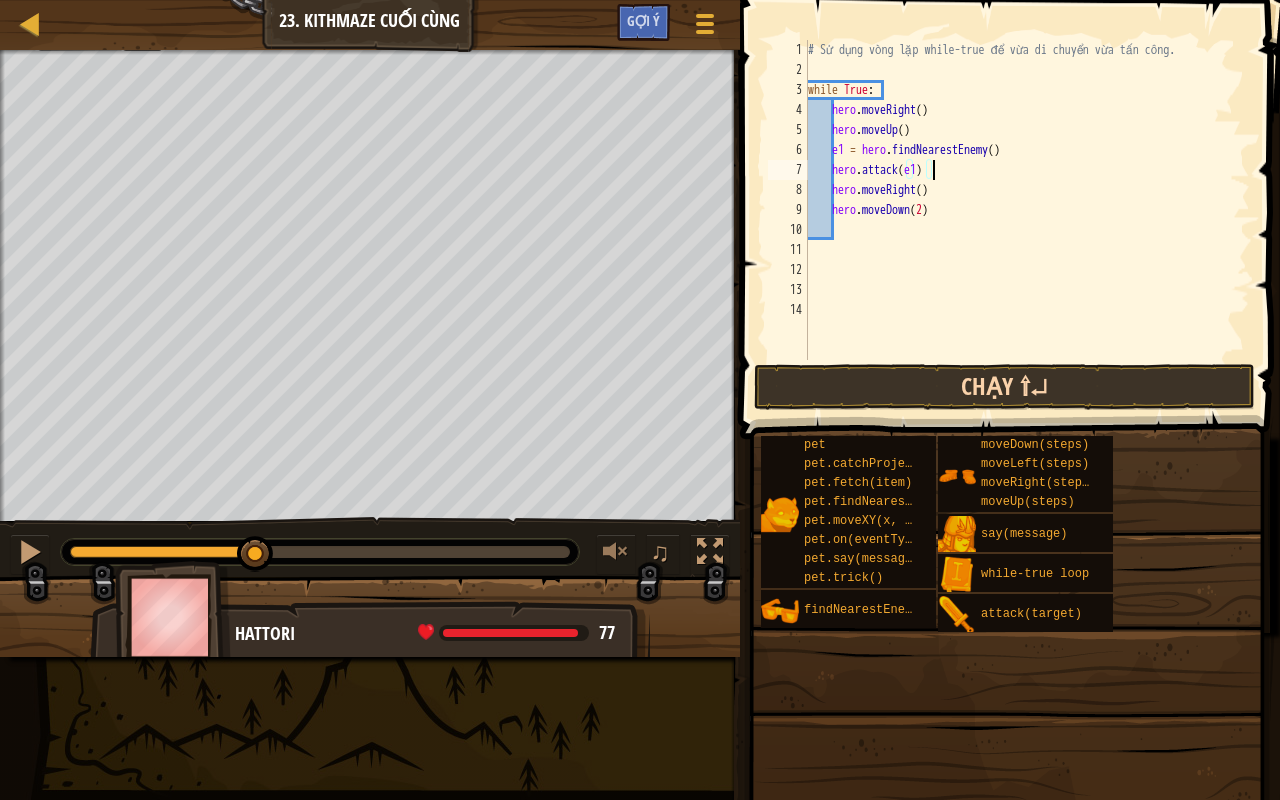 type on "hero.attack(e1)" 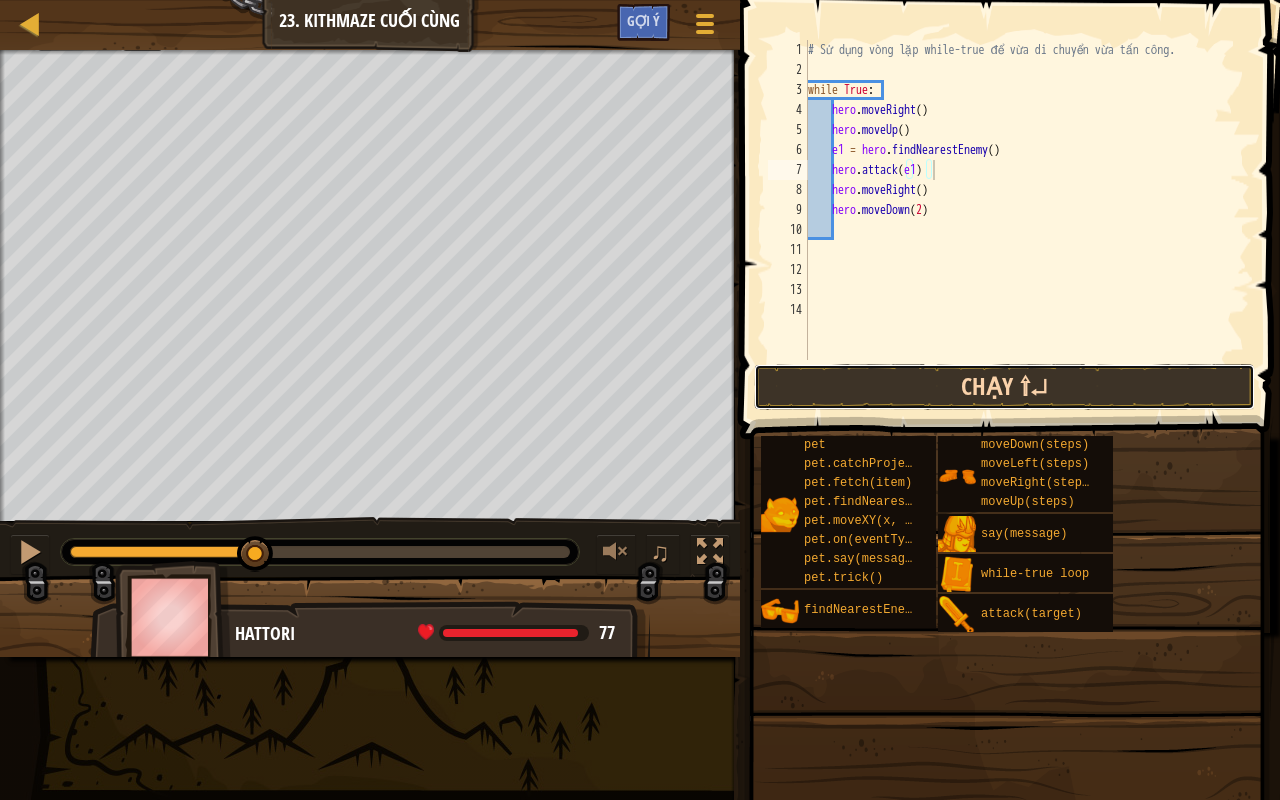 click on "Chạy ⇧↵" at bounding box center [1004, 387] 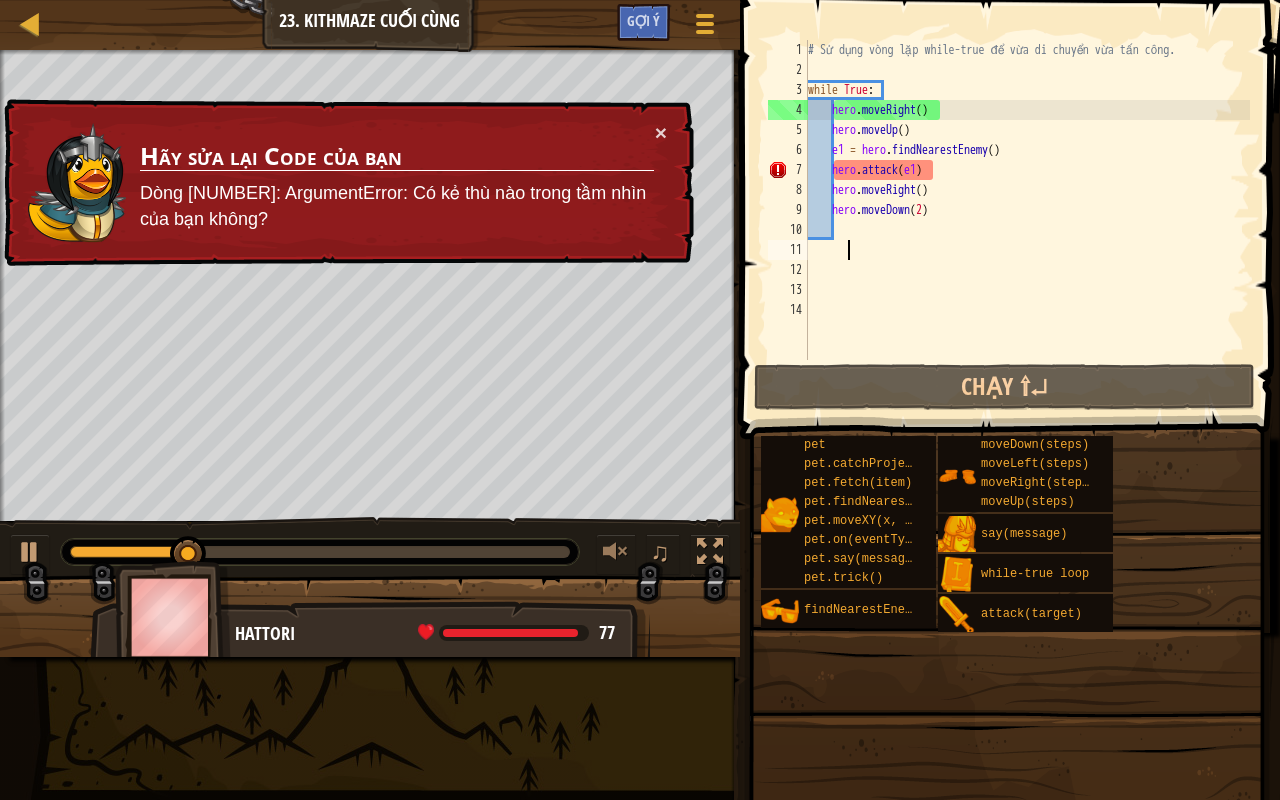 click on "# Sử dụng vòng lặp while-true để vừa di chuyển vừa tấn công. while   True :      hero . moveRight ( )      hero . moveUp ( )      e1   =   hero . findNearestEnemy ( )      hero . attack ( e1 )      hero . moveRight ( )      hero . moveDown ( [NUMBER] )" at bounding box center [1027, 220] 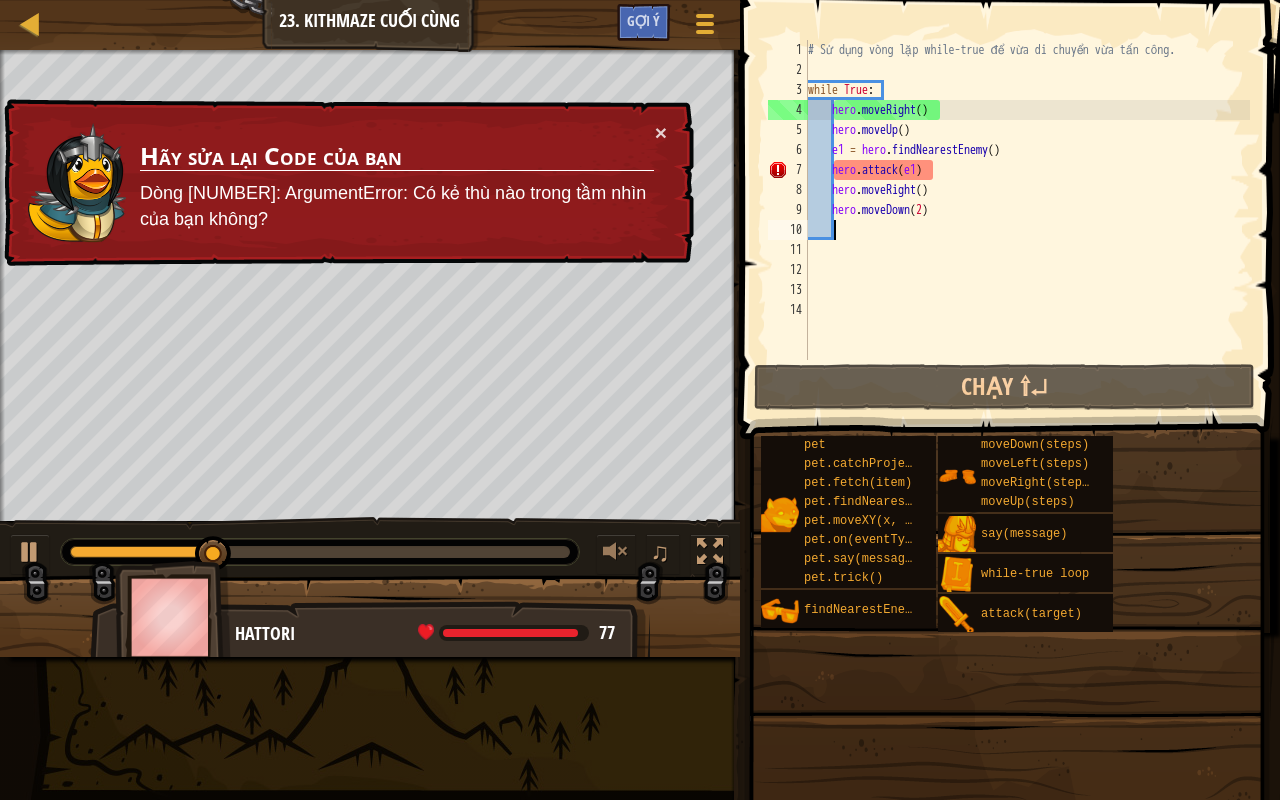 click on "# Sử dụng vòng lặp while-true để vừa di chuyển vừa tấn công. while   True :      hero . moveRight ( )      hero . moveUp ( )      e1   =   hero . findNearestEnemy ( )      hero . attack ( e1 )      hero . moveRight ( )      hero . moveDown ( [NUMBER] )" at bounding box center (1027, 220) 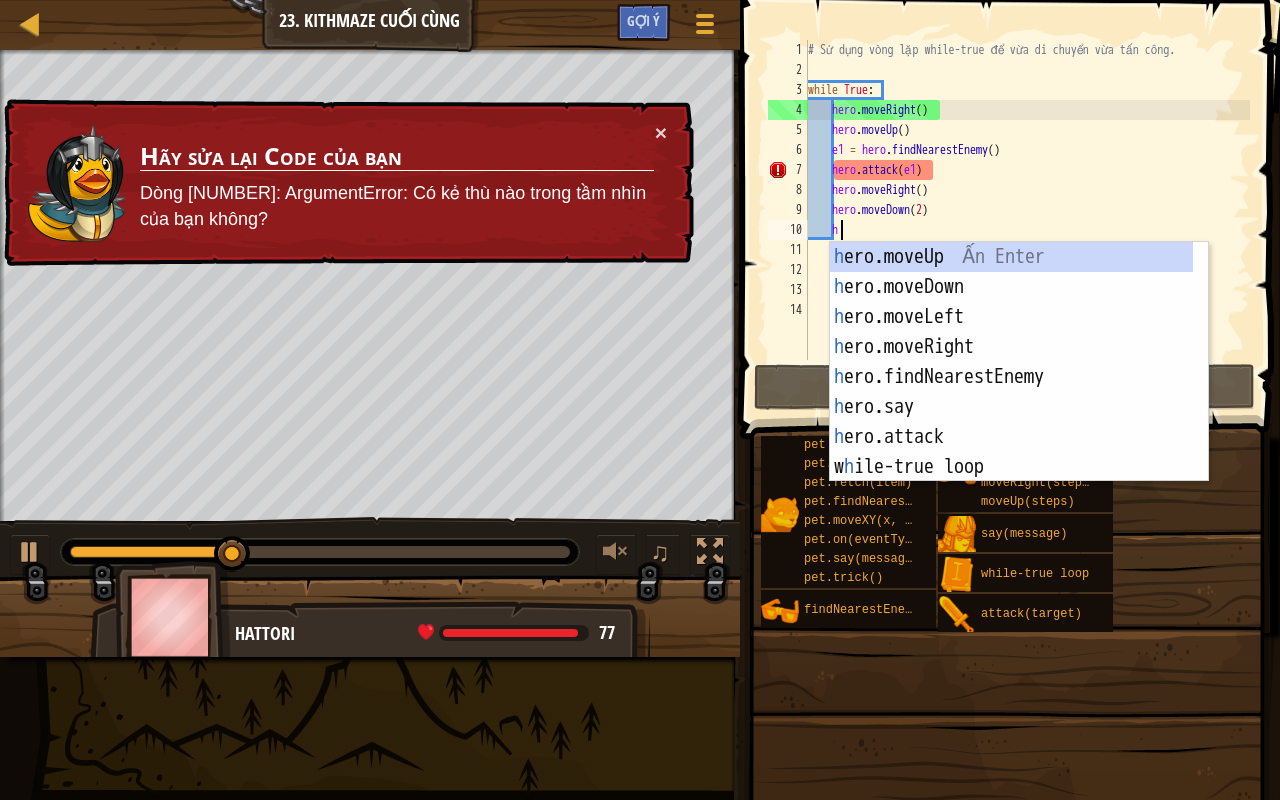 scroll, scrollTop: 9, scrollLeft: 2, axis: both 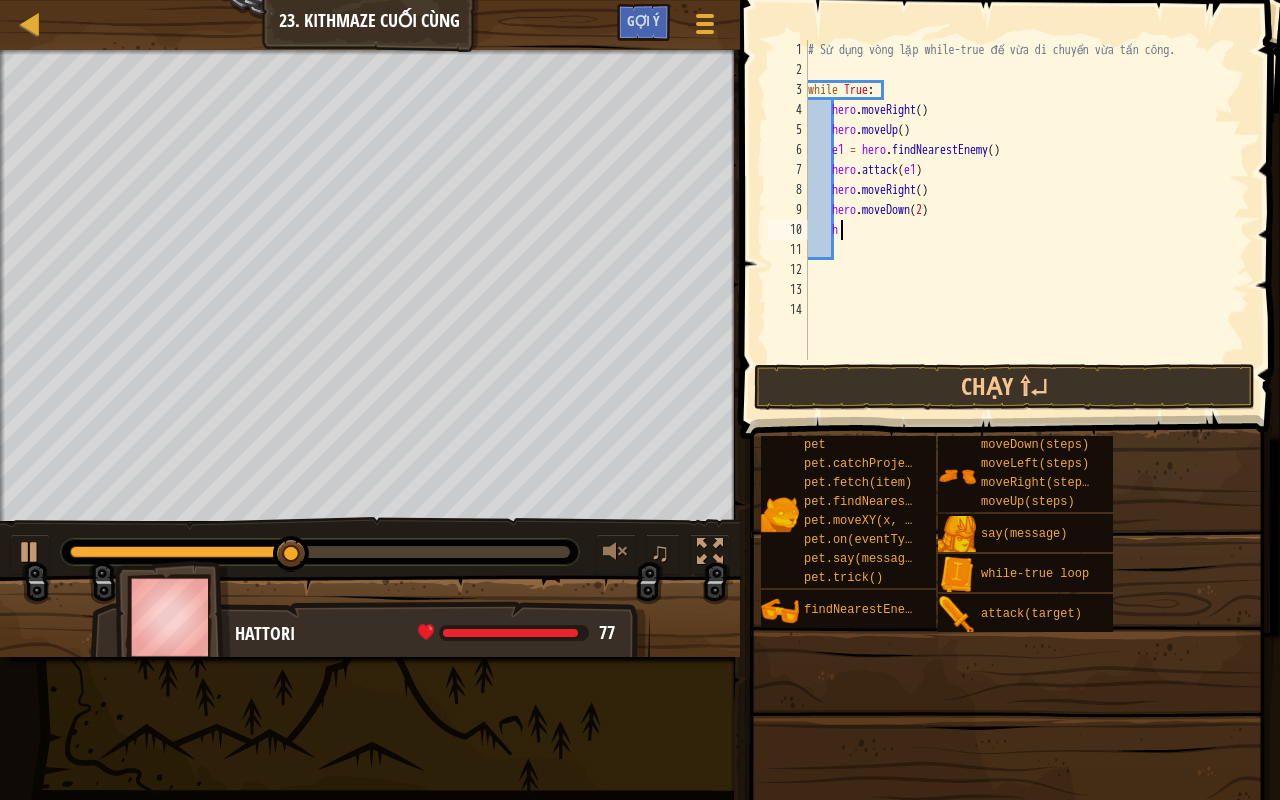 click on "# Sử dụng vòng lặp while-true để vừa di chuyển vừa tấn công. while   True :      hero . moveRight ( )      hero . moveUp ( )      e1   =   hero . findNearestEnemy ( )      hero . attack ( e1 )      hero . moveRight ( )      hero . moveDown ( [NUMBER] )      h" at bounding box center (1027, 220) 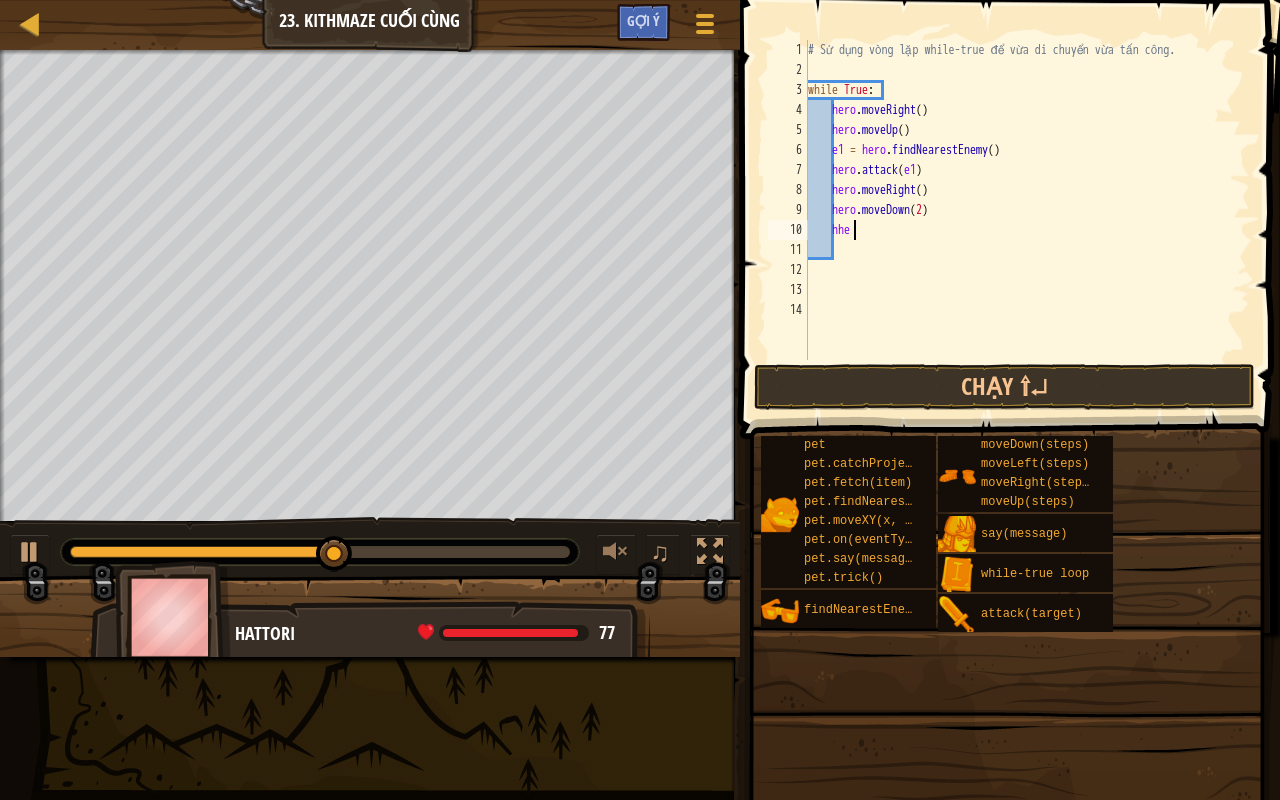 scroll, scrollTop: 9, scrollLeft: 2, axis: both 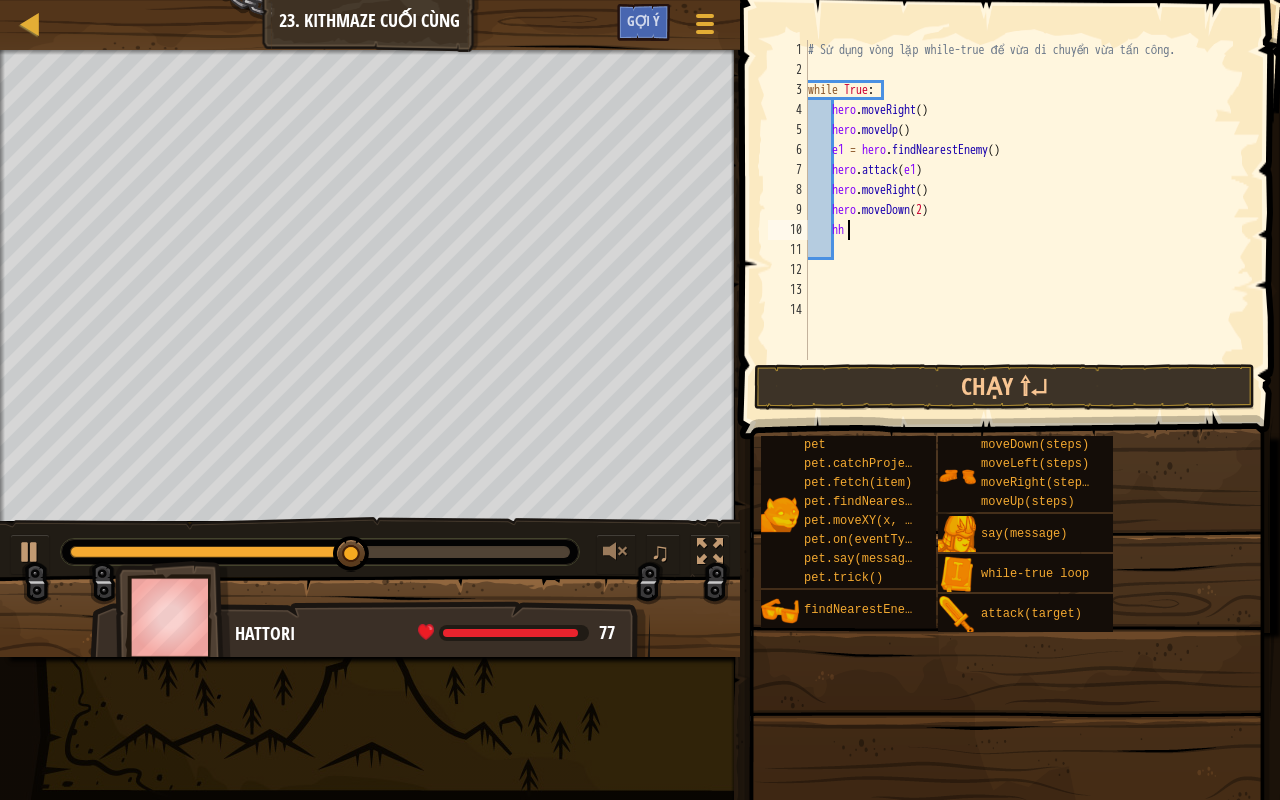 type on "h" 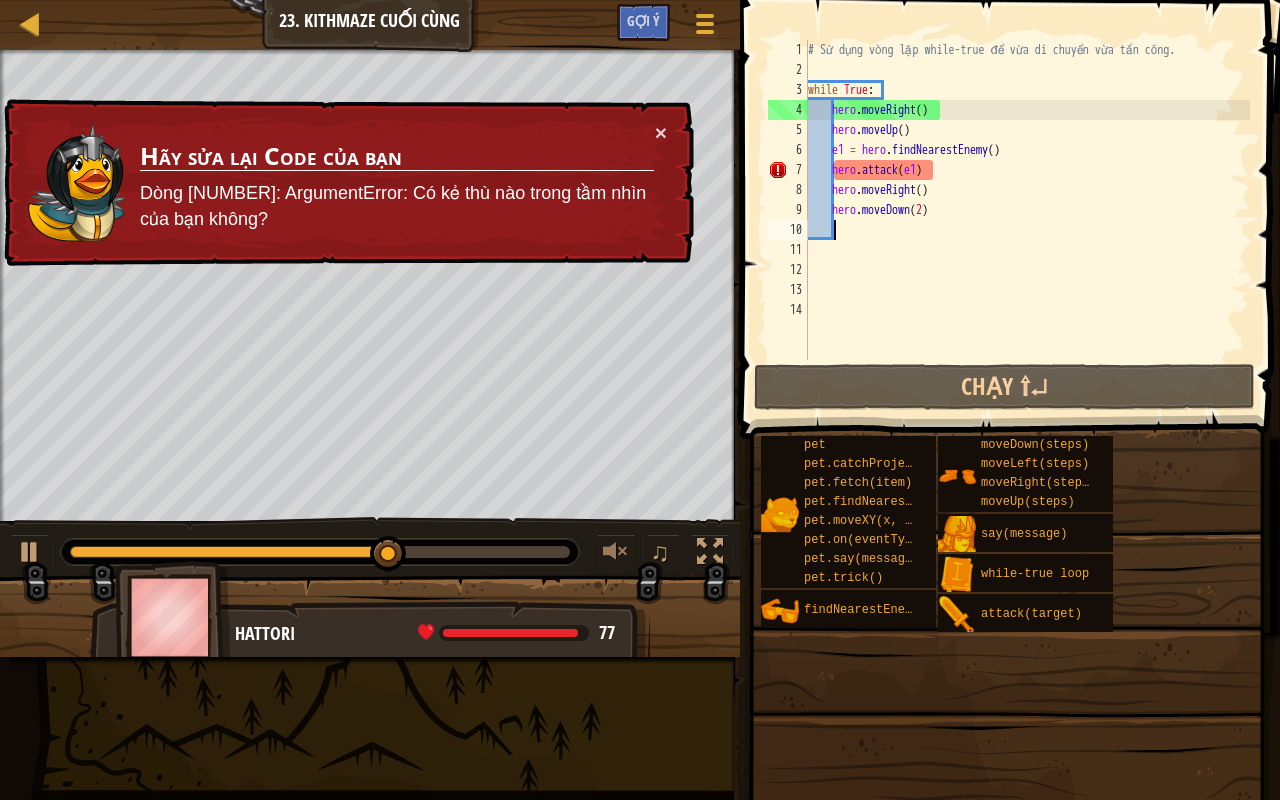 scroll, scrollTop: 9, scrollLeft: 2, axis: both 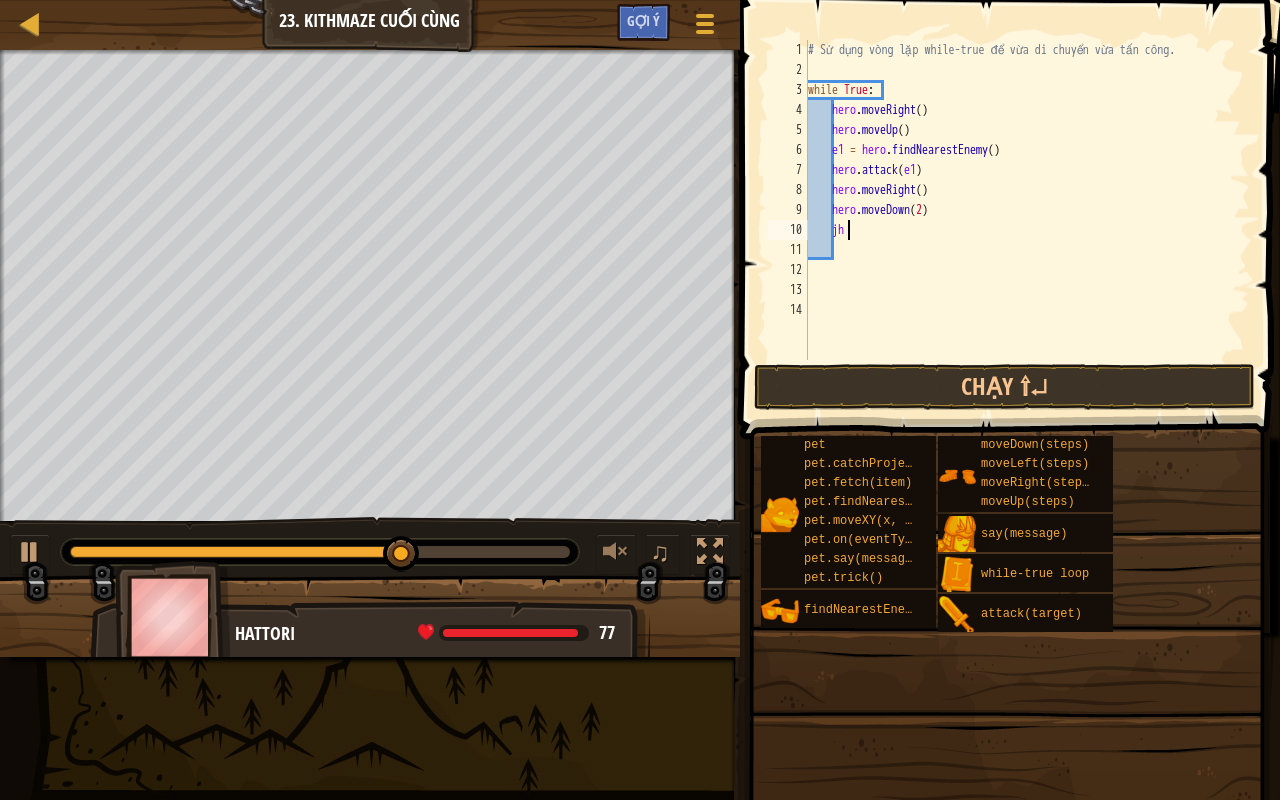 type on "j" 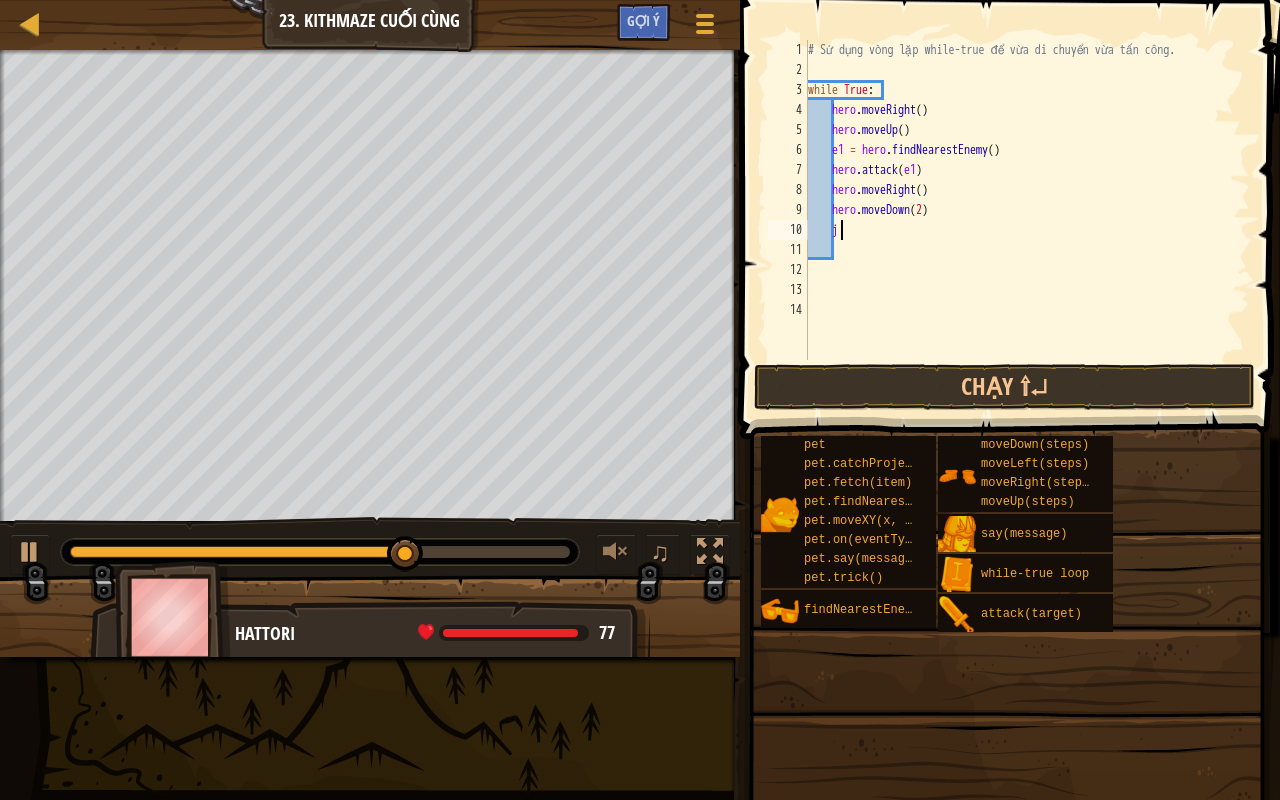 scroll, scrollTop: 9, scrollLeft: 1, axis: both 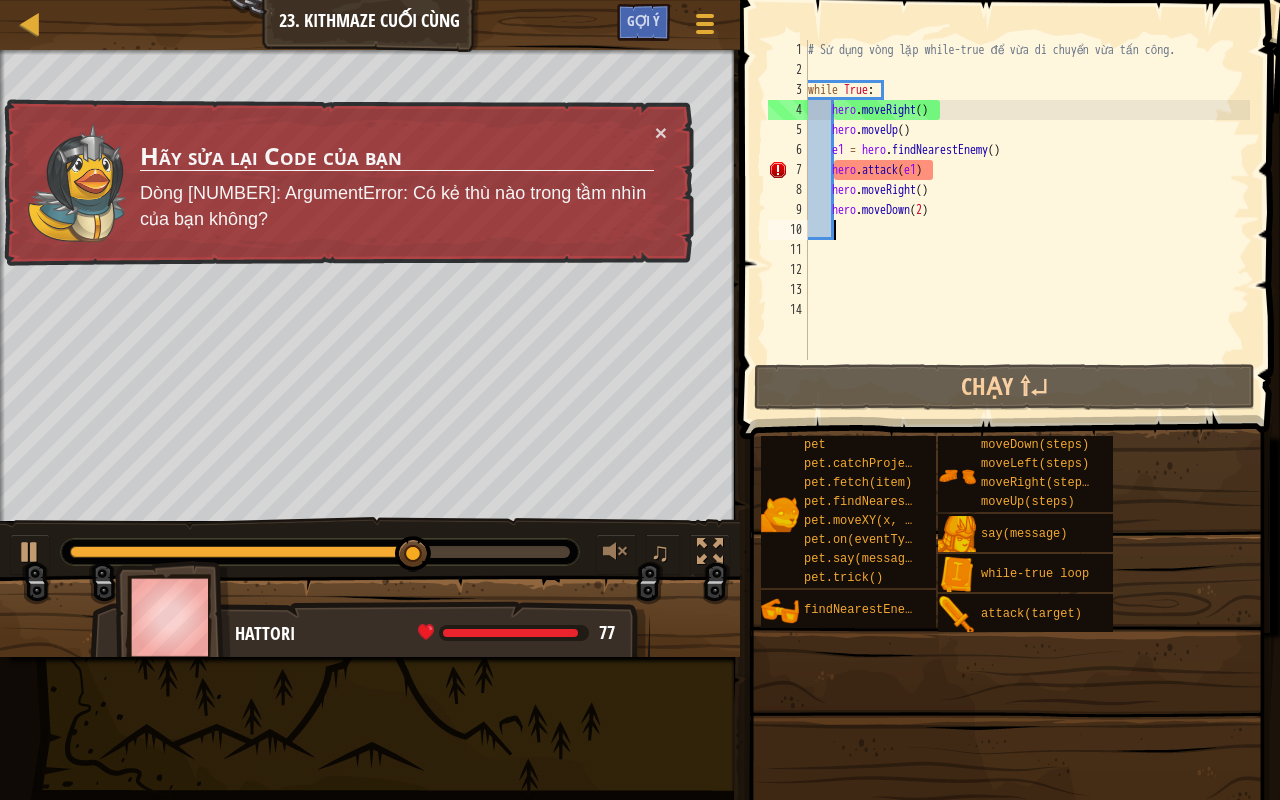 type on "h" 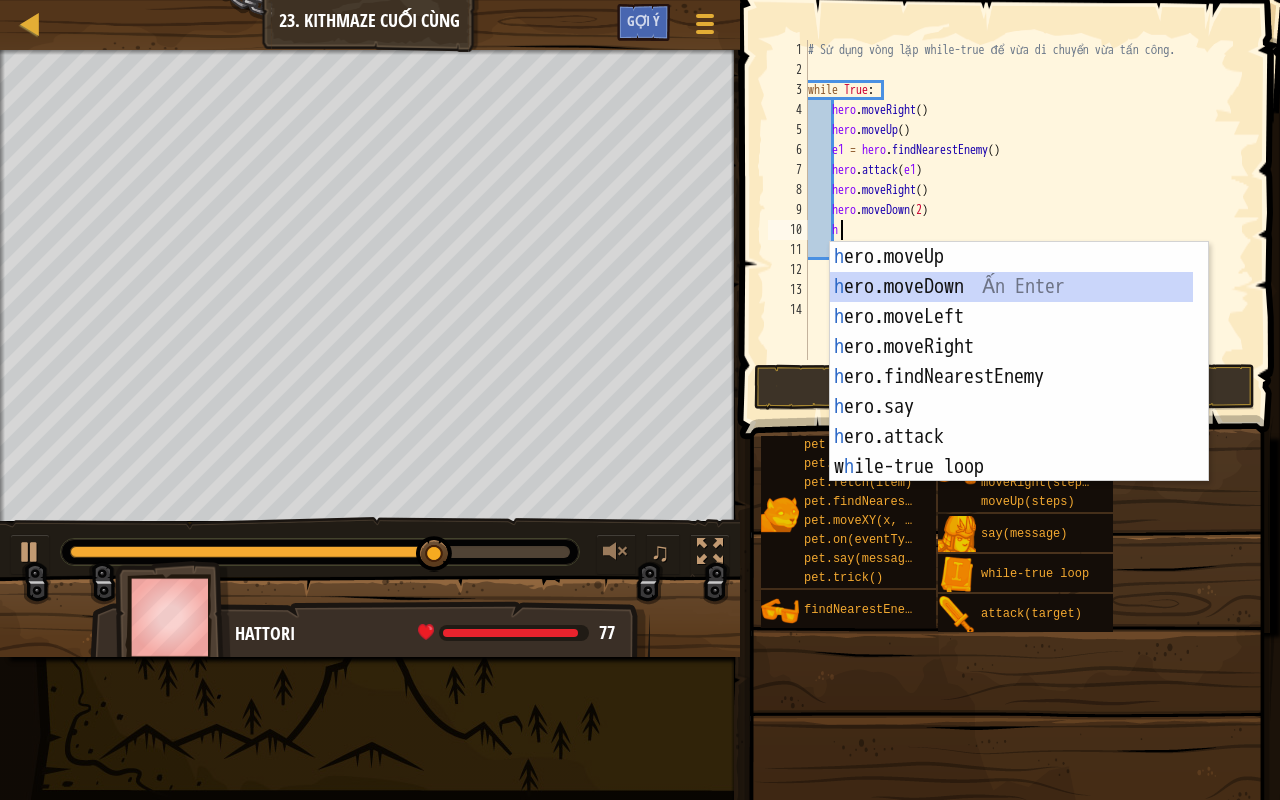 click on "h ero.moveUp Ấn Enter h ero.moveDown Ấn Enter h ero.moveLeft Ấn Enter h ero.moveRight Ấn Enter h ero.findNearestEnemy Ấn Enter h ero.say Ấn Enter h ero.attack Ấn Enter w h ile-true loop Ấn Enter pet.fetc h (item) Ấn Enter" at bounding box center [1019, 392] 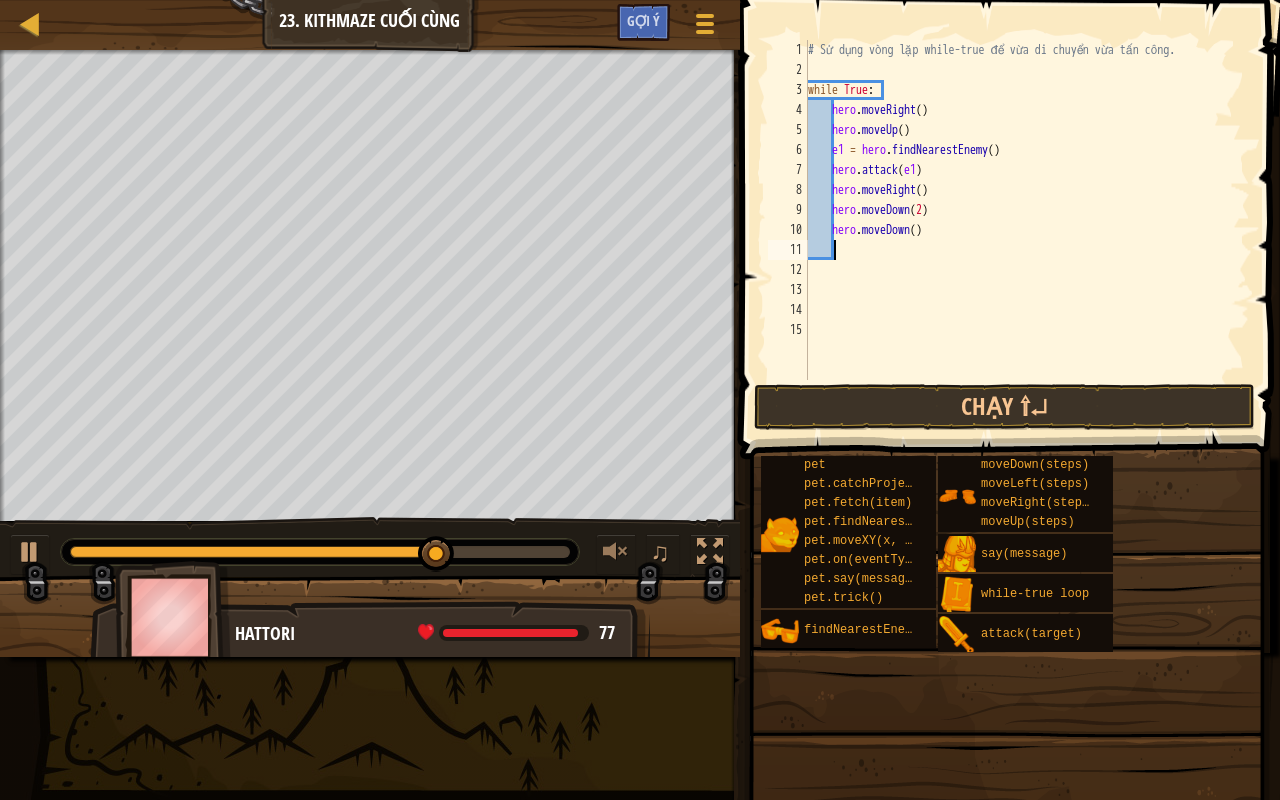 scroll, scrollTop: 9, scrollLeft: 1, axis: both 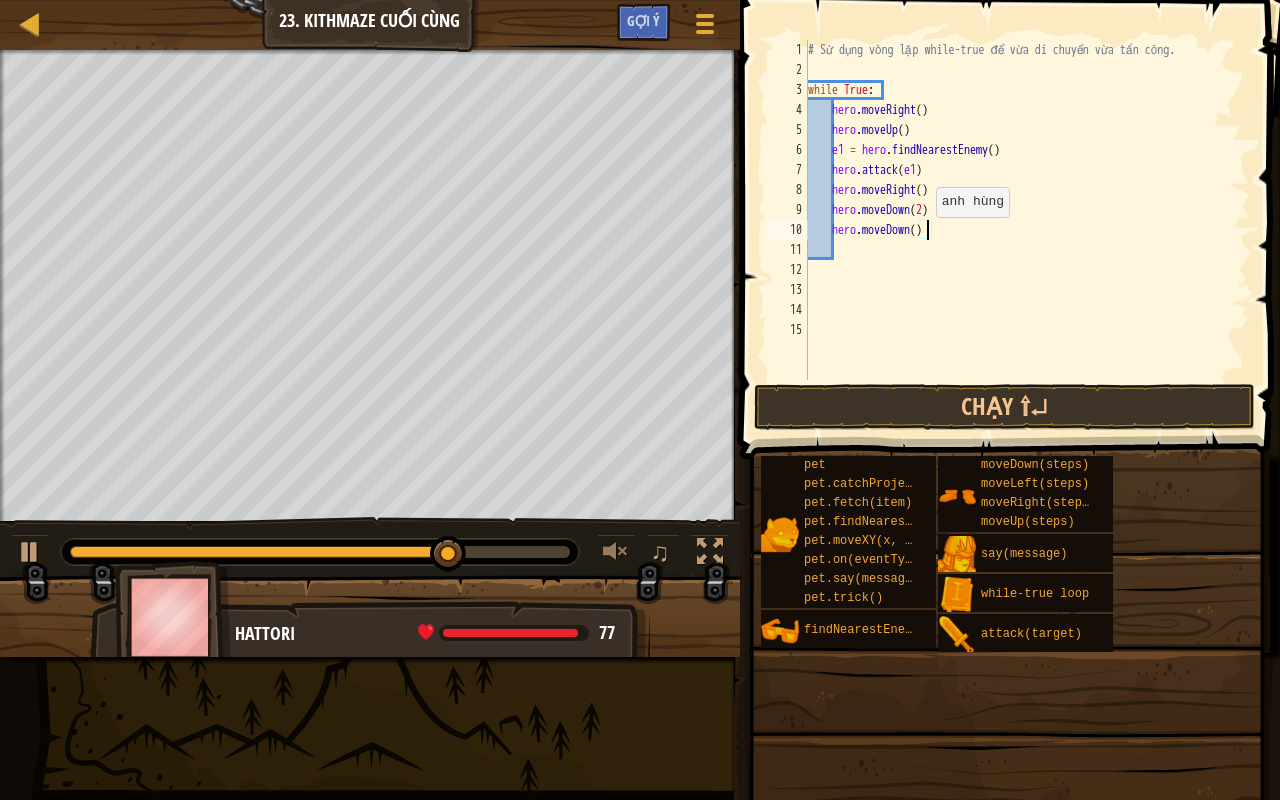 click on "# Sử dụng vòng lặp while-true để vừa di chuyển vừa tấn công. while   True :      hero . moveRight ( )      hero . moveUp ( )      e1   =   hero . findNearestEnemy ( )      hero . attack ( e1 )      hero . moveRight ( )      hero . moveDown ( 2 )      hero . moveDown ( )" at bounding box center [1027, 230] 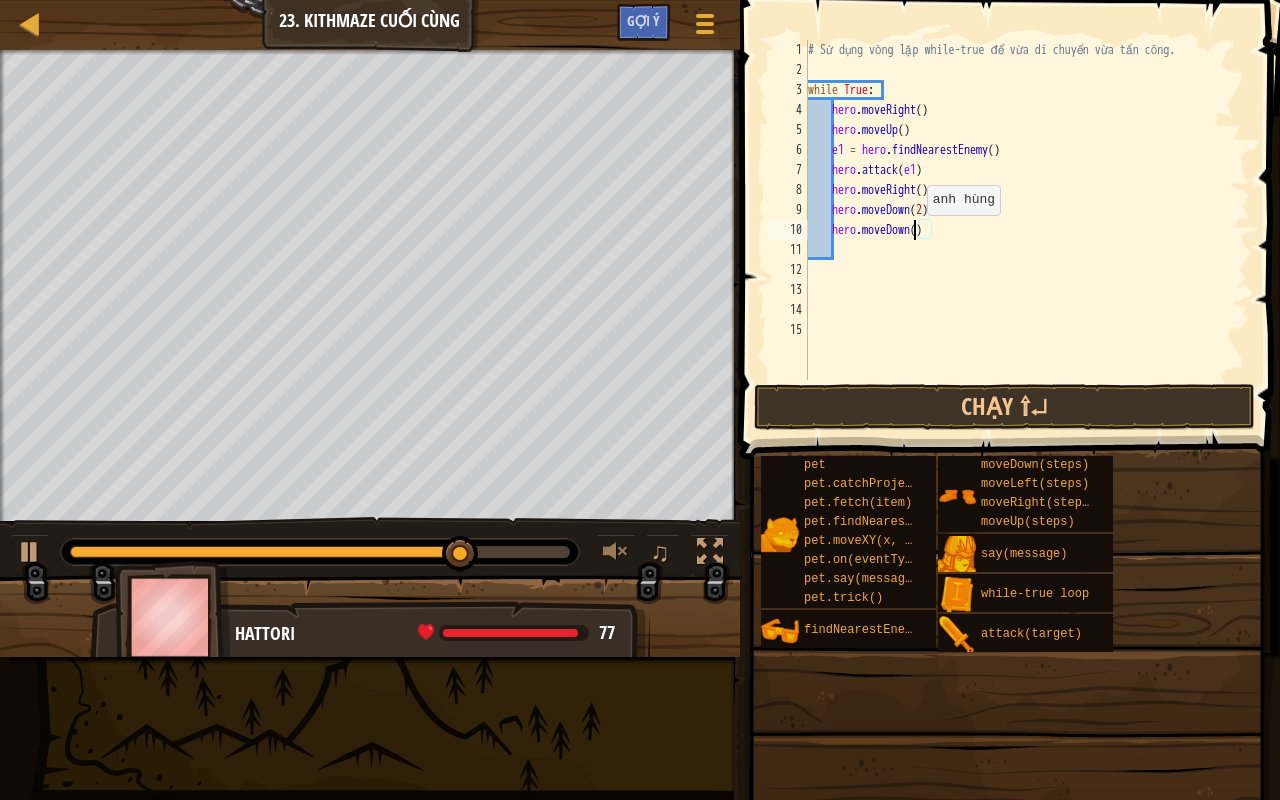 click on "# Sử dụng vòng lặp while-true để vừa di chuyển vừa tấn công. while   True :      hero . moveRight ( )      hero . moveUp ( )      e1   =   hero . findNearestEnemy ( )      hero . attack ( e1 )      hero . moveRight ( )      hero . moveDown ( 2 )      hero . moveDown ( )" at bounding box center [1027, 230] 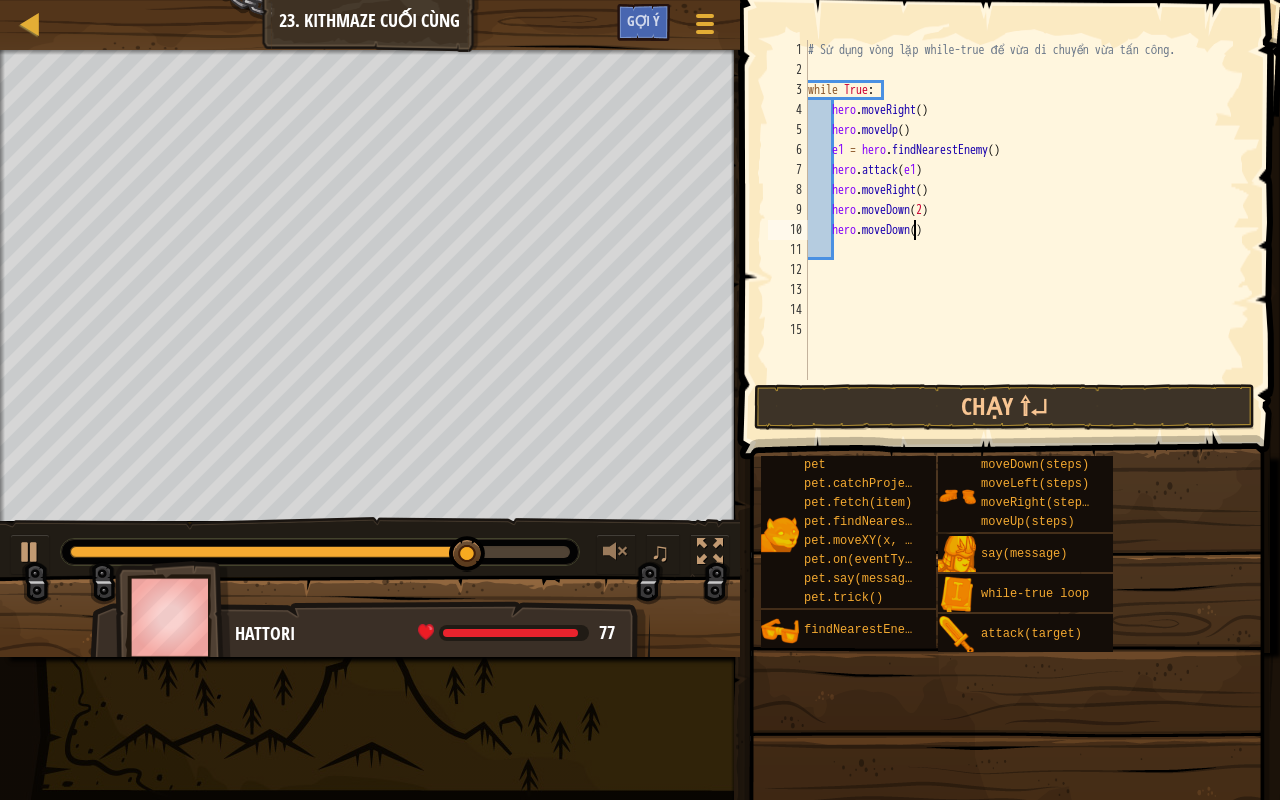 click on "# Sử dụng vòng lặp while-true để vừa di chuyển vừa tấn công. while   True :      hero . moveRight ( )      hero . moveUp ( )      e1   =   hero . findNearestEnemy ( )      hero . attack ( e1 )      hero . moveRight ( )      hero . moveDown ( 2 )      hero . moveDown ( )" at bounding box center [1027, 230] 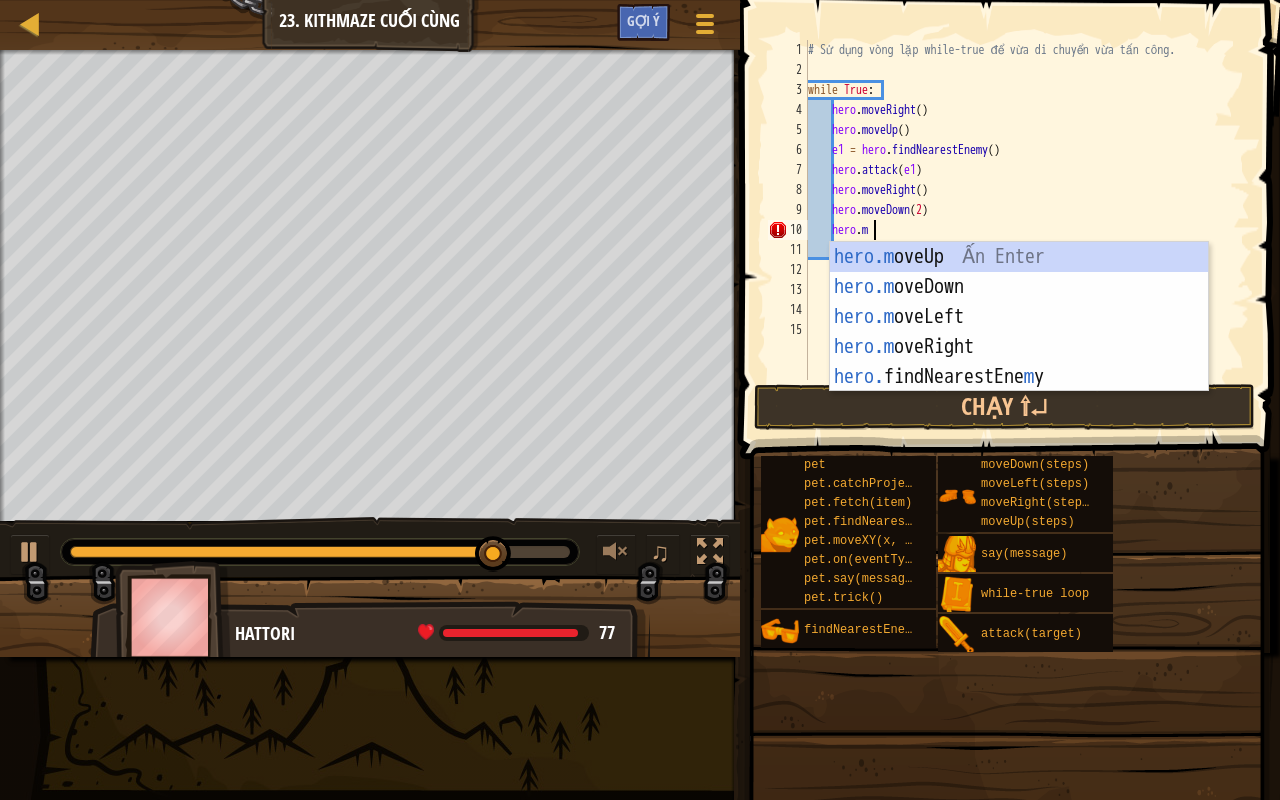 type on "hero.mo" 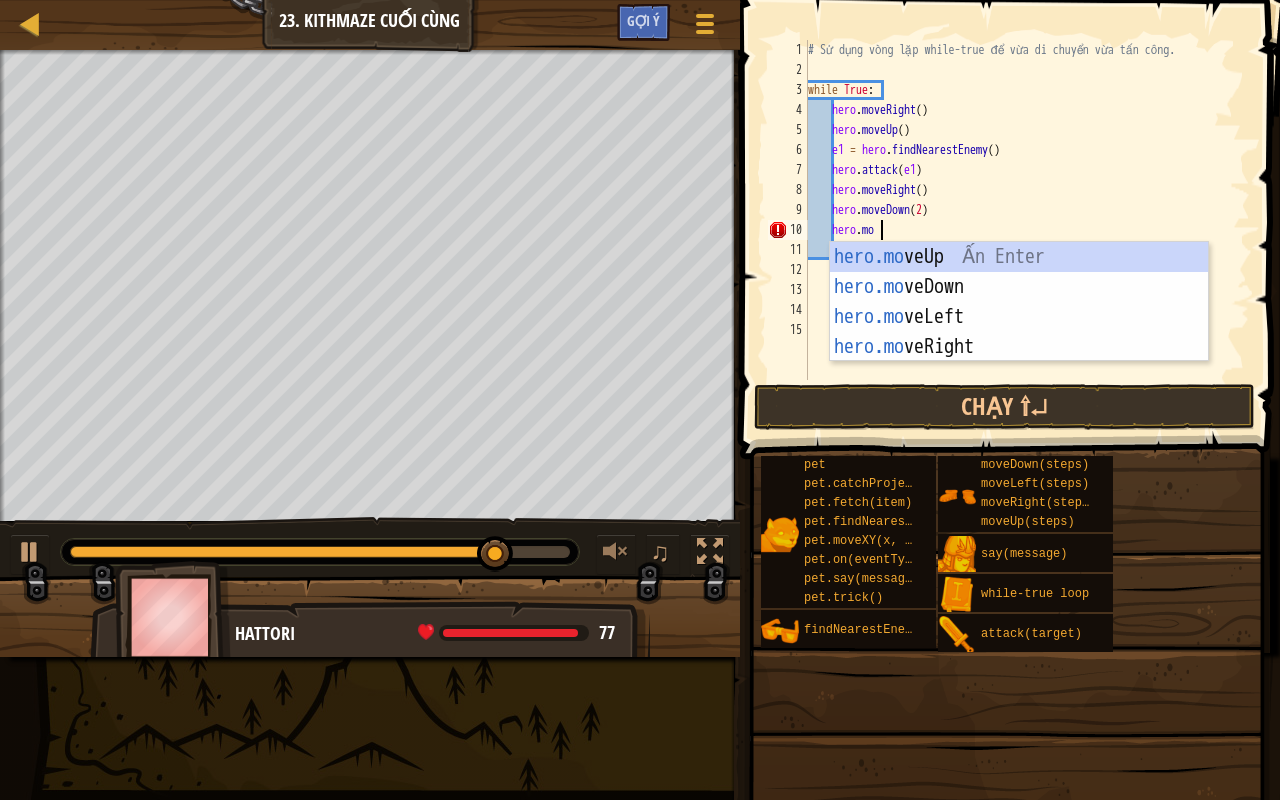 scroll, scrollTop: 9, scrollLeft: 5, axis: both 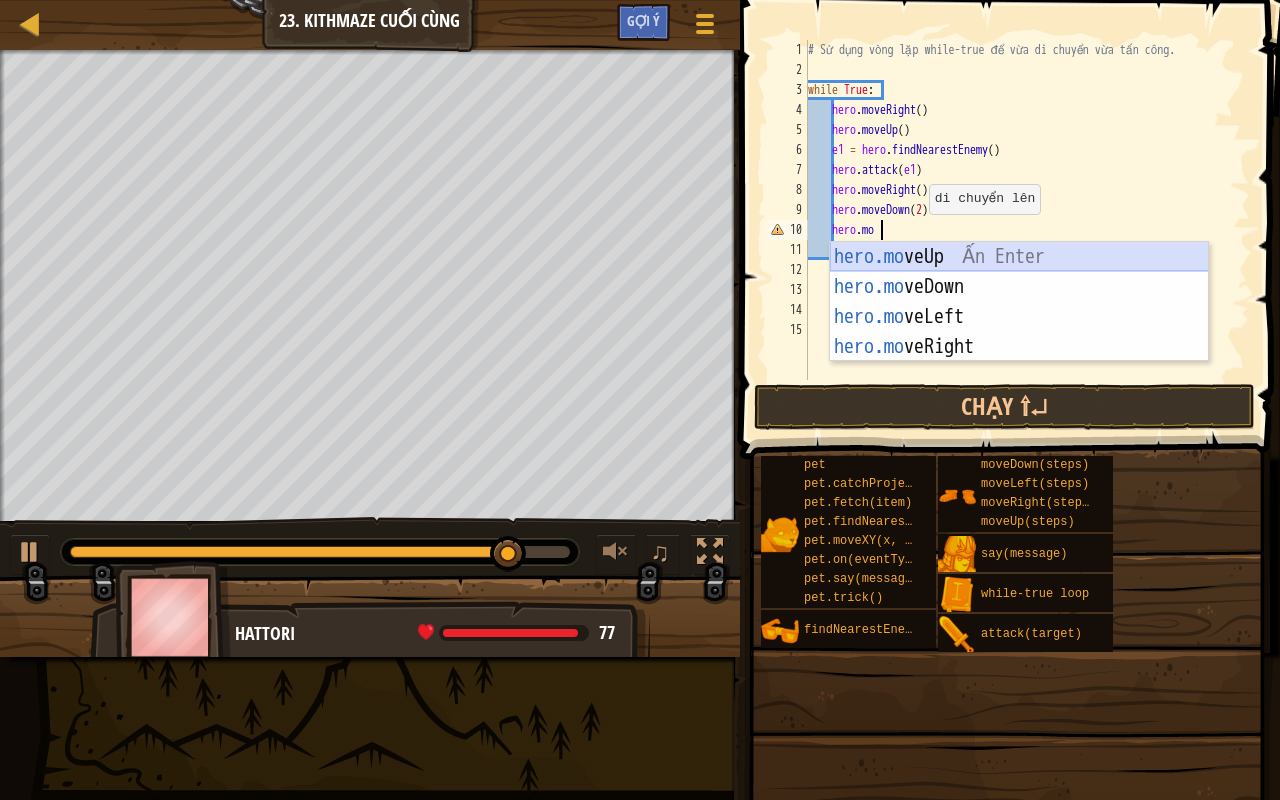 click on "hero.mo veUp Ấn Enter hero.mo veDown Ấn Enter hero.mo veLeft Ấn Enter hero.mo veRight Ấn Enter" at bounding box center [1019, 332] 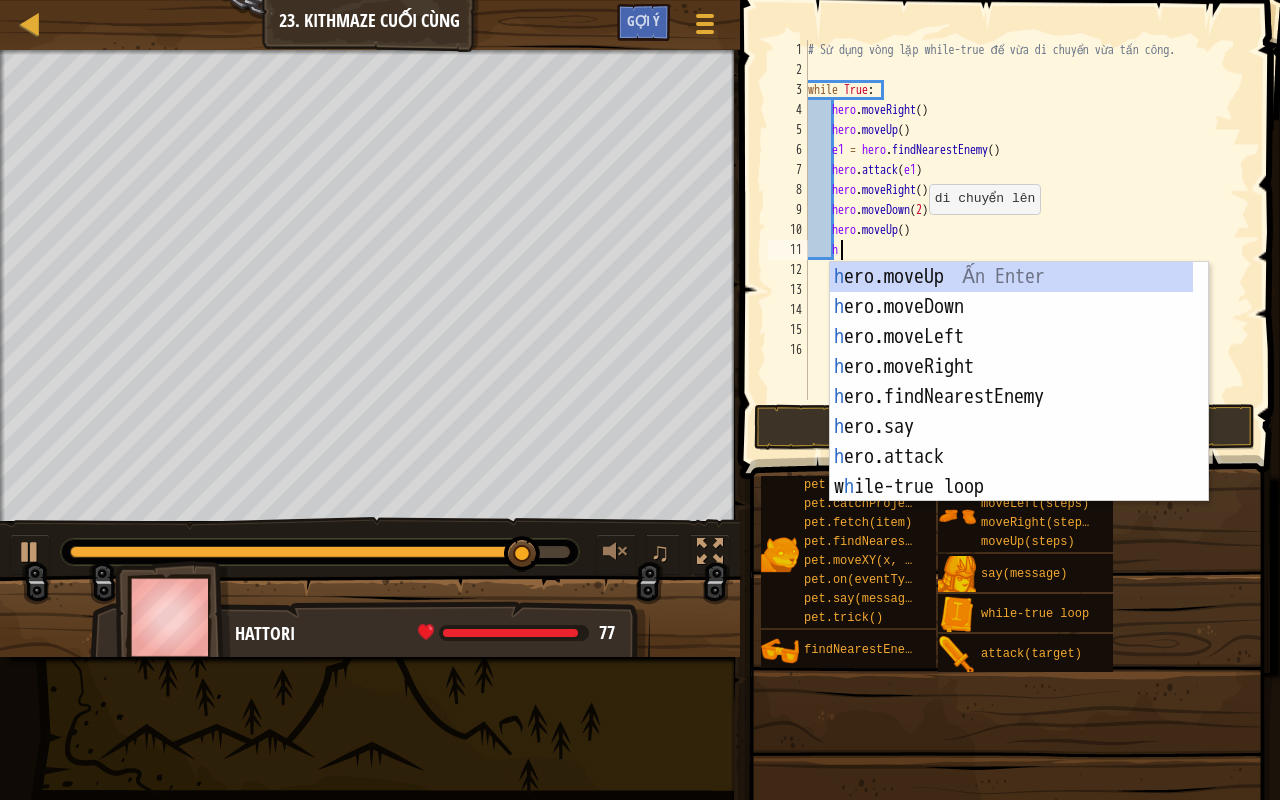 scroll, scrollTop: 9, scrollLeft: 2, axis: both 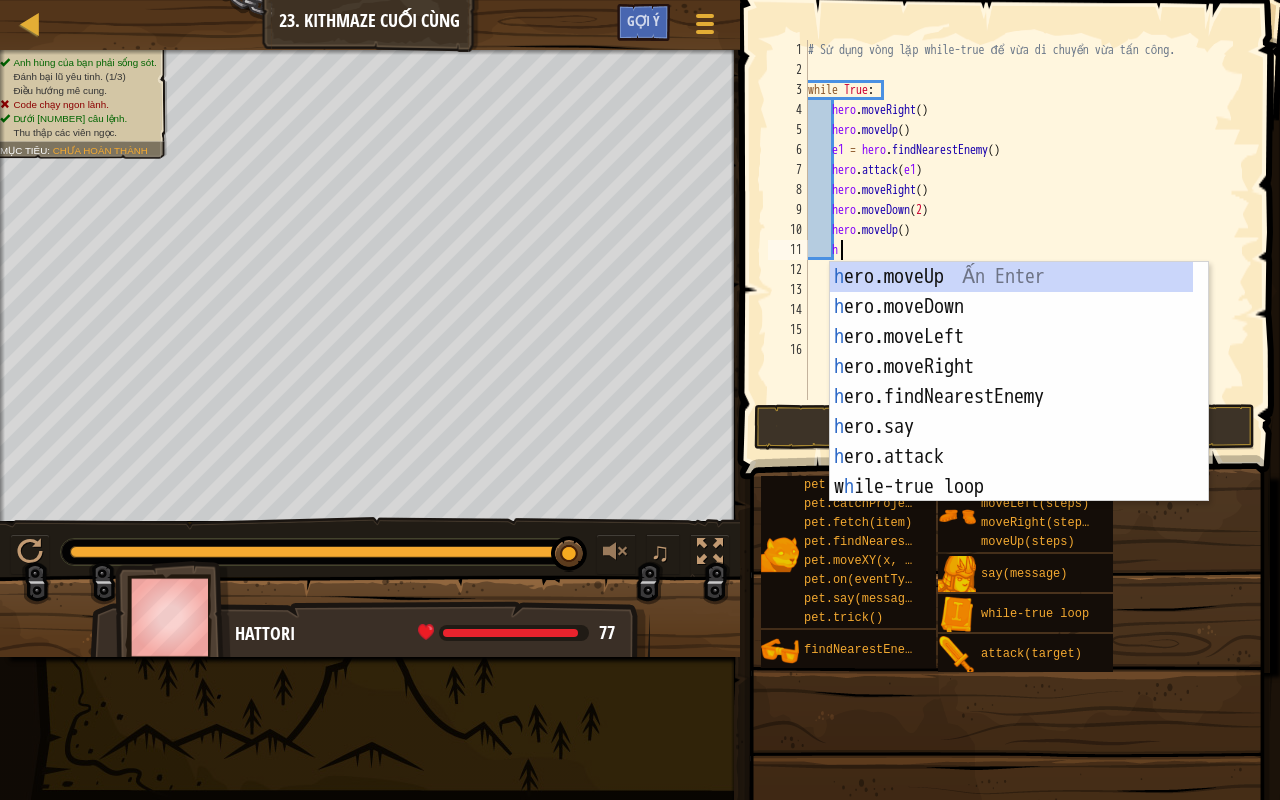 type on "h" 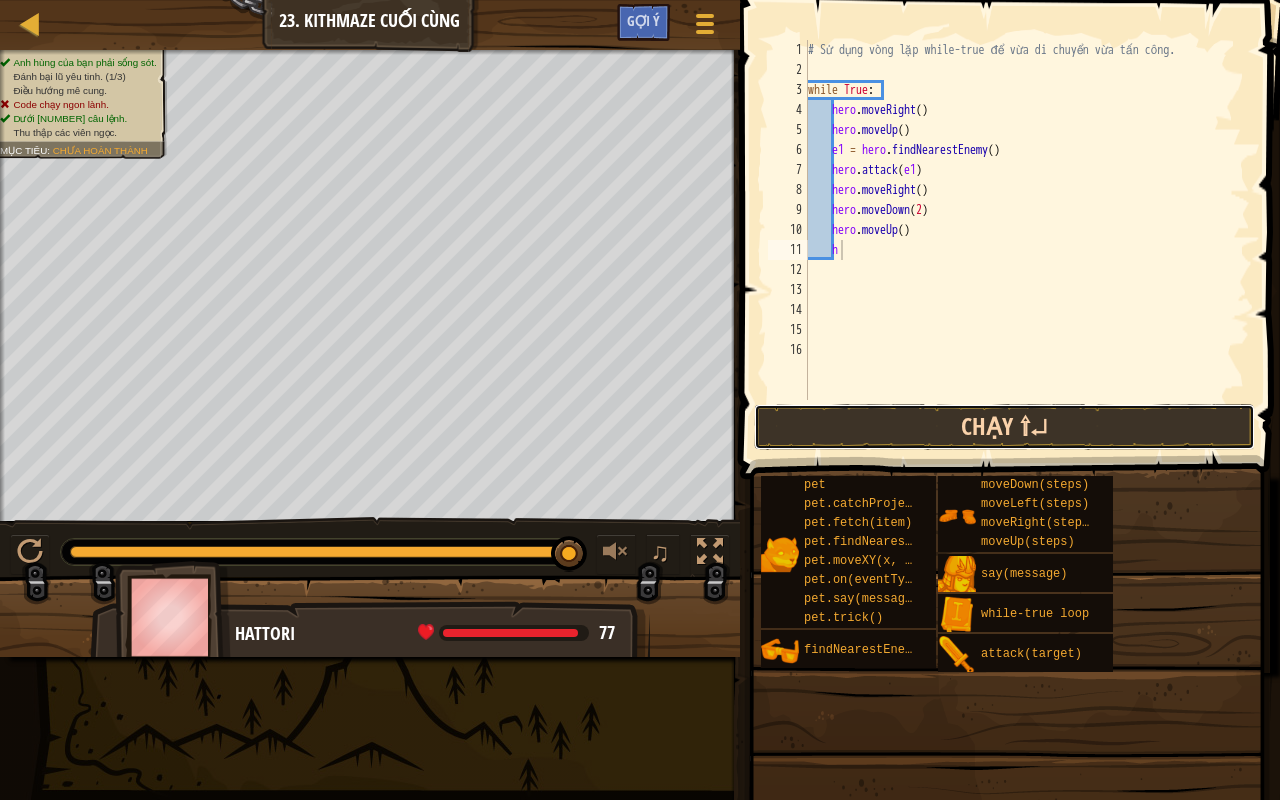 click on "Chạy ⇧↵" at bounding box center (1004, 427) 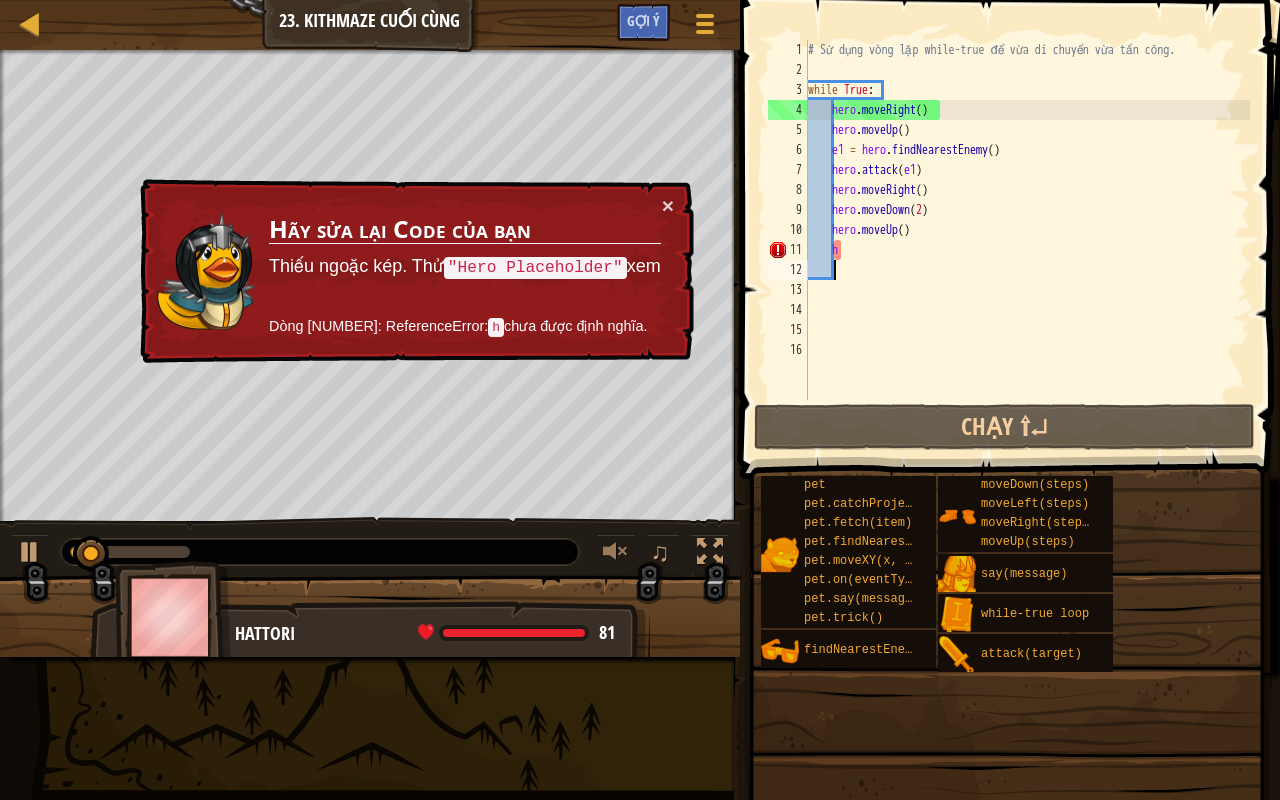 click on "# Sử dụng vòng lặp while-true để vừa di chuyển vừa tấn công. while   True :      hero . moveRight ( )      hero . moveUp ( )      e1   =   hero . findNearestEnemy ( )      hero . attack ( e1 )      hero . moveRight ( )      hero . moveDown ( [NUMBER] )      hero . moveUp ( )      h" at bounding box center [1027, 240] 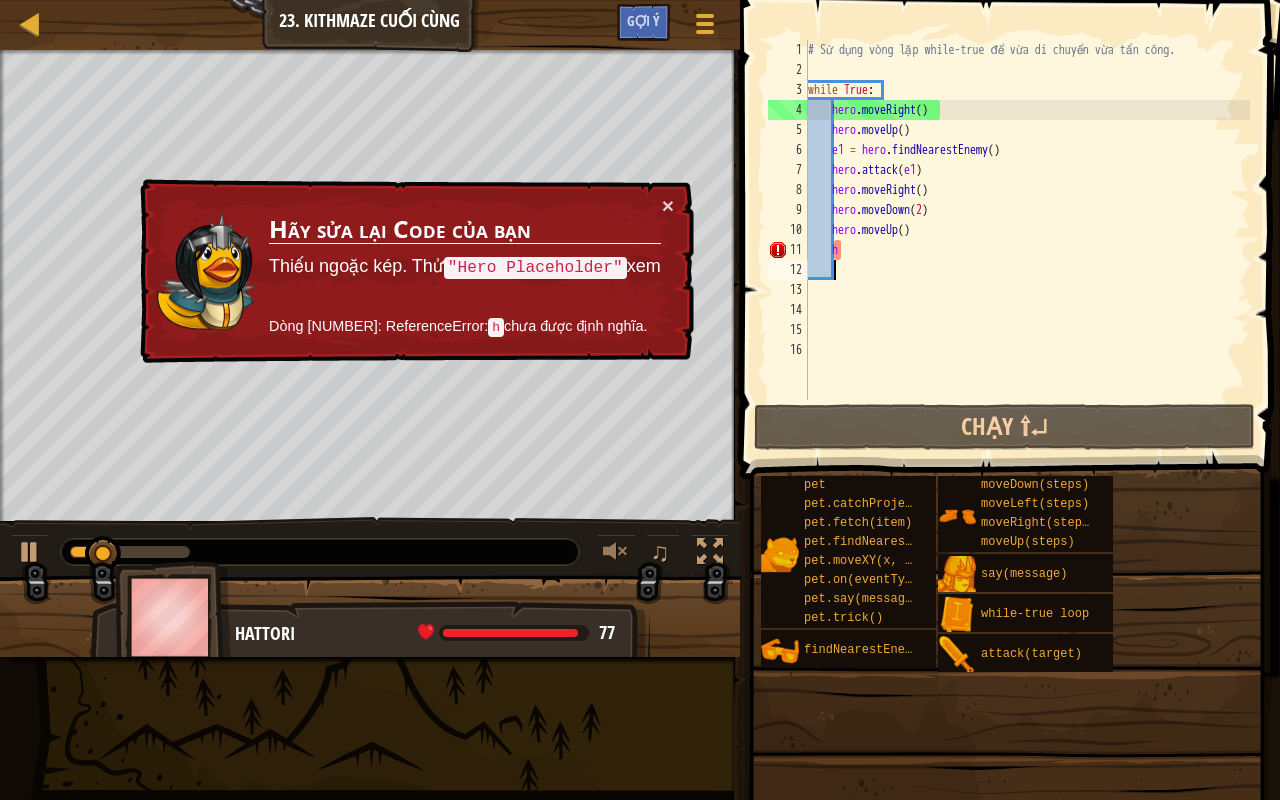 scroll, scrollTop: 9, scrollLeft: 0, axis: vertical 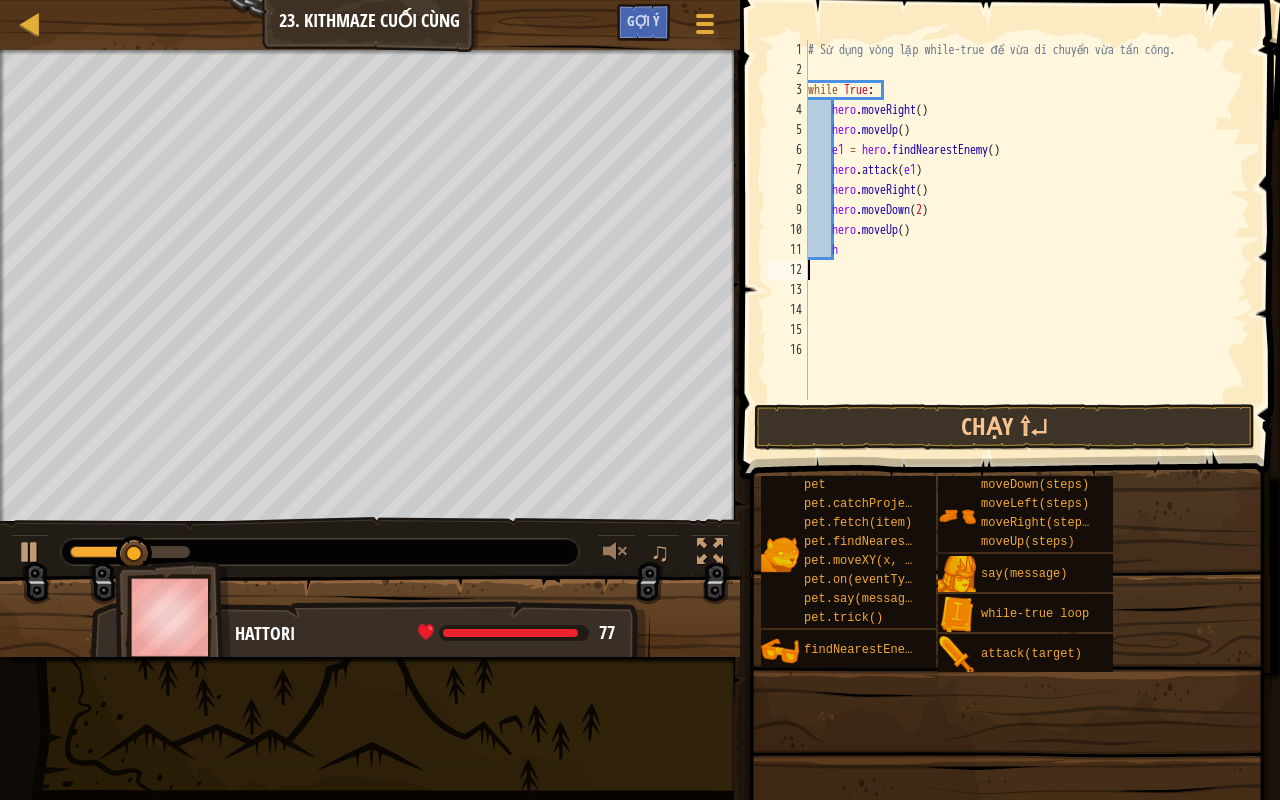 click on "# Sử dụng vòng lặp while-true để vừa di chuyển vừa tấn công. while   True :      hero . moveRight ( )      hero . moveUp ( )      e1   =   hero . findNearestEnemy ( )      hero . attack ( e1 )      hero . moveRight ( )      hero . moveDown ( [NUMBER] )      hero . moveUp ( )      h" at bounding box center (1027, 240) 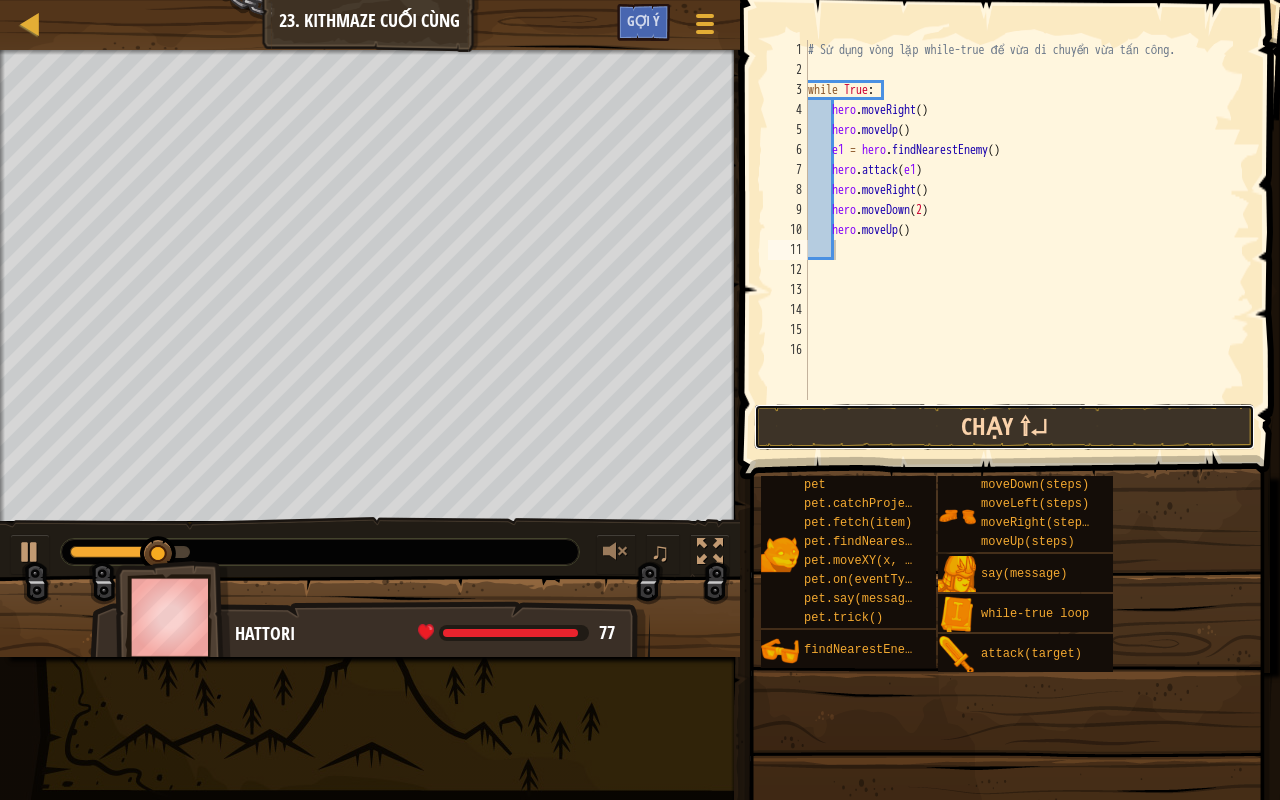 click on "Chạy ⇧↵" at bounding box center (1004, 427) 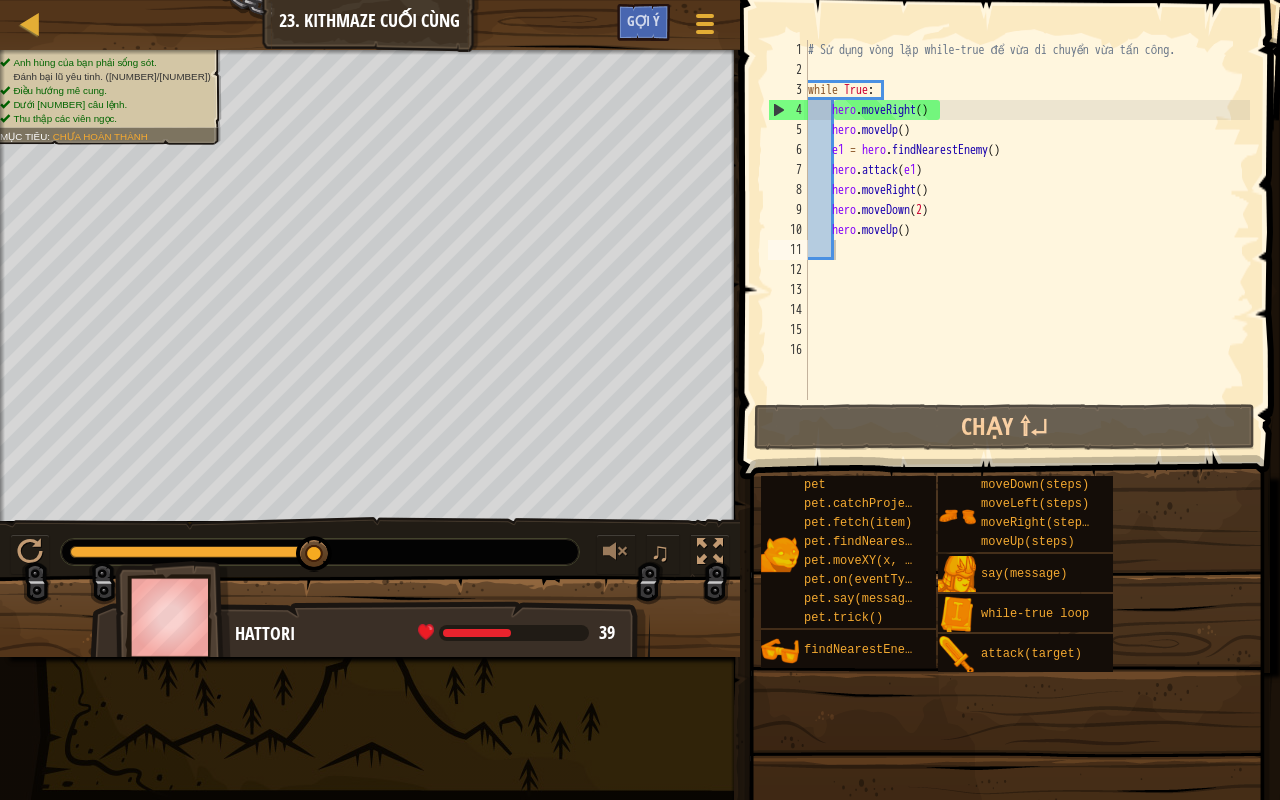 click on "# Sử dụng vòng lặp while-true để vừa di chuyển vừa tấn công. while   True :      hero . moveRight ( )      hero . moveUp ( )      e1   =   hero . findNearestEnemy ( )      hero . attack ( e1 )      hero . moveRight ( )      hero . moveDown ( [NUMBER] )      hero . moveUp ( )" at bounding box center (1027, 240) 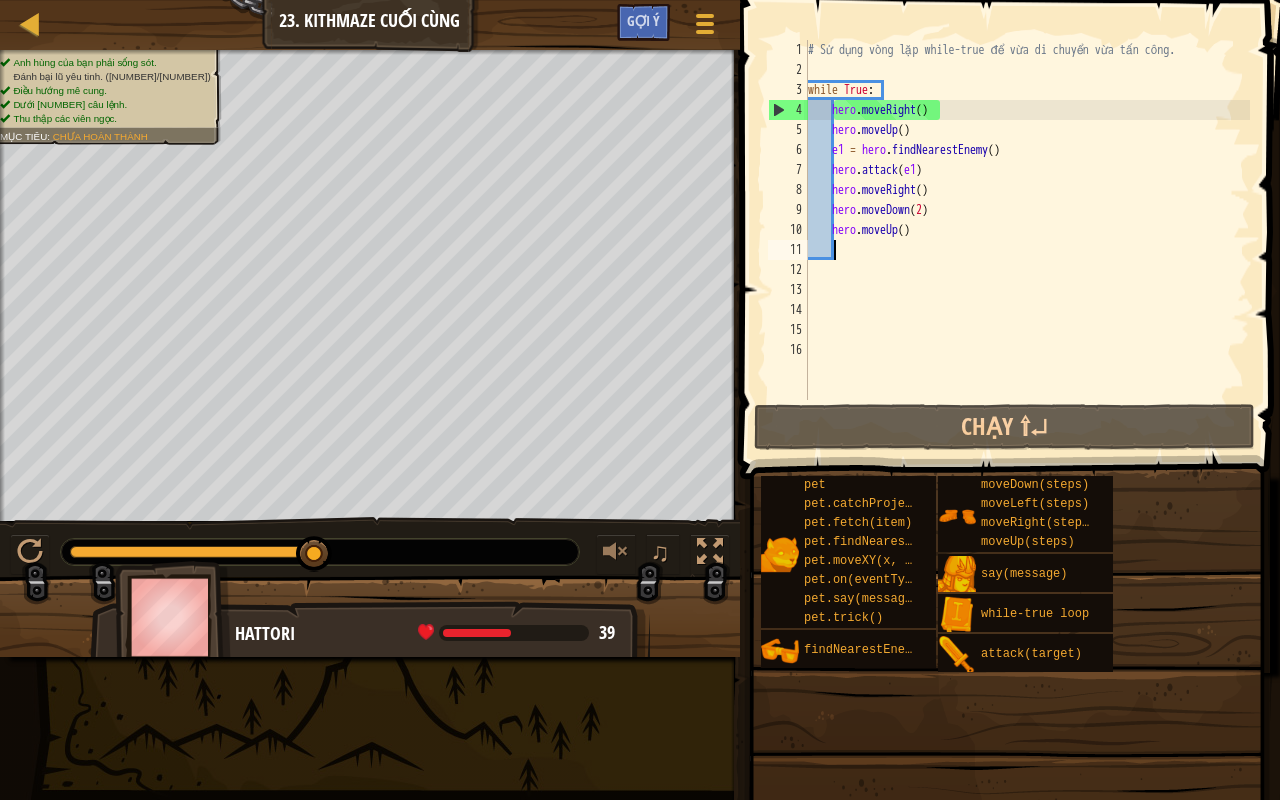 scroll, scrollTop: 9, scrollLeft: 2, axis: both 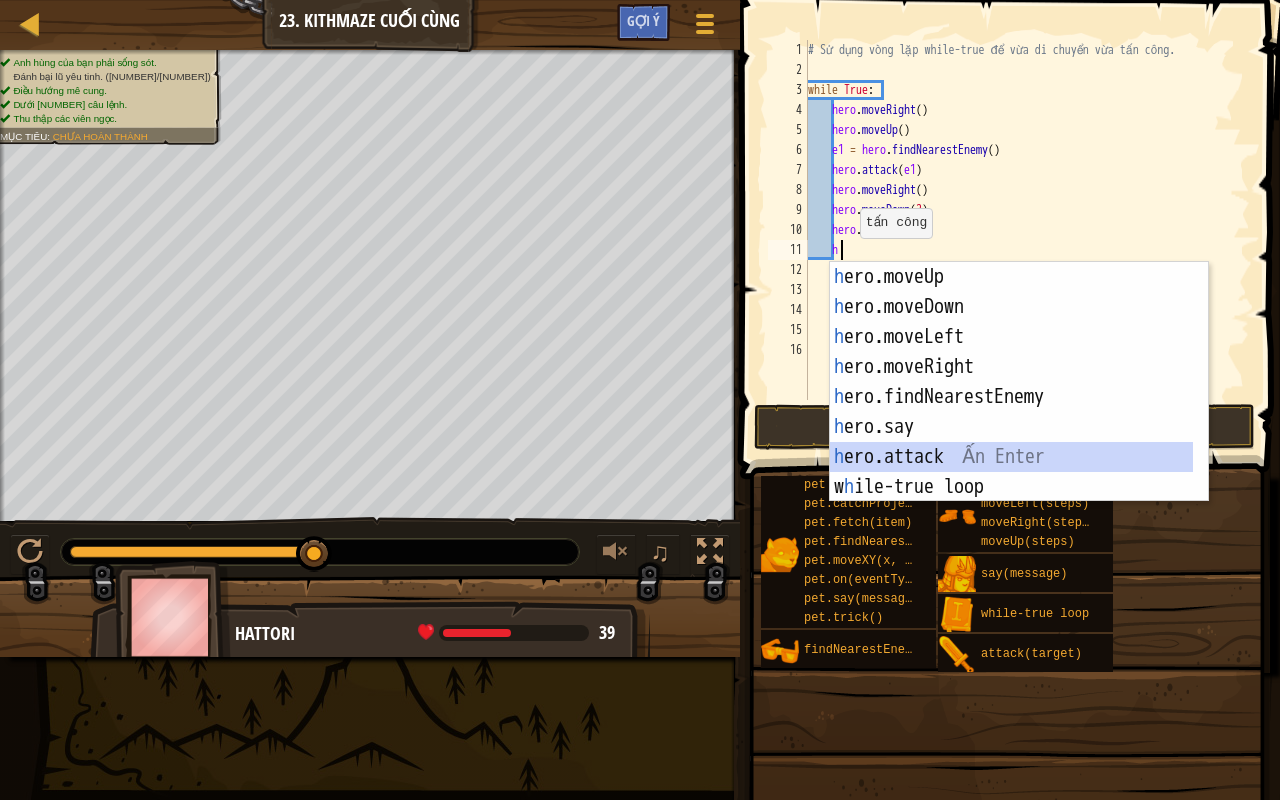 click on "h ero.moveUp Ấn Enter h ero.moveDown Ấn Enter h ero.moveLeft Ấn Enter h ero.moveRight Ấn Enter h ero.findNearestEnemy Ấn Enter h ero.say Ấn Enter h ero.attack Ấn Enter w h ile-true loop Ấn Enter pet.fetc h (item) Ấn Enter" at bounding box center [1012, 412] 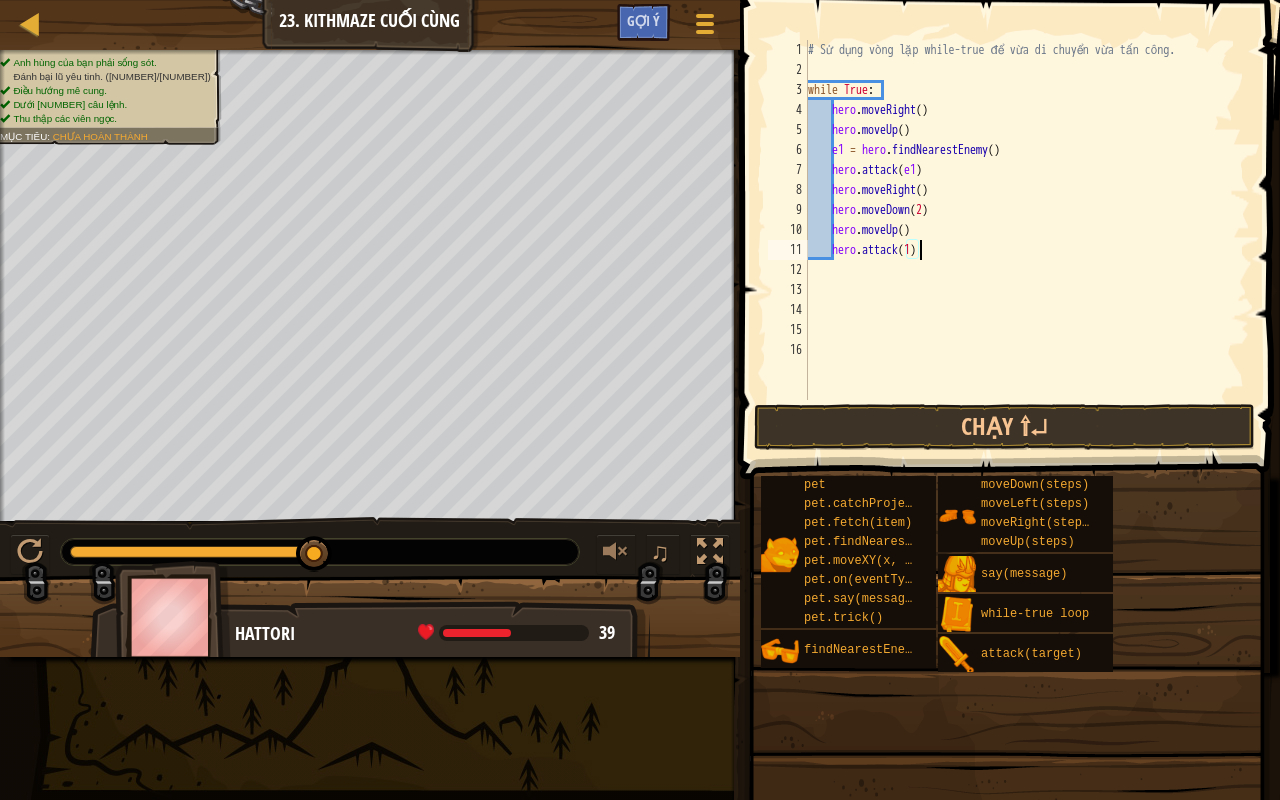scroll, scrollTop: 9, scrollLeft: 8, axis: both 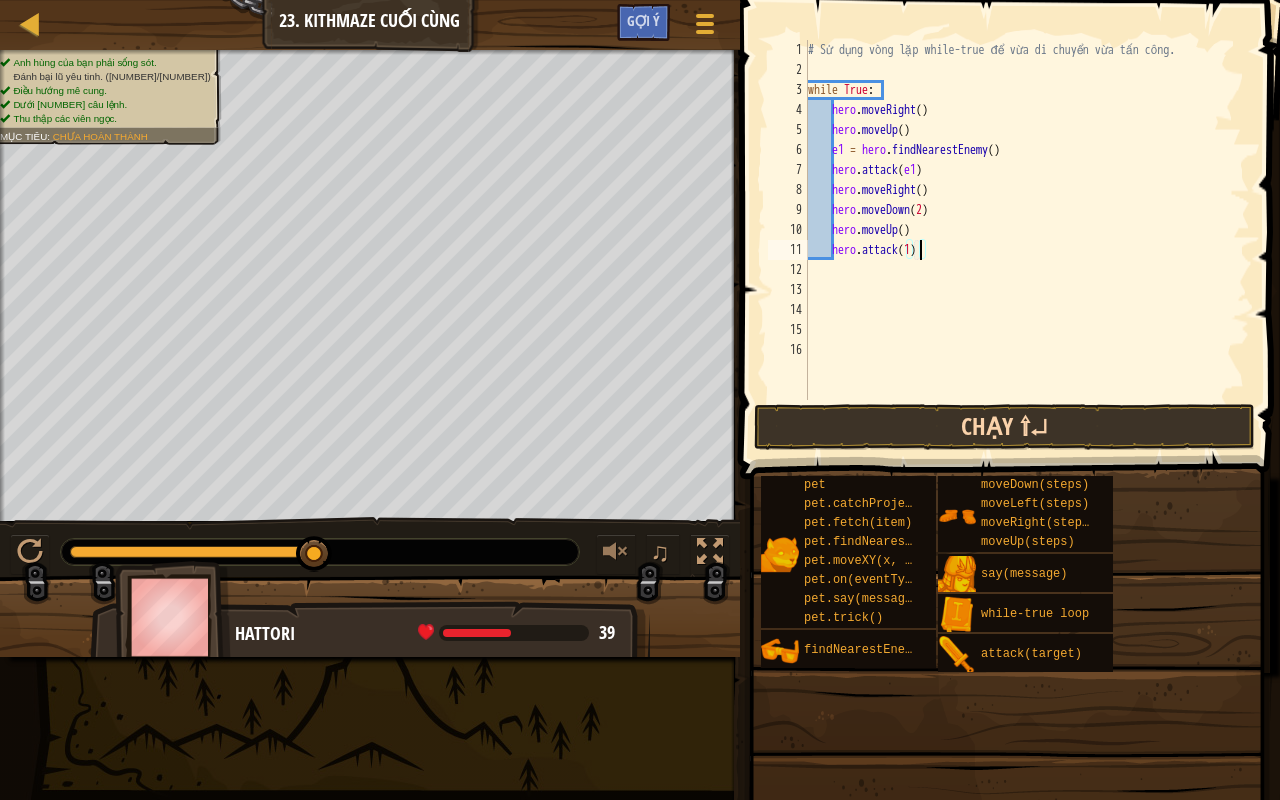 type on "hero.attack([NUMBER])" 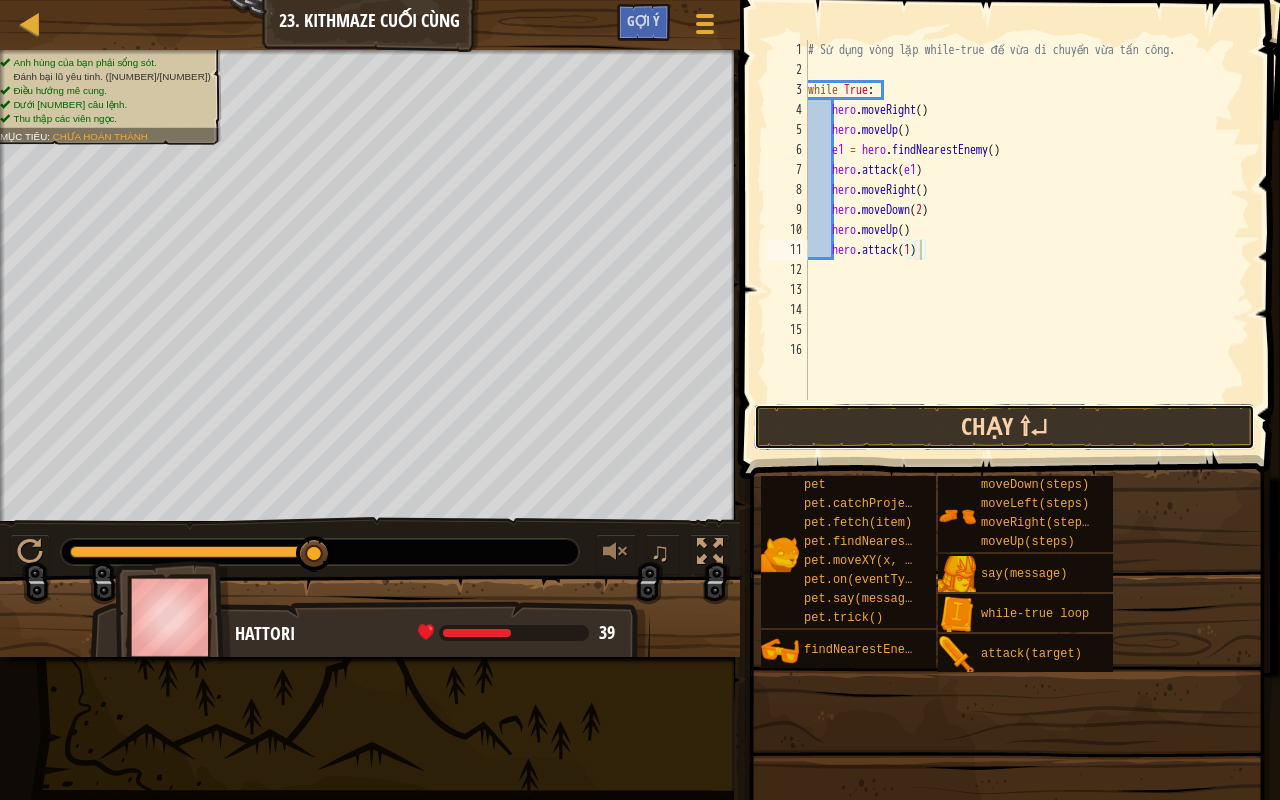 click on "Chạy ⇧↵" at bounding box center [1004, 427] 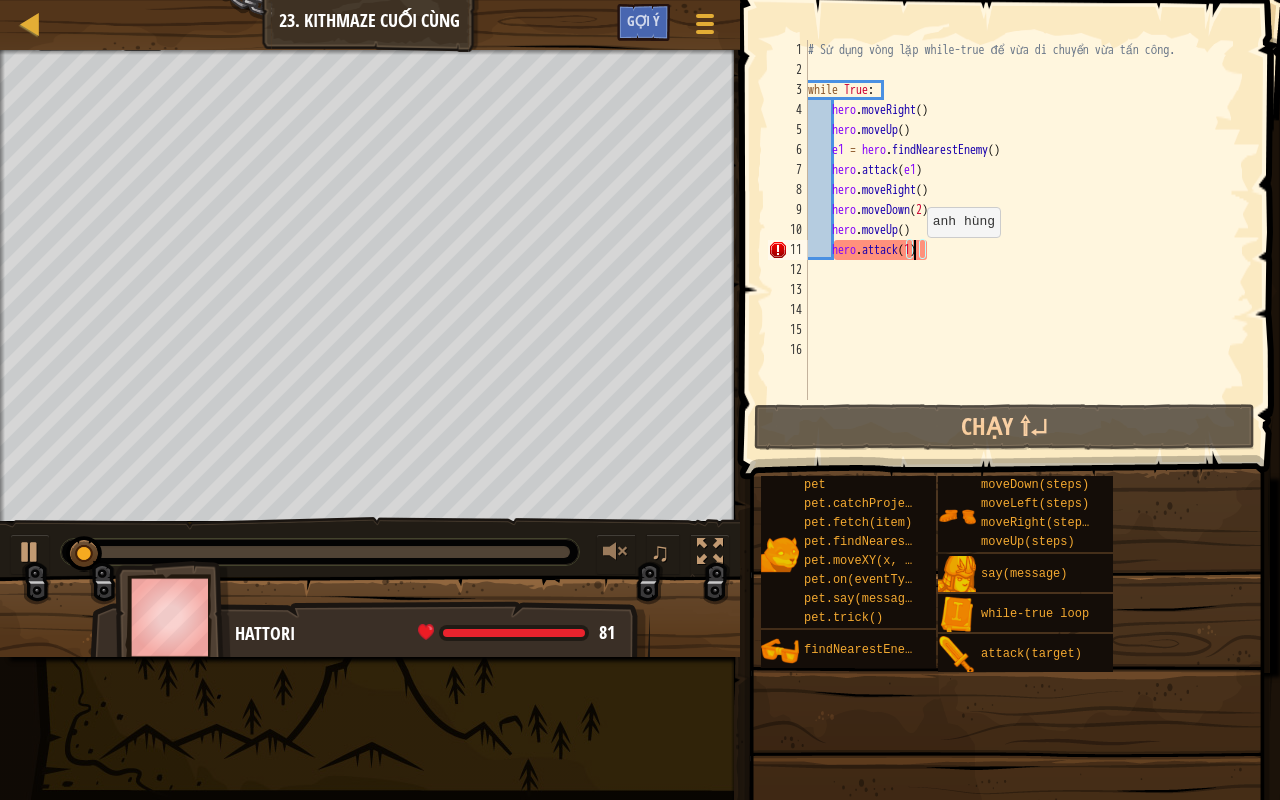 click on "# Sử dụng vòng lặp while-true để vừa di chuyển vừa tấn công. while   True :      hero . moveRight ( )      hero . moveUp ( )      e1   =   hero . findNearestEnemy ( )      hero . attack ( e1 )      hero . moveRight ( )      hero . moveDown ( [NUMBER] )      hero . moveUp ( )      hero . attack ( [NUMBER] )" at bounding box center (1027, 240) 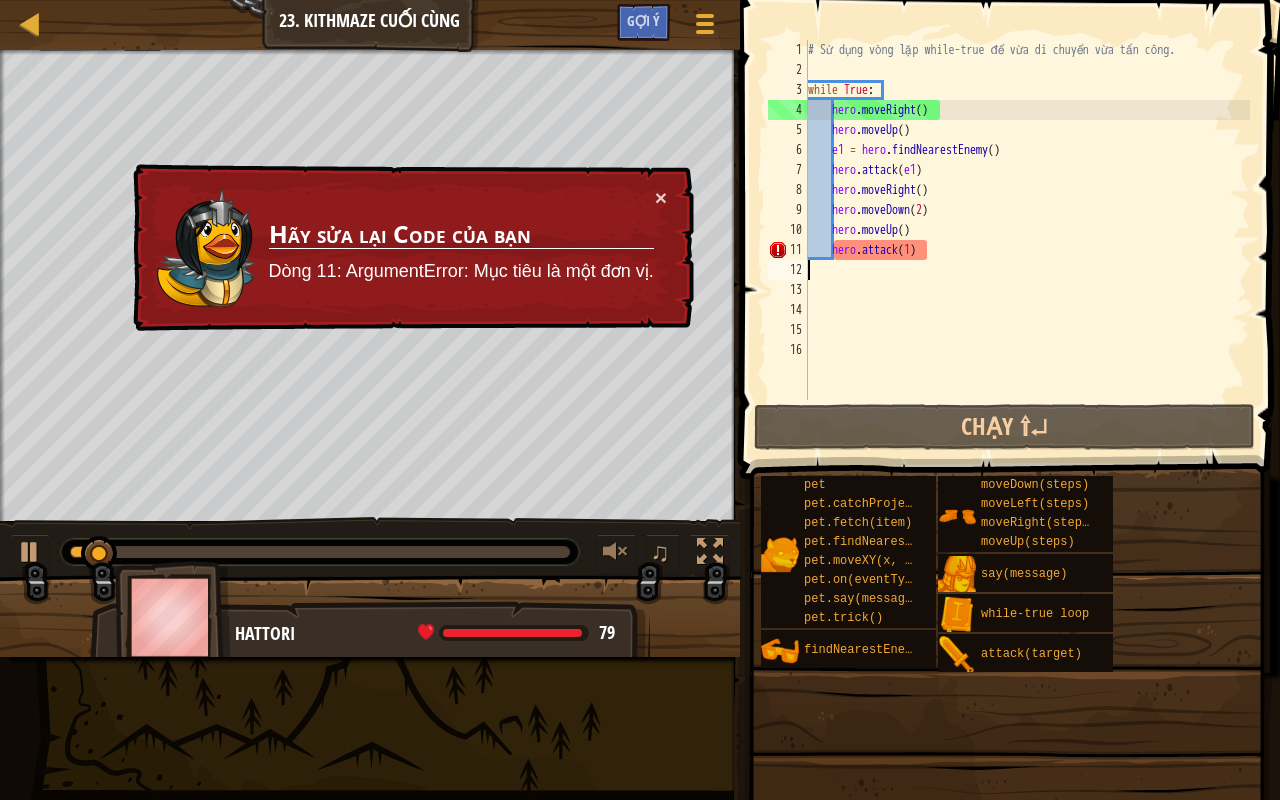 click on "# Sử dụng vòng lặp while-true để vừa di chuyển vừa tấn công. while   True :      hero . moveRight ( )      hero . moveUp ( )      e1   =   hero . findNearestEnemy ( )      hero . attack ( e1 )      hero . moveRight ( )      hero . moveDown ( [NUMBER] )      hero . moveUp ( )      hero . attack ( [NUMBER] )" at bounding box center (1027, 240) 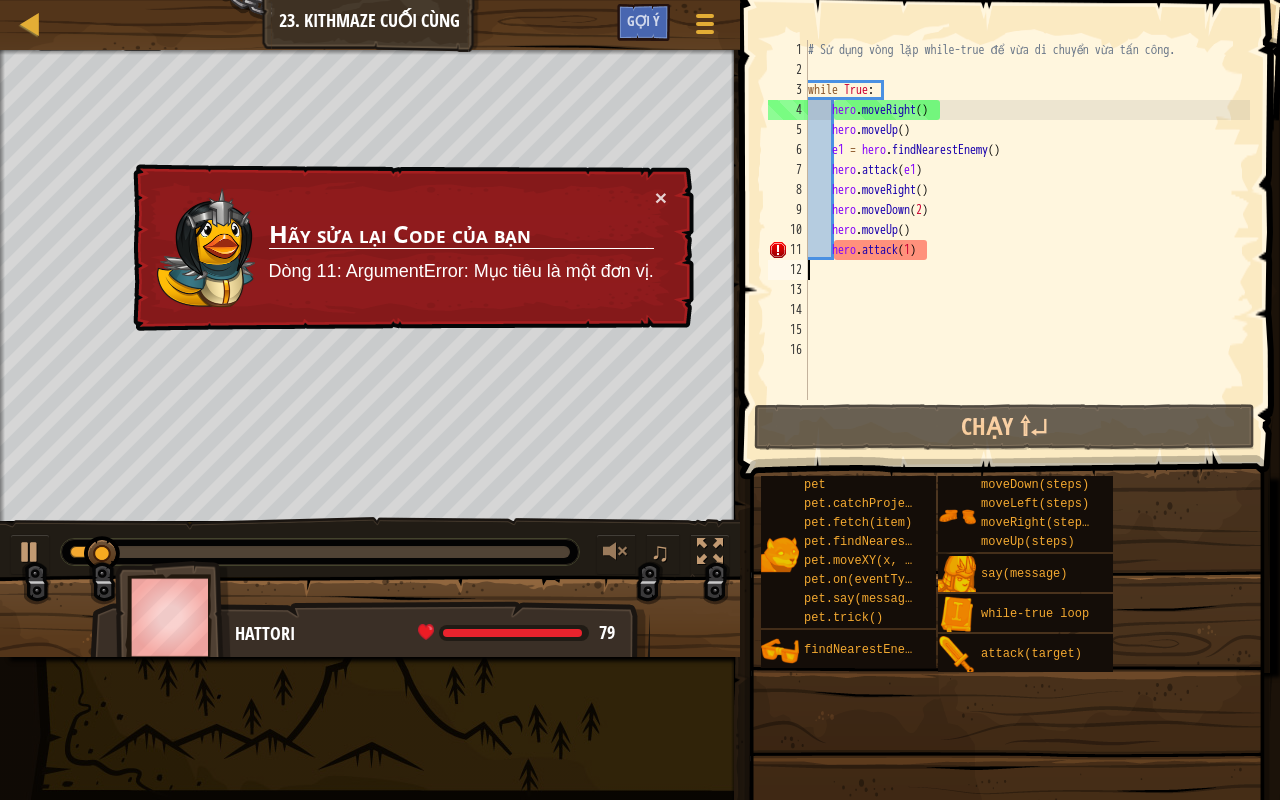 scroll, scrollTop: 9, scrollLeft: 0, axis: vertical 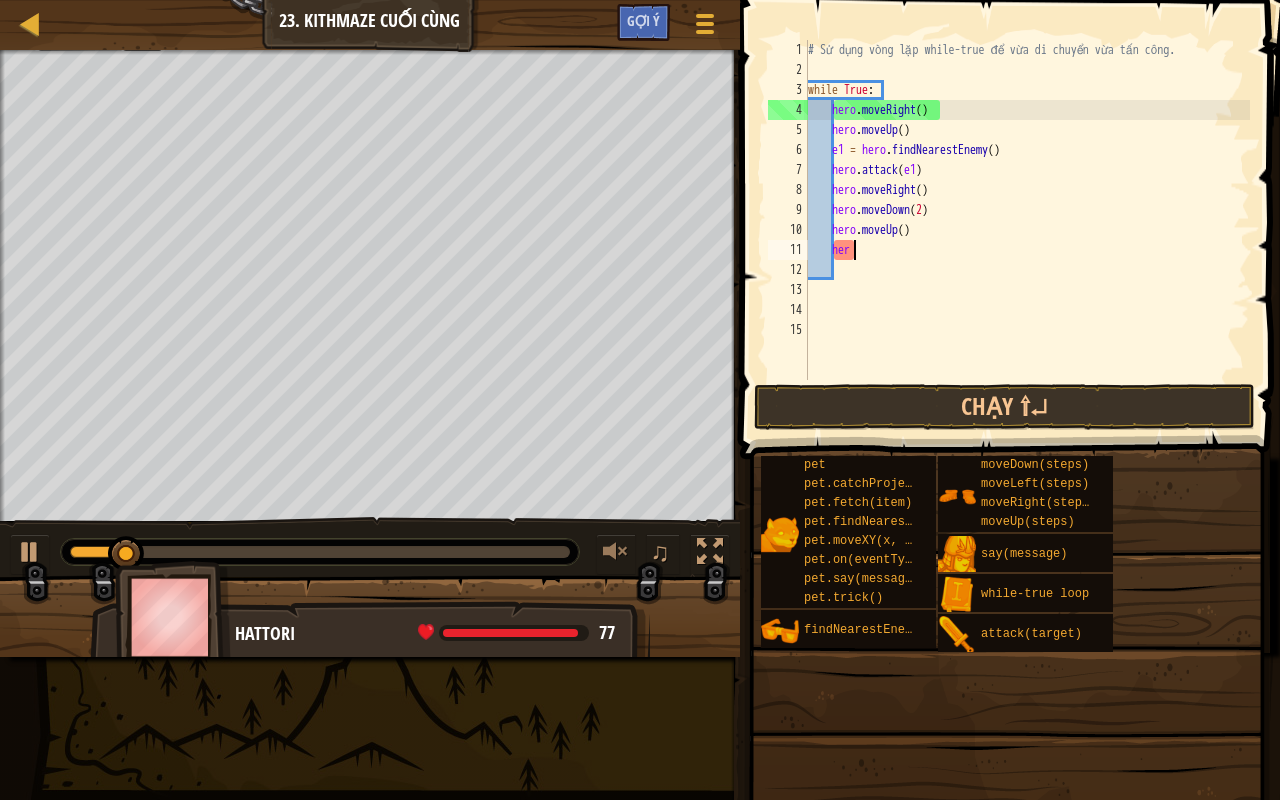 type on "h" 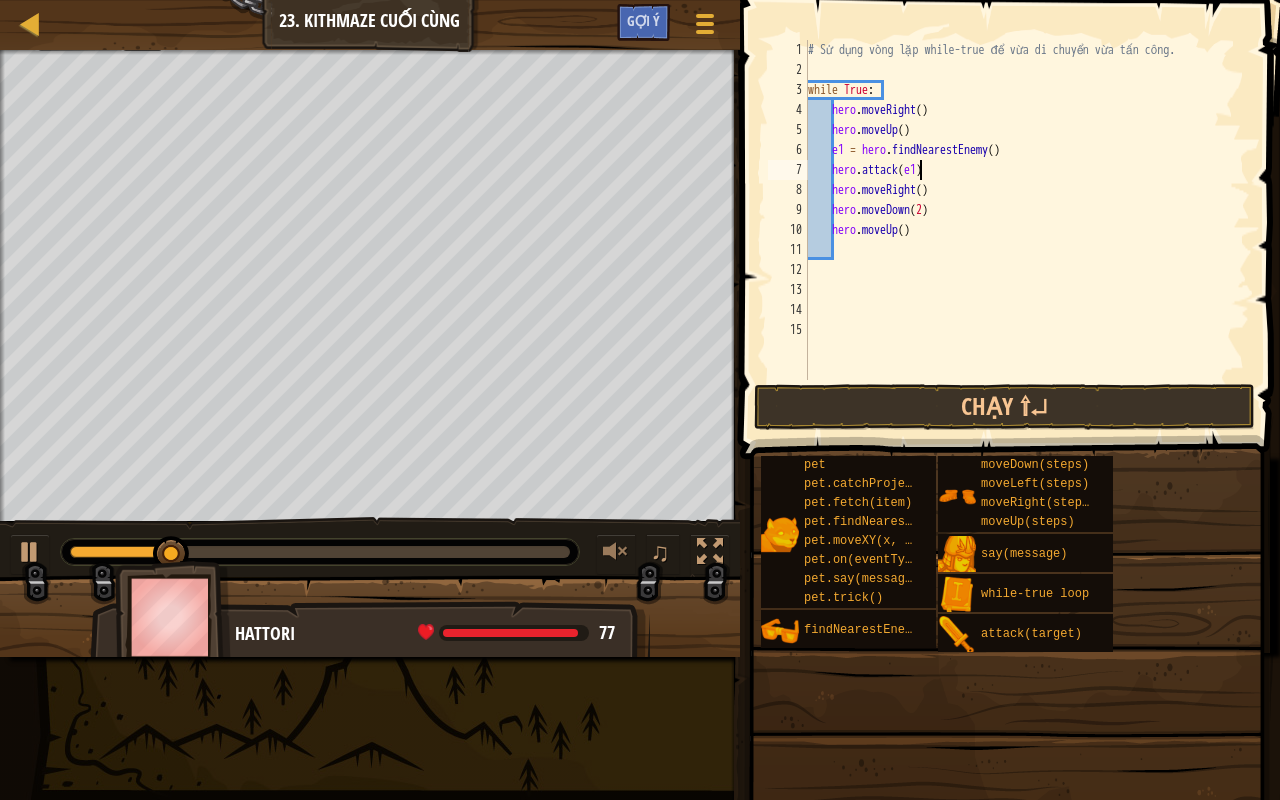 click on "# Sử dụng vòng lặp while-true để vừa di chuyển vừa tấn công. while   True :      hero . moveRight ( )      hero . moveUp ( )      e1   =   hero . findNearestEnemy ( )      hero . attack ( e1 )      hero . moveRight ( )      hero . moveDown ( [NUMBER] )      hero . moveUp ( )" at bounding box center [1027, 230] 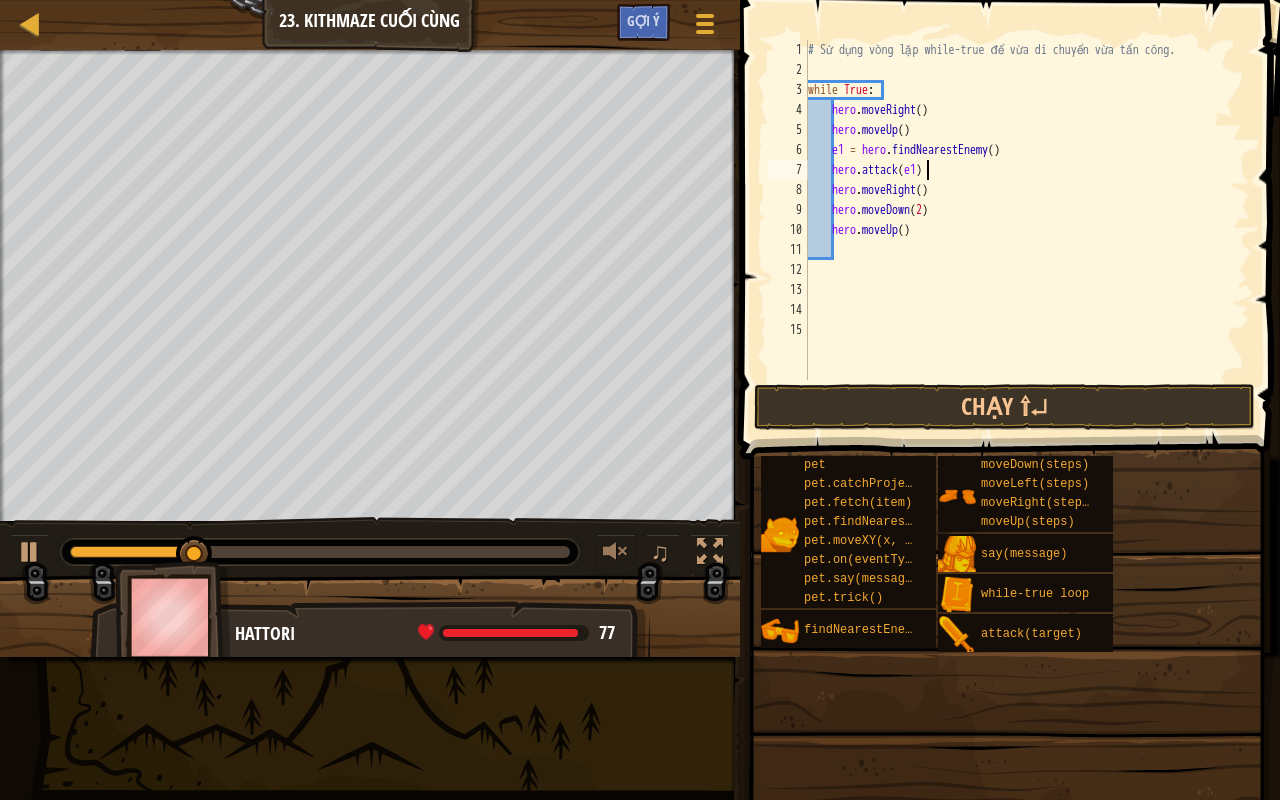 click on "# Sử dụng vòng lặp while-true để vừa di chuyển vừa tấn công. while   True :      hero . moveRight ( )      hero . moveUp ( )      e1   =   hero . findNearestEnemy ( )      hero . attack ( e1 )      hero . moveRight ( )      hero . moveDown ( [NUMBER] )      hero . moveUp ( )" at bounding box center (1027, 230) 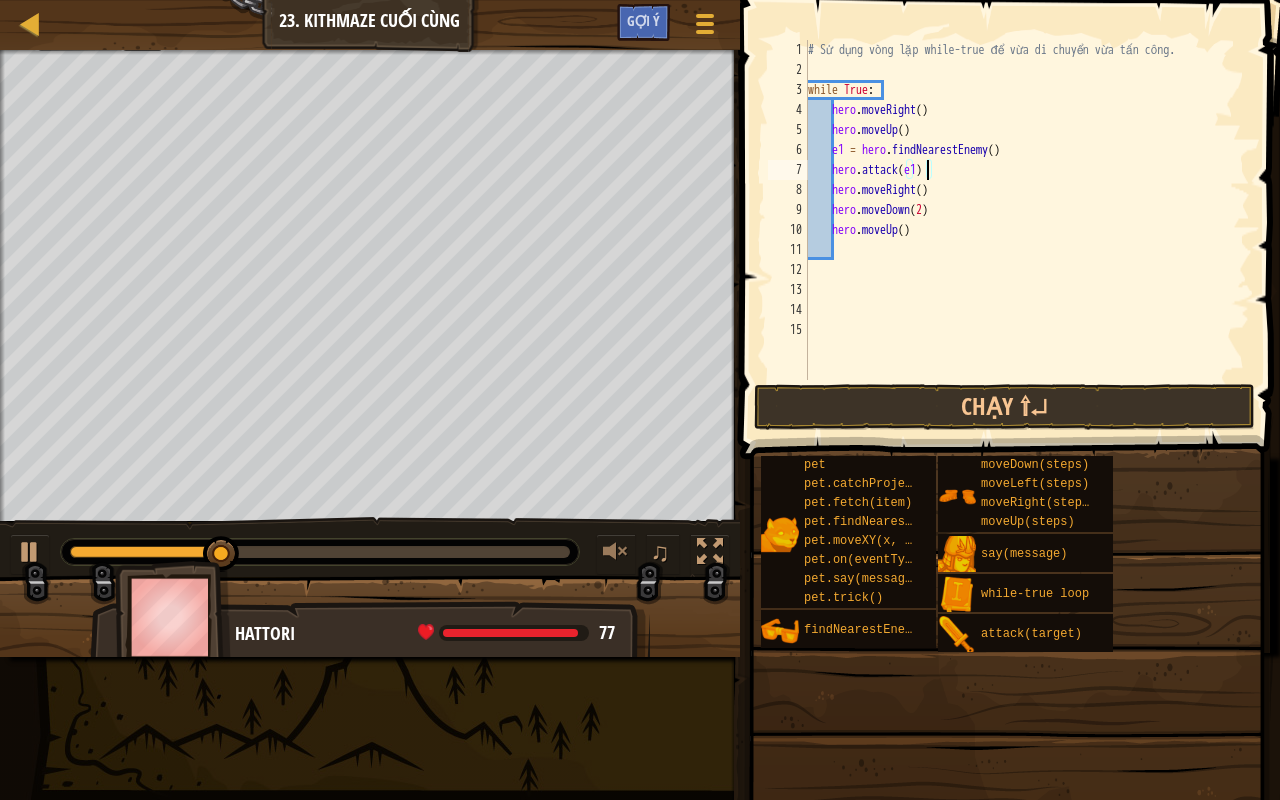 click on "# Sử dụng vòng lặp while-true để vừa di chuyển vừa tấn công. while   True :      hero . moveRight ( )      hero . moveUp ( )      e1   =   hero . findNearestEnemy ( )      hero . attack ( e1 )      hero . moveRight ( )      hero . moveDown ( [NUMBER] )      hero . moveUp ( )" at bounding box center (1027, 230) 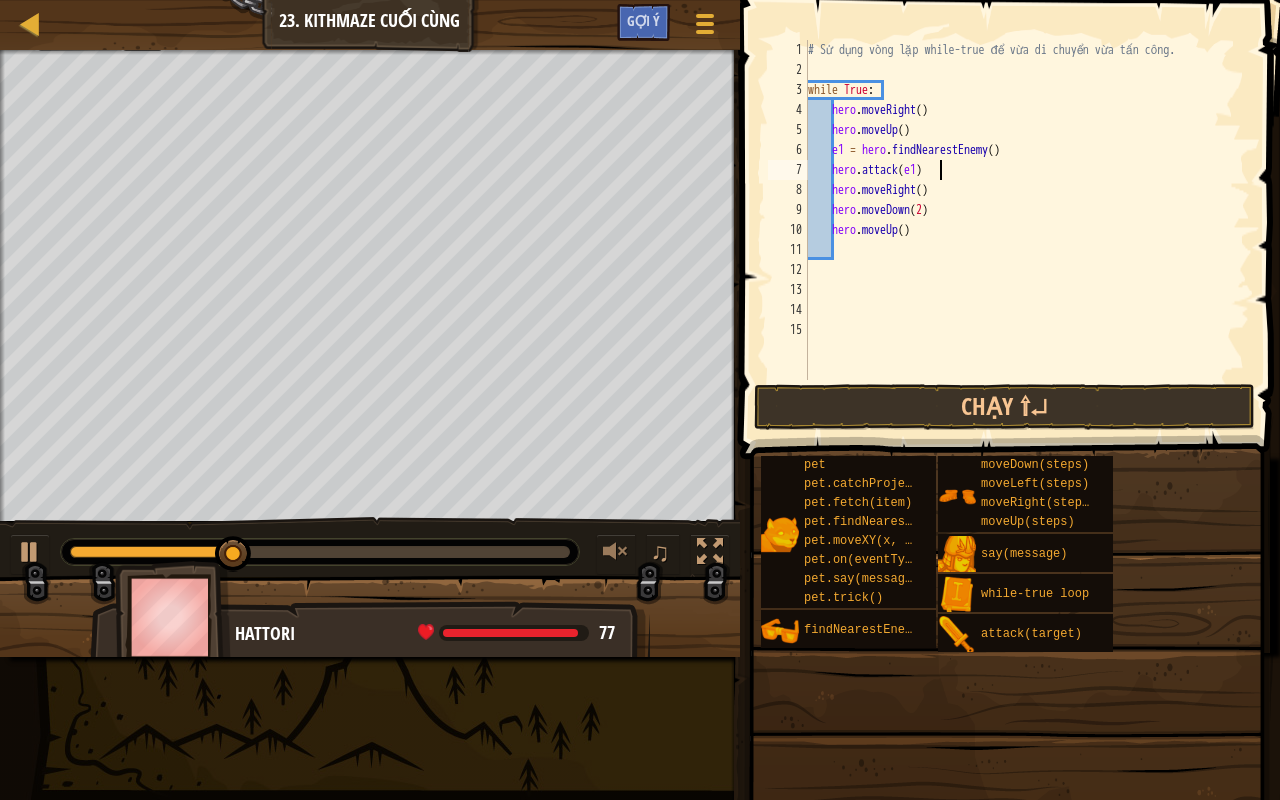 scroll, scrollTop: 9, scrollLeft: 10, axis: both 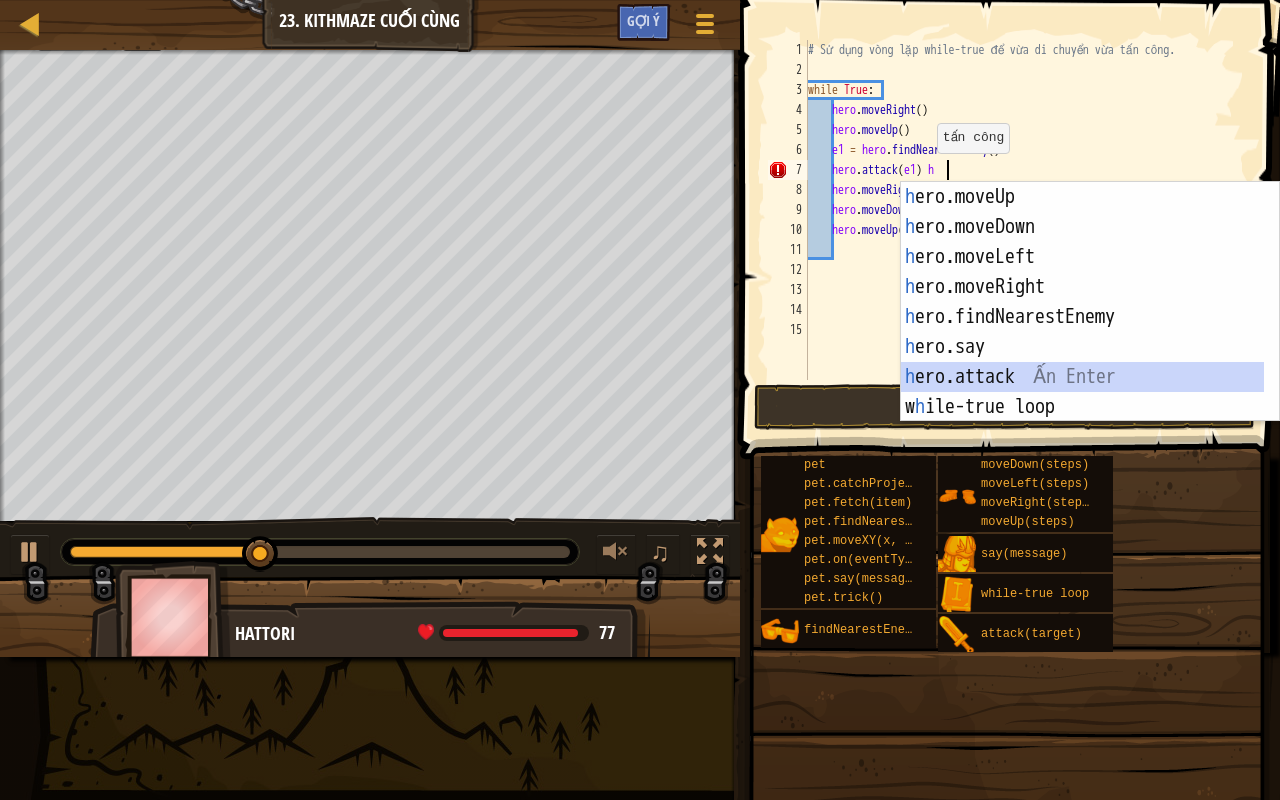 click on "h ero.moveUp Ấn Enter h ero.moveDown Ấn Enter h ero.moveLeft Ấn Enter h ero.moveRight Ấn Enter h ero.findNearestEnemy Ấn Enter h ero.say Ấn Enter h ero.attack Ấn Enter w h ile-true loop Ấn Enter pet.fetc h (item) Ấn Enter" at bounding box center (1083, 332) 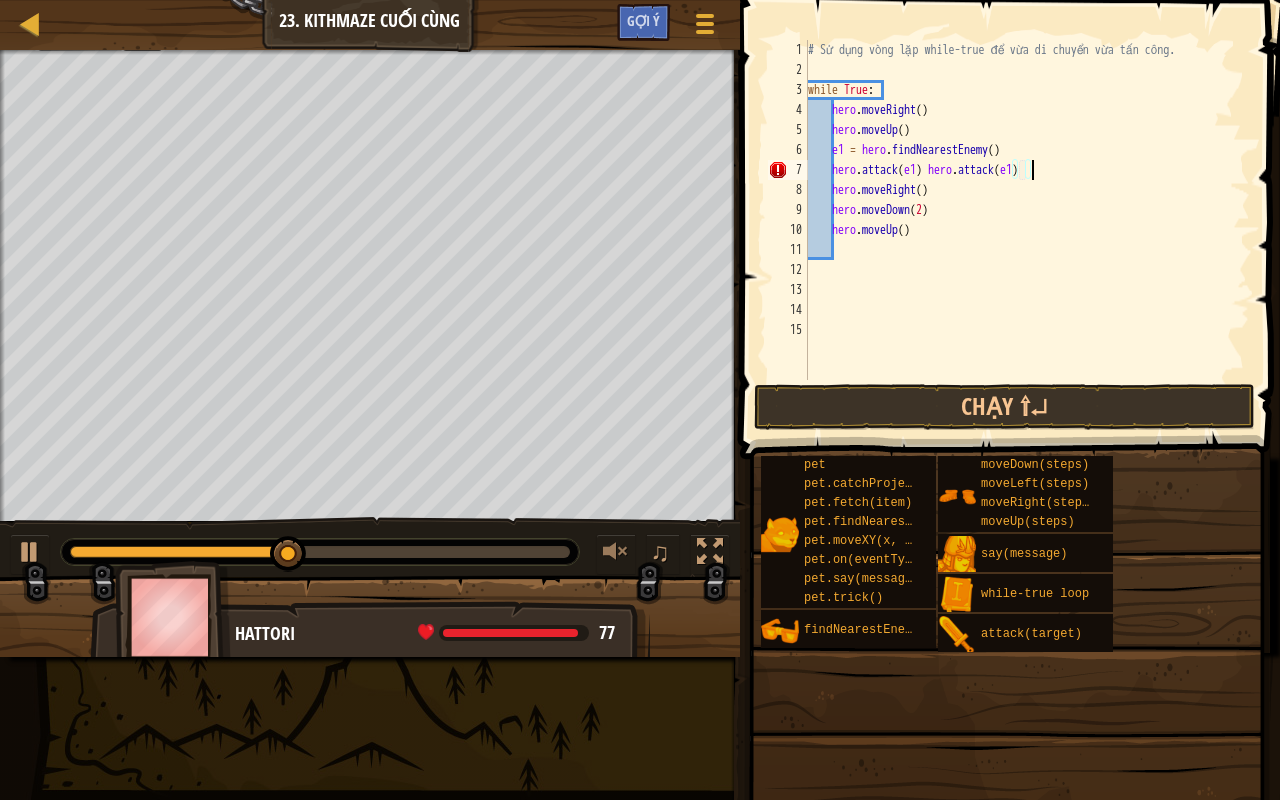 scroll, scrollTop: 9, scrollLeft: 18, axis: both 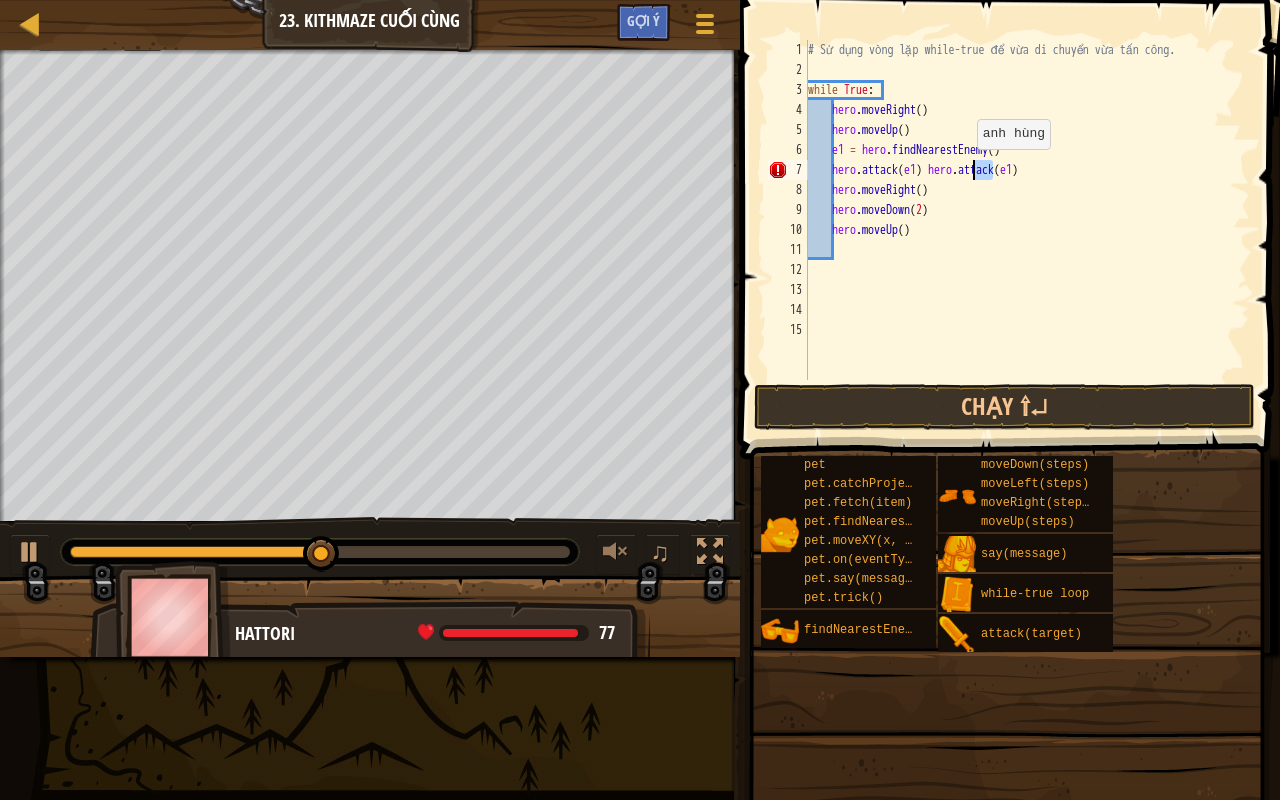 drag, startPoint x: 992, startPoint y: 166, endPoint x: 1026, endPoint y: 171, distance: 34.36568 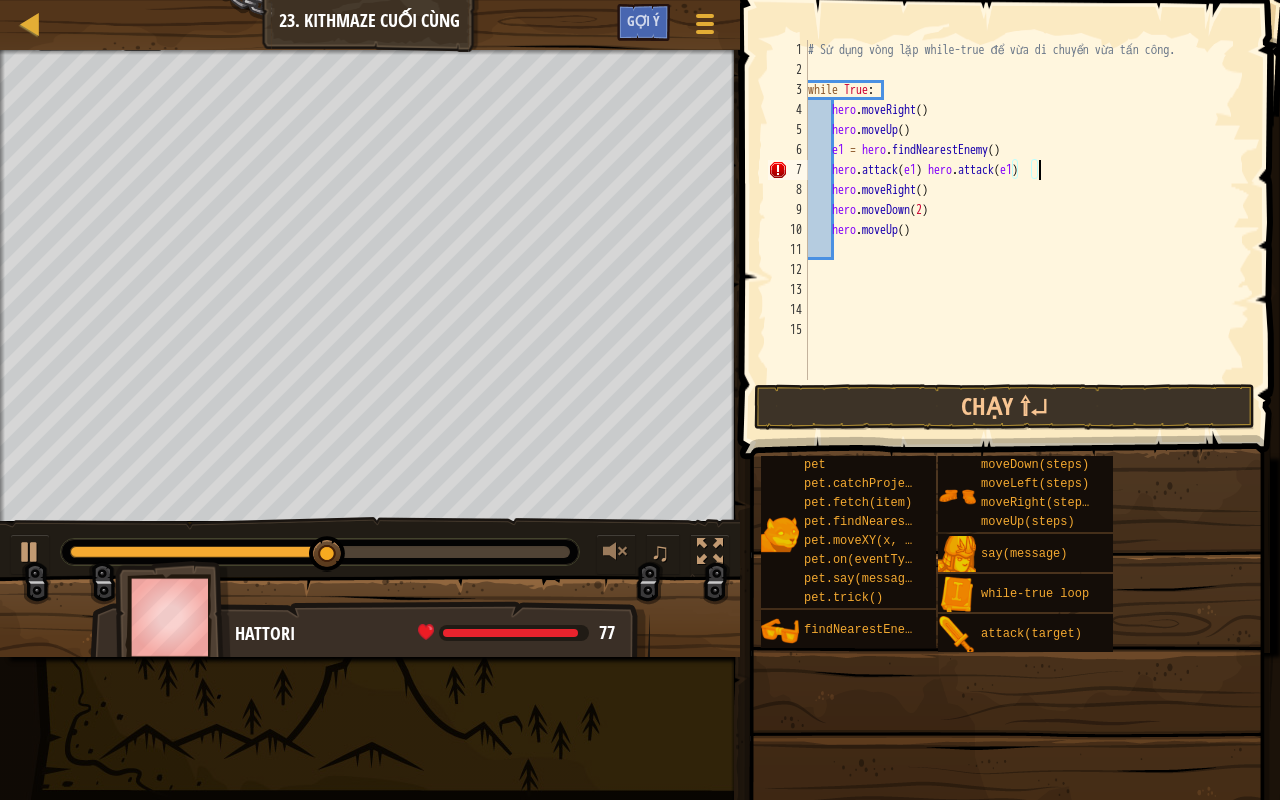 click on "# Sử dụng vòng lặp while-true để vừa di chuyển vừa tấn công. while   True :      hero . moveRight ( )      hero . moveUp ( )      e1   =   hero . findNearestEnemy ( )      hero . attack ( e1 )   hero . attack ( e1 )      hero . moveRight ( )      hero . moveDown ( [NUMBER] )      hero . moveUp ( )" at bounding box center [1027, 230] 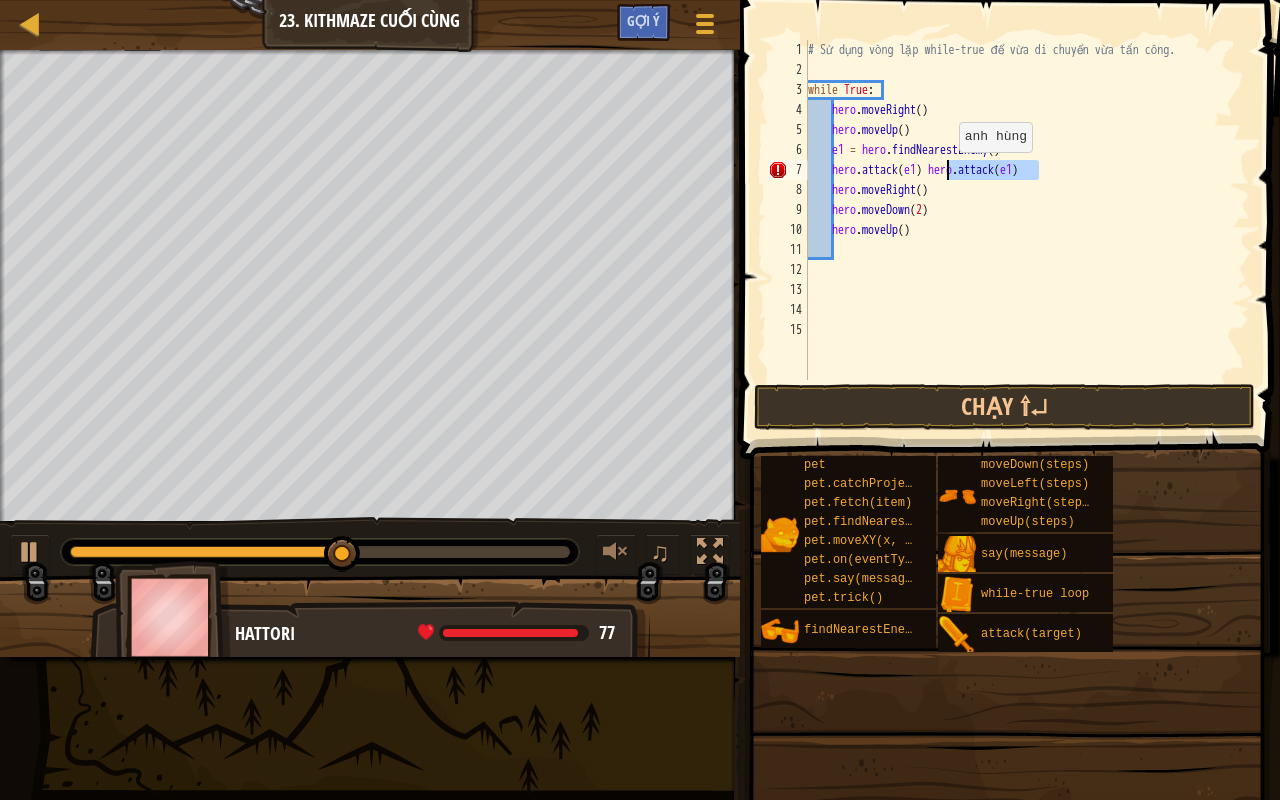 drag, startPoint x: 1038, startPoint y: 170, endPoint x: 948, endPoint y: 172, distance: 90.02222 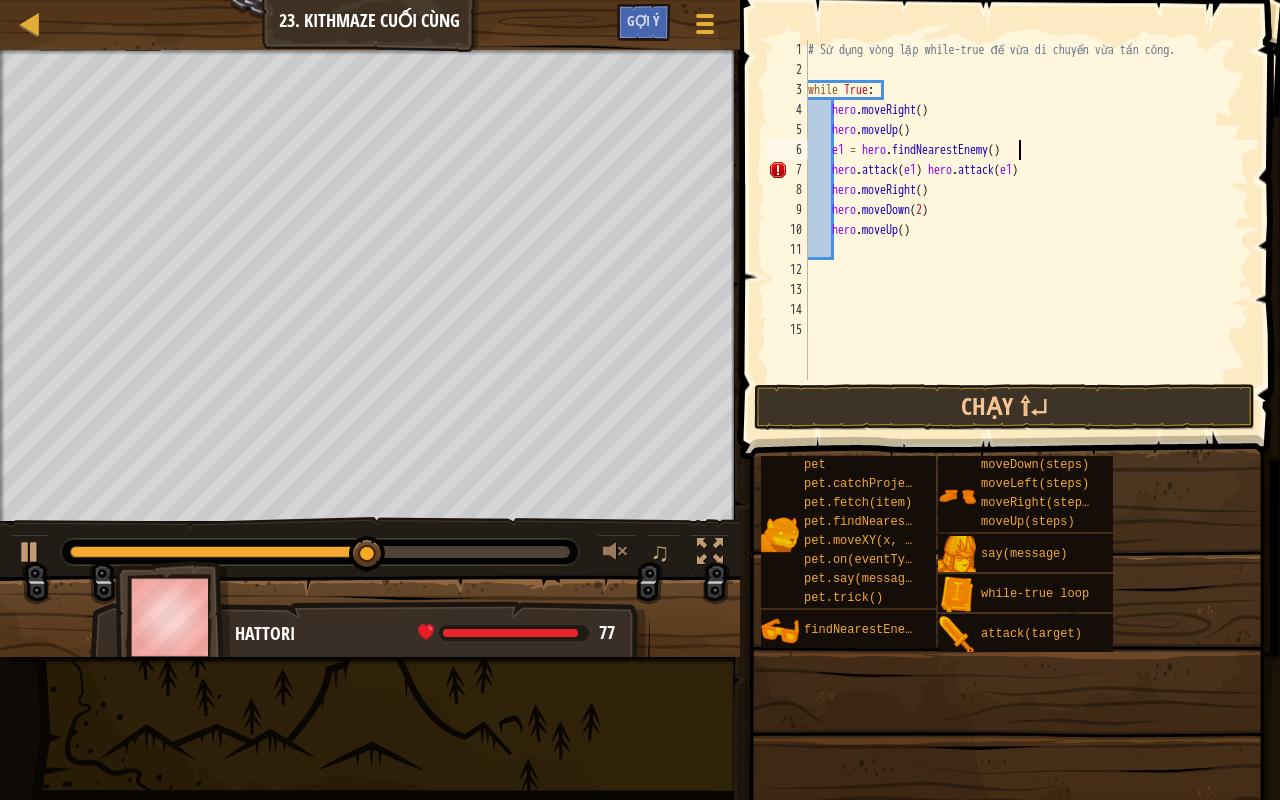 drag, startPoint x: 950, startPoint y: 170, endPoint x: 1058, endPoint y: 152, distance: 109.48972 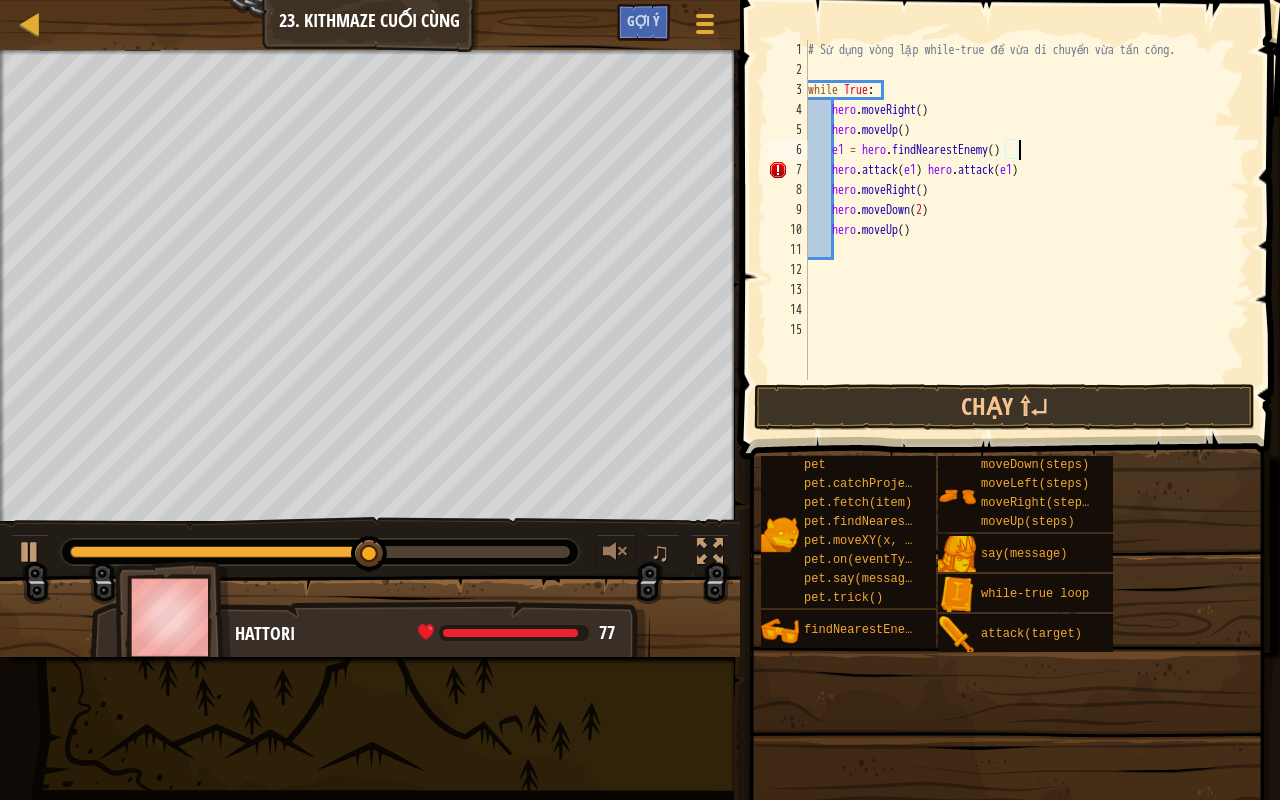 scroll, scrollTop: 9, scrollLeft: 16, axis: both 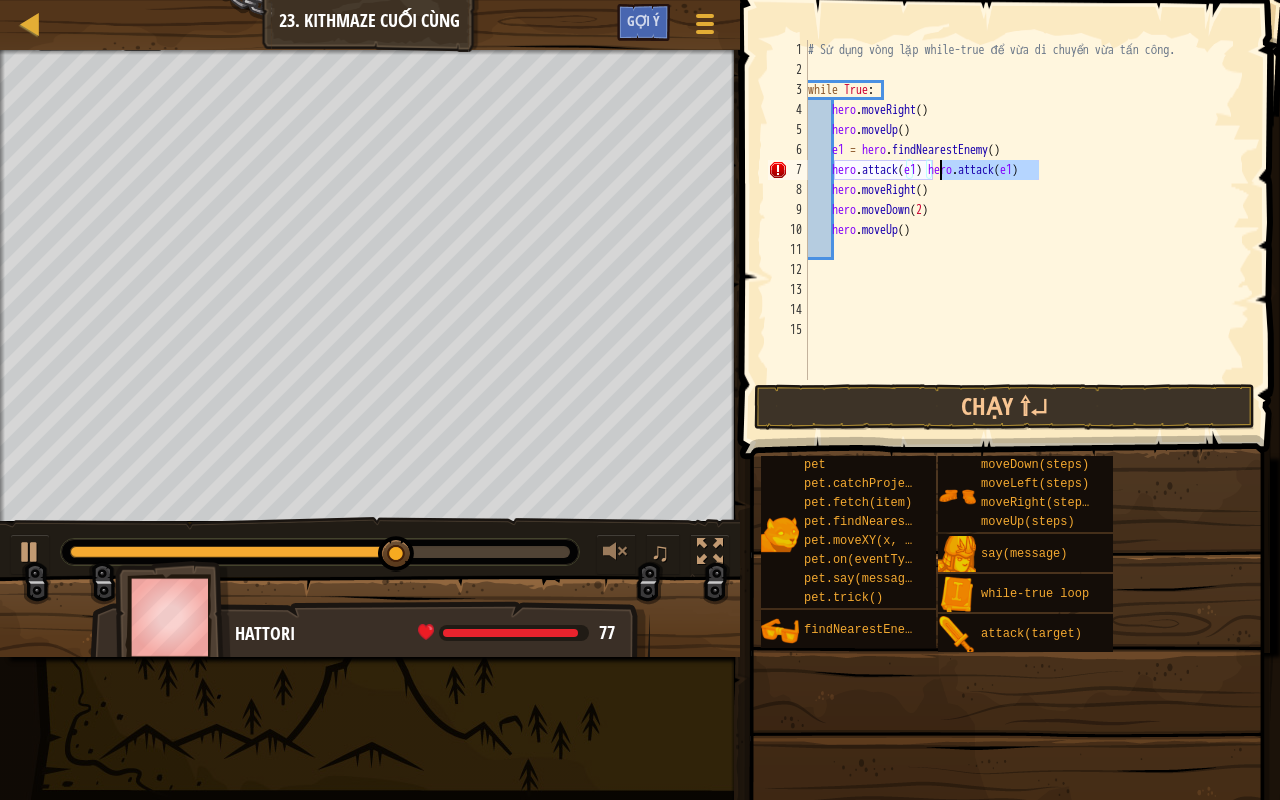 drag, startPoint x: 1048, startPoint y: 178, endPoint x: 940, endPoint y: 163, distance: 109.03669 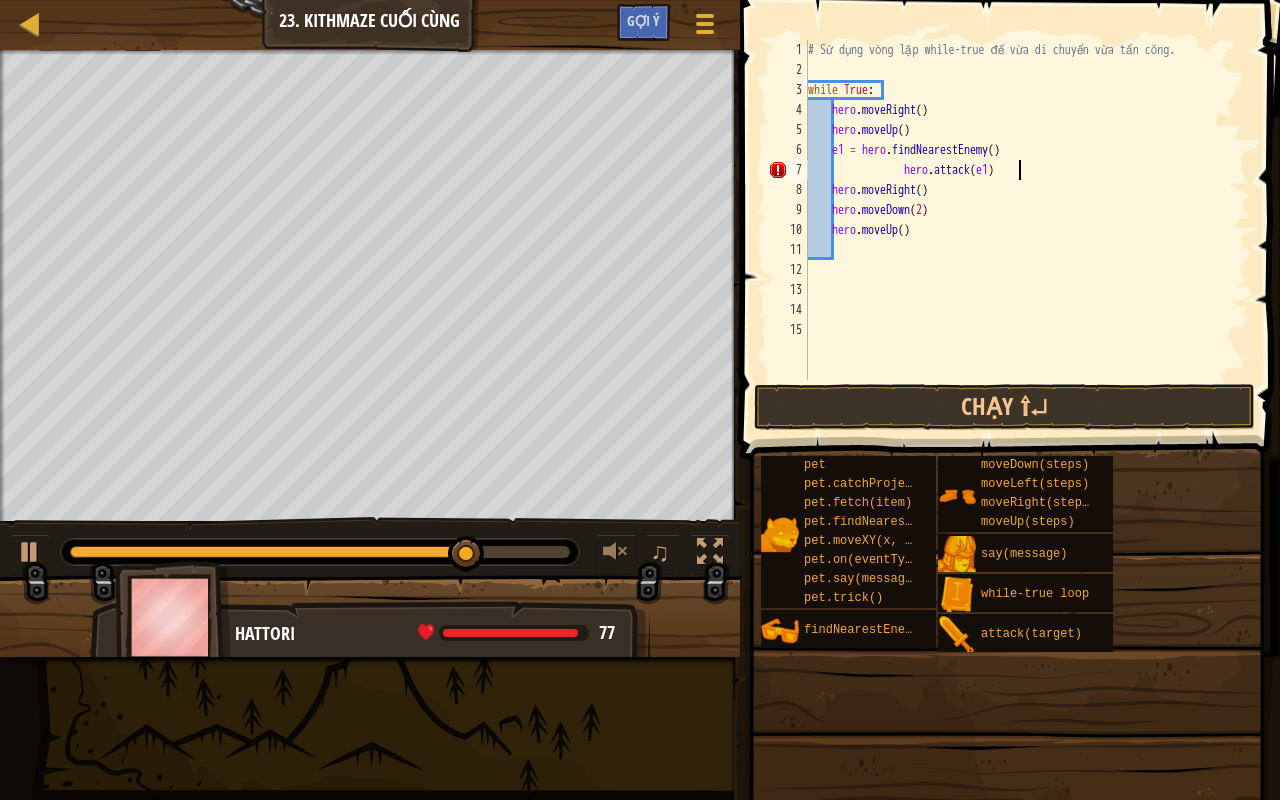 scroll, scrollTop: 9, scrollLeft: 16, axis: both 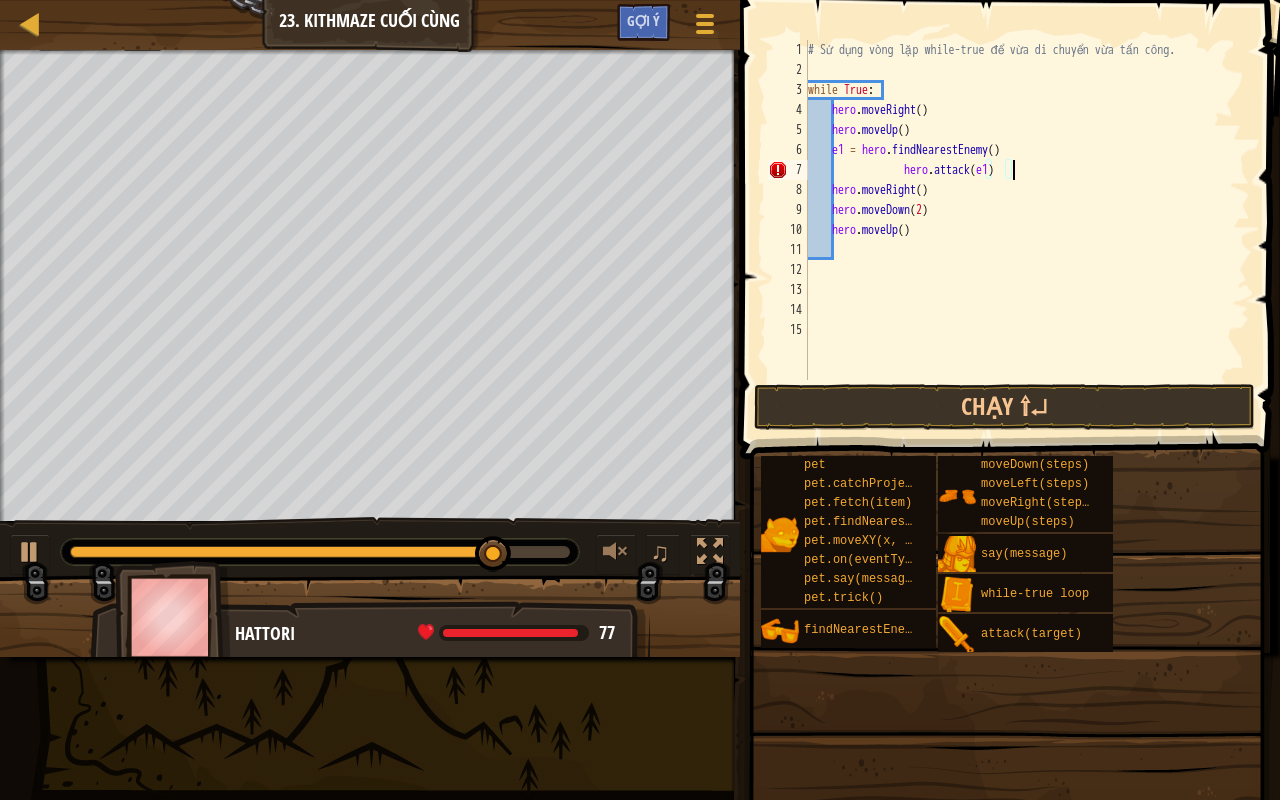 click on "# Sử dụng vòng lặp while-true để vừa di chuyển vừa tấn công. while   True :      hero . moveRight ( )      hero . moveUp ( )      e1   =   hero . findNearestEnemy ( )                  hero . attack ( e1 )      hero . moveRight ( )      hero . moveDown ( 2 )      hero . moveUp ( )" at bounding box center (1027, 230) 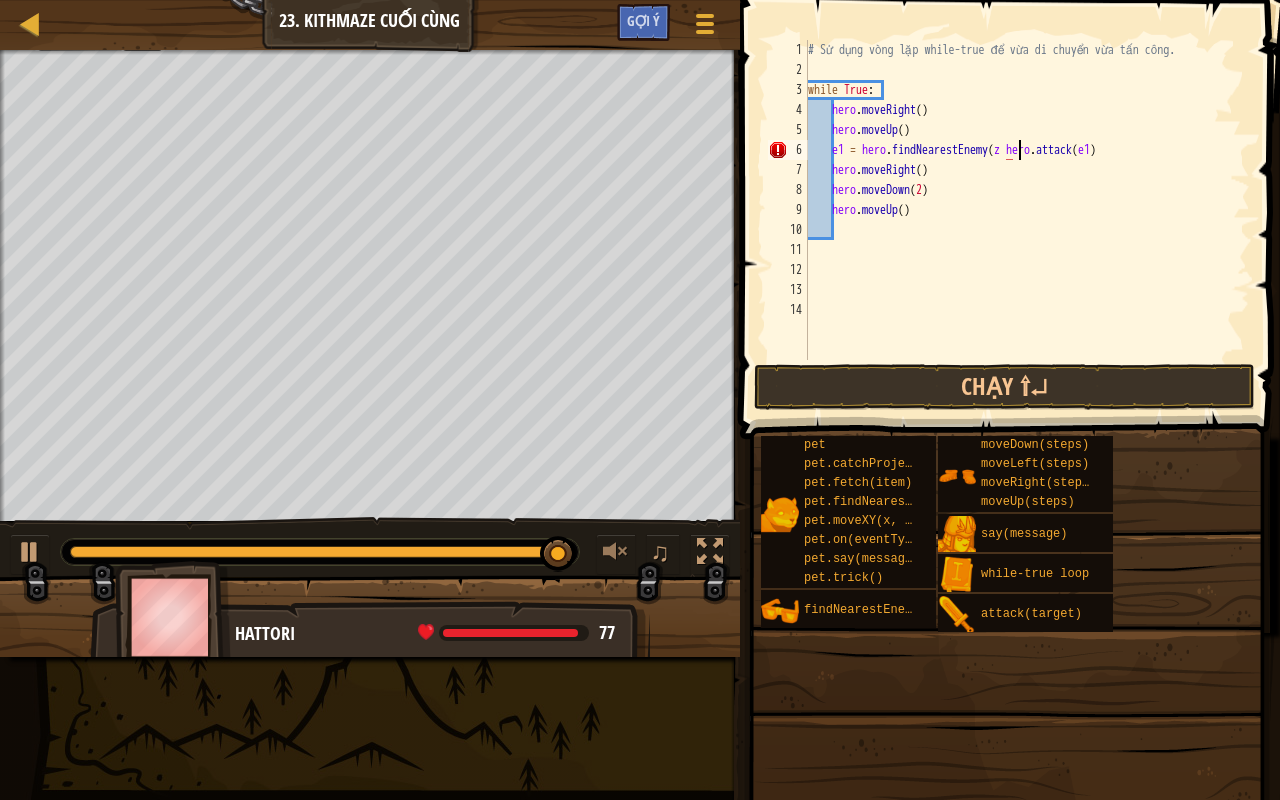 scroll, scrollTop: 9, scrollLeft: 17, axis: both 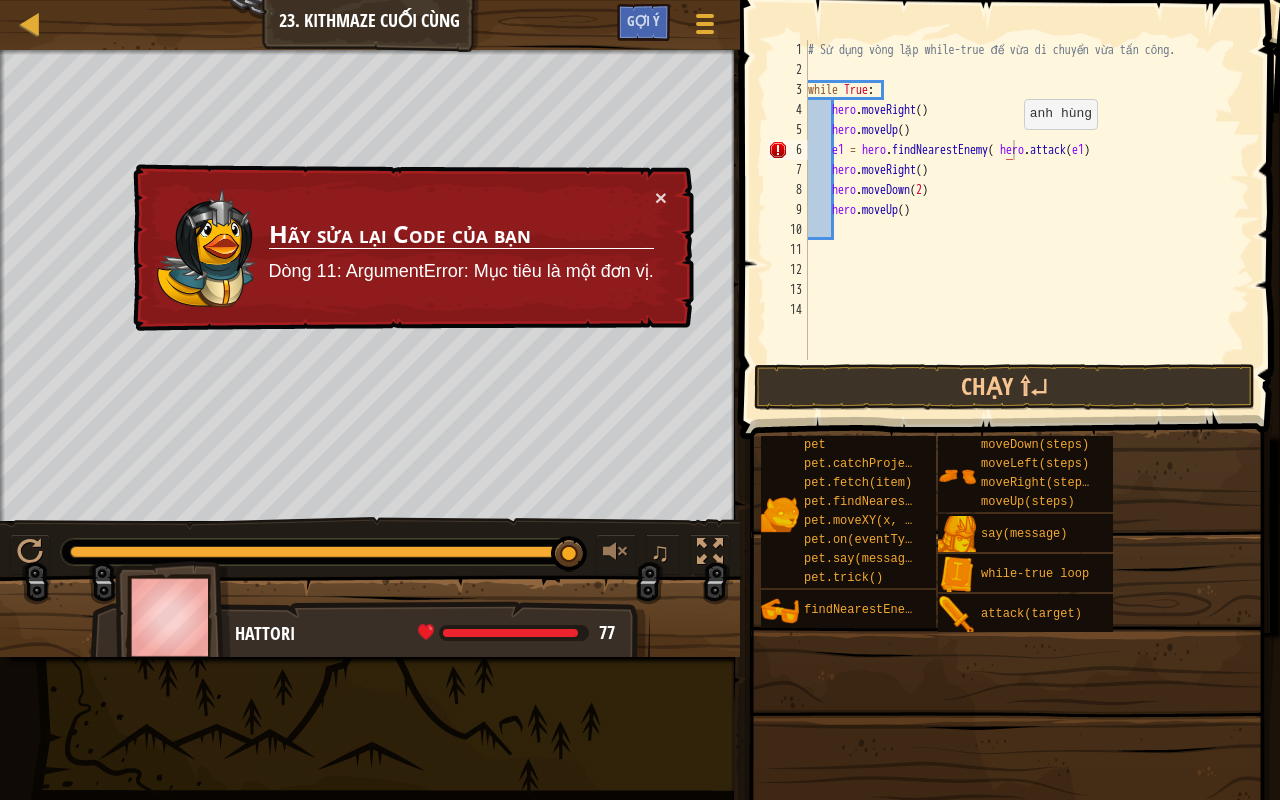click on "# Sử dụng vòng lặp while-true để vừa di chuyển vừa tấn công. while   True :      hero . moveRight ( )      hero . moveUp ( )      e1   =   hero . findNearestEnemy (   hero . attack ( e1 )      hero . moveRight ( )      hero . moveDown ( [NUMBER] )      hero . moveUp ( )" at bounding box center [1027, 220] 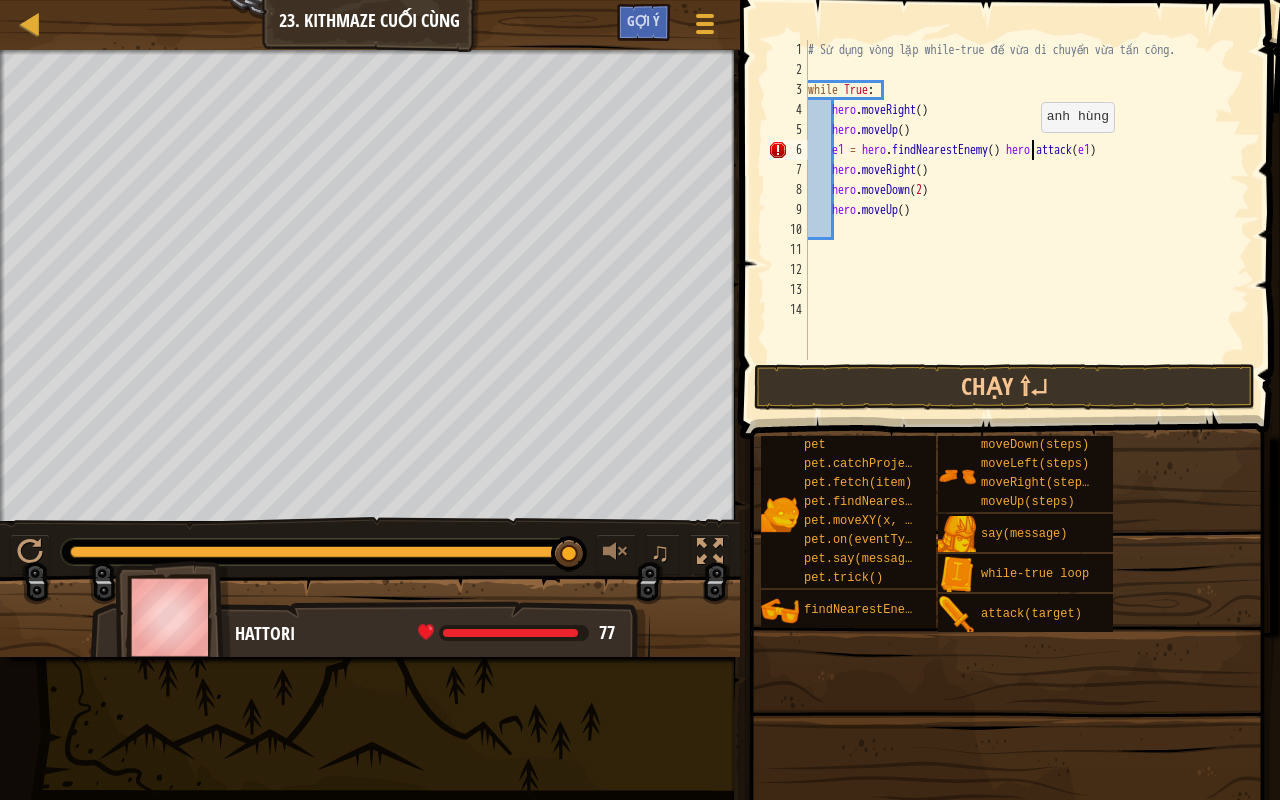 click on "# Sử dụng vòng lặp while-true để vừa di chuyển vừa tấn công. while   True :      hero . moveRight ( )      hero . moveUp ( )      e1   =   hero . findNearestEnemy ( )   hero . attack ( e1 )      hero . moveRight ( )      hero . moveDown ( [NUMBER] )      hero . moveUp ( )" at bounding box center (1027, 220) 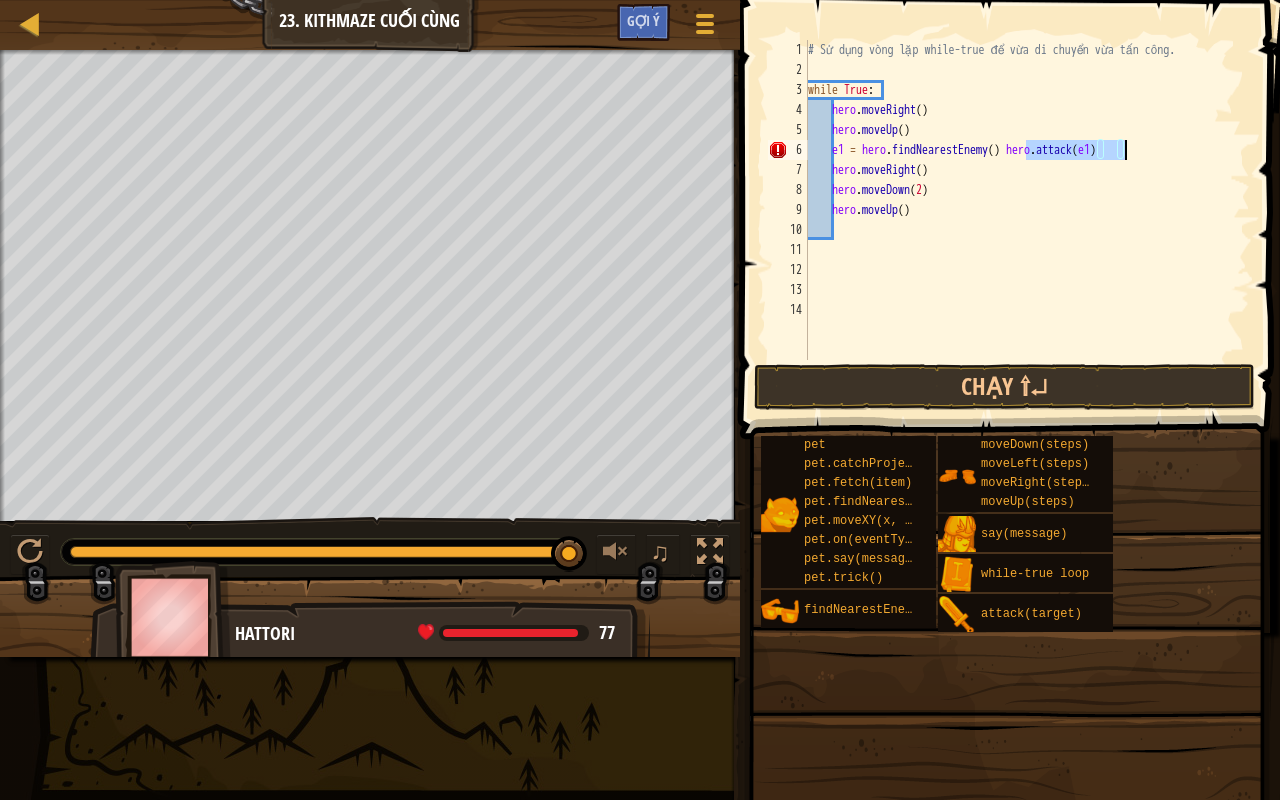 drag, startPoint x: 1024, startPoint y: 152, endPoint x: 1149, endPoint y: 154, distance: 125.016 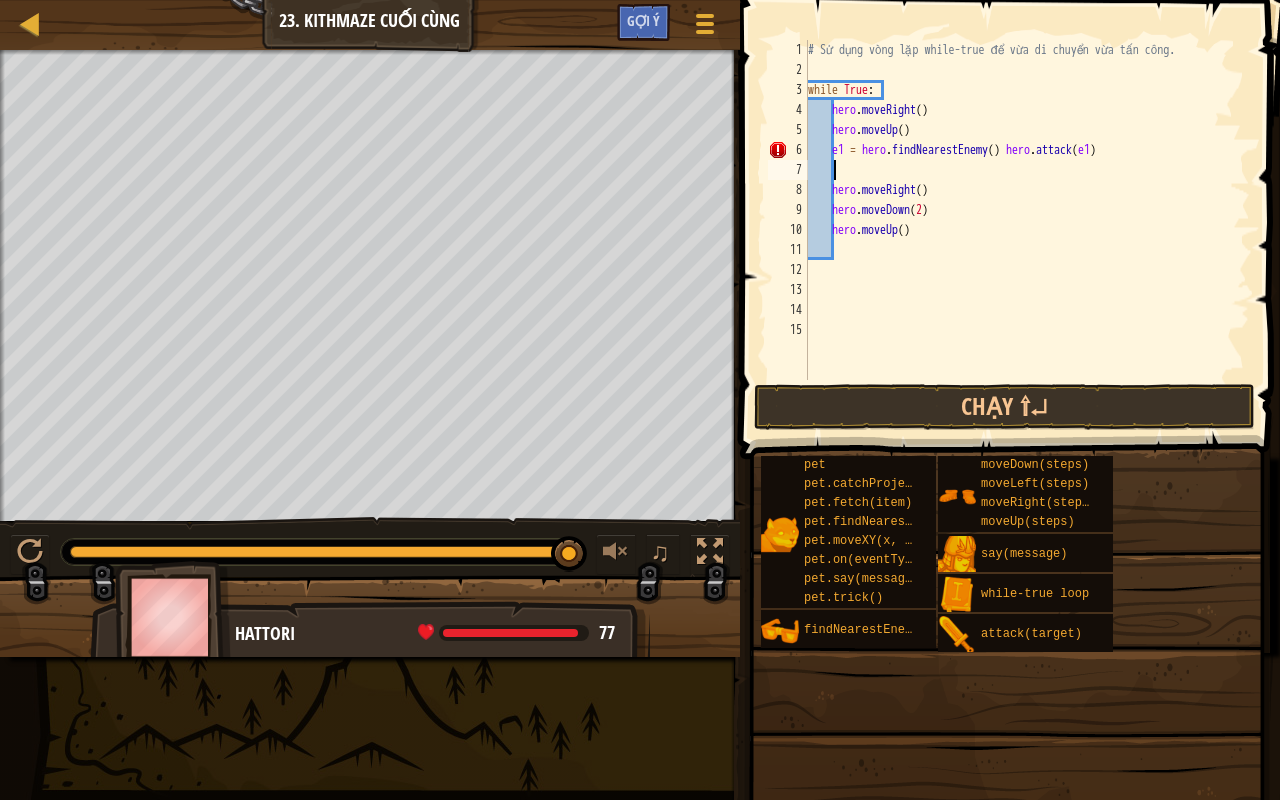 click on "# Sử dụng vòng lặp while-true để vừa di chuyển vừa tấn công. while   True :      hero . moveRight ( )      hero . moveUp ( )      e1   =   hero . findNearestEnemy ( )   hero . attack ( e1 )           hero . moveRight ( )      hero . moveDown ( [NUMBER] )      hero . moveUp ( )" at bounding box center (1027, 230) 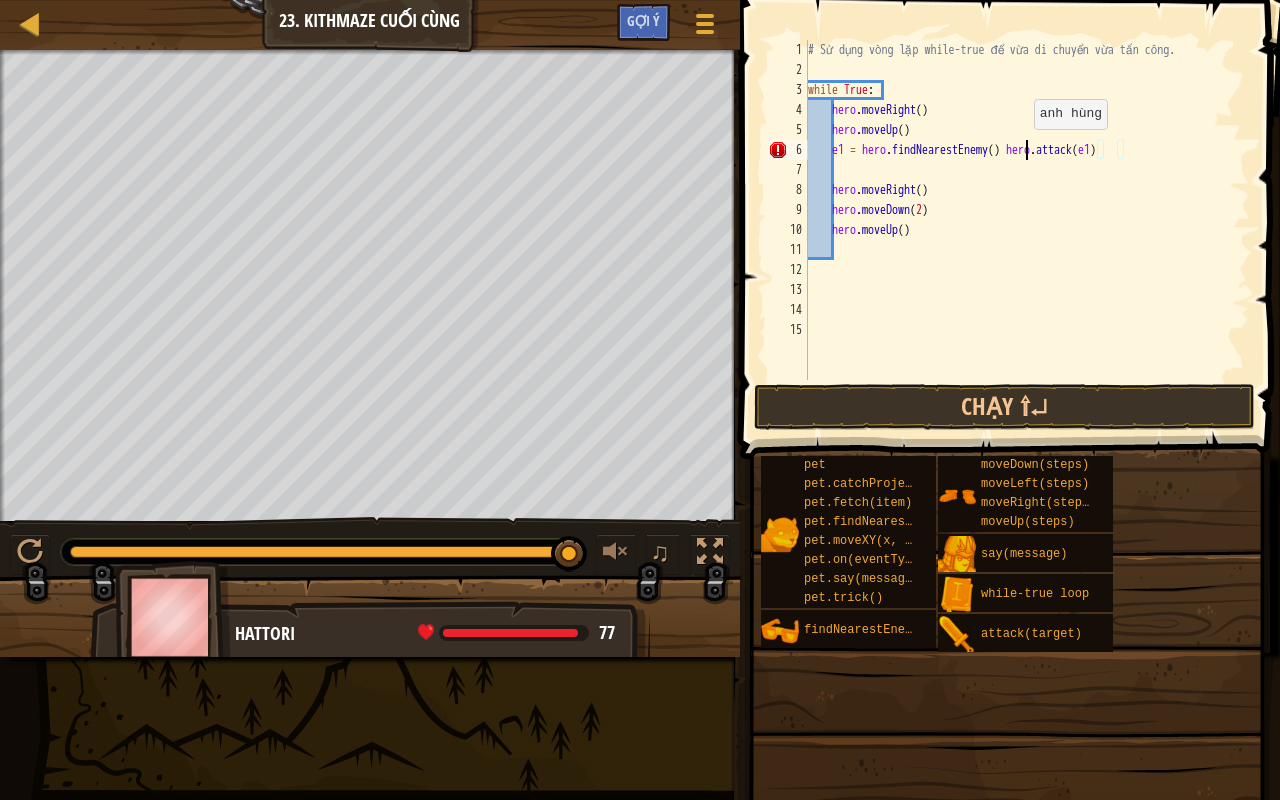 click on "# Sử dụng vòng lặp while-true để vừa di chuyển vừa tấn công. while   True :      hero . moveRight ( )      hero . moveUp ( )      e1   =   hero . findNearestEnemy ( )   hero . attack ( e1 )           hero . moveRight ( )      hero . moveDown ( [NUMBER] )      hero . moveUp ( )" at bounding box center (1027, 230) 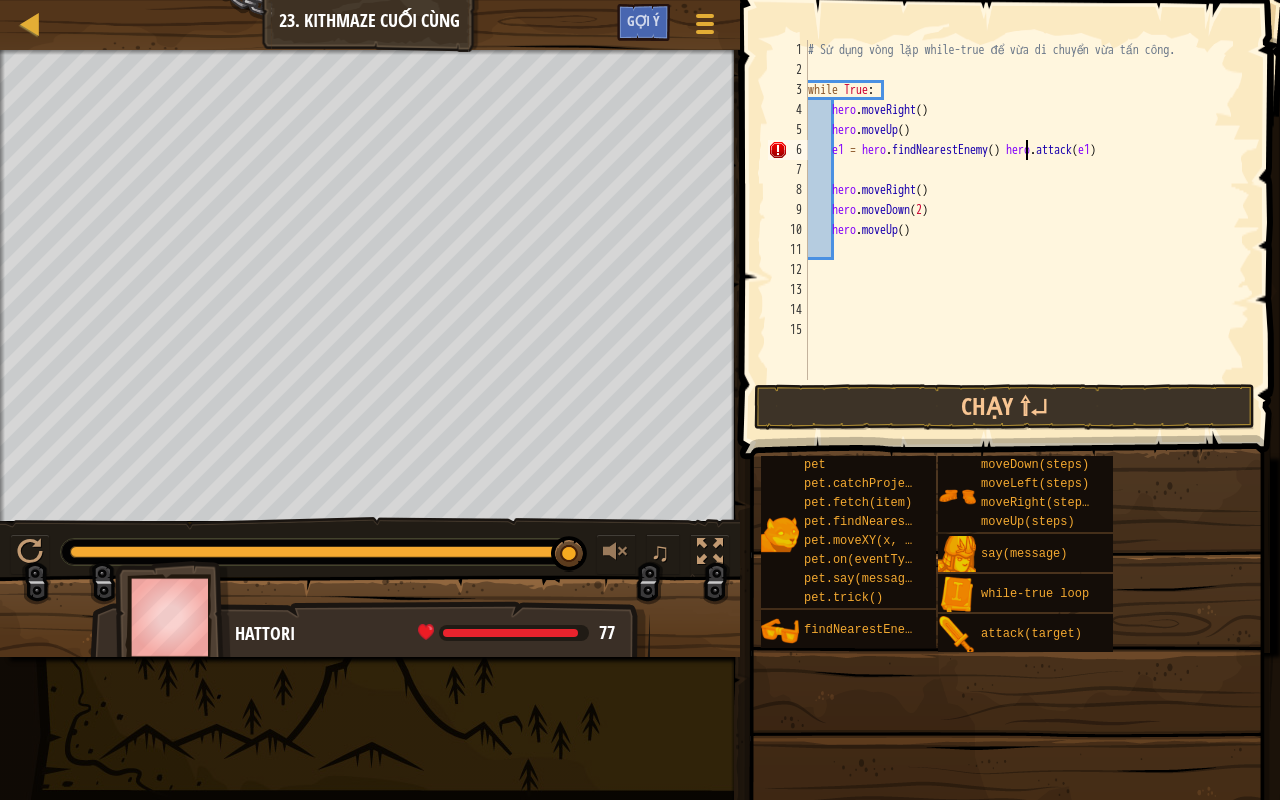 type on "hero.attack(e1)" 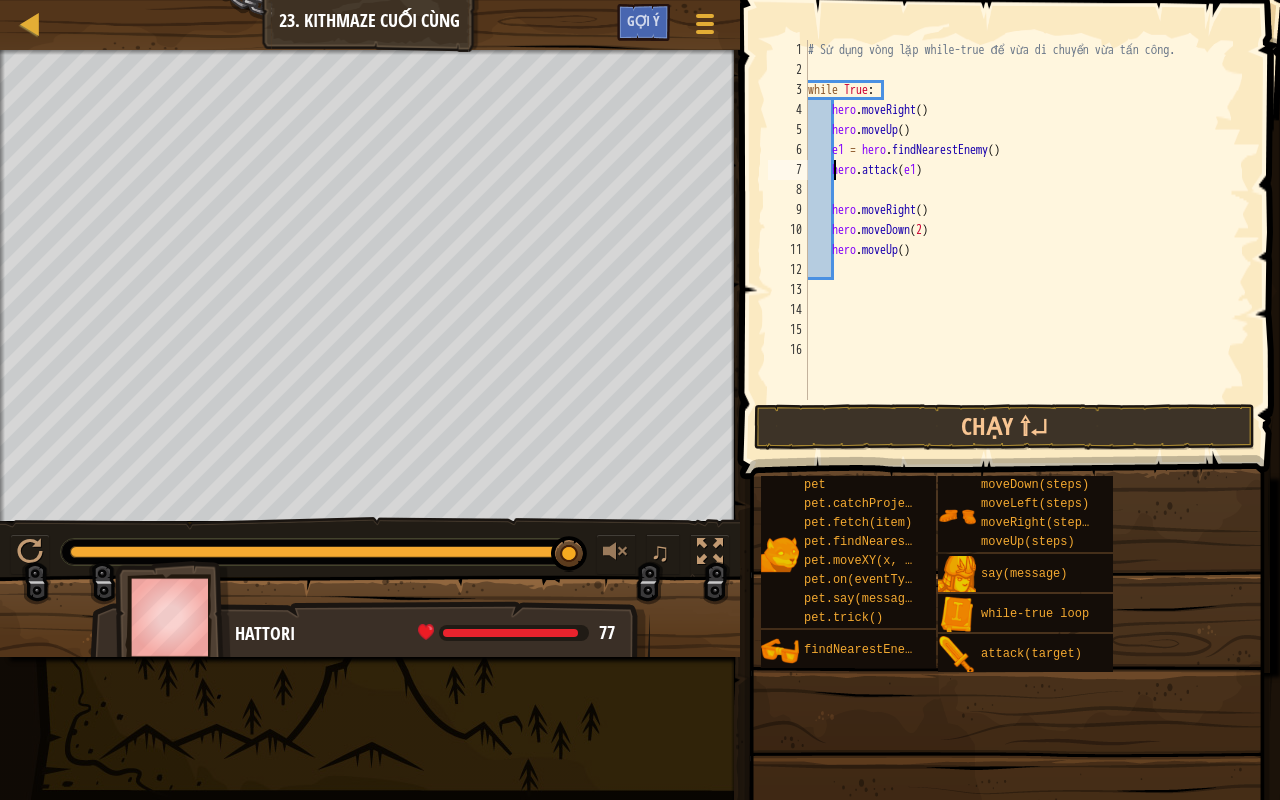scroll, scrollTop: 9, scrollLeft: 9, axis: both 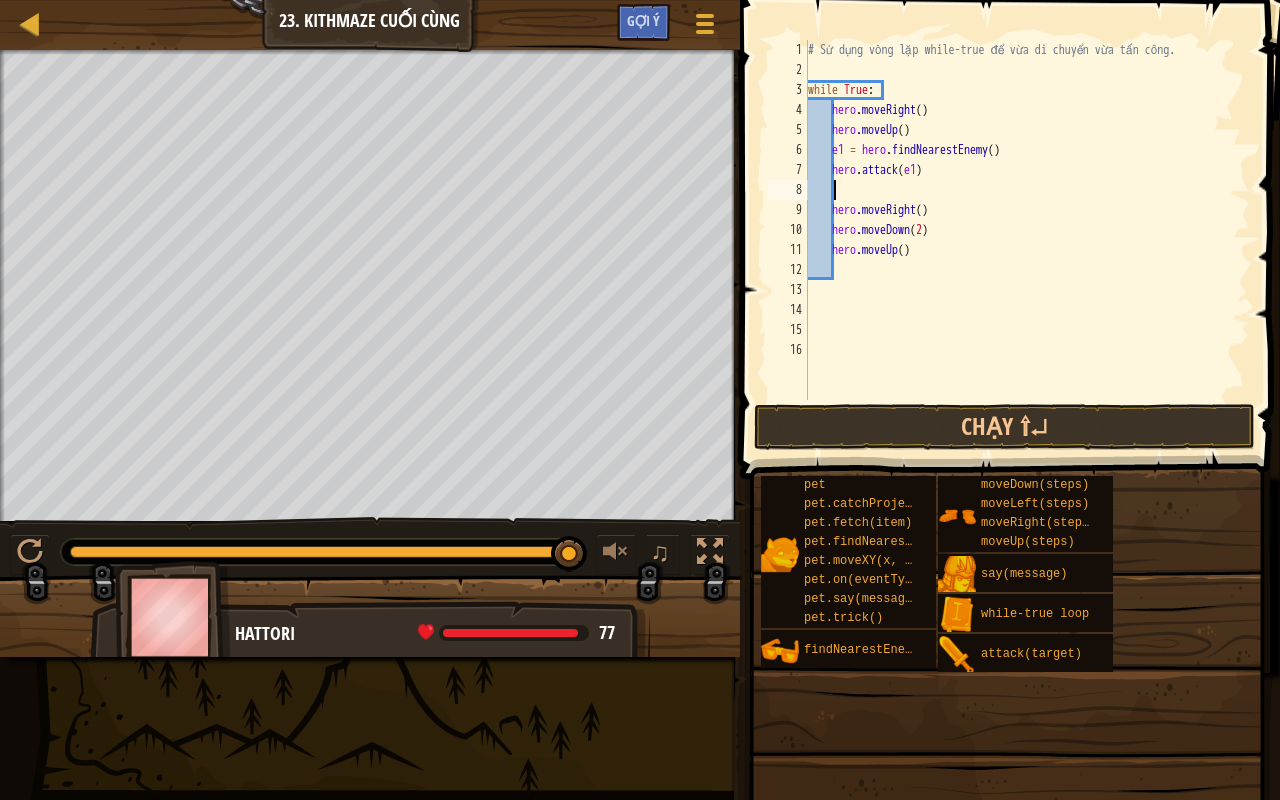click on "# Sử dụng vòng lặp while-true để vừa di chuyển vừa tấn công. while   True :      hero . moveRight ( )      hero . moveUp ( )      e1   =   hero . findNearestEnemy ( )        hero . attack ( e1 )           hero . moveRight ( )      hero . moveDown ( 2 )      hero . moveUp ( )" at bounding box center (1027, 240) 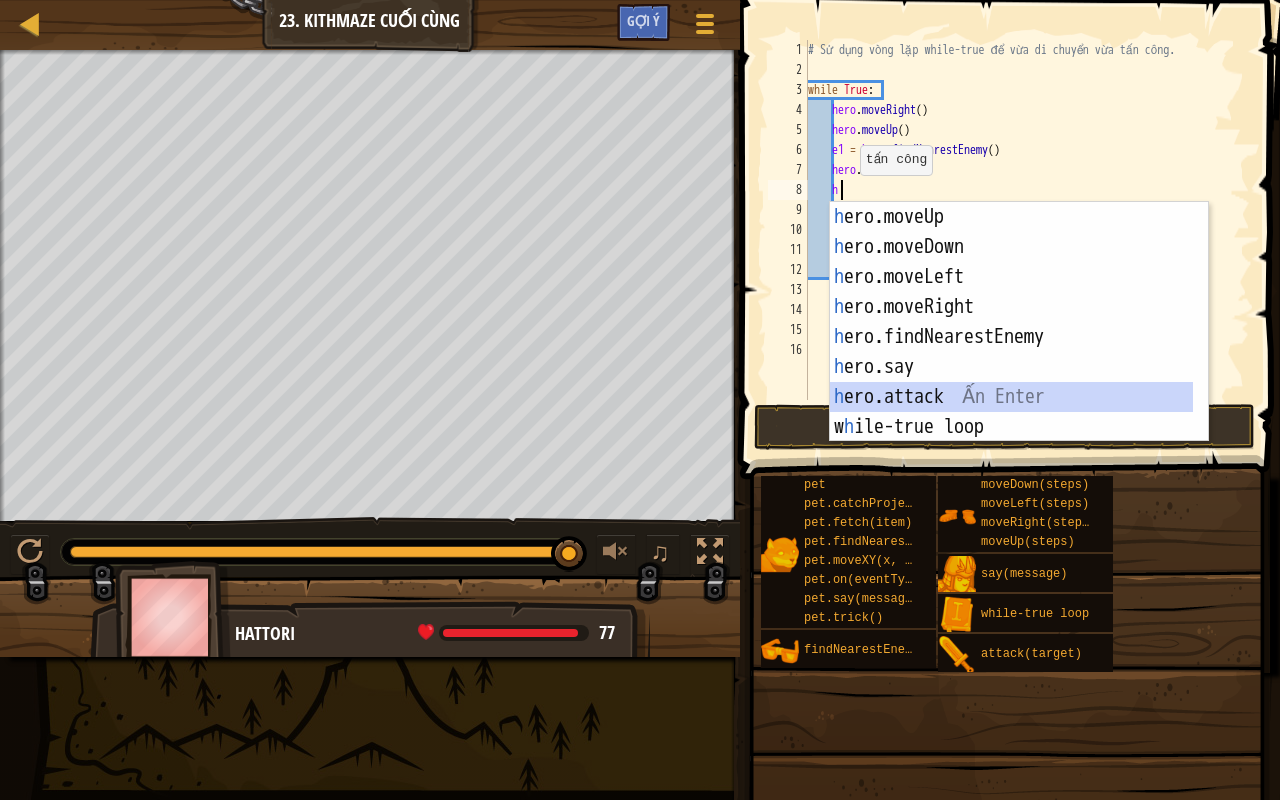 click on "h ero.moveUp Ấn Enter h ero.moveDown Ấn Enter h ero.moveLeft Ấn Enter h ero.moveRight Ấn Enter h ero.findNearestEnemy Ấn Enter h ero.say Ấn Enter h ero.attack Ấn Enter w h ile-true loop Ấn Enter pet.fetc h (item) Ấn Enter" at bounding box center [1012, 352] 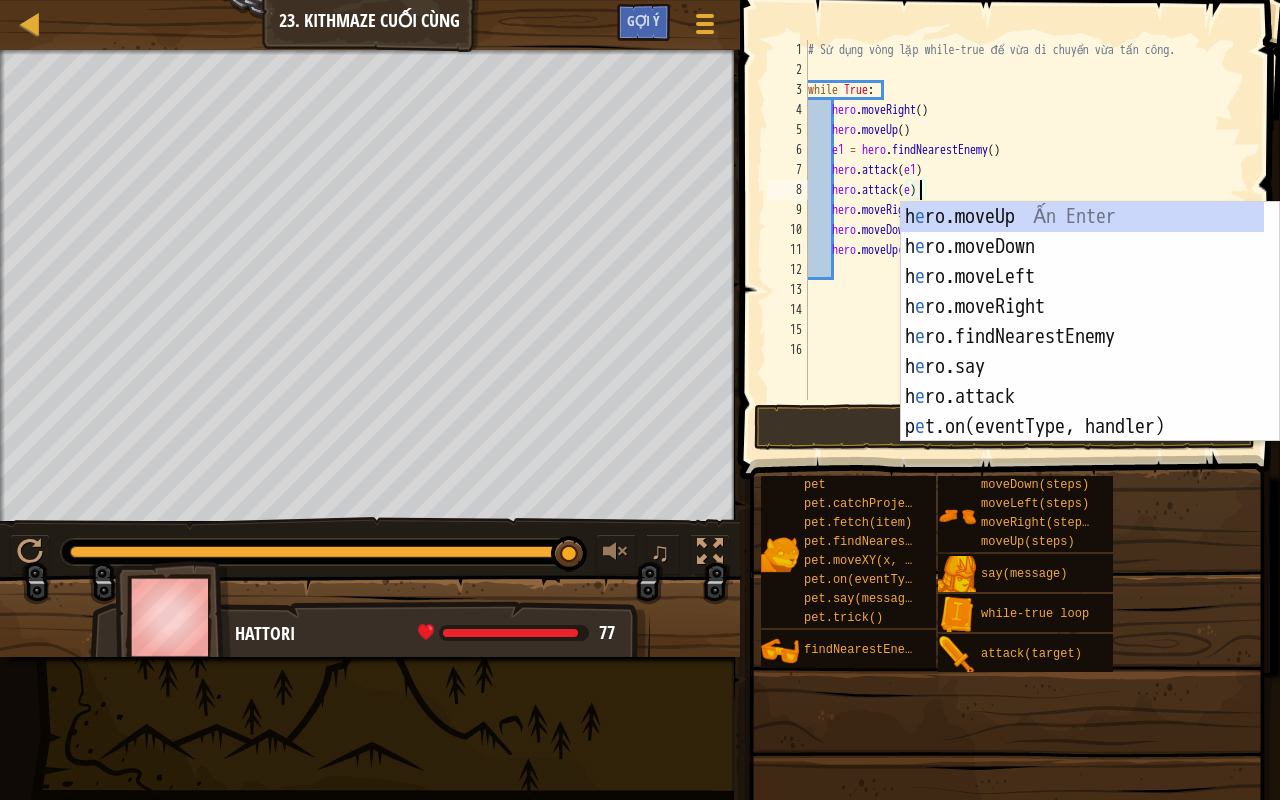 scroll, scrollTop: 9, scrollLeft: 9, axis: both 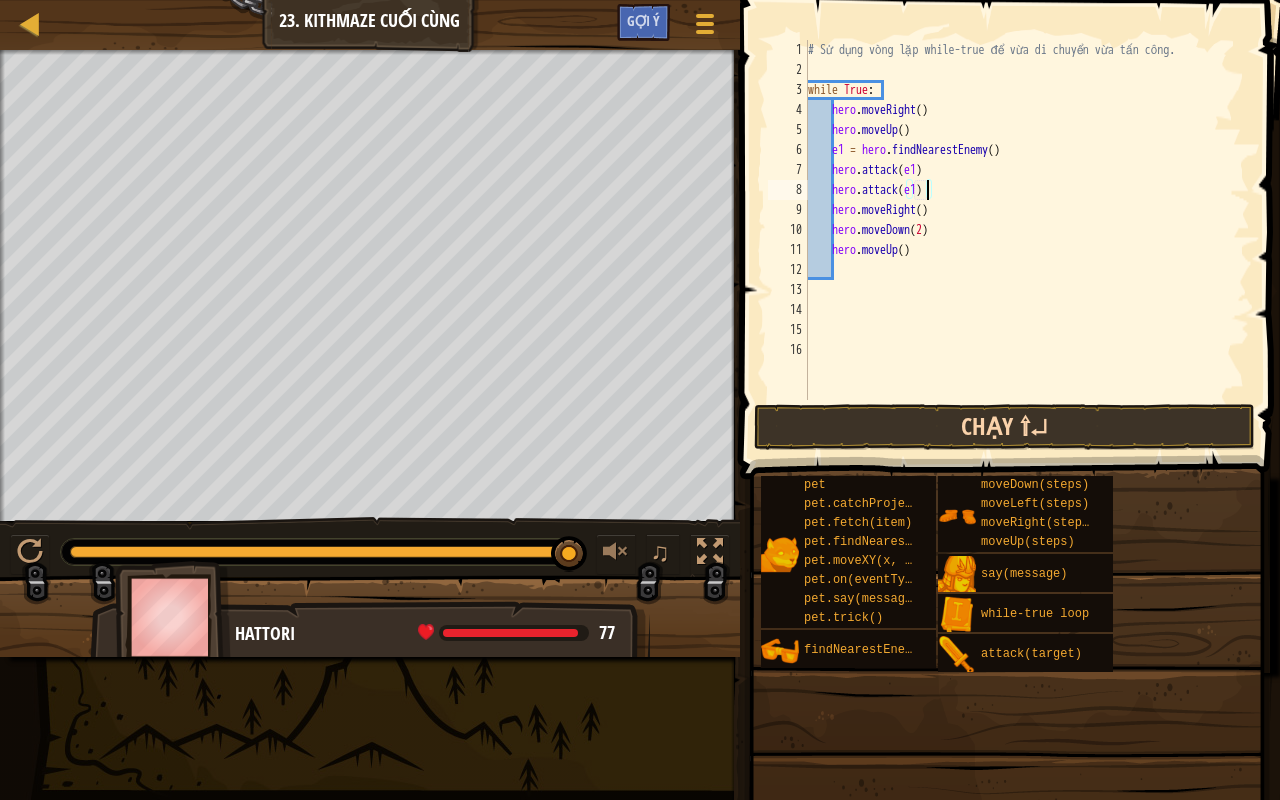 type on "hero.attack(e1)" 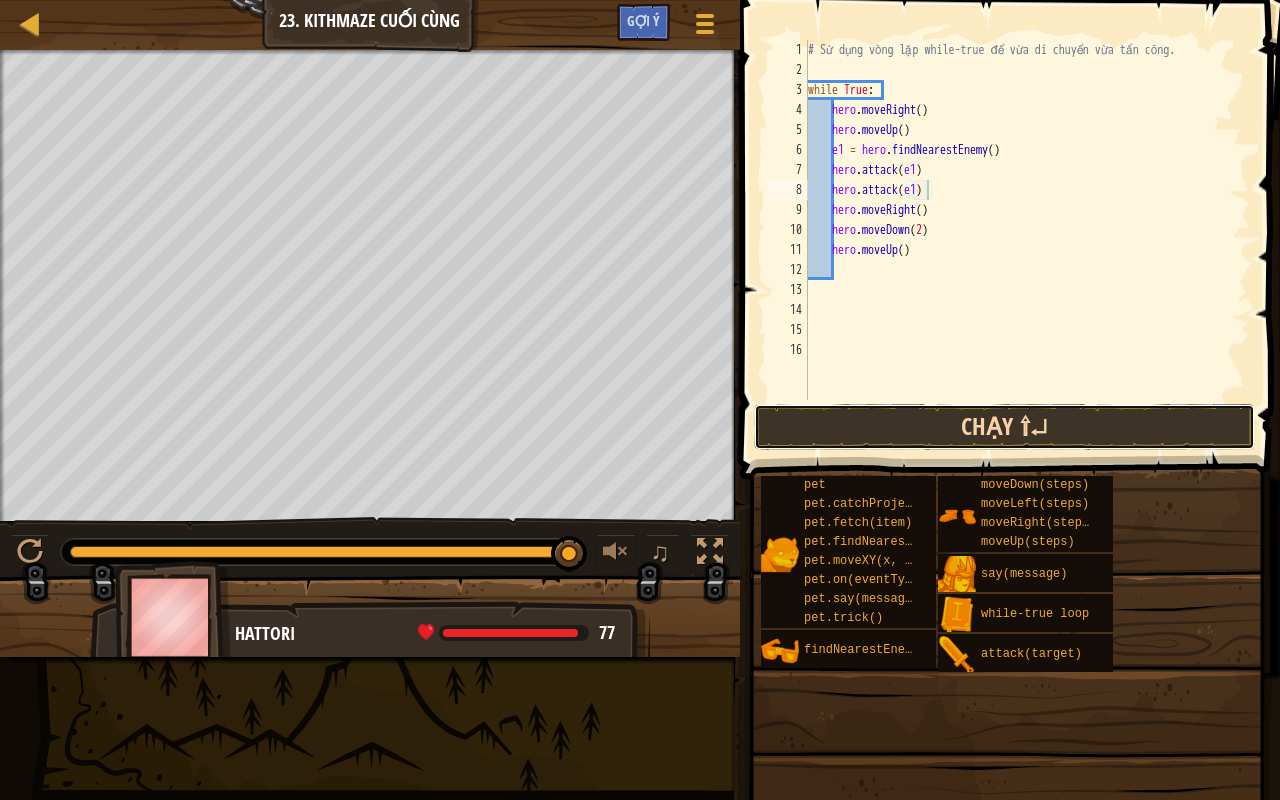click on "Chạy ⇧↵" at bounding box center (1004, 427) 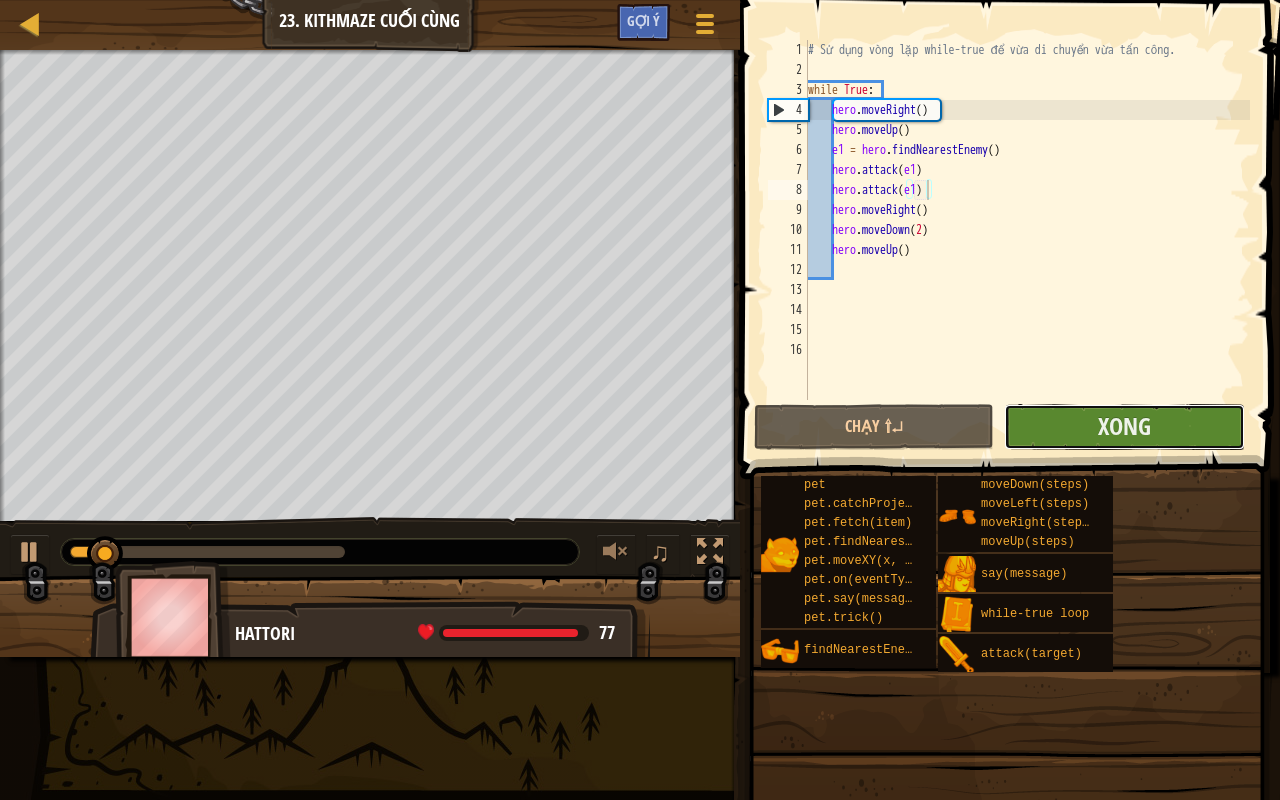 click on "Xong" at bounding box center (1124, 427) 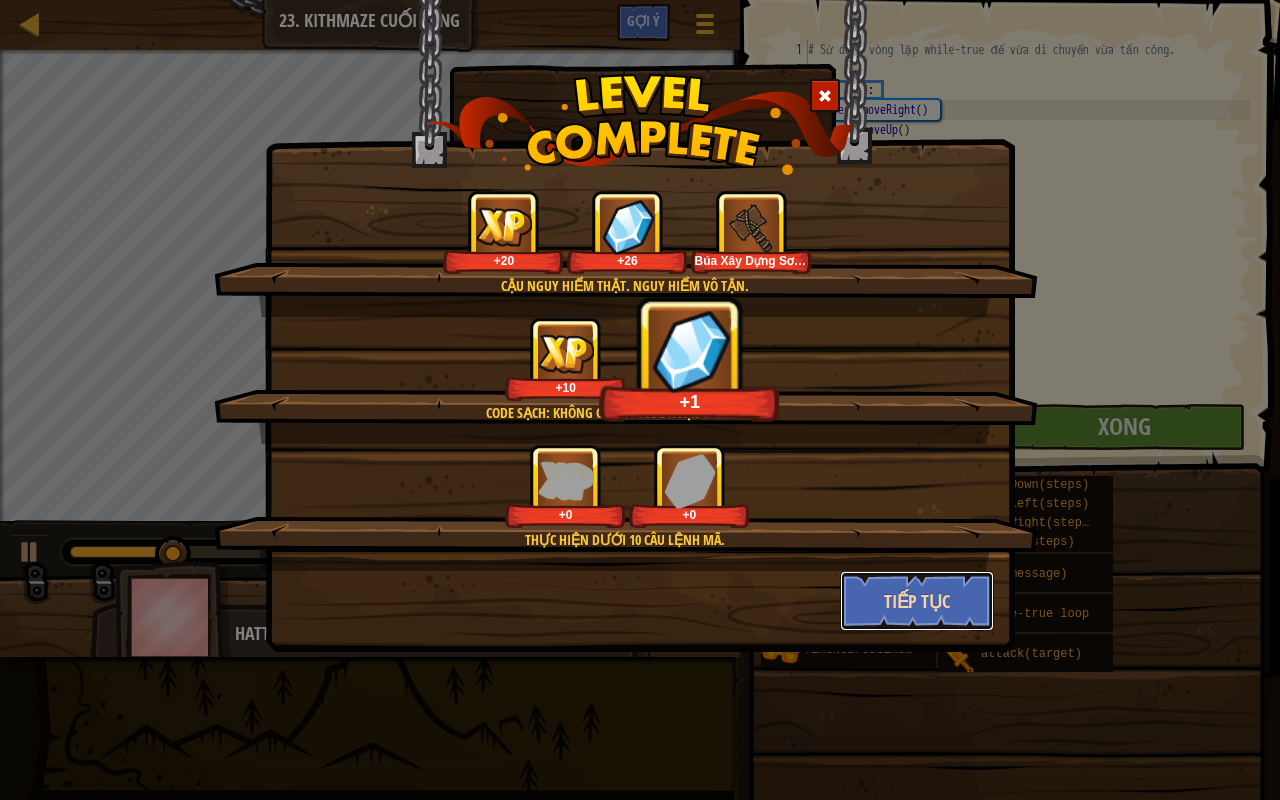 click on "Tiếp tục" at bounding box center [917, 601] 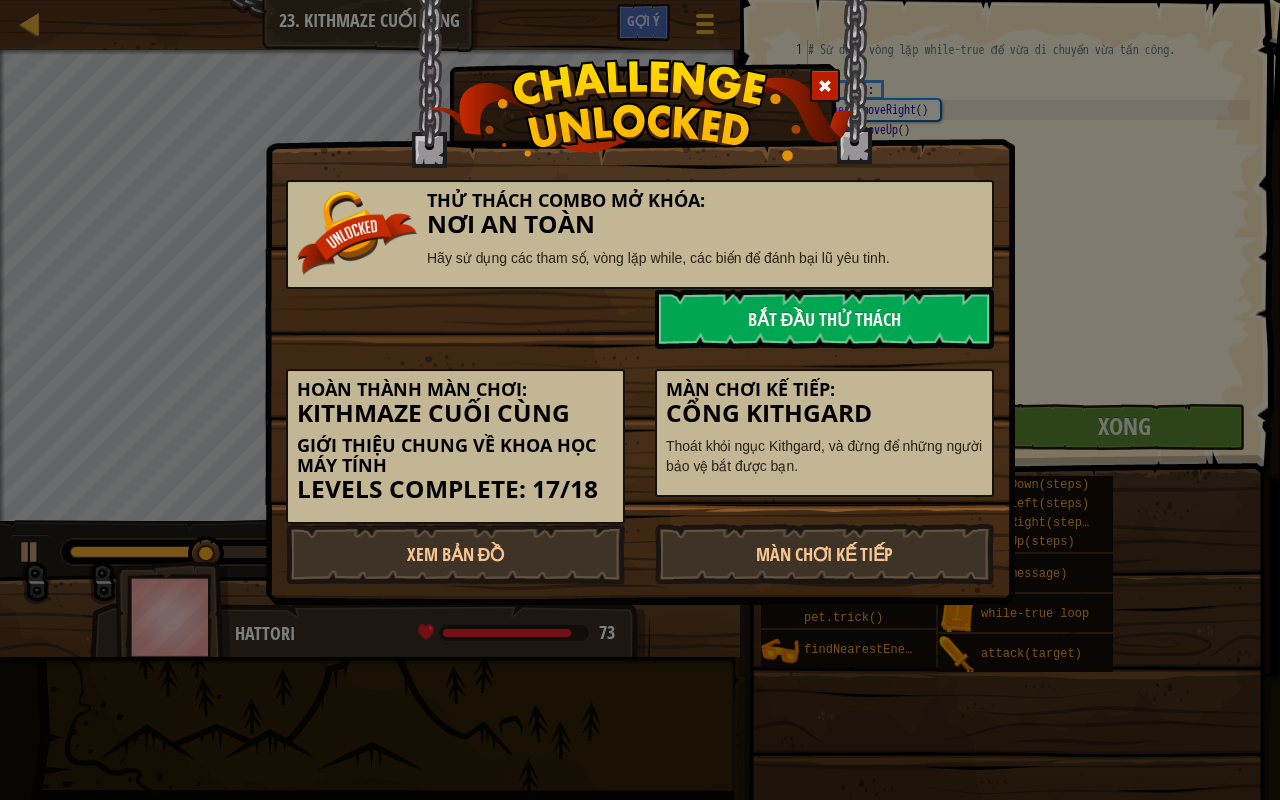 click on "Thử thách Combo Mở khóa: Nơi An Toàn Hãy sử dụng các tham số, vòng lặp while, các biến để đánh bại lũ yêu tinh.
Bắt đầu Thử Thách Hoàn thành màn chơi: Kithmaze Cuối Cùng Giới thiệu chung về Khoa học máy tính Levels Complete: [NUMBER]/[NUMBER] Màn chơi kế tiếp: Cổng Kithgard Thoát khỏi ngục Kithgard, và đừng để những người bảo vệ bắt được bạn.
Xem Bản Đồ Màn chơi kế tiếp" at bounding box center (640, 400) 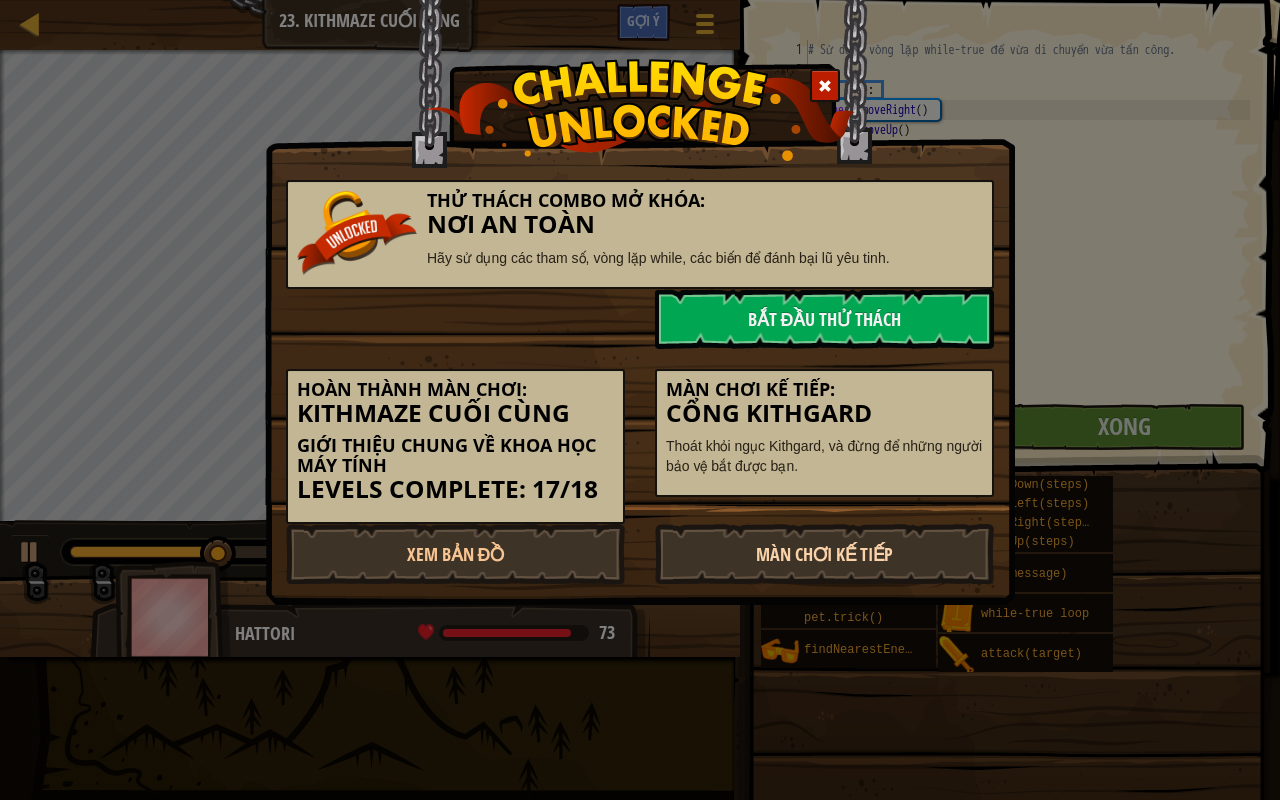 click on "Màn chơi kế tiếp" at bounding box center [824, 554] 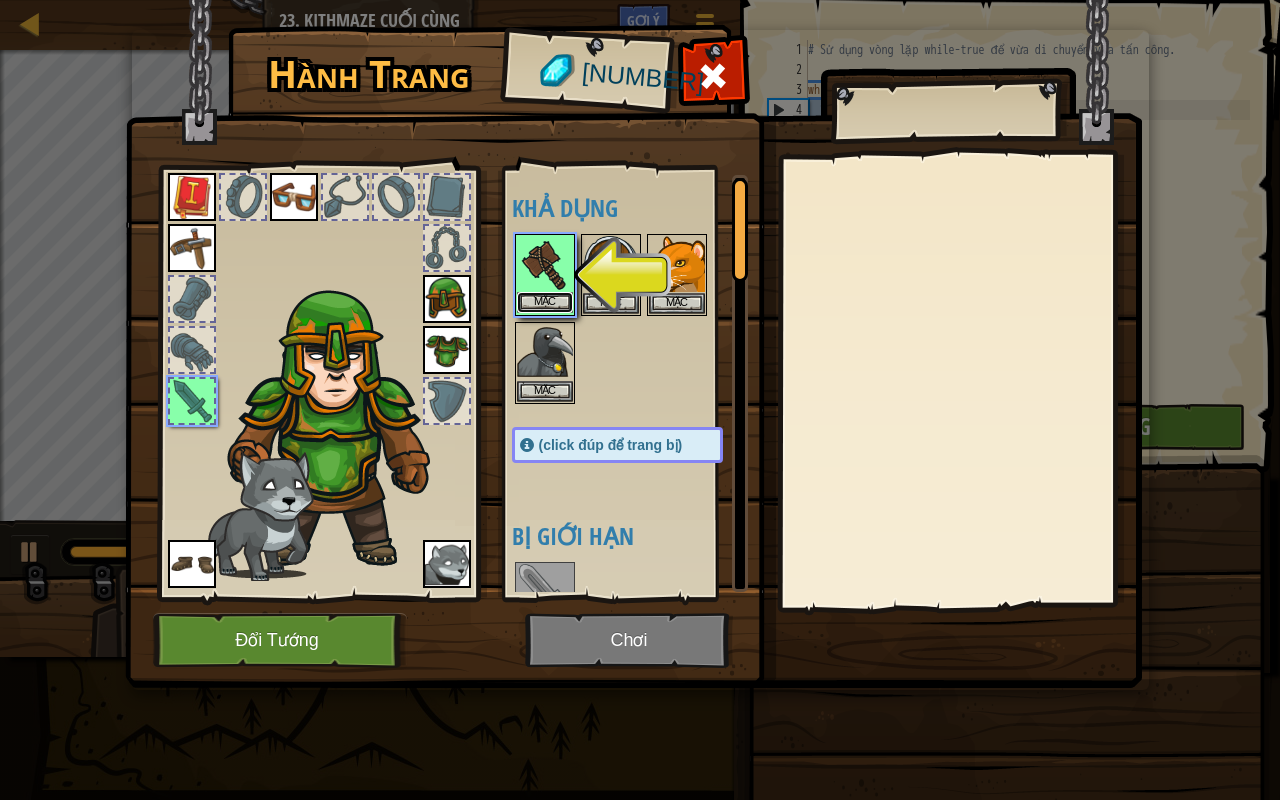 click on "Mặc" at bounding box center (545, 302) 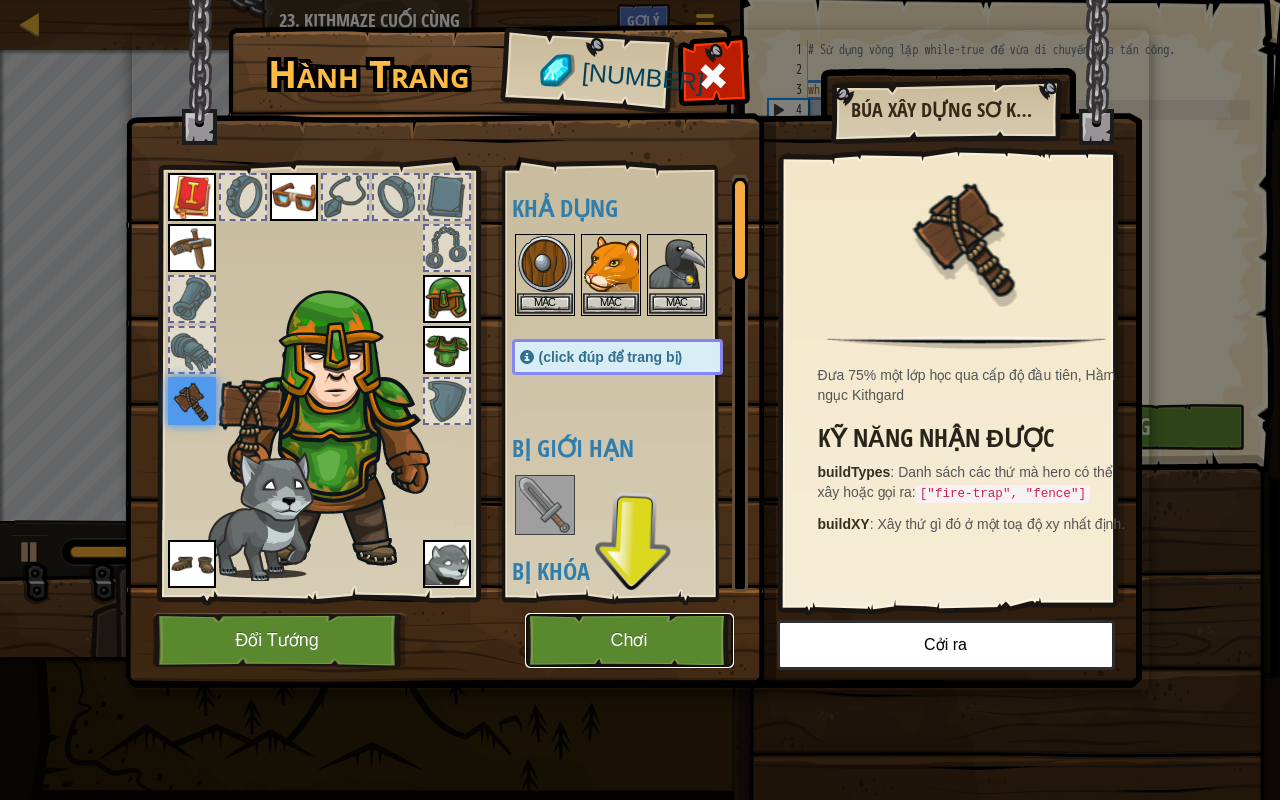 click on "Chơi" at bounding box center [629, 640] 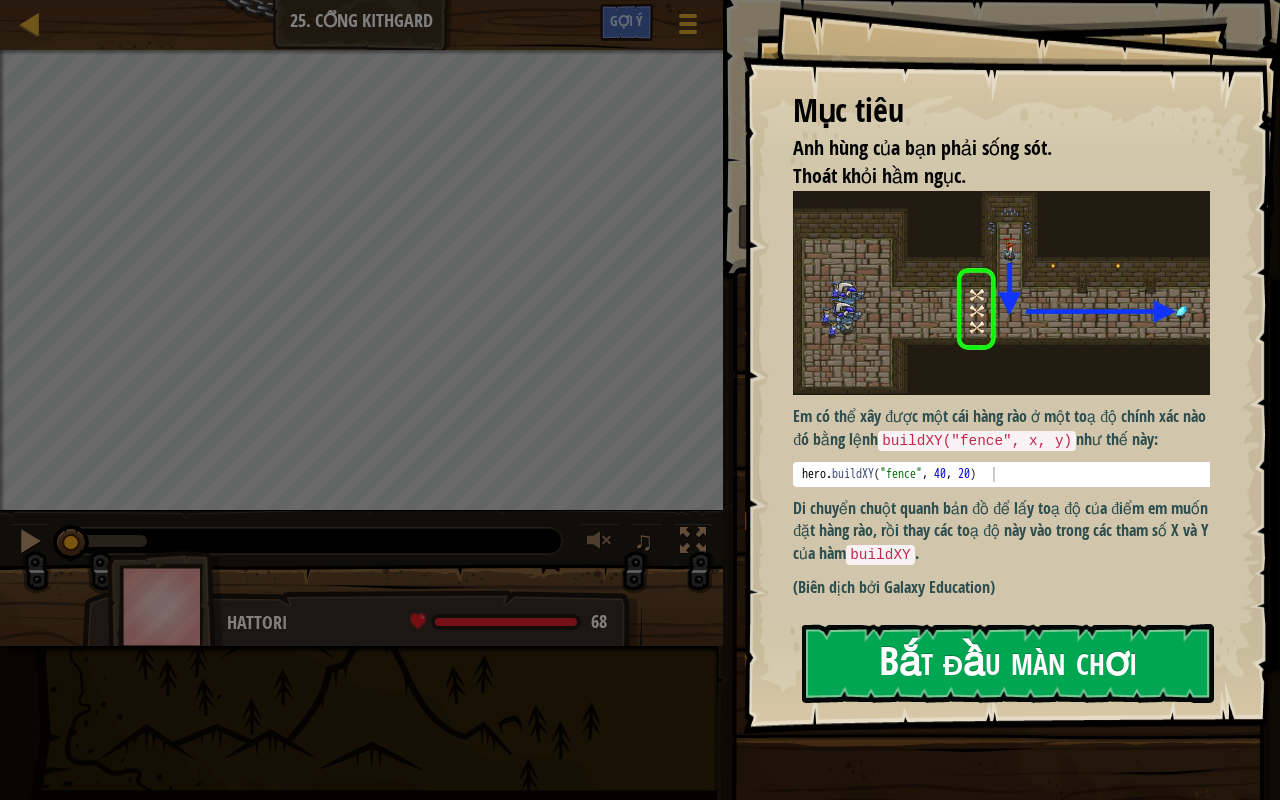 click on "Bắt đầu màn chơi" at bounding box center [1008, 663] 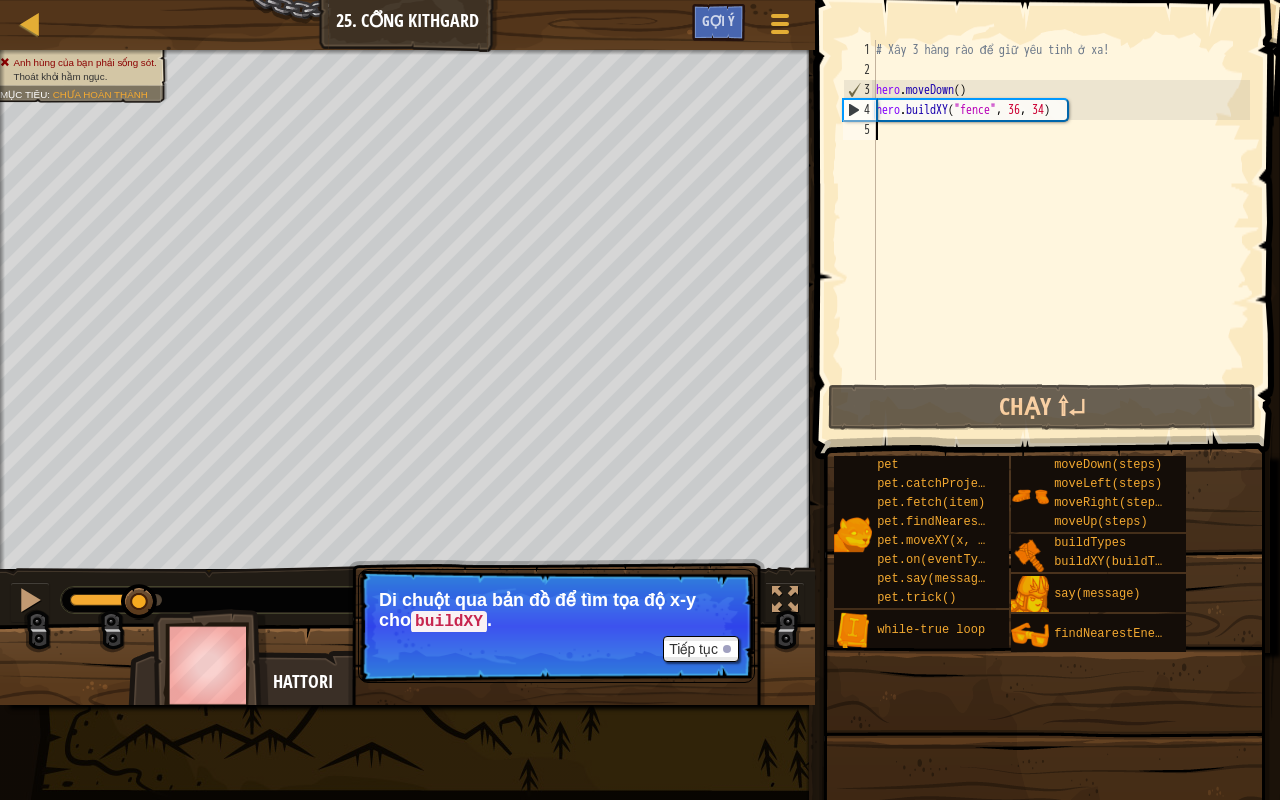 scroll, scrollTop: 9, scrollLeft: 0, axis: vertical 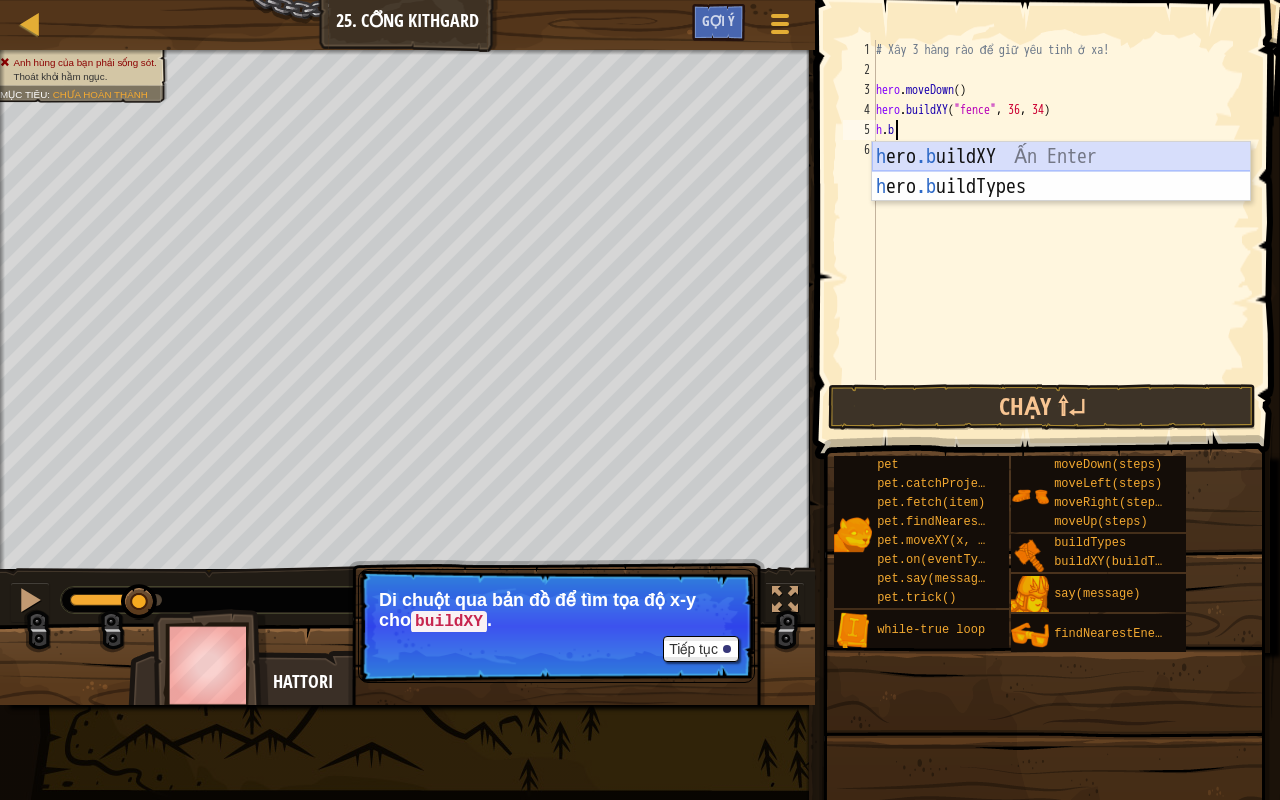 click on "h ero .b uildXY Ấn Enter h ero .b uildTypes Ấn Enter" at bounding box center [1061, 202] 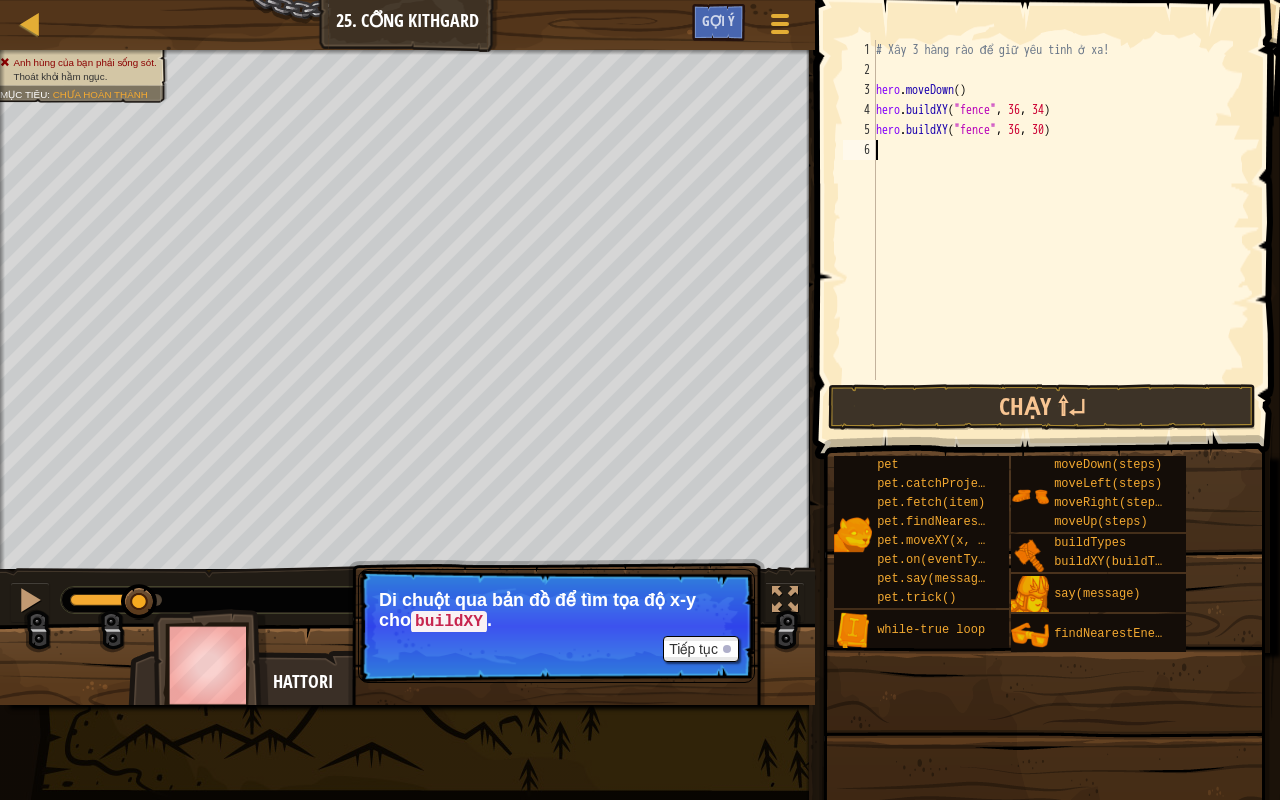 click on "# Xây 3 hàng rào để giữ yêu tinh ở xa! hero . moveDown ( ) hero . buildXY ( "fence" ,   36 ,   34 ) hero . buildXY ( "fence" ,   36 ,   30 )" at bounding box center (1061, 230) 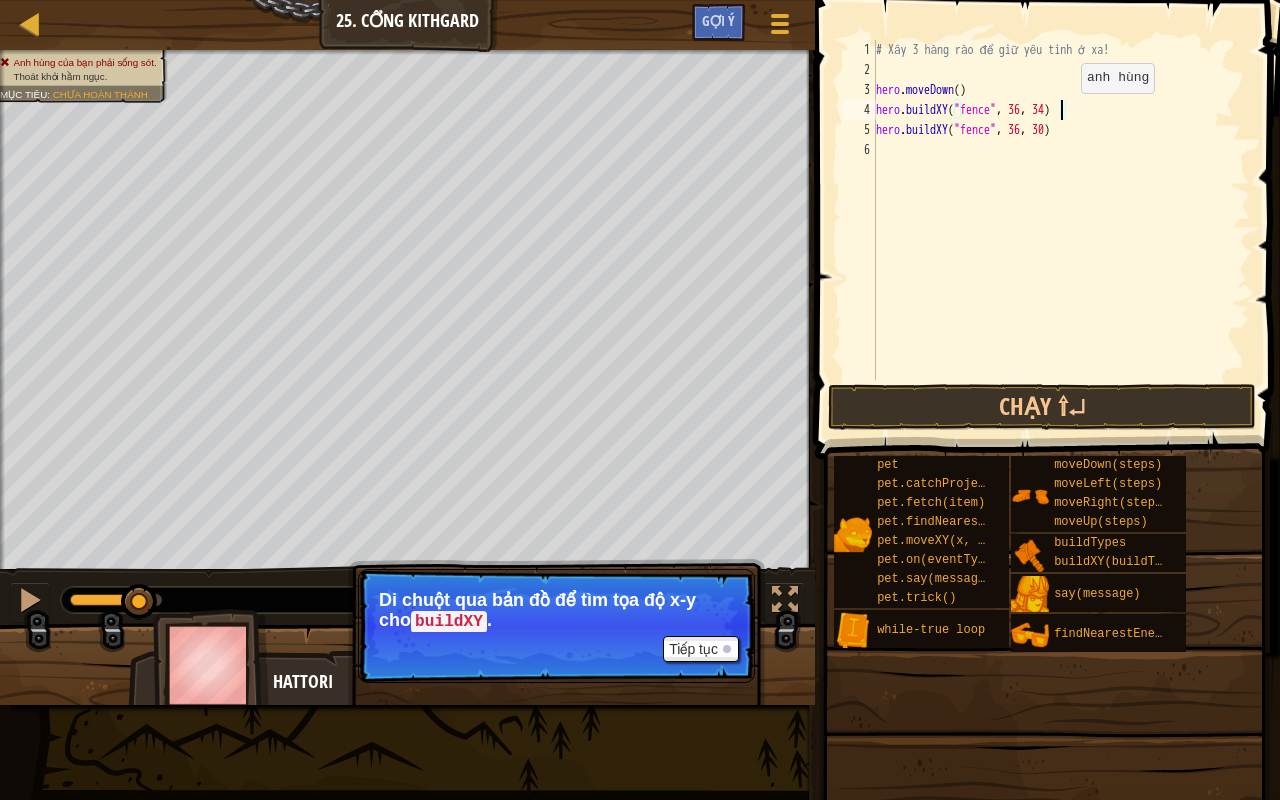 click on "# Xây 3 hàng rào để giữ yêu tinh ở xa! hero . moveDown ( ) hero . buildXY ( "fence" ,   36 ,   34 ) hero . buildXY ( "fence" ,   36 ,   30 )" at bounding box center [1061, 230] 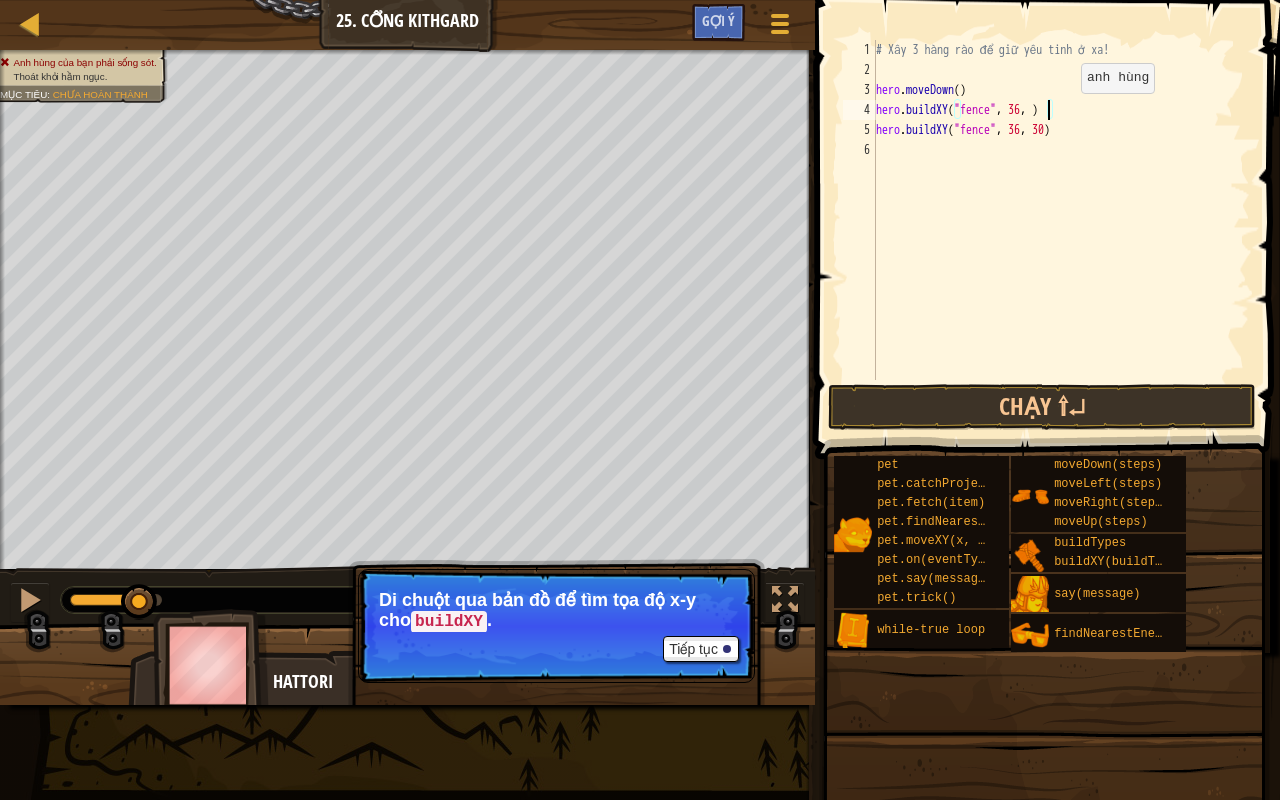 scroll, scrollTop: 9, scrollLeft: 14, axis: both 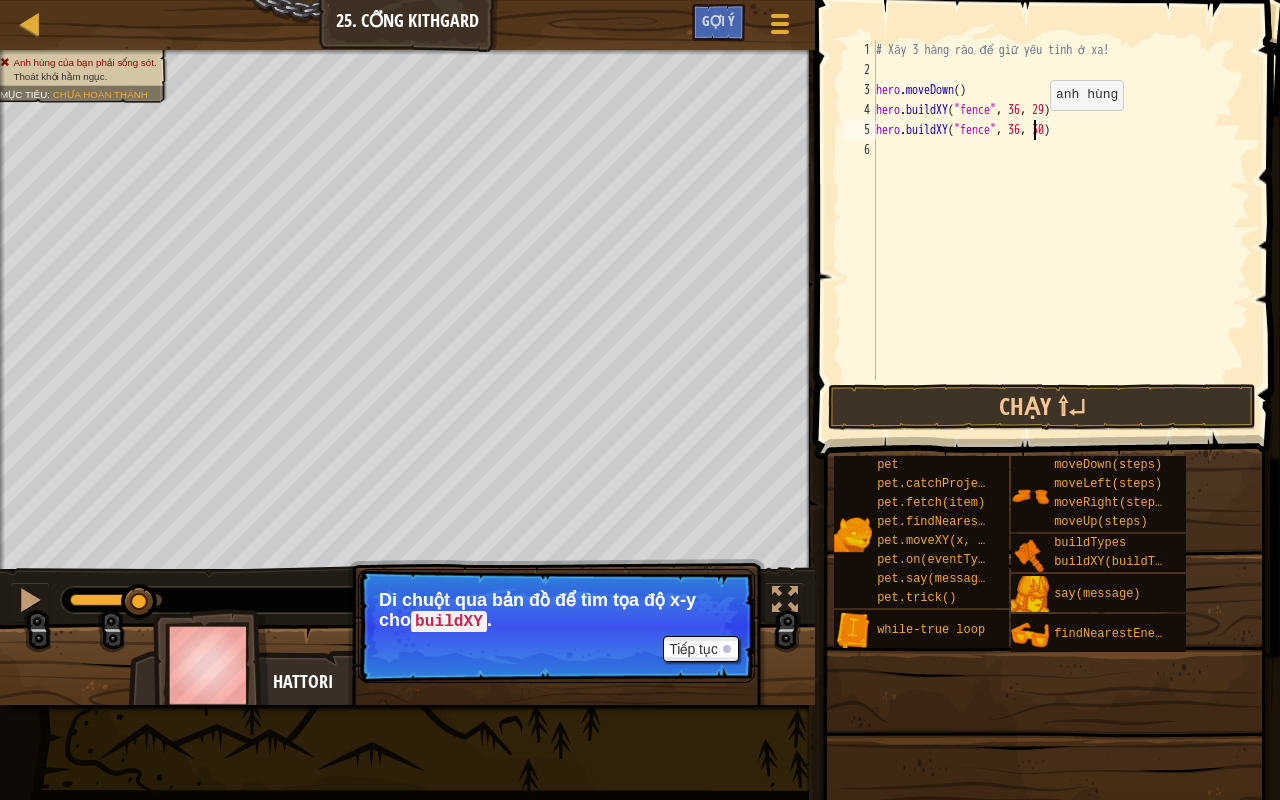 click on "# Xây 3 hàng rào để giữ yêu tinh ở xa! hero . moveDown ( ) hero . buildXY ( "fence" ,   36 ,   29 ) hero . buildXY ( "fence" ,   36 ,   30 )" at bounding box center (1061, 230) 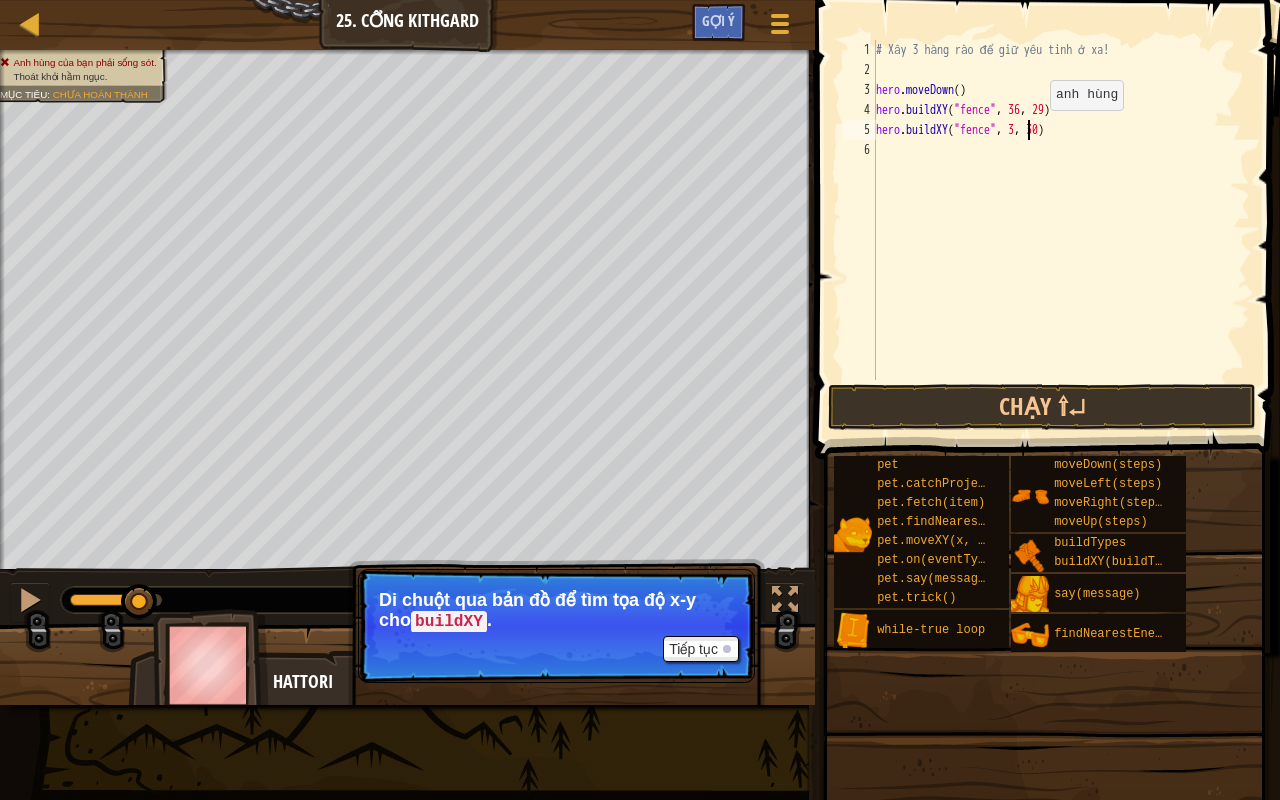 scroll, scrollTop: 9, scrollLeft: 14, axis: both 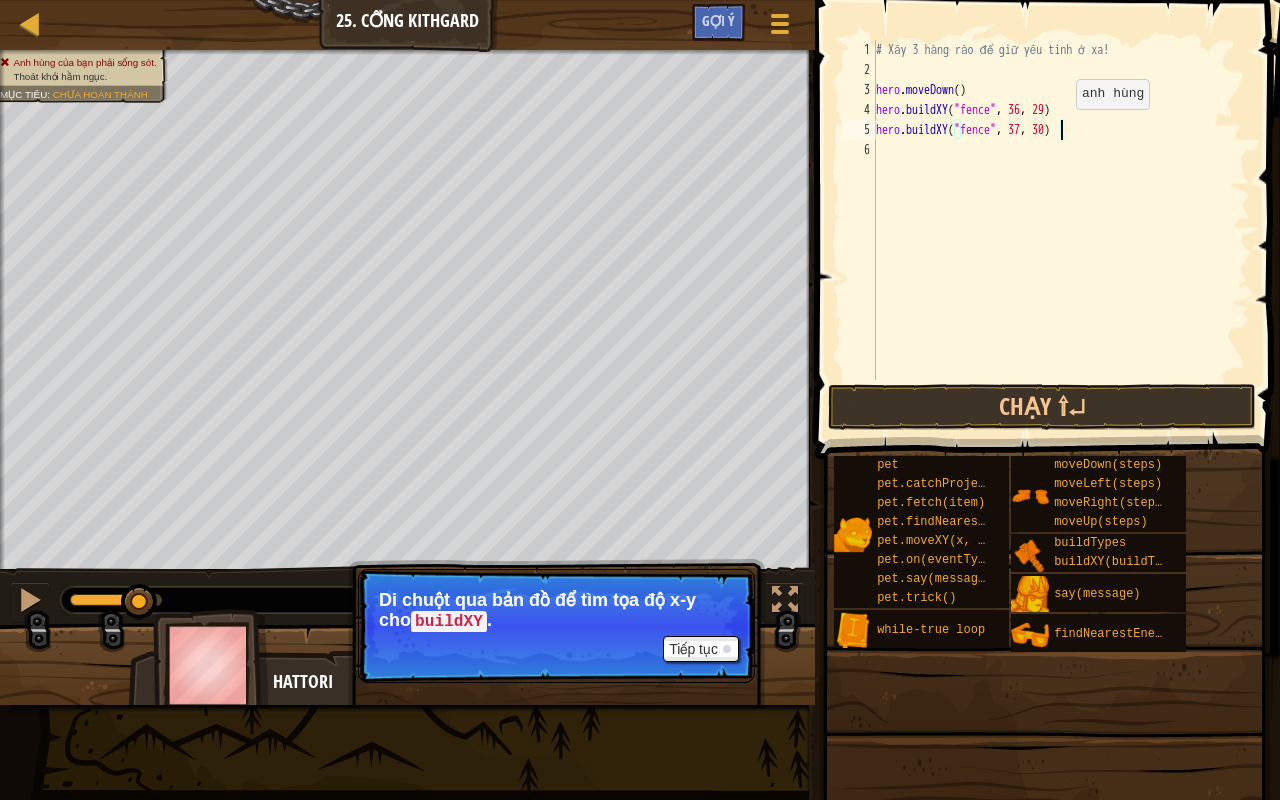 click on "# Xây 3 hàng rào để giữ yêu tinh ở xa! hero . moveDown ( ) hero . buildXY ( "fence" ,   [NUMBER] ,   [NUMBER] ) hero . buildXY ( "fence" ,   [NUMBER] ,   [NUMBER] )" at bounding box center (1061, 230) 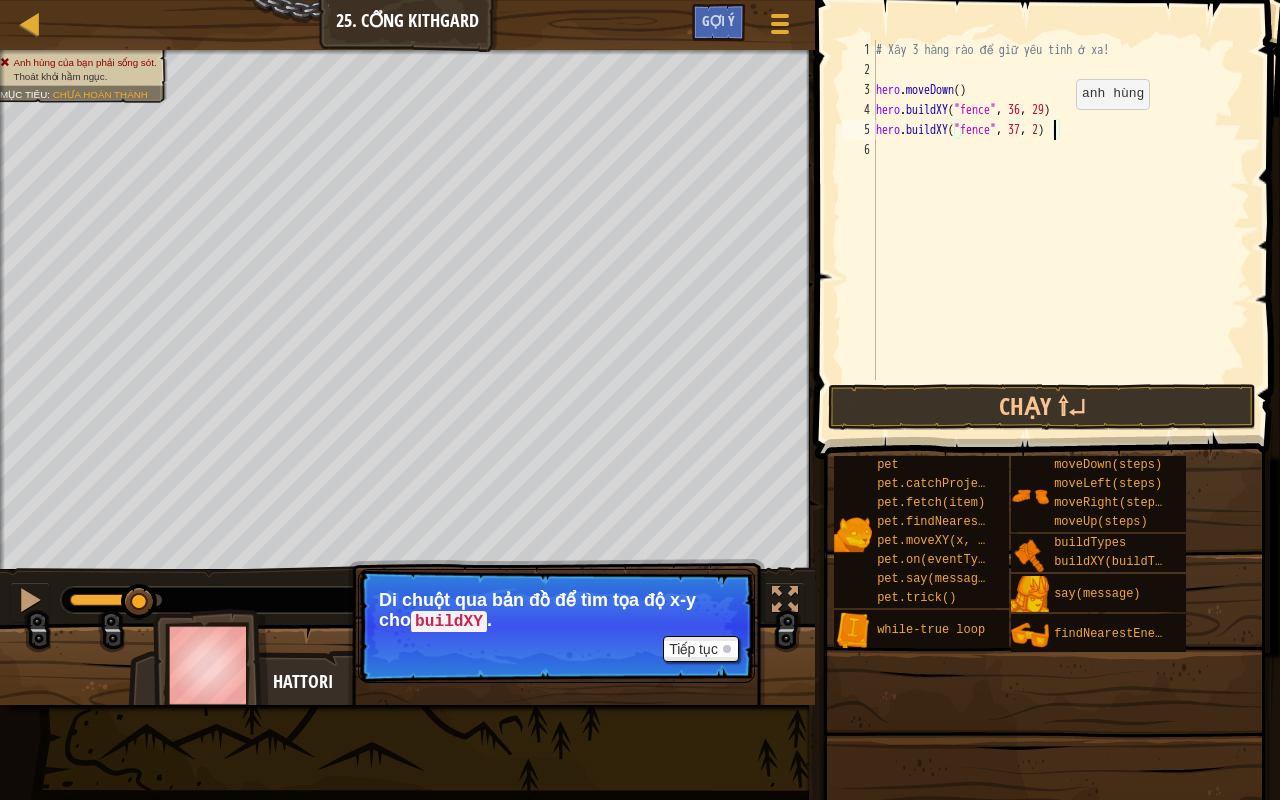 scroll, scrollTop: 9, scrollLeft: 14, axis: both 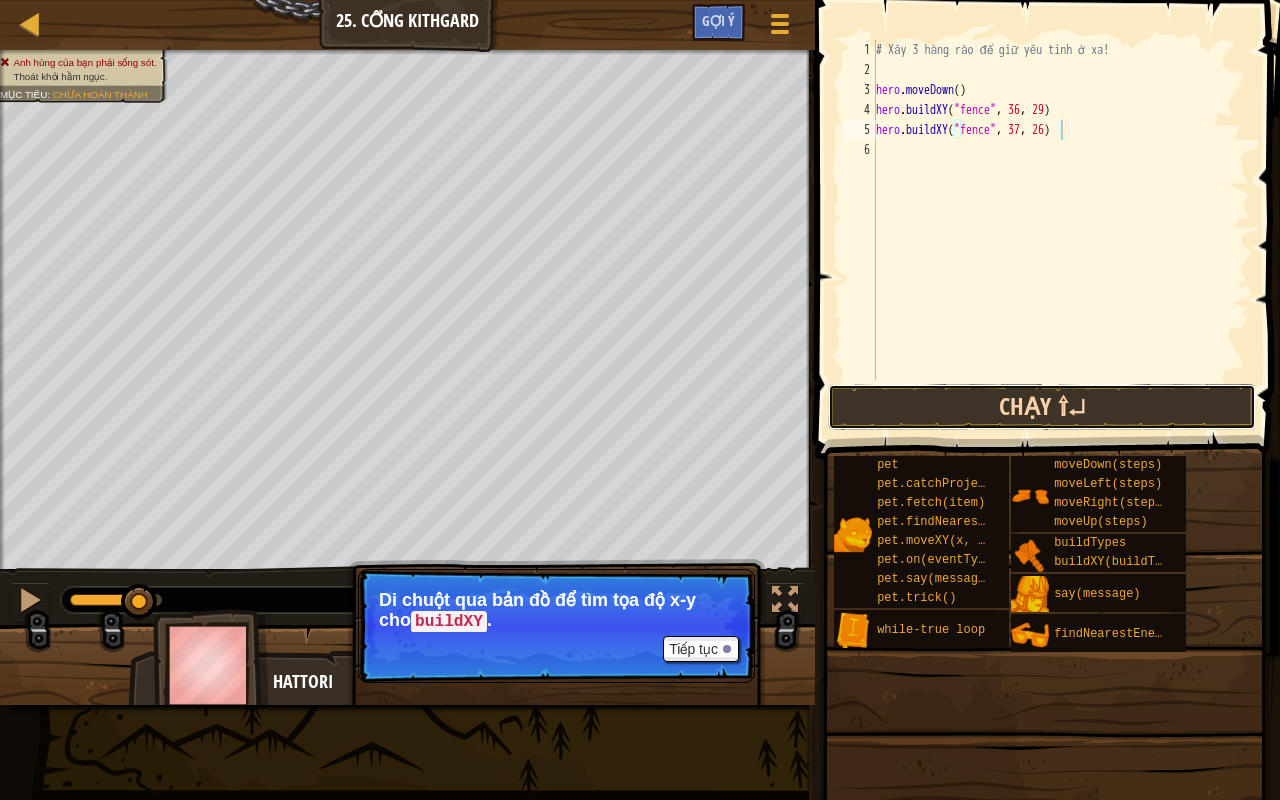 click on "Chạy ⇧↵" at bounding box center [1042, 407] 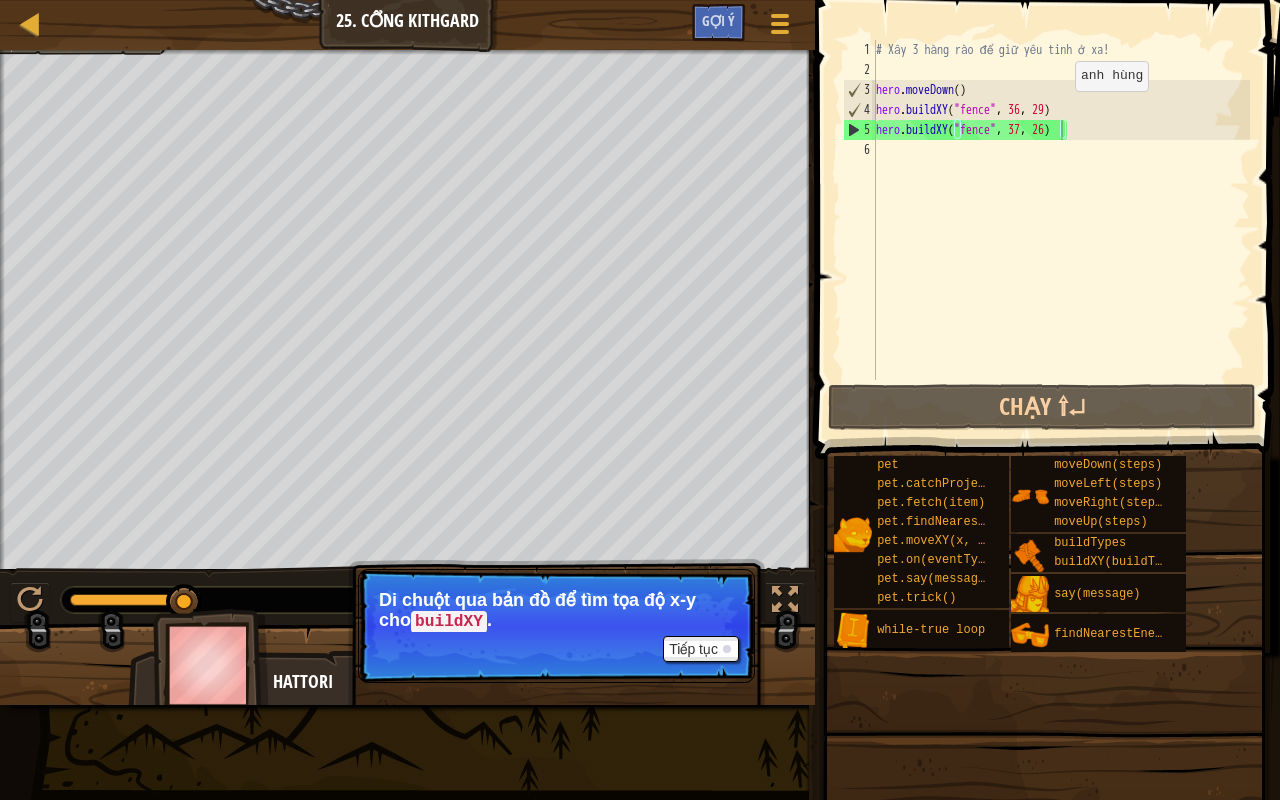 click on "# Xây 3 hàng rào để giữ yêu tinh ở xa! hero . moveDown ( ) hero . buildXY ( "fence" ,   [NUMBER] ,   [NUMBER] ) hero . buildXY ( "fence" ,   [NUMBER] ,   [NUMBER] )" at bounding box center (1061, 230) 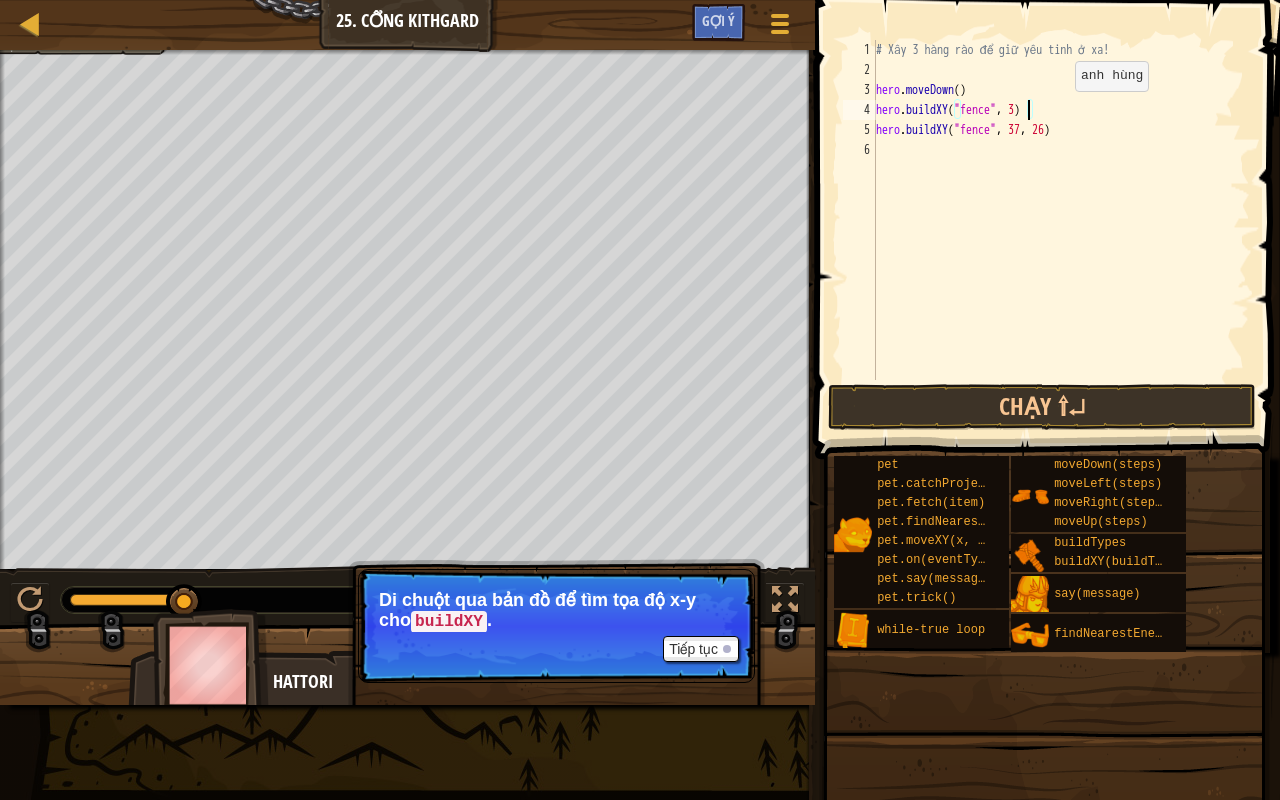 scroll, scrollTop: 9, scrollLeft: 11, axis: both 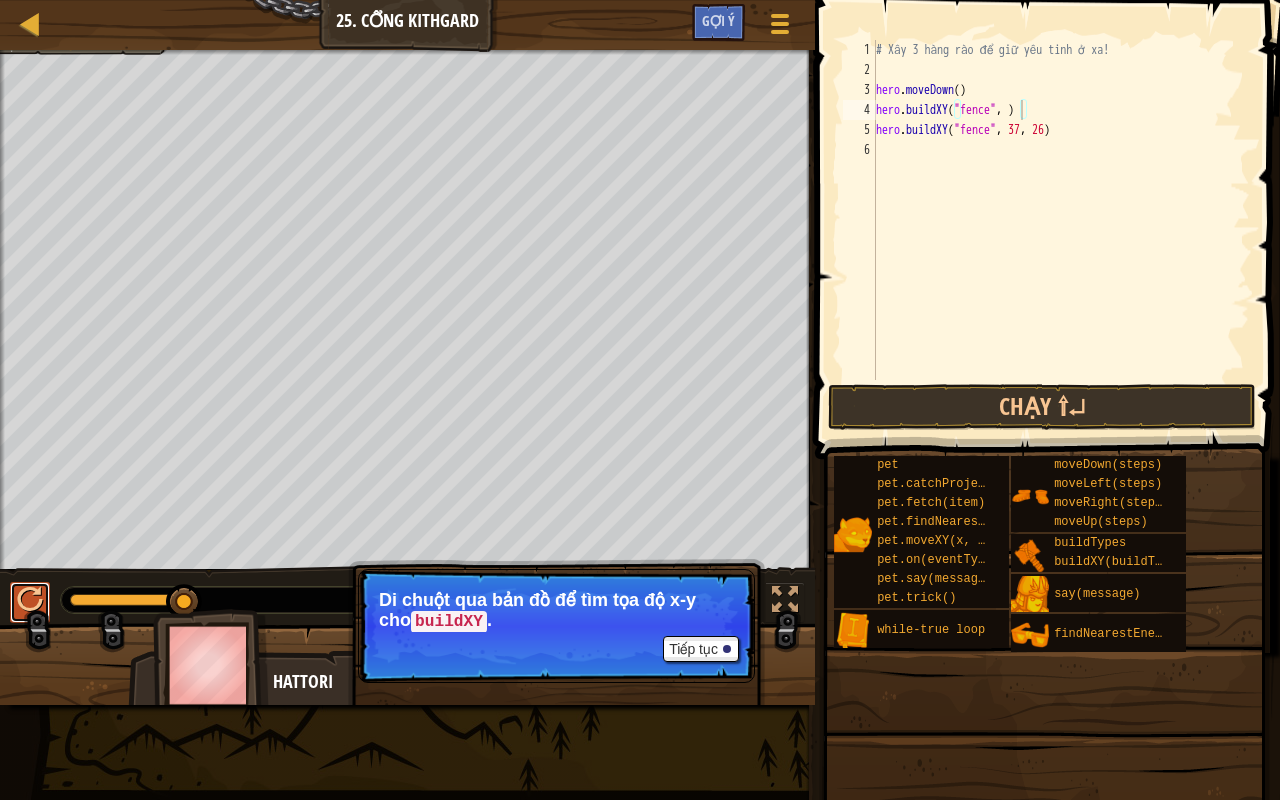 click at bounding box center [30, 600] 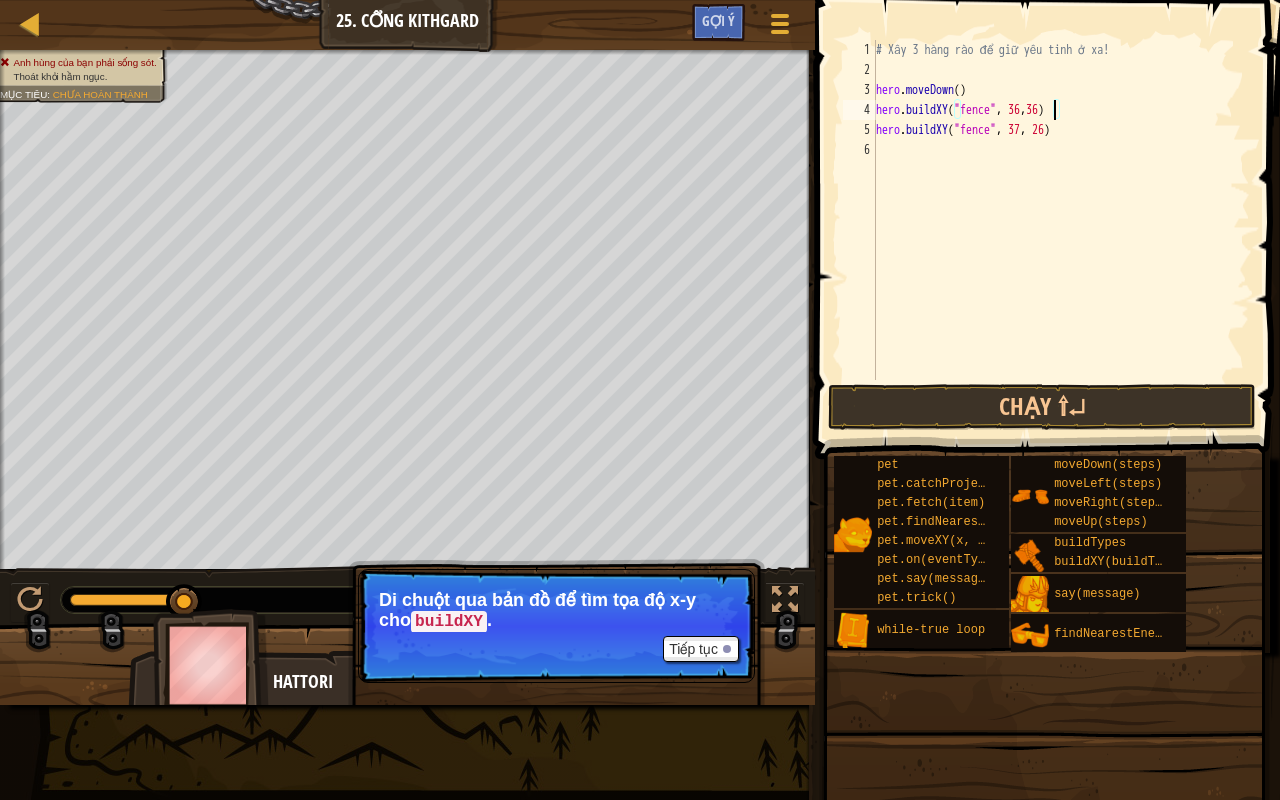 scroll, scrollTop: 9, scrollLeft: 14, axis: both 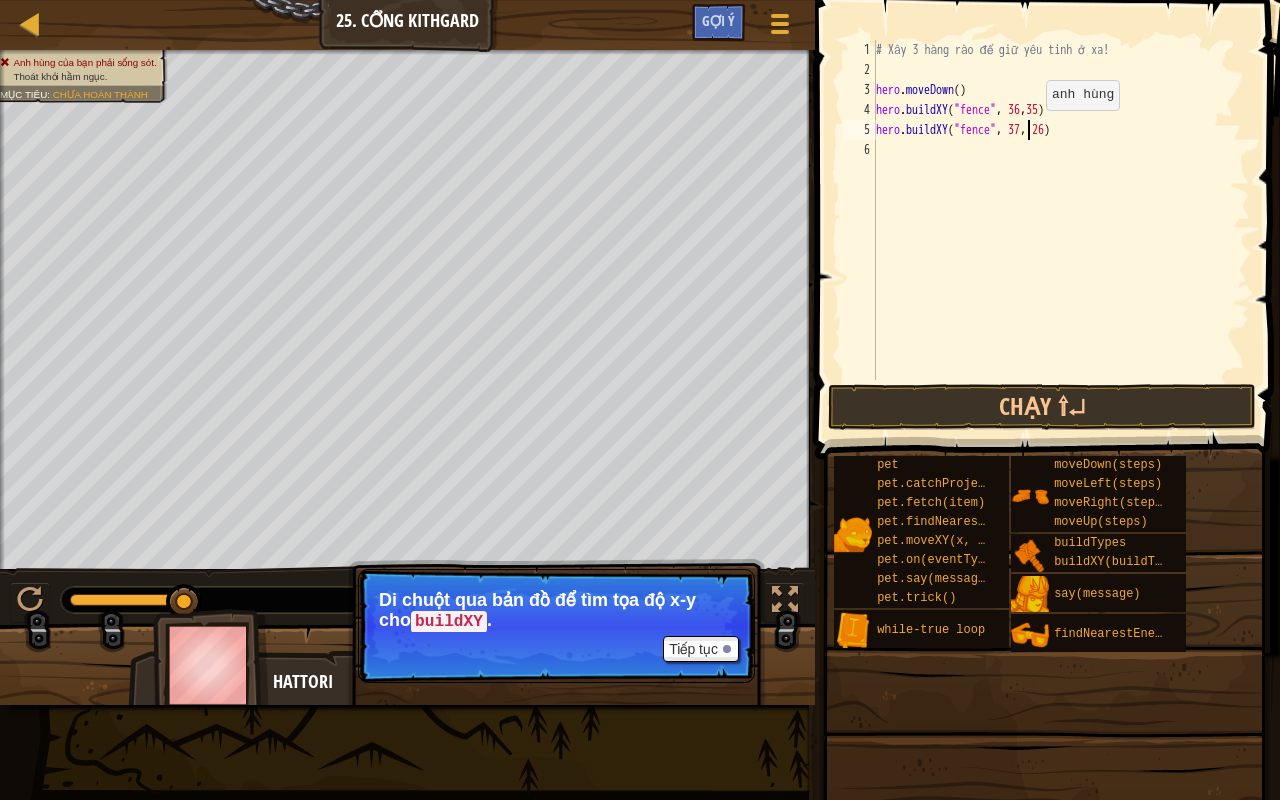 click on "# Xây 3 hàng rào để giữ yêu tinh ở xa! hero . moveDown ( ) hero . buildXY ( "fence" ,   [NUMBER] , [NUMBER] ) hero . buildXY ( "fence" ,   [NUMBER] ,   [NUMBER] )" at bounding box center [1061, 230] 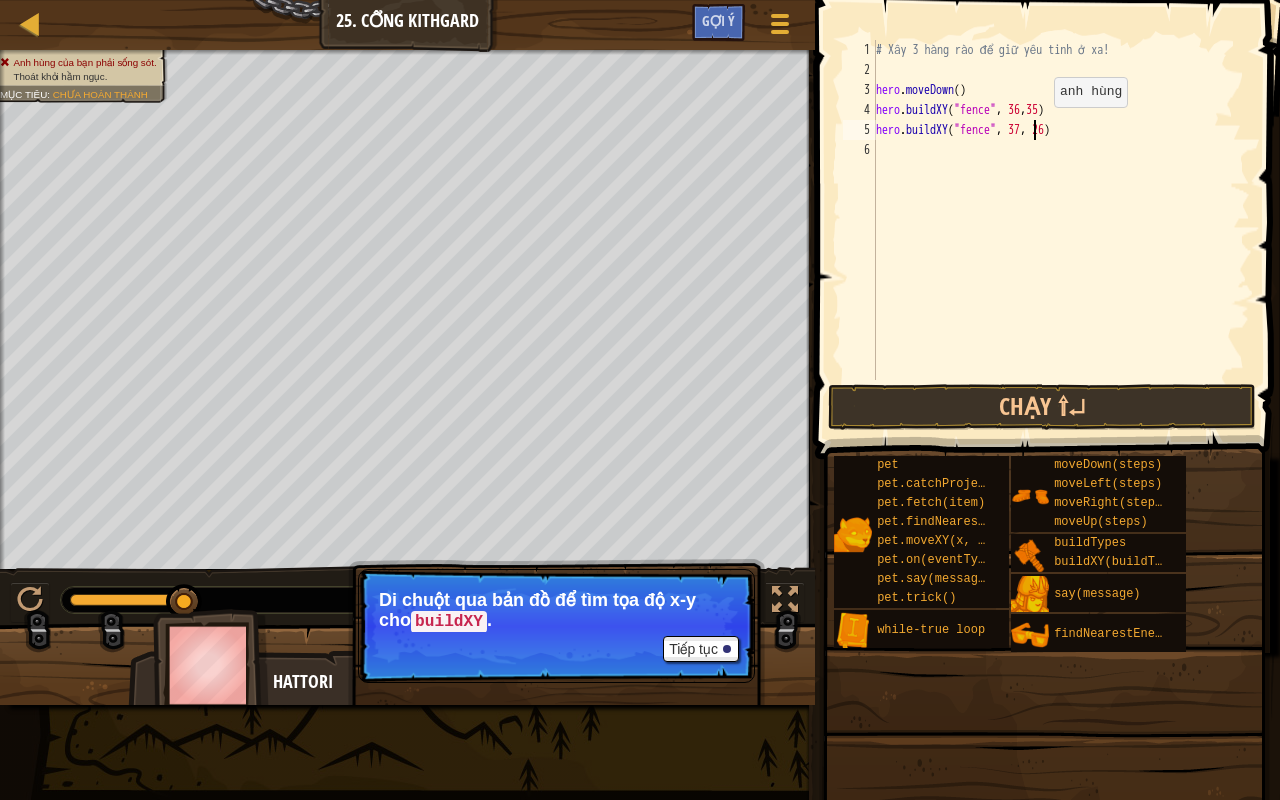 click on "# Xây 3 hàng rào để giữ yêu tinh ở xa! hero . moveDown ( ) hero . buildXY ( "fence" ,   [NUMBER] , [NUMBER] ) hero . buildXY ( "fence" ,   [NUMBER] ,   [NUMBER] )" at bounding box center [1061, 230] 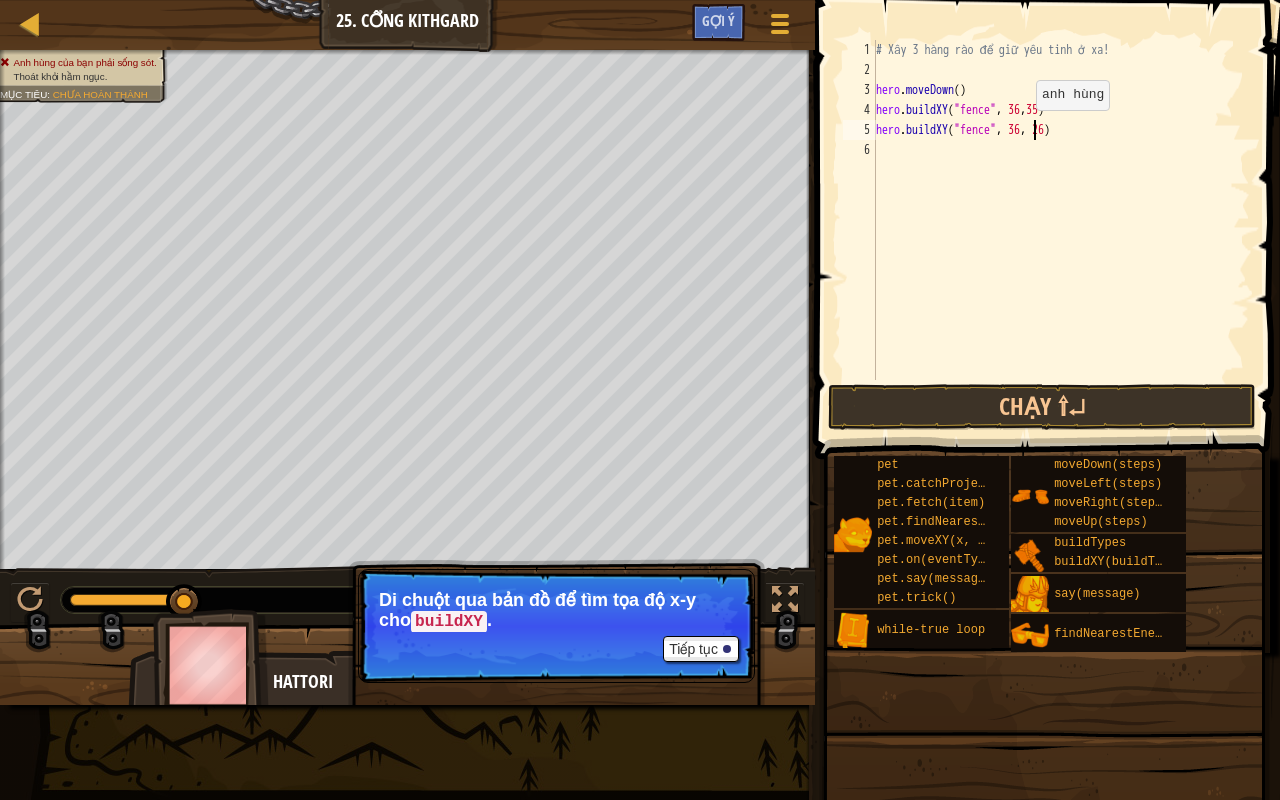 scroll, scrollTop: 9, scrollLeft: 13, axis: both 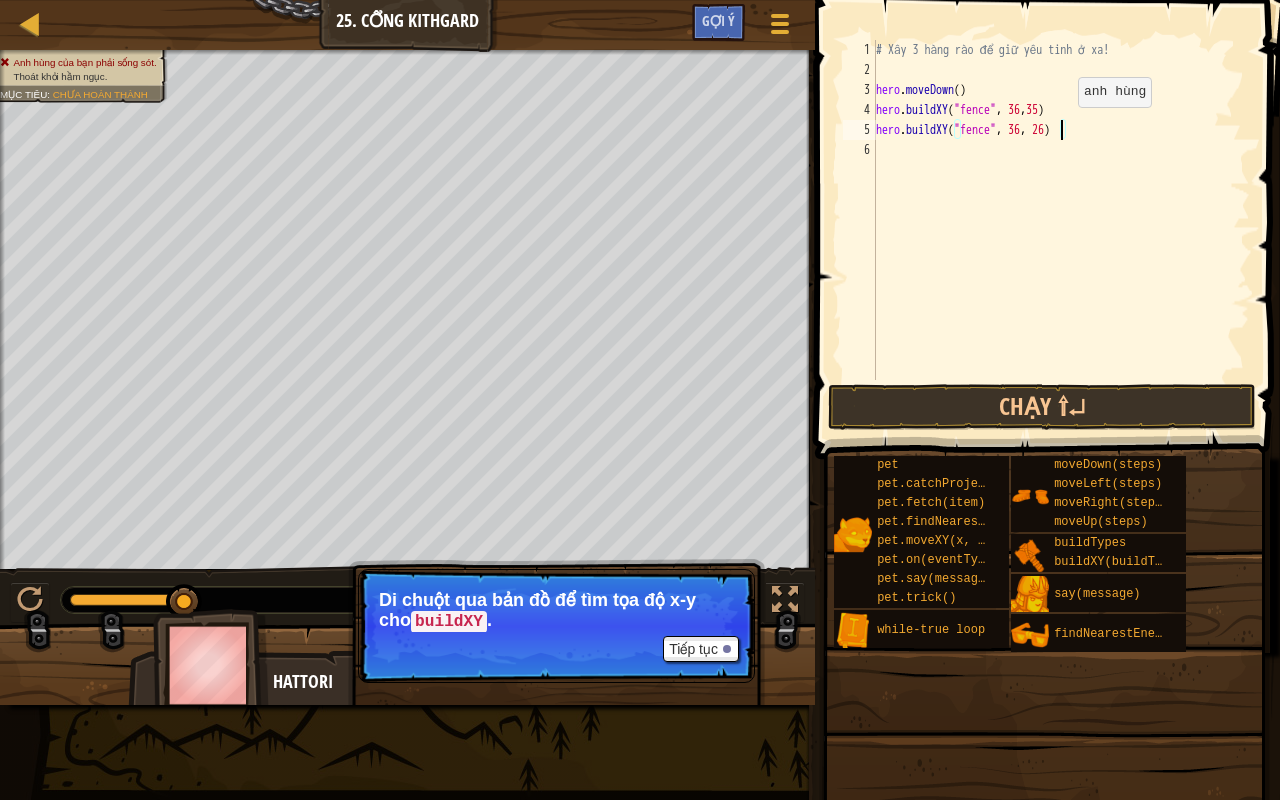 click on "# Xây 3 hàng rào để giữ yêu tinh ở xa! hero . moveDown ( ) hero . buildXY ( "fence" ,   36 , 35 ) hero . buildXY ( "fence" ,   36 ,   26 )" at bounding box center [1061, 230] 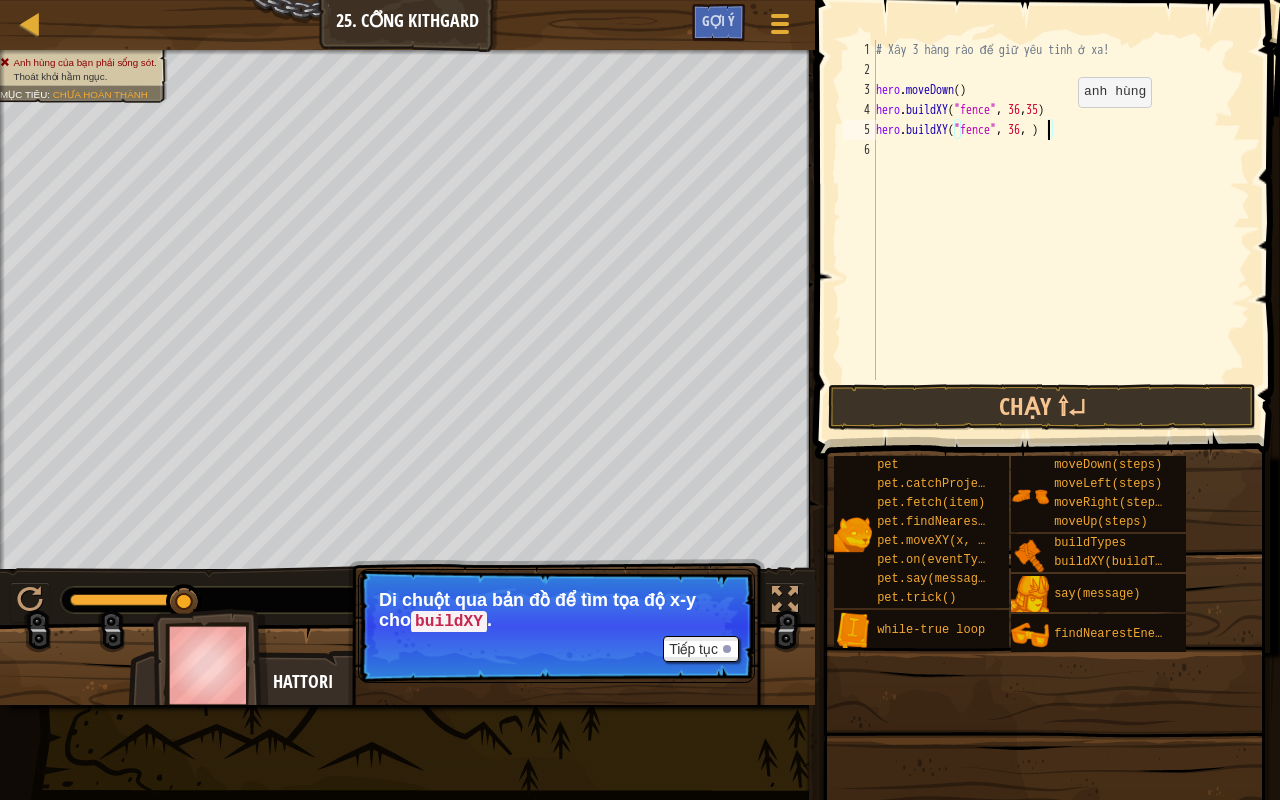scroll, scrollTop: 9, scrollLeft: 14, axis: both 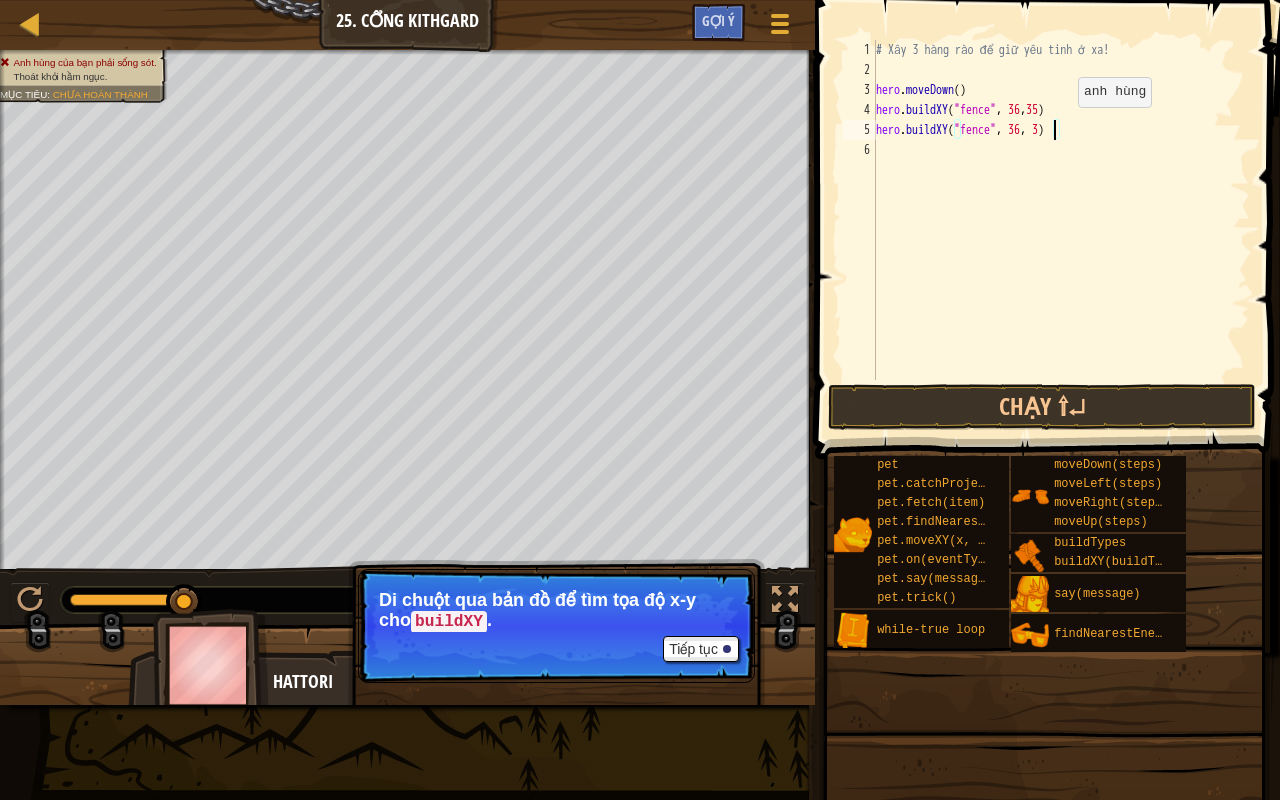 type on "hero.buildXY("fence", [NUMBER], [NUMBER])" 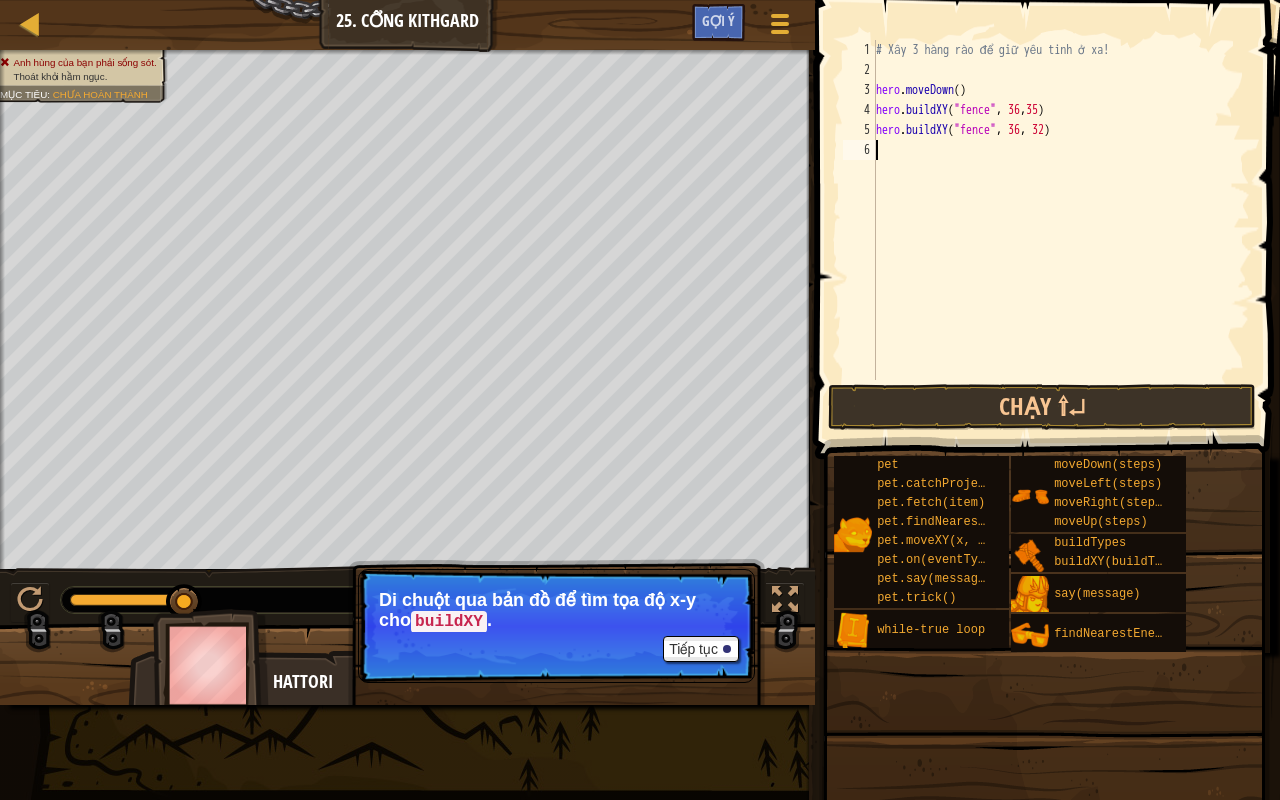 click on "# Xây 3 hàng rào để giữ yêu tinh ở xa! hero . moveDown ( ) hero . buildXY ( "fence" ,   [NUMBER] , [NUMBER] ) hero . buildXY ( "fence" ,   [NUMBER] ,   [NUMBER] )" at bounding box center [1061, 230] 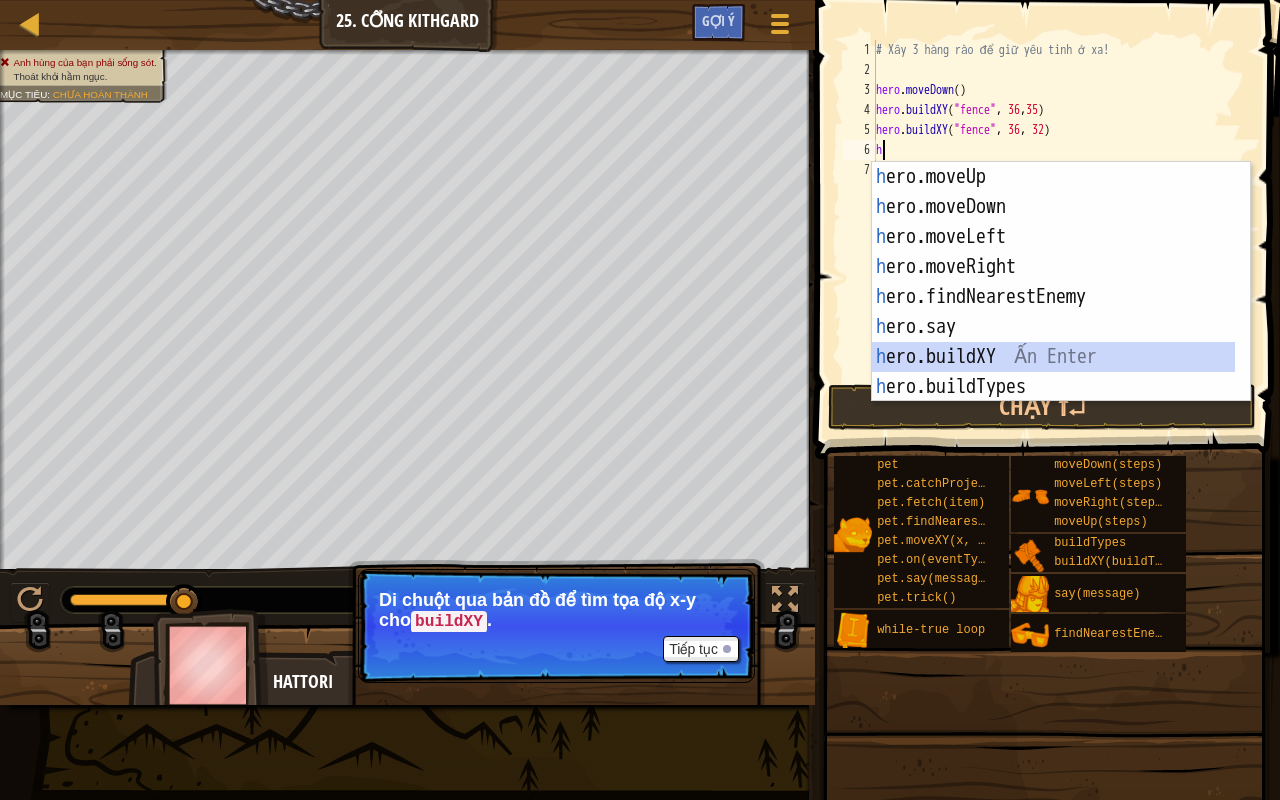 click on "h ero.moveUp Ấn Enter h ero.moveDown Ấn Enter h ero.moveLeft Ấn Enter h ero.moveRight Ấn Enter h ero.findNearestEnemy Ấn Enter h ero.say Ấn Enter h ero.buildXY Ấn Enter h ero.buildTypes Ấn Enter w h ile-true loop Ấn Enter" at bounding box center [1054, 312] 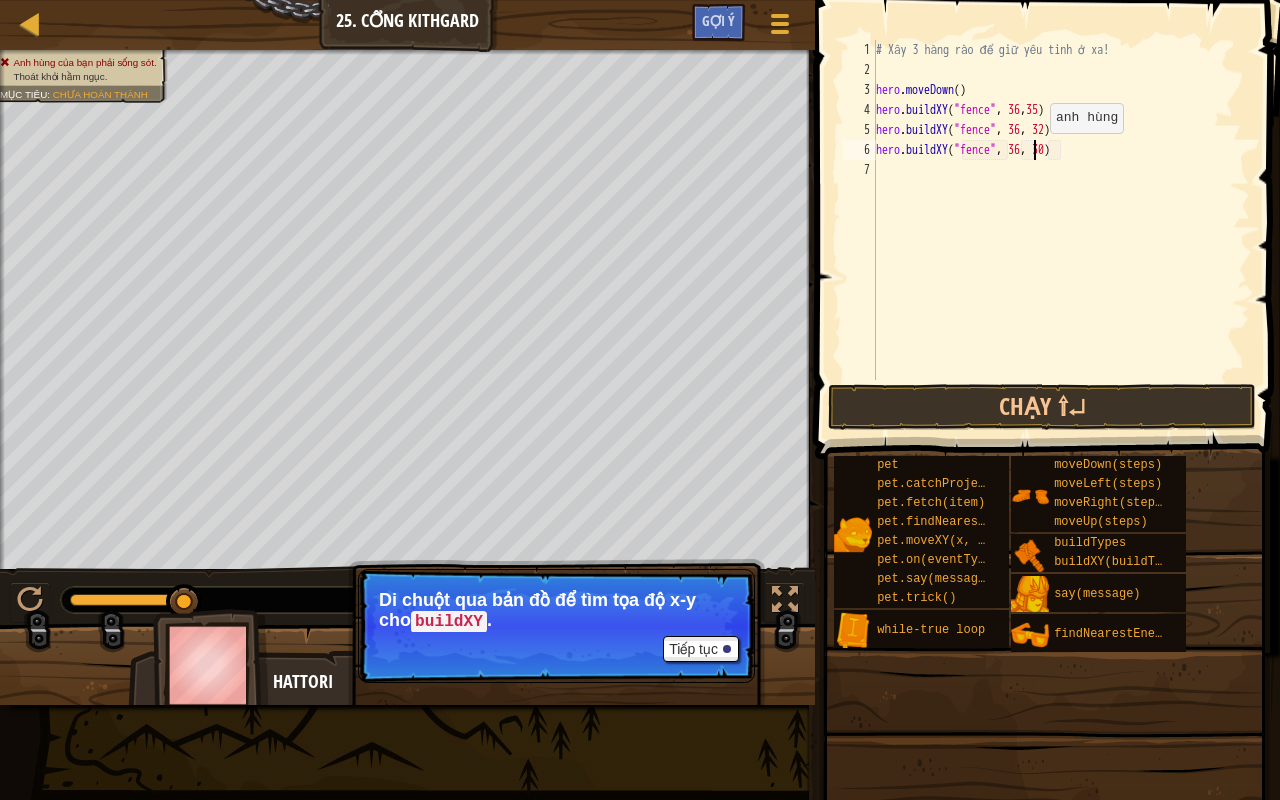 click on "# Xây 3 hàng rào để giữ yêu tinh ở xa! hero . moveDown ( ) hero . buildXY ( "fence" ,   [NUMBER] , [NUMBER] ) hero . buildXY ( "fence" ,   [NUMBER] ,   [NUMBER] ) hero . buildXY ( "fence" ,   [NUMBER] ,   [NUMBER] )" at bounding box center [1061, 230] 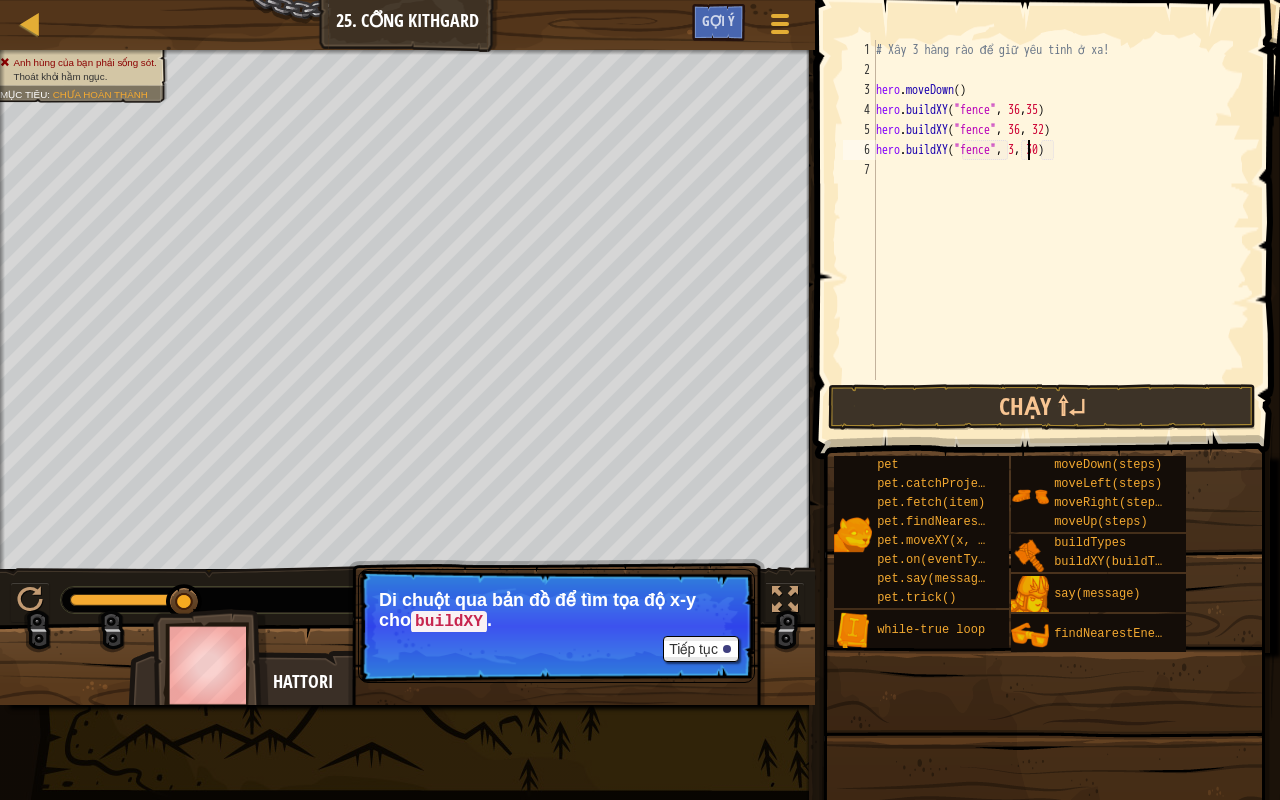 scroll, scrollTop: 9, scrollLeft: 13, axis: both 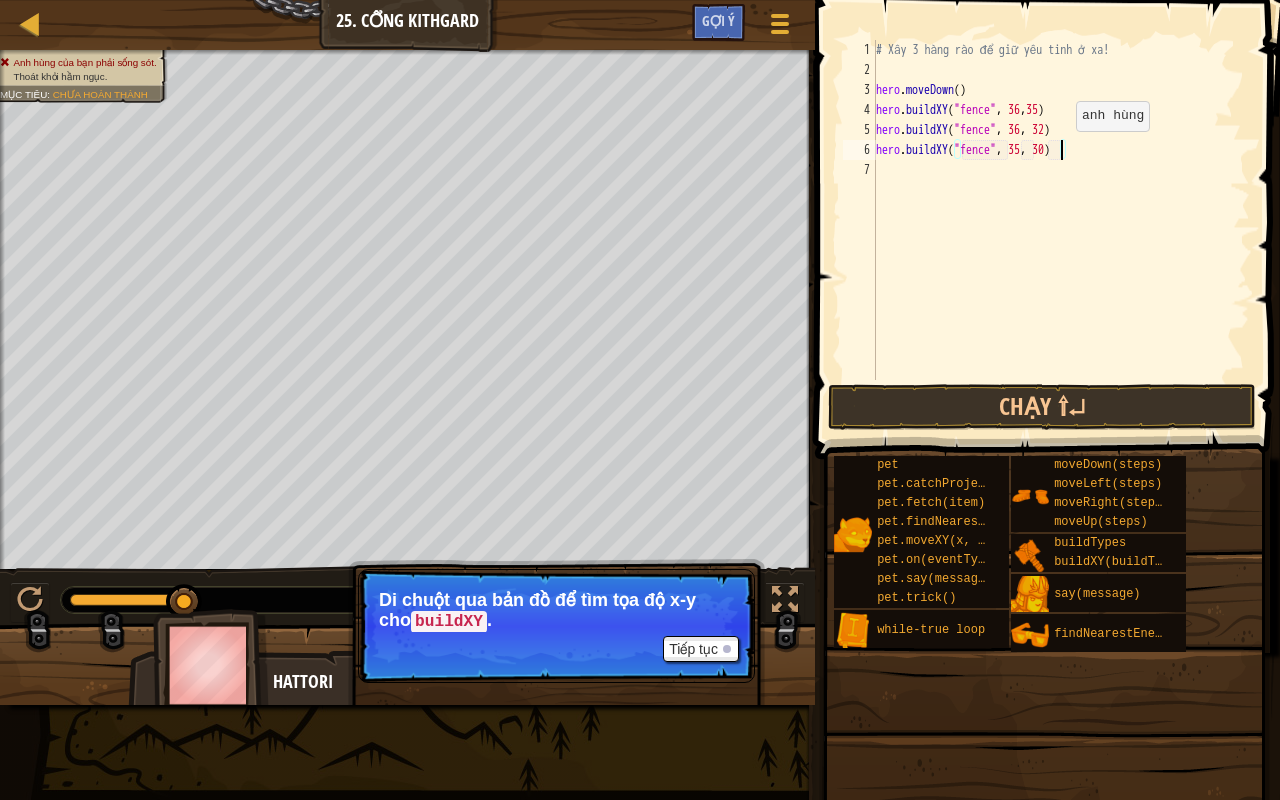 click on "# Xây 3 hàng rào để giữ yêu tinh ở xa! hero . moveDown ( ) hero . buildXY ( "fence" ,   36 , 35 ) hero . buildXY ( "fence" ,   36 ,   32 ) hero . buildXY ( "fence" ,   35 ,   30 )" at bounding box center [1061, 230] 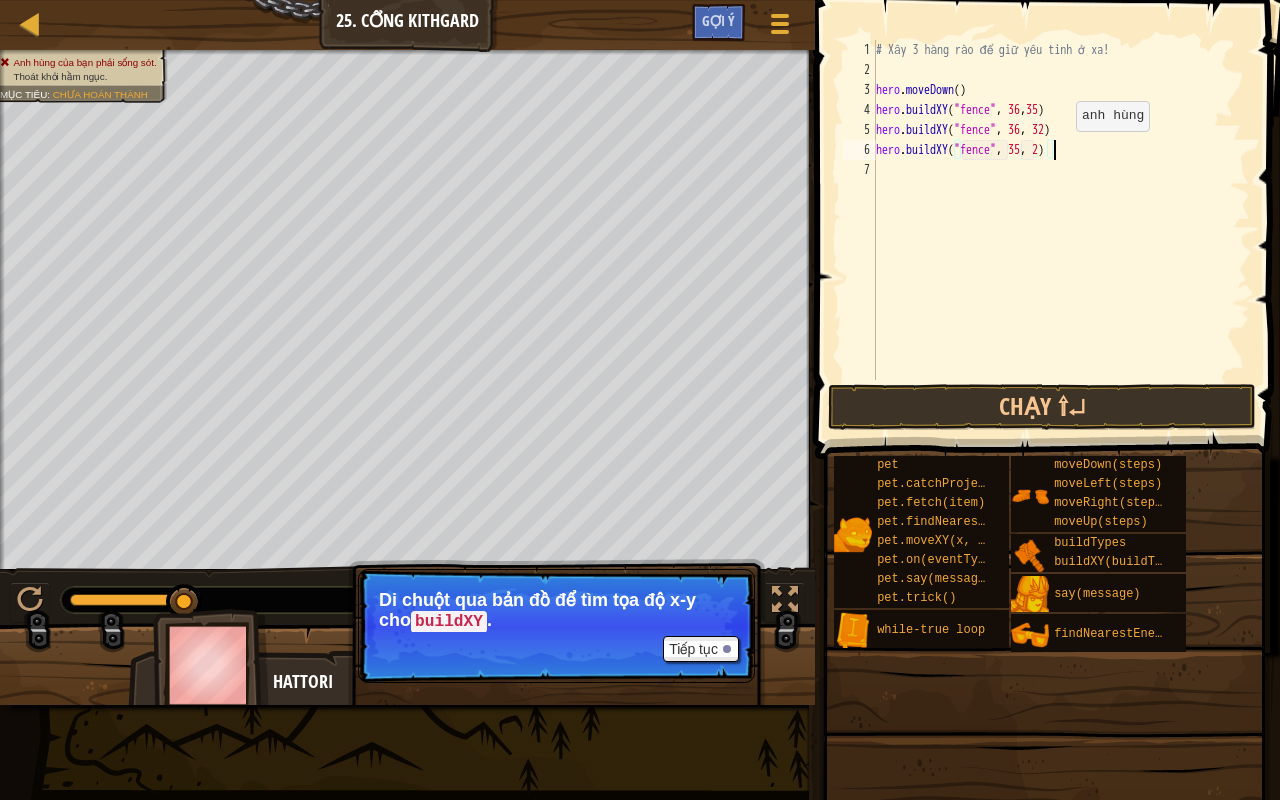 scroll, scrollTop: 9, scrollLeft: 14, axis: both 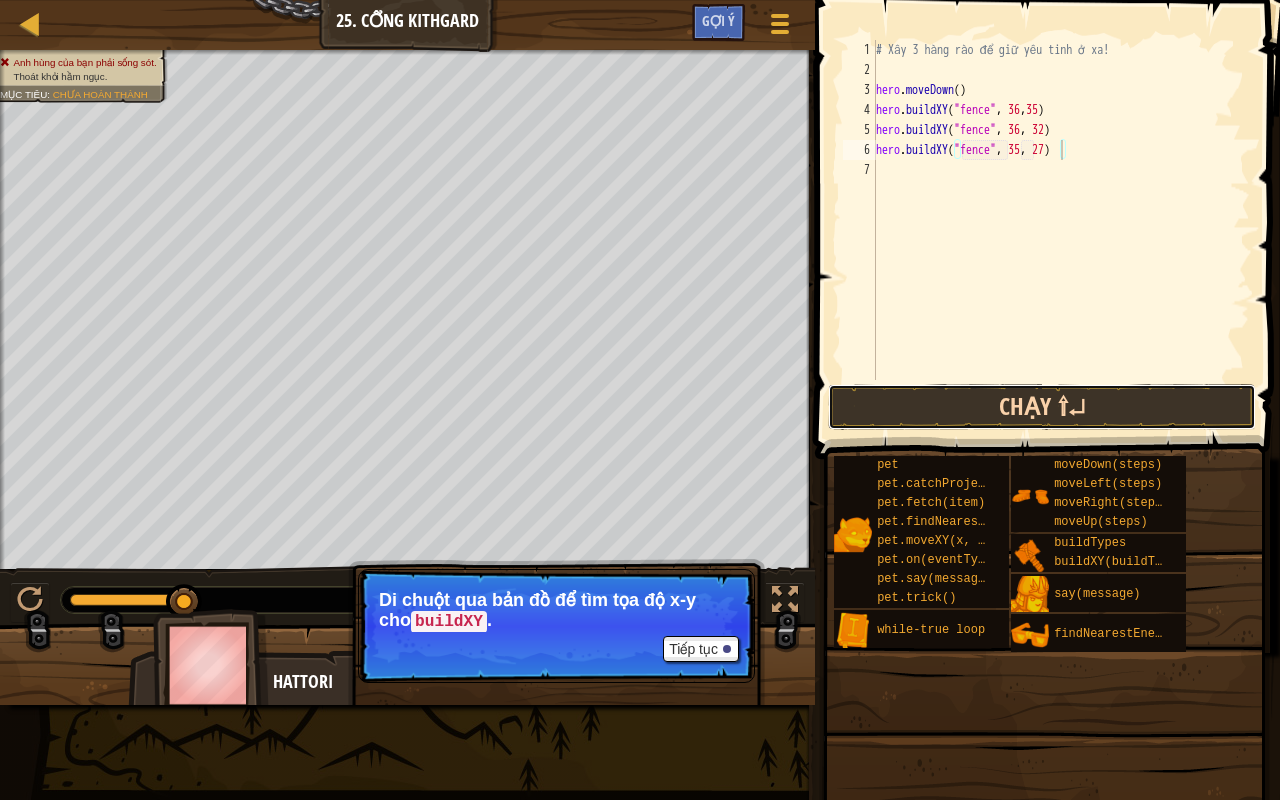 click on "Chạy ⇧↵" at bounding box center (1042, 407) 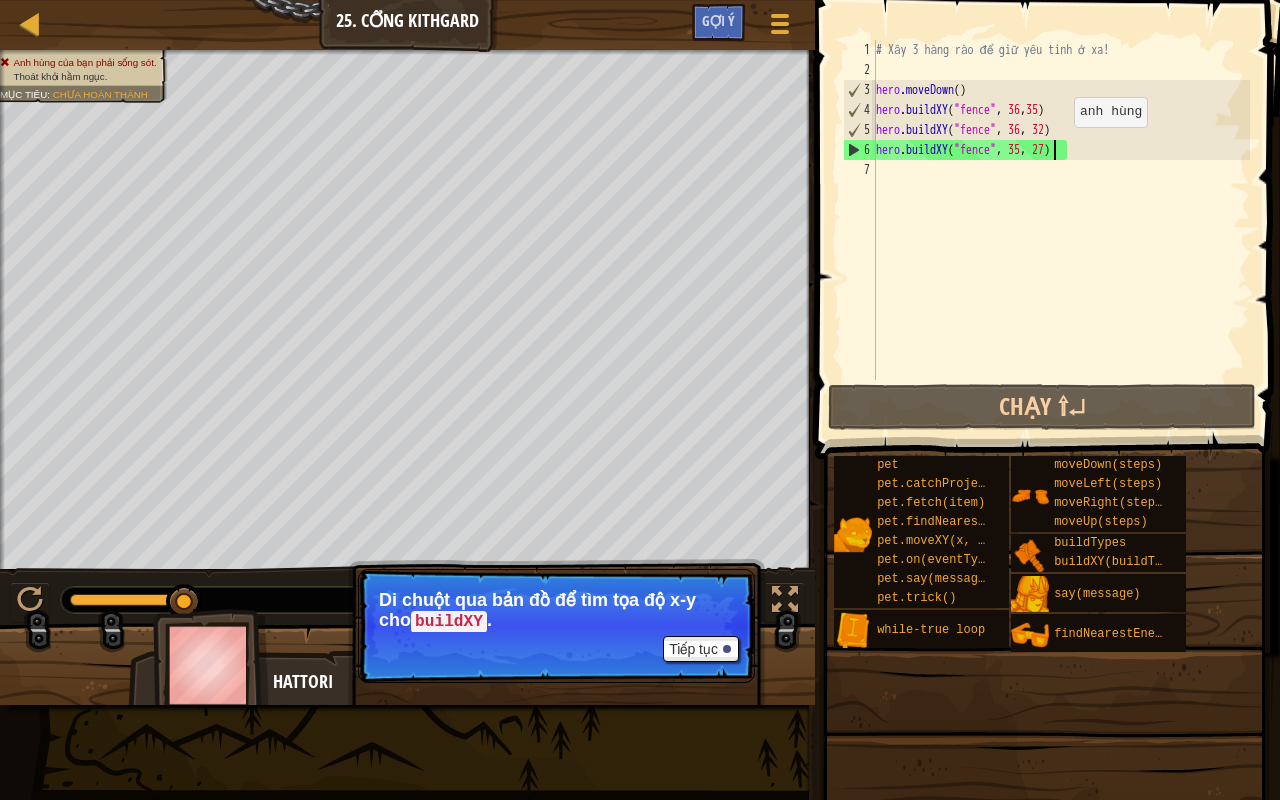 click on "# Xây 3 hàng rào để giữ yêu tinh ở xa! hero . moveDown ( ) hero . buildXY ( "fence" ,   36 , 35 ) hero . buildXY ( "fence" ,   36 ,   32 ) hero . buildXY ( "fence" ,   35 ,   27 )" at bounding box center (1061, 230) 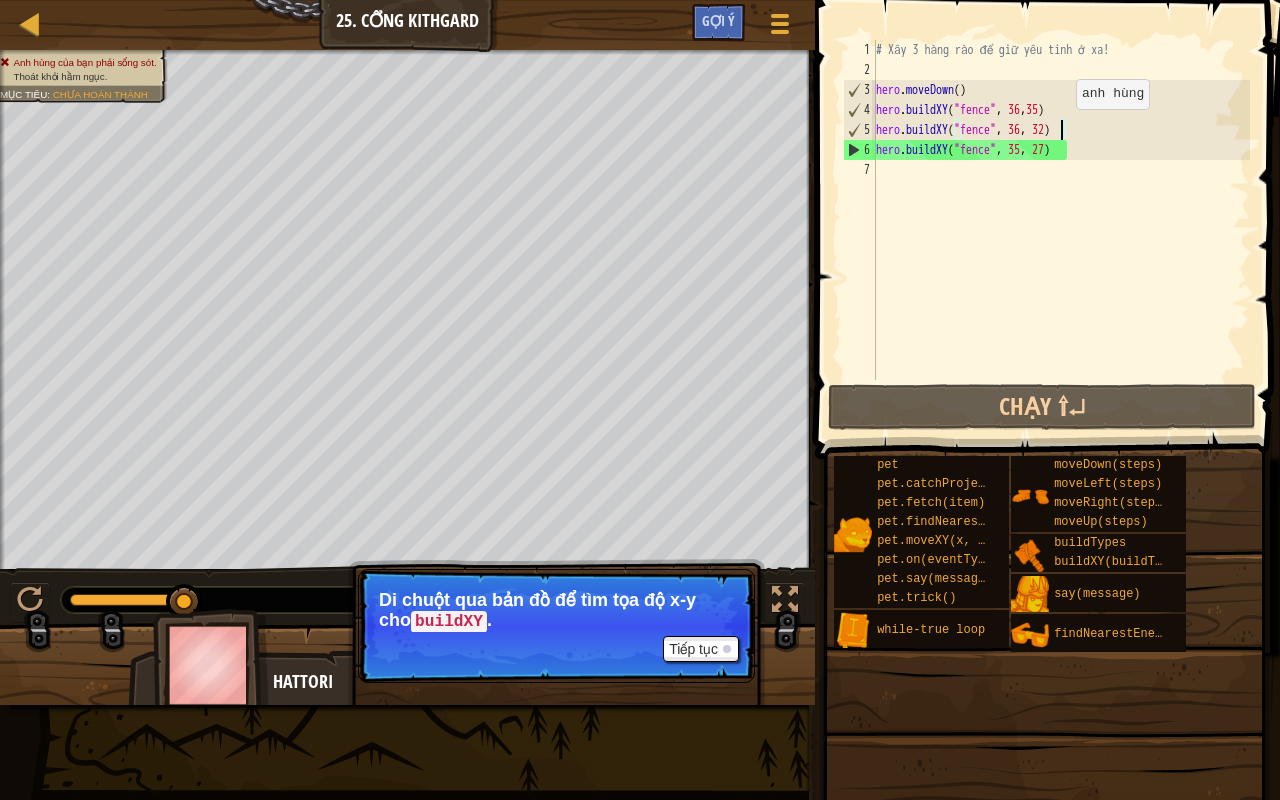 click on "# Xây 3 hàng rào để giữ yêu tinh ở xa! hero . moveDown ( ) hero . buildXY ( "fence" ,   36 , 35 ) hero . buildXY ( "fence" ,   36 ,   32 ) hero . buildXY ( "fence" ,   35 ,   27 )" at bounding box center (1061, 230) 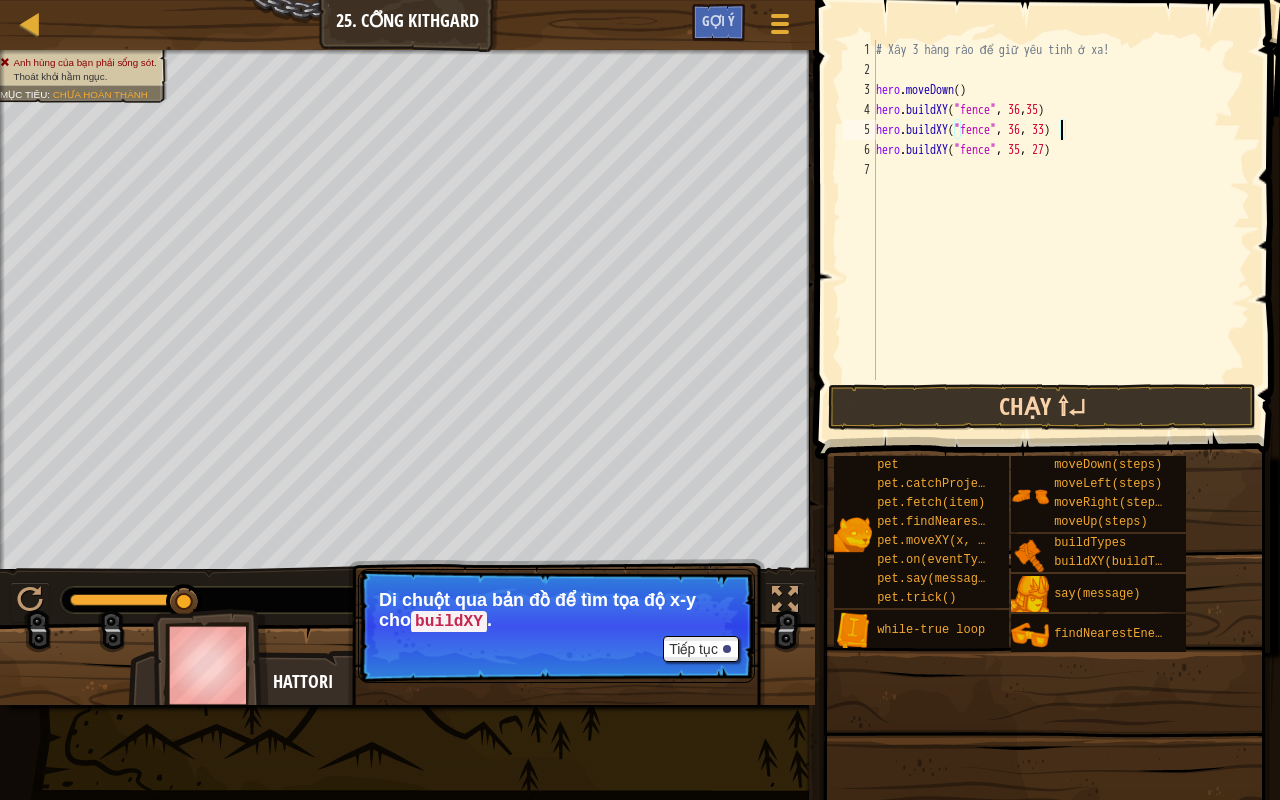 type on "hero.buildXY("fence", [NUMBER], [NUMBER])" 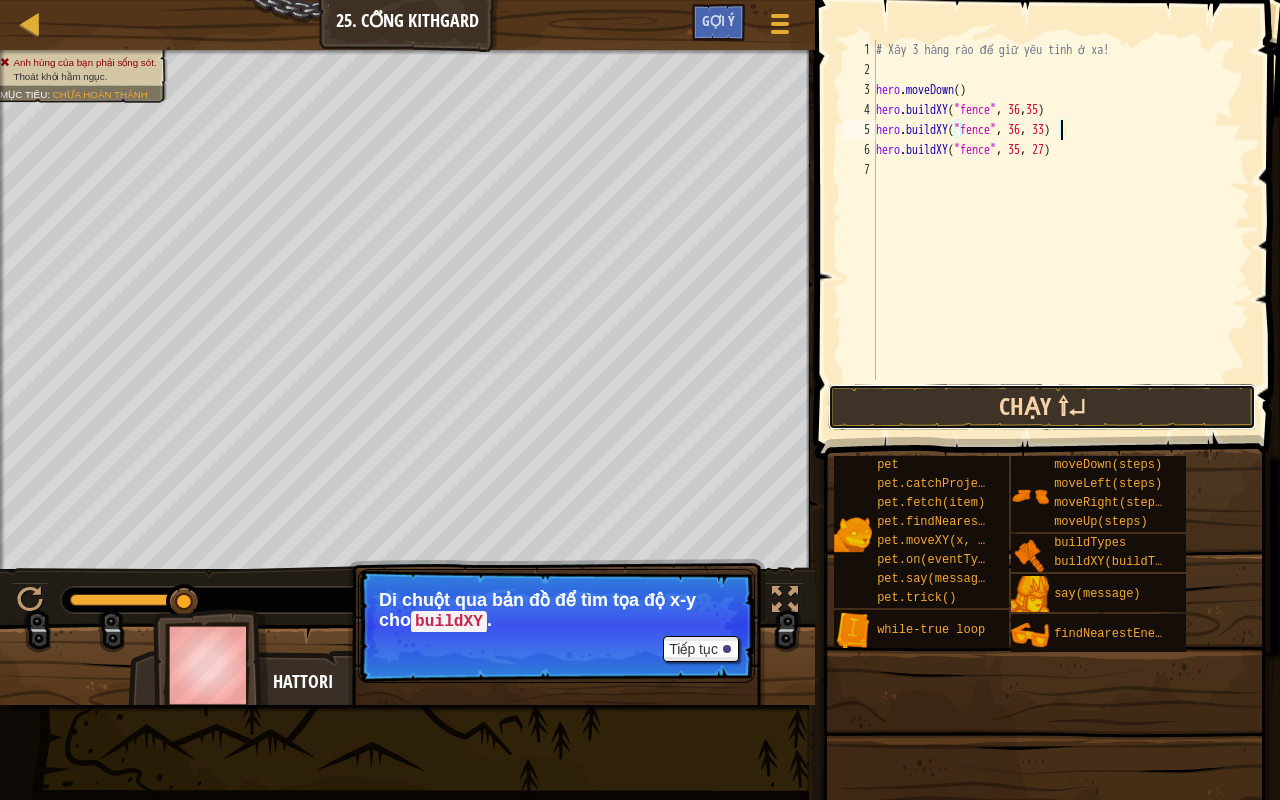 click on "Chạy ⇧↵" at bounding box center [1042, 407] 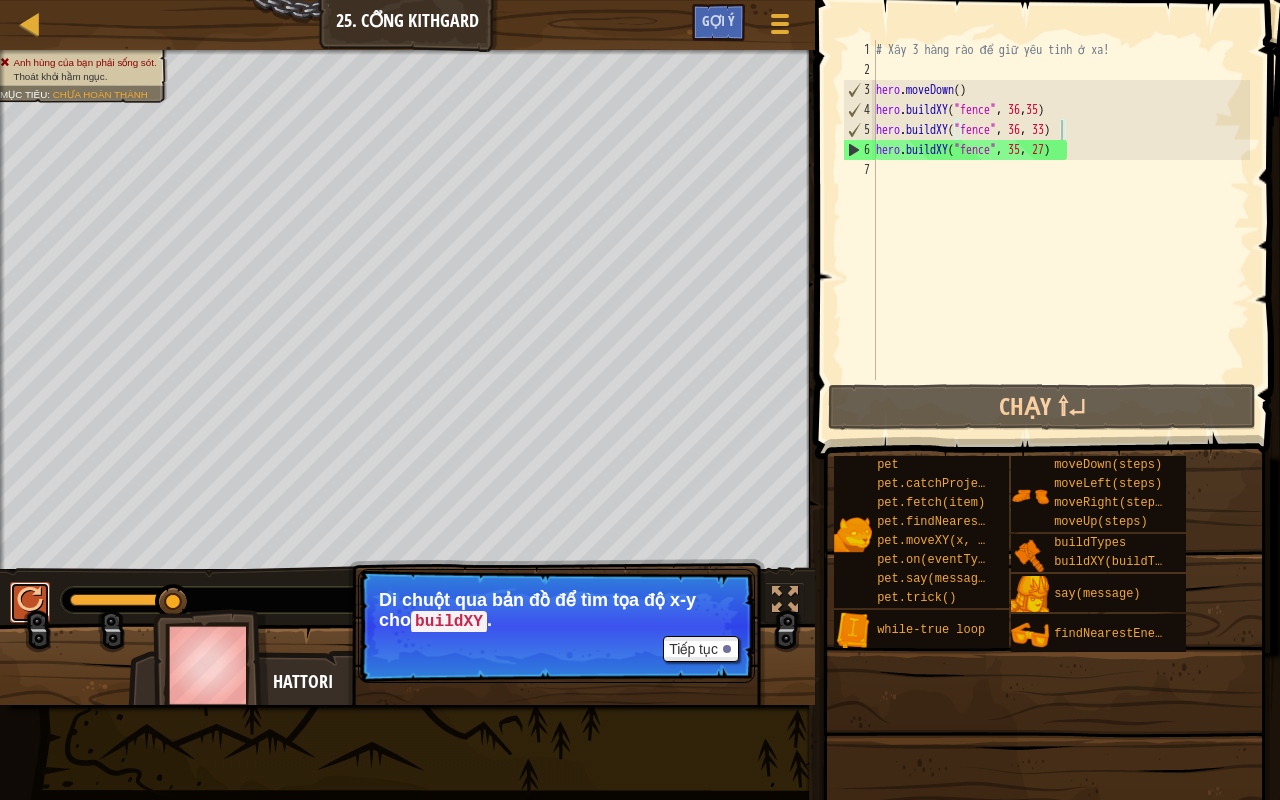 click at bounding box center [30, 600] 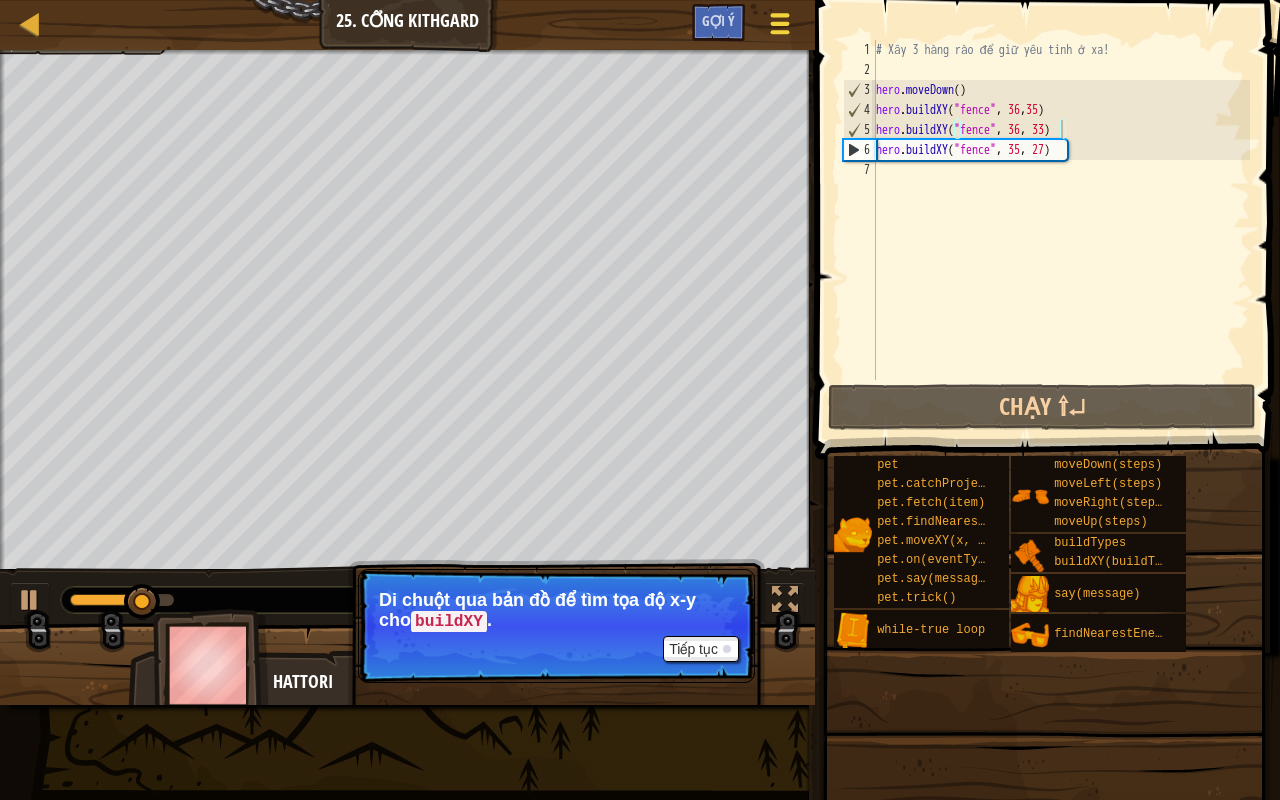 click at bounding box center (780, 24) 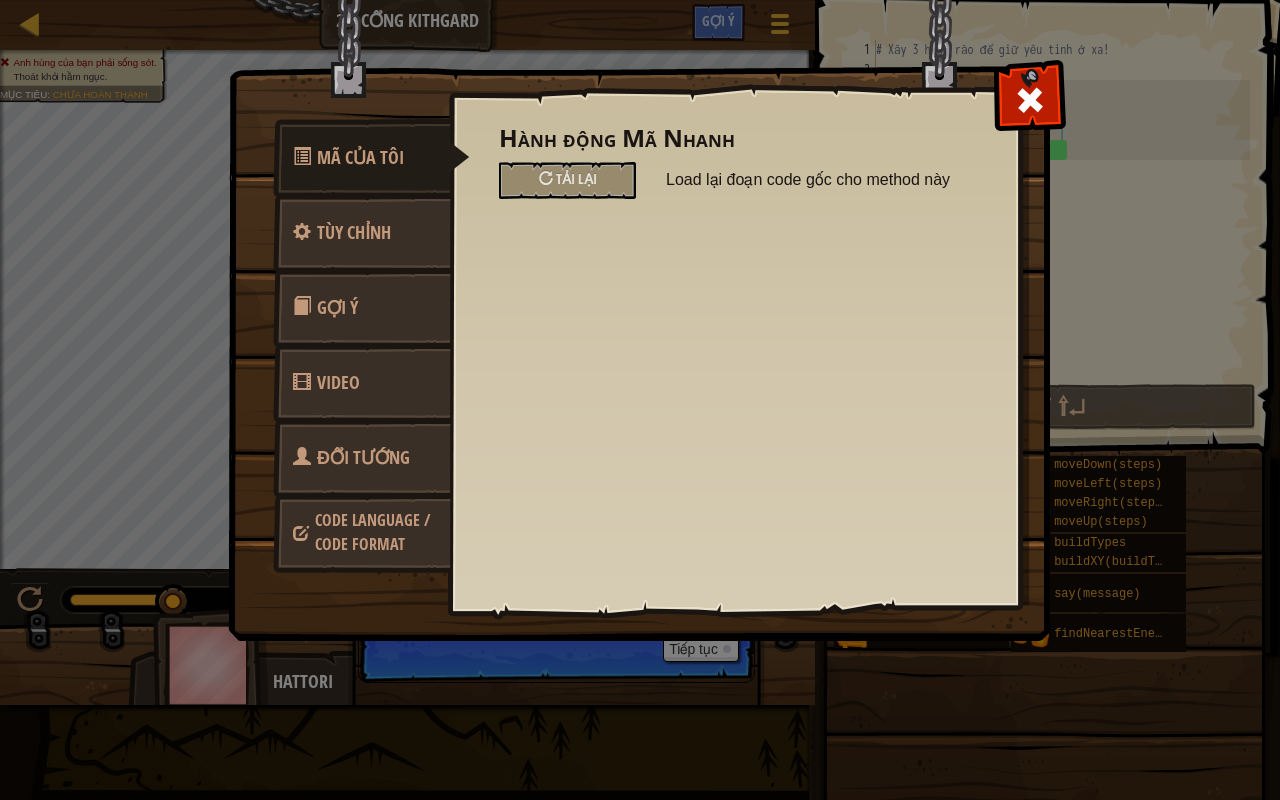 drag, startPoint x: 557, startPoint y: 118, endPoint x: 552, endPoint y: 131, distance: 13.928389 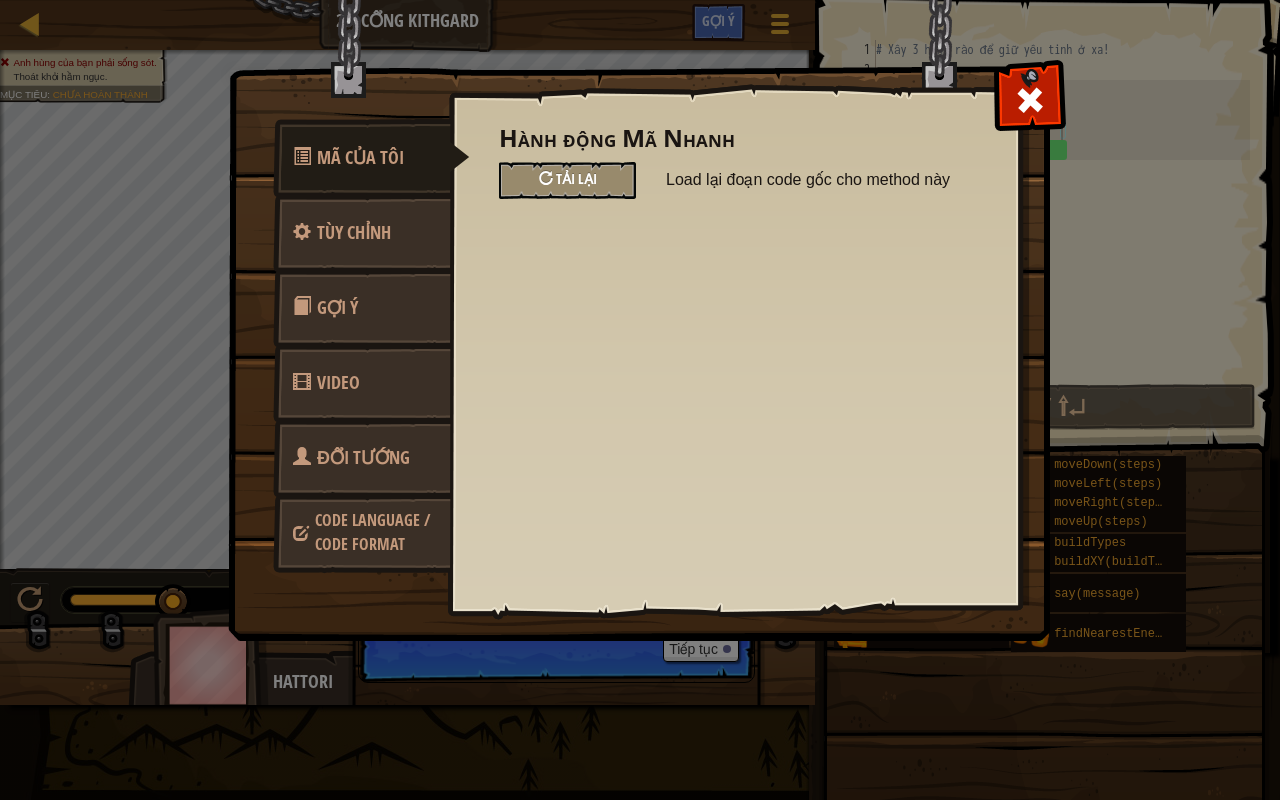 click on "Tải lại" at bounding box center (576, 178) 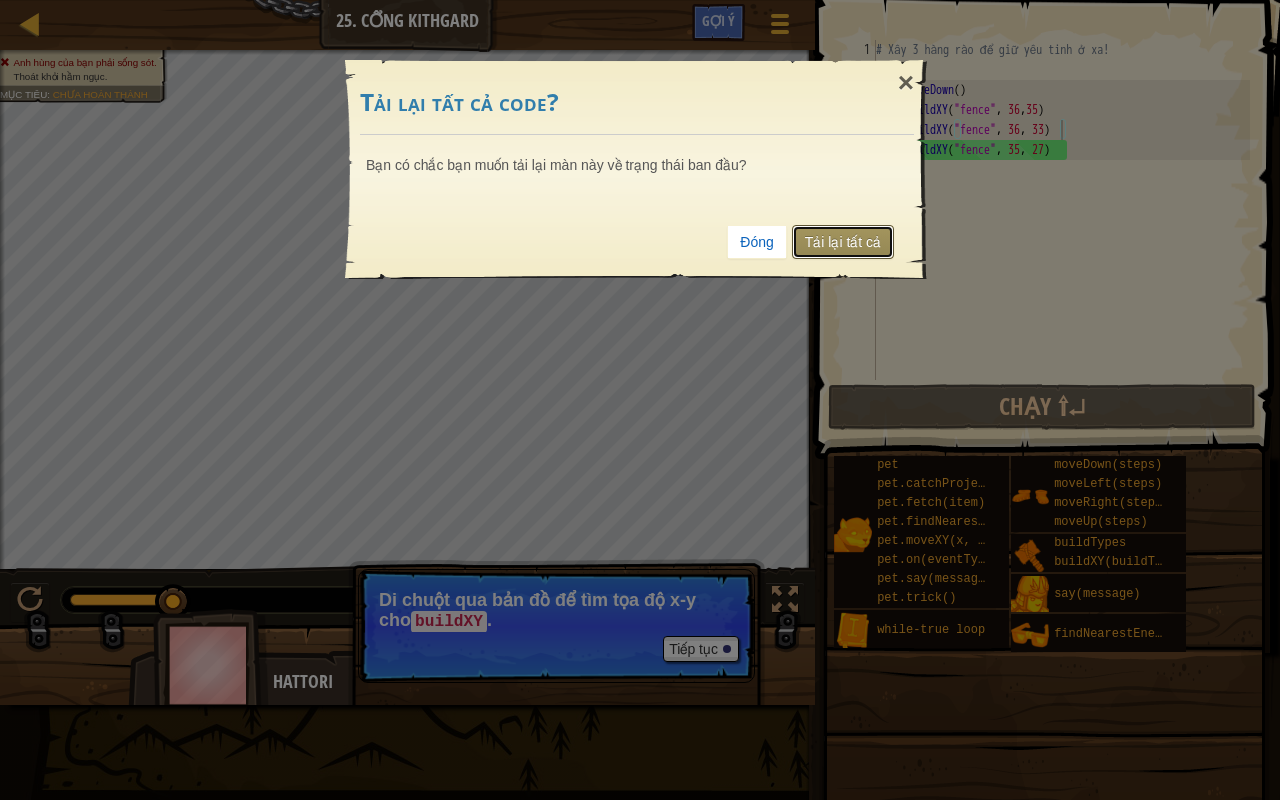 click on "Tải lại tất cả" at bounding box center (843, 242) 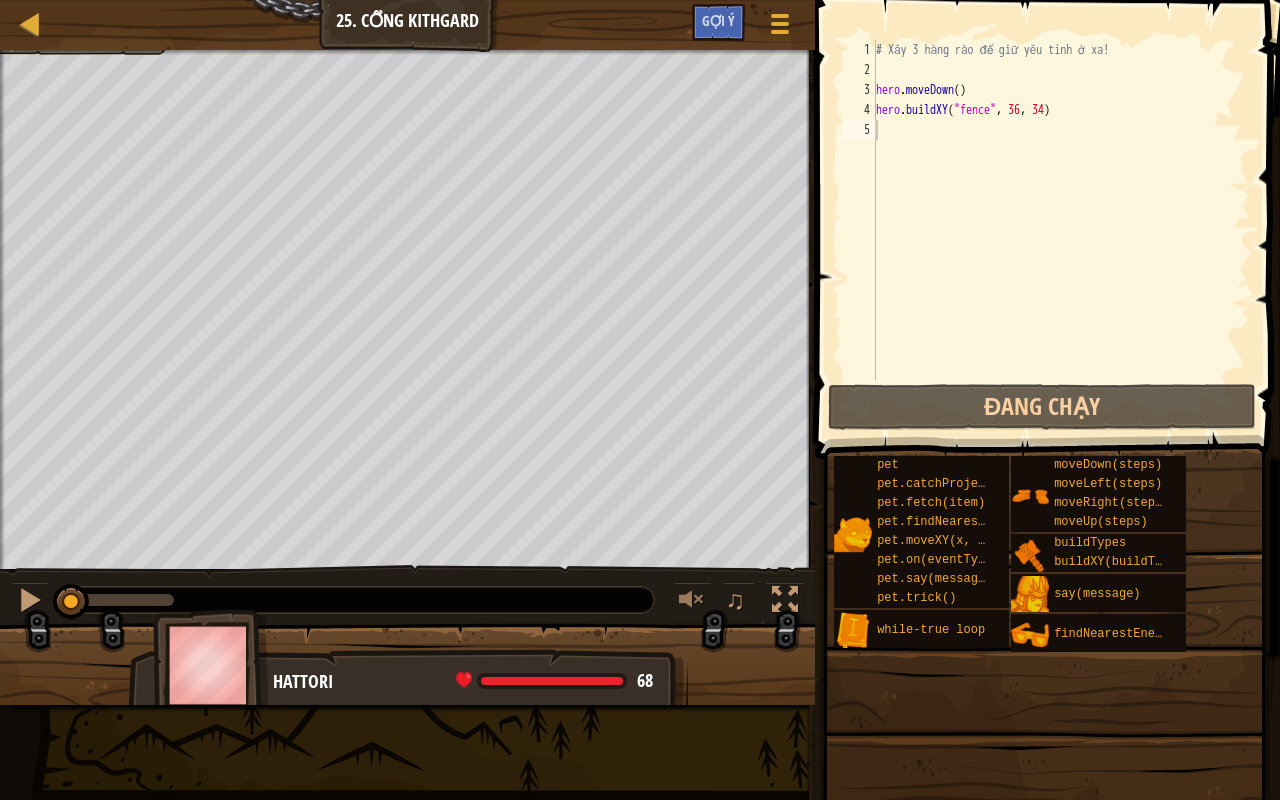 scroll, scrollTop: 9, scrollLeft: 0, axis: vertical 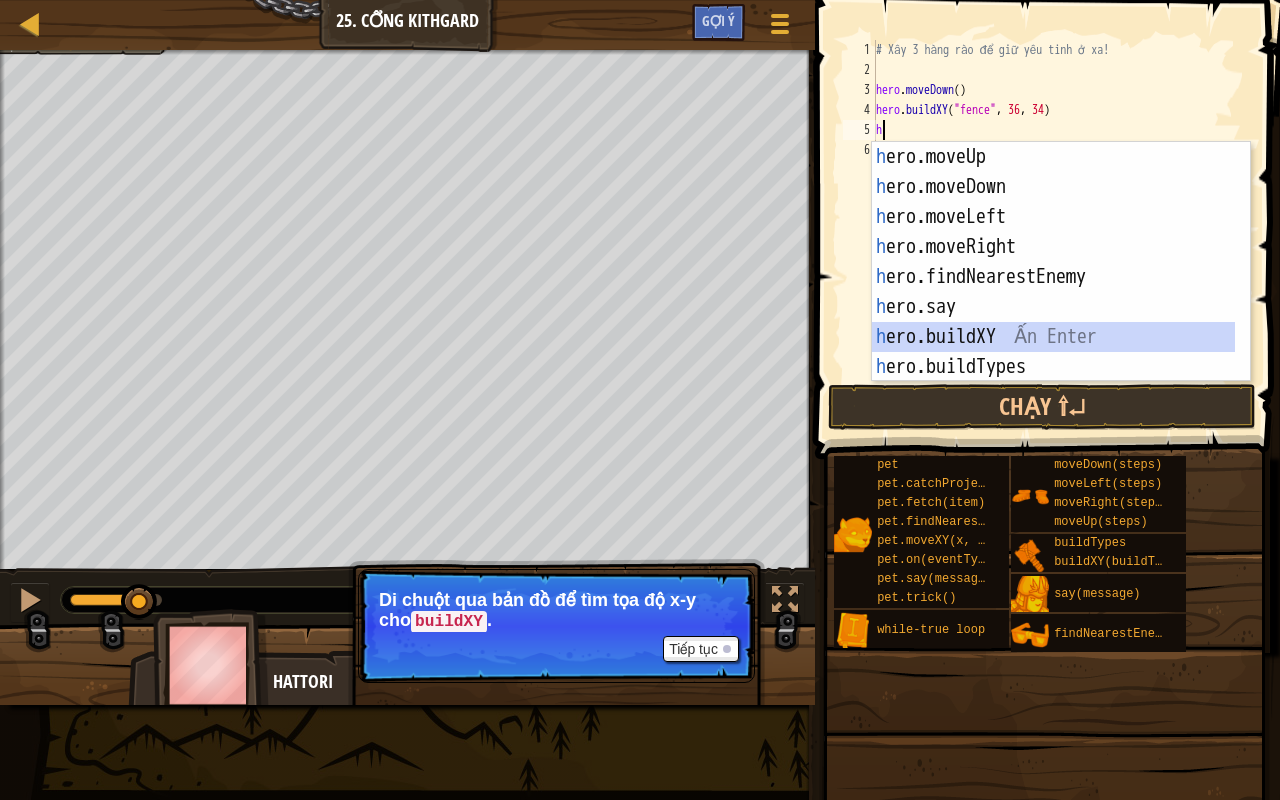 click on "h ero.moveUp Ấn Enter h ero.moveDown Ấn Enter h ero.moveLeft Ấn Enter h ero.moveRight Ấn Enter h ero.findNearestEnemy Ấn Enter h ero.say Ấn Enter h ero.buildXY Ấn Enter h ero.buildTypes Ấn Enter w h ile-true loop Ấn Enter" at bounding box center (1054, 292) 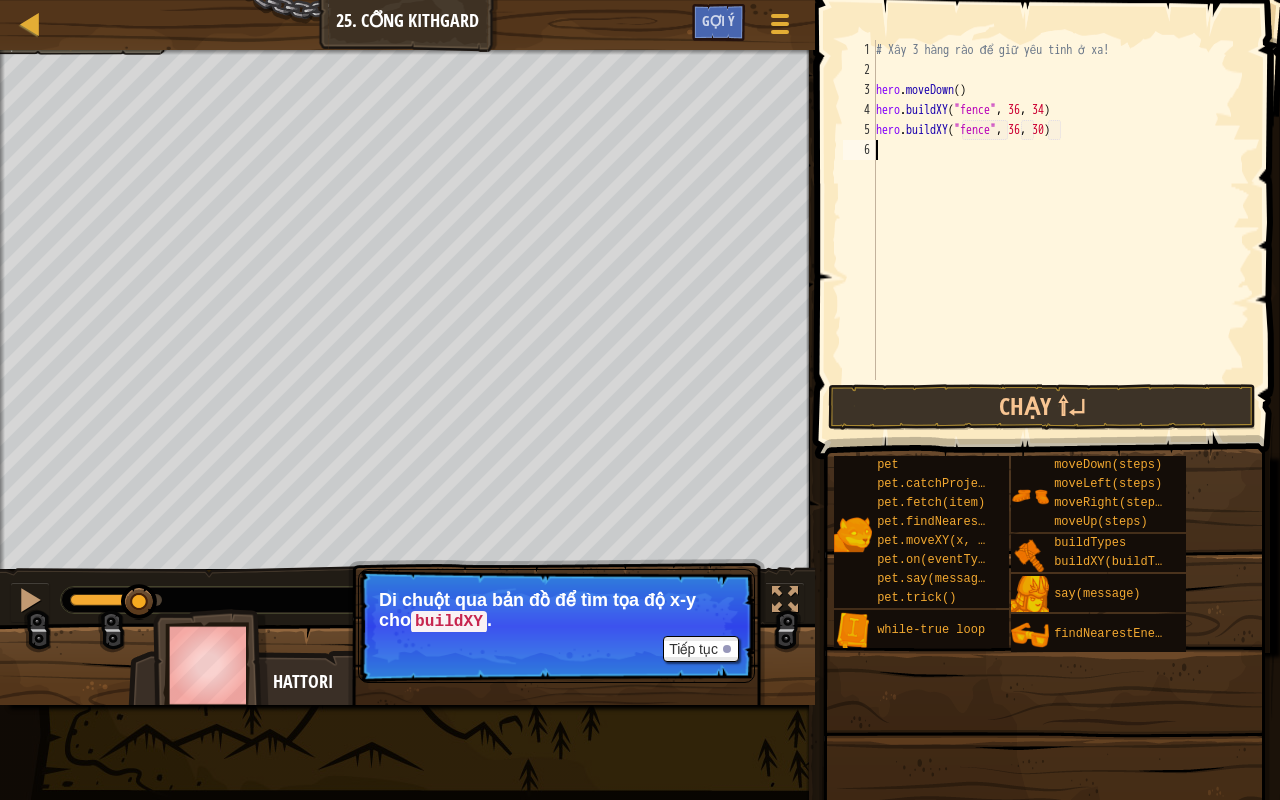 click on "# Xây 3 hàng rào để giữ yêu tinh ở xa! hero . moveDown ( ) hero . buildXY ( "fence" ,   36 ,   34 ) hero . buildXY ( "fence" ,   36 ,   30 )" at bounding box center (1061, 230) 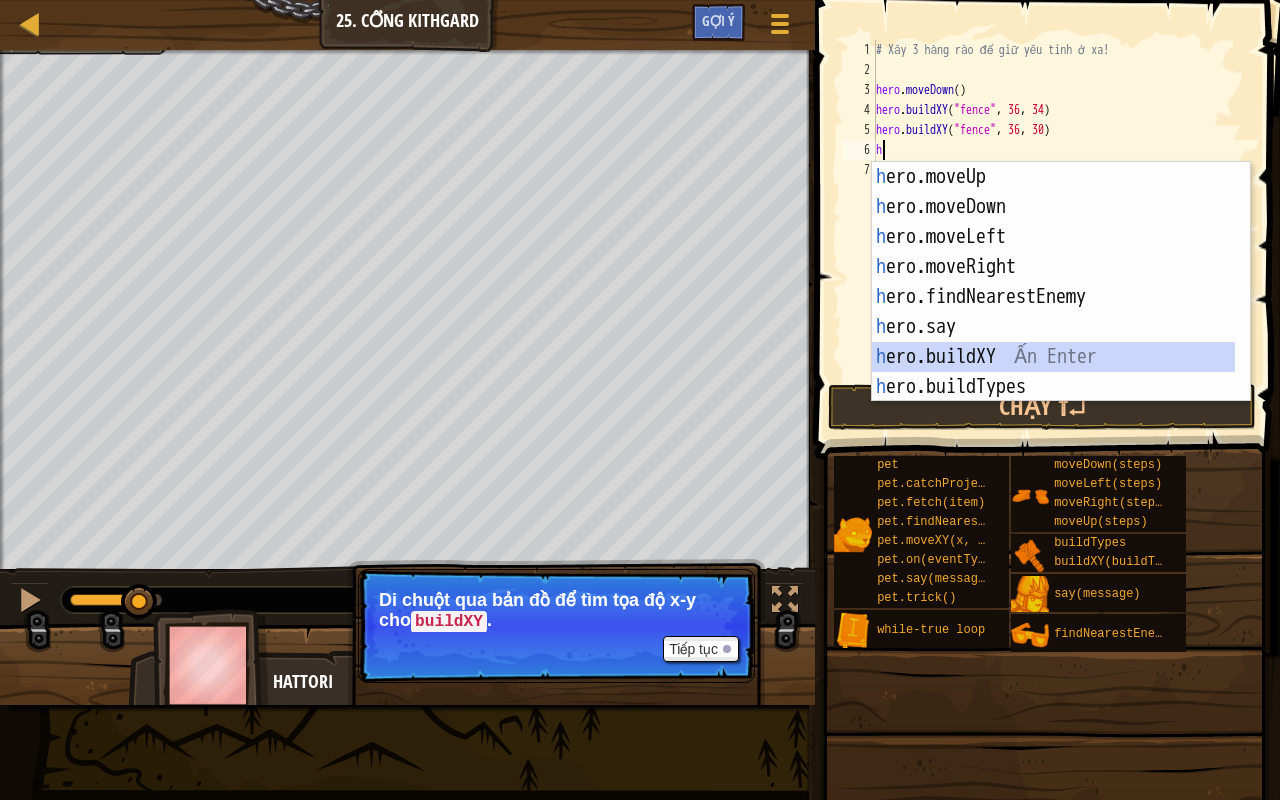 click on "h ero.moveUp Ấn Enter h ero.moveDown Ấn Enter h ero.moveLeft Ấn Enter h ero.moveRight Ấn Enter h ero.findNearestEnemy Ấn Enter h ero.say Ấn Enter h ero.buildXY Ấn Enter h ero.buildTypes Ấn Enter w h ile-true loop Ấn Enter" at bounding box center [1054, 312] 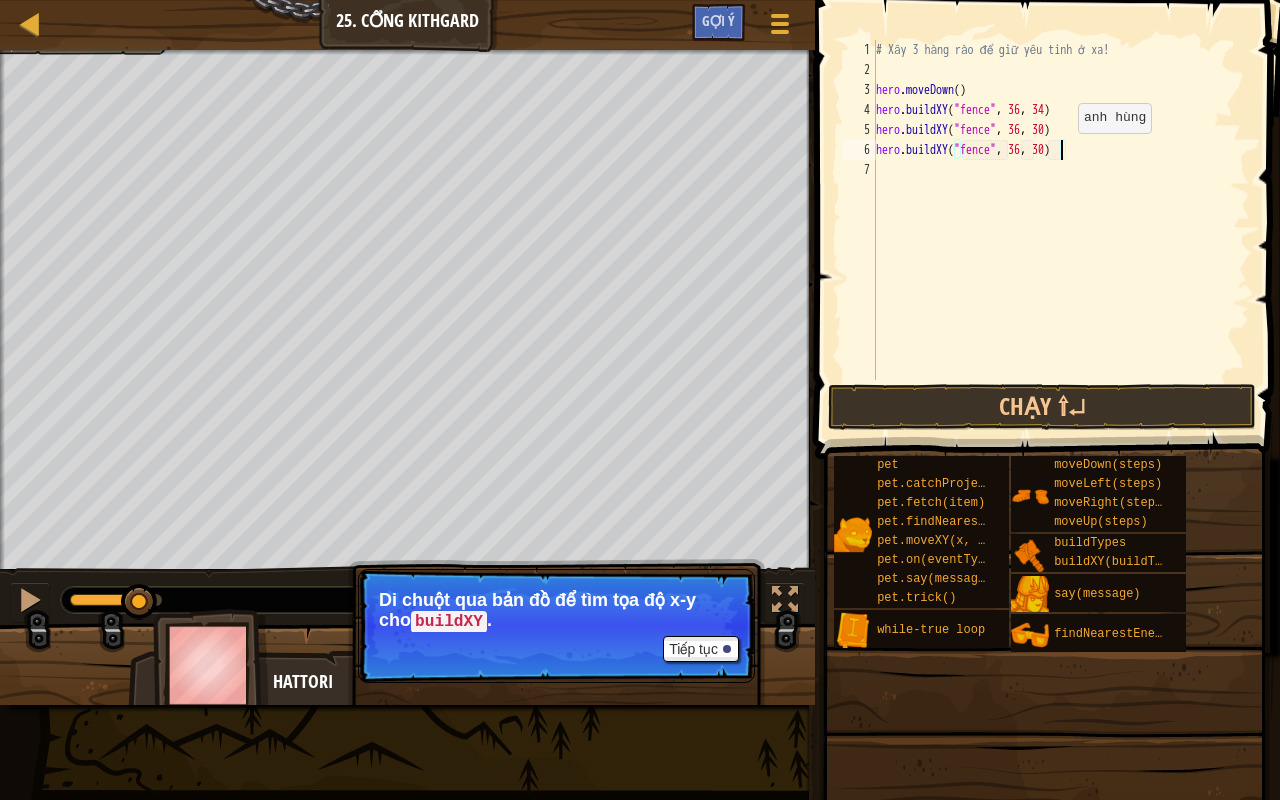 click on "# Xây 3 hàng rào để giữ yêu tinh ở xa! hero . moveDown ( ) hero . buildXY ( "fence" ,   [NUMBER] ,   [NUMBER] ) hero . buildXY ( "fence" ,   [NUMBER] ,   [NUMBER] ) hero . buildXY ( "fence" ,   [NUMBER] ,   [NUMBER] )" at bounding box center (1061, 230) 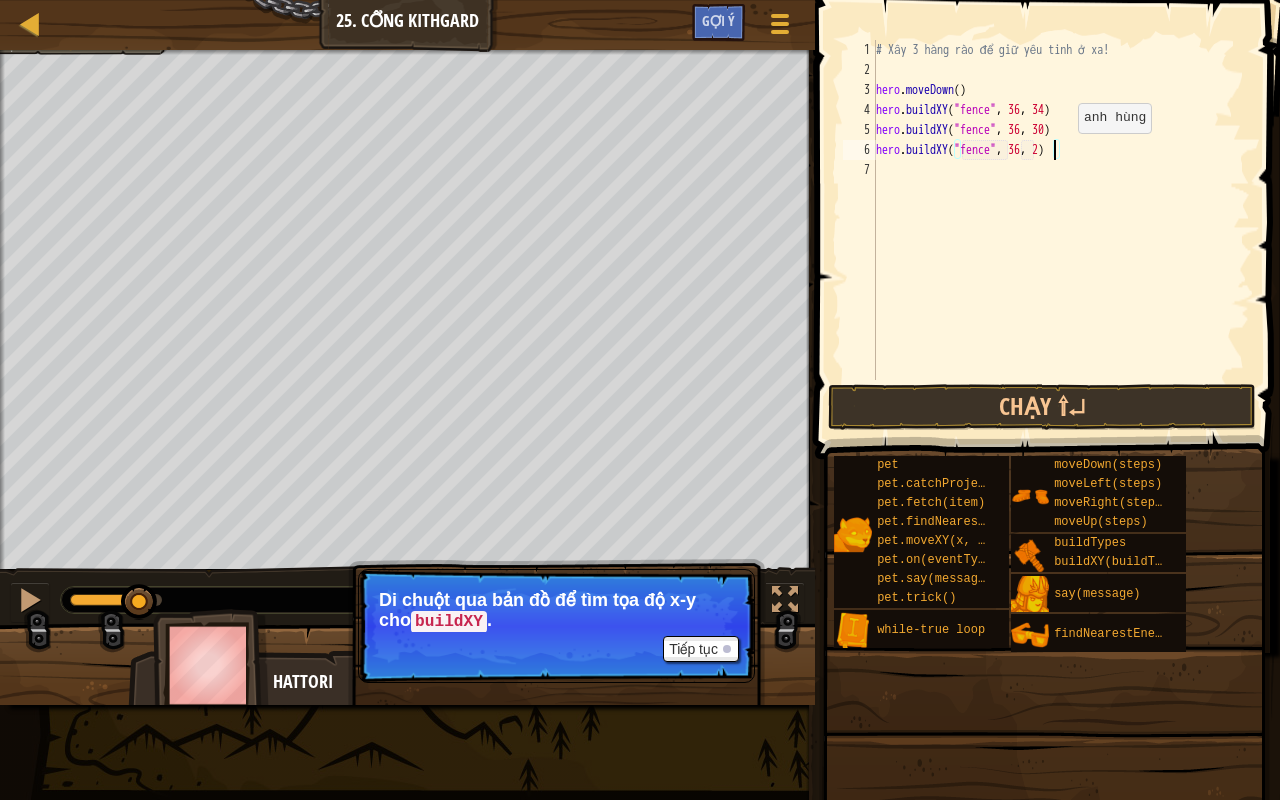 scroll, scrollTop: 9, scrollLeft: 14, axis: both 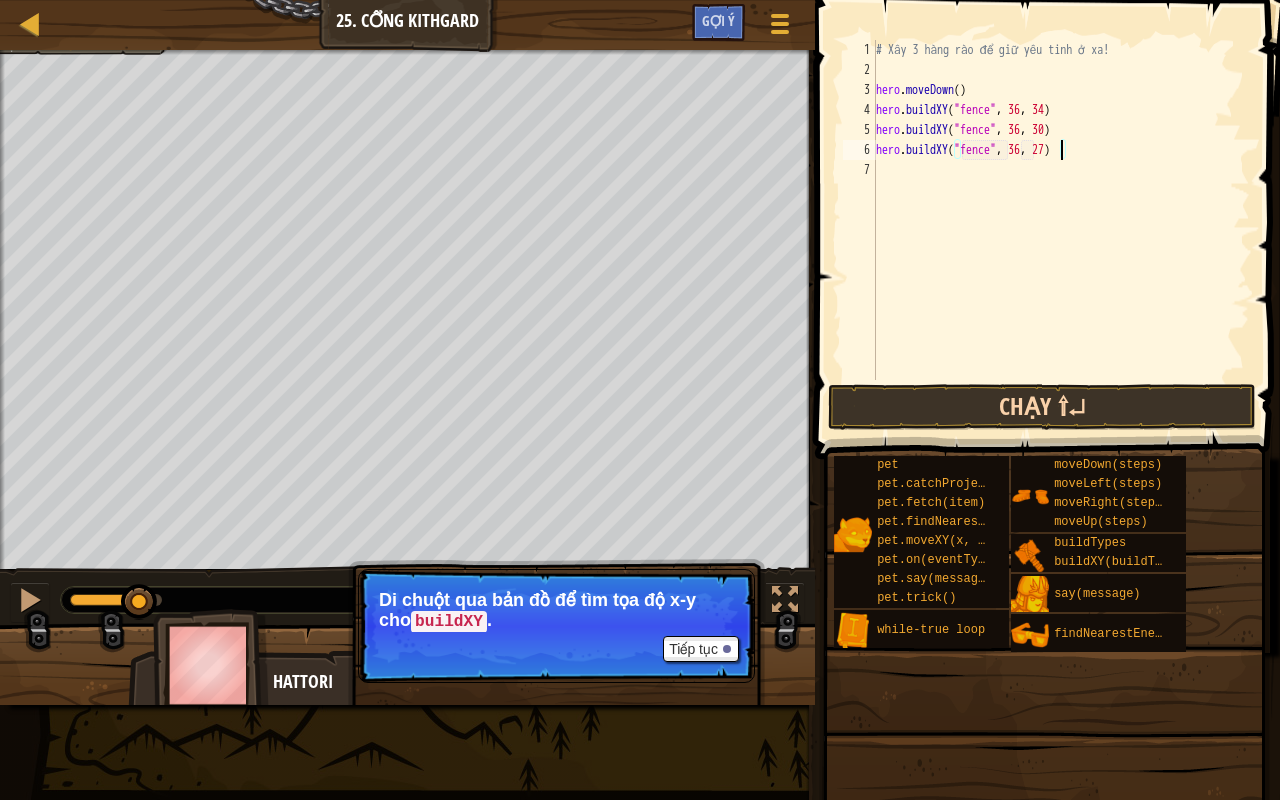 type on "hero.buildXY("fence", 35, 2)" 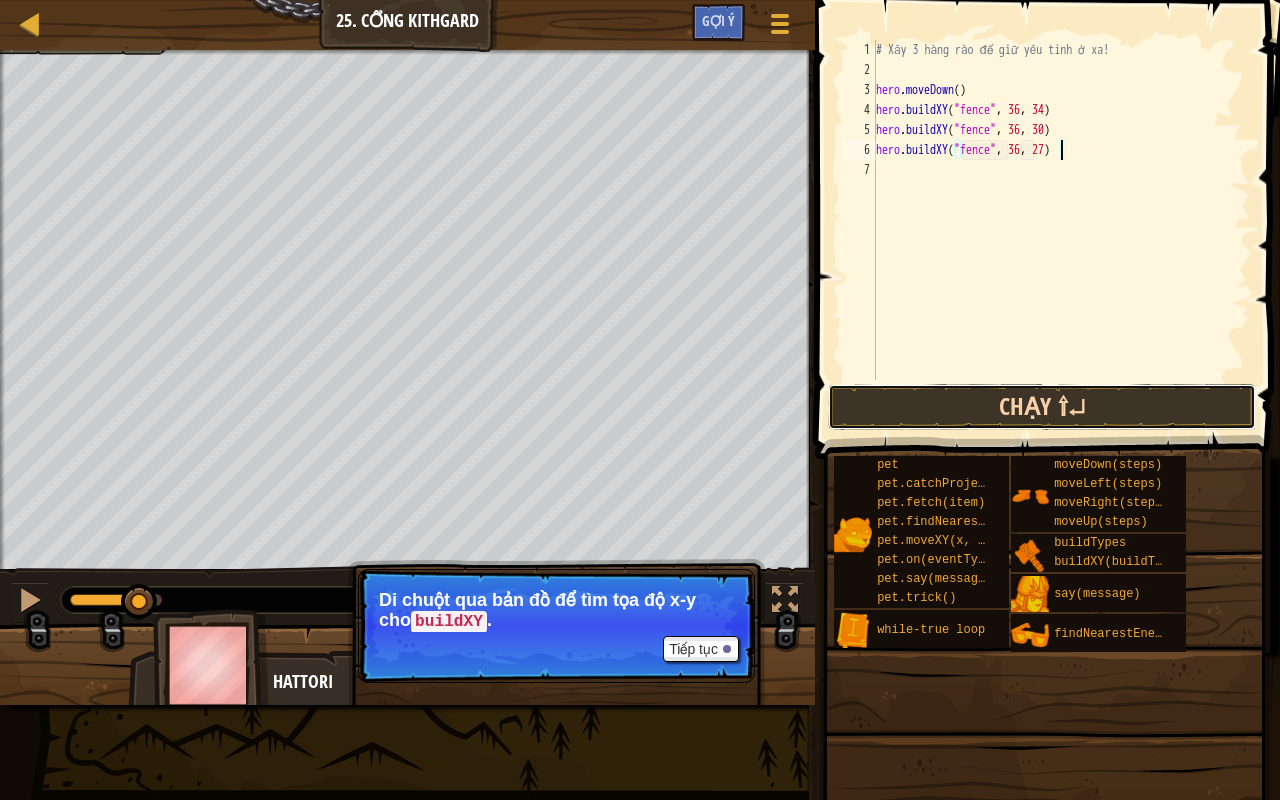 click on "Chạy ⇧↵" at bounding box center (1042, 407) 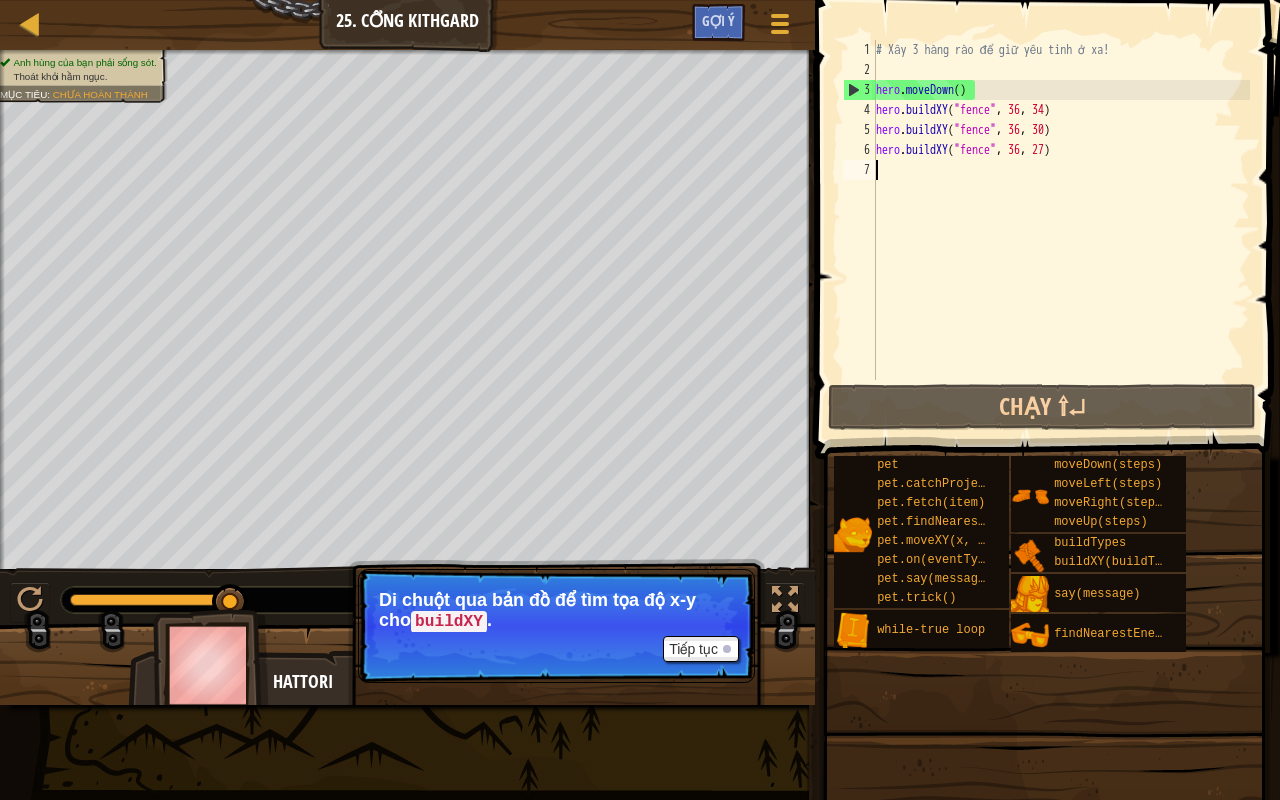 click on "# Xây 3 hàng rào để giữ yêu tinh ở xa! hero . moveDown ( ) hero . buildXY ( "fence" ,   [NUMBER] ,   [NUMBER] ) hero . buildXY ( "fence" ,   [NUMBER] ,   [NUMBER] ) hero . buildXY ( "fence" ,   [NUMBER] ,   [NUMBER] )" at bounding box center (1061, 230) 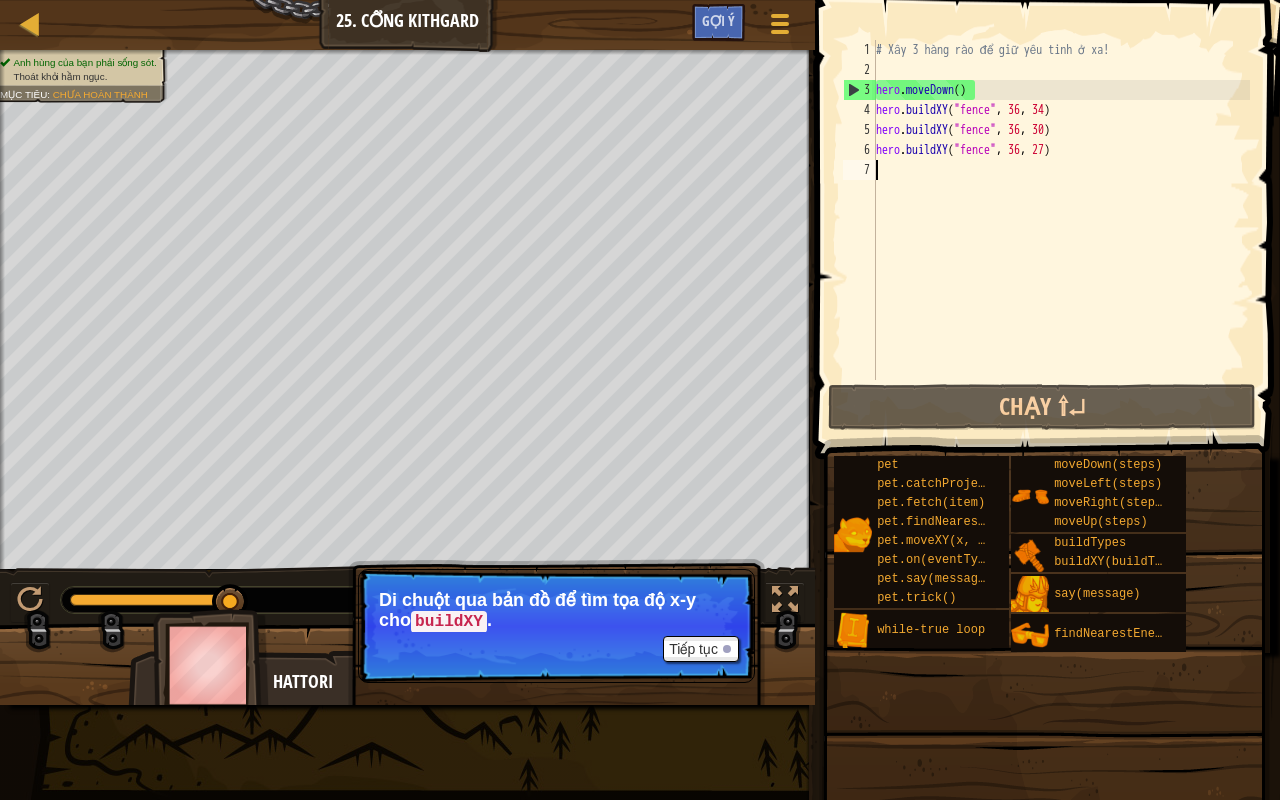 type on "h" 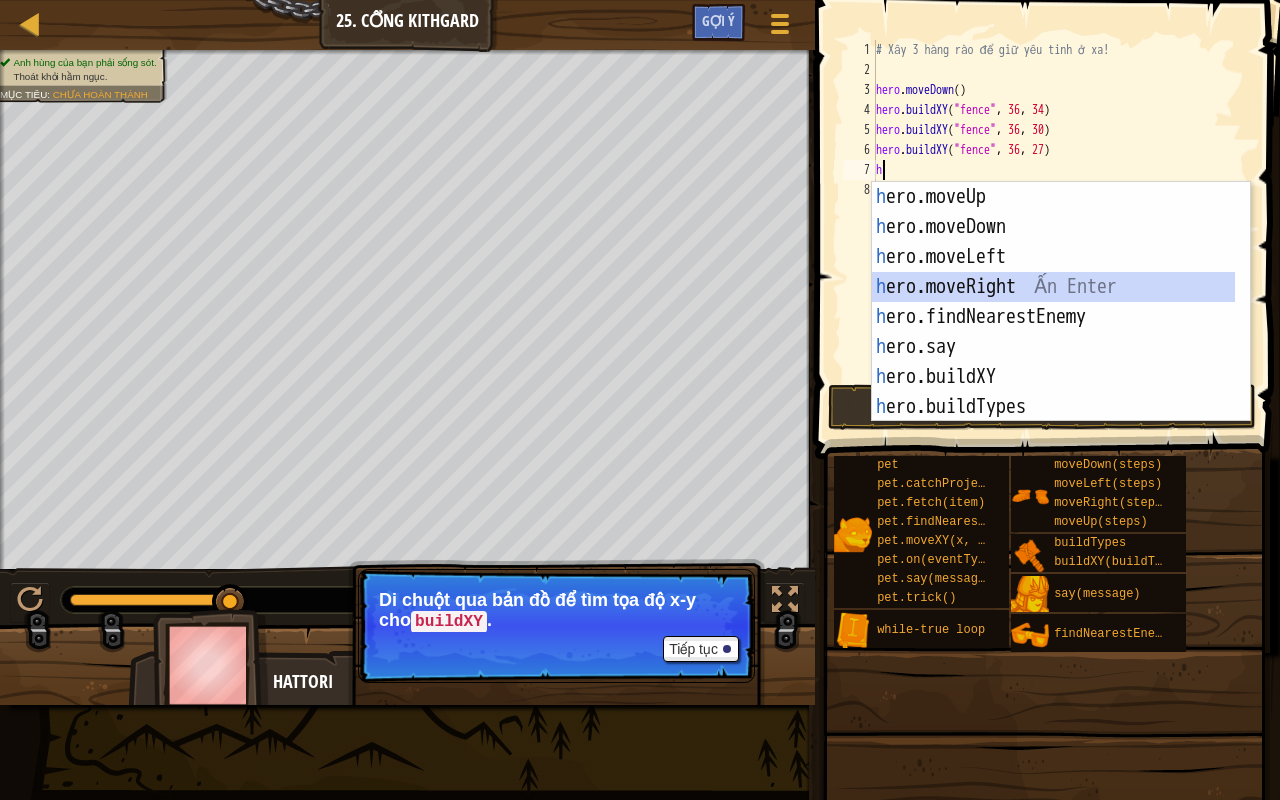 click on "h ero.moveUp Ấn Enter h ero.moveDown Ấn Enter h ero.moveLeft Ấn Enter h ero.moveRight Ấn Enter h ero.findNearestEnemy Ấn Enter h ero.say Ấn Enter h ero.buildXY Ấn Enter h ero.buildTypes Ấn Enter w h ile-true loop Ấn Enter" at bounding box center (1054, 332) 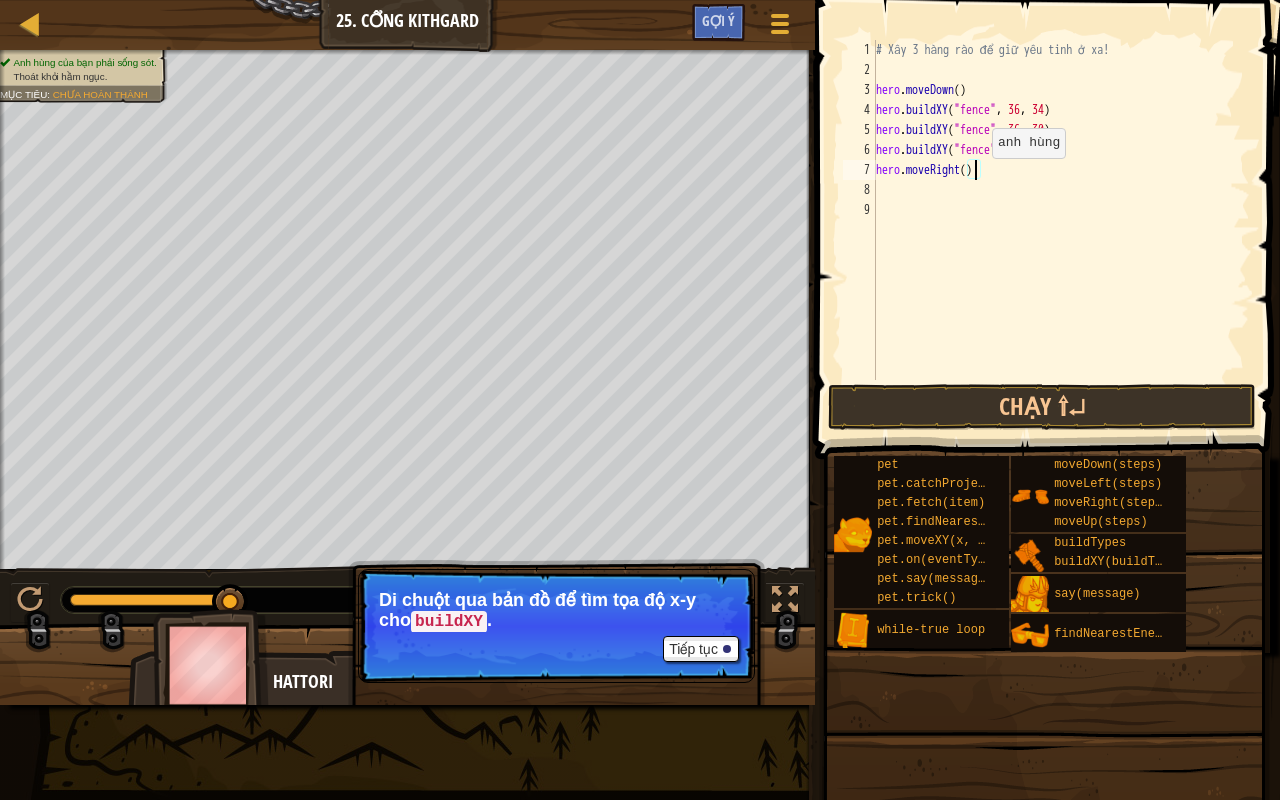 click on "# Xây 3 hàng rào để giữ yêu tinh ở xa! hero . moveDown ( ) hero . buildXY ( "fence" ,   [NUMBER] ,   [NUMBER] ) hero . buildXY ( "fence" ,   [NUMBER] ,   [NUMBER] ) hero . buildXY ( "fence" ,   [NUMBER] ,   [NUMBER] ) hero . moveRight ( )" at bounding box center [1061, 230] 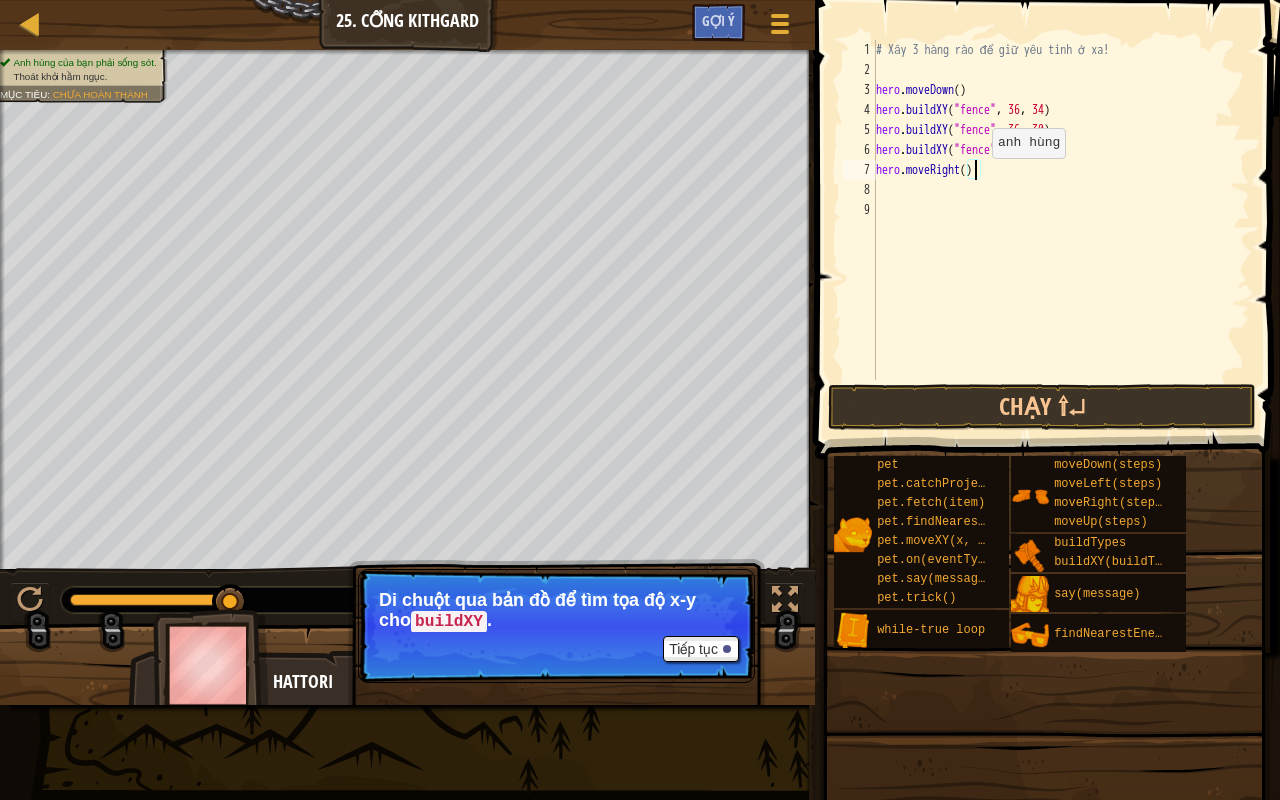 scroll, scrollTop: 9, scrollLeft: 8, axis: both 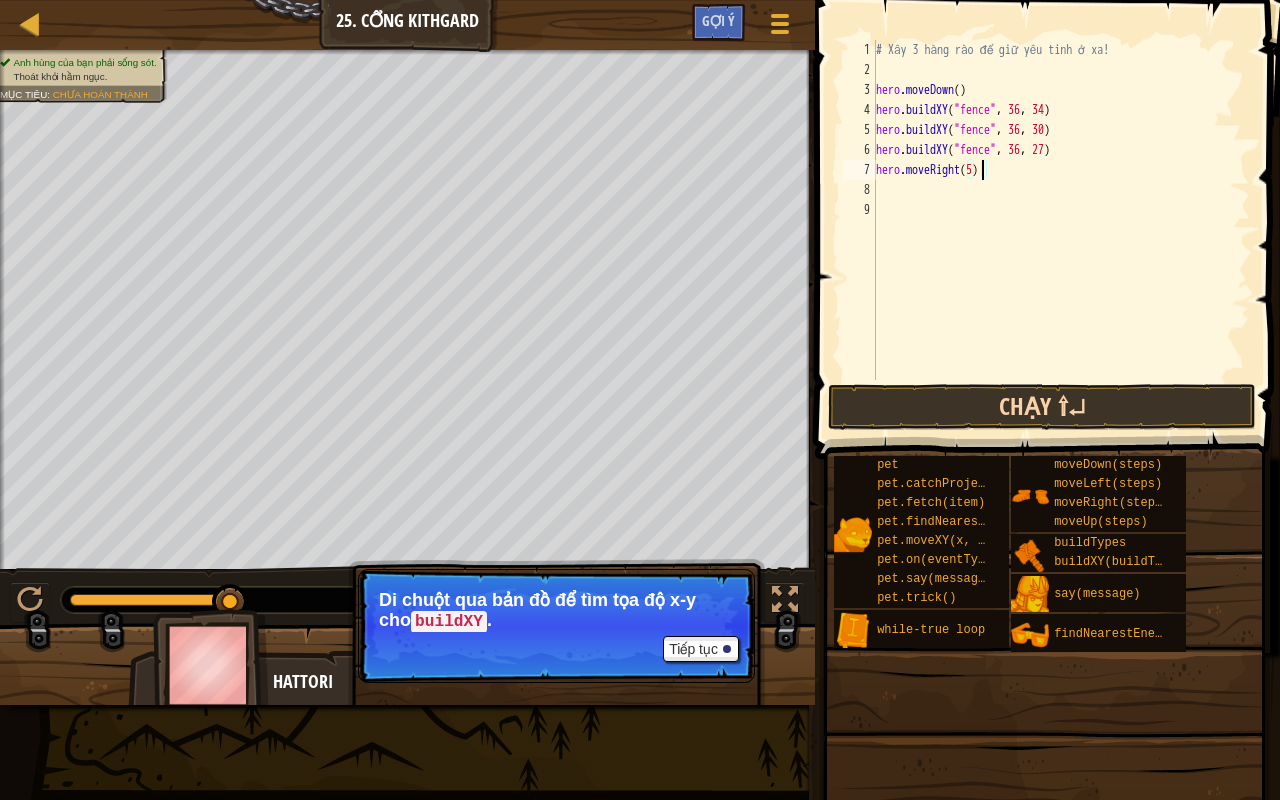type on "hero.moveRight(5)" 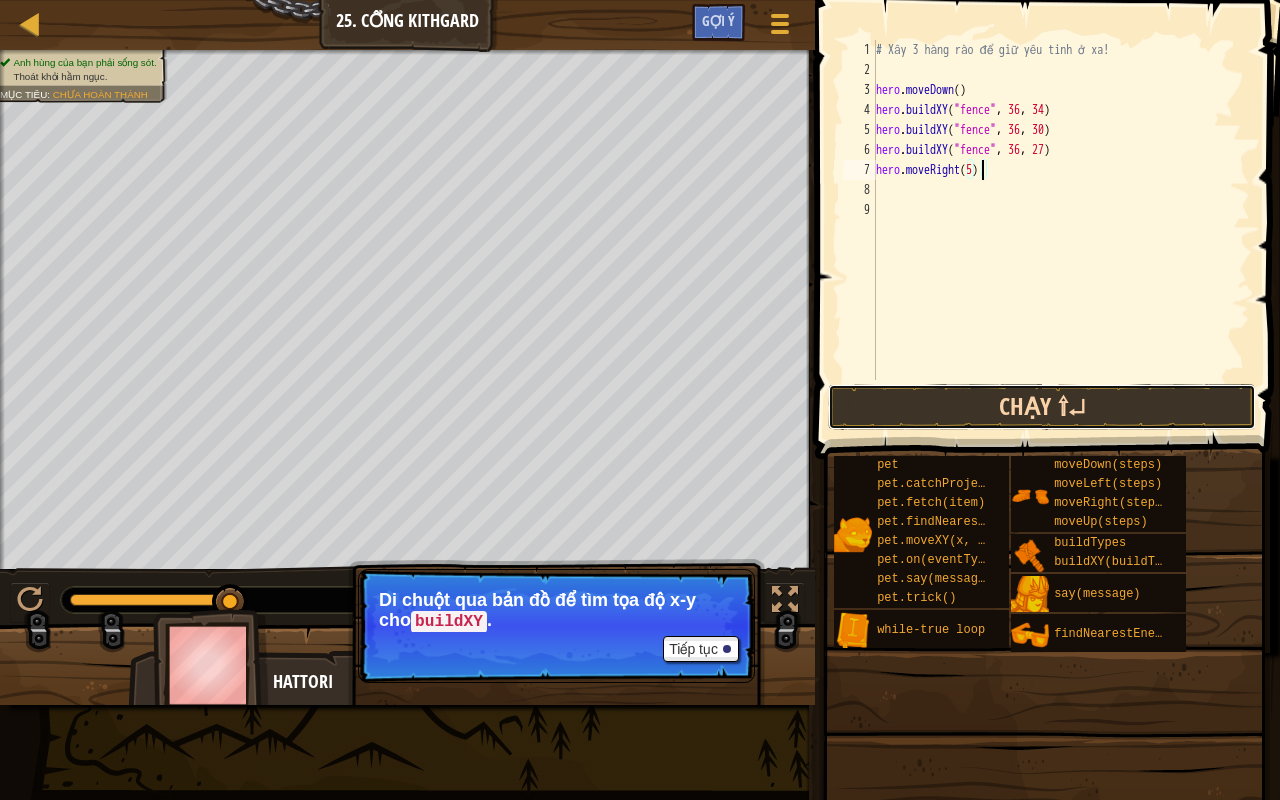 click on "Chạy ⇧↵" at bounding box center [1042, 407] 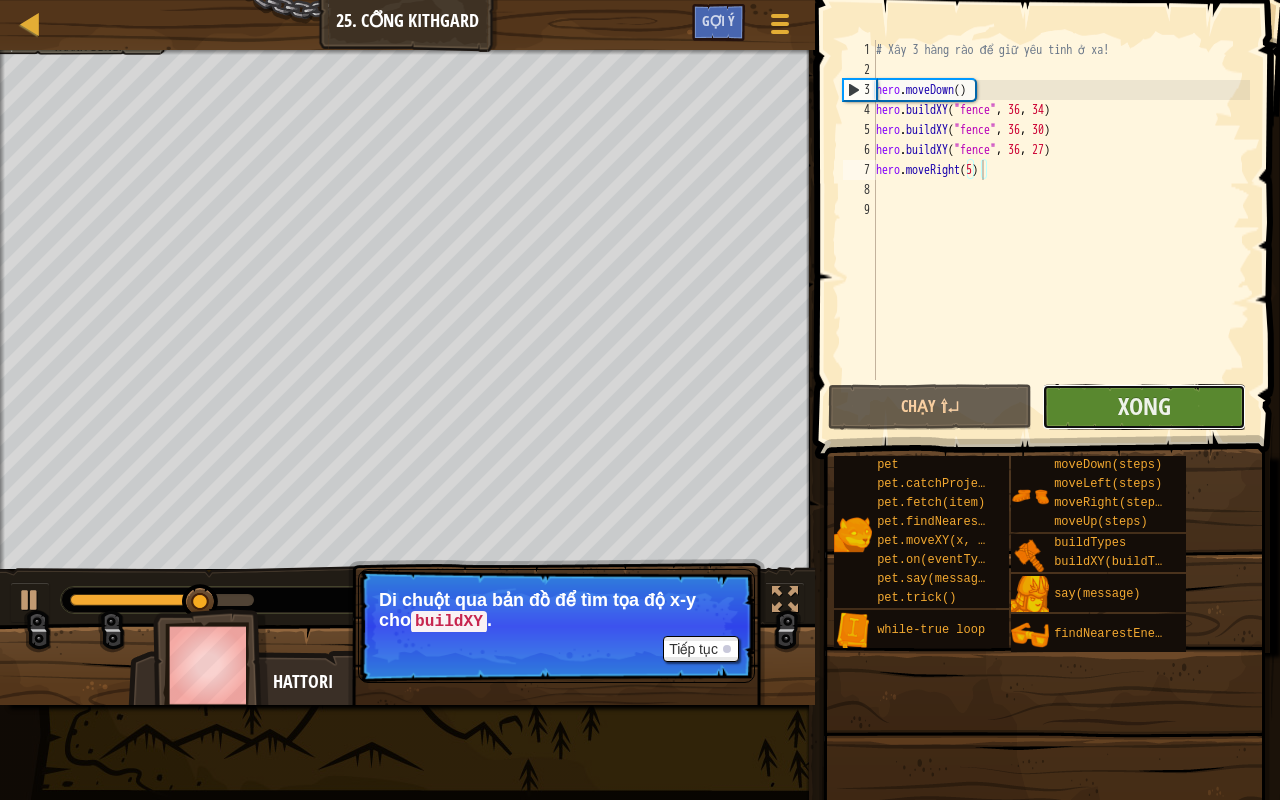 click on "Xong" at bounding box center (1144, 407) 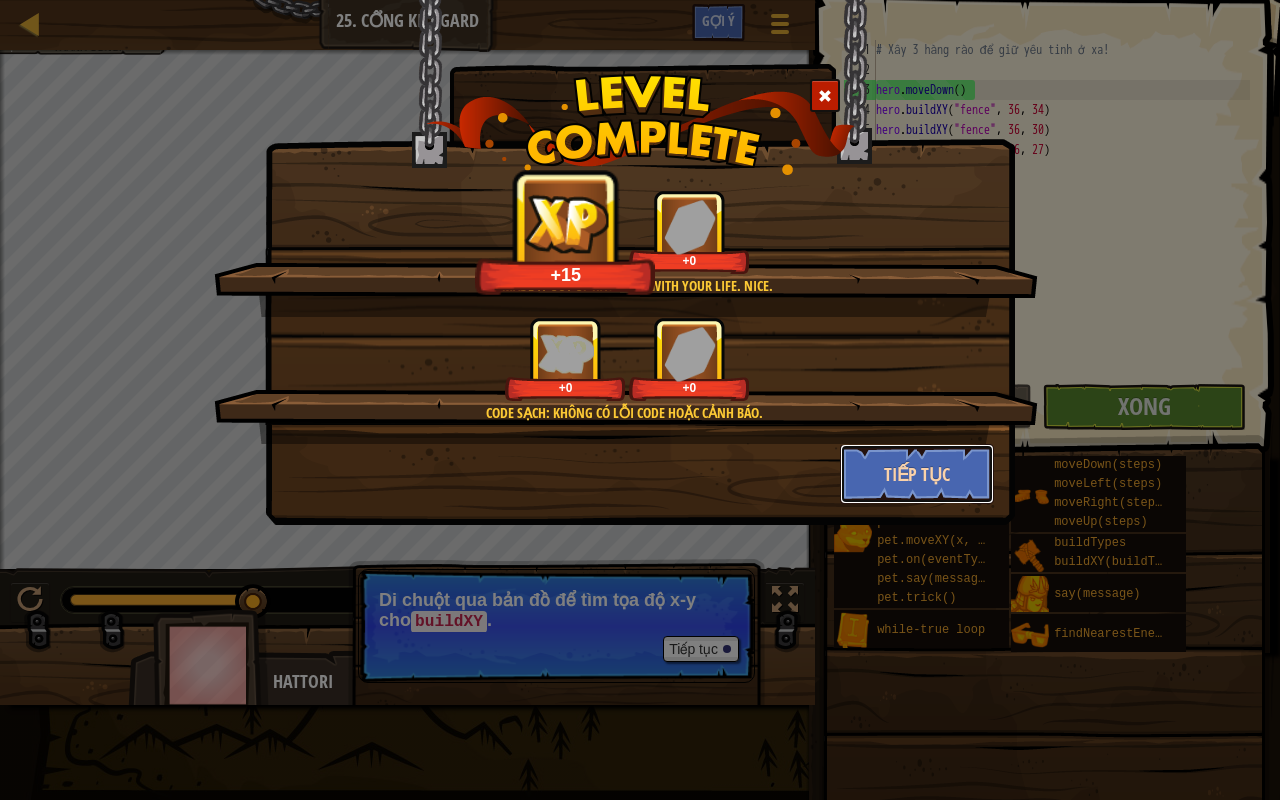 click on "Tiếp tục" at bounding box center [917, 474] 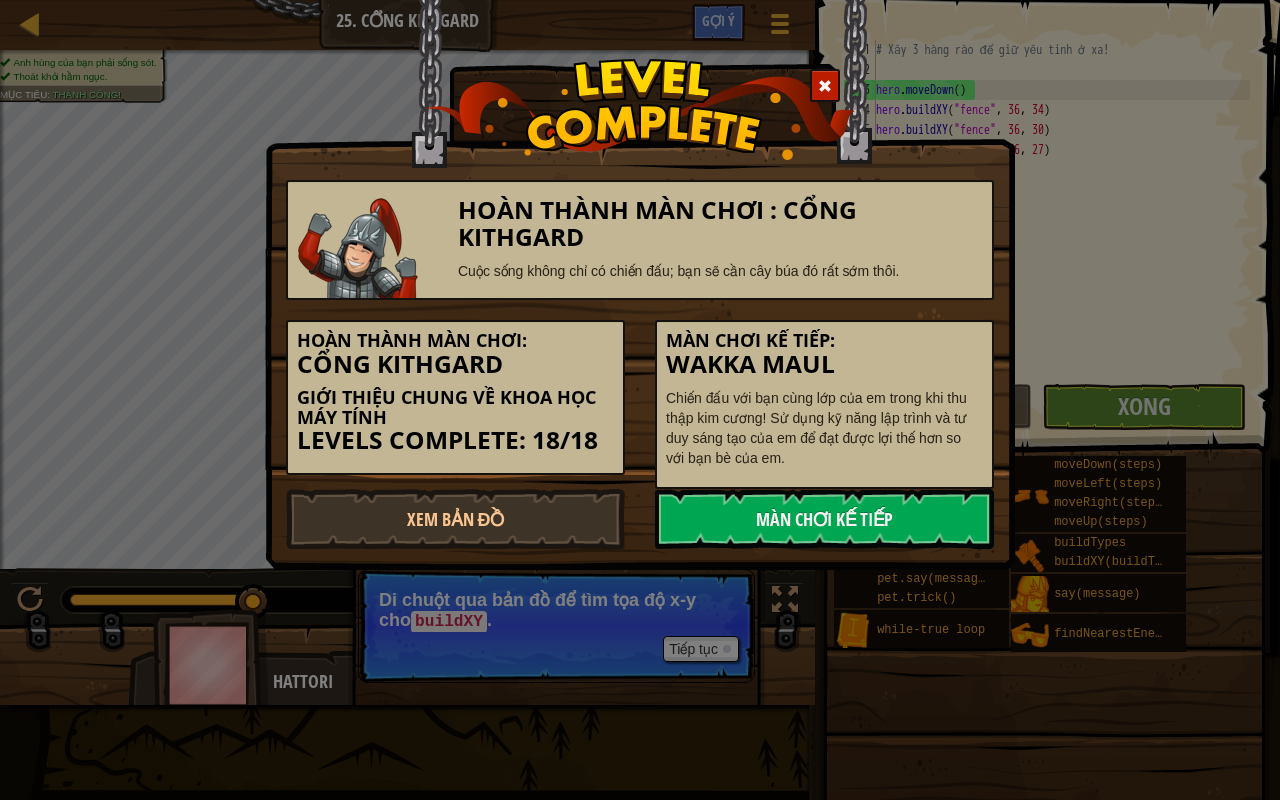 click on "Hoàn thành màn chơi : Cổng Kithgard Cuộc sống không chỉ có chiến đấu; bạn sẽ cần cây búa đó rất sớm thôi. Hoàn thành màn chơi: Cổng Kithgard Giới thiệu chung về Khoa học máy tính Levels Complete: 18/18 Màn chơi kế tiếp: Wakka Maul  Chiến đấu với bạn cùng lớp của em trong khi thu thập kim cương! Sử dụng kỹ năng lập trình và tư duy sáng tạo của em để đạt được lợi thế hơn so với bạn bè của em.
Xem Bản Đồ Màn chơi kế tiếp" at bounding box center [640, 400] 